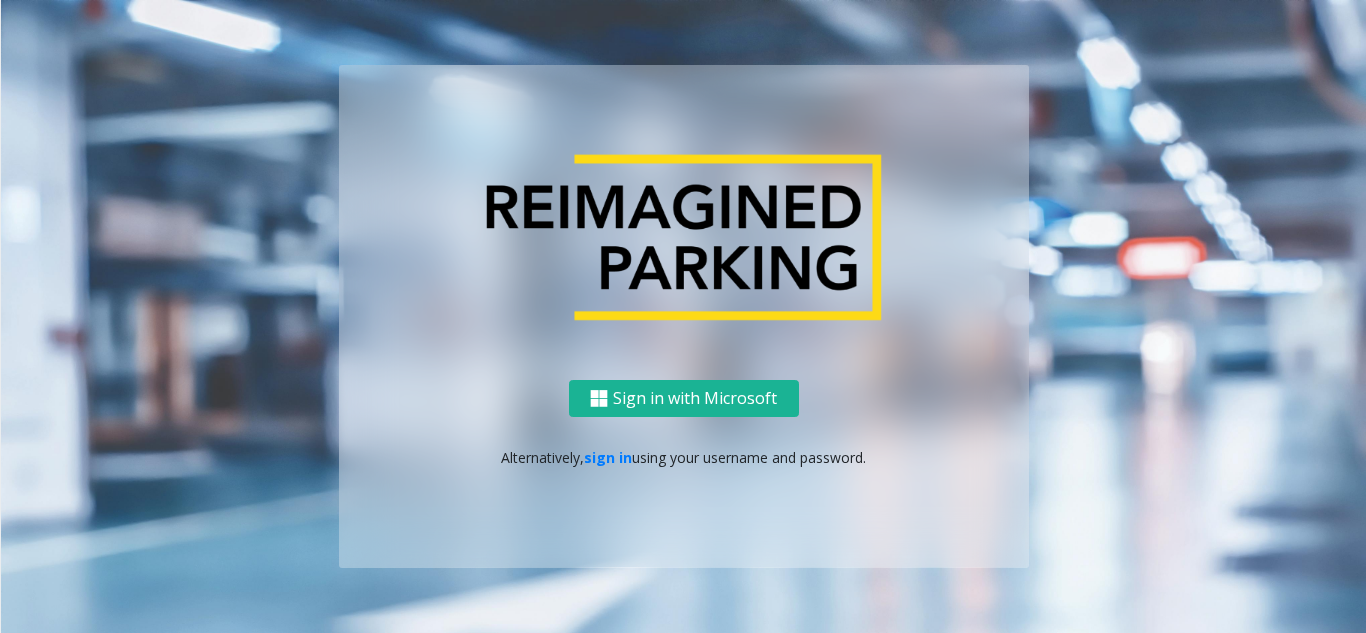 scroll, scrollTop: 0, scrollLeft: 0, axis: both 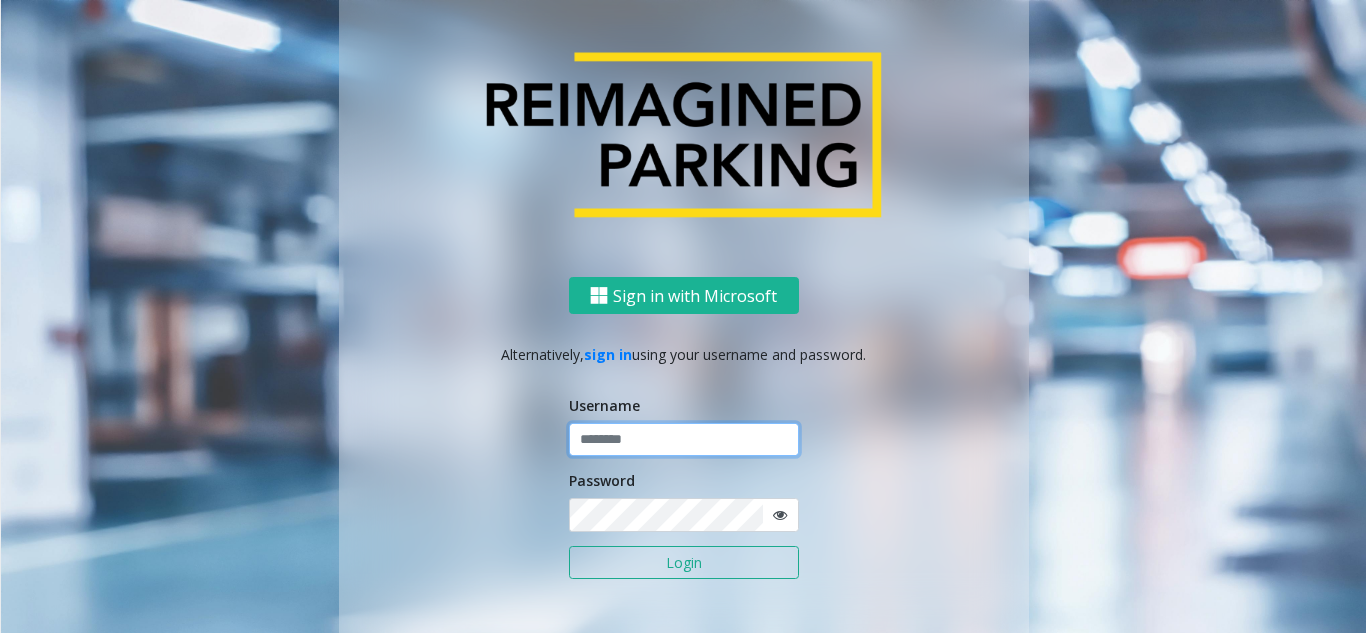 click 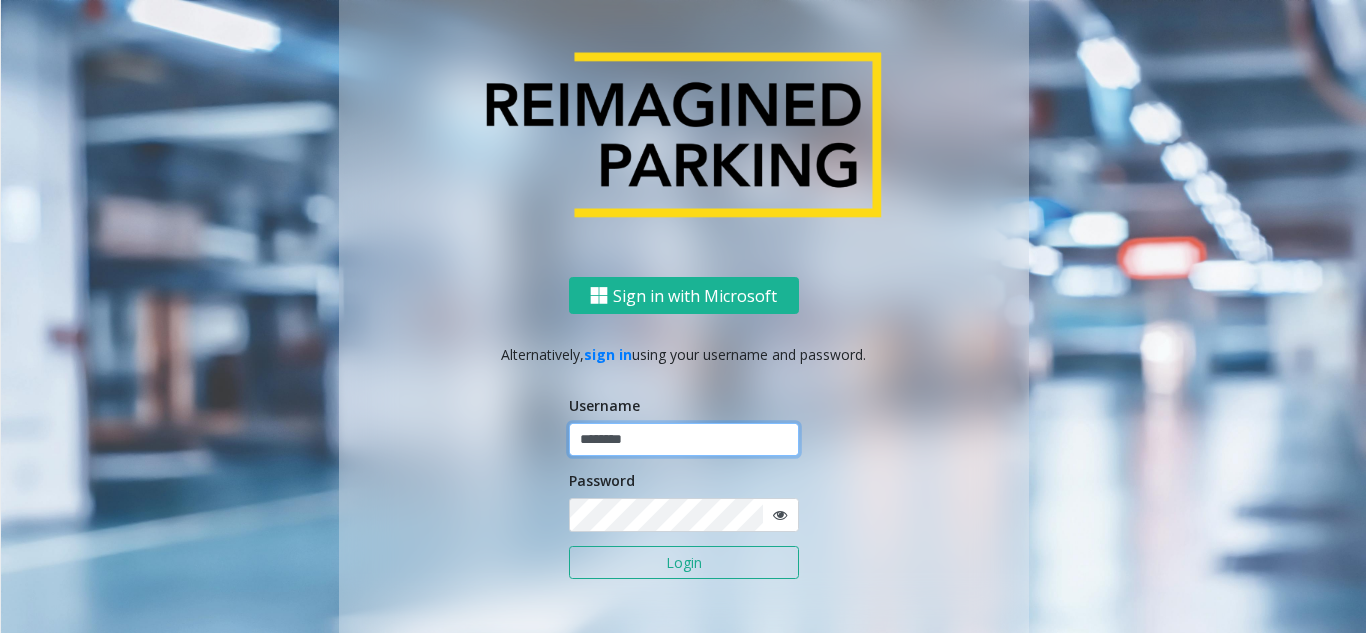 type on "********" 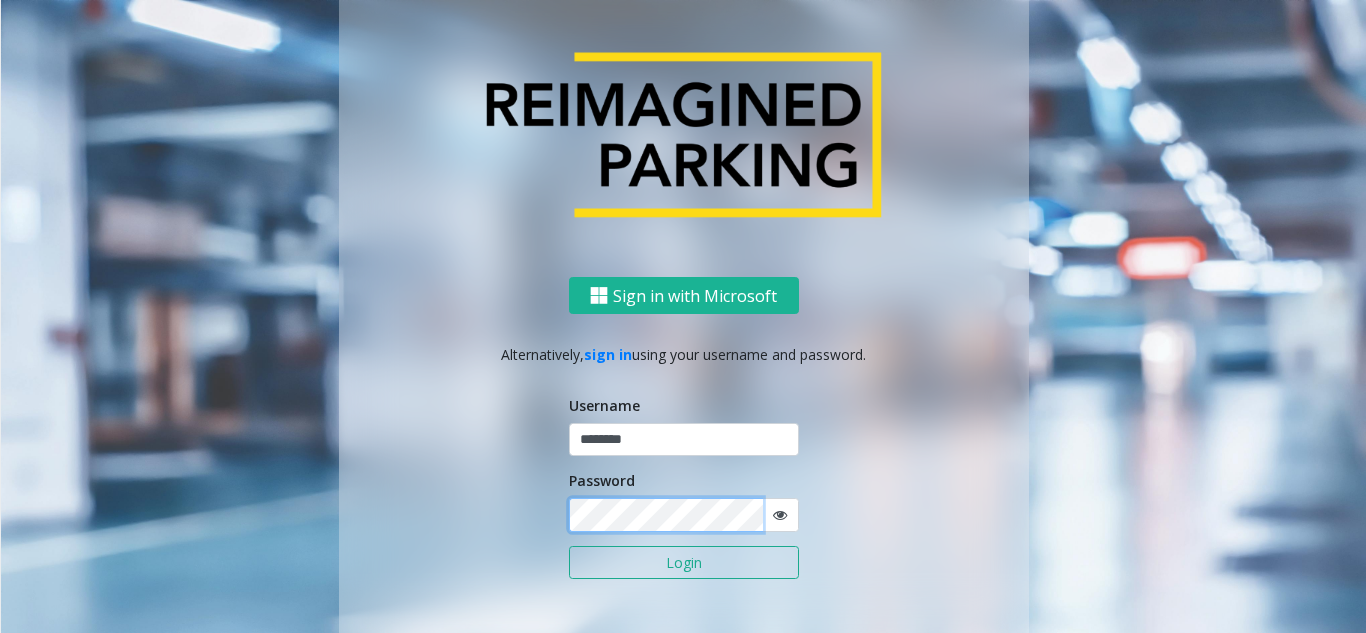 click on "Login" 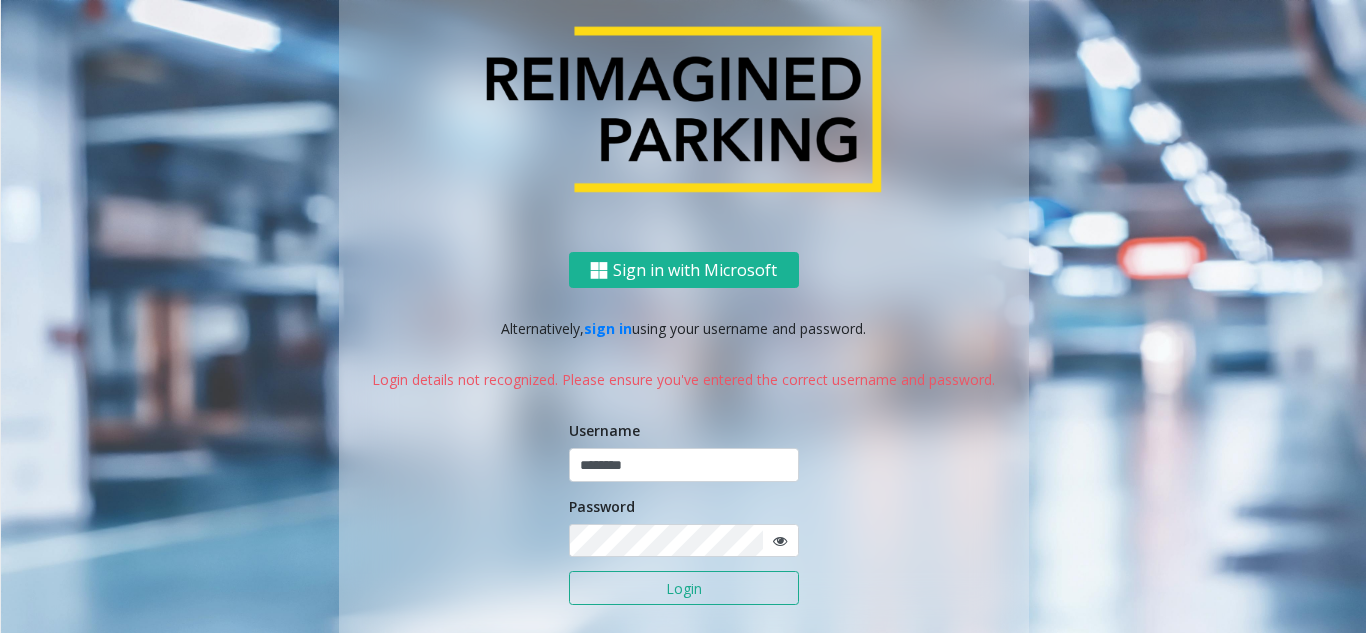 click 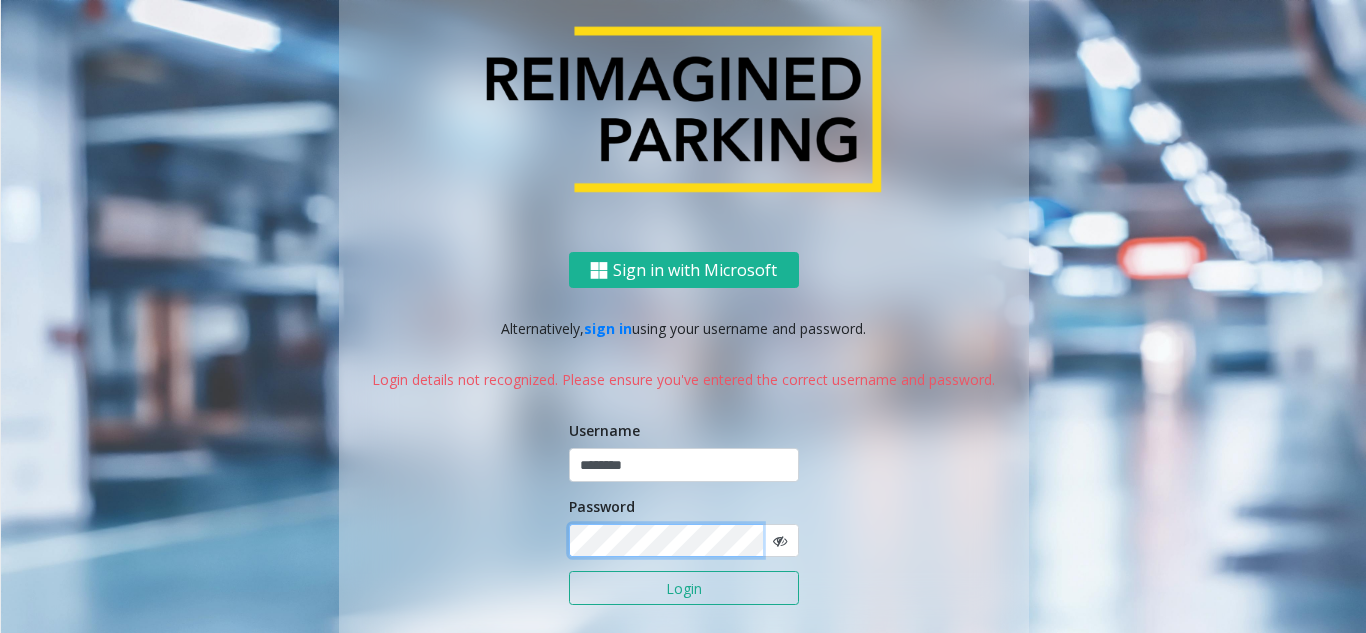 click on "Login" 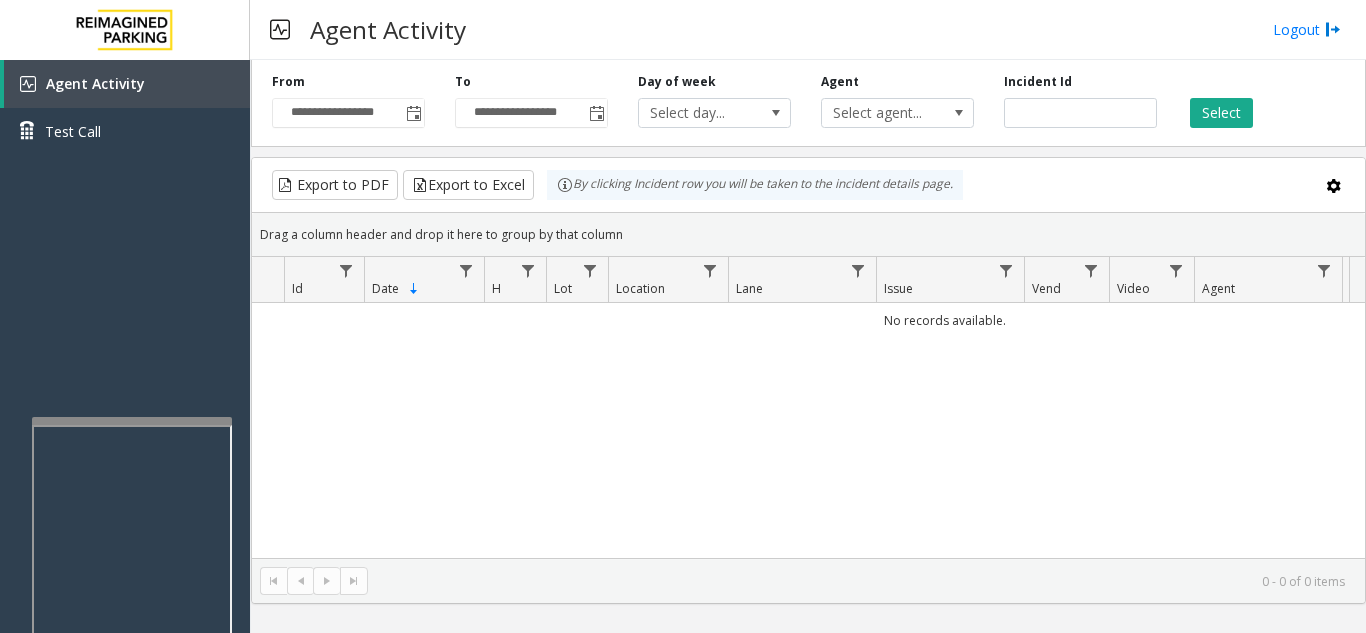 click at bounding box center [132, 421] 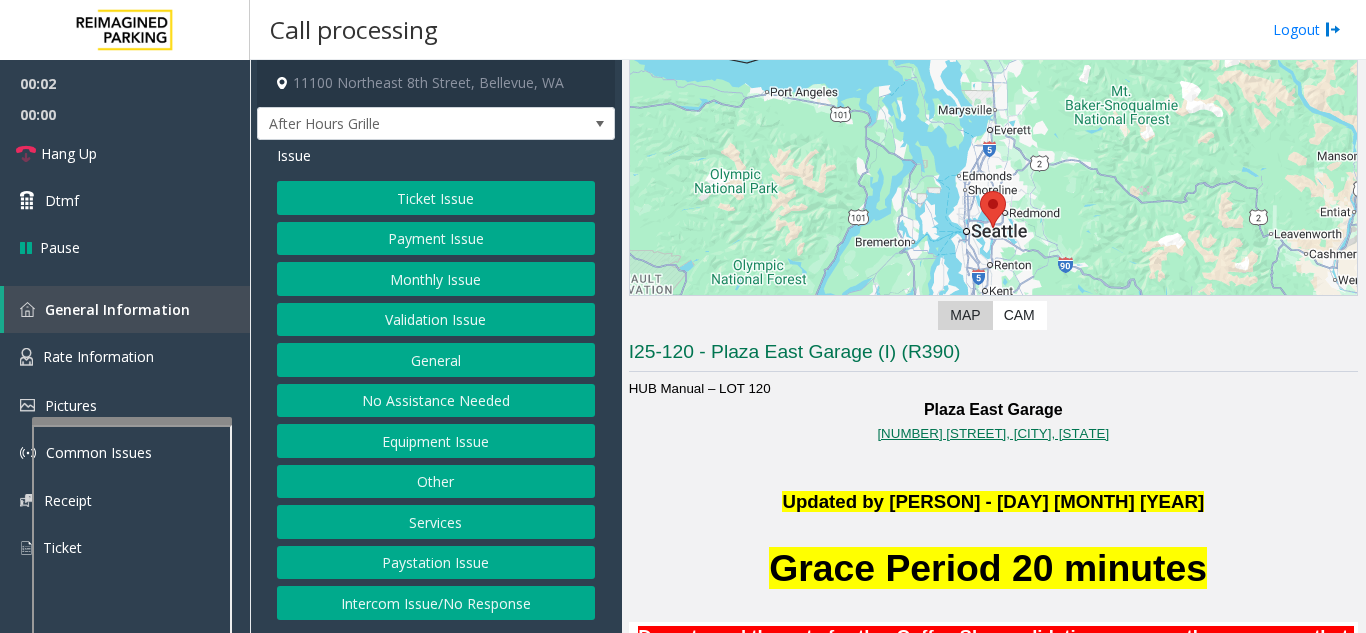 scroll, scrollTop: 400, scrollLeft: 0, axis: vertical 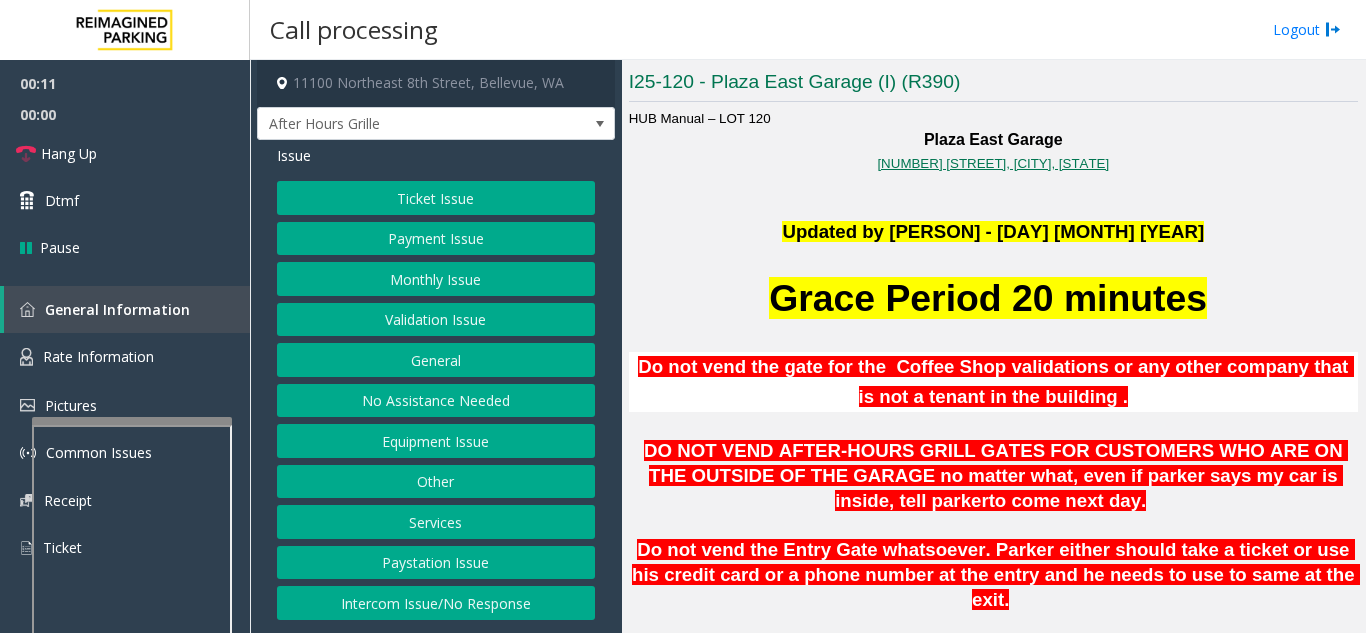 click on "Intercom Issue/No Response" 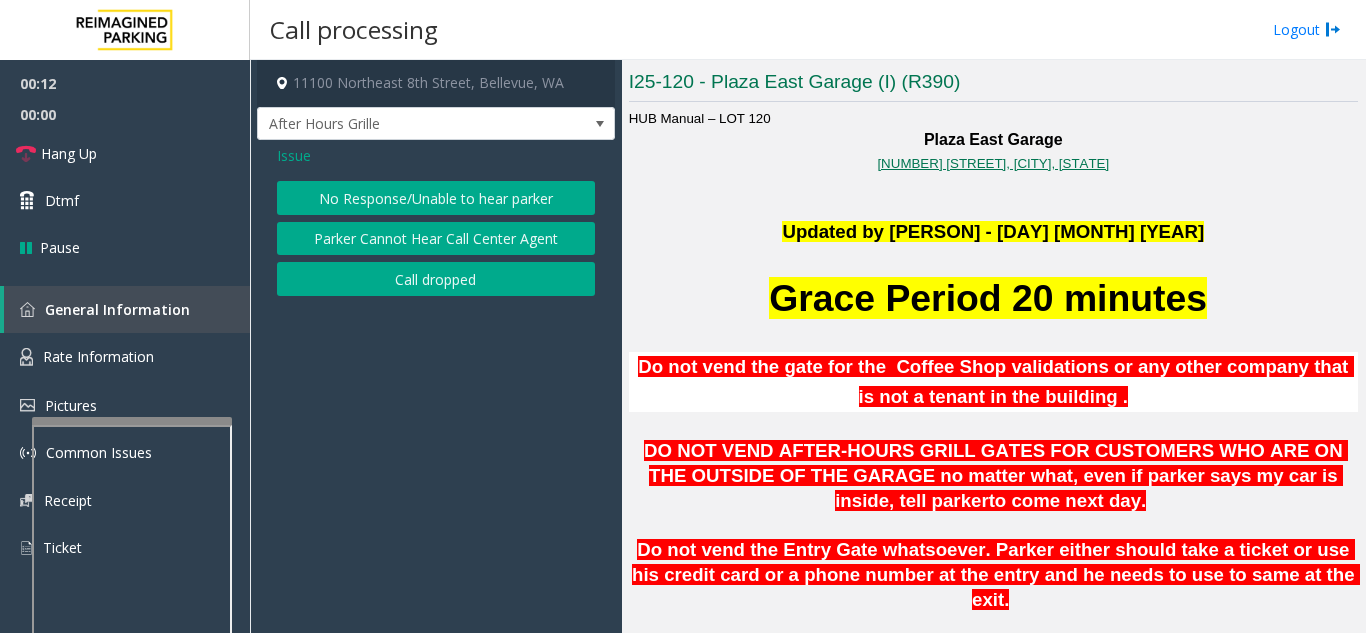 click on "No Response/Unable to hear parker" 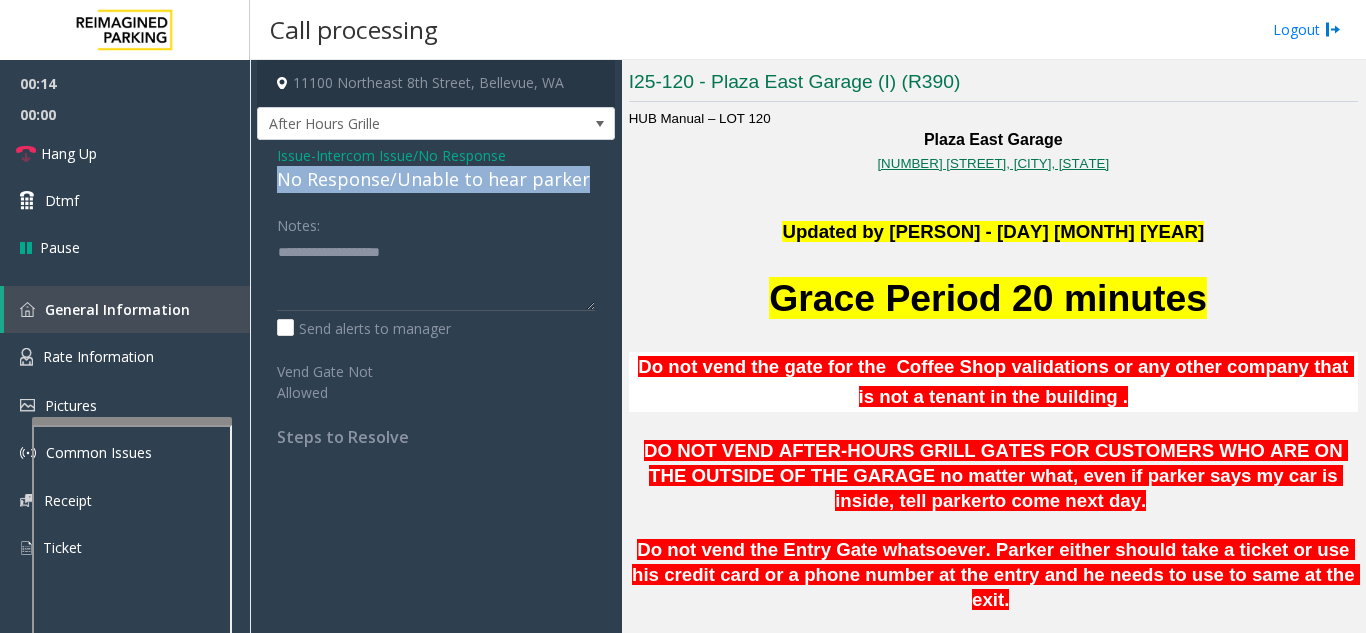 drag, startPoint x: 272, startPoint y: 182, endPoint x: 579, endPoint y: 188, distance: 307.05862 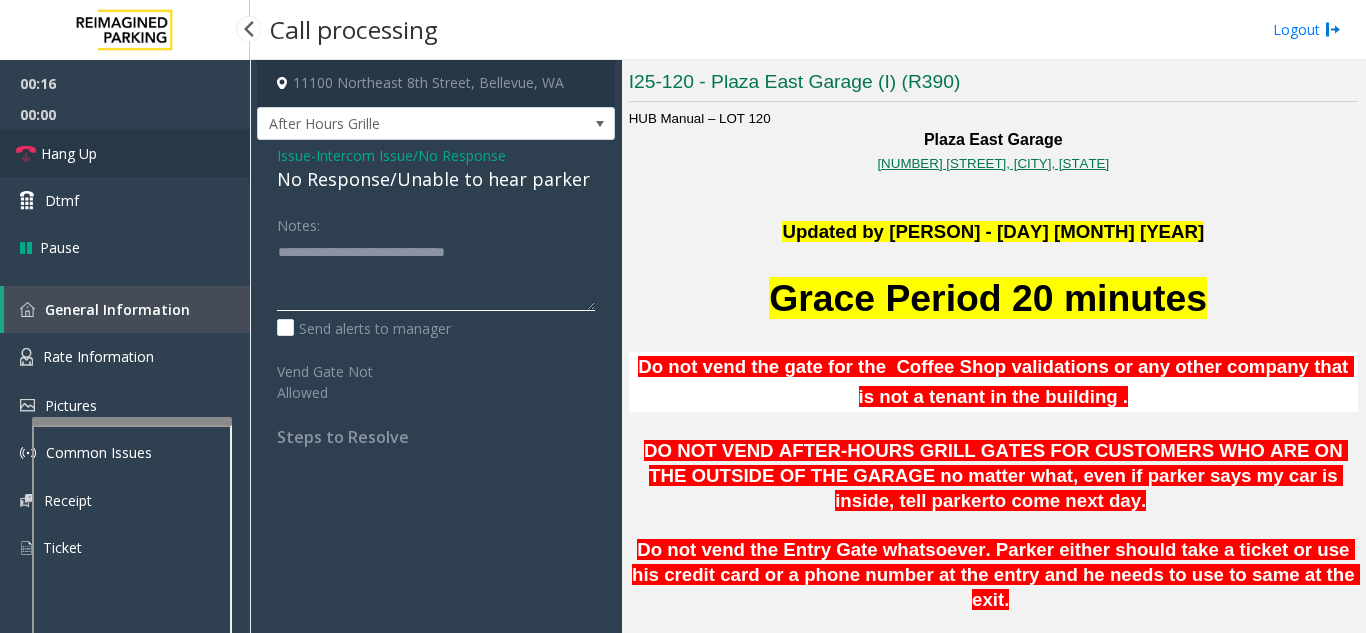 type on "**********" 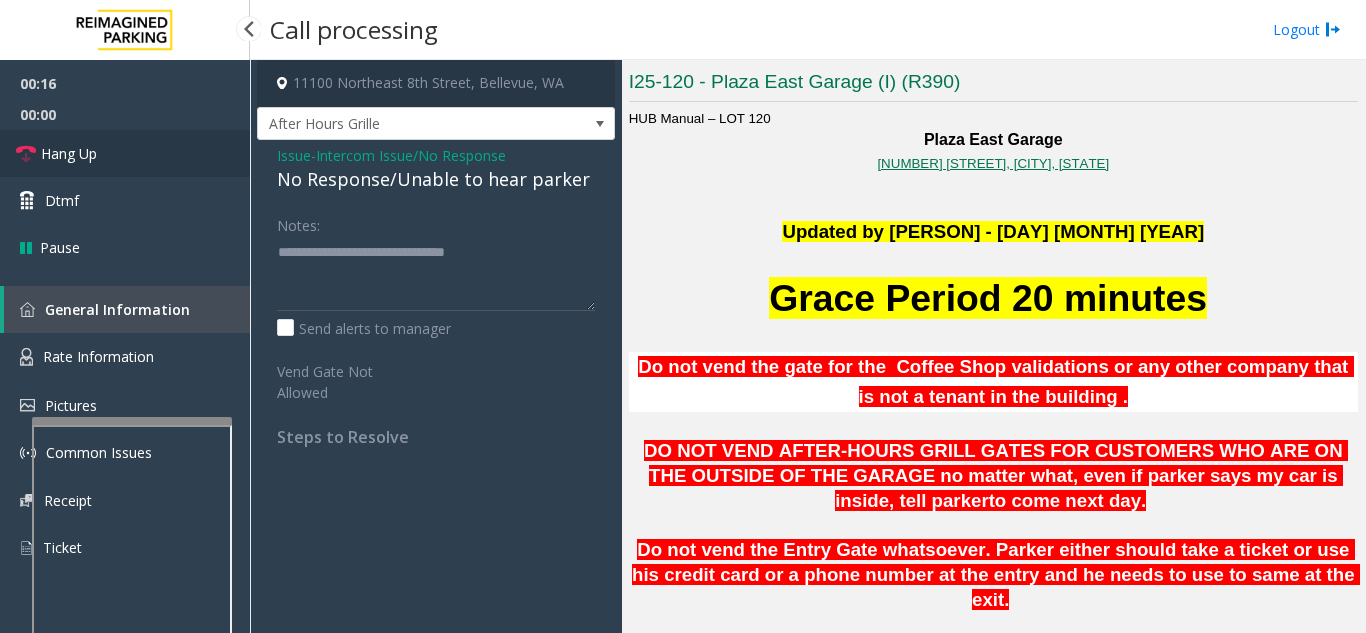 click on "Hang Up" at bounding box center (125, 153) 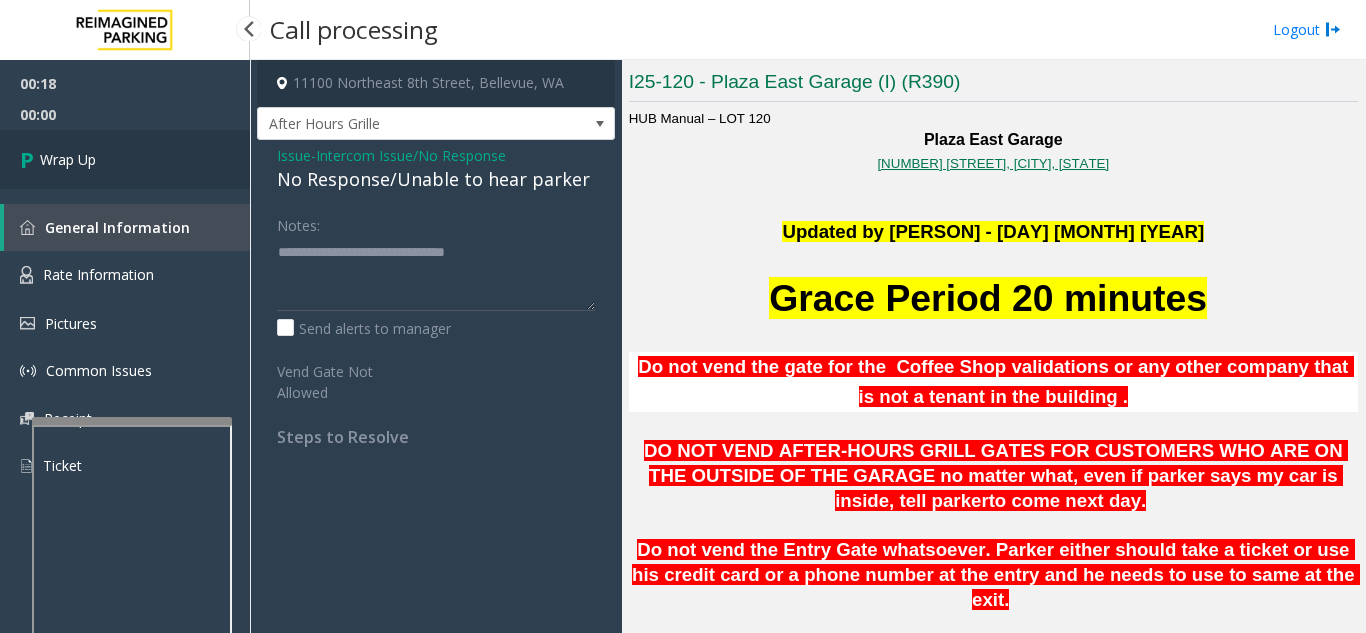 click on "Wrap Up" at bounding box center [125, 159] 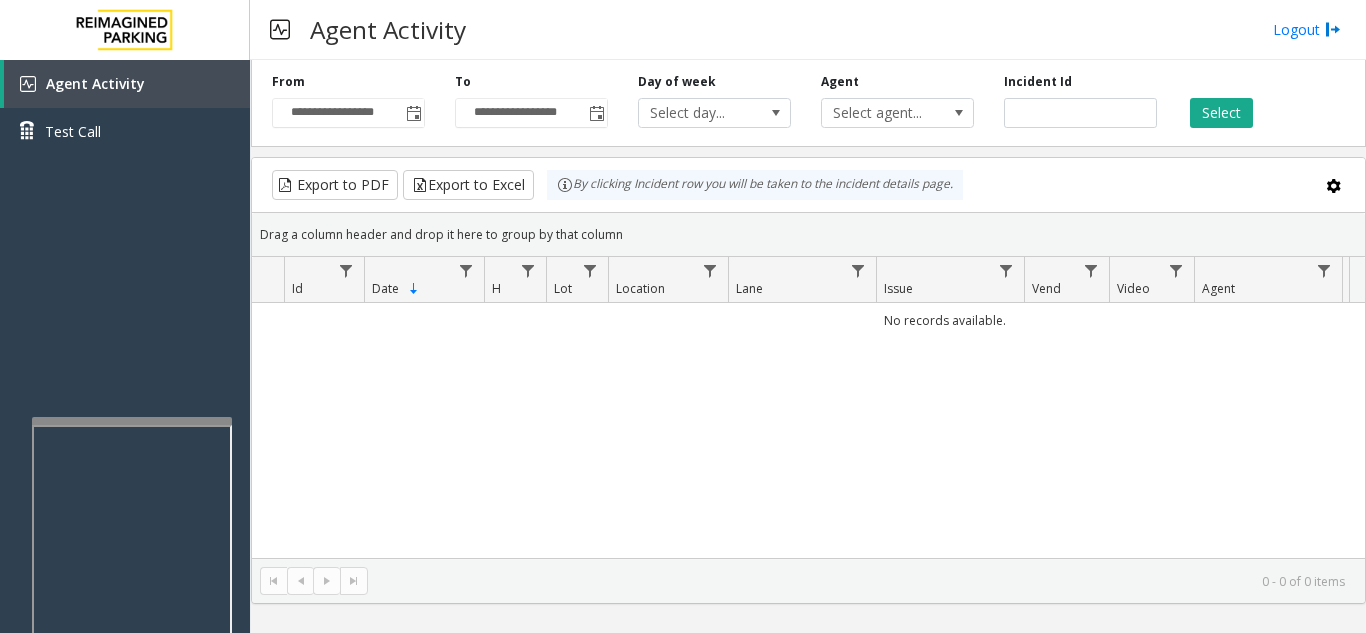 click on "No records available." 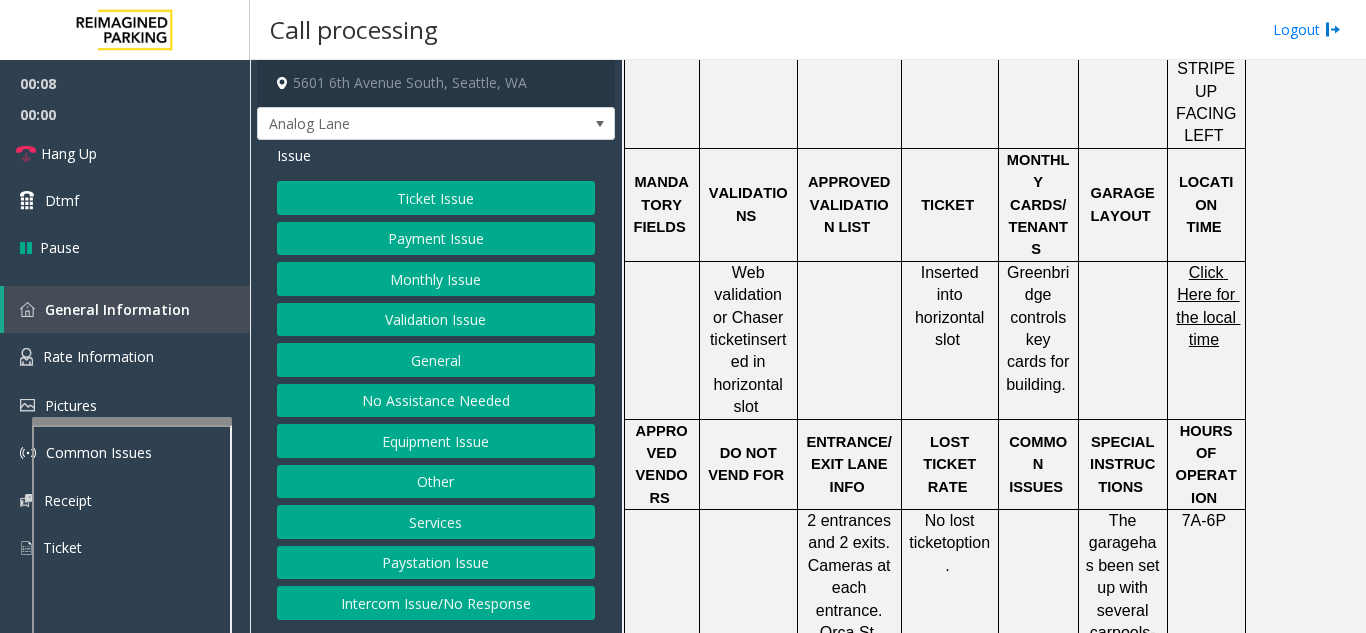scroll, scrollTop: 1200, scrollLeft: 0, axis: vertical 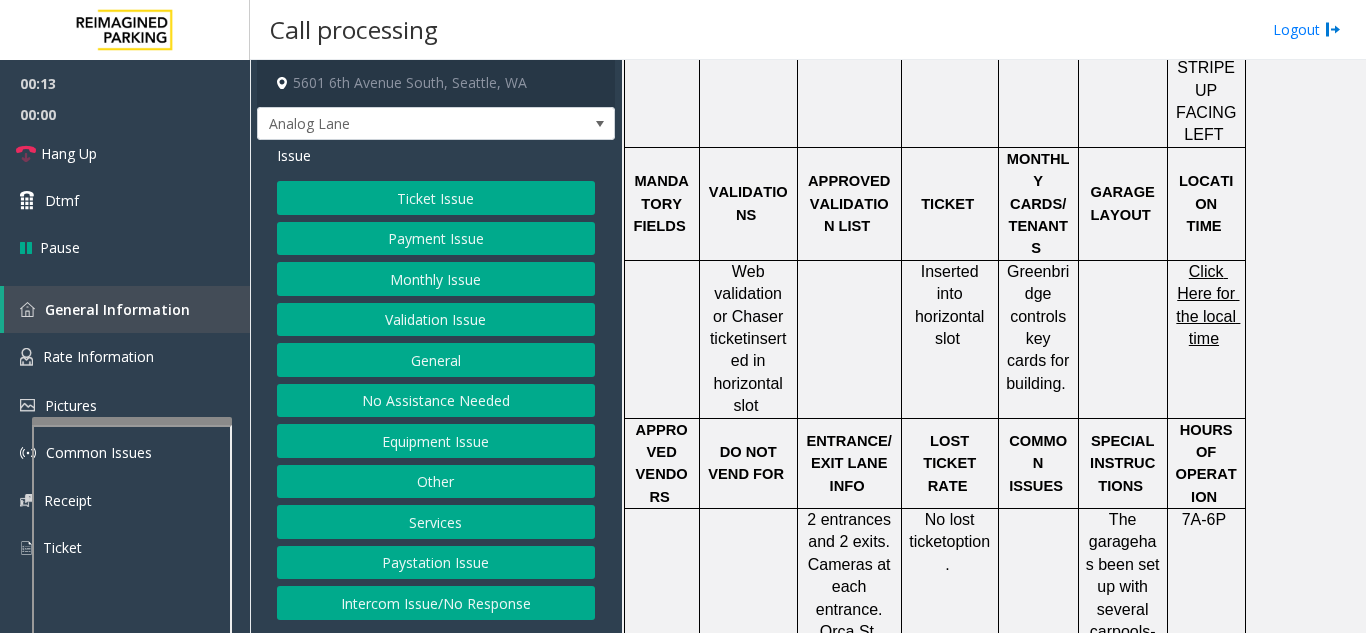 click on "Ticket Issue" 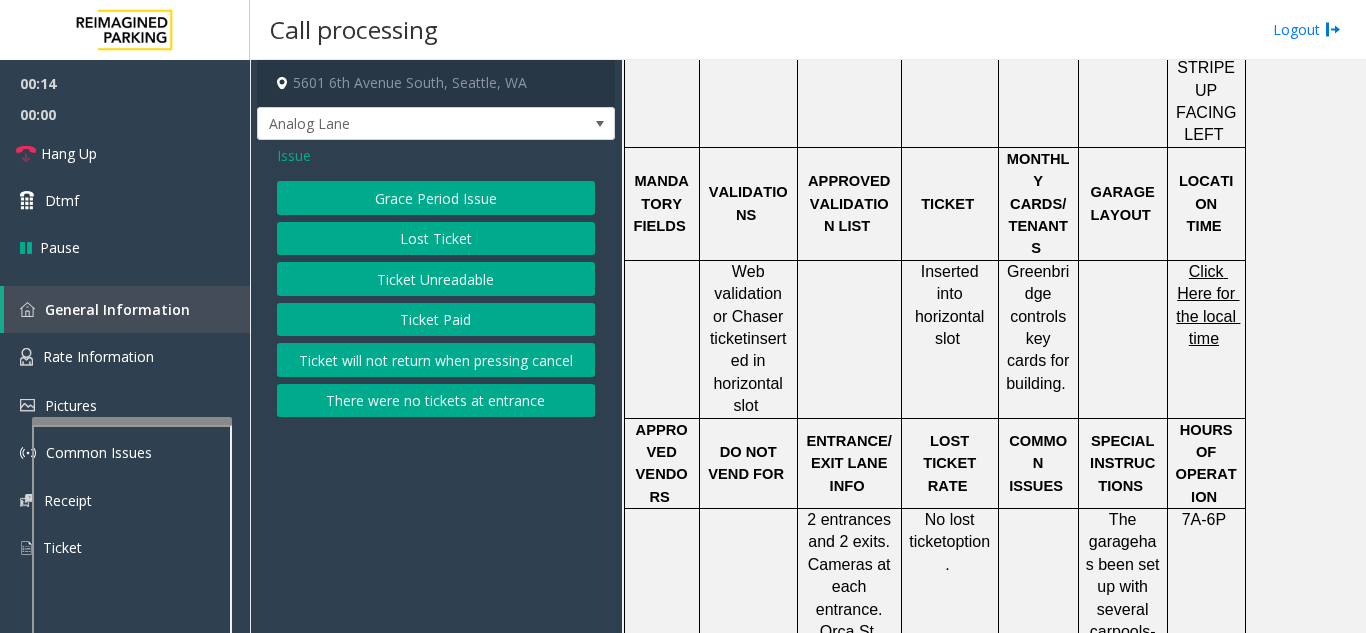 click on "Ticket Unreadable" 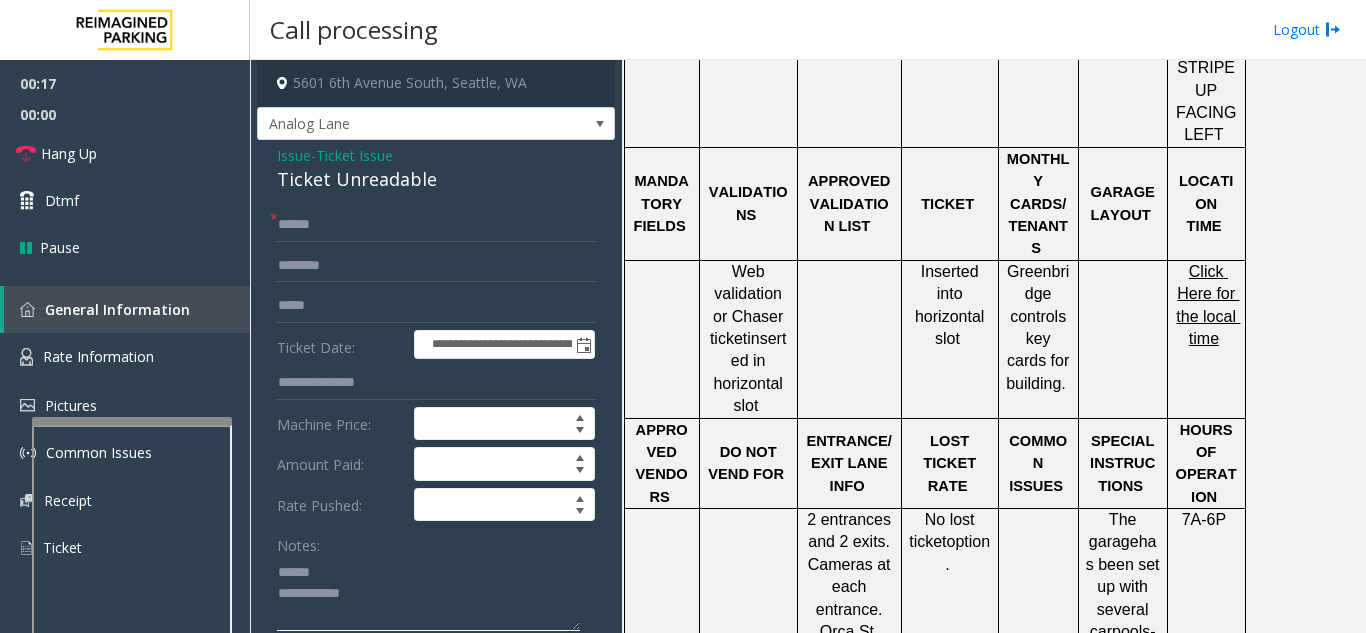 click 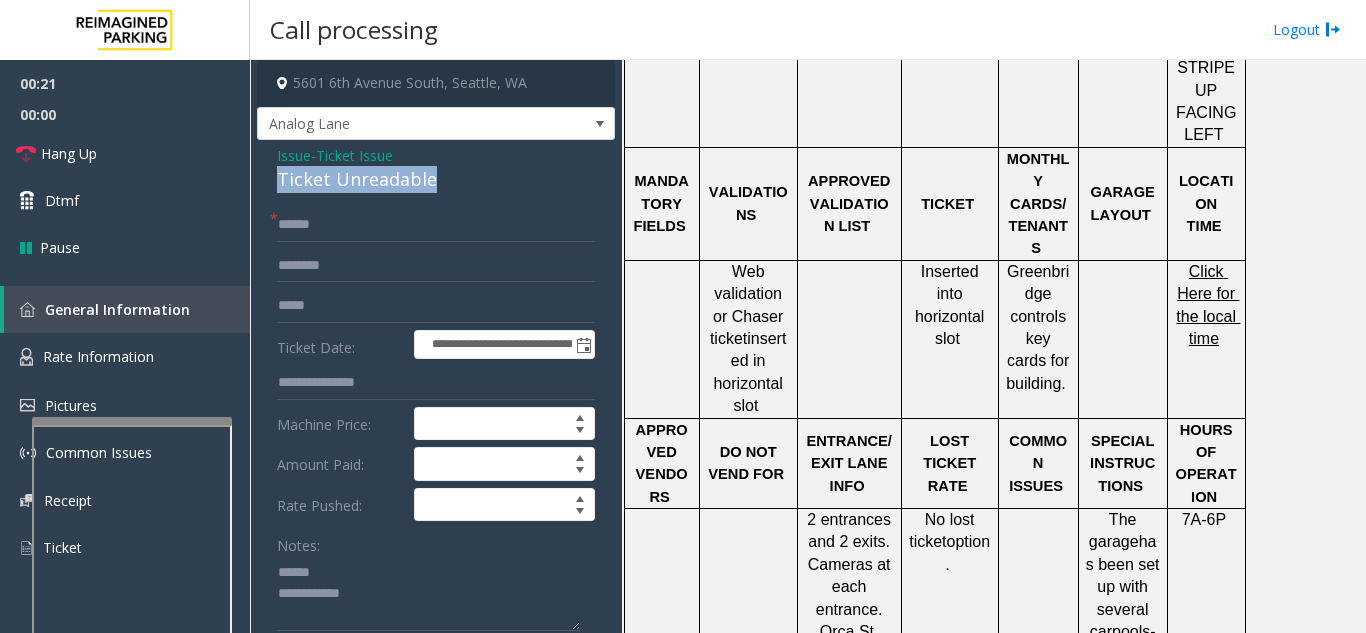 drag, startPoint x: 270, startPoint y: 176, endPoint x: 454, endPoint y: 185, distance: 184.21997 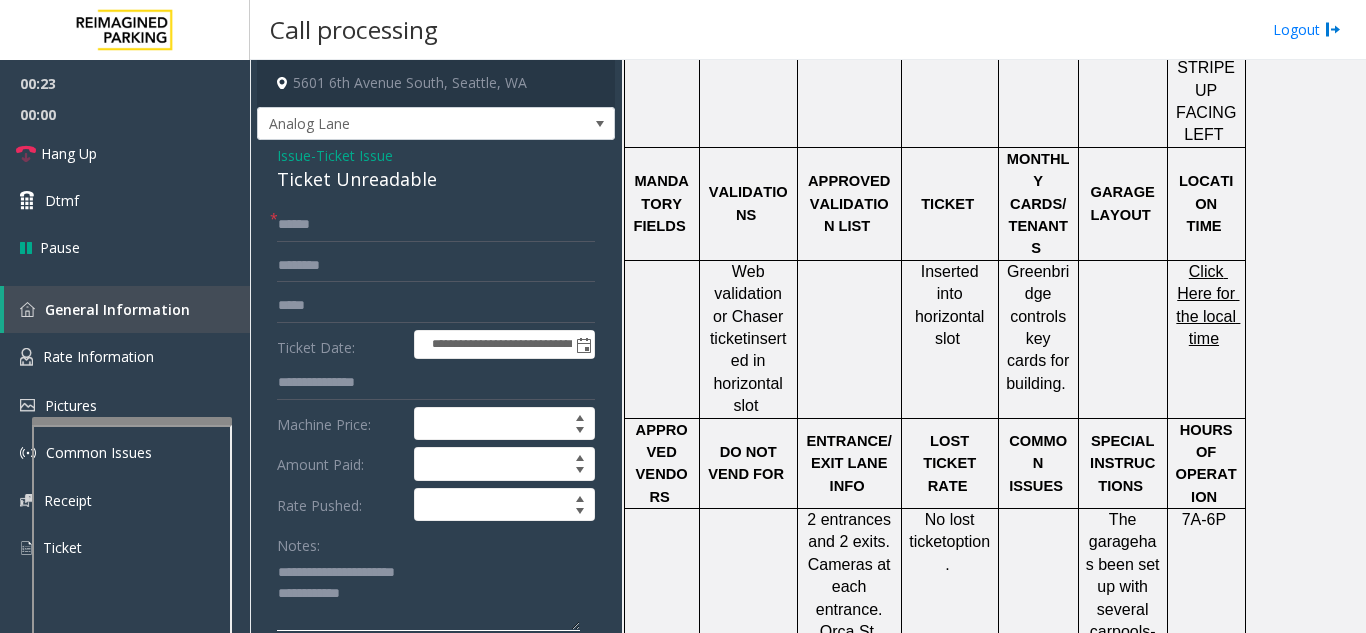 click 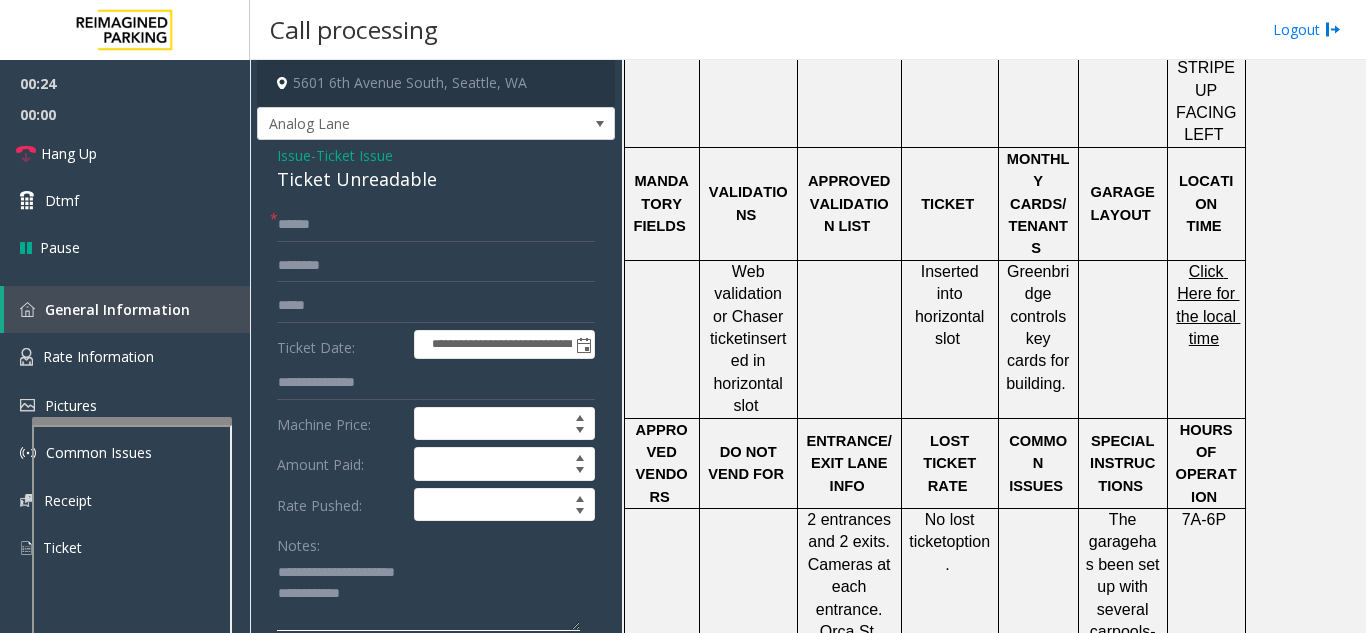 type on "**********" 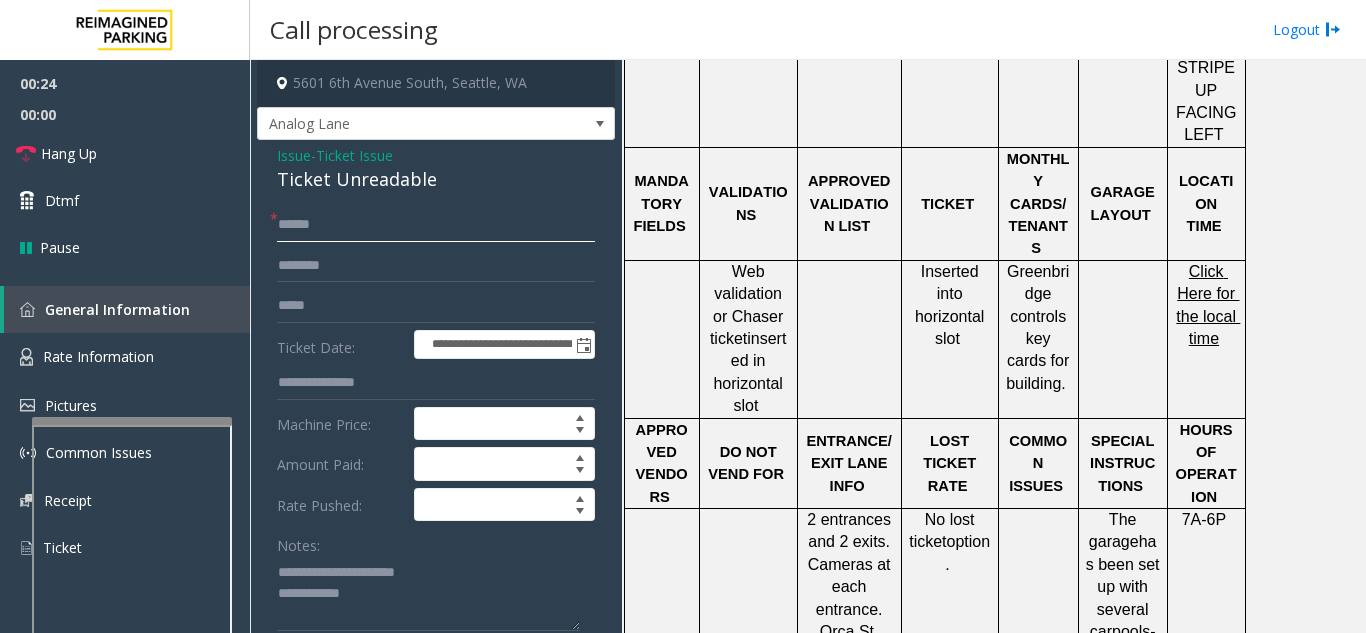 click 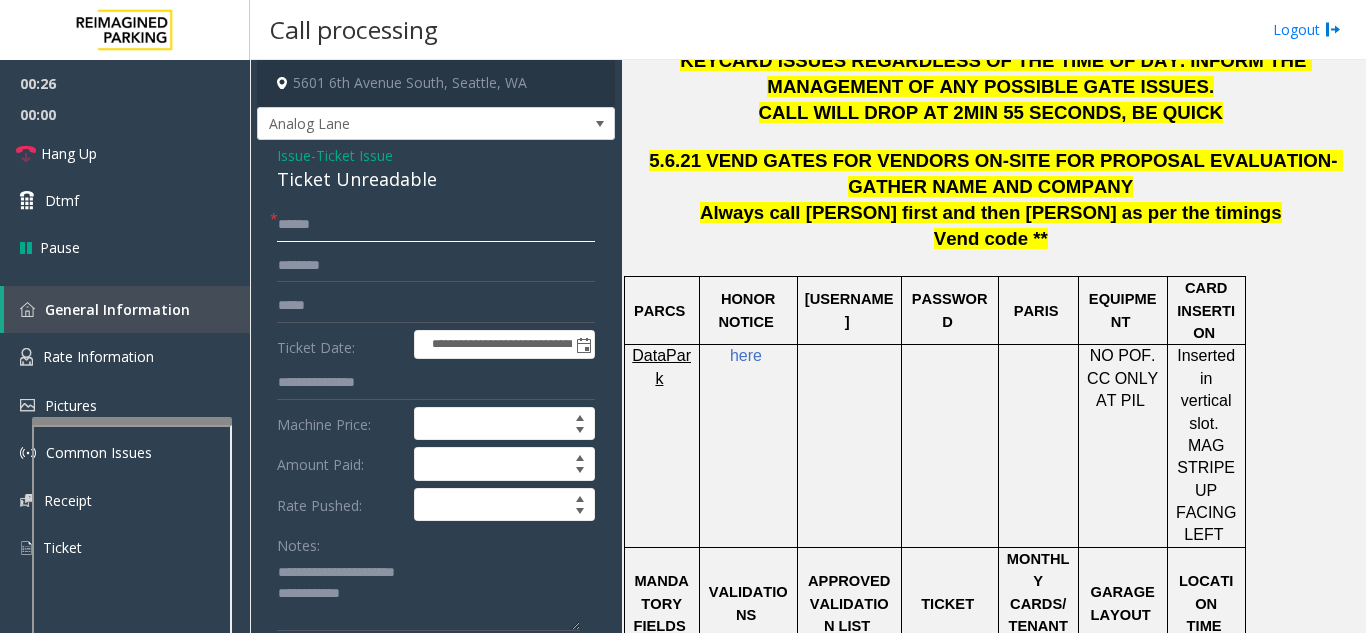 scroll, scrollTop: 400, scrollLeft: 0, axis: vertical 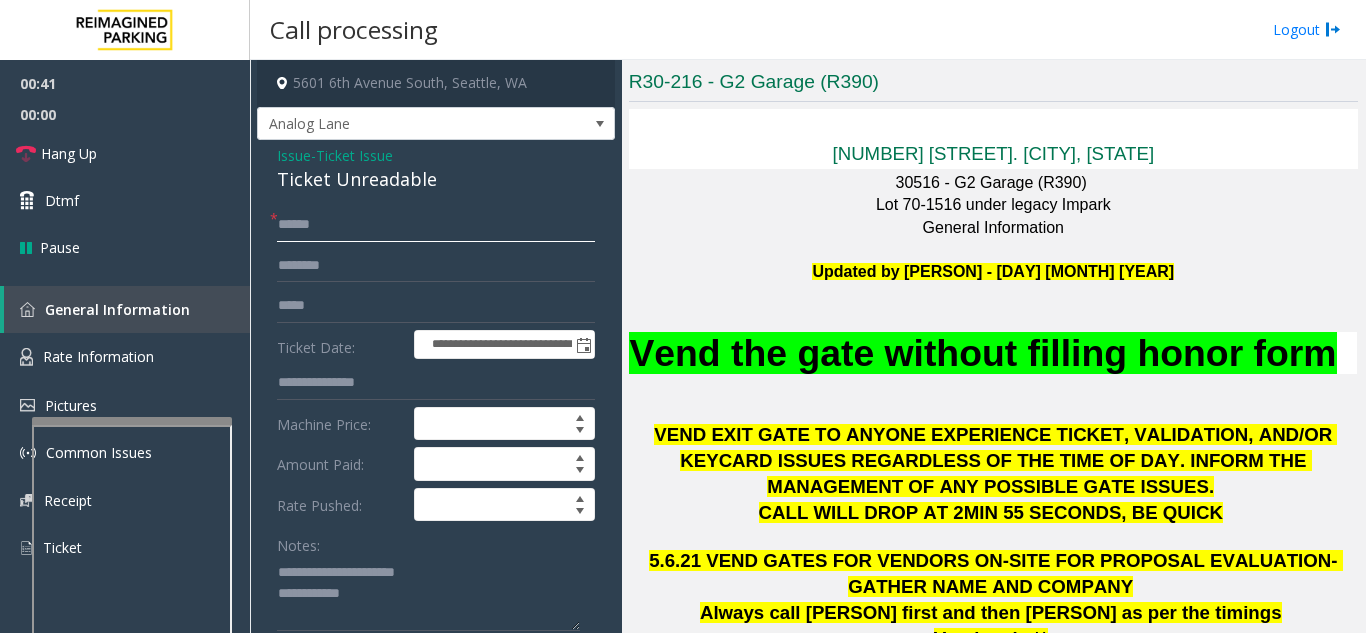 type on "******" 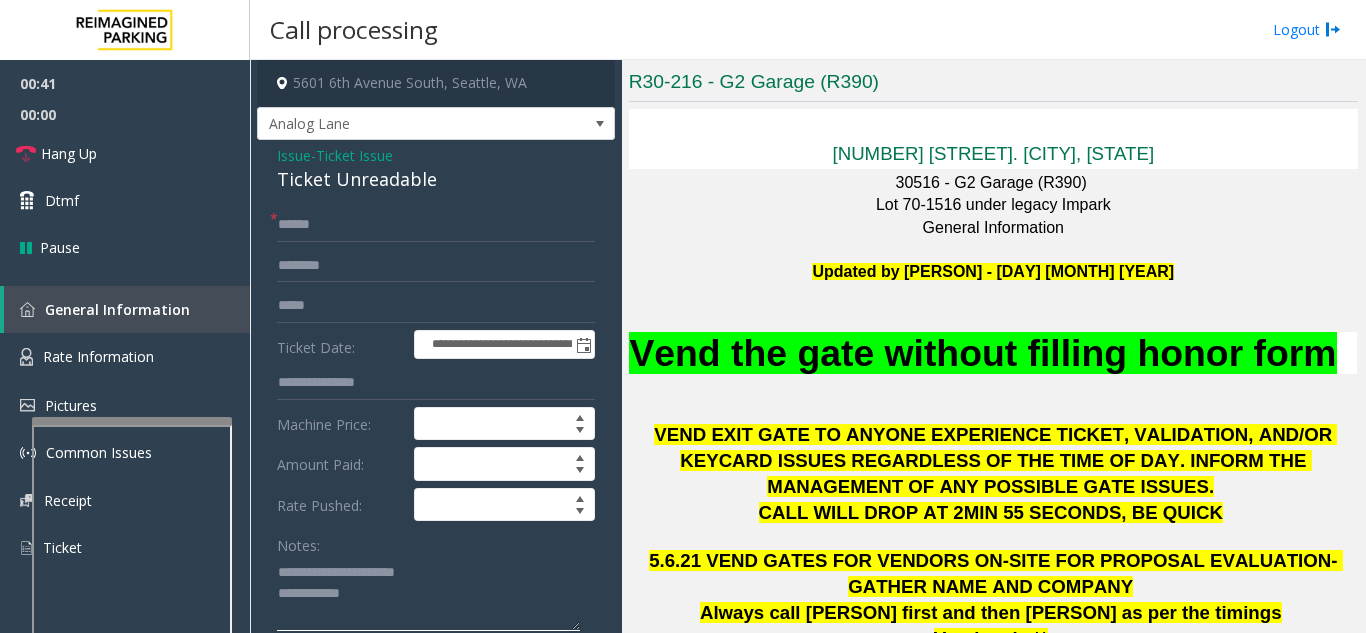 click 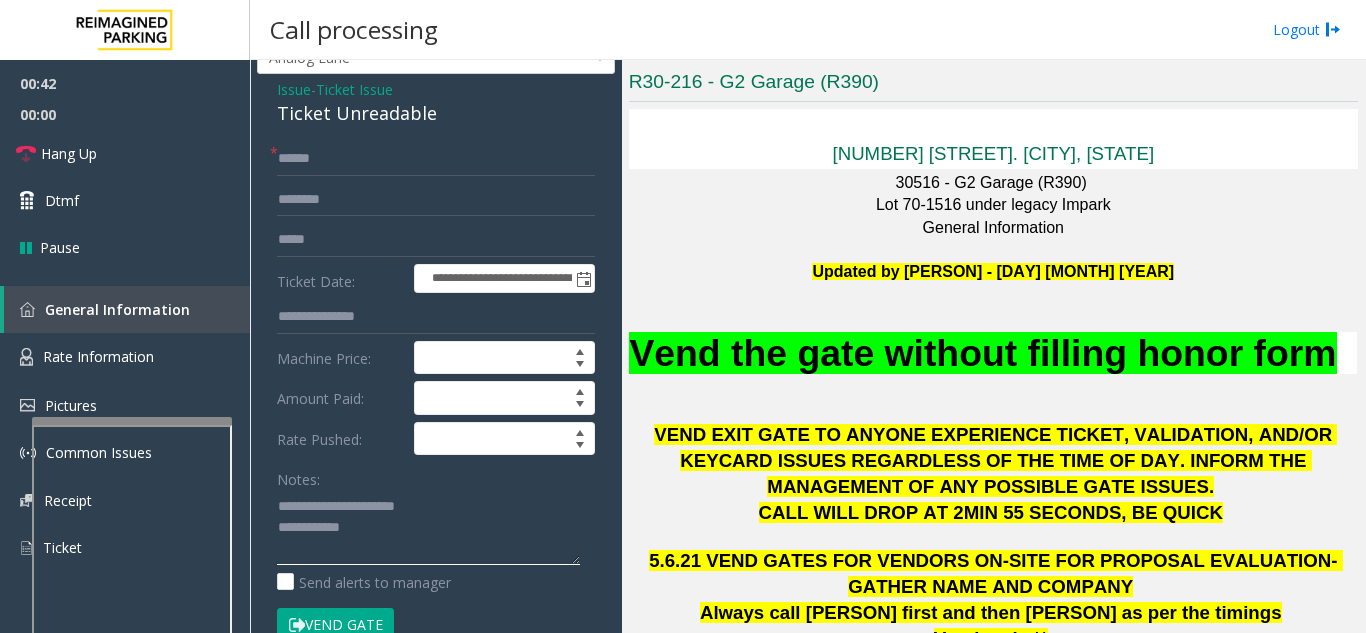 scroll, scrollTop: 100, scrollLeft: 0, axis: vertical 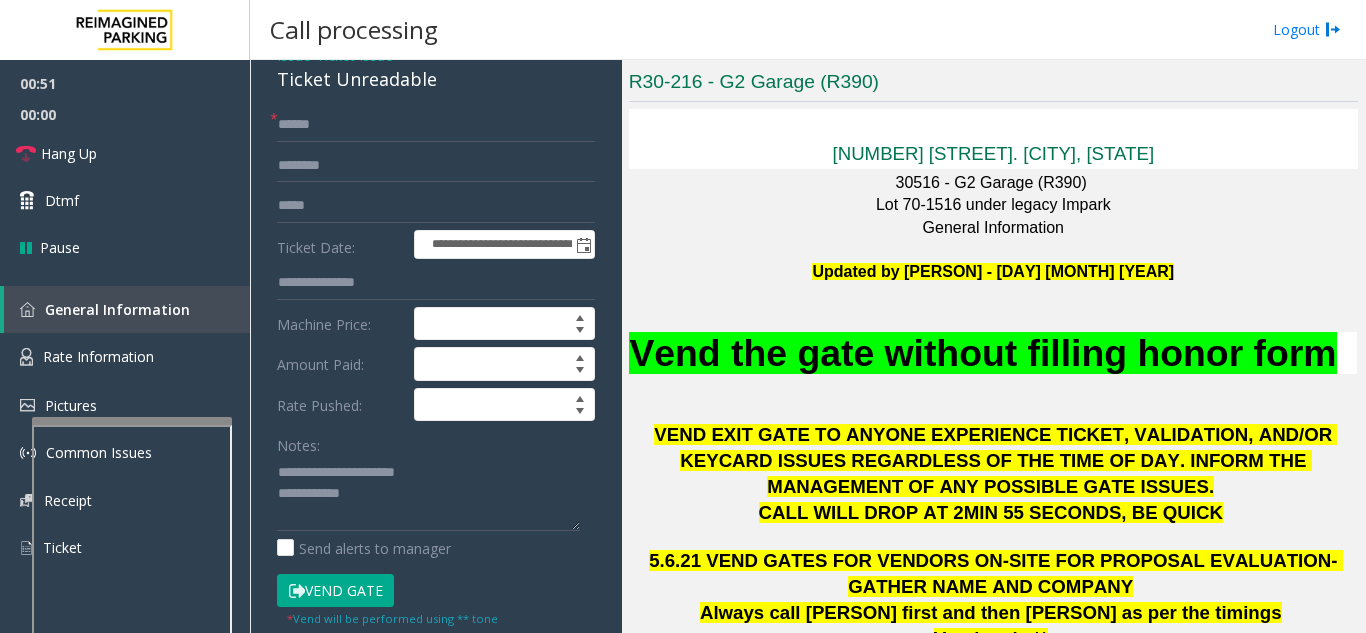 click on "Vend Gate" 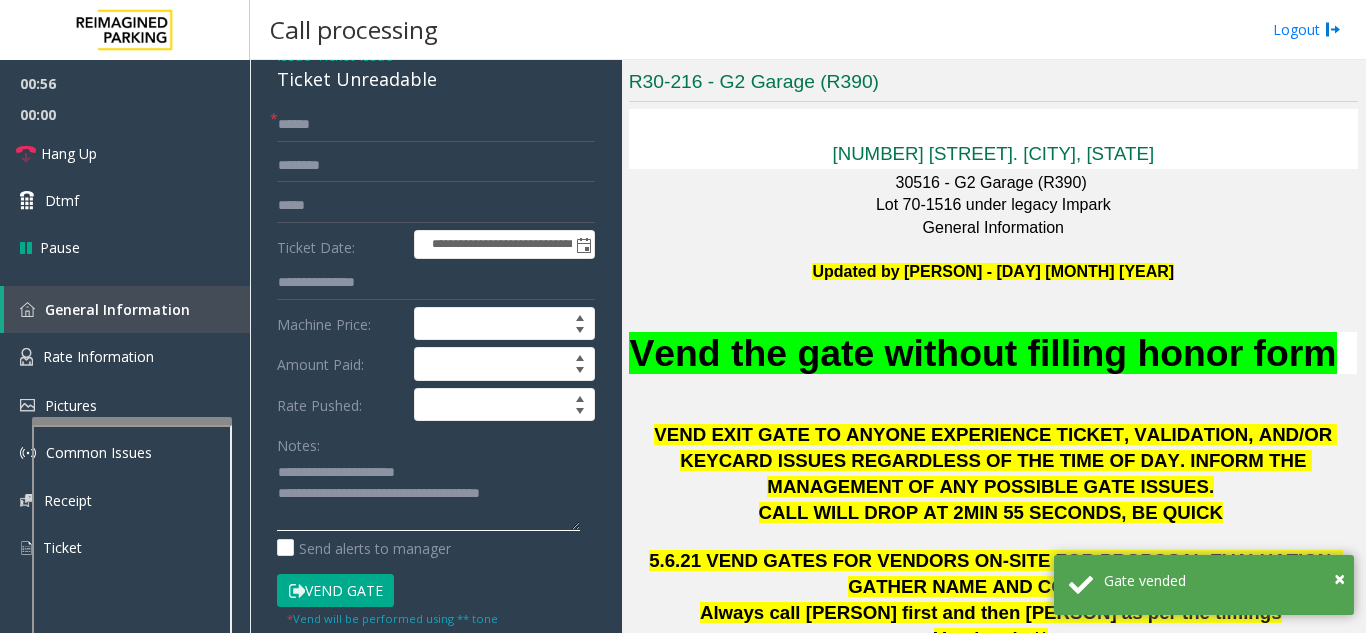 click 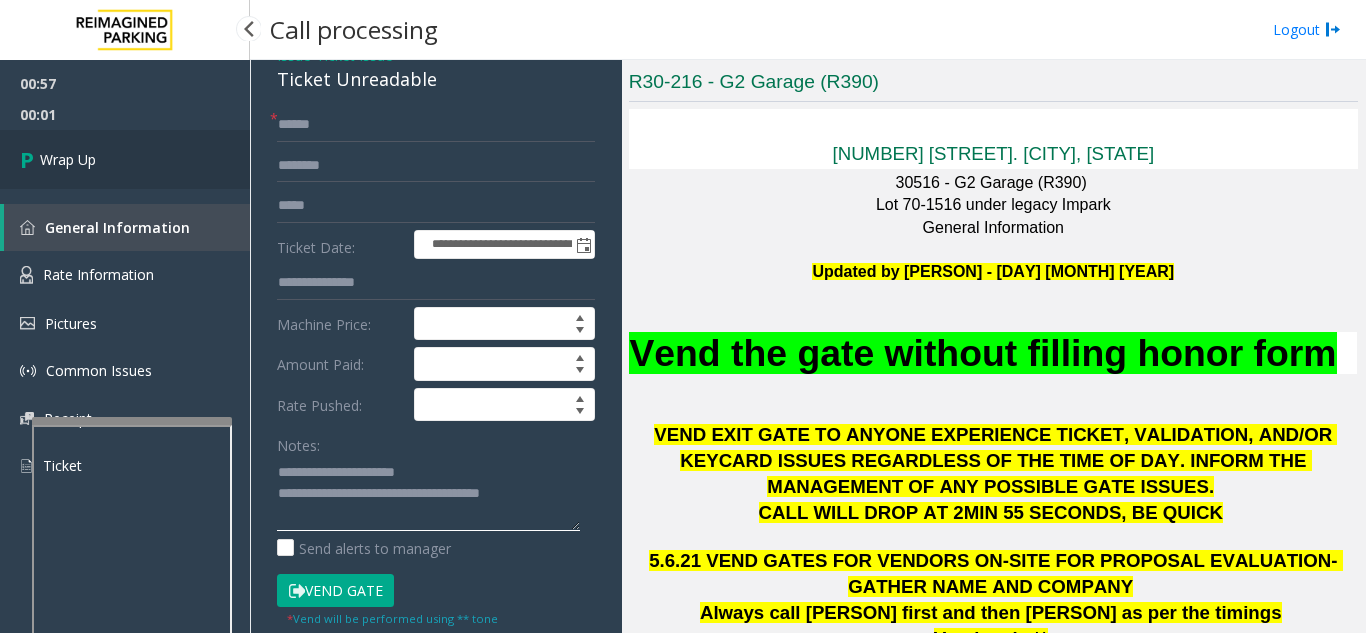 type on "**********" 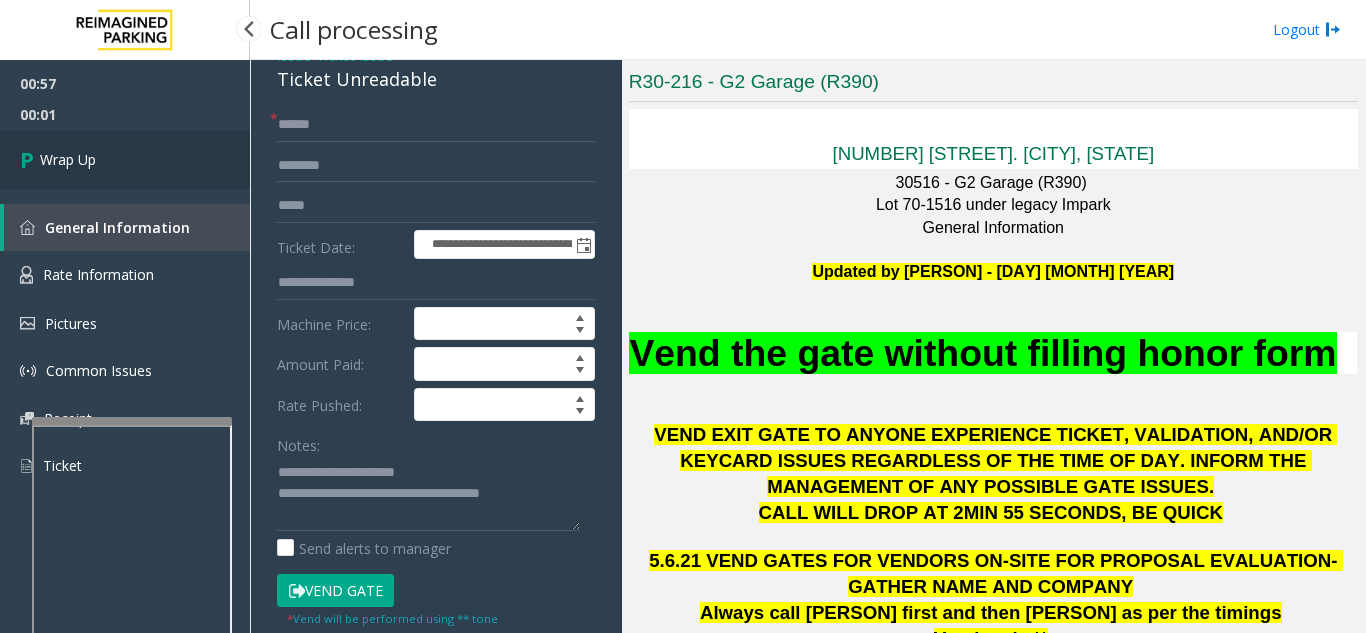 click on "Wrap Up" at bounding box center (125, 159) 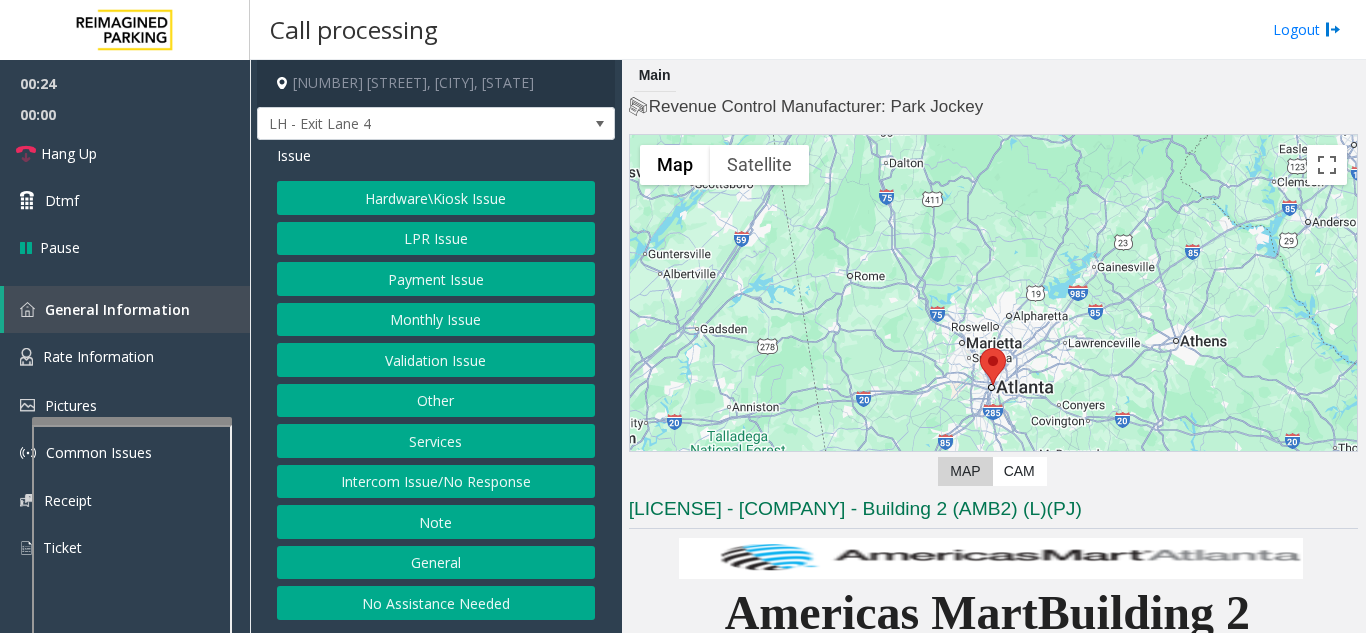 click on "Intercom Issue/No Response" 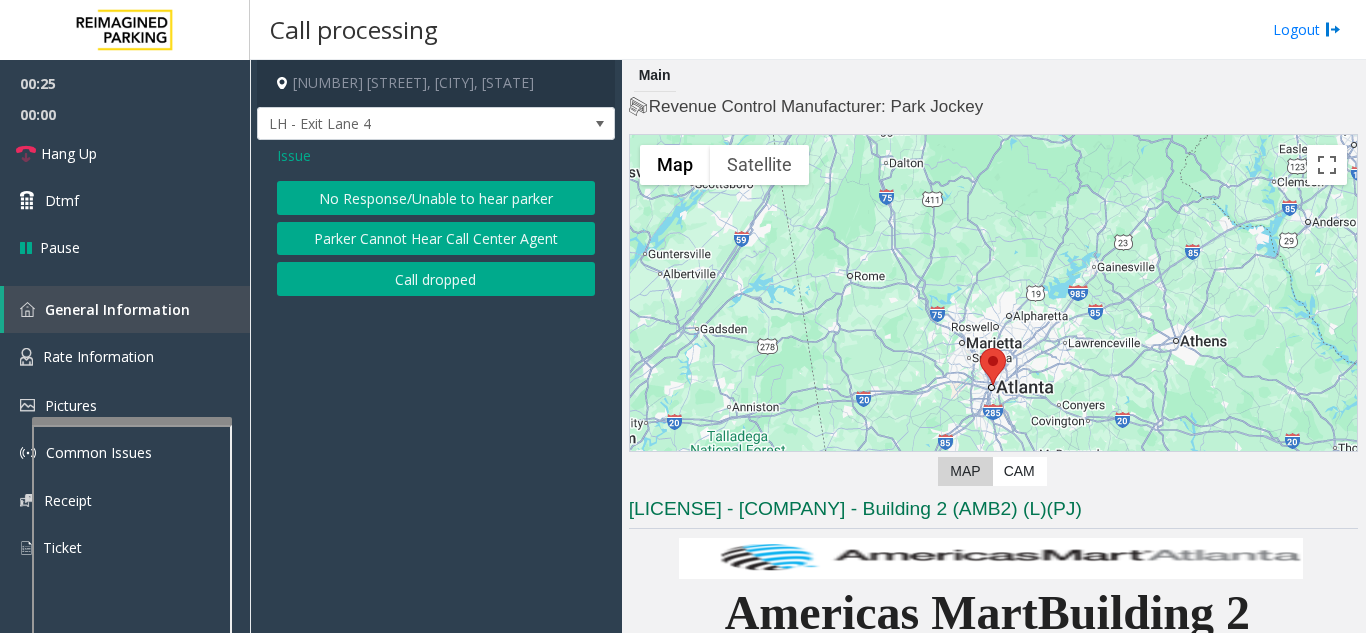 click on "Issue" 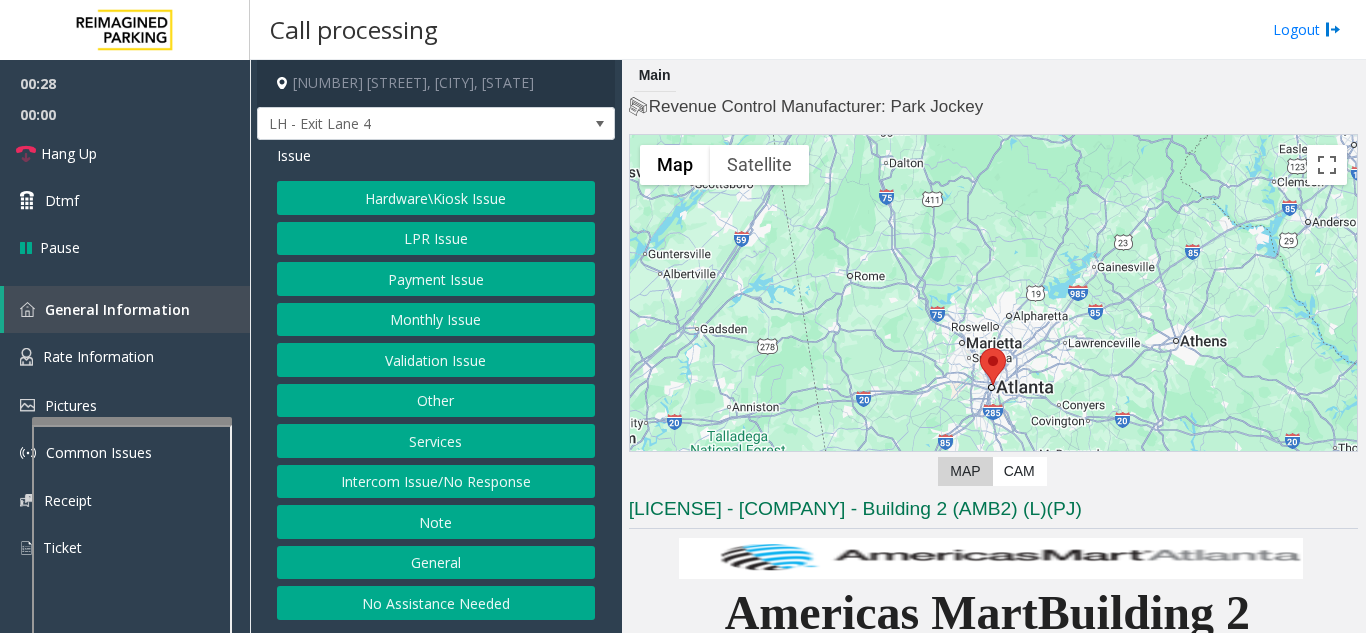 click on "Intercom Issue/No Response" 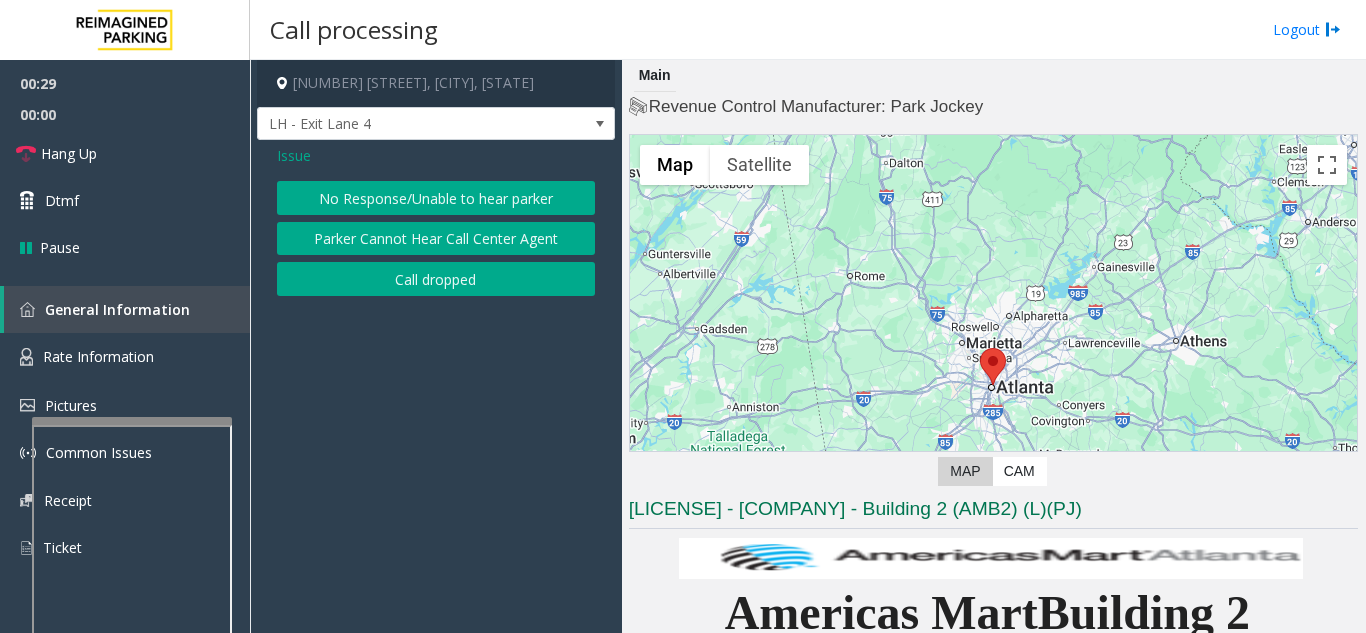 click on "No Response/Unable to hear parker" 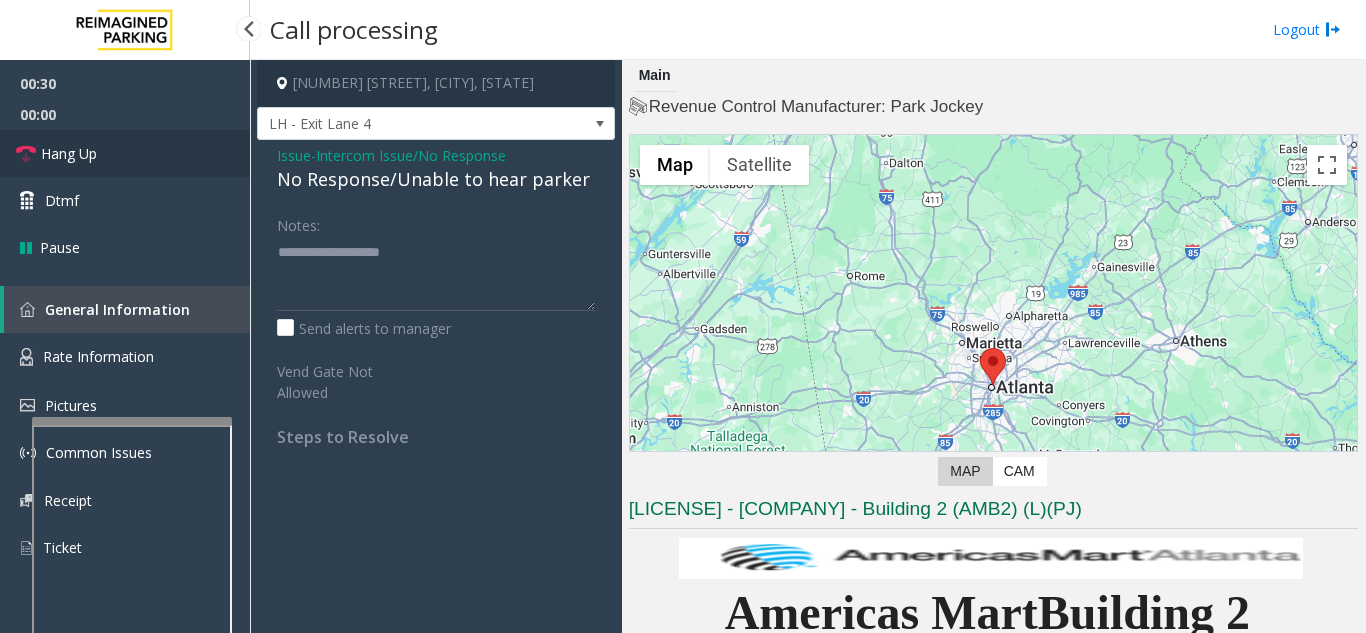 click on "Hang Up" at bounding box center (125, 153) 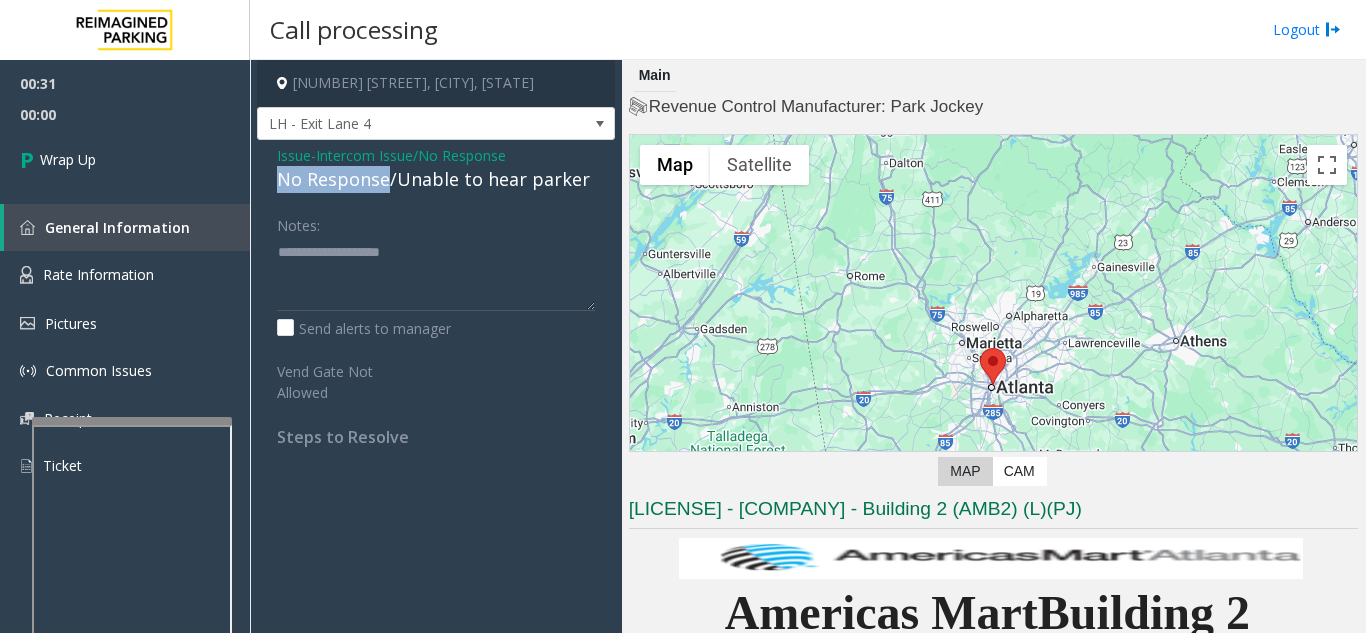drag, startPoint x: 387, startPoint y: 182, endPoint x: 276, endPoint y: 187, distance: 111.11256 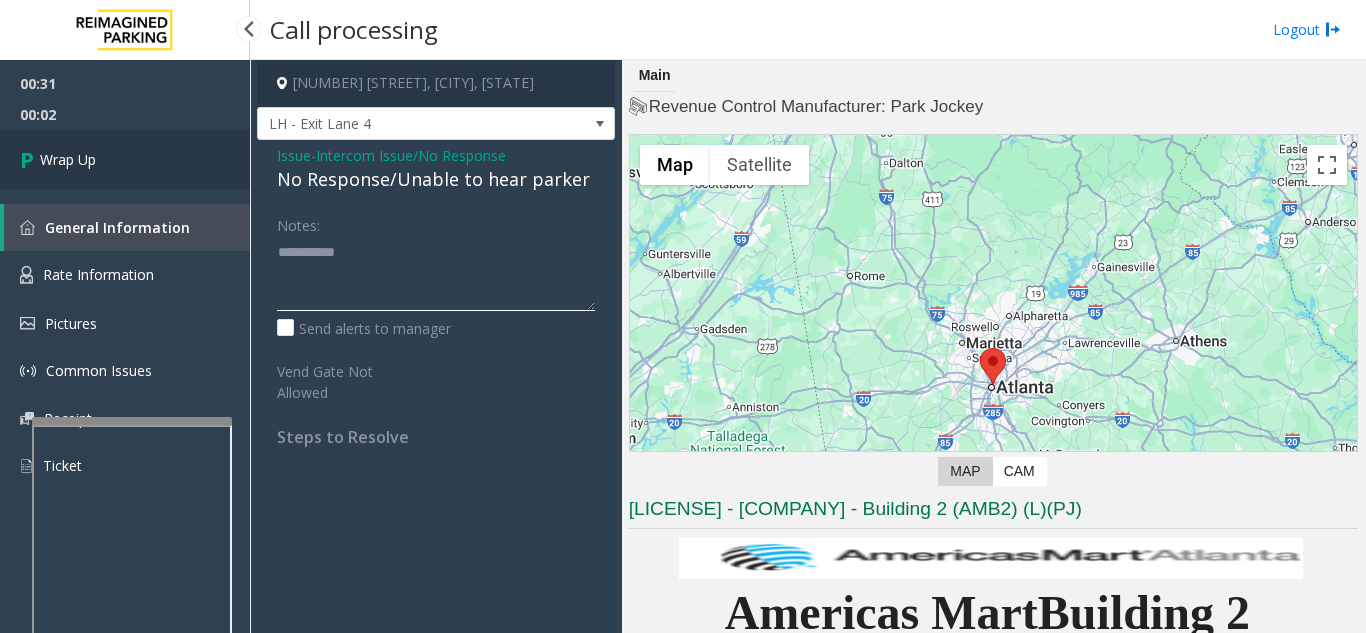 type on "**********" 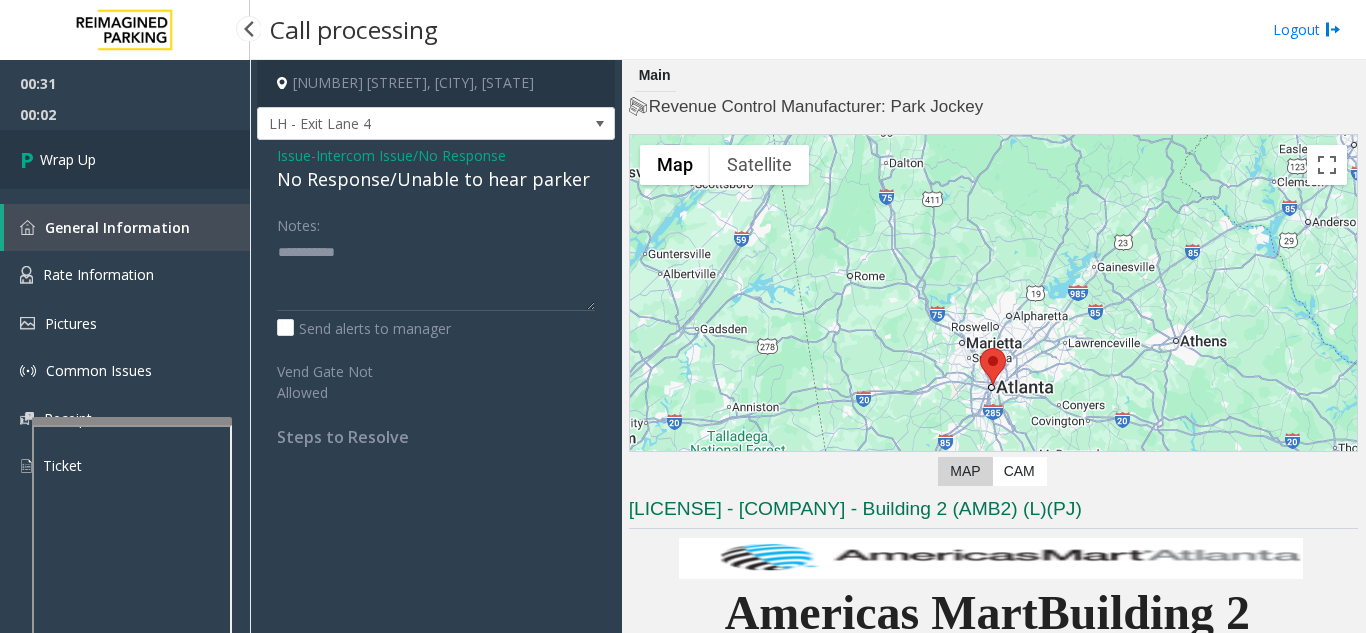 click on "Wrap Up" at bounding box center (125, 159) 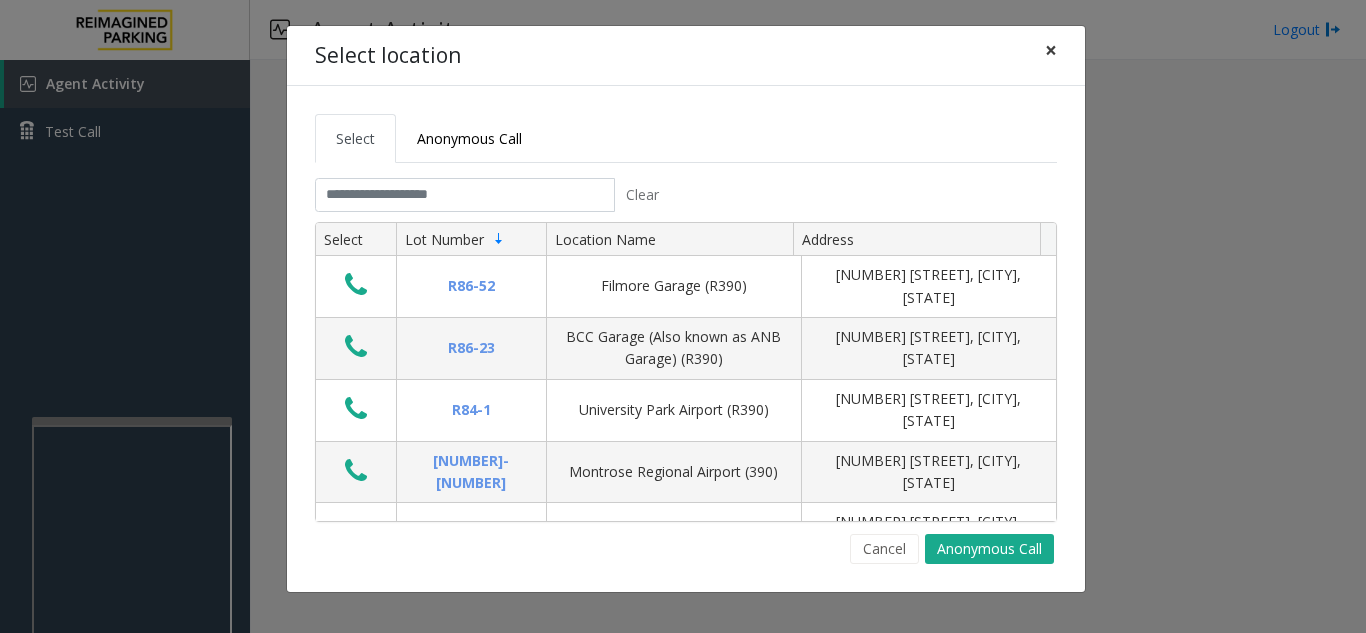 click on "×" 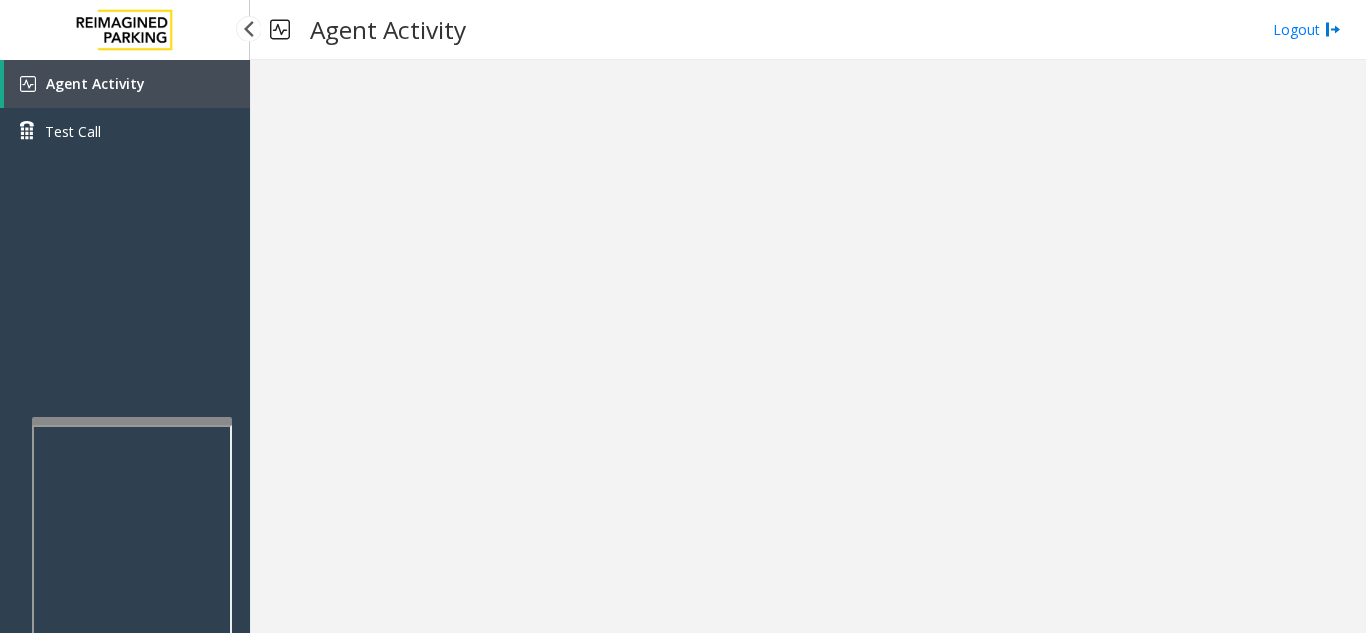 click on "Agent Activity" at bounding box center (95, 83) 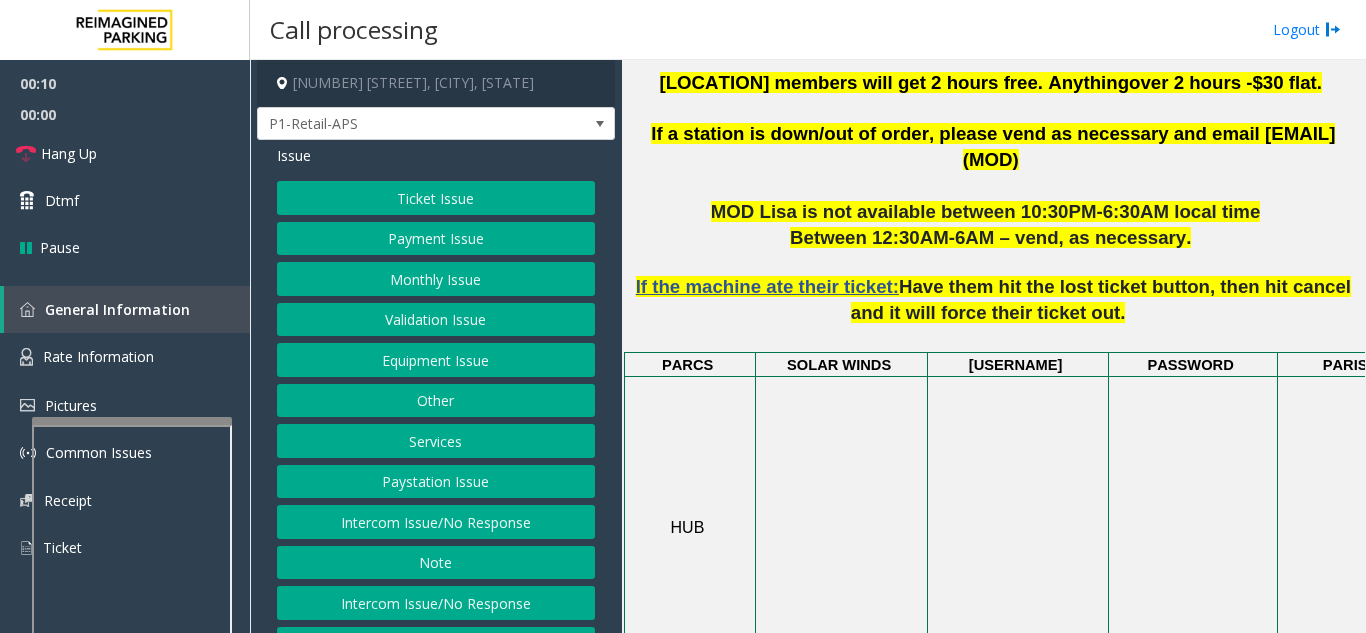 scroll, scrollTop: 1000, scrollLeft: 0, axis: vertical 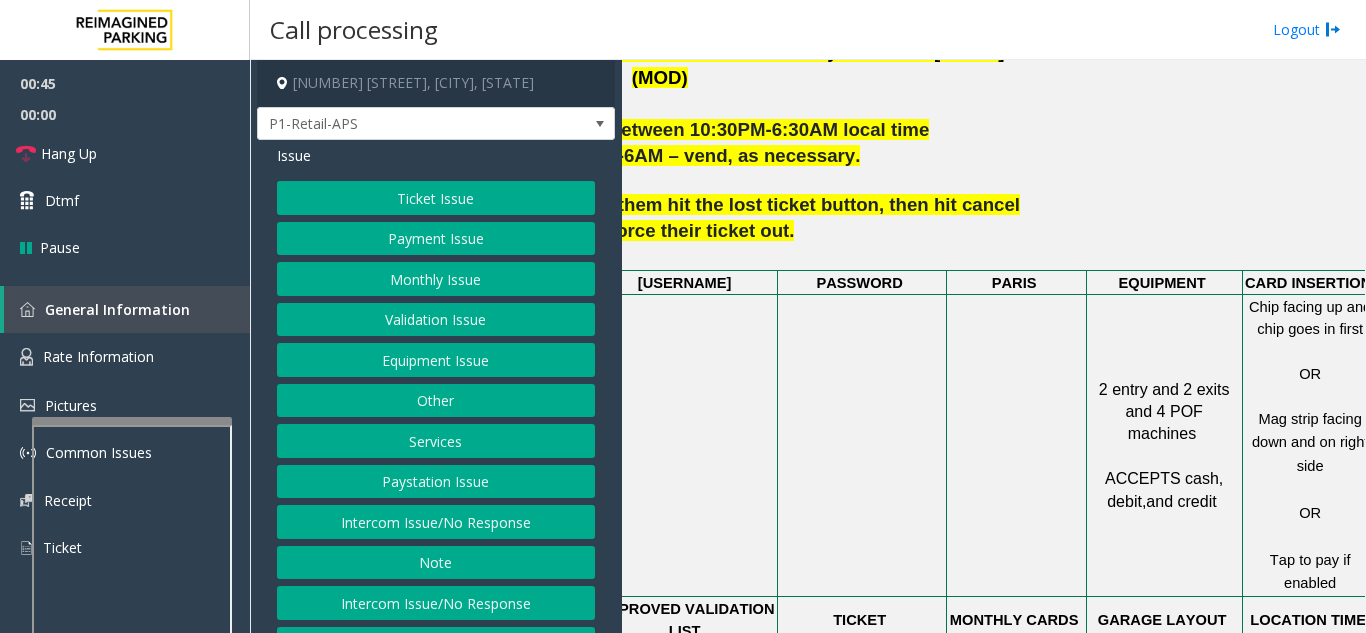 click on "Ticket Issue   Payment Issue   Monthly Issue   Validation Issue   Equipment Issue   Other   Services   Paystation Issue   Intercom Issue/No Response   Note   Intercom Issue/No Response   General   No Assistance Needed" 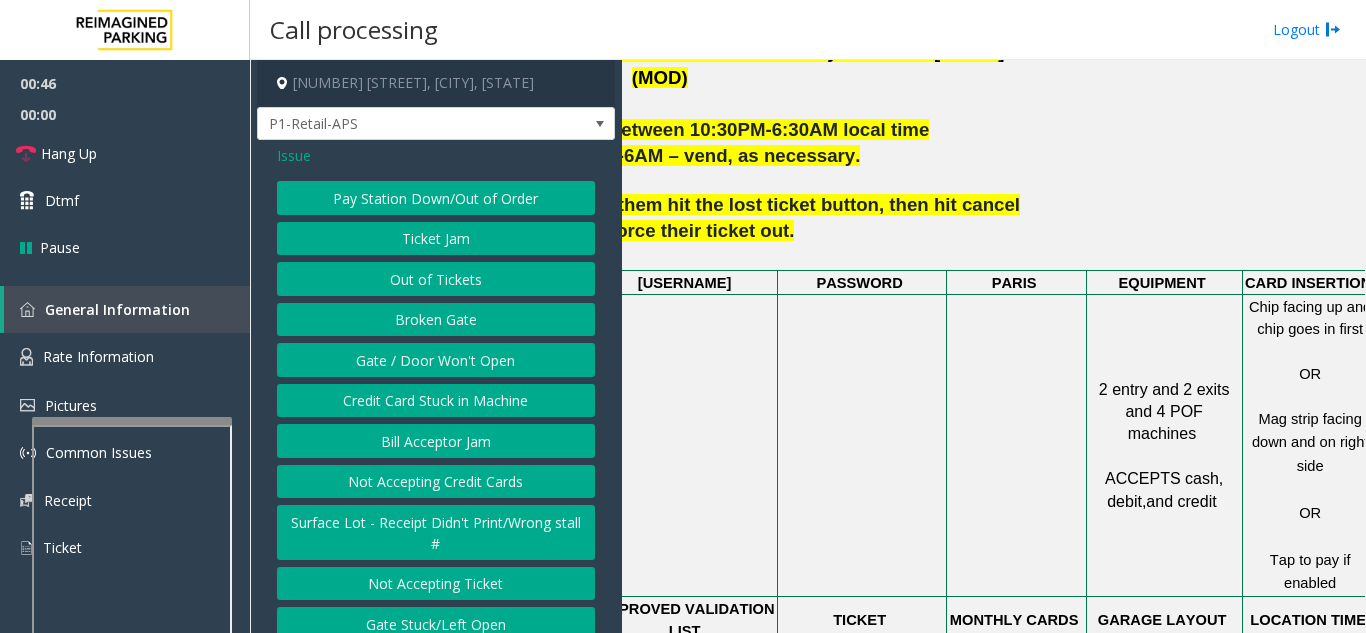 click on "Gate / Door Won't Open" 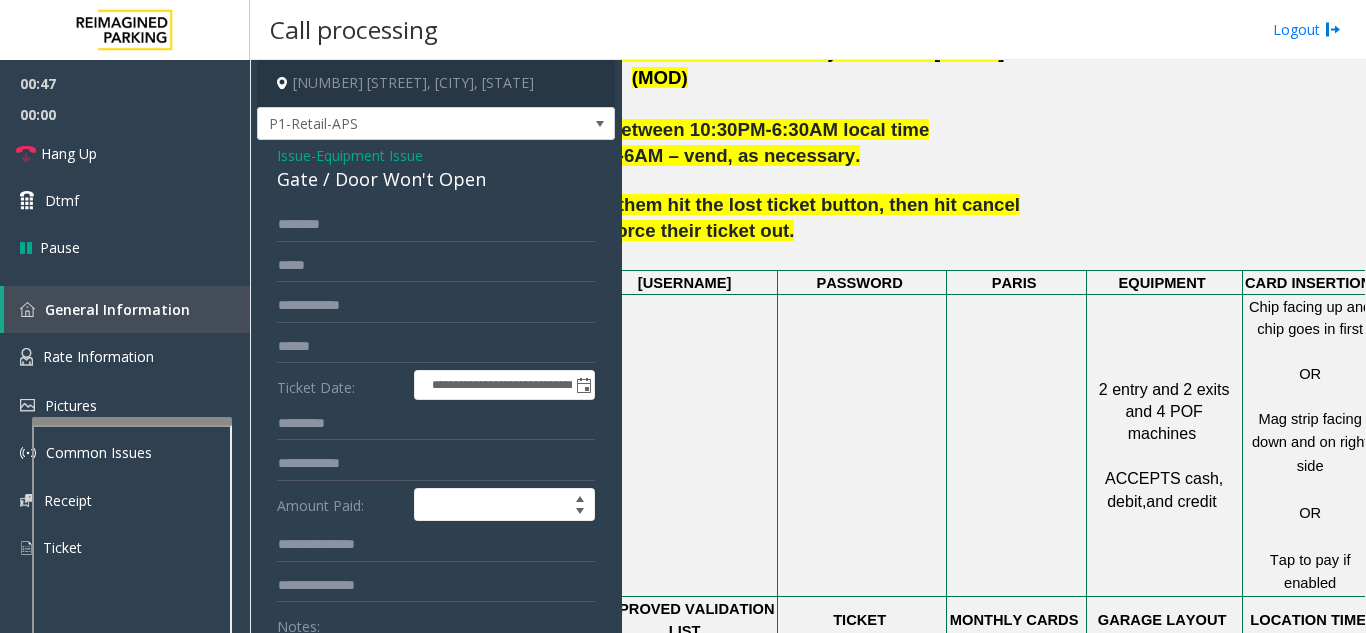 scroll, scrollTop: 100, scrollLeft: 0, axis: vertical 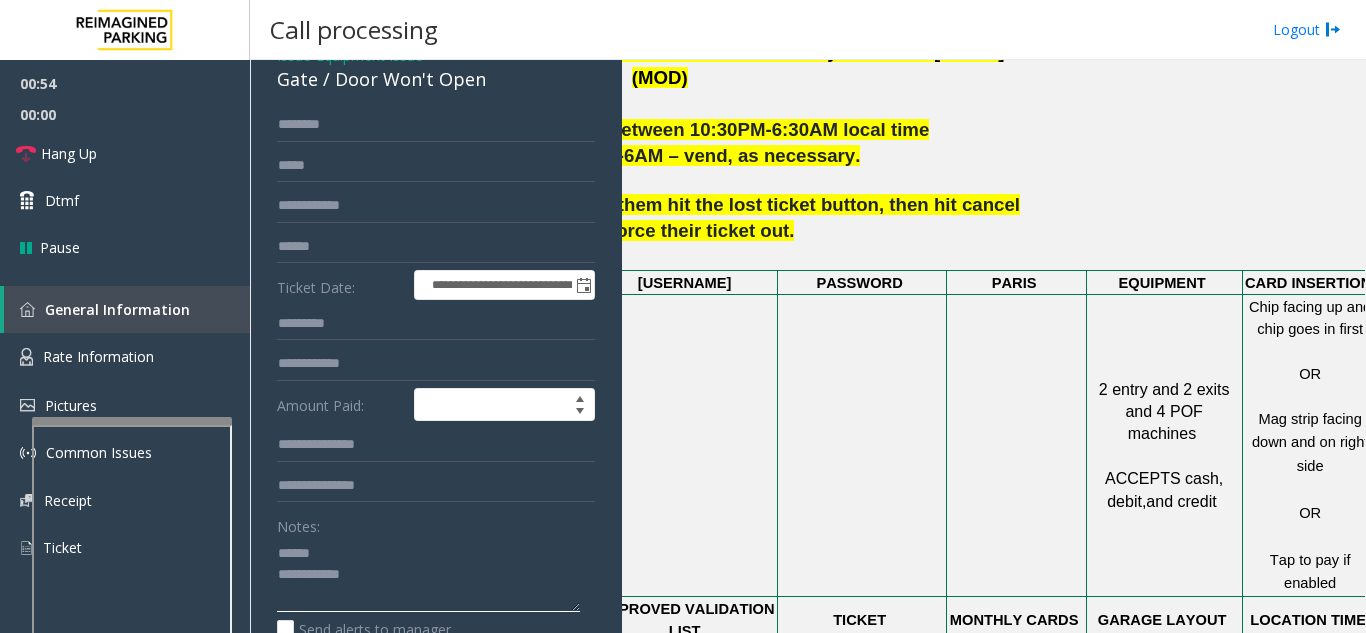 click 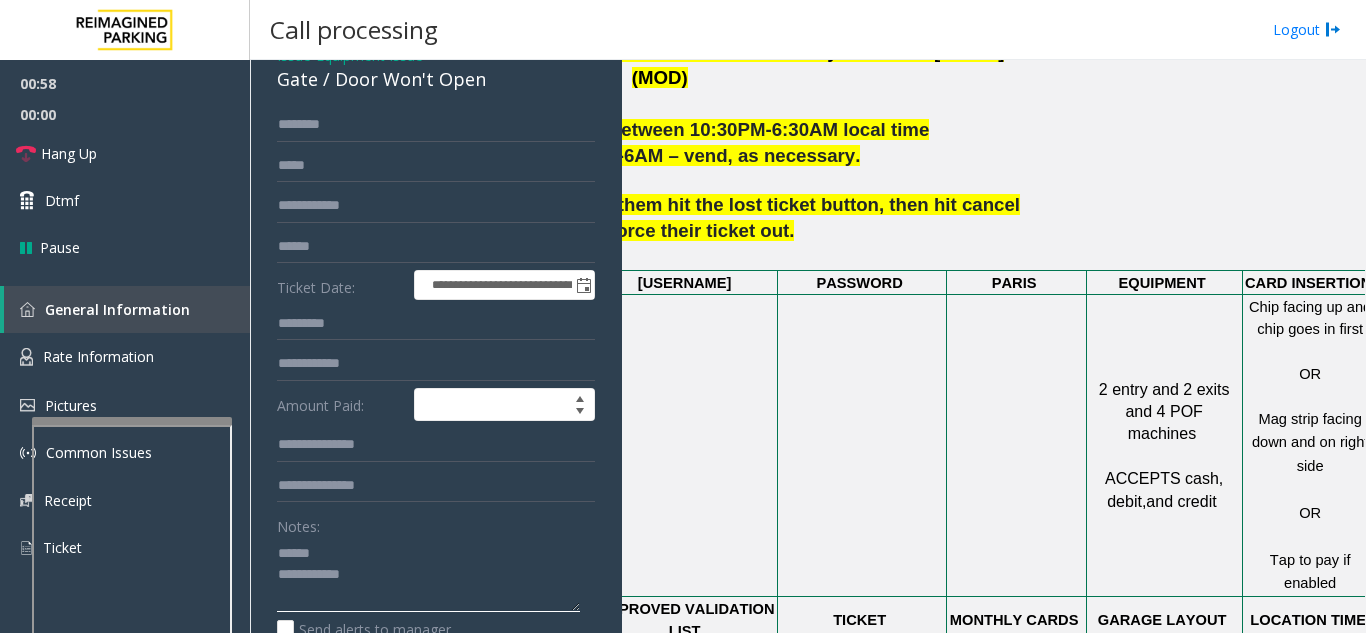 scroll, scrollTop: 0, scrollLeft: 0, axis: both 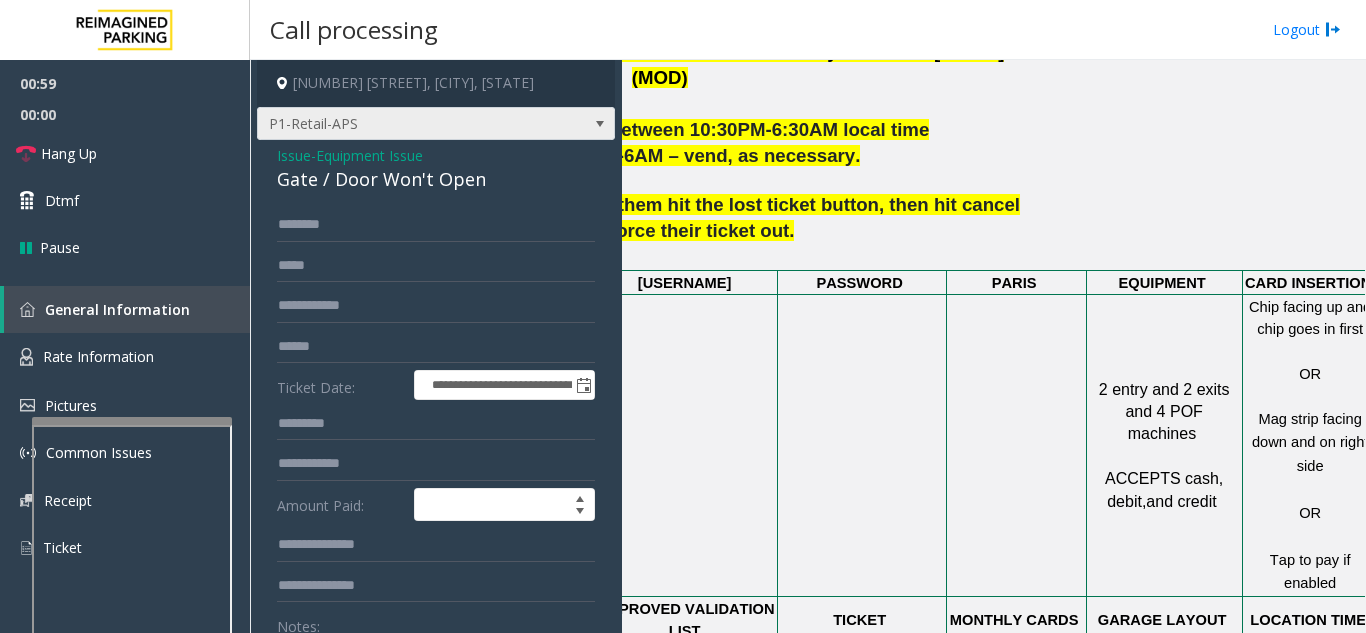 click on "P1-Retail-APS" at bounding box center (400, 124) 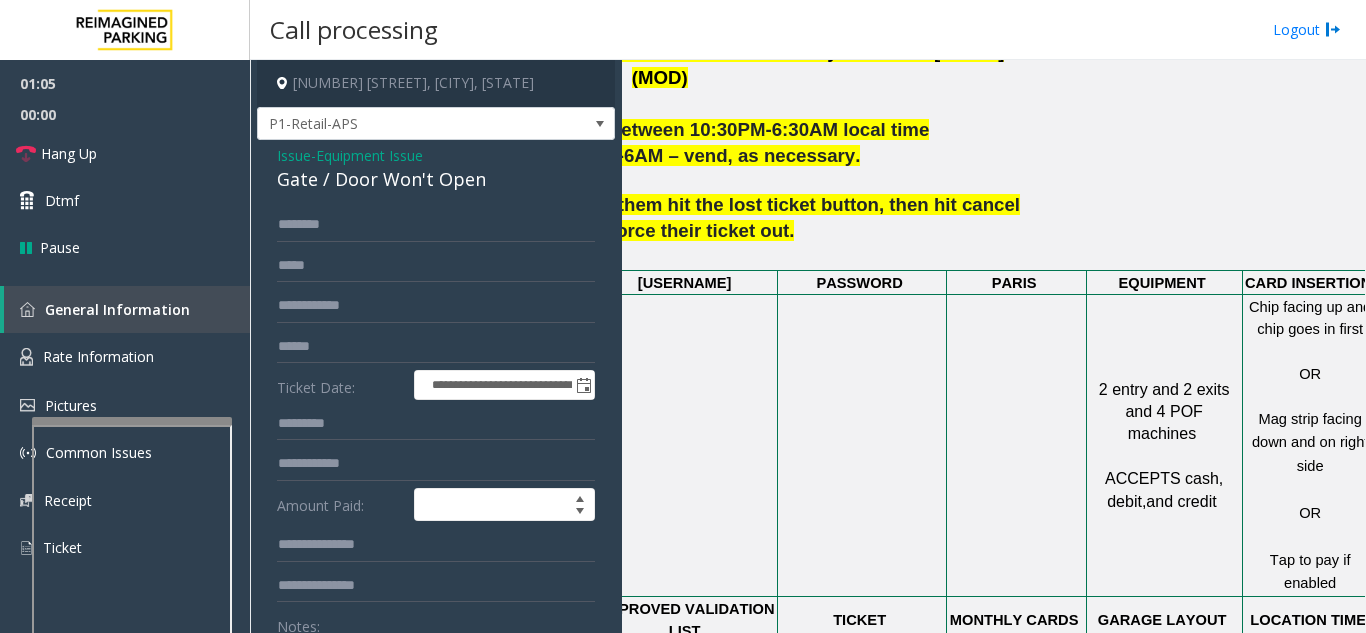 click 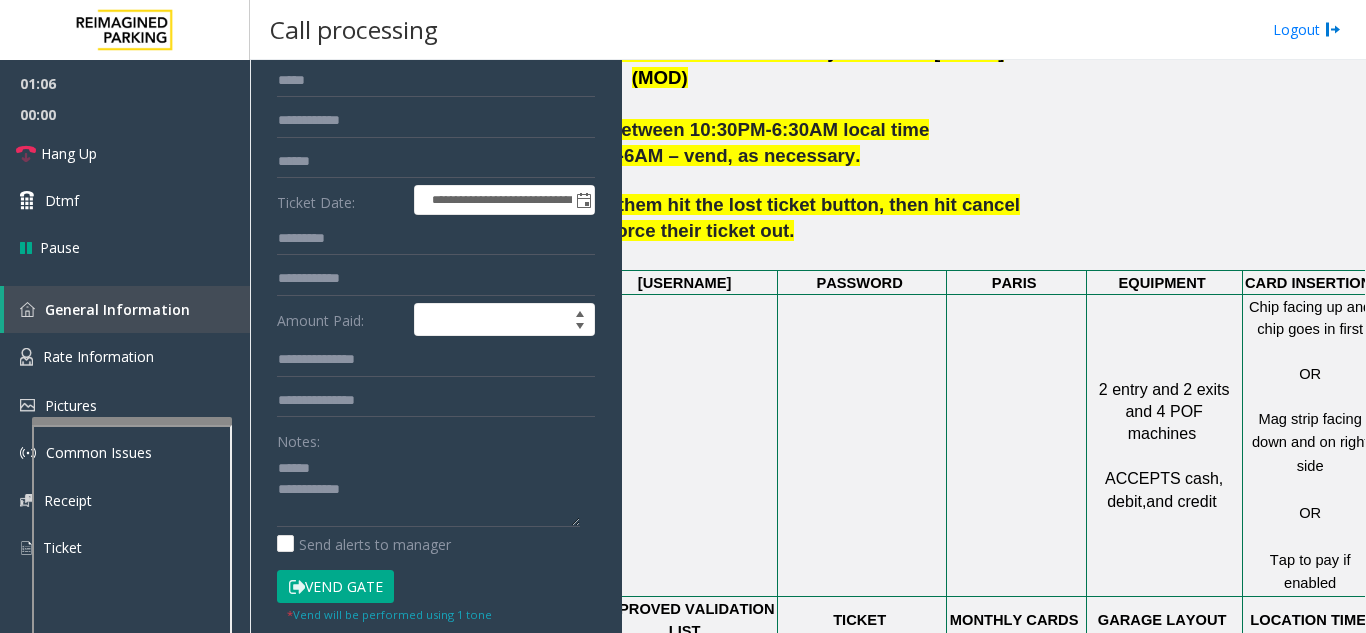 scroll, scrollTop: 200, scrollLeft: 0, axis: vertical 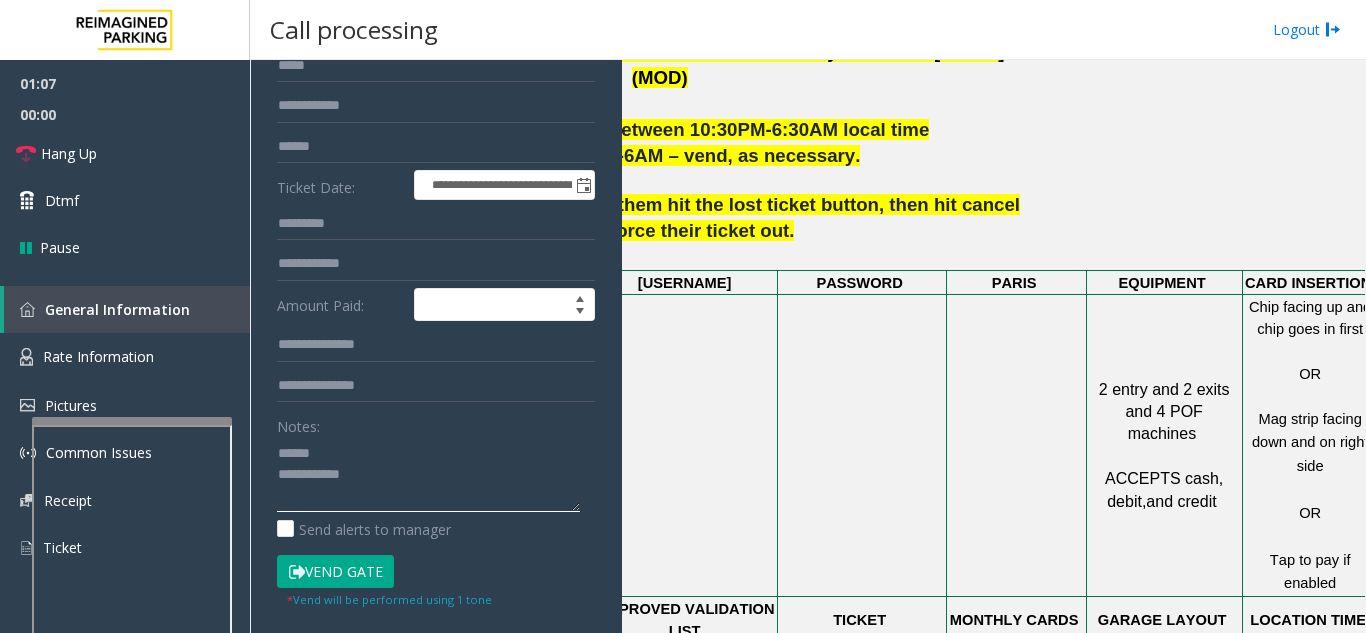 click 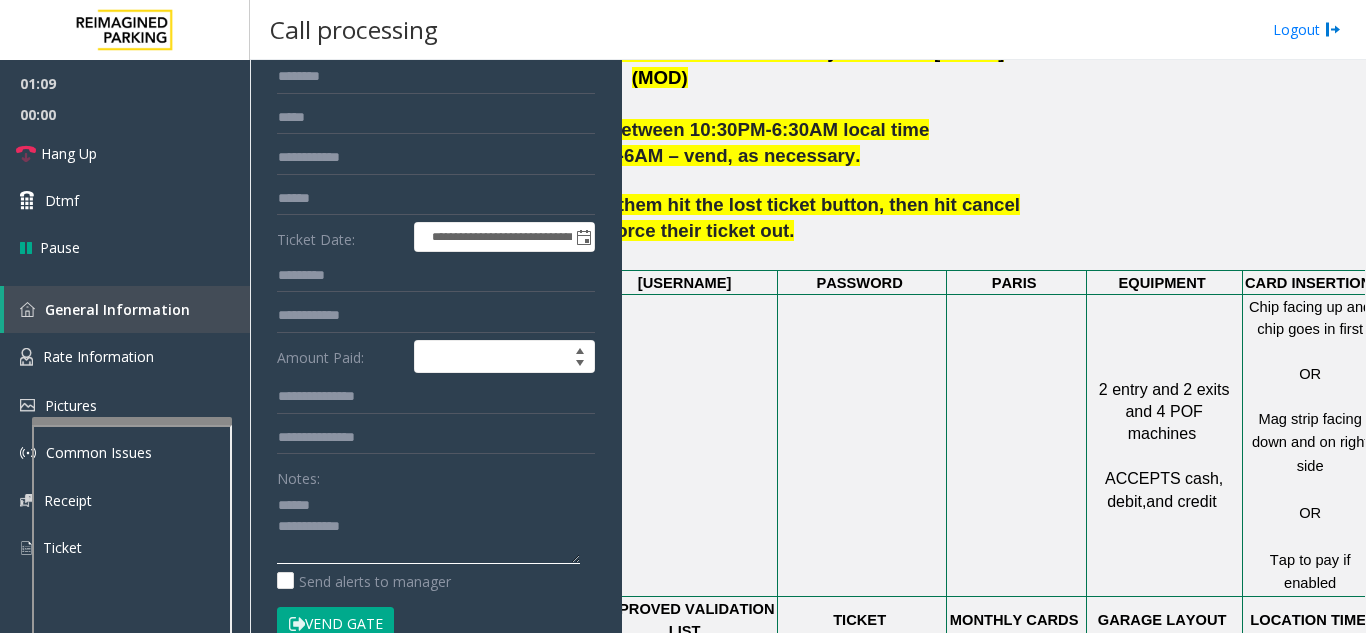 scroll, scrollTop: 200, scrollLeft: 0, axis: vertical 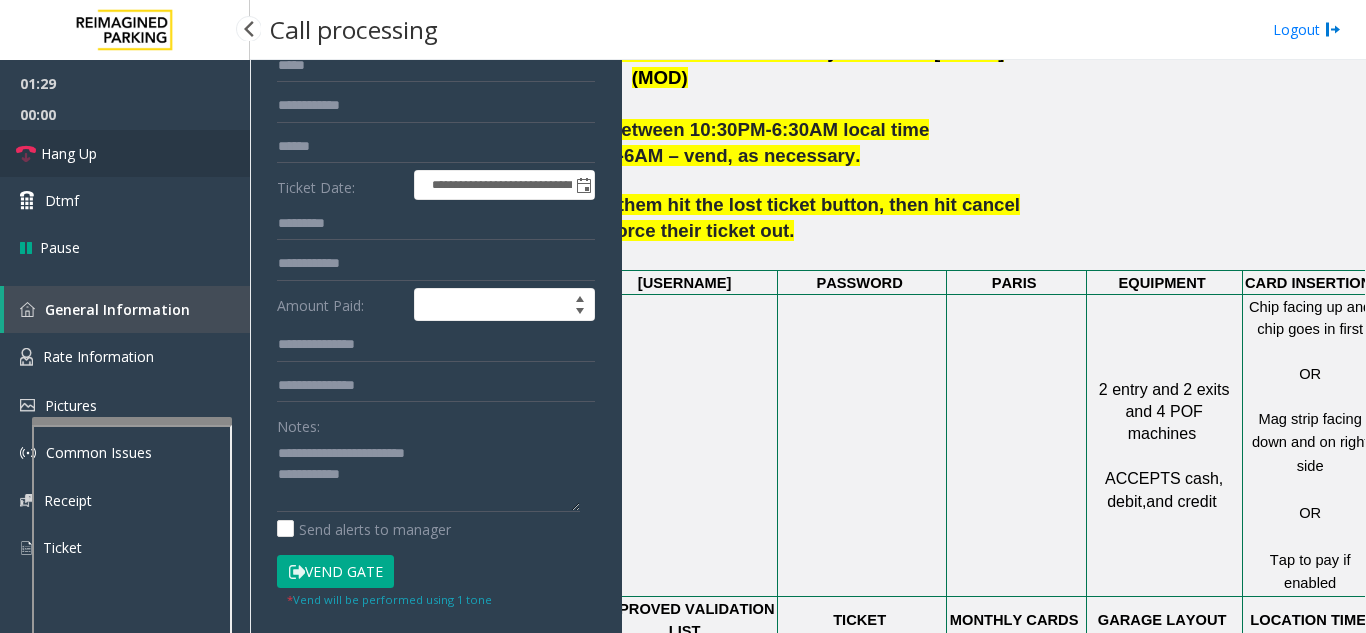 click on "Hang Up" at bounding box center [69, 153] 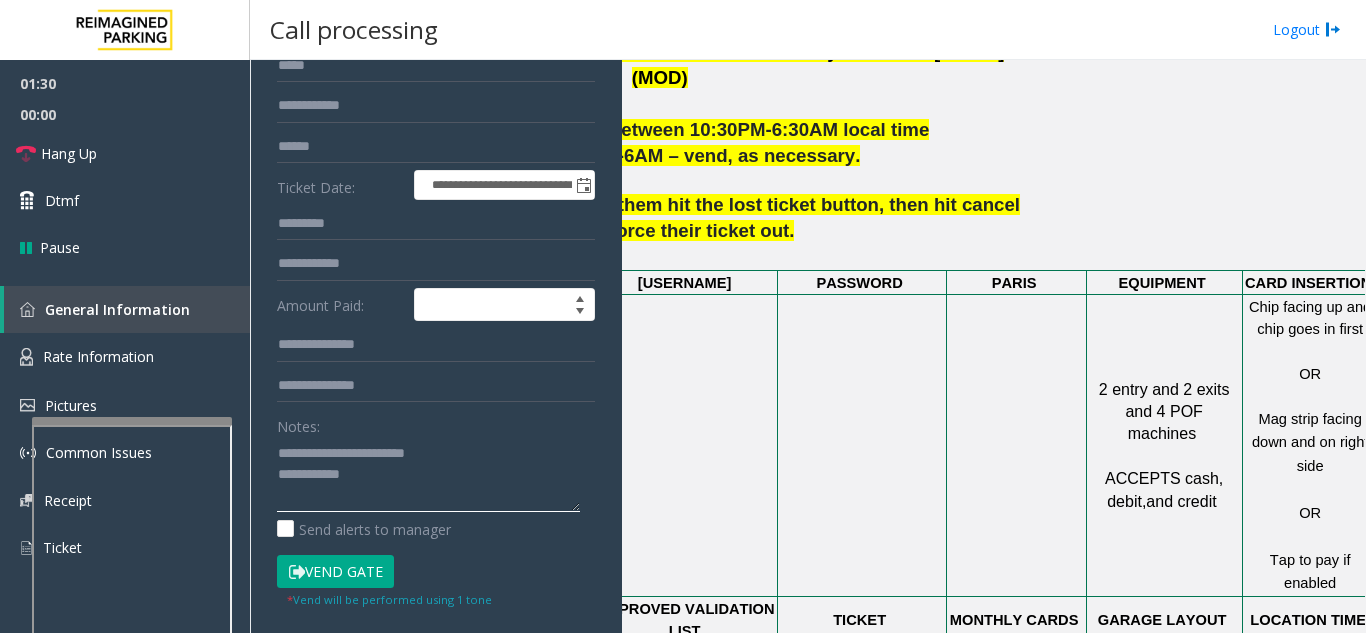 click 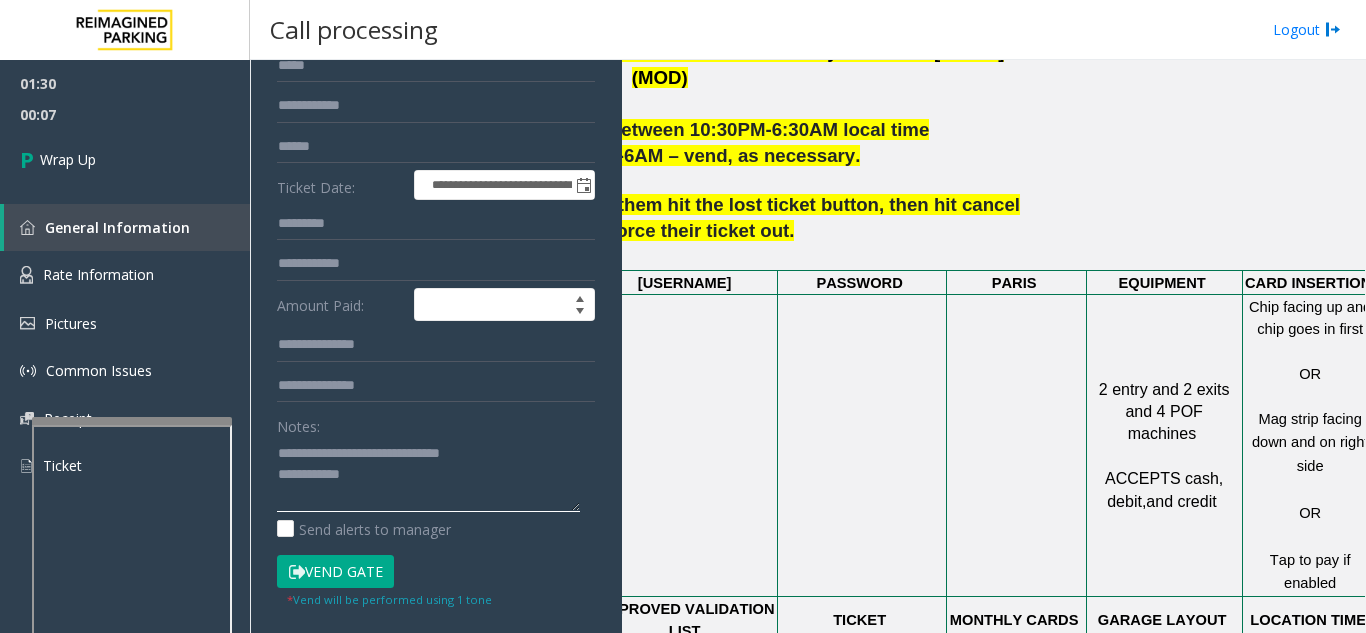 click 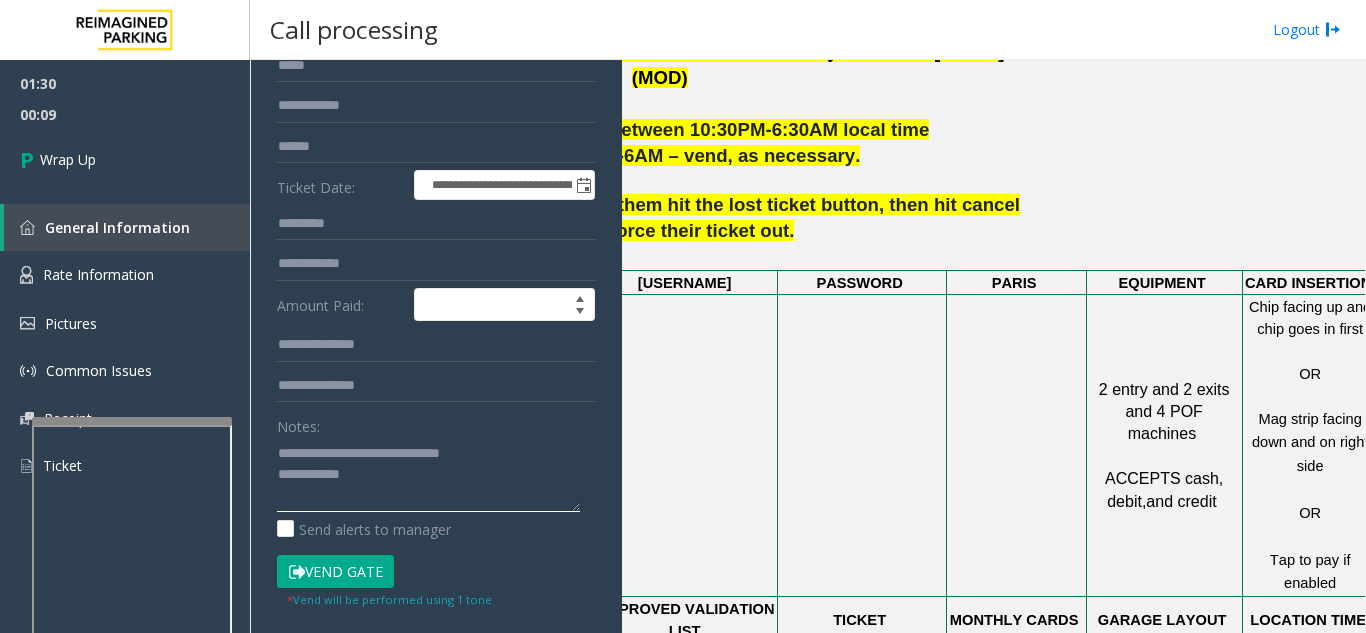 click 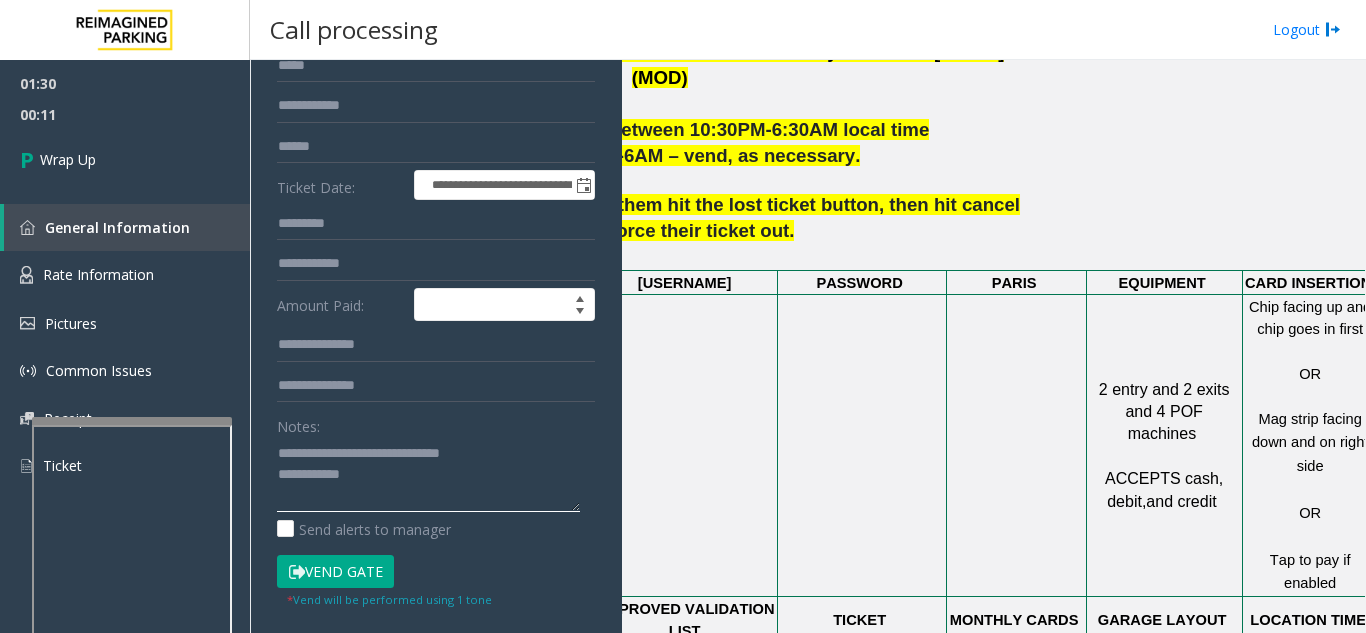 click 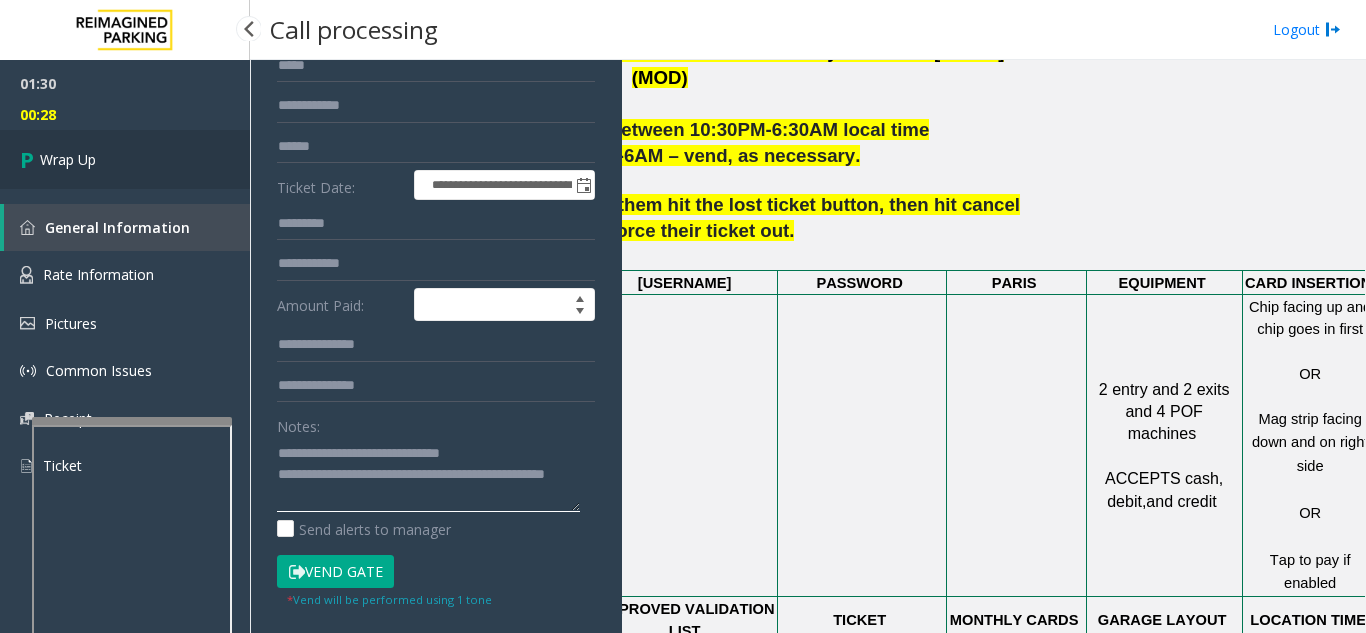 type on "**********" 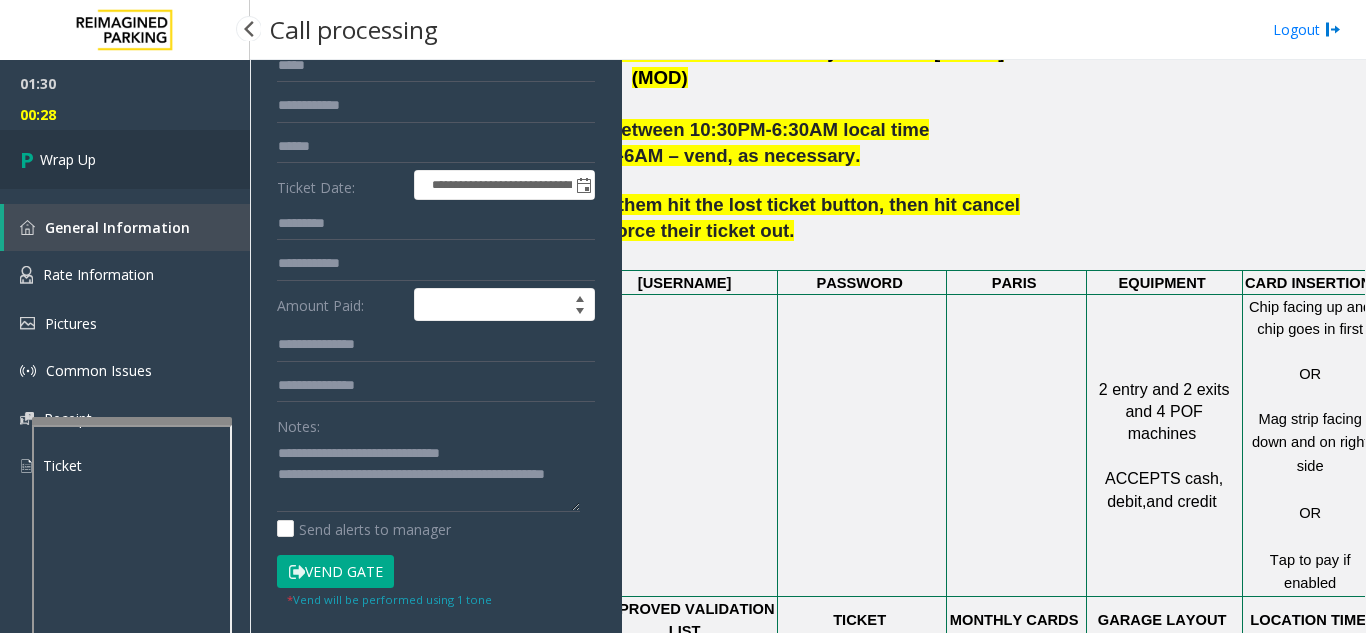 click on "Wrap Up" at bounding box center [68, 159] 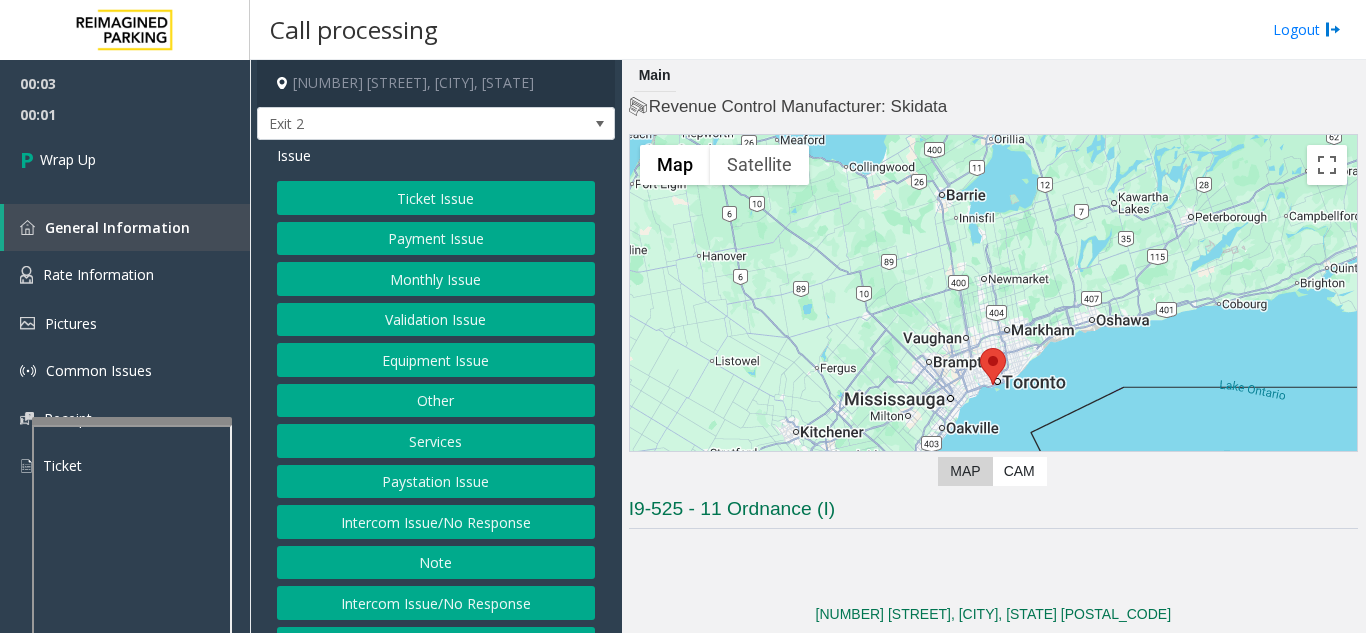 click on "Intercom Issue/No Response" 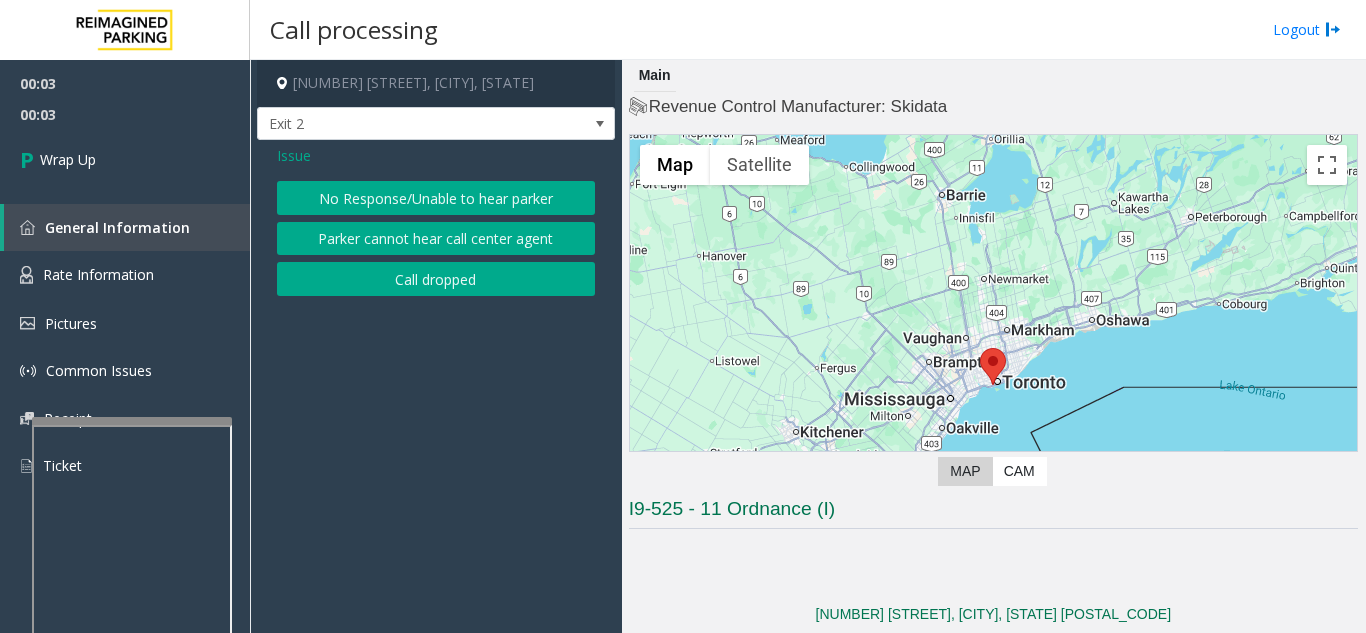 click on "Call dropped" 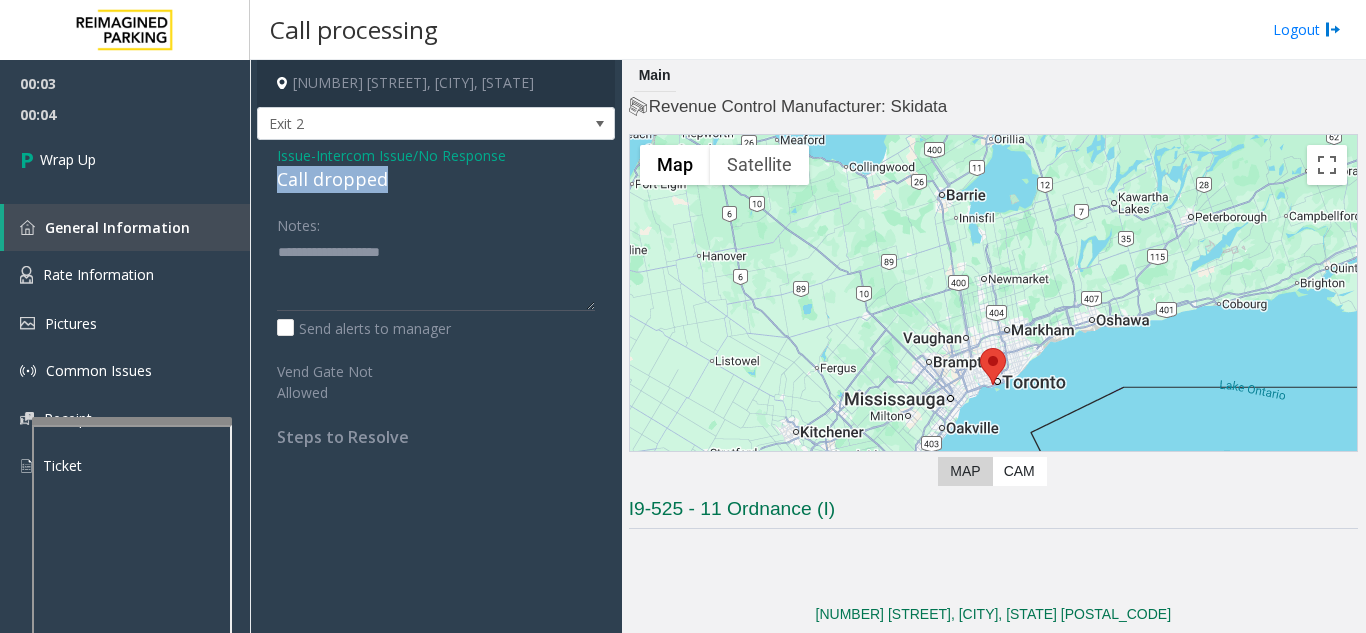 drag, startPoint x: 276, startPoint y: 187, endPoint x: 389, endPoint y: 187, distance: 113 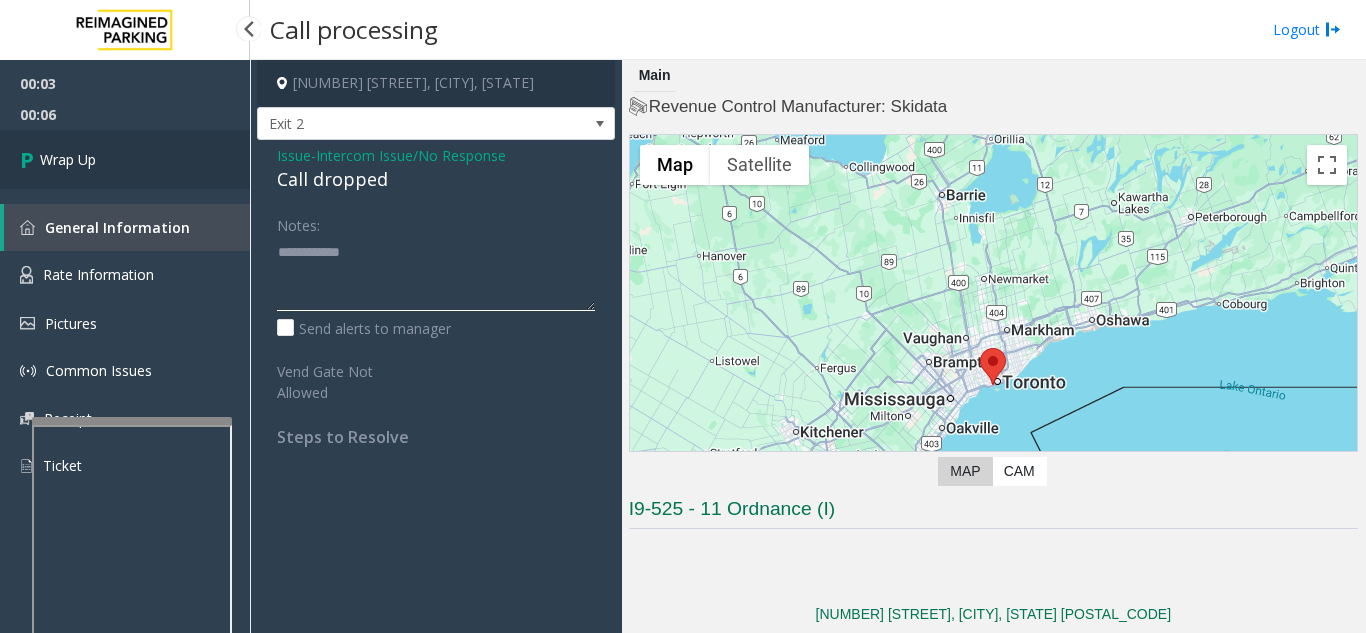 type on "**********" 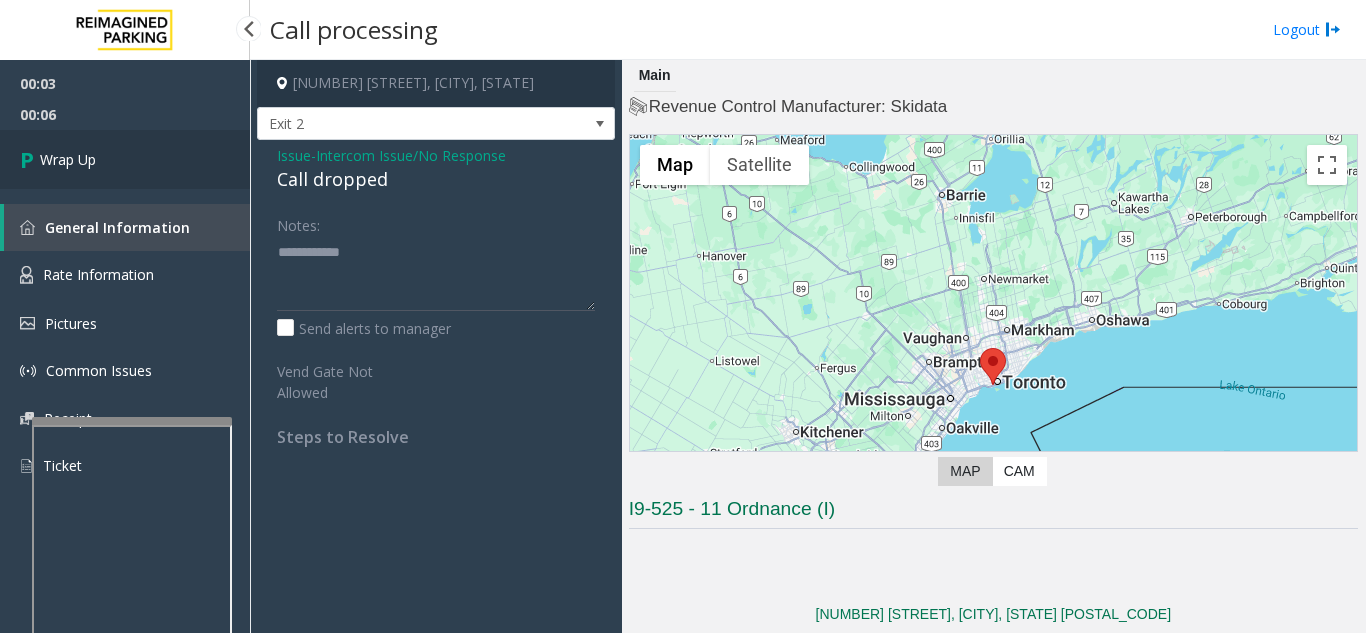click on "Wrap Up" at bounding box center (125, 159) 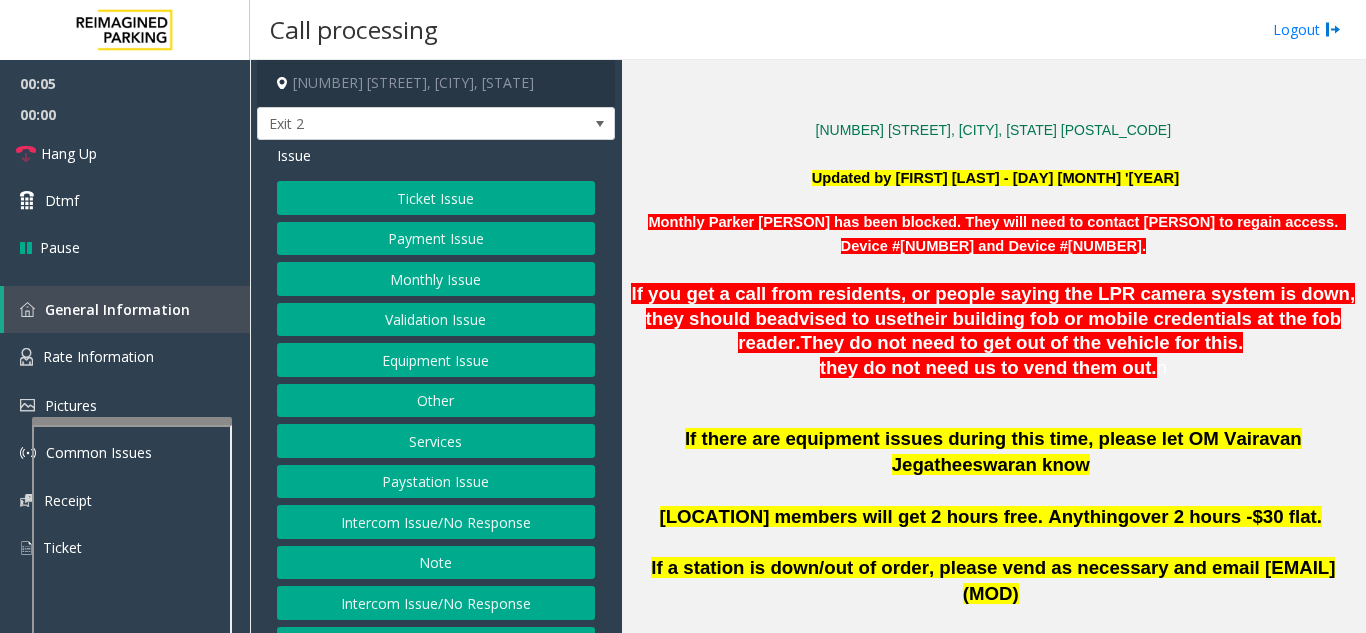 scroll, scrollTop: 500, scrollLeft: 0, axis: vertical 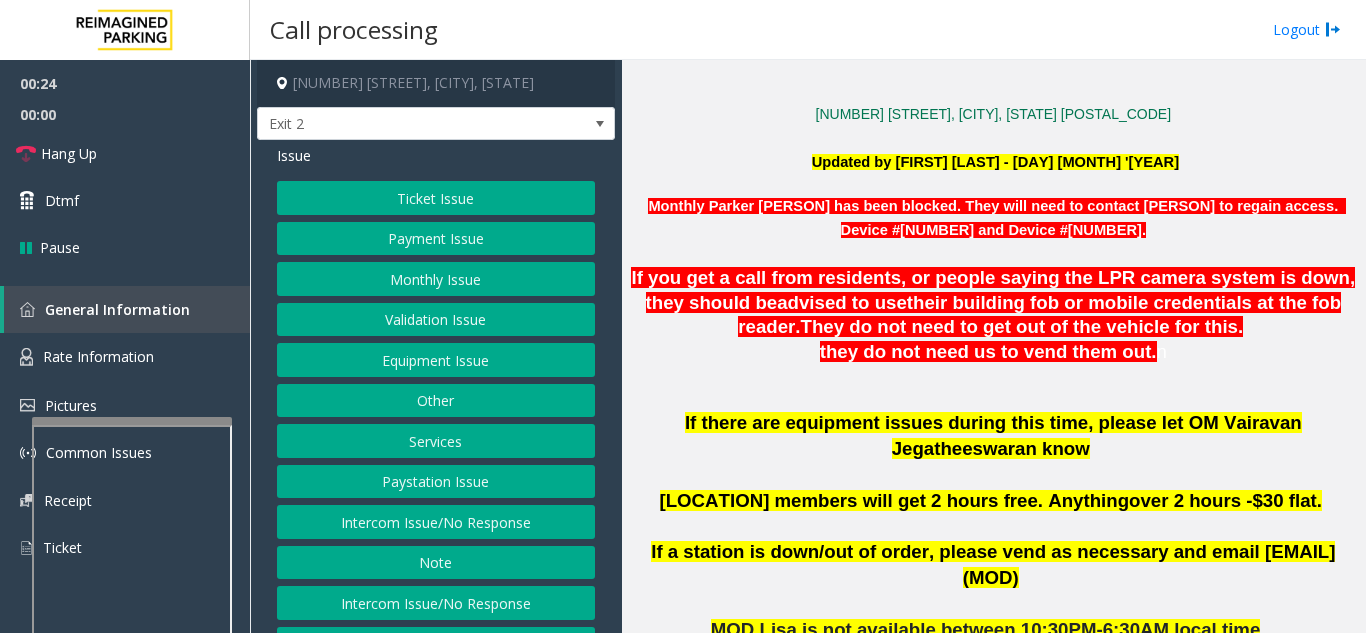 click on "Intercom Issue/No Response" 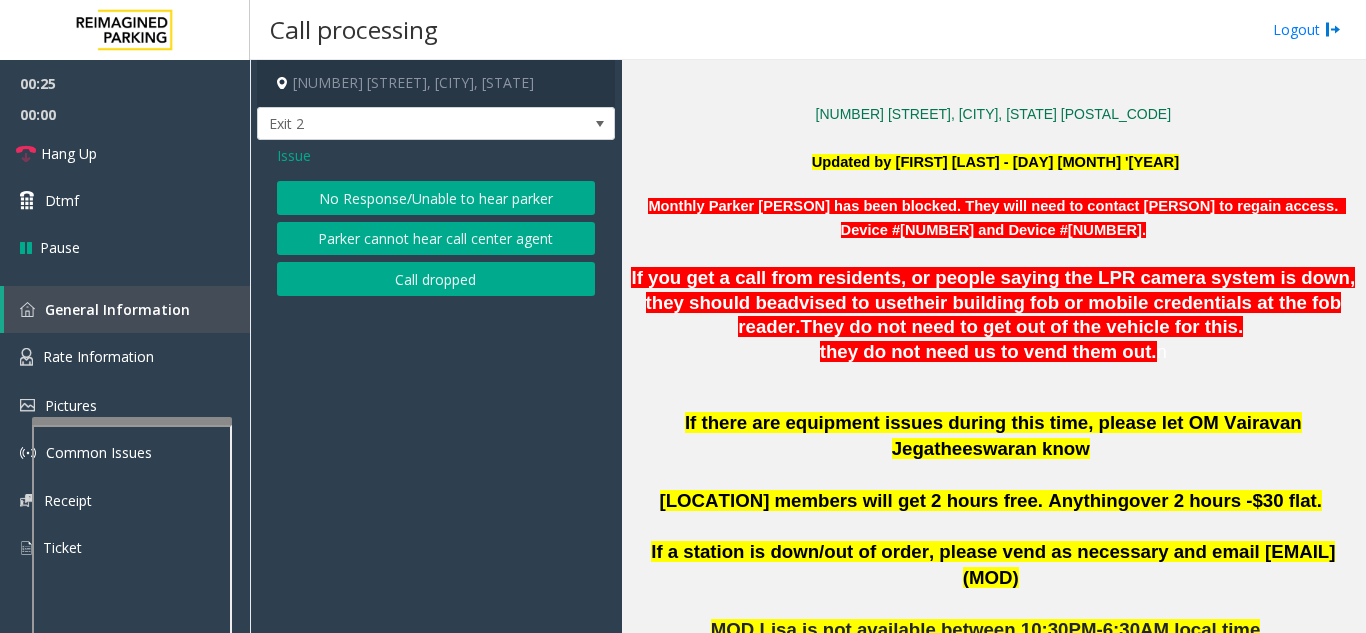 click on "Parker cannot hear call center agent" 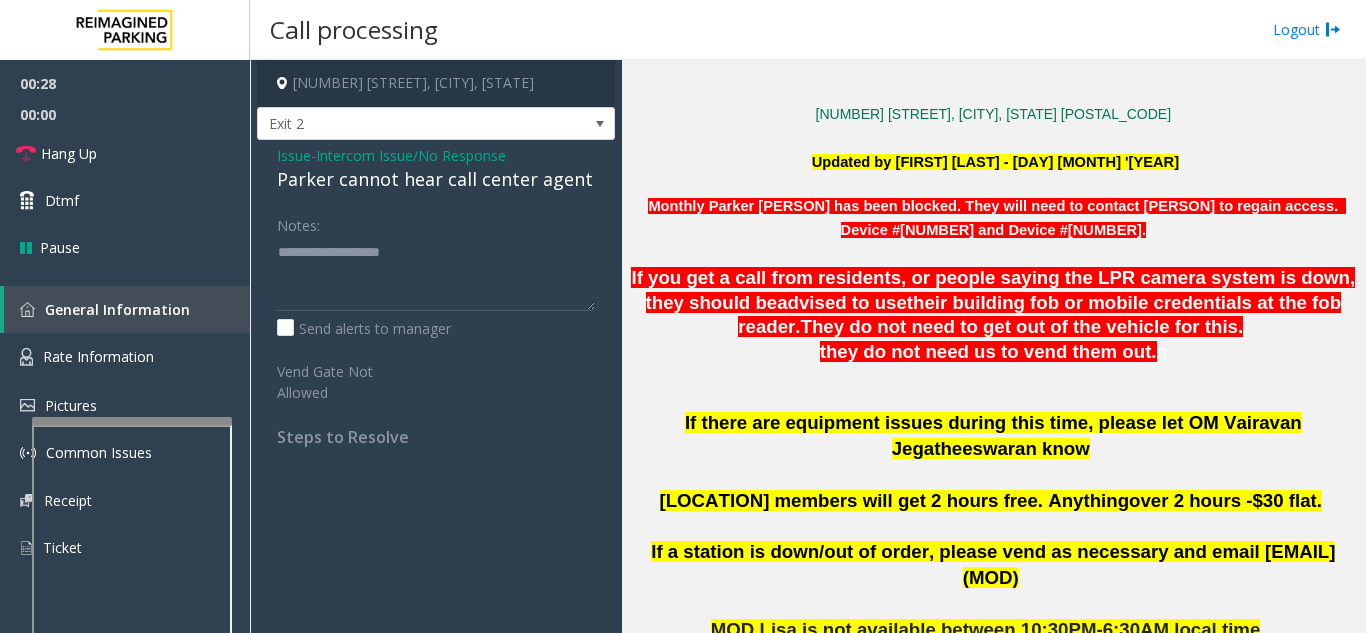 click on "Issue" 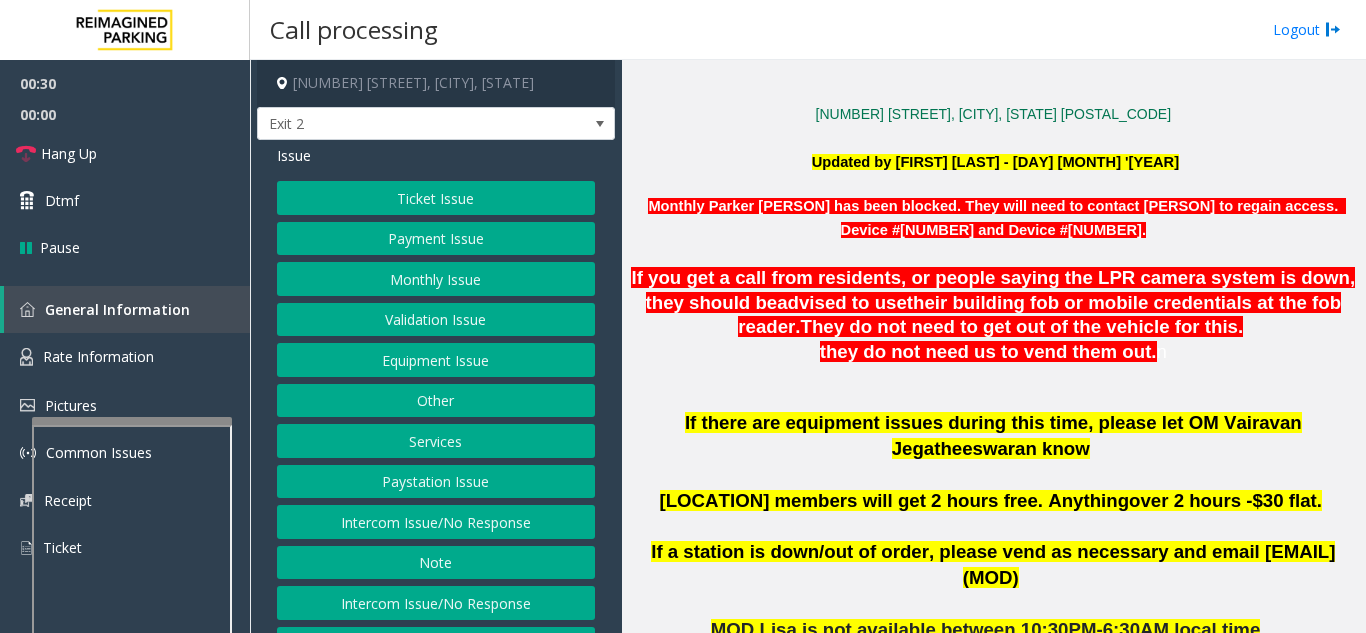 click on "Equipment Issue" 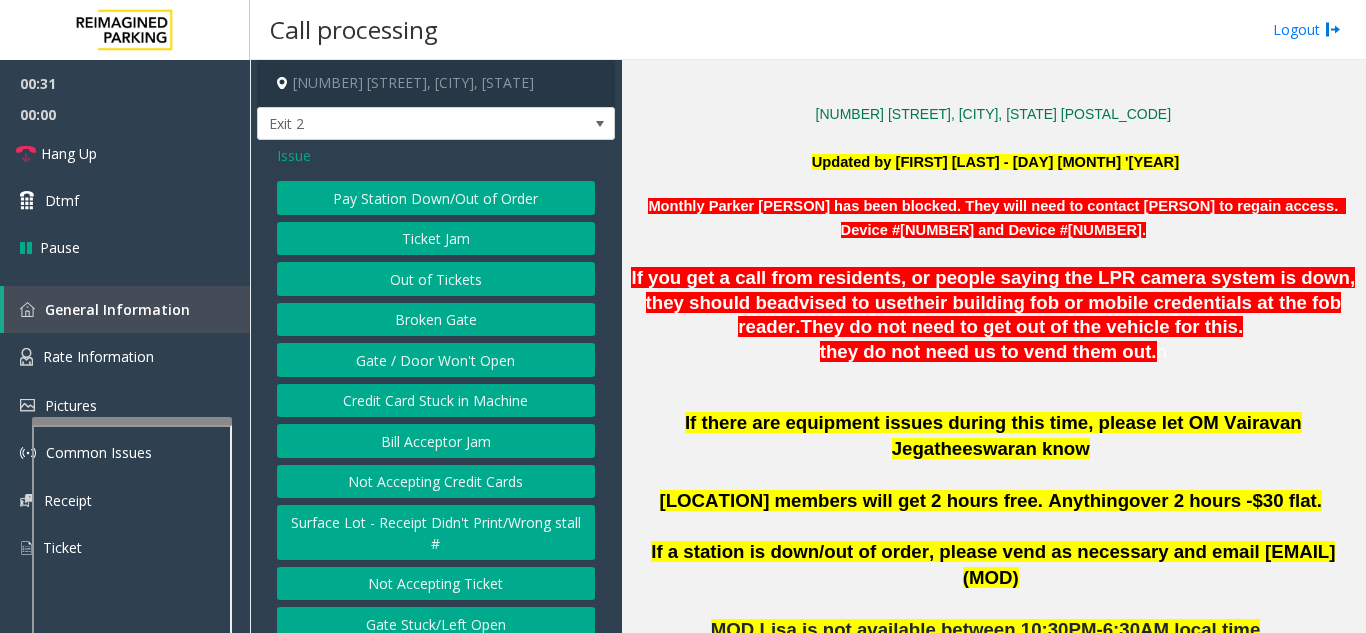 click on "Gate / Door Won't Open" 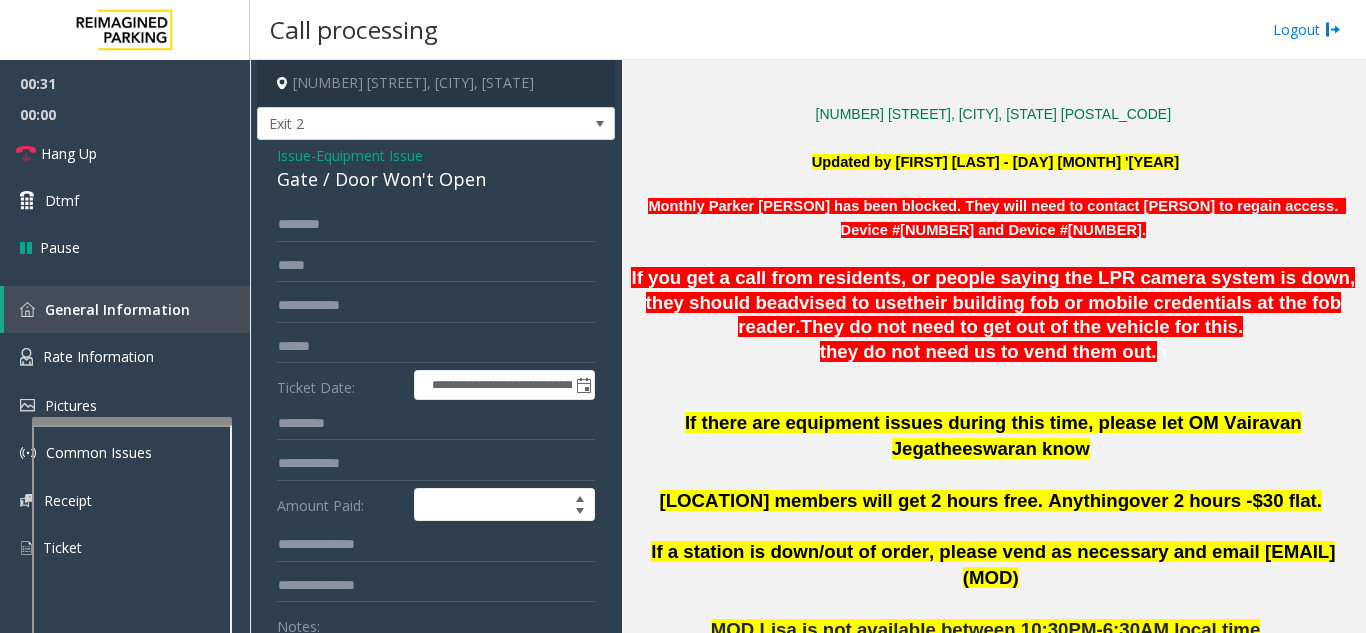 scroll, scrollTop: 100, scrollLeft: 0, axis: vertical 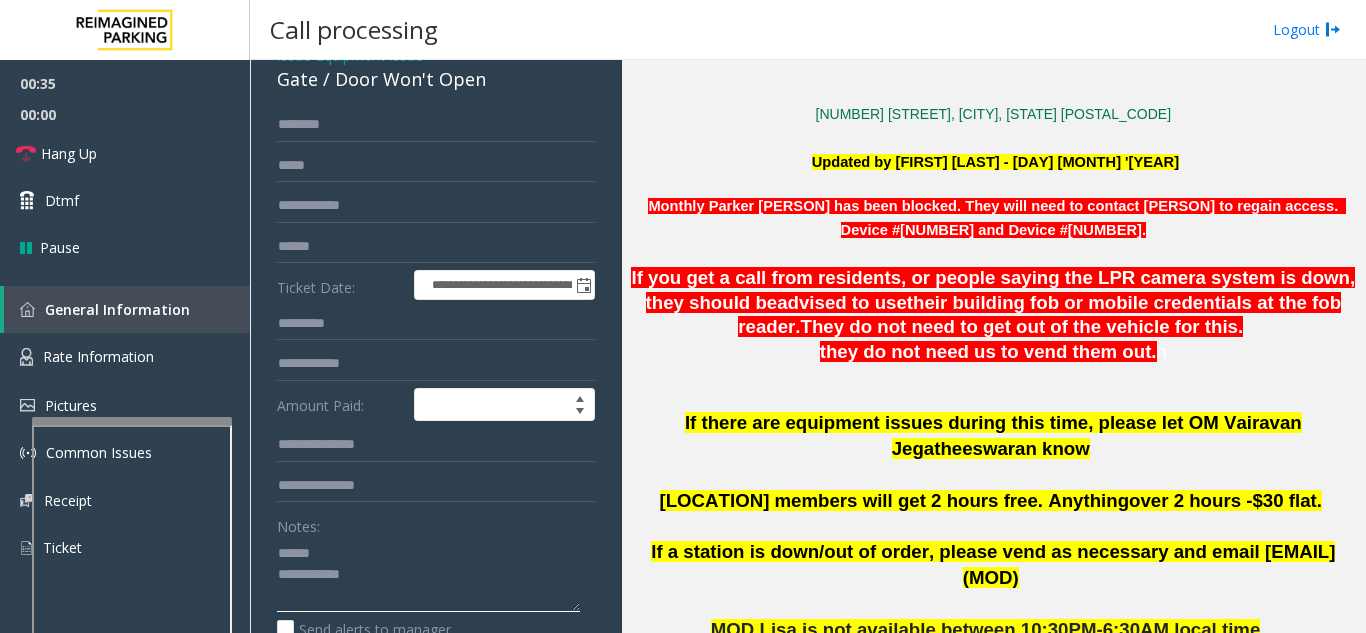 click 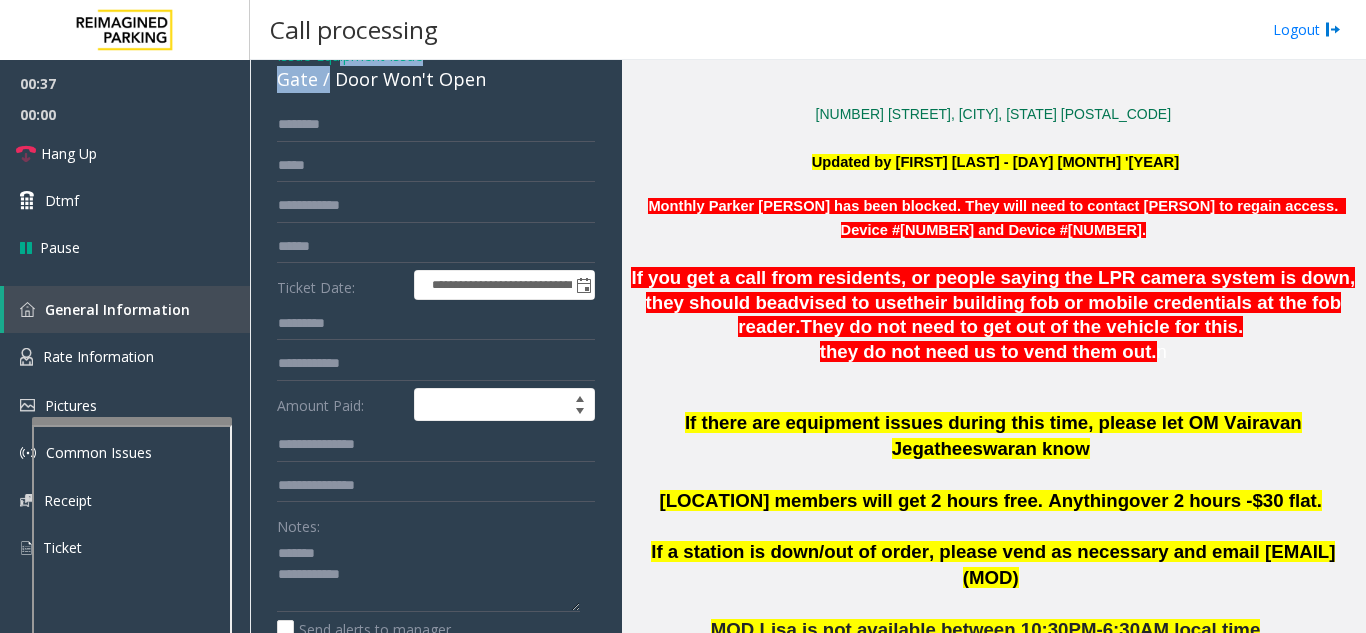 scroll, scrollTop: 81, scrollLeft: 0, axis: vertical 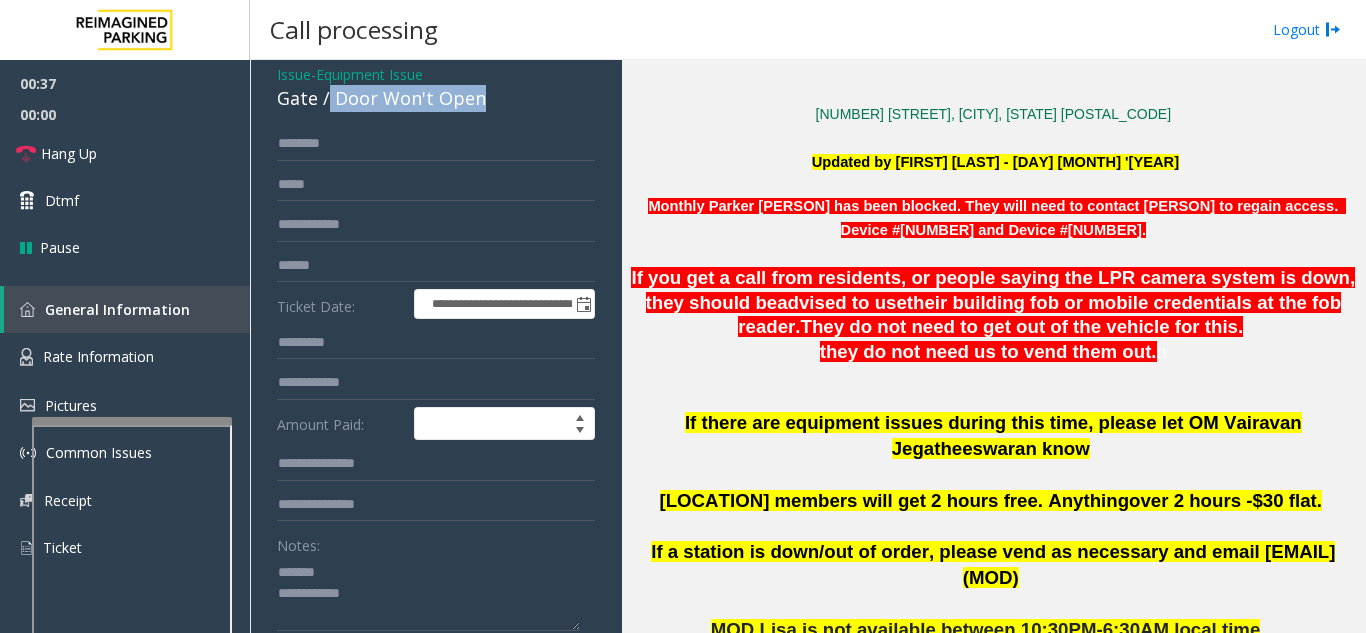 drag, startPoint x: 329, startPoint y: 74, endPoint x: 491, endPoint y: 100, distance: 164.07315 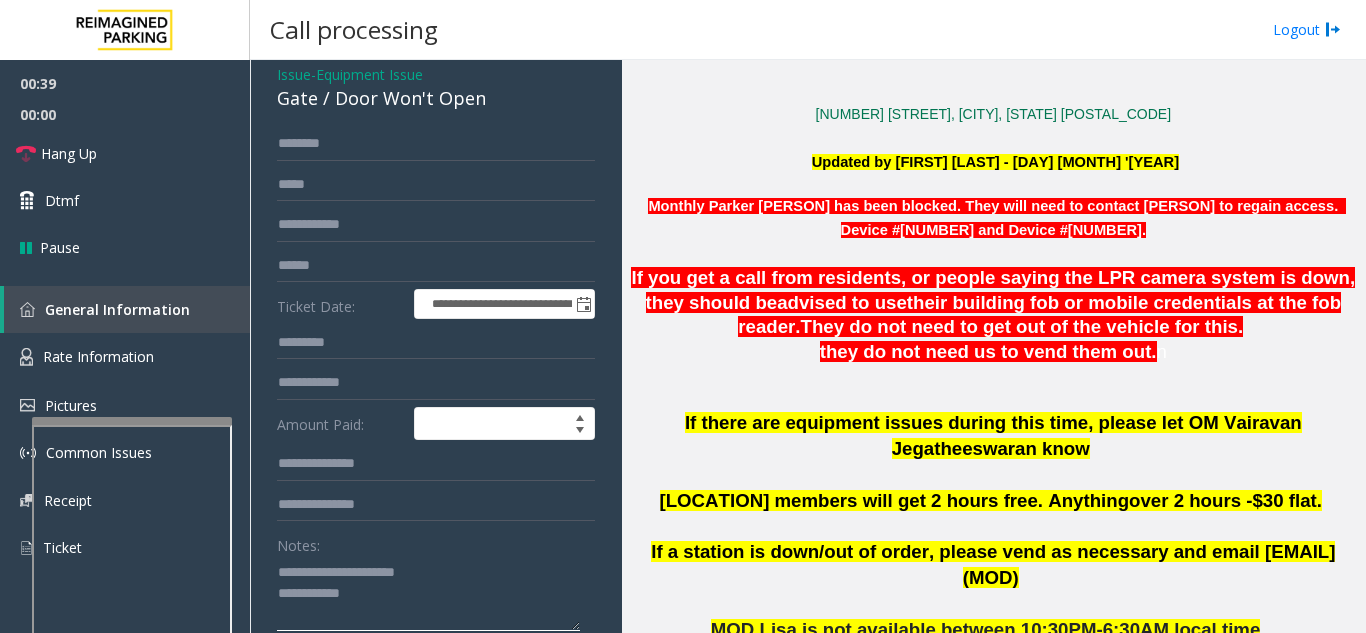 click 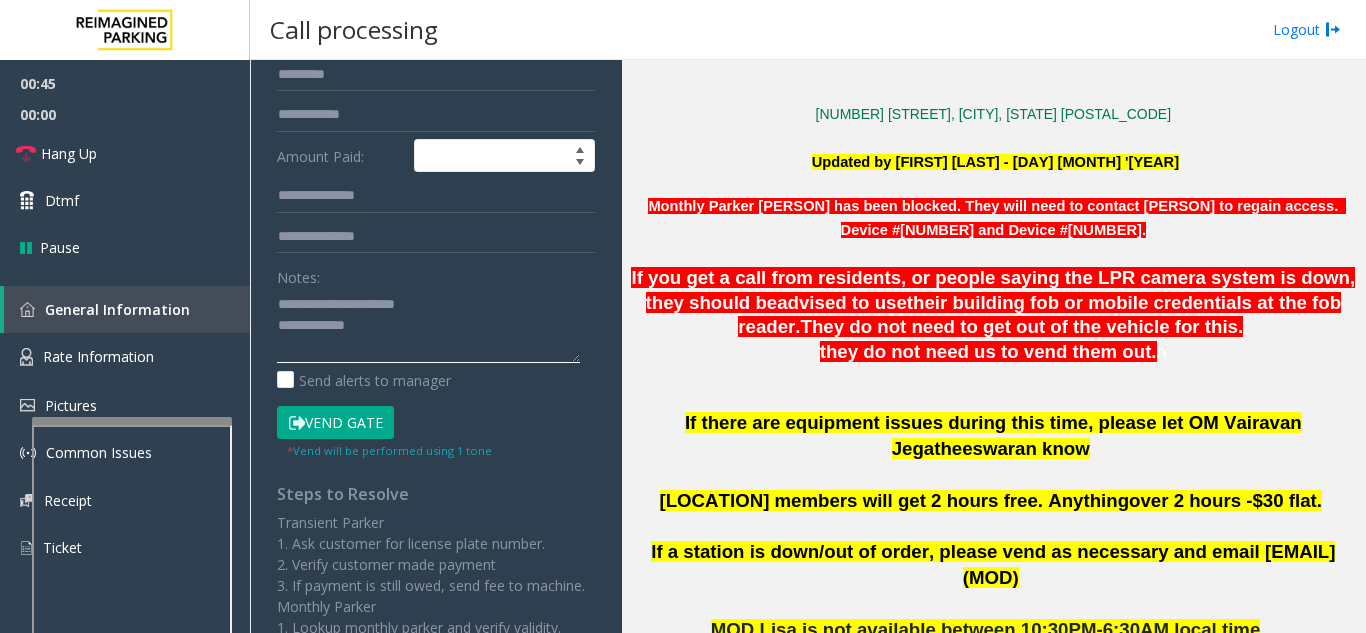 scroll, scrollTop: 381, scrollLeft: 0, axis: vertical 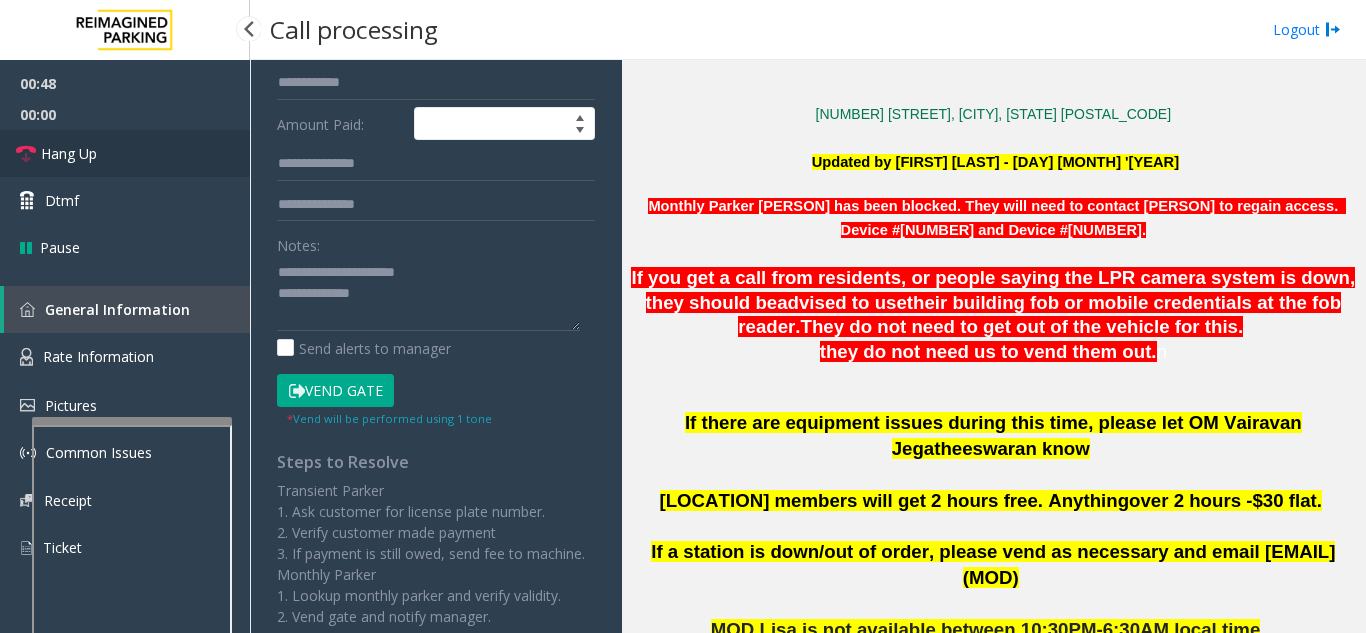 click on "Hang Up" at bounding box center [125, 153] 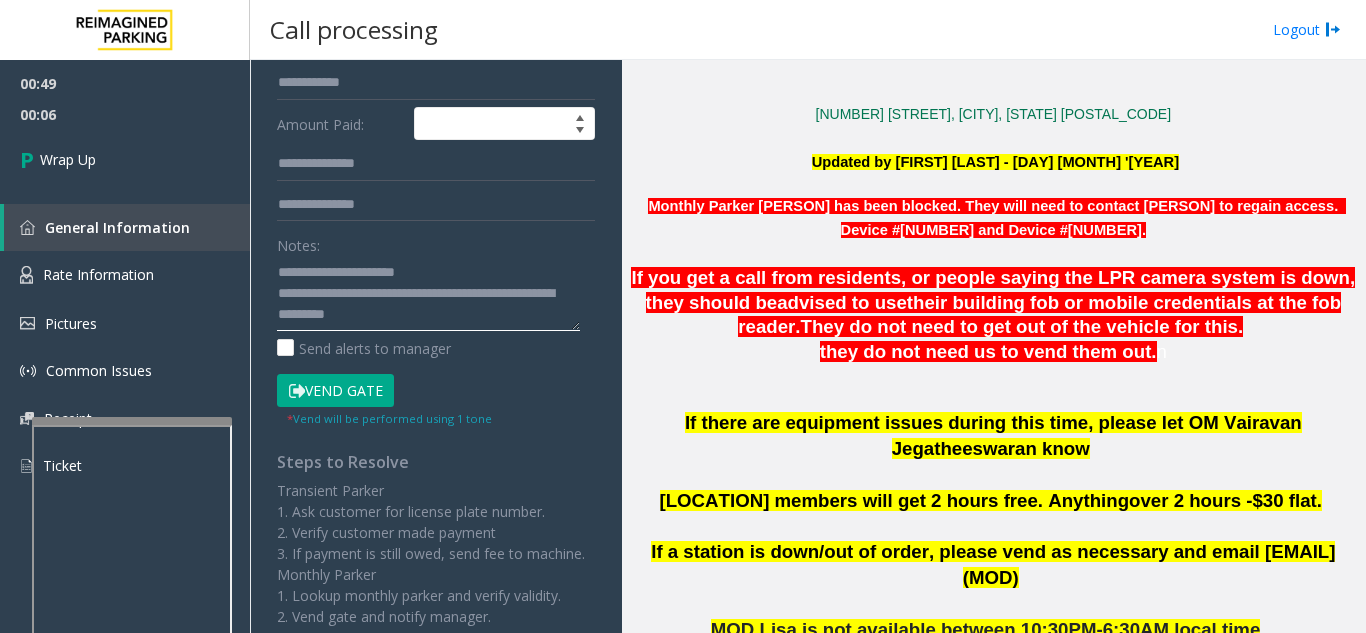 type on "**********" 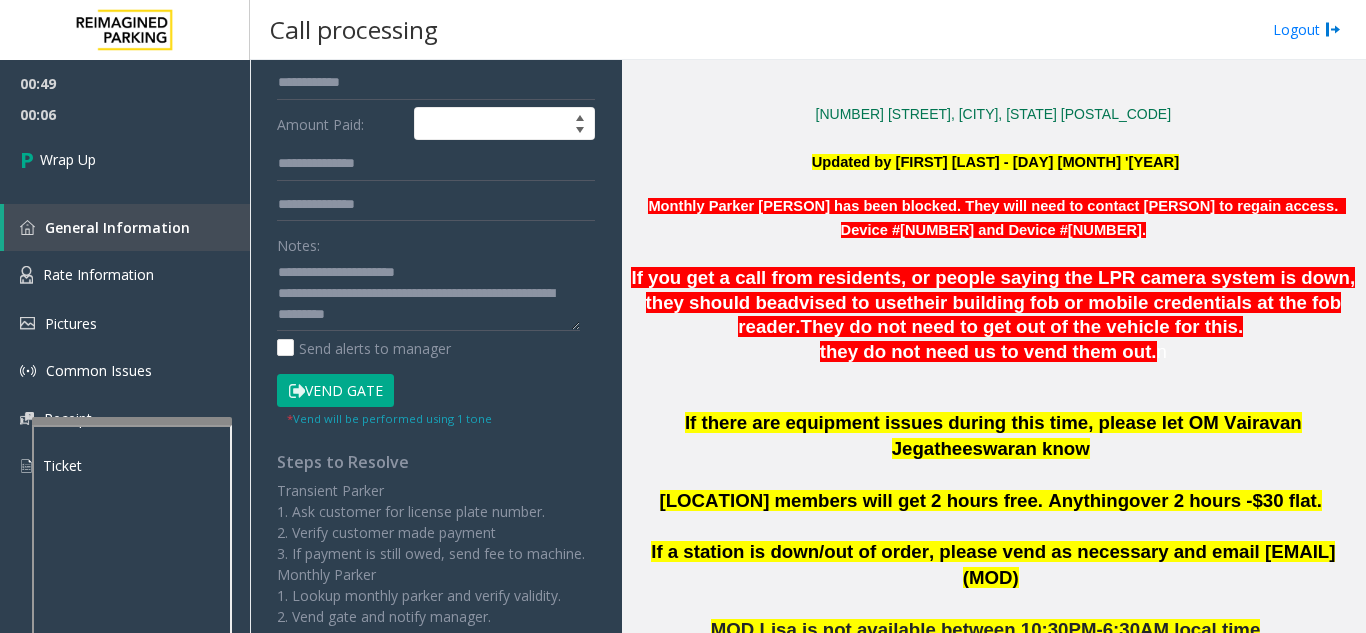 click on "Notes:" 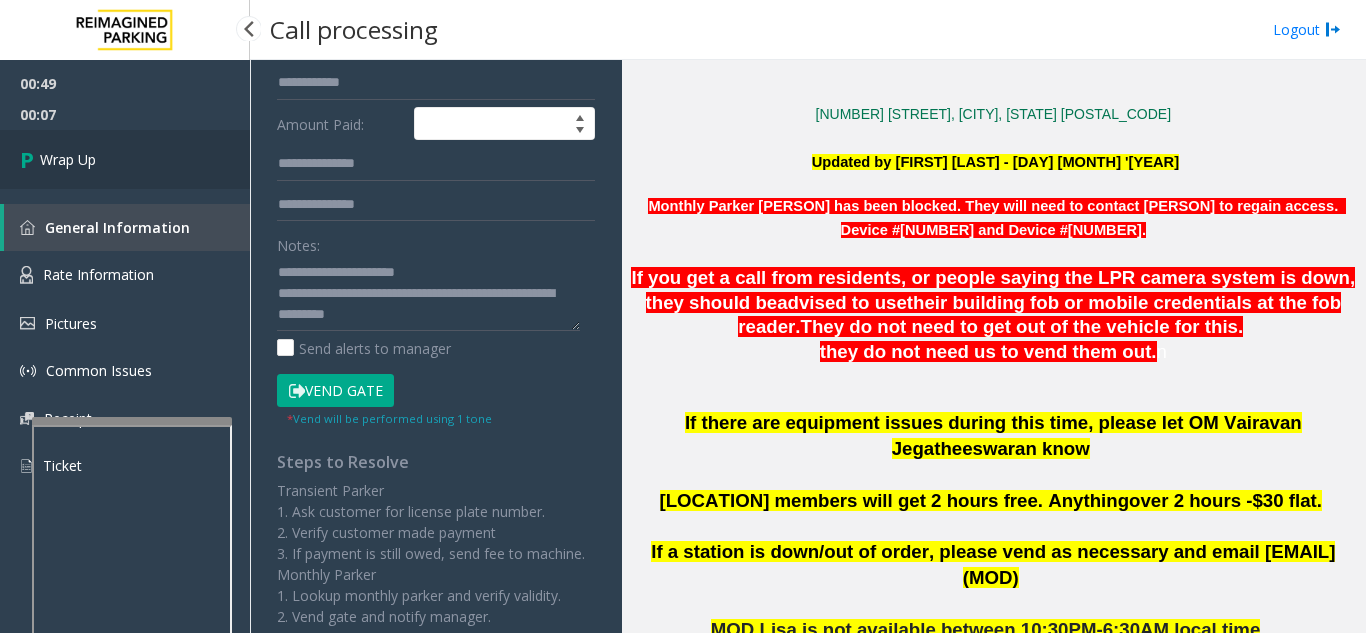 click on "Wrap Up" at bounding box center [125, 159] 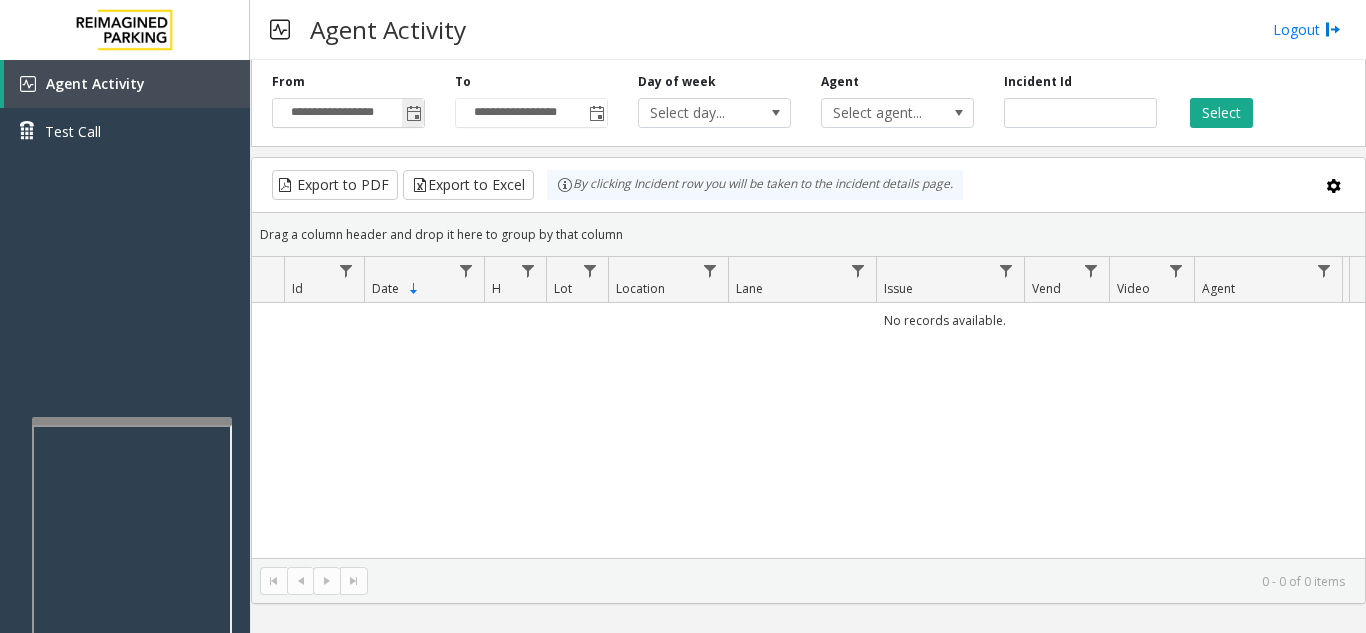 click 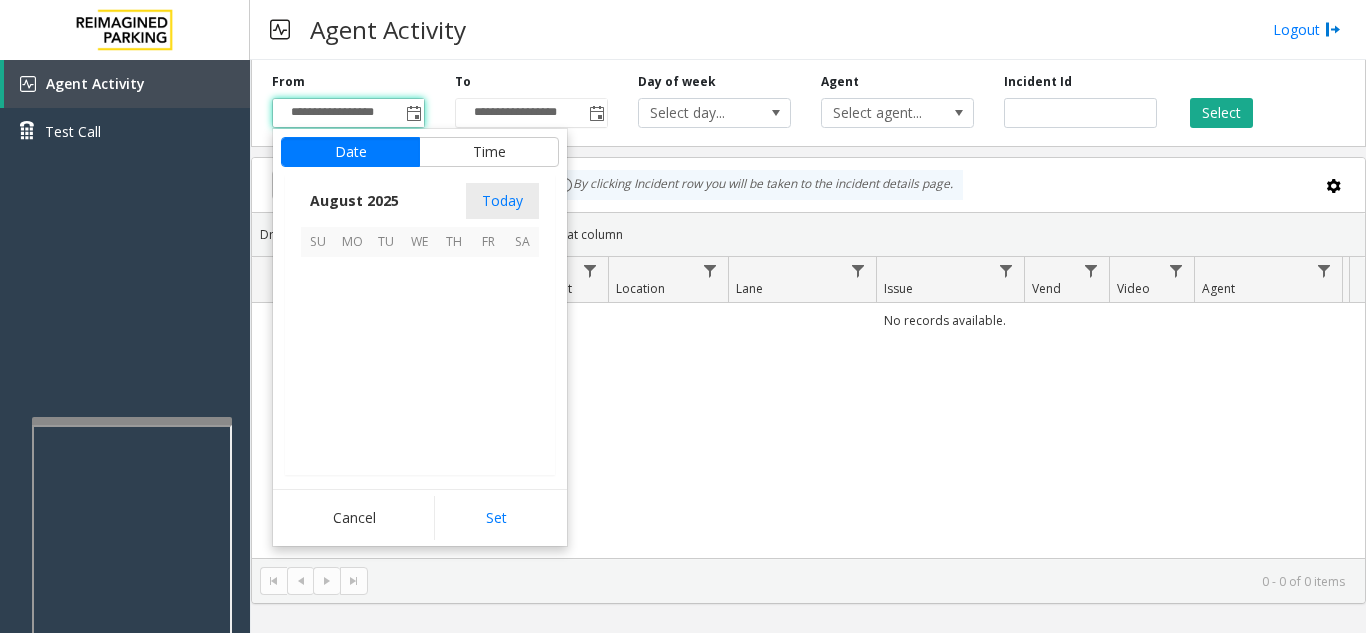 scroll, scrollTop: 358666, scrollLeft: 0, axis: vertical 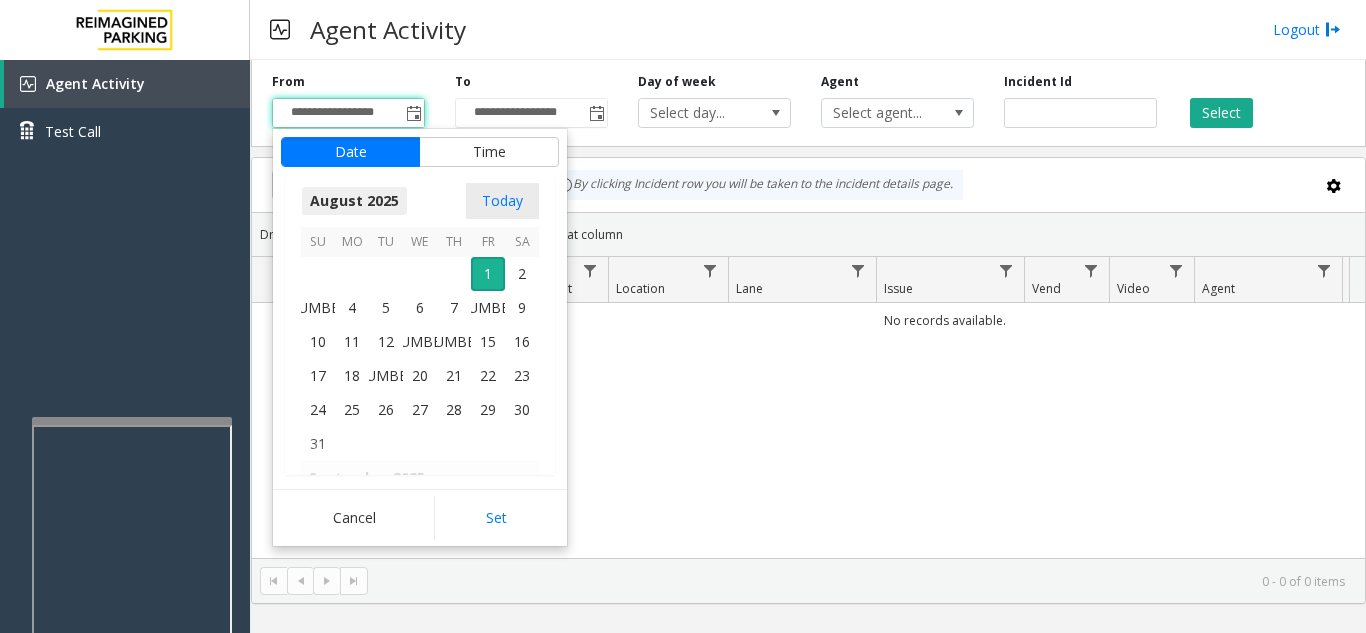 click on "August 2025" at bounding box center (354, 201) 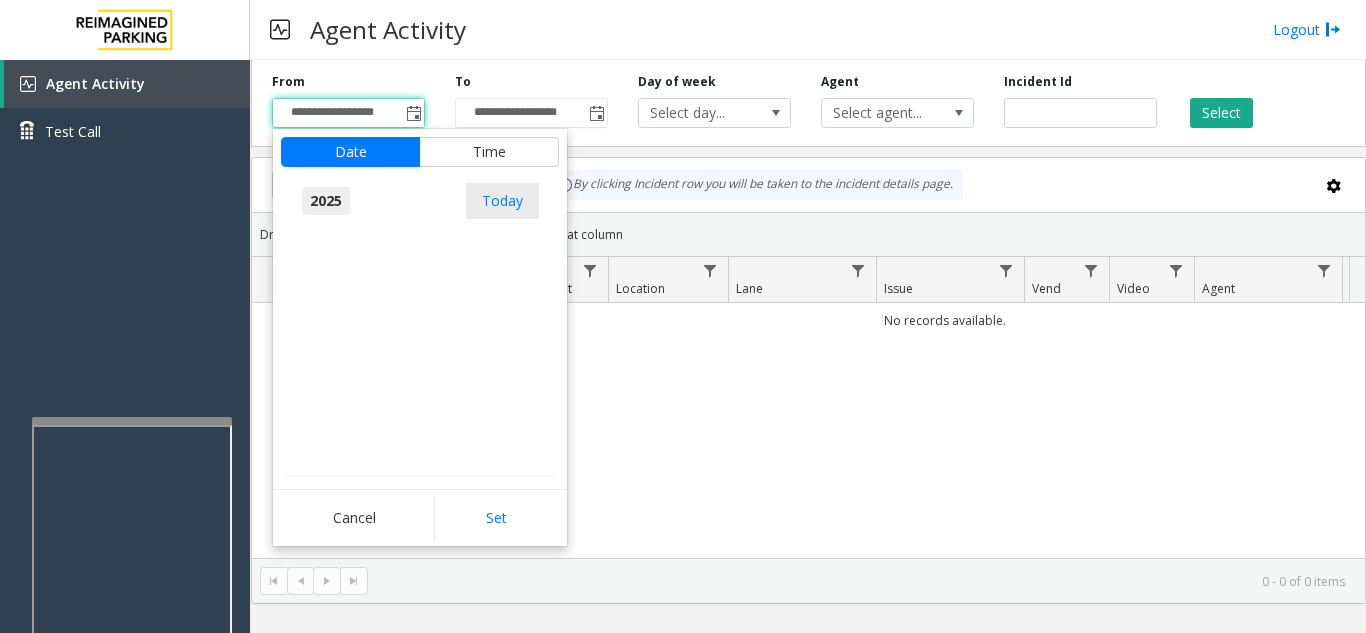 scroll, scrollTop: 21348, scrollLeft: 0, axis: vertical 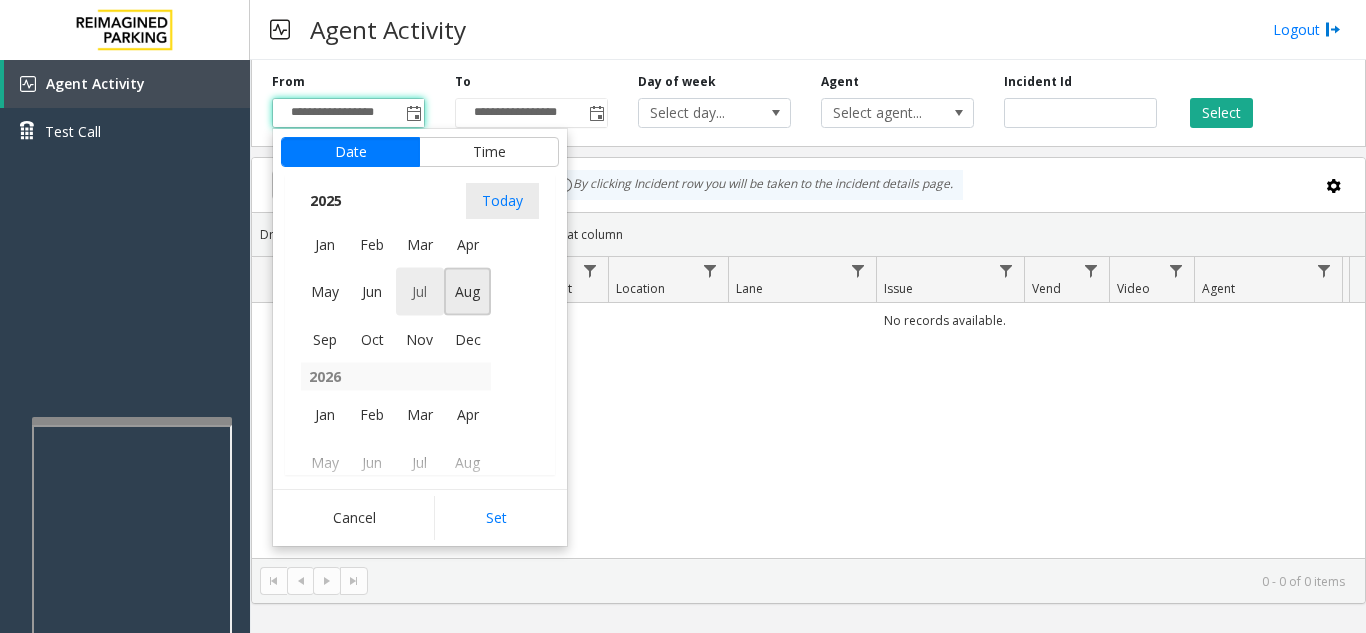click on "Jul" at bounding box center (420, 292) 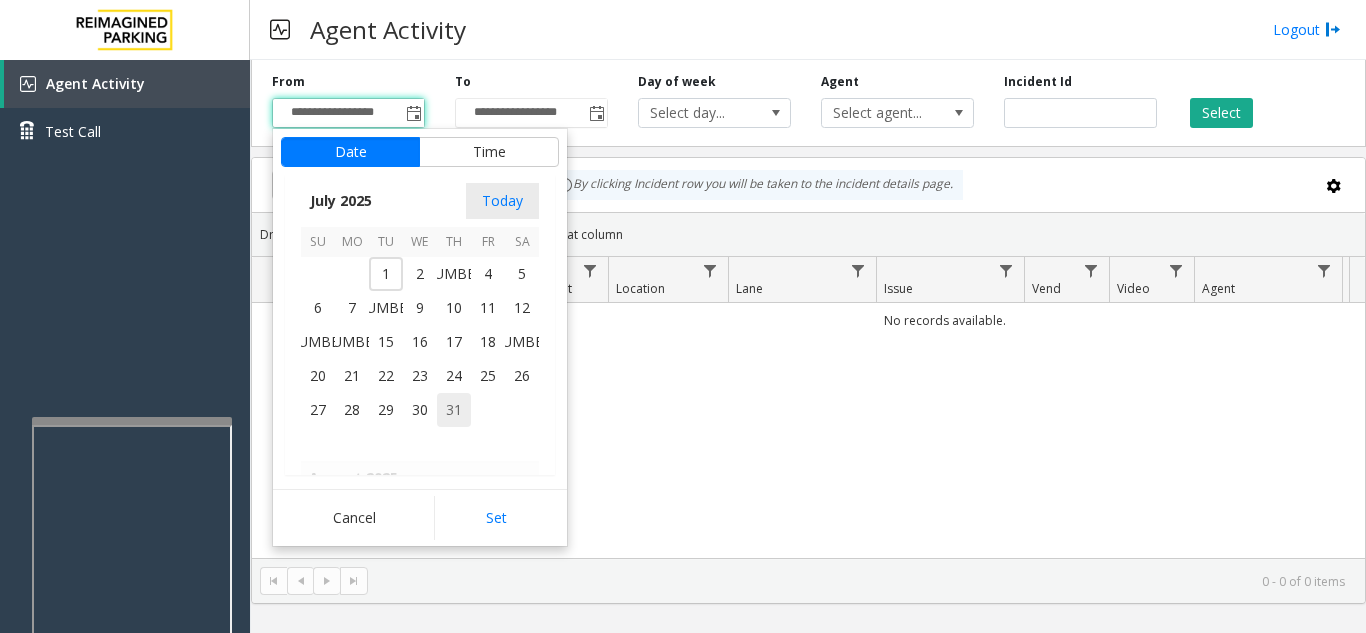 click on "31" at bounding box center [454, 410] 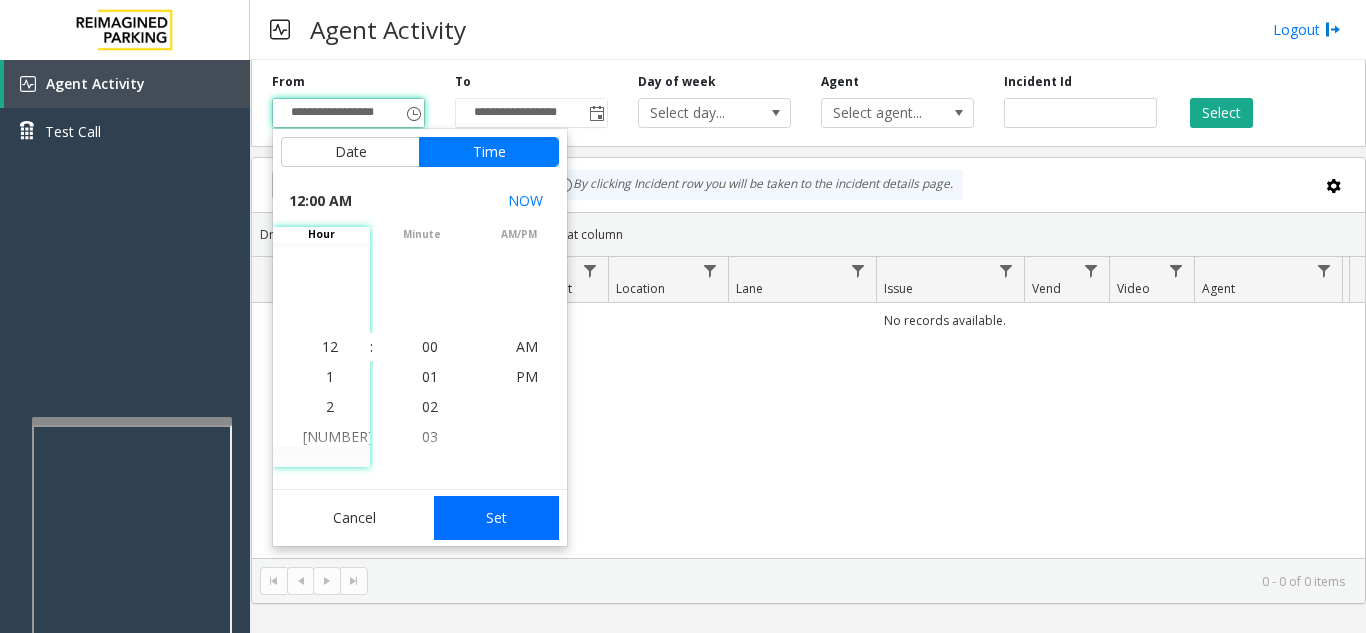 click on "Set" 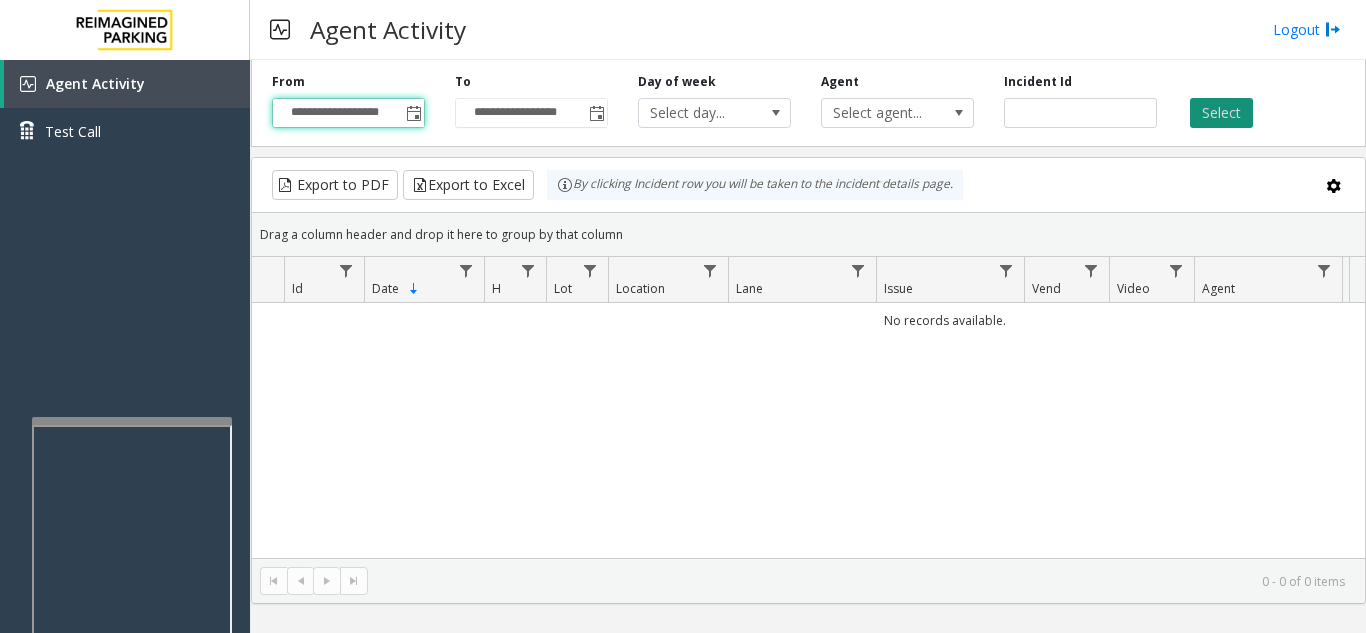 click on "Select" 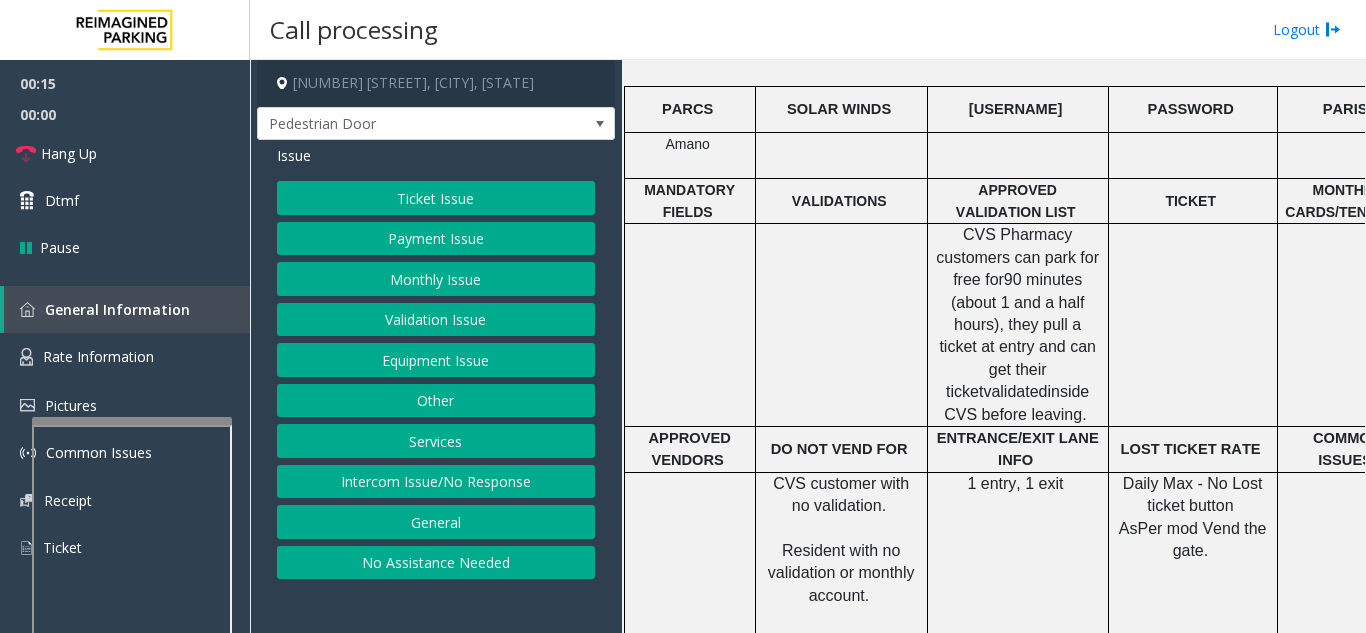 scroll, scrollTop: 700, scrollLeft: 0, axis: vertical 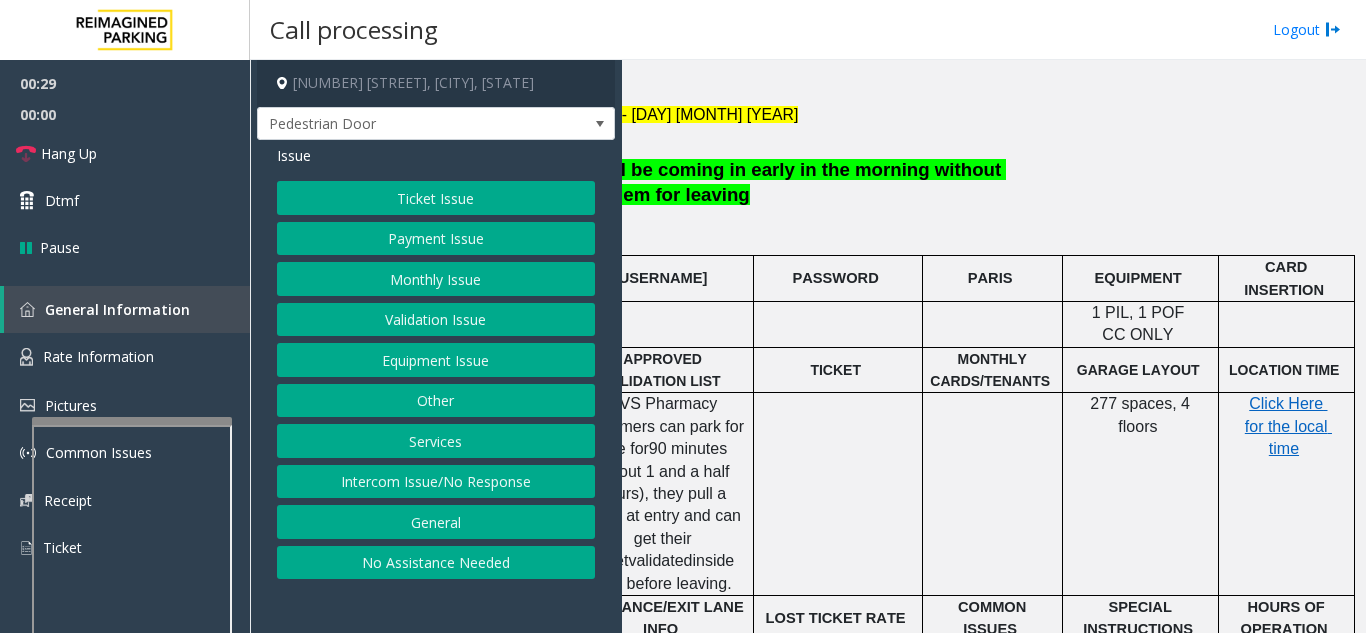 click on "Click Here for the local time" 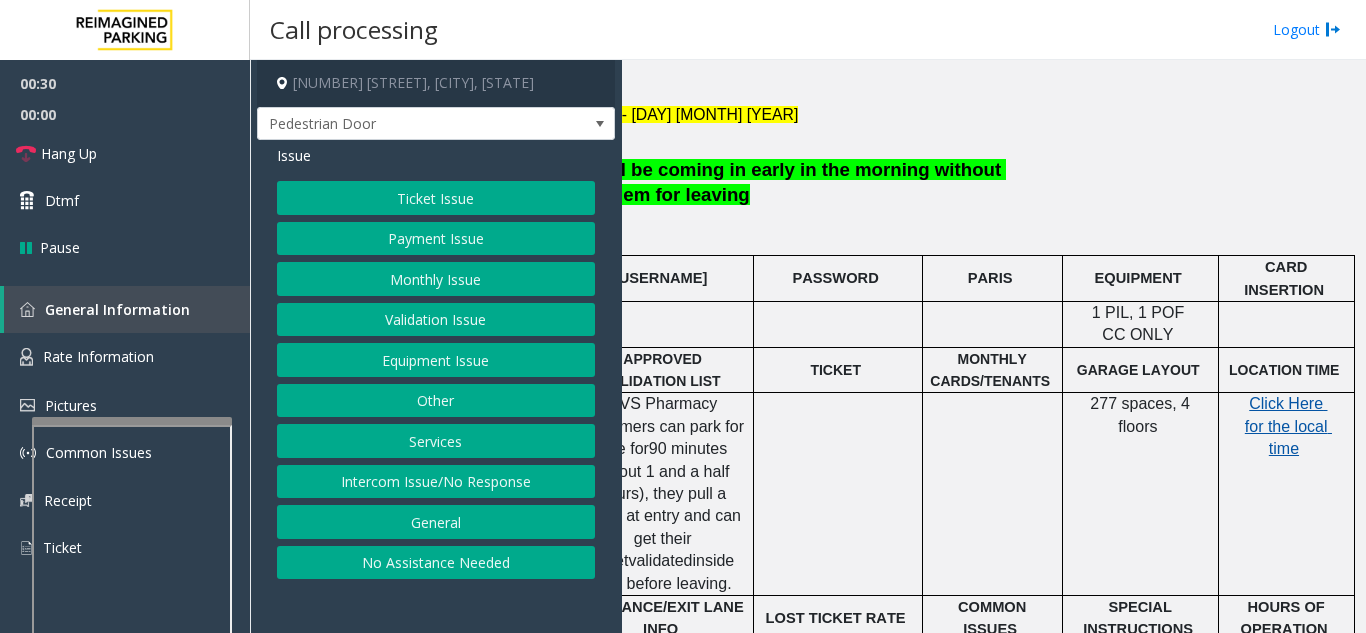 click on "Click Here for the local time" 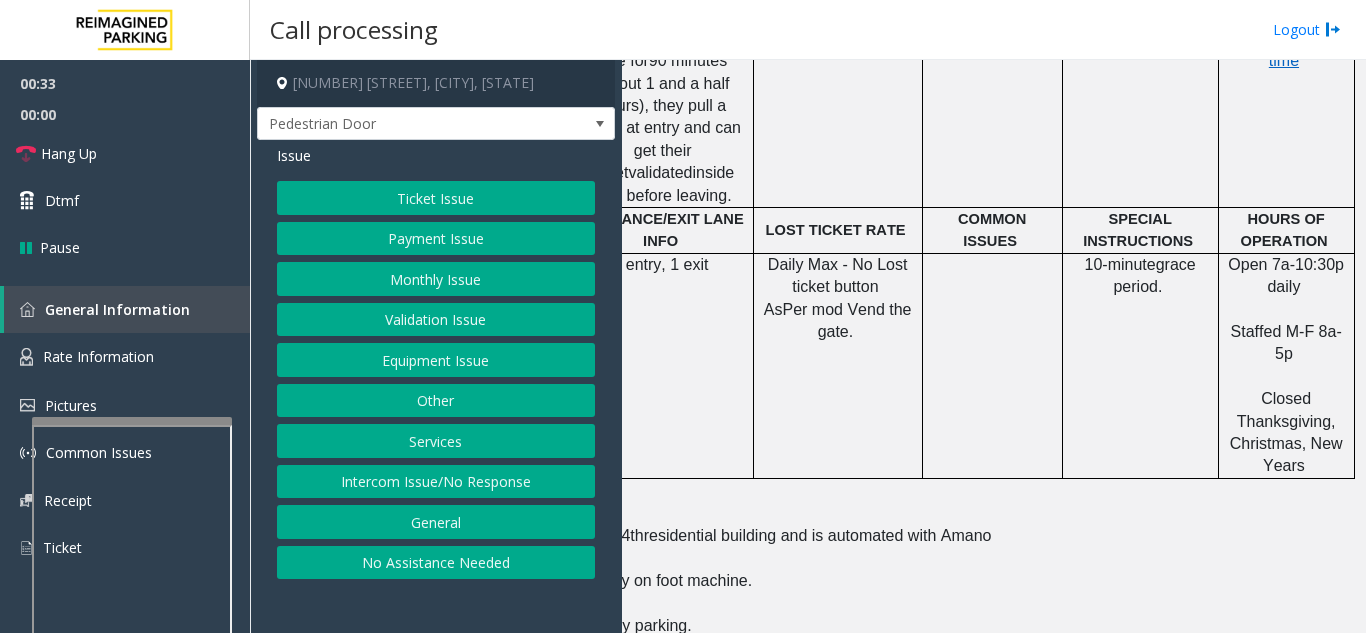 scroll, scrollTop: 900, scrollLeft: 369, axis: both 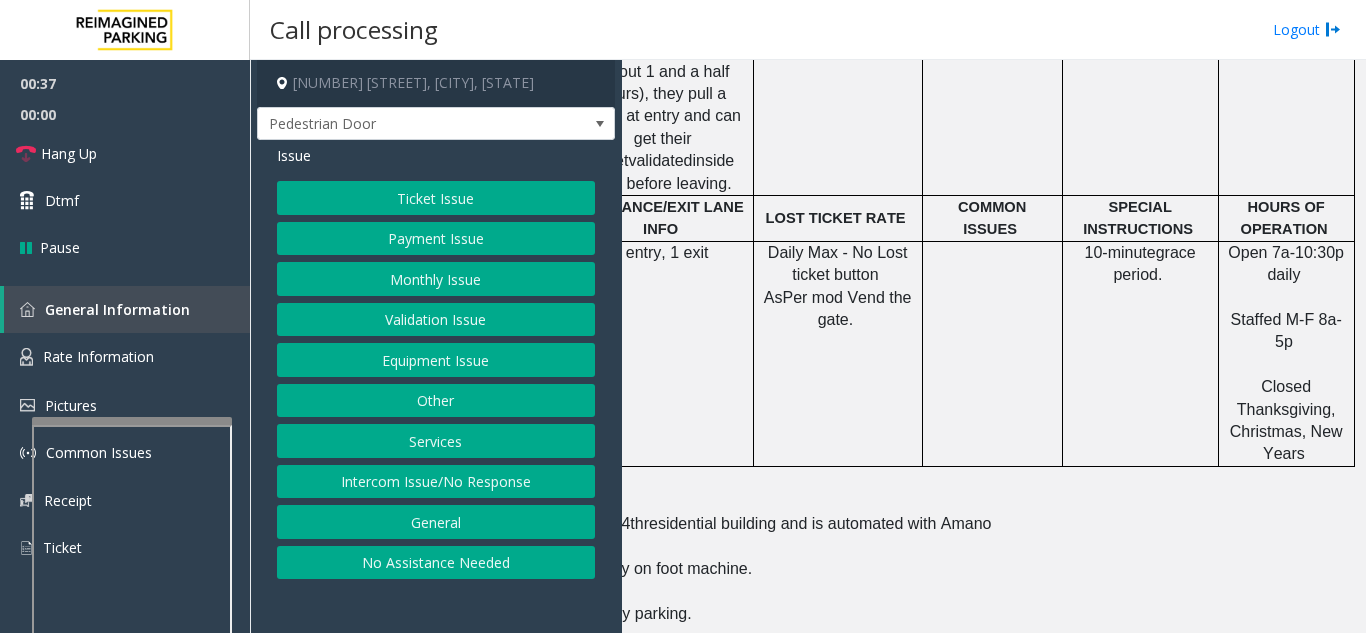 click on "Equipment Issue" 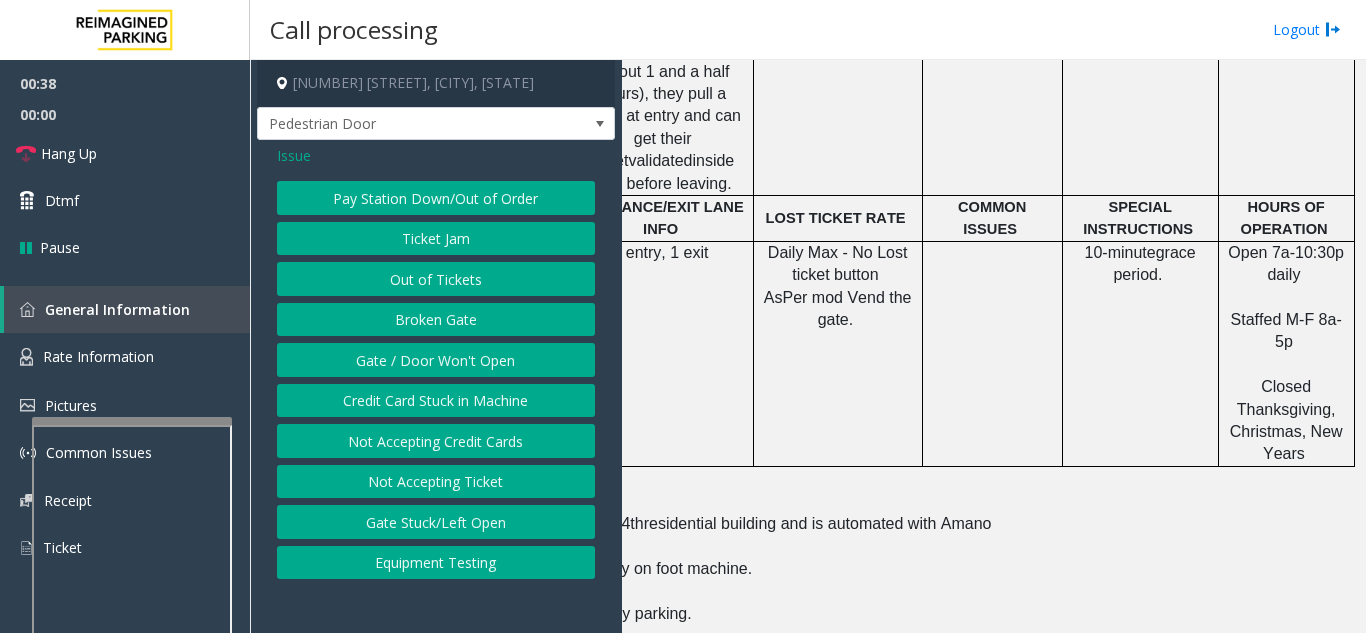 click on "Gate / Door Won't Open" 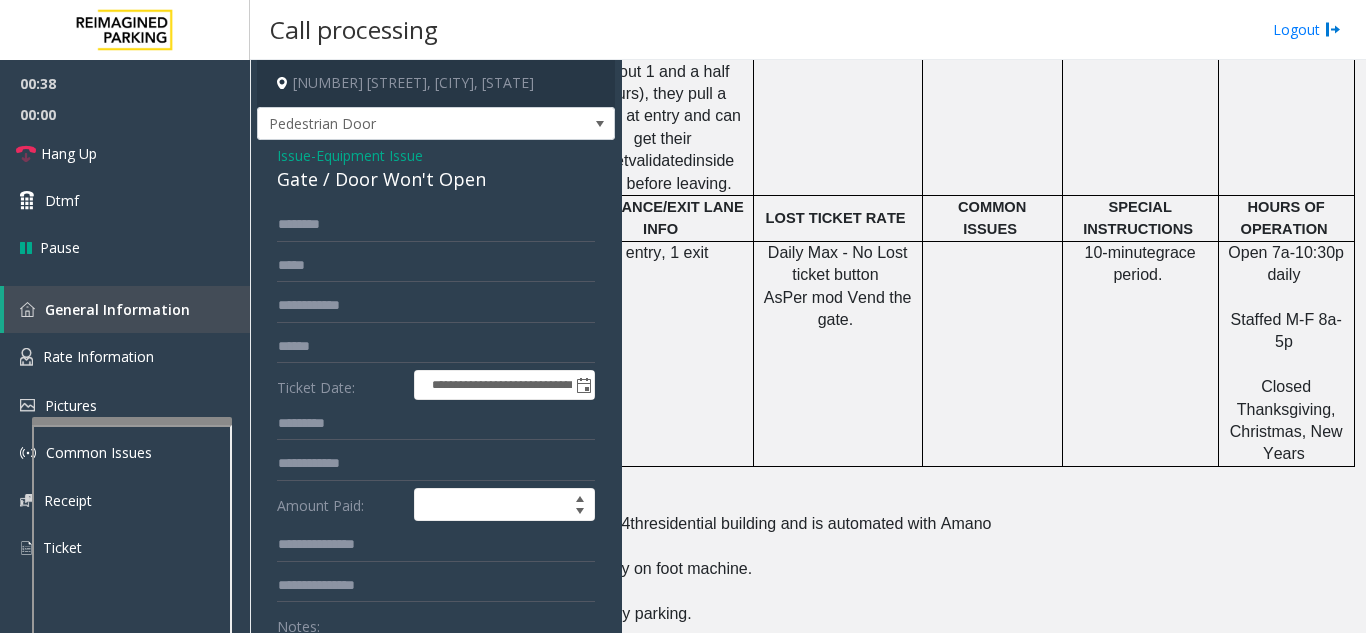scroll, scrollTop: 100, scrollLeft: 0, axis: vertical 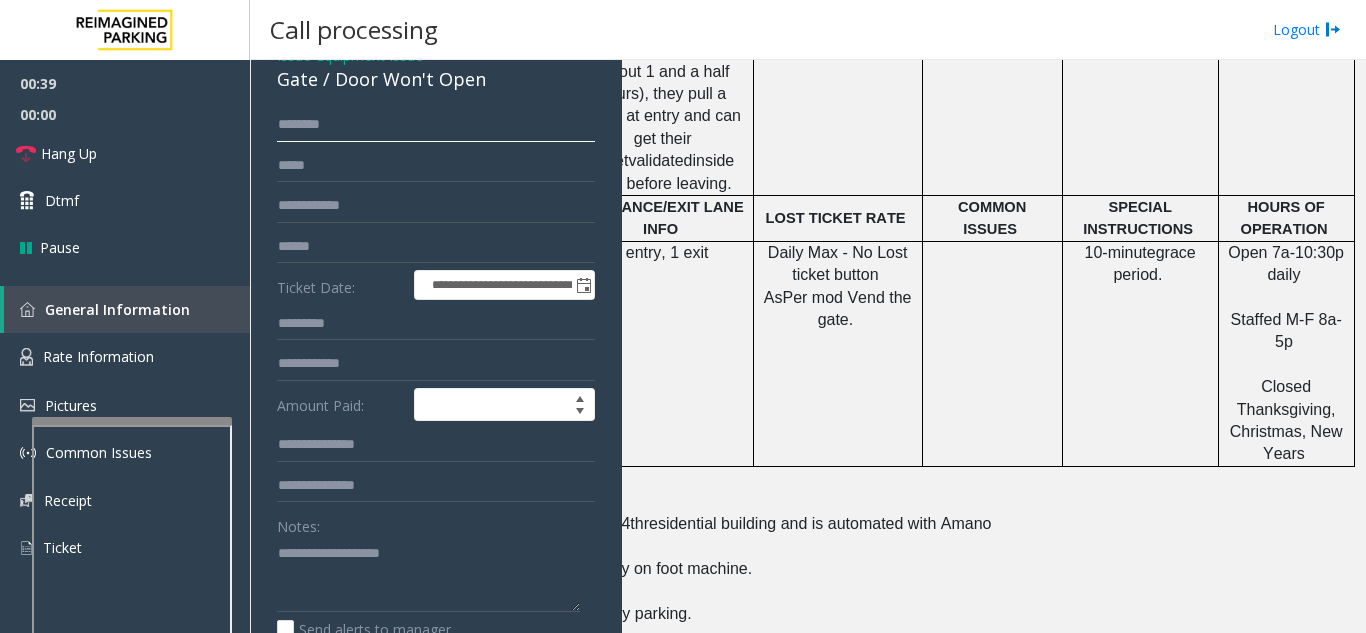 click 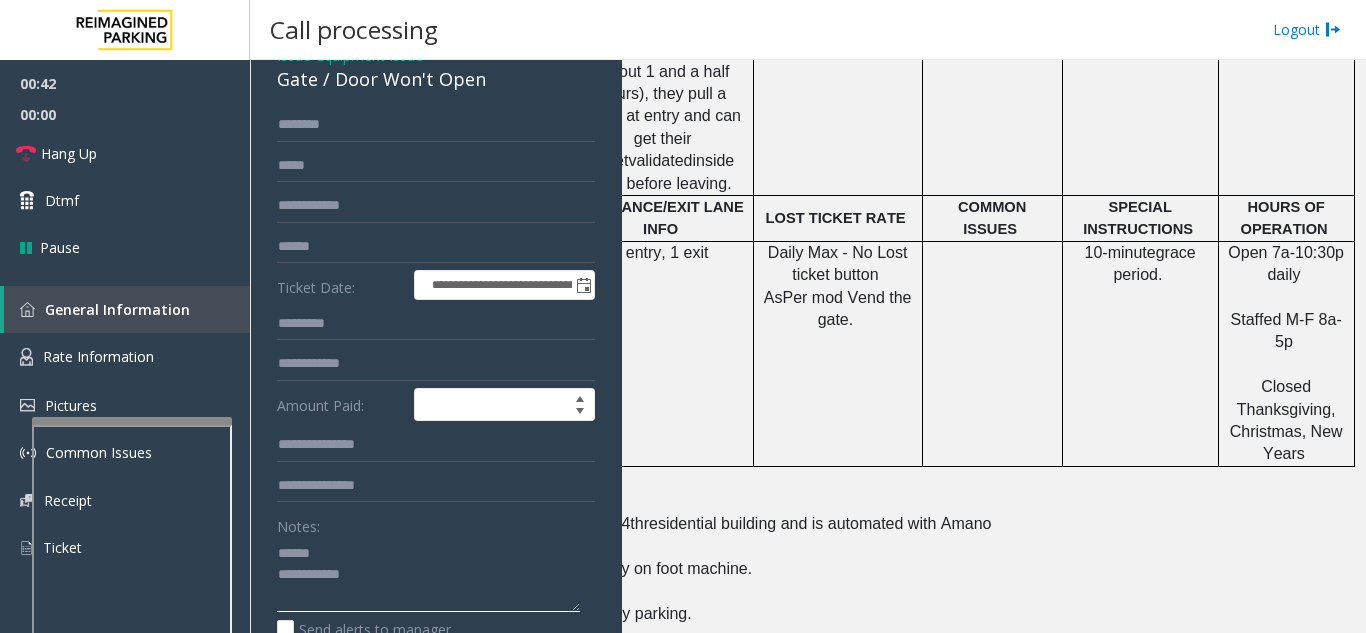 type on "**********" 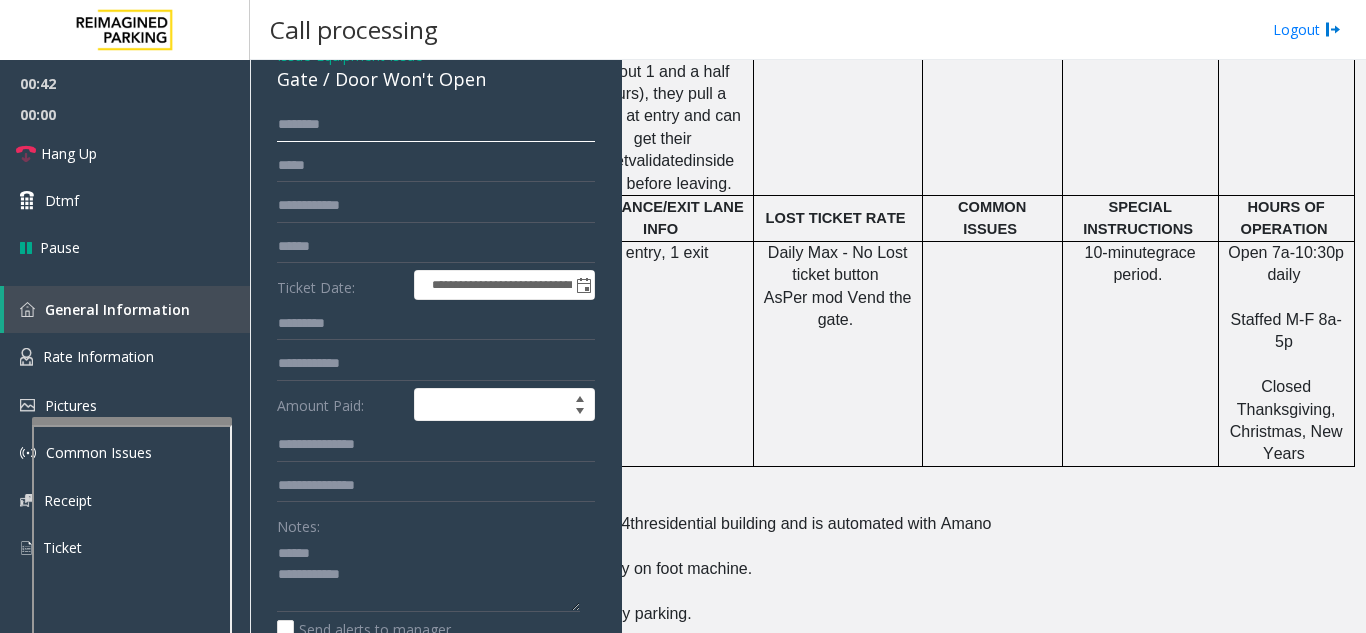 click 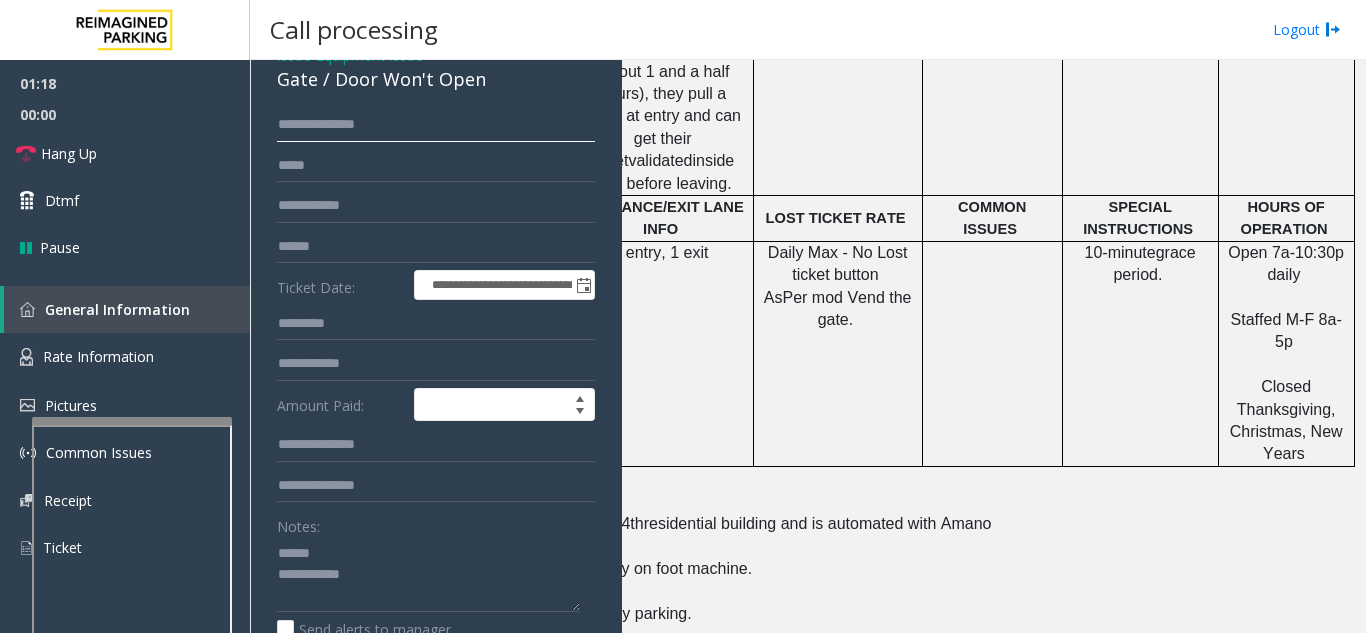 drag, startPoint x: 315, startPoint y: 120, endPoint x: 274, endPoint y: 134, distance: 43.32436 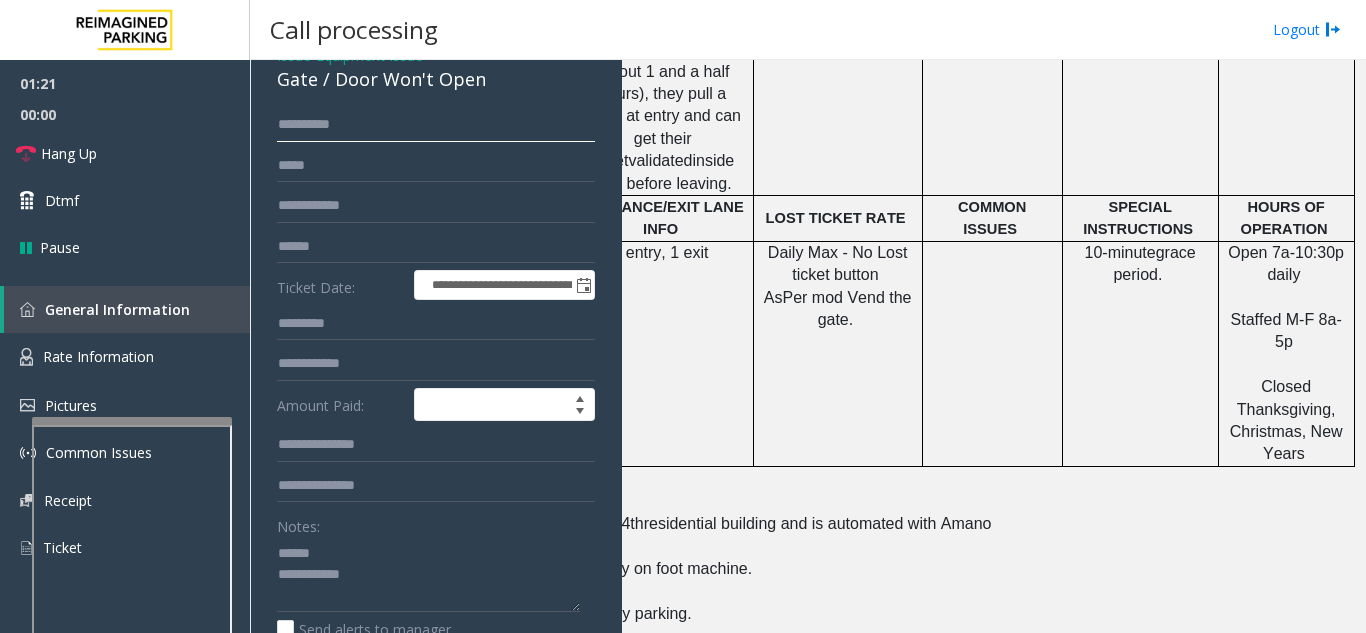 type on "******" 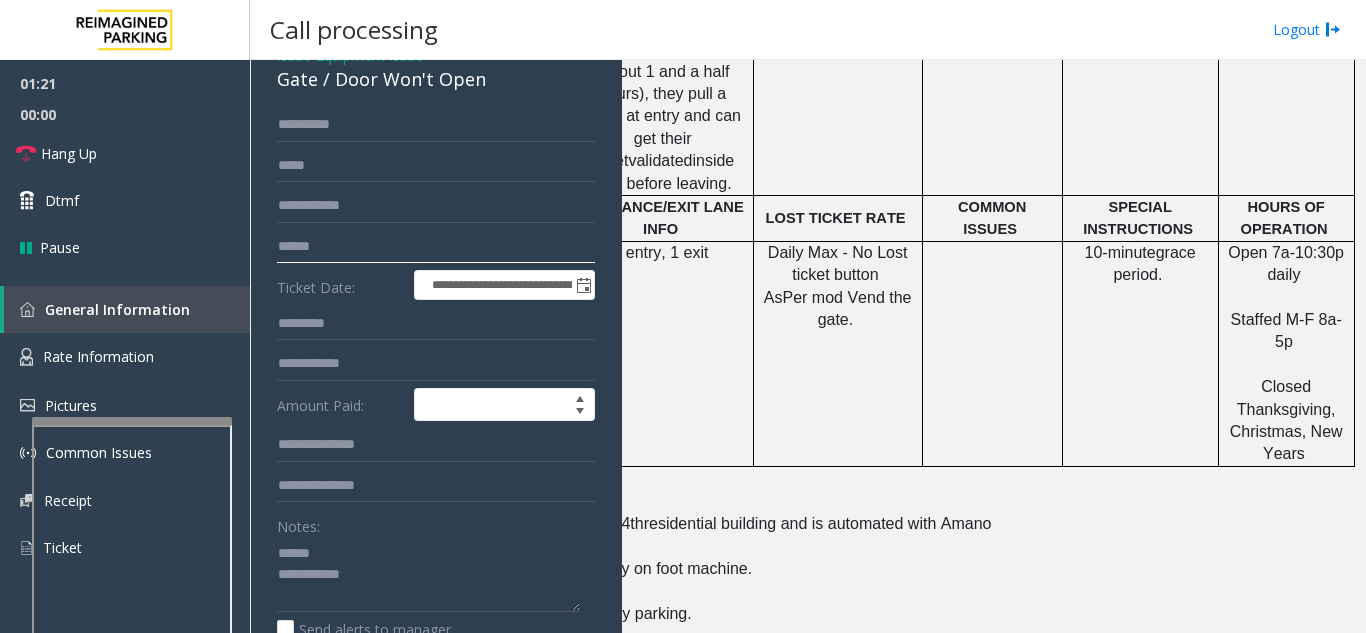 click 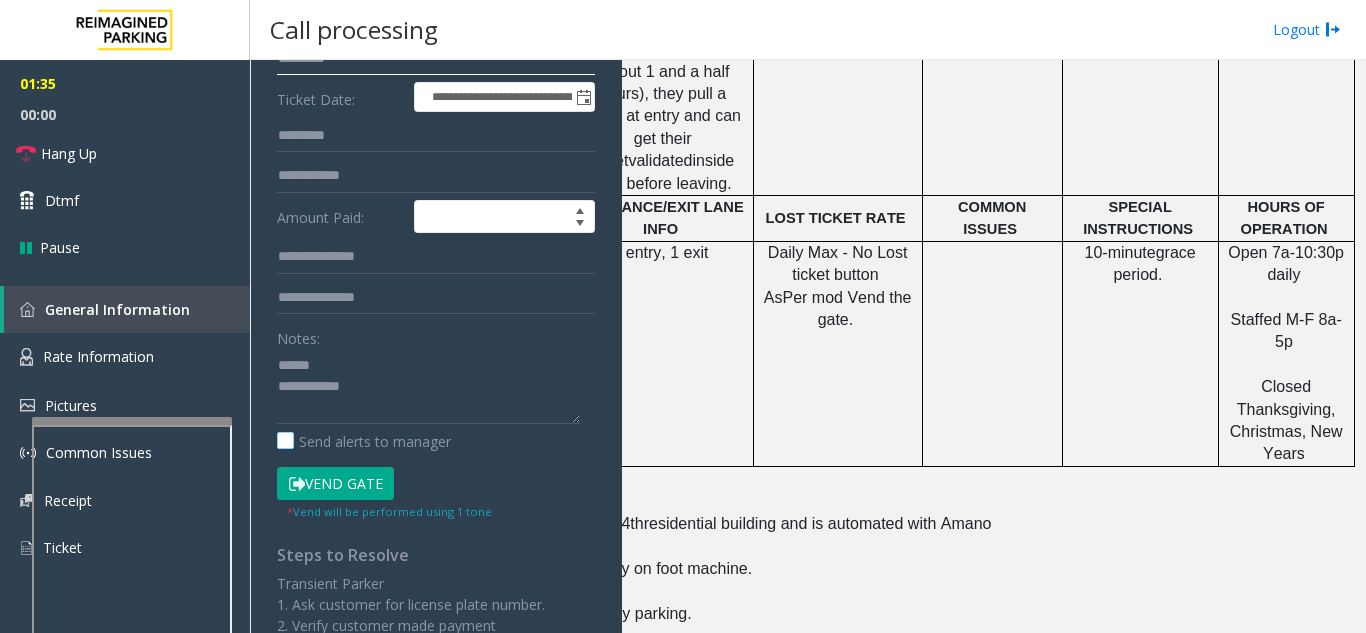 scroll, scrollTop: 300, scrollLeft: 0, axis: vertical 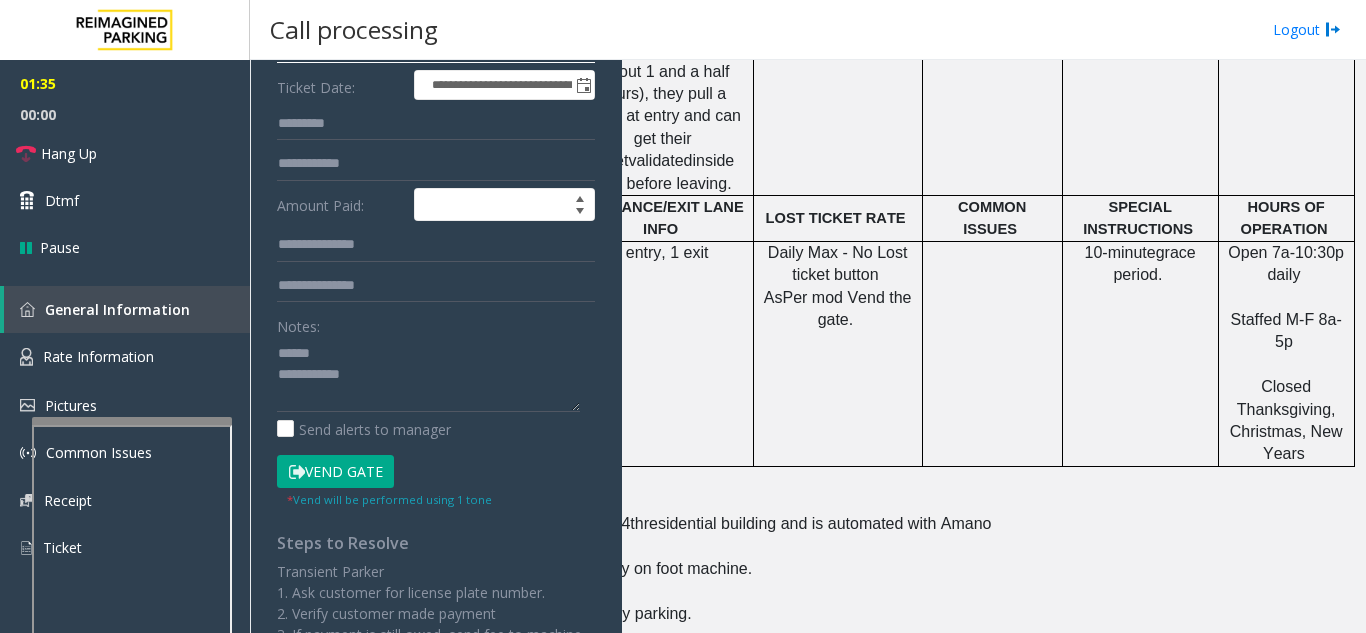 type on "*********" 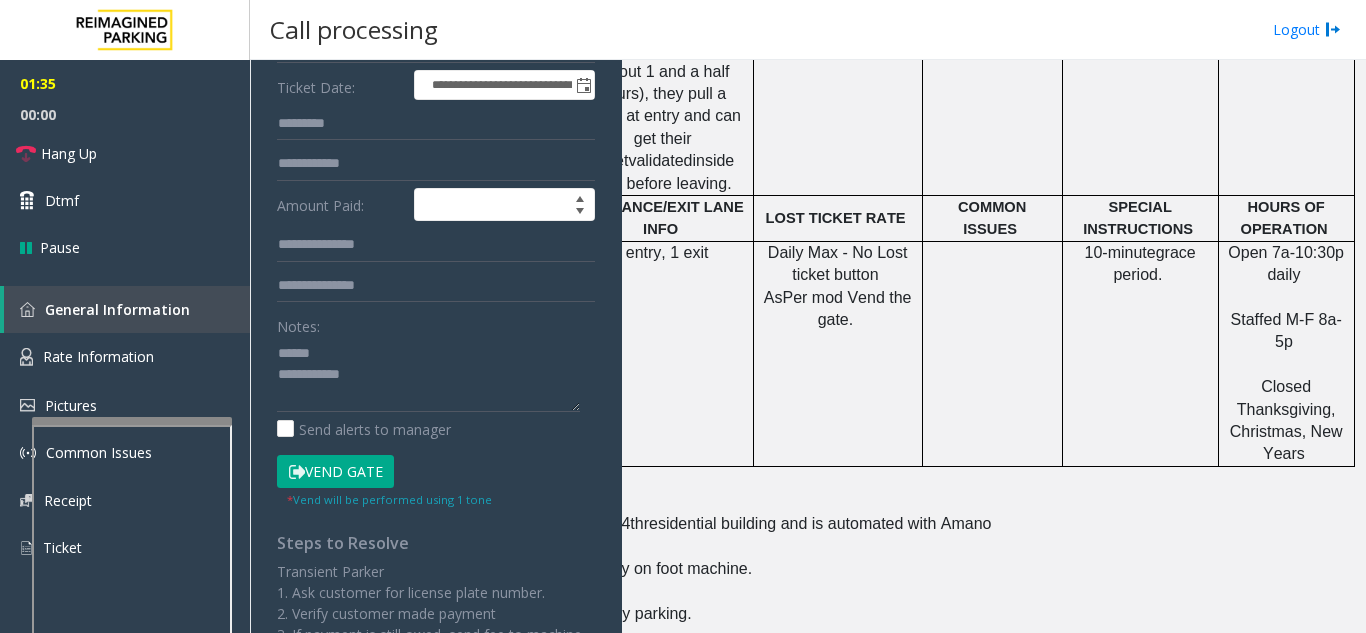 click on "Vend Gate" 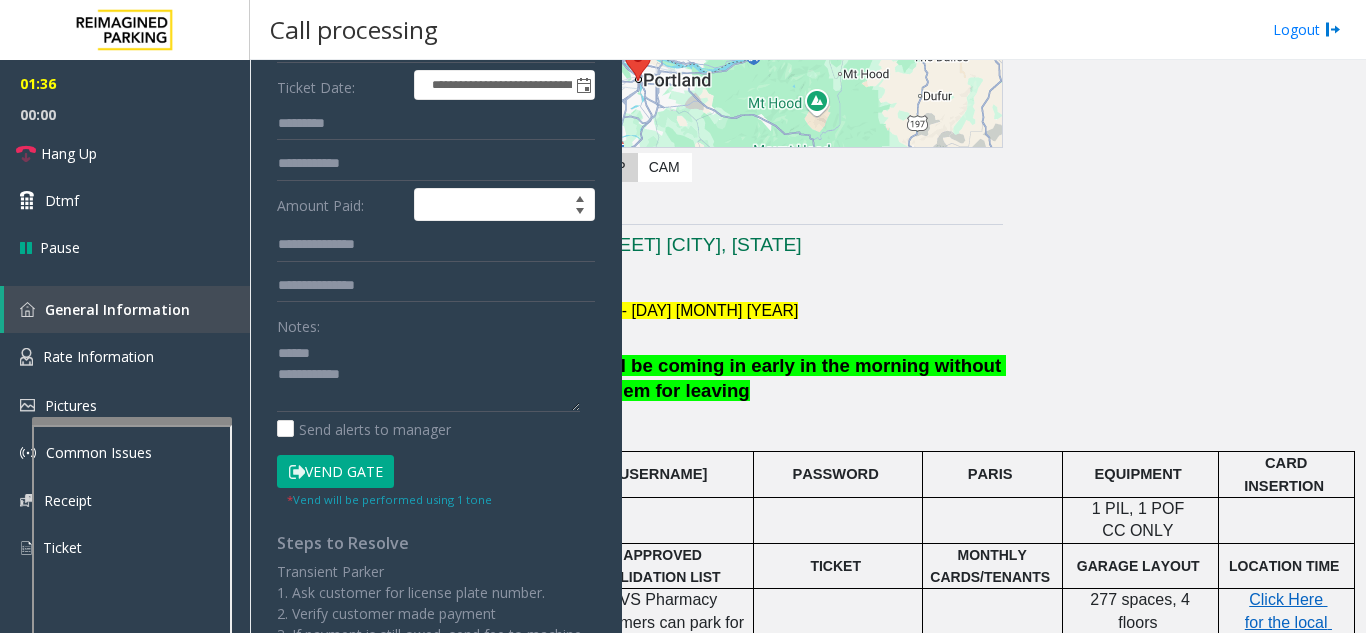 scroll, scrollTop: 300, scrollLeft: 369, axis: both 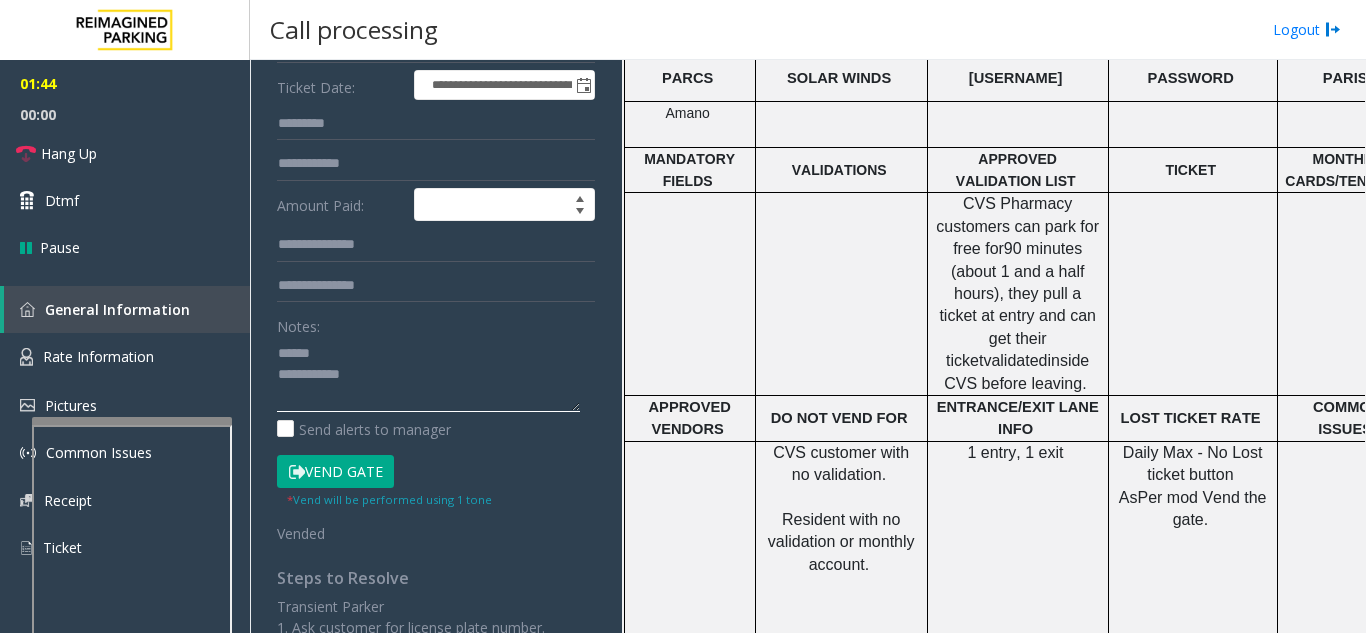 click 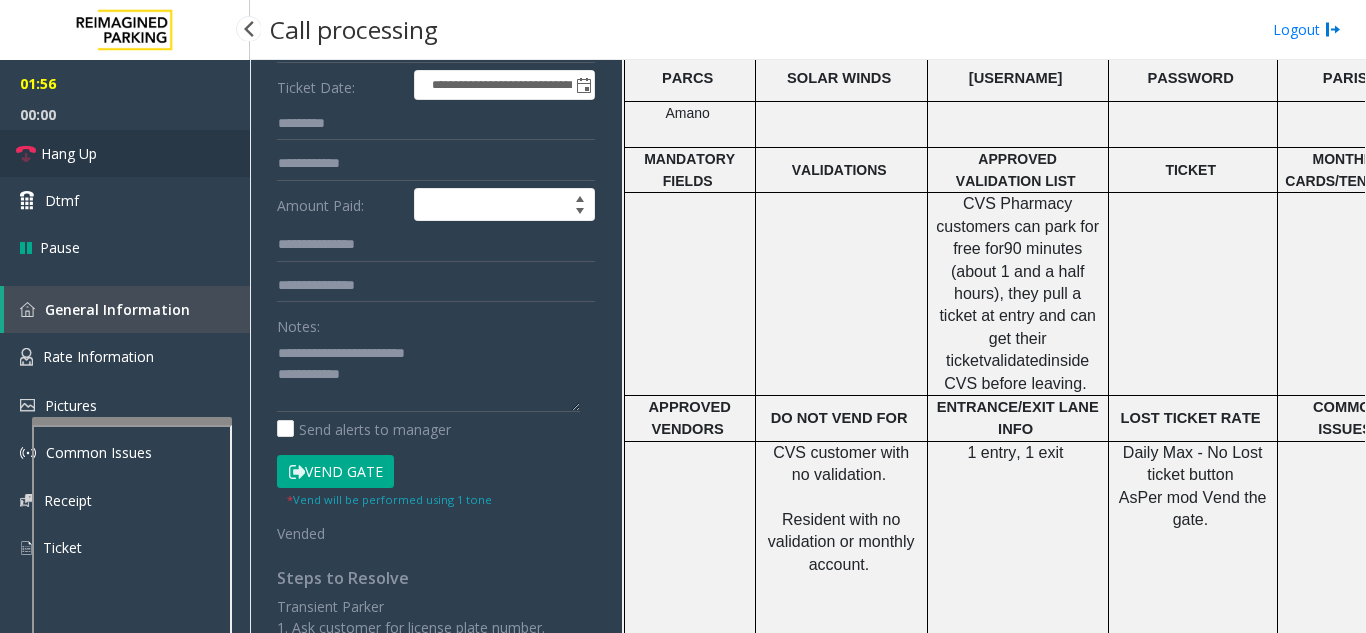 click on "Hang Up" at bounding box center (69, 153) 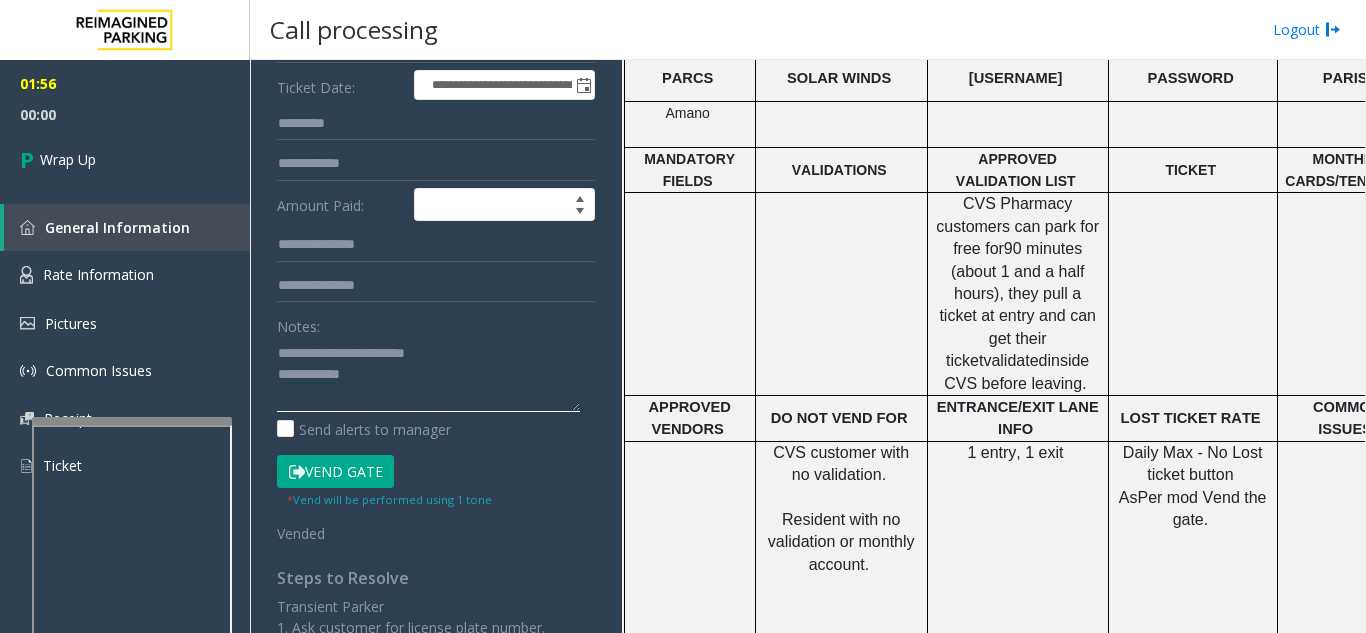 click 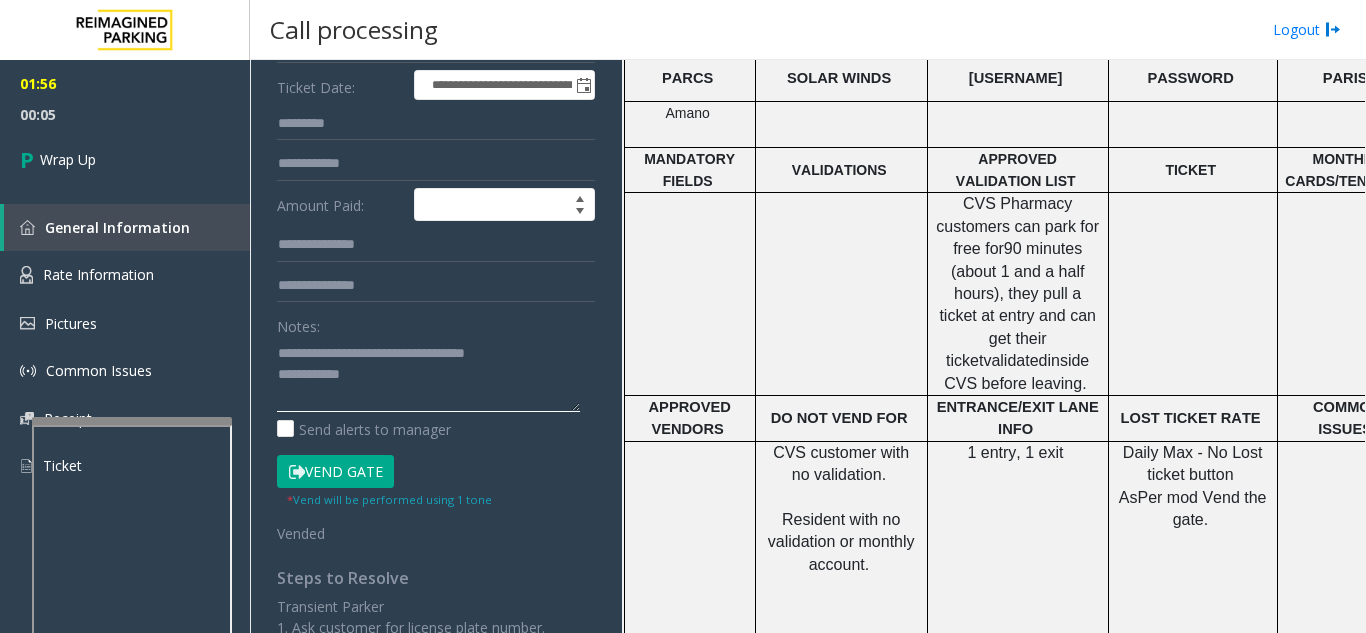 click 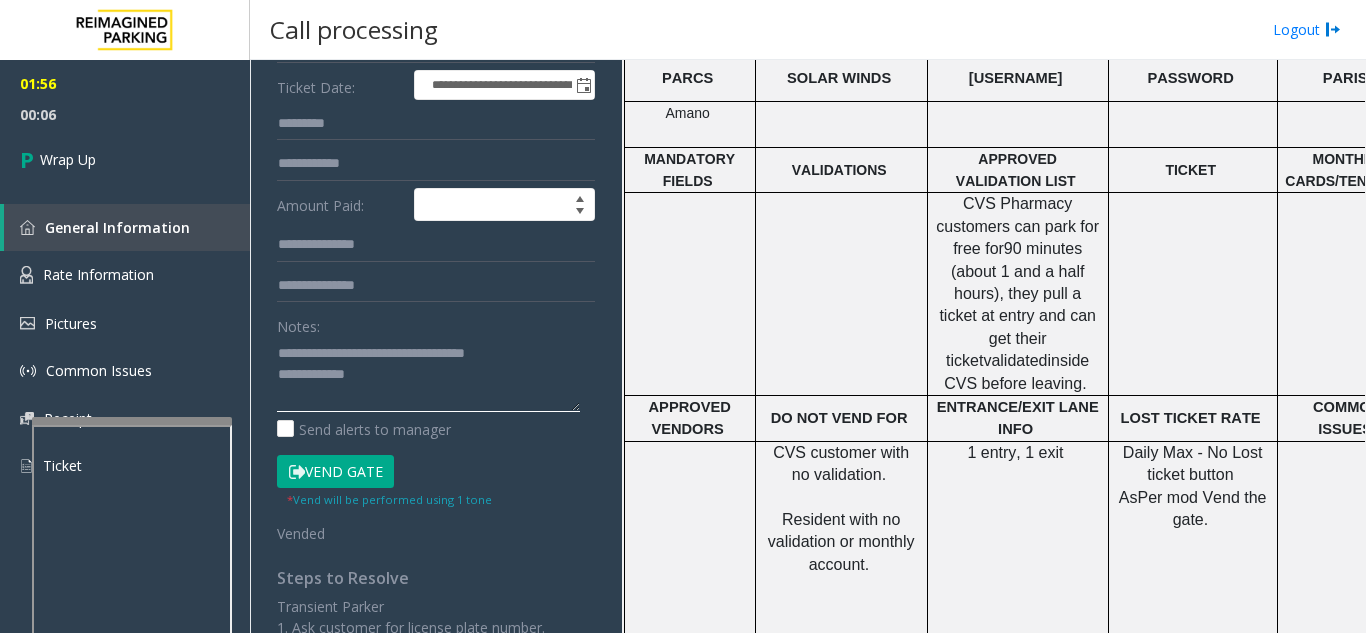 click 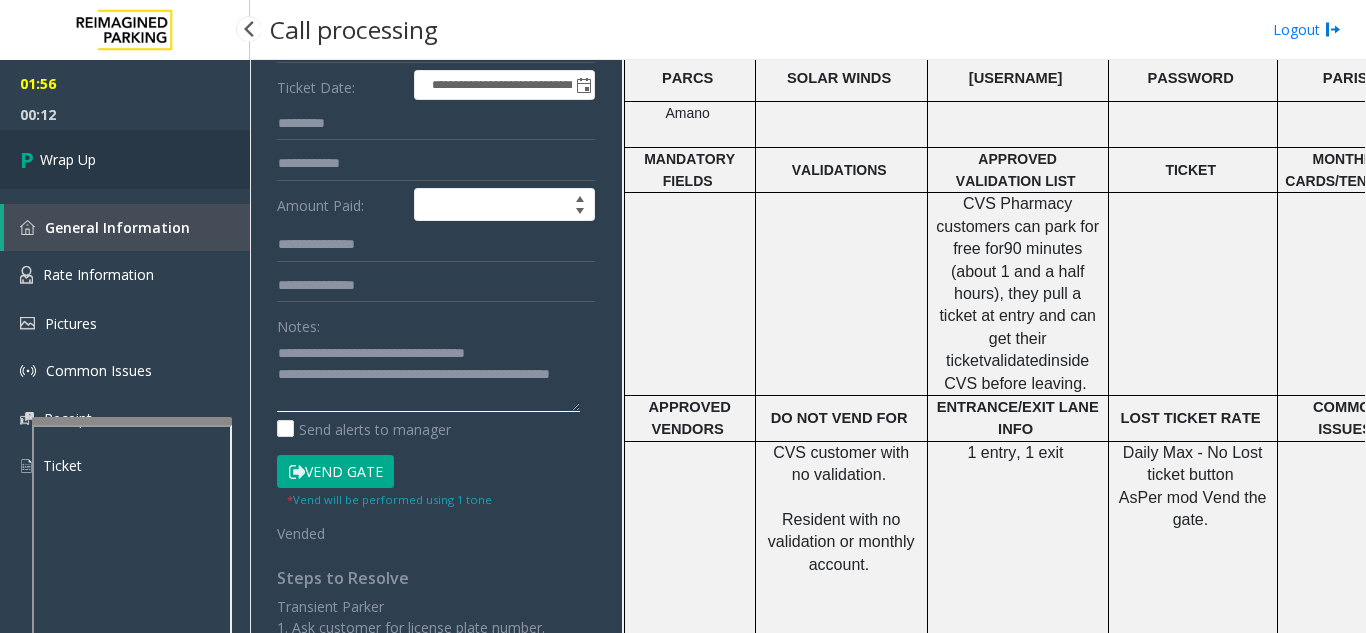 type on "**********" 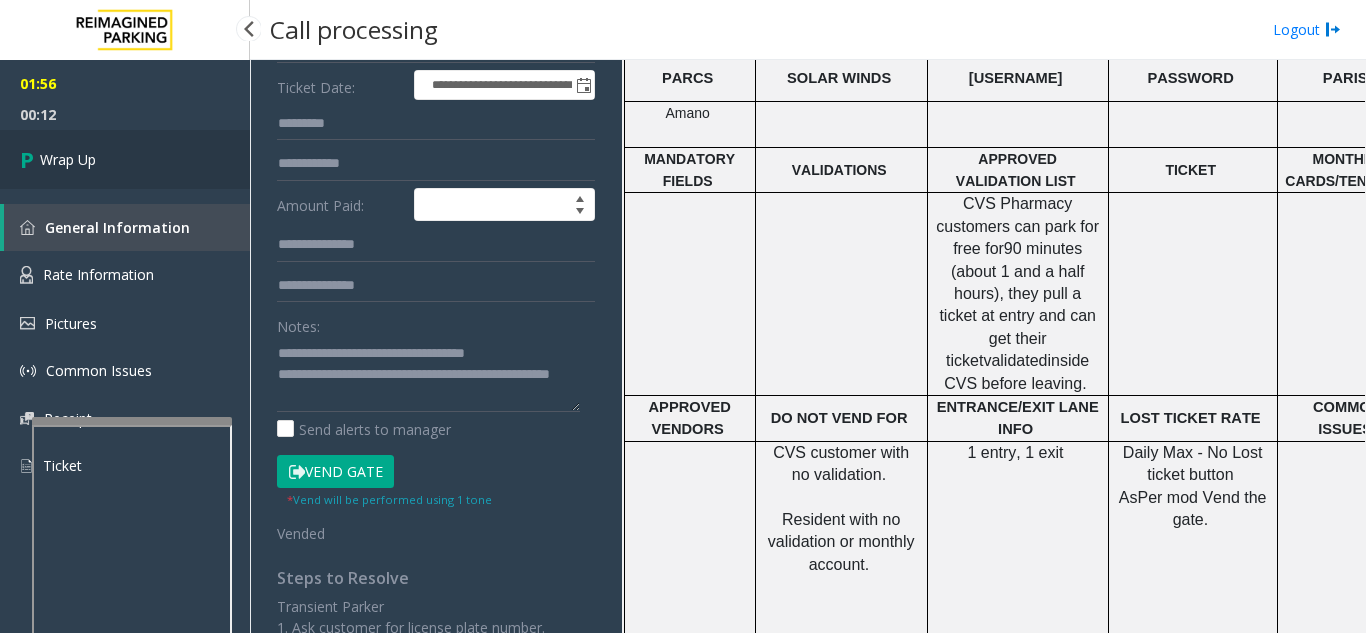 click on "Wrap Up" at bounding box center [125, 159] 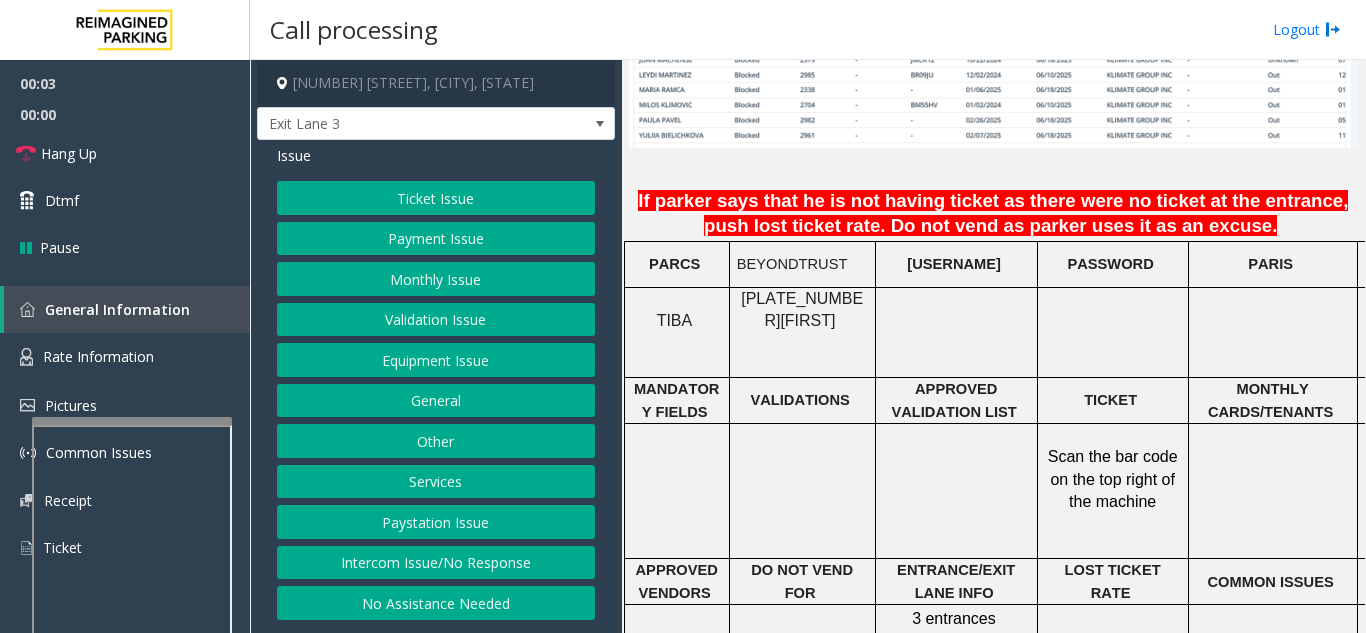 scroll, scrollTop: 1700, scrollLeft: 0, axis: vertical 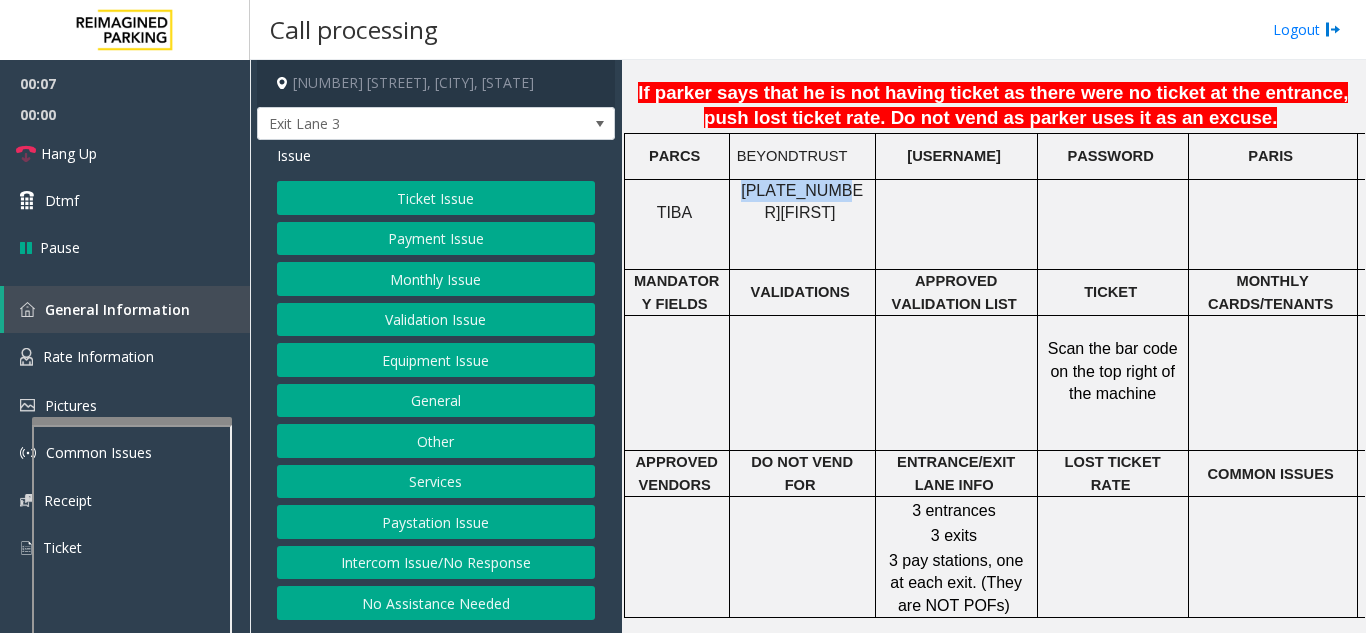 drag, startPoint x: 827, startPoint y: 181, endPoint x: 738, endPoint y: 189, distance: 89.358826 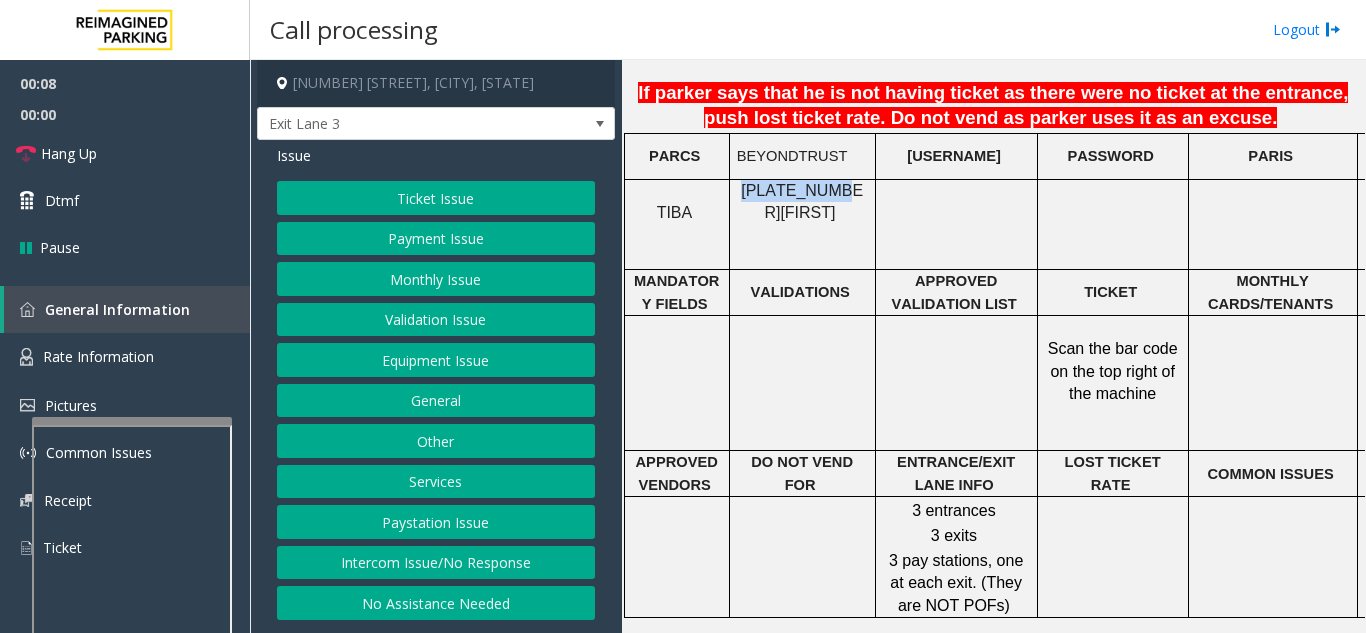 copy on "LAN21091600" 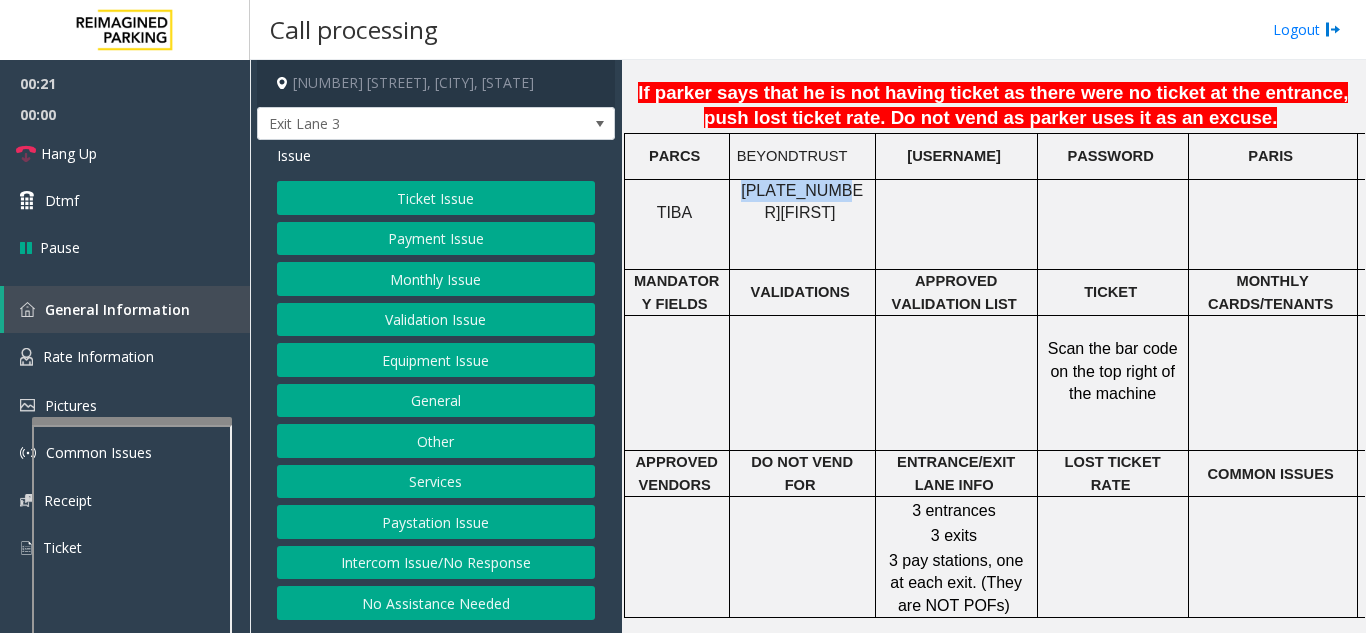 click on "Monthly Issue" 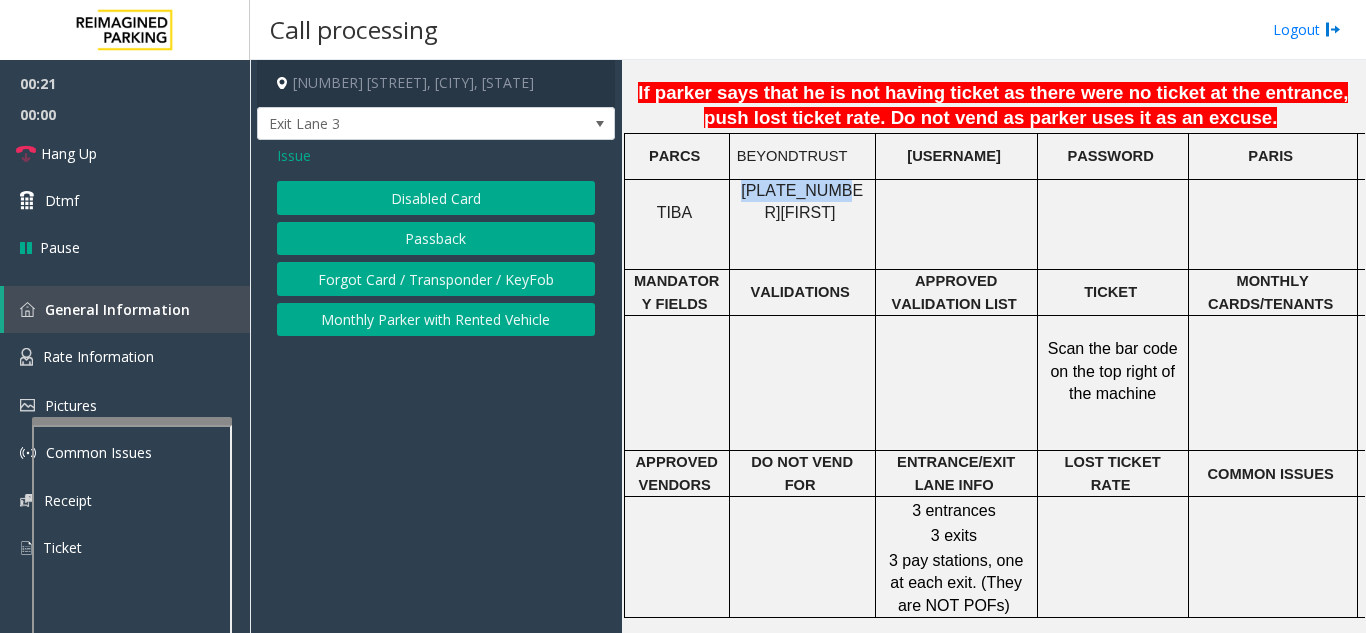 click on "Disabled Card" 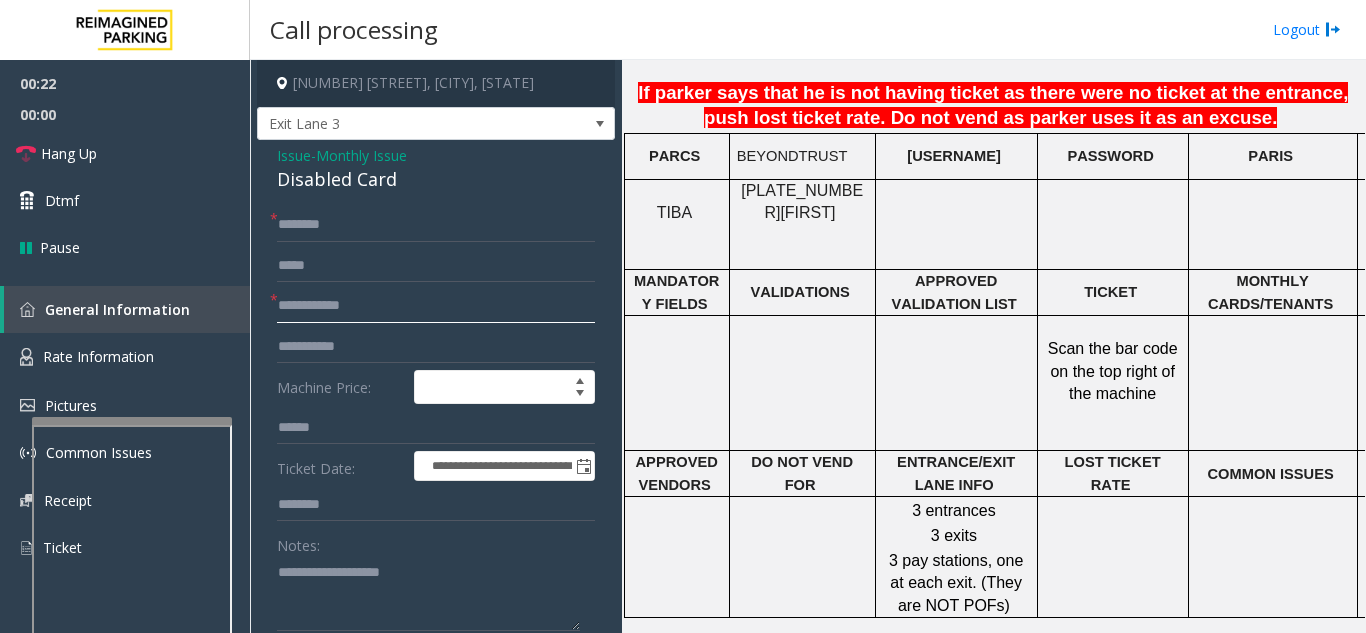 click 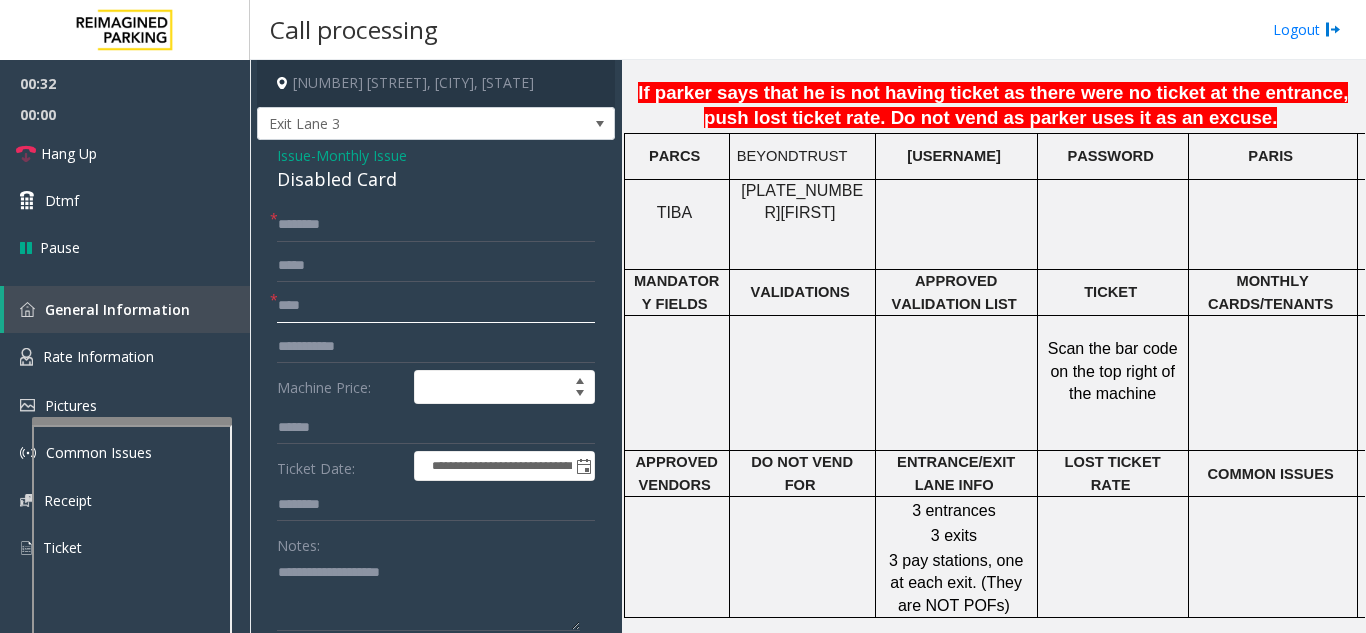 type on "****" 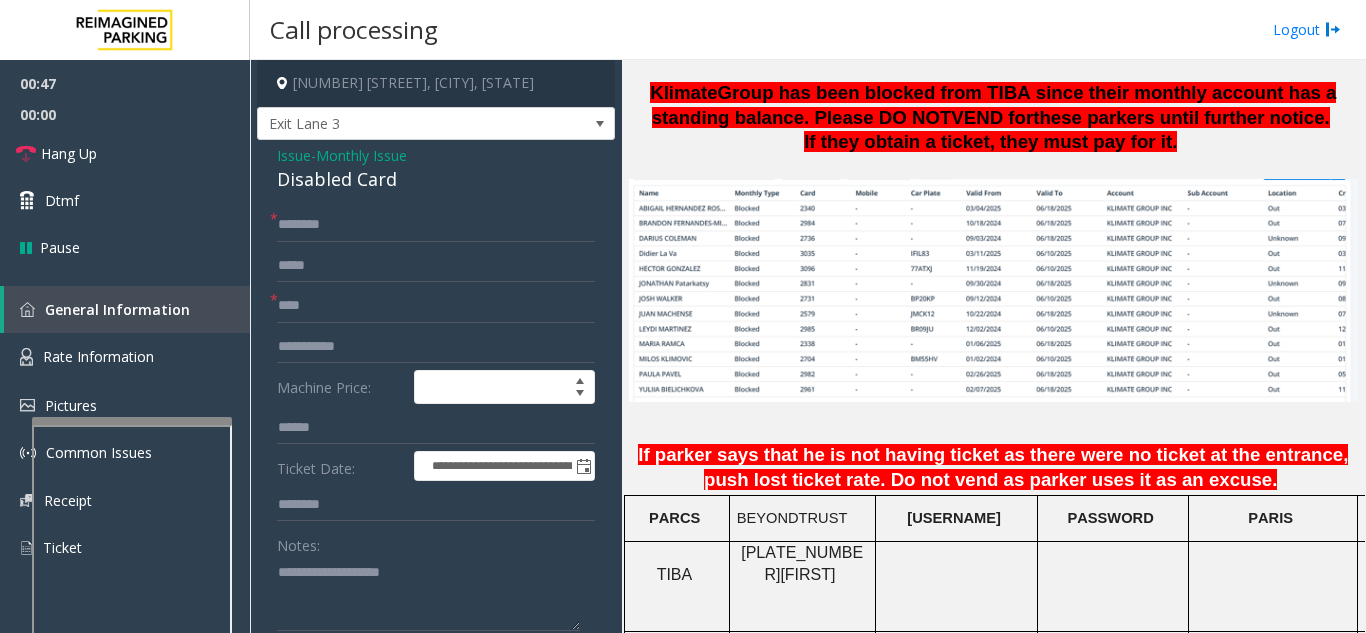 scroll, scrollTop: 1300, scrollLeft: 0, axis: vertical 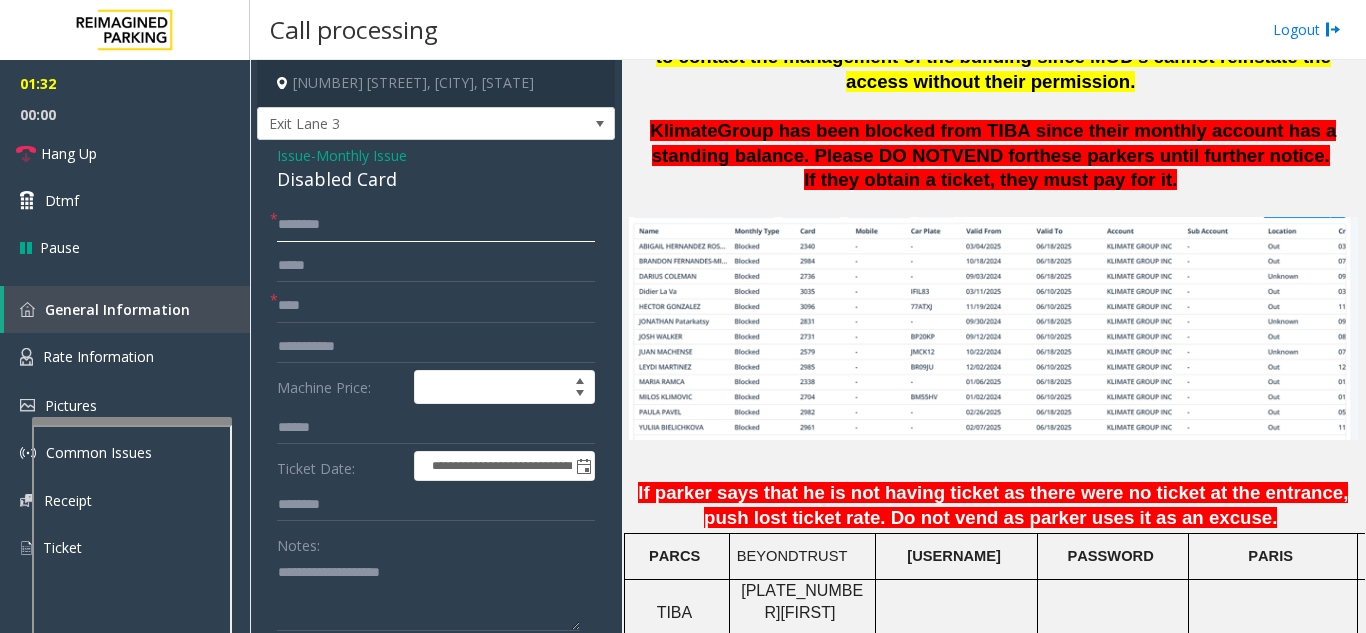 click 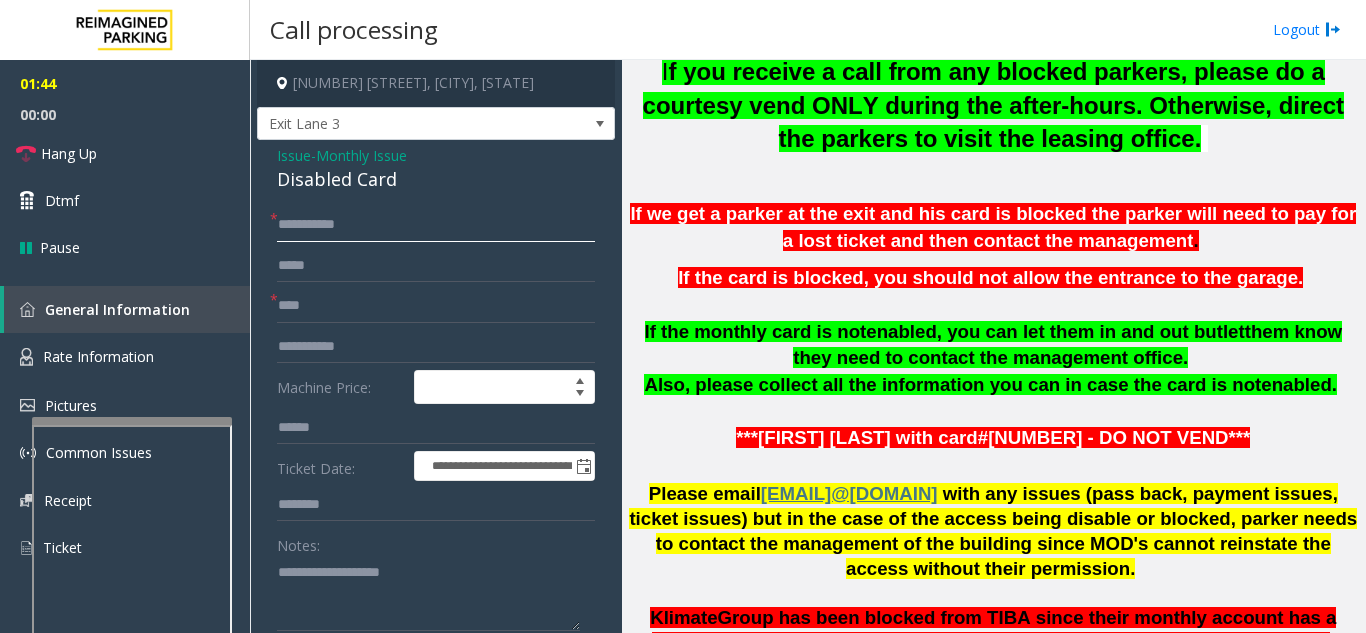 scroll, scrollTop: 800, scrollLeft: 0, axis: vertical 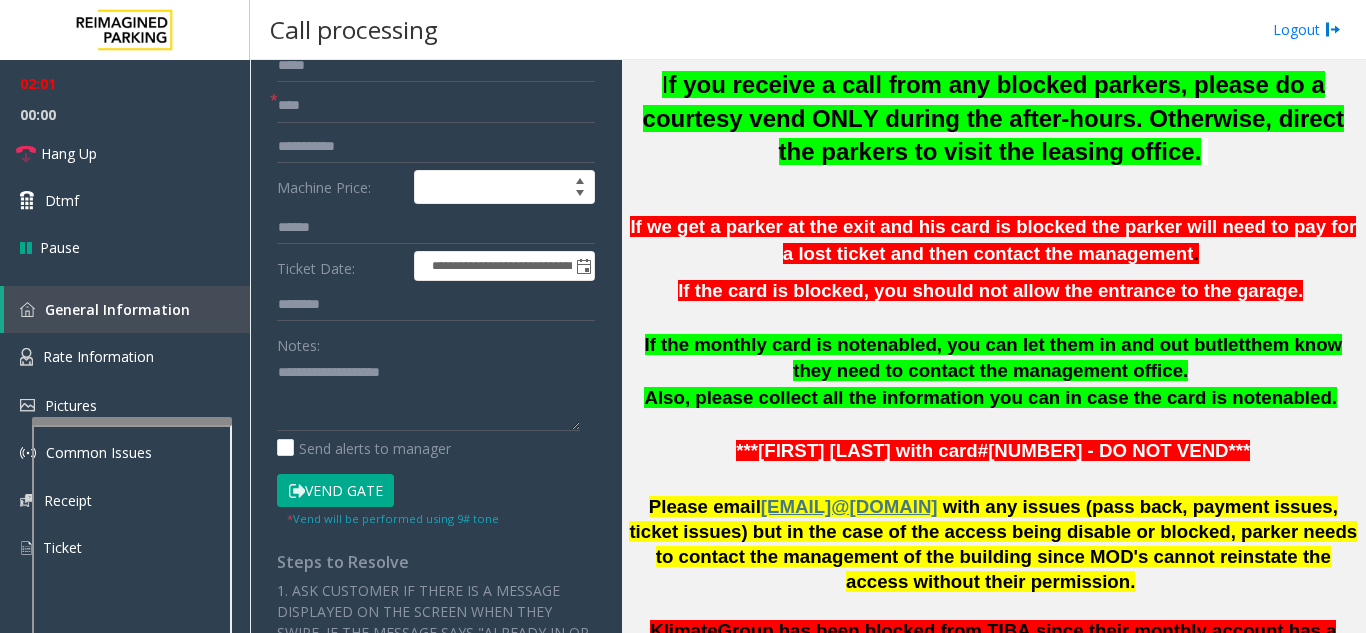 type on "**********" 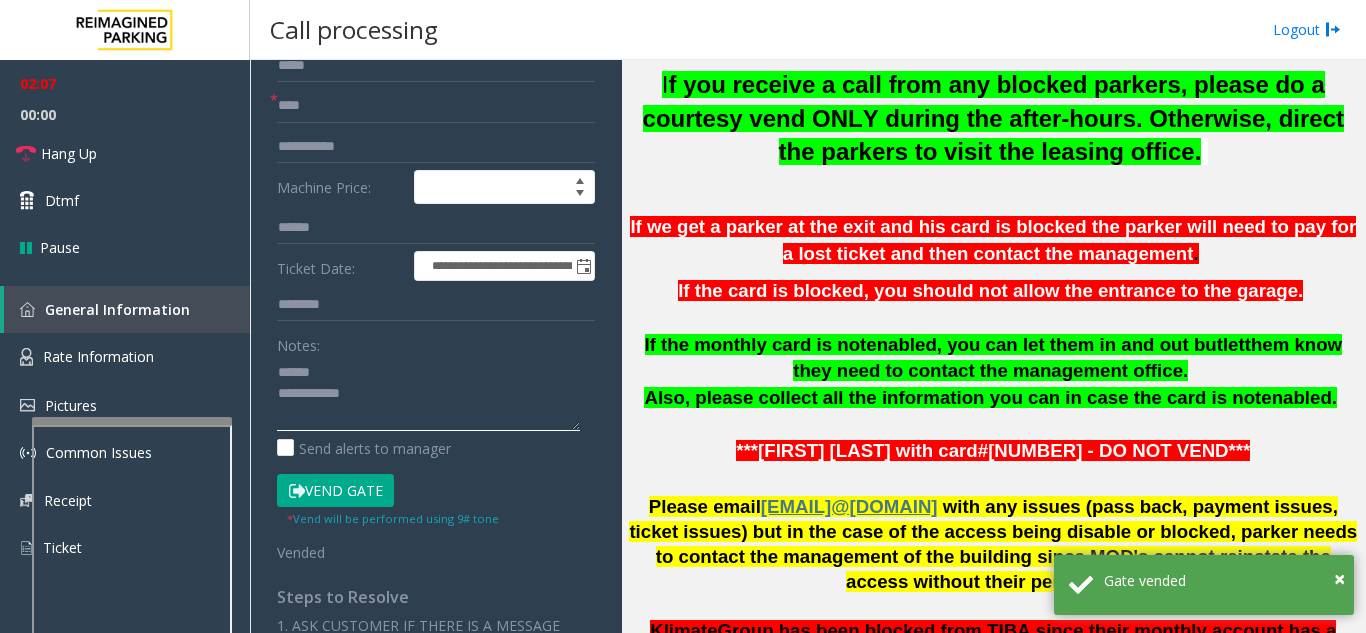click 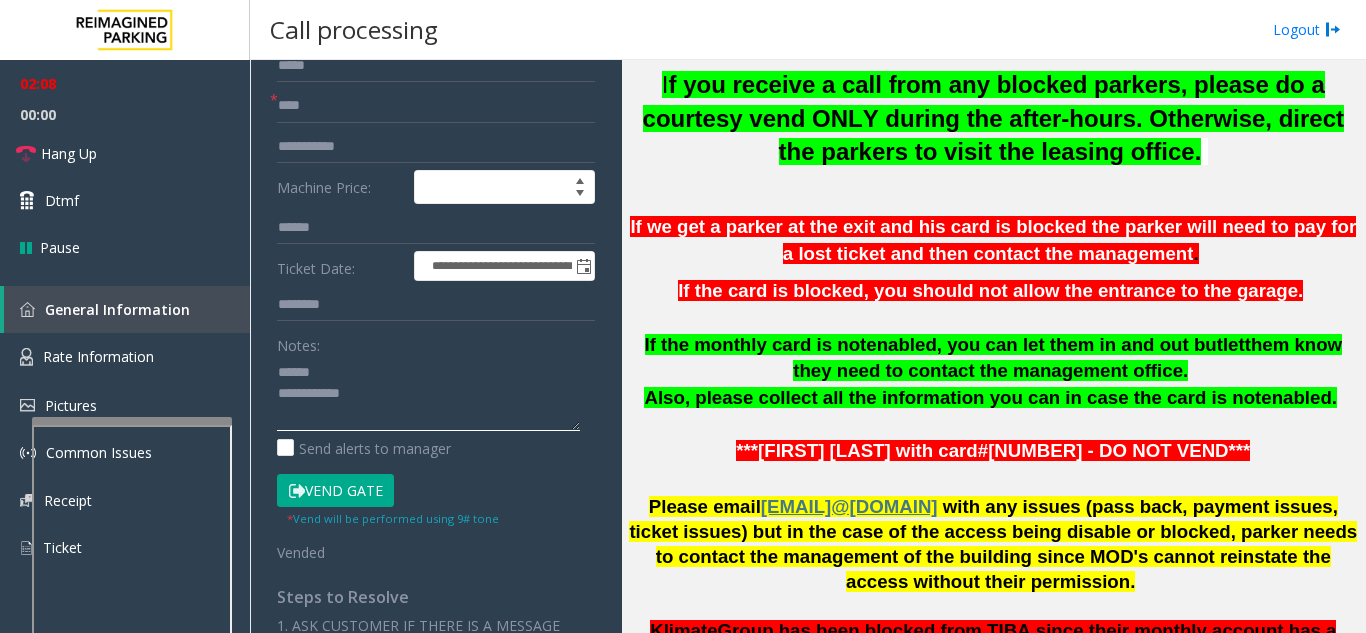 scroll, scrollTop: 0, scrollLeft: 0, axis: both 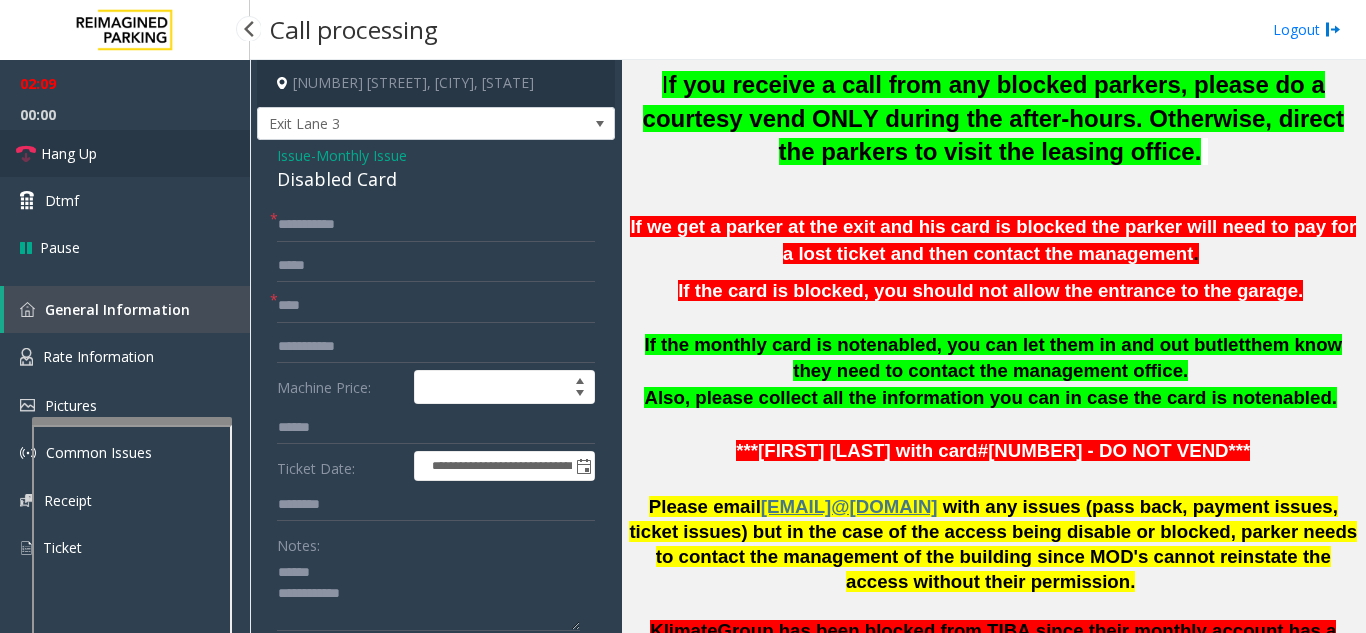 click on "Hang Up" at bounding box center (125, 153) 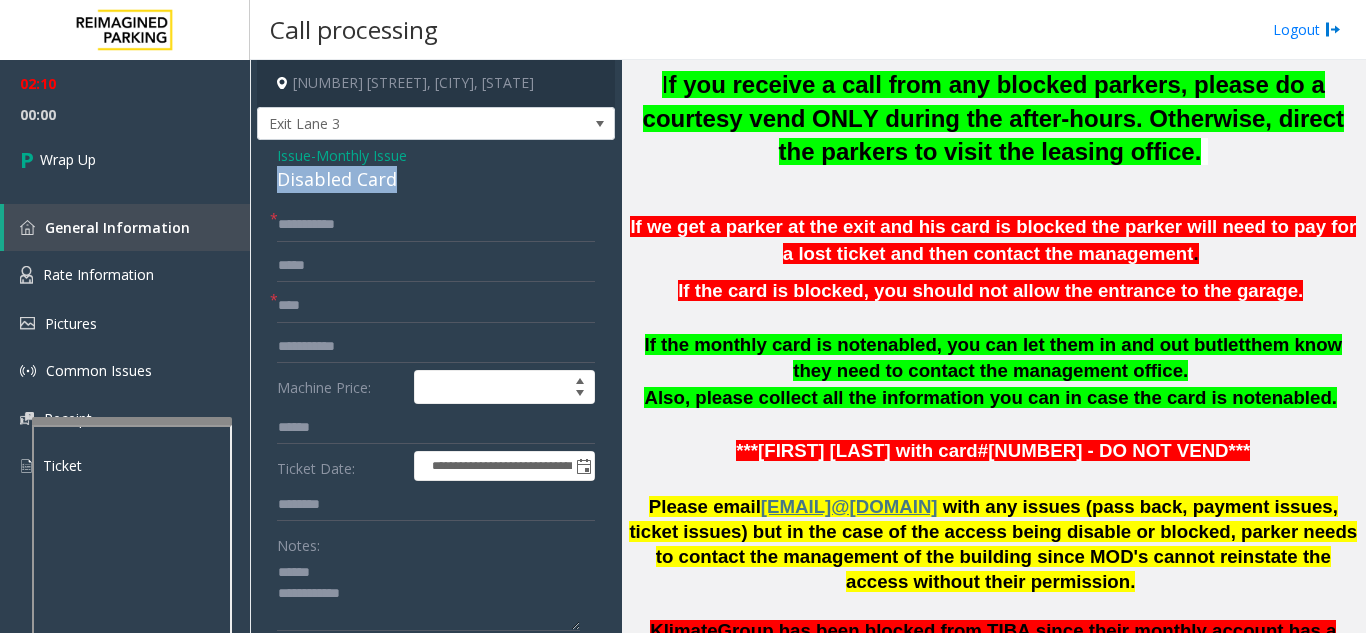 drag, startPoint x: 266, startPoint y: 180, endPoint x: 422, endPoint y: 178, distance: 156.01282 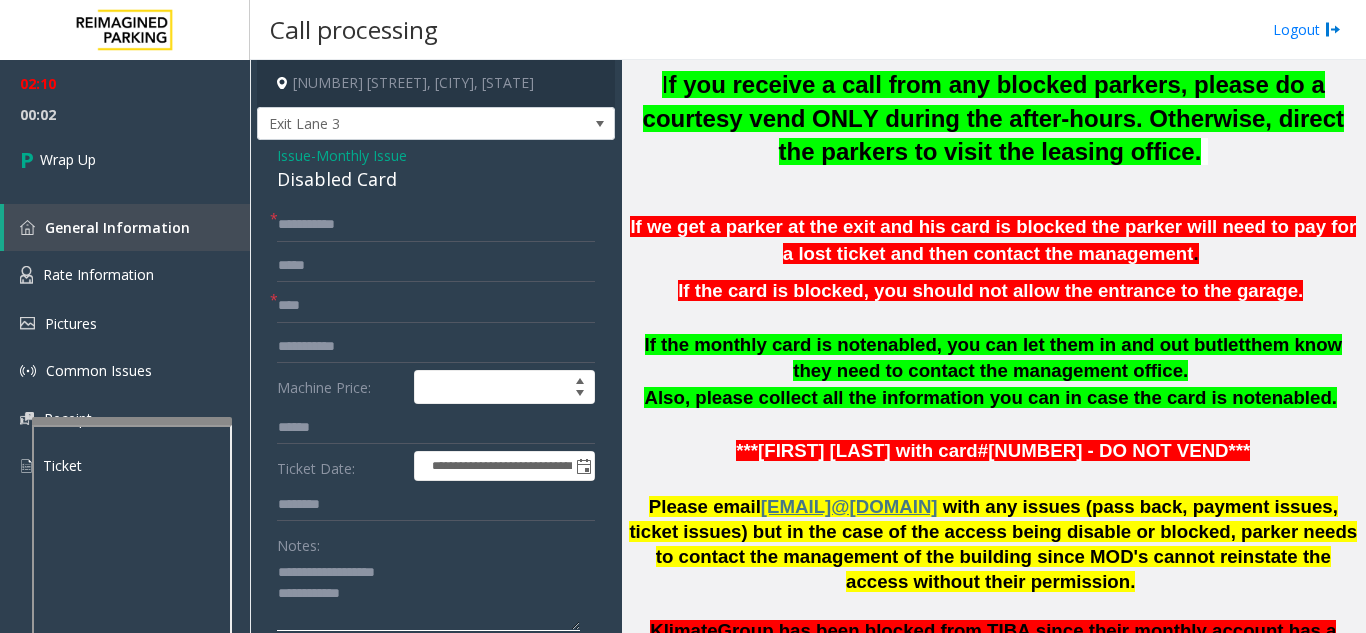 click 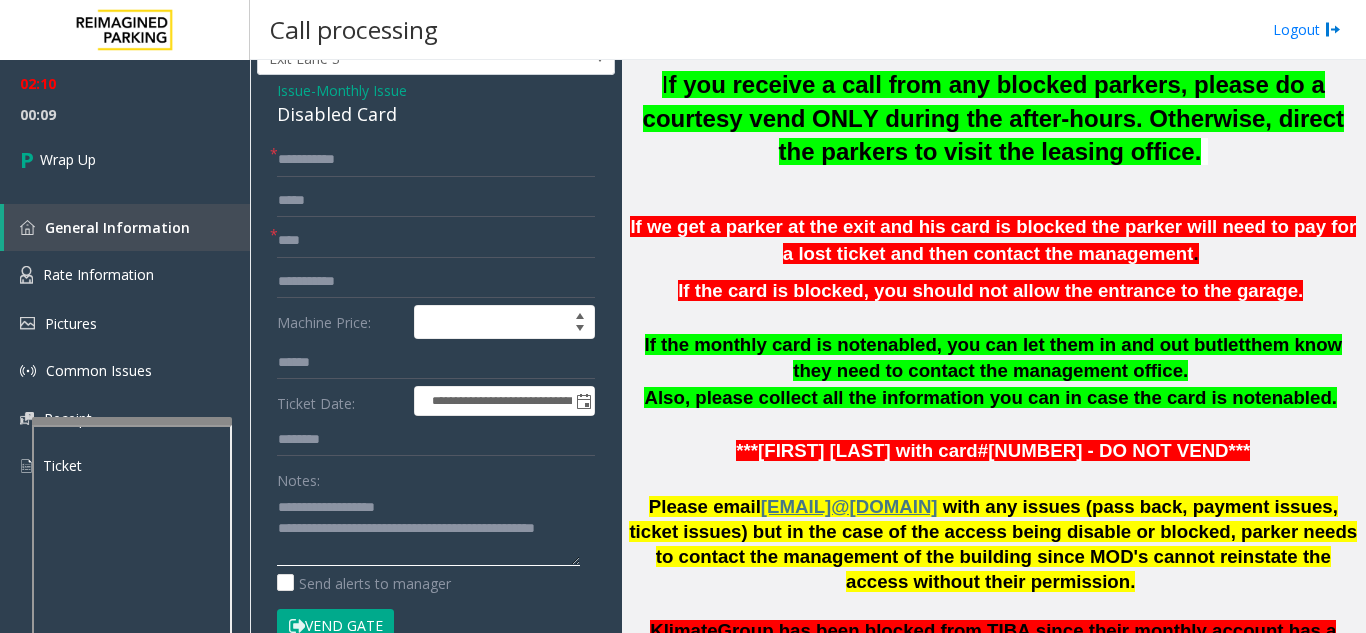 scroll, scrollTop: 100, scrollLeft: 0, axis: vertical 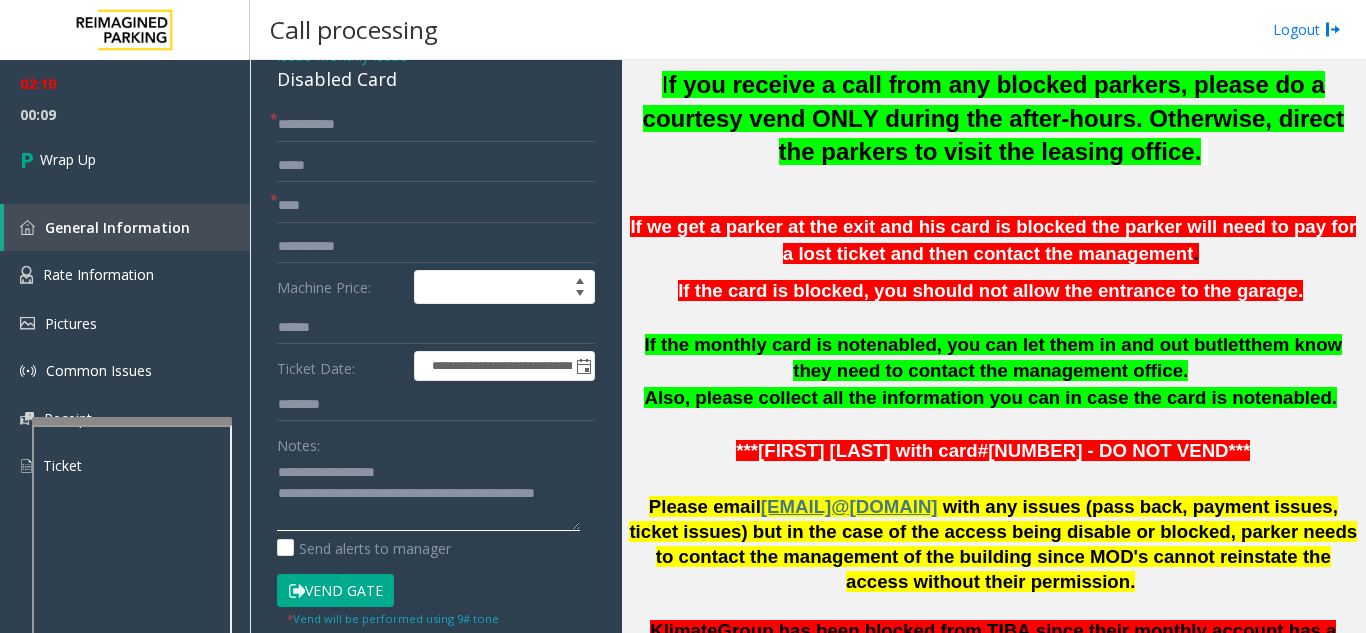 click 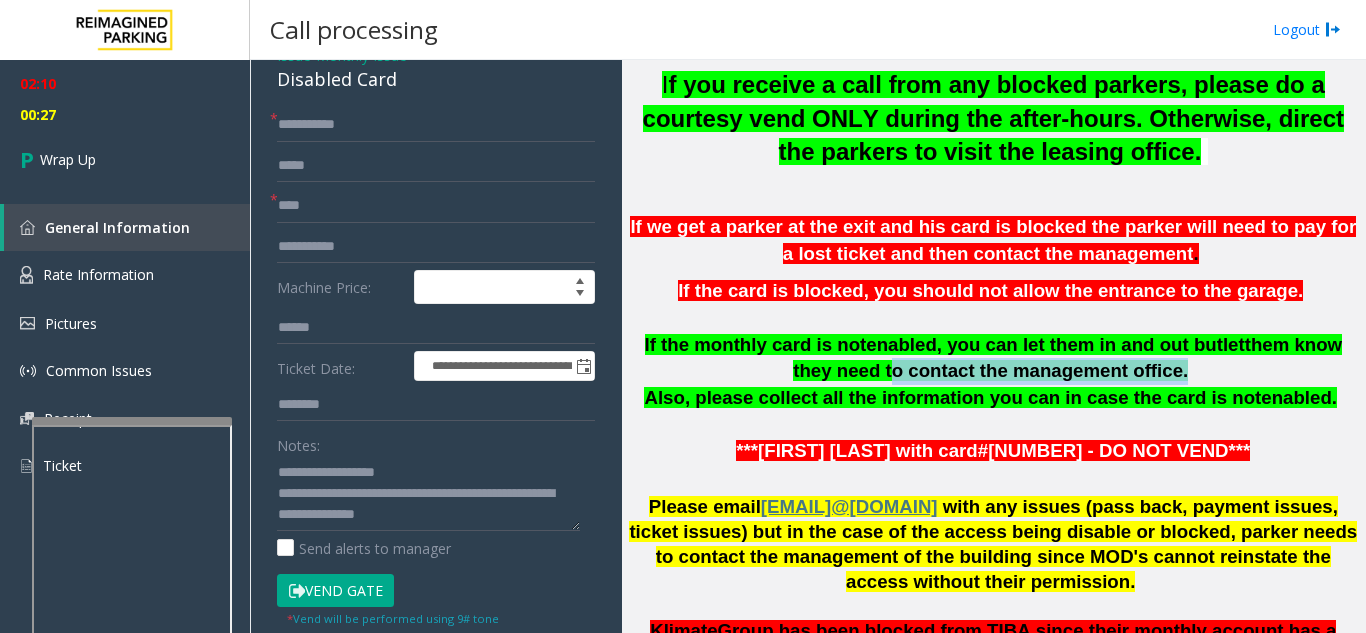 drag, startPoint x: 864, startPoint y: 370, endPoint x: 1113, endPoint y: 372, distance: 249.00803 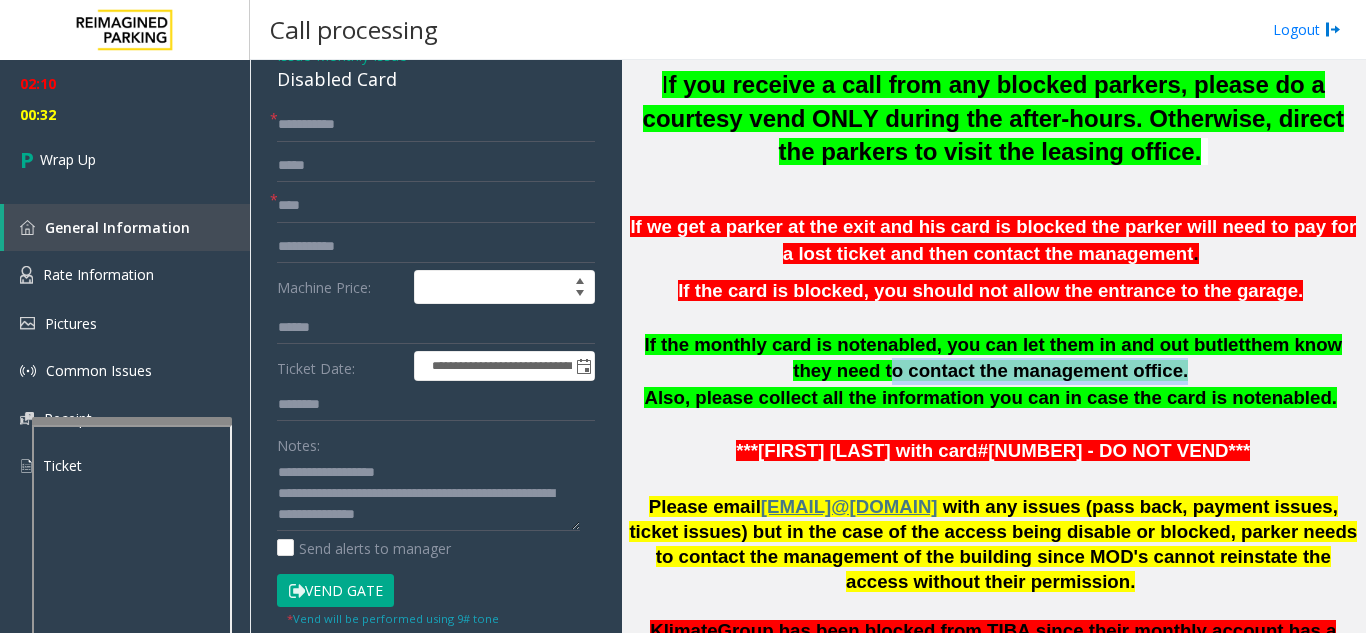 scroll, scrollTop: 21, scrollLeft: 0, axis: vertical 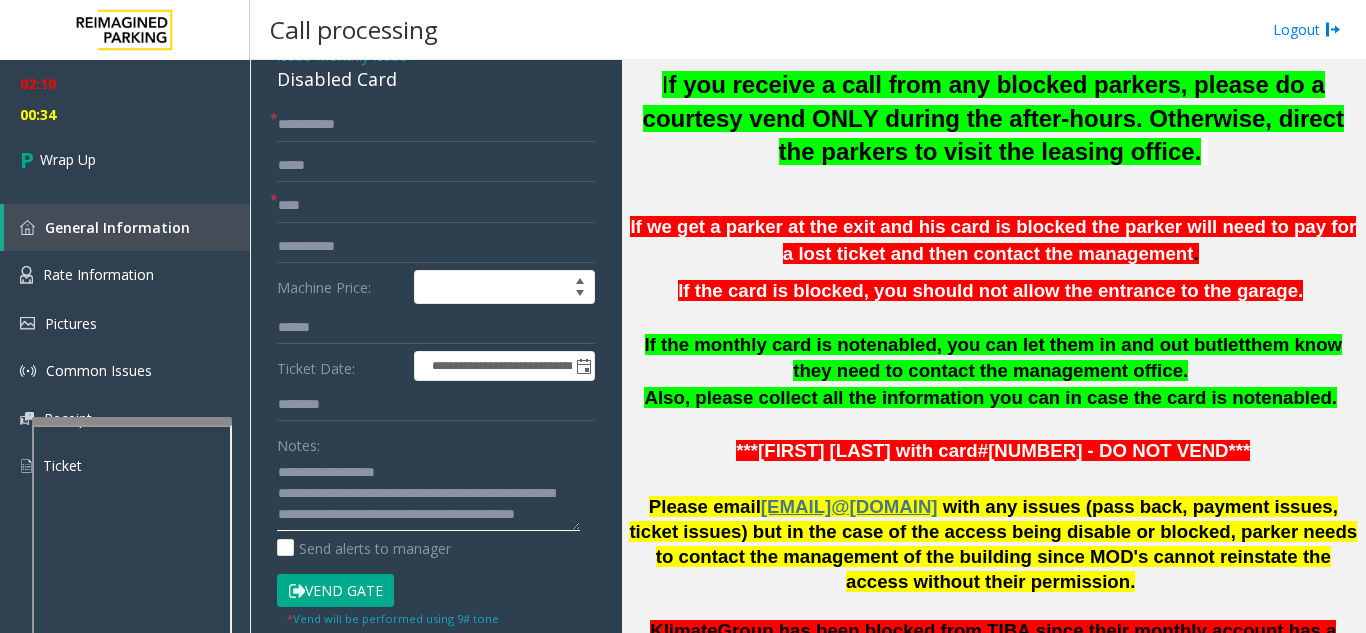 click 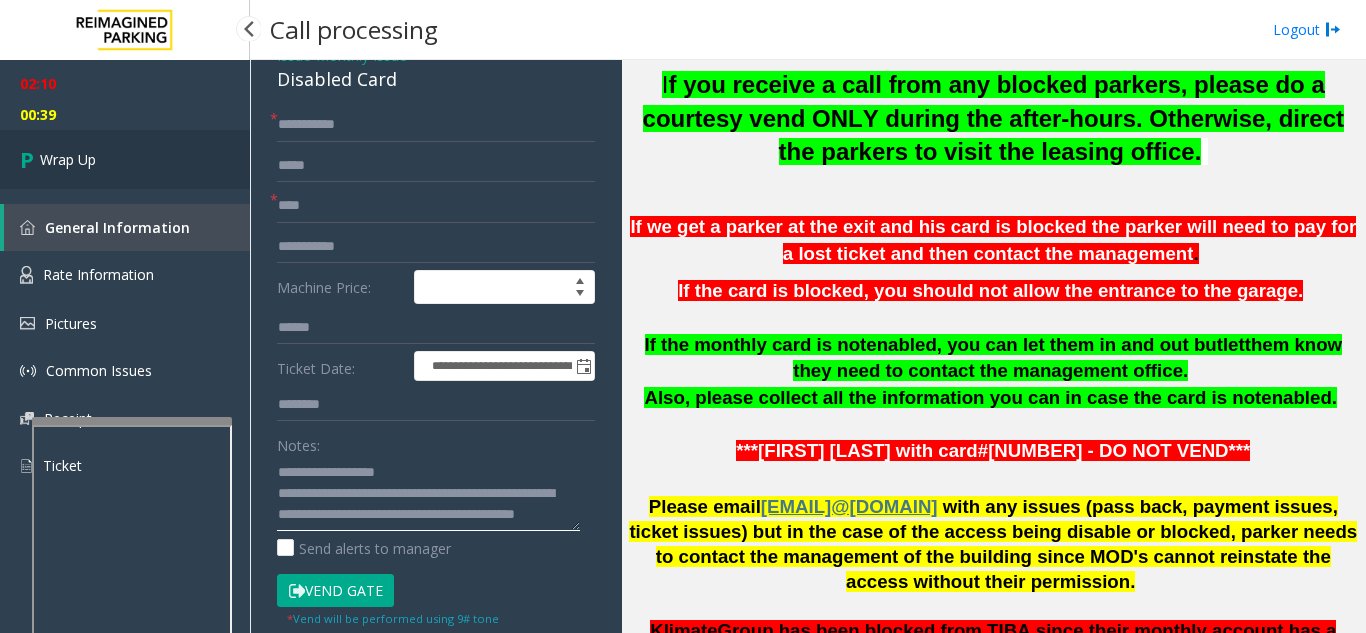 type on "**********" 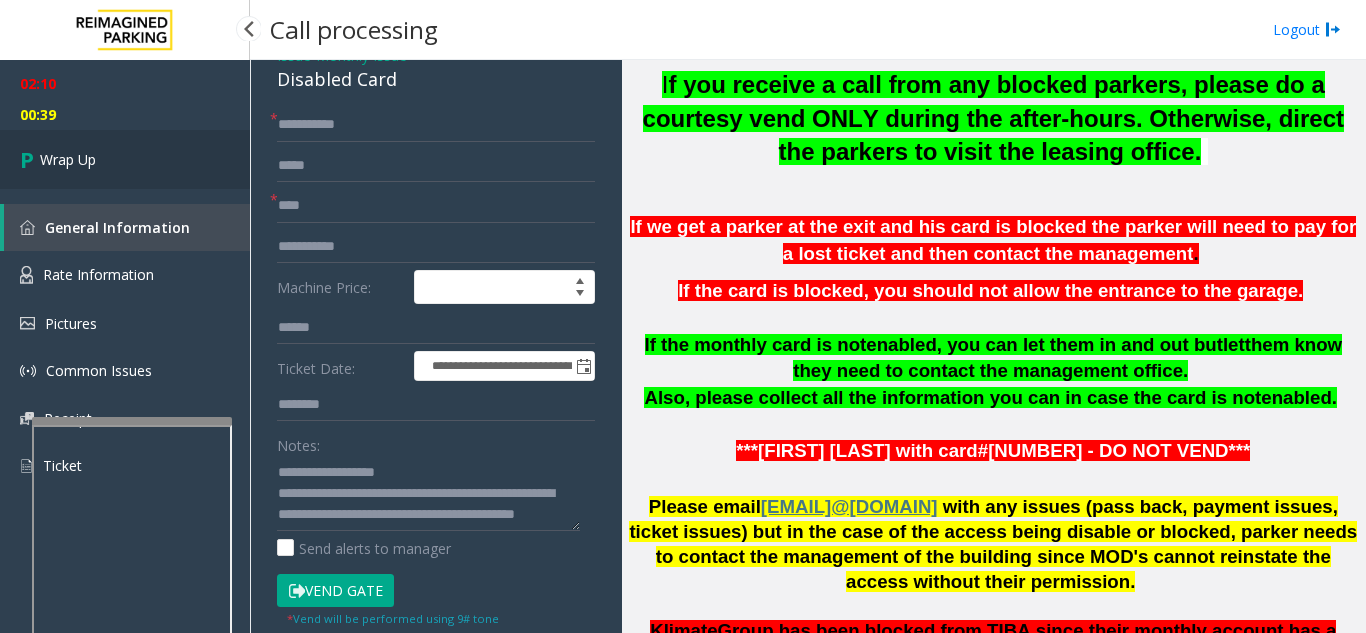click on "Wrap Up" at bounding box center [125, 159] 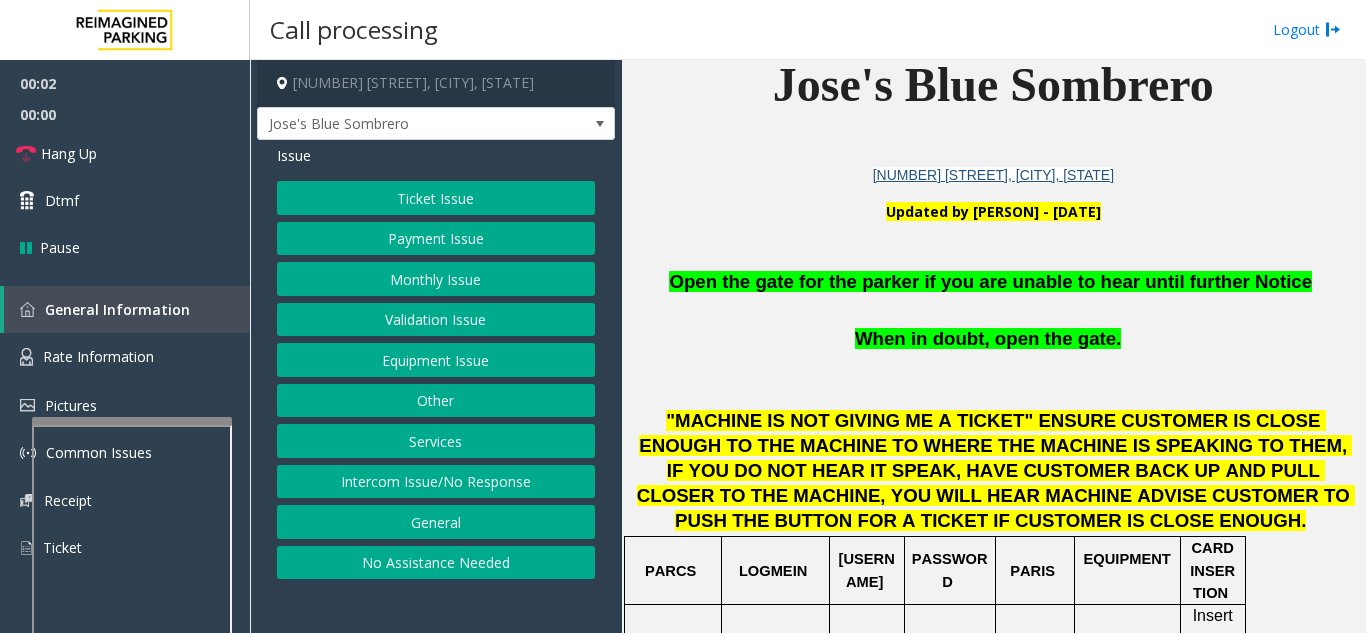 scroll, scrollTop: 500, scrollLeft: 0, axis: vertical 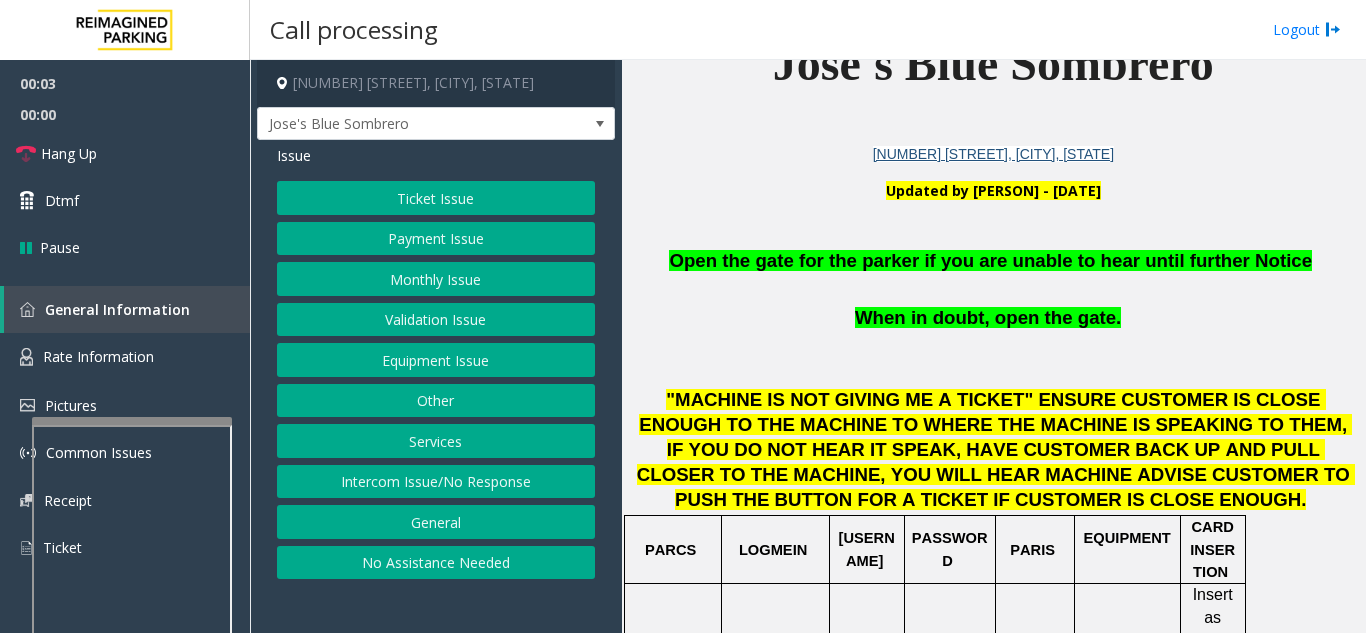 click on "Validation Issue" 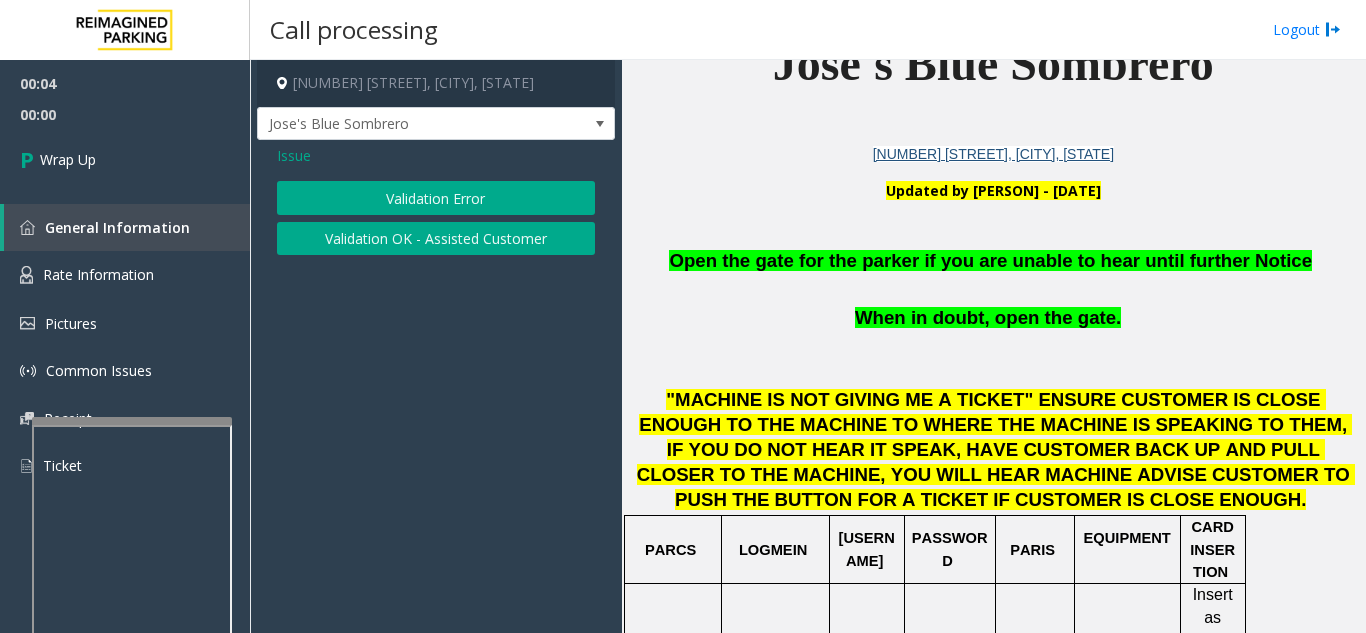 click on "Issue" 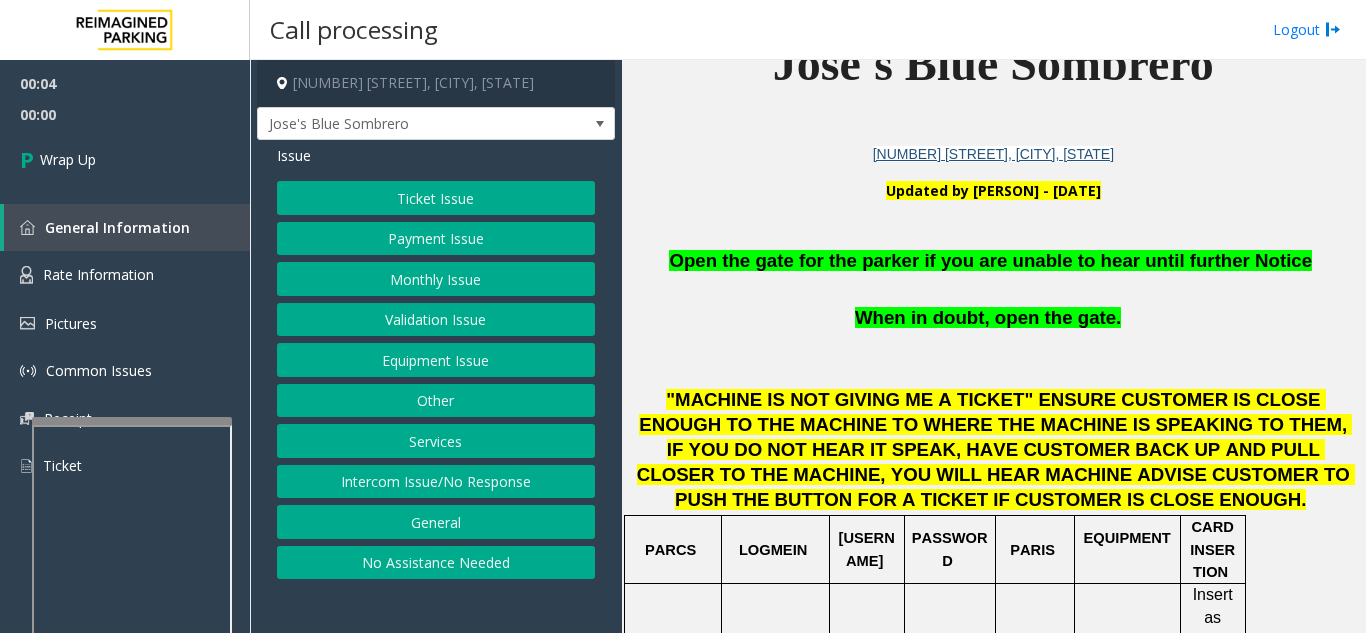 click on "Equipment Issue" 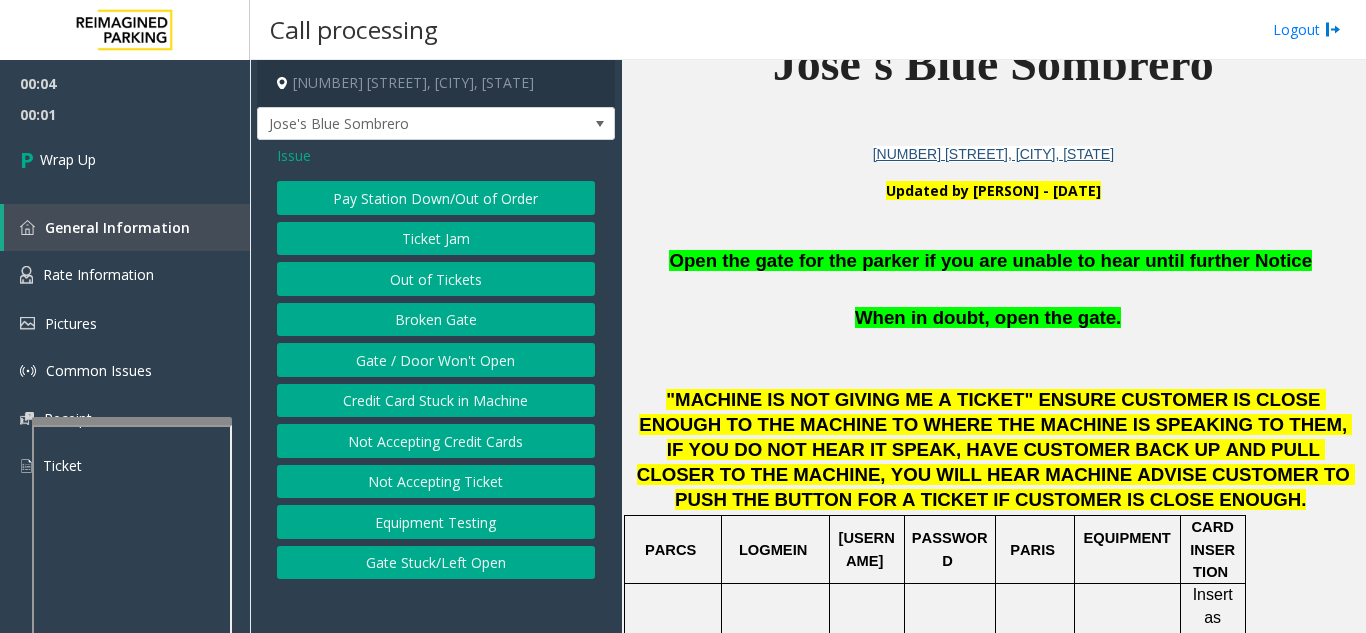 click on "Gate / Door Won't Open" 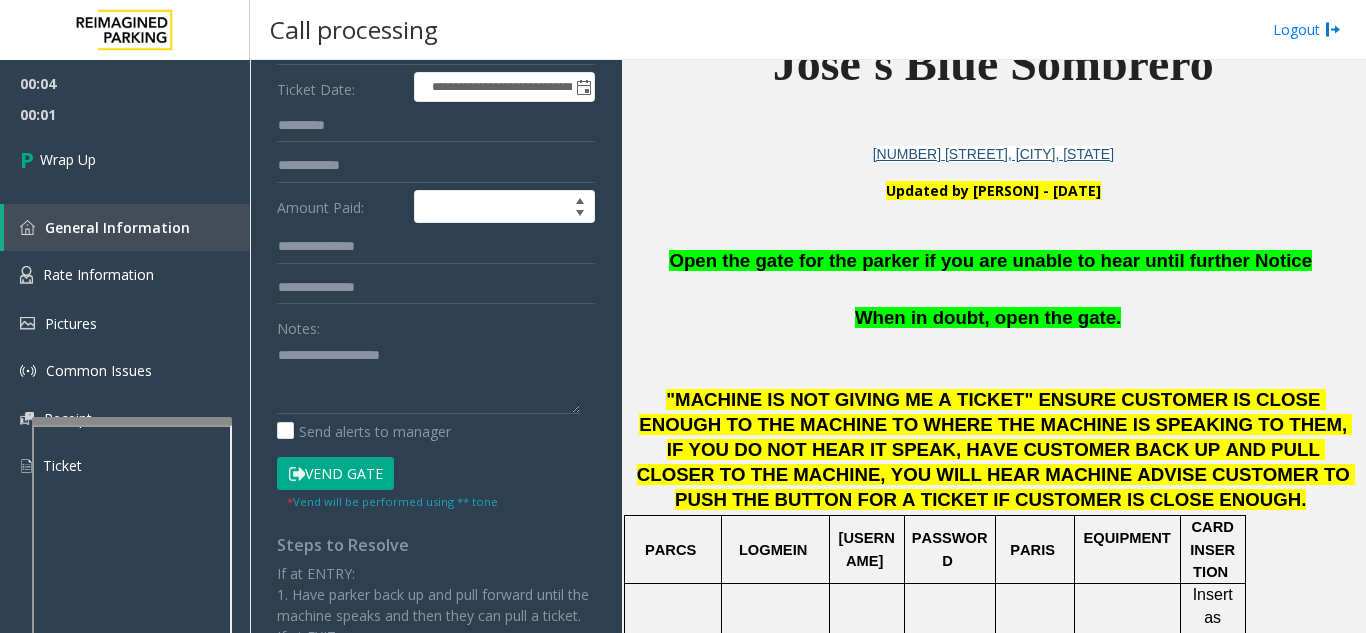 scroll, scrollTop: 300, scrollLeft: 0, axis: vertical 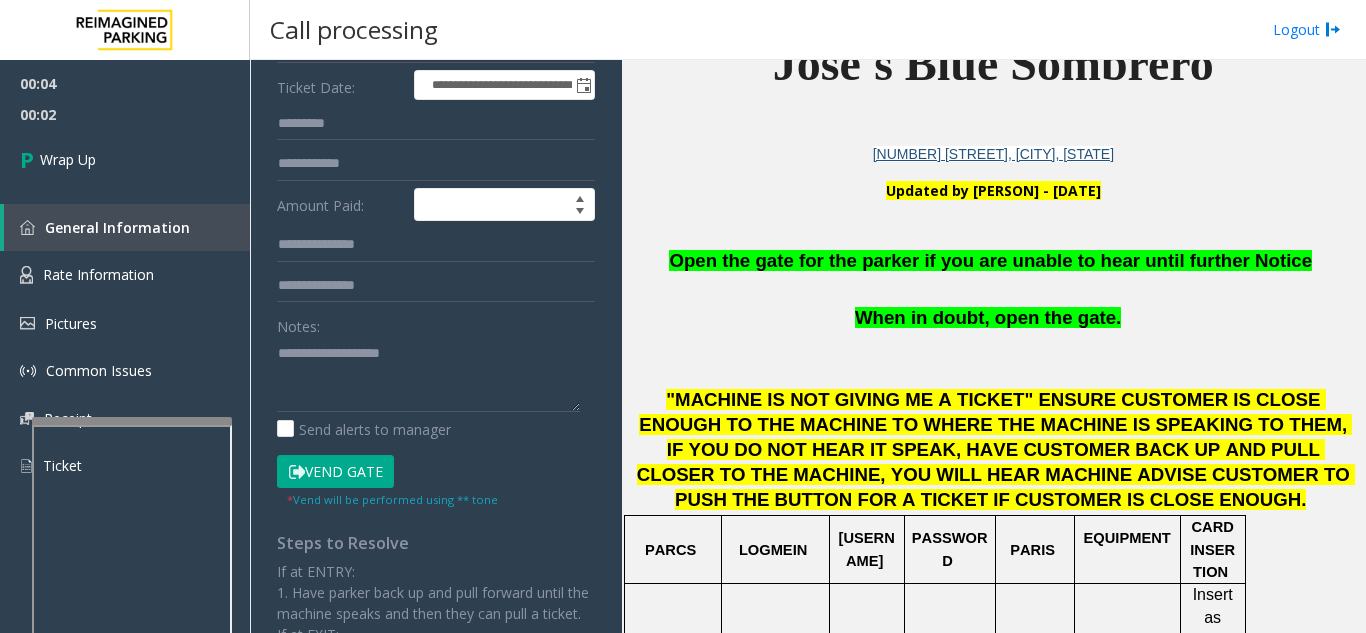 click on "Vend Gate" 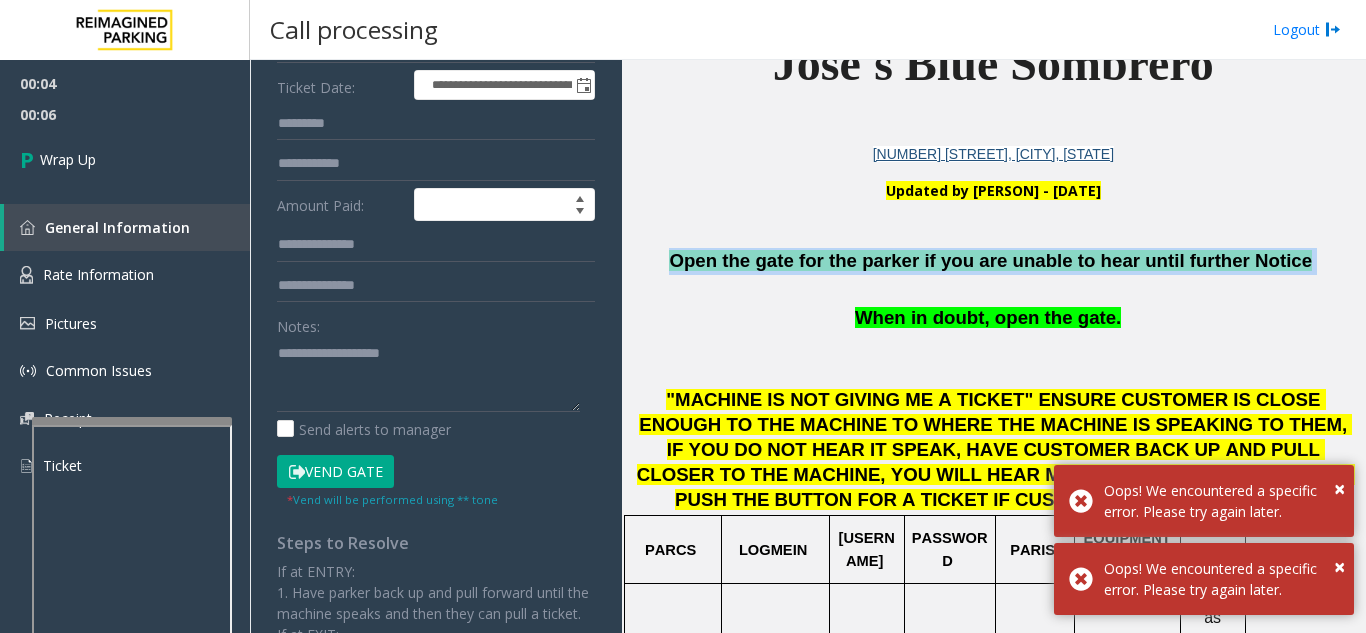 drag, startPoint x: 691, startPoint y: 254, endPoint x: 1289, endPoint y: 269, distance: 598.1881 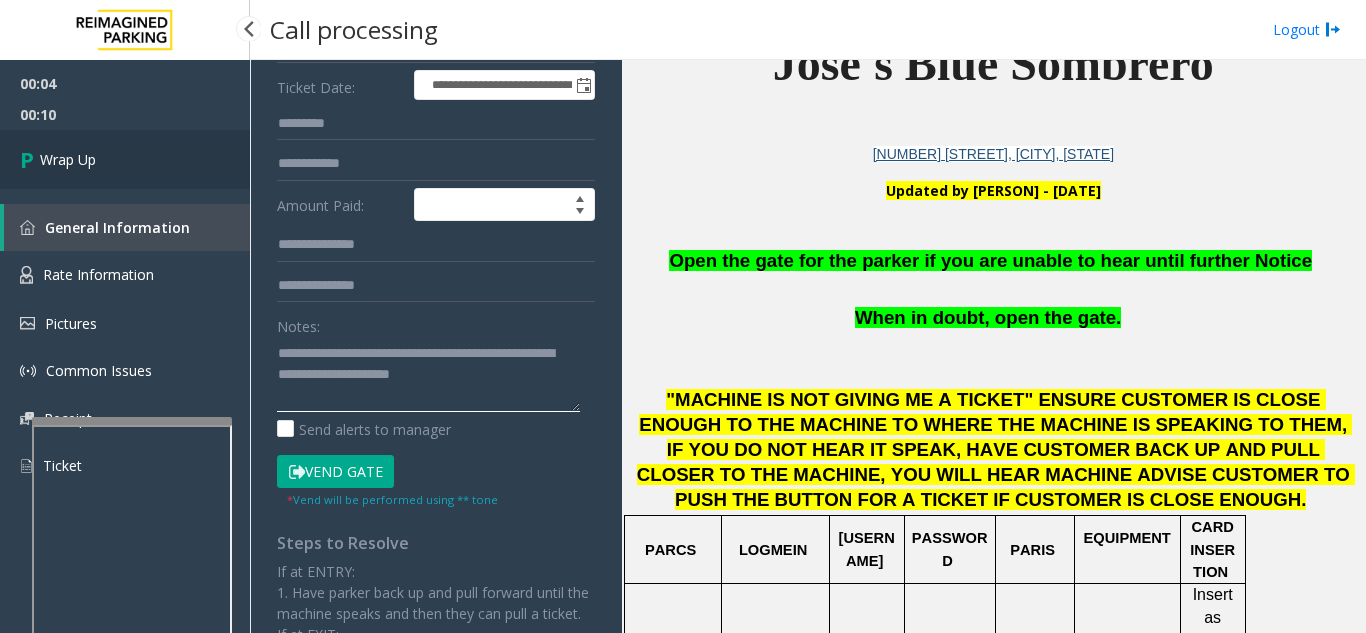 type on "**********" 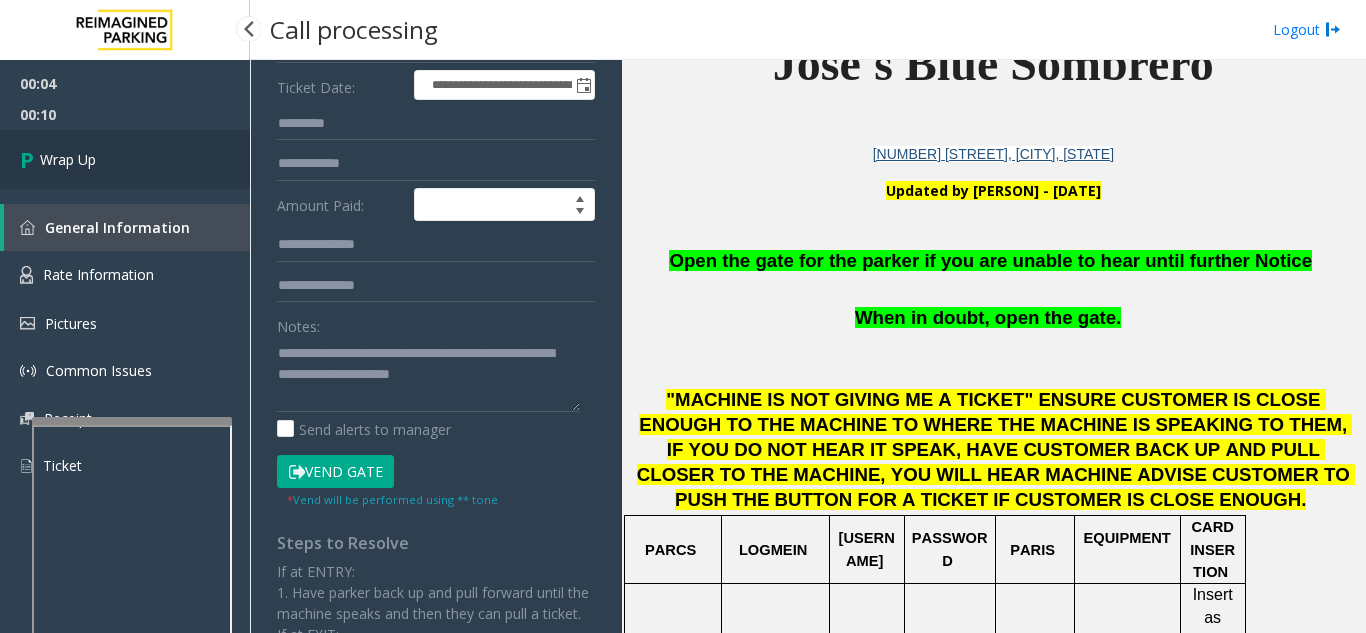 click on "Wrap Up" at bounding box center (125, 159) 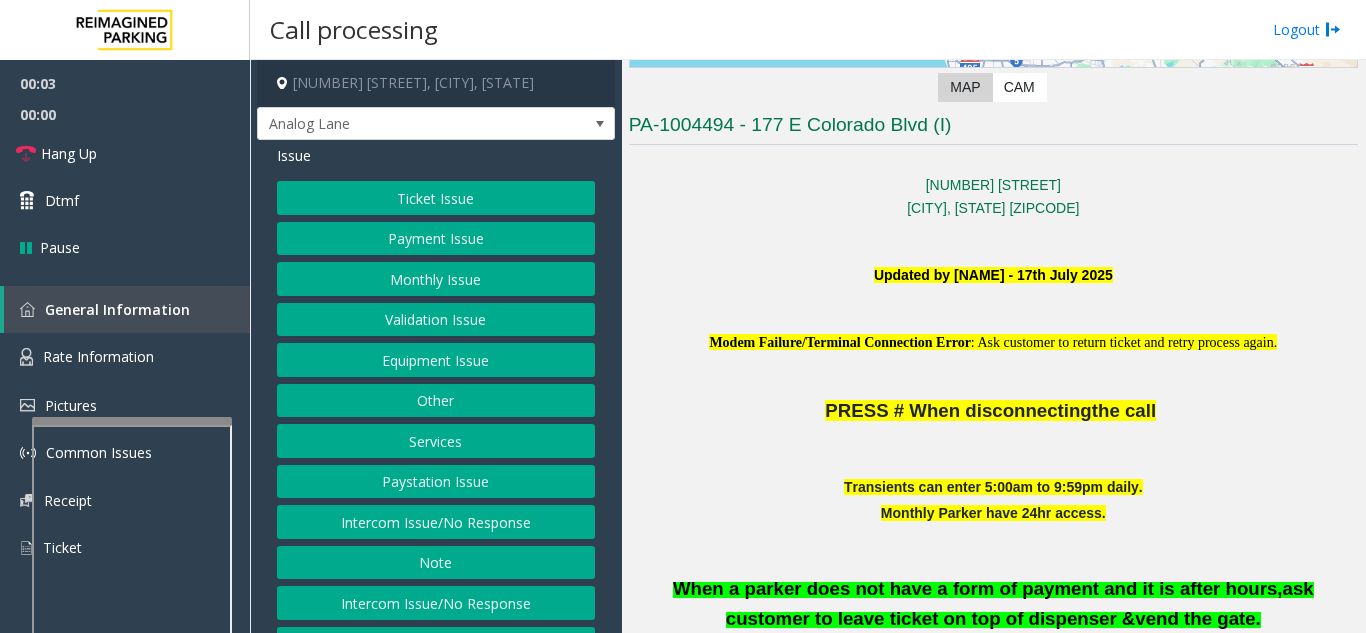 scroll, scrollTop: 400, scrollLeft: 0, axis: vertical 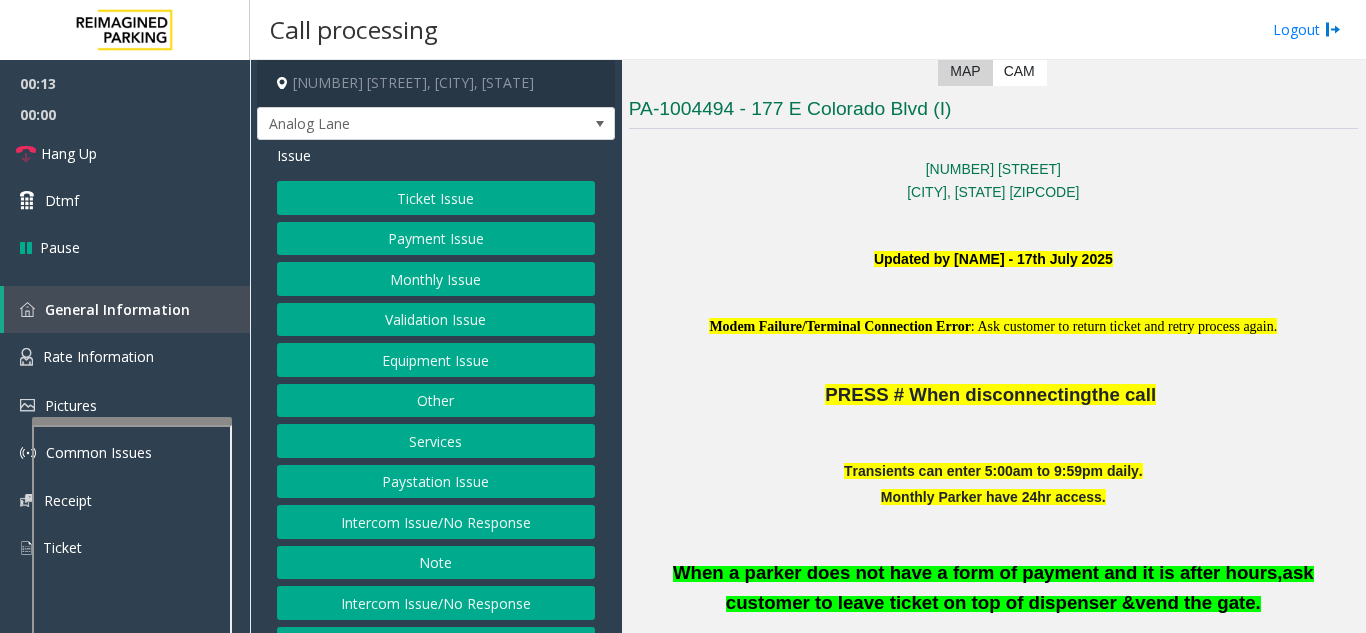 click on "Intercom Issue/No Response" 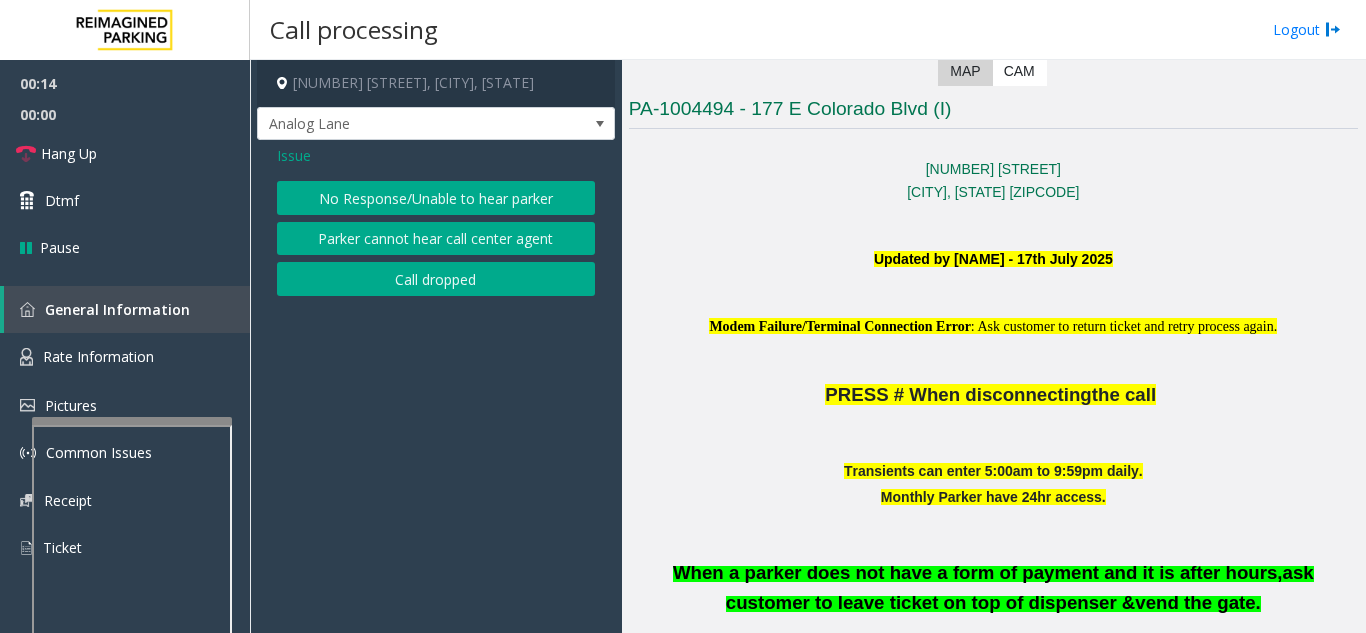 click on "No Response/Unable to hear parker" 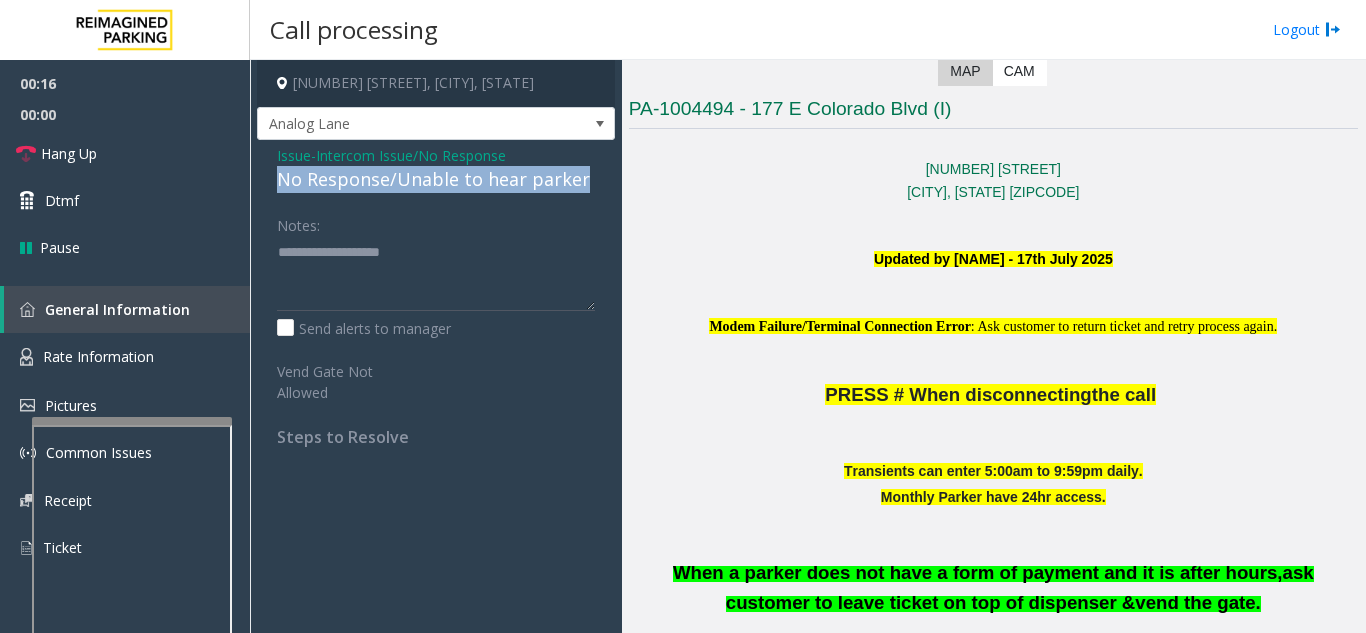 drag, startPoint x: 268, startPoint y: 180, endPoint x: 582, endPoint y: 179, distance: 314.0016 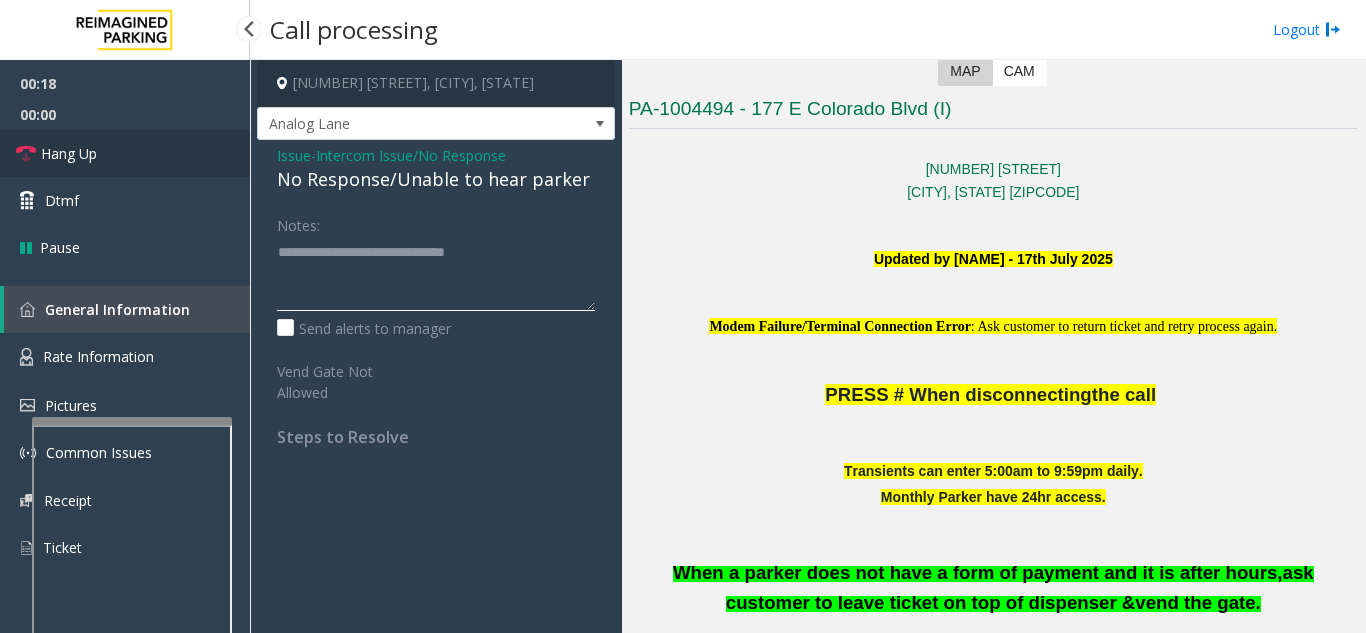 type on "**********" 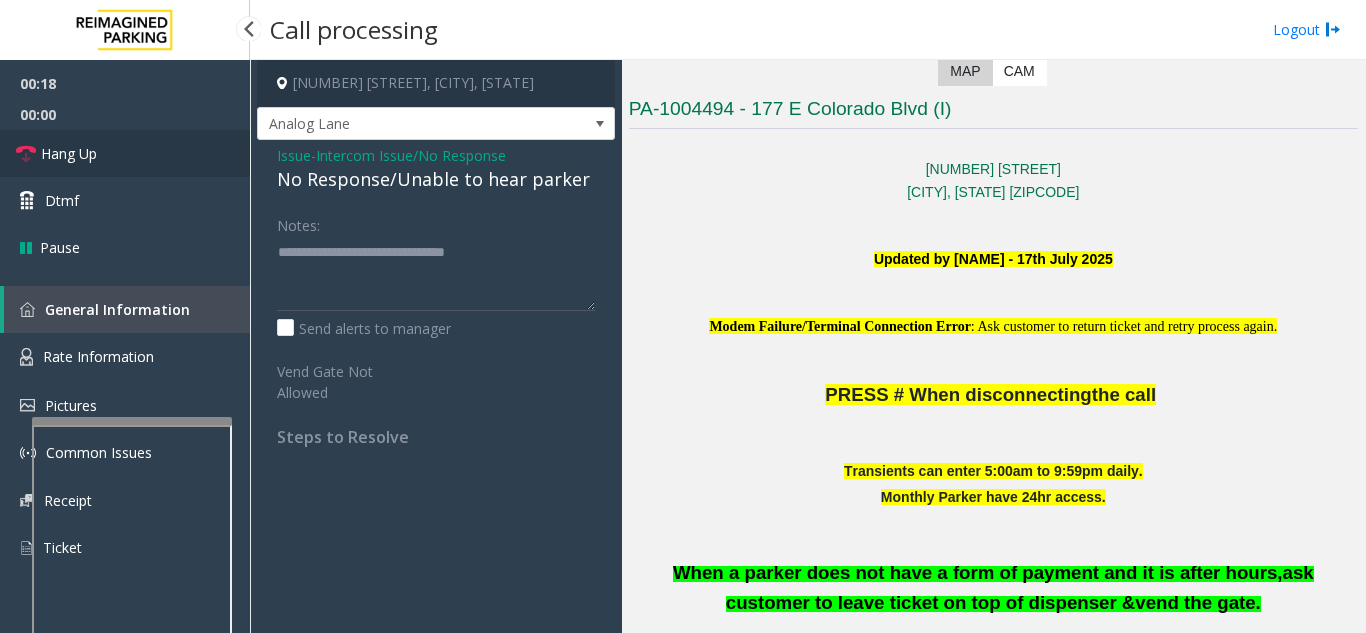 click on "Hang Up" at bounding box center [125, 153] 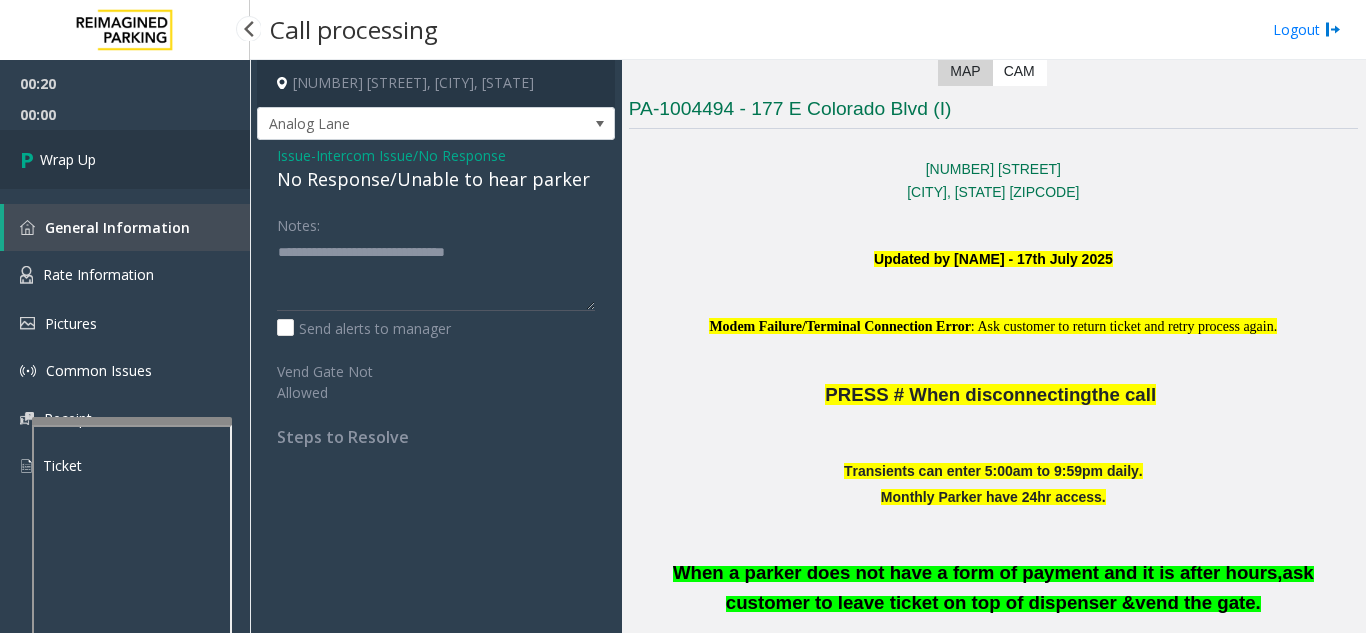 click on "Wrap Up" at bounding box center (125, 159) 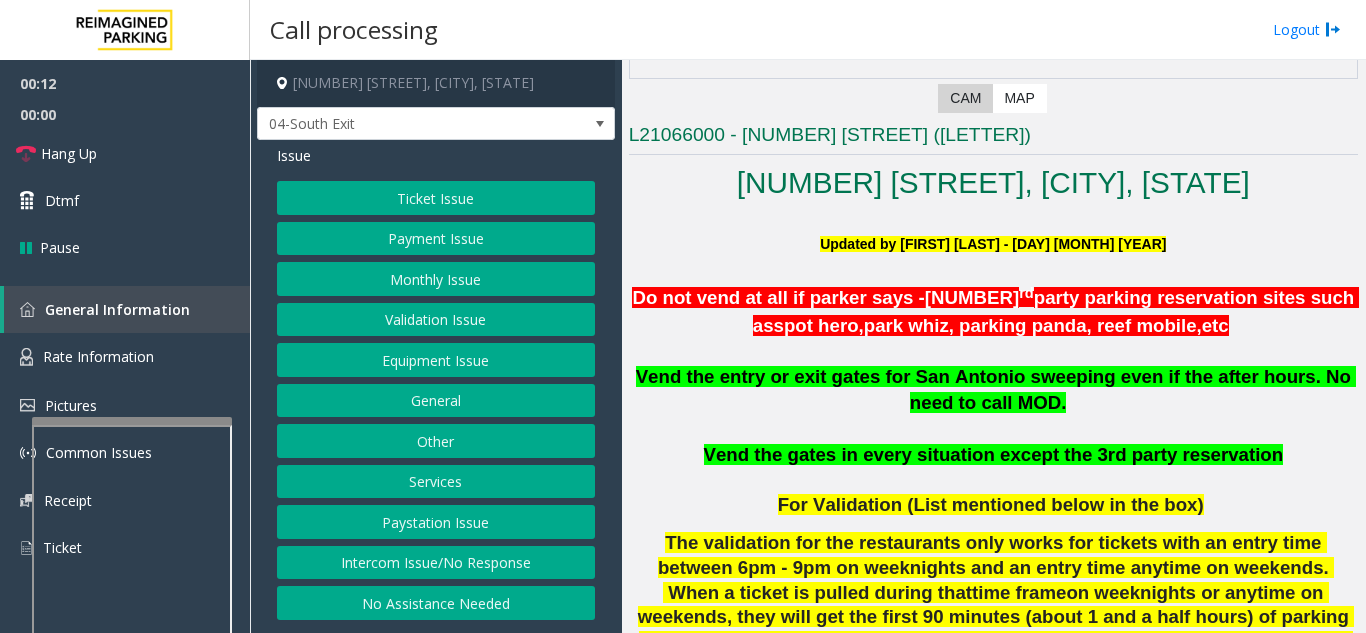 scroll, scrollTop: 400, scrollLeft: 0, axis: vertical 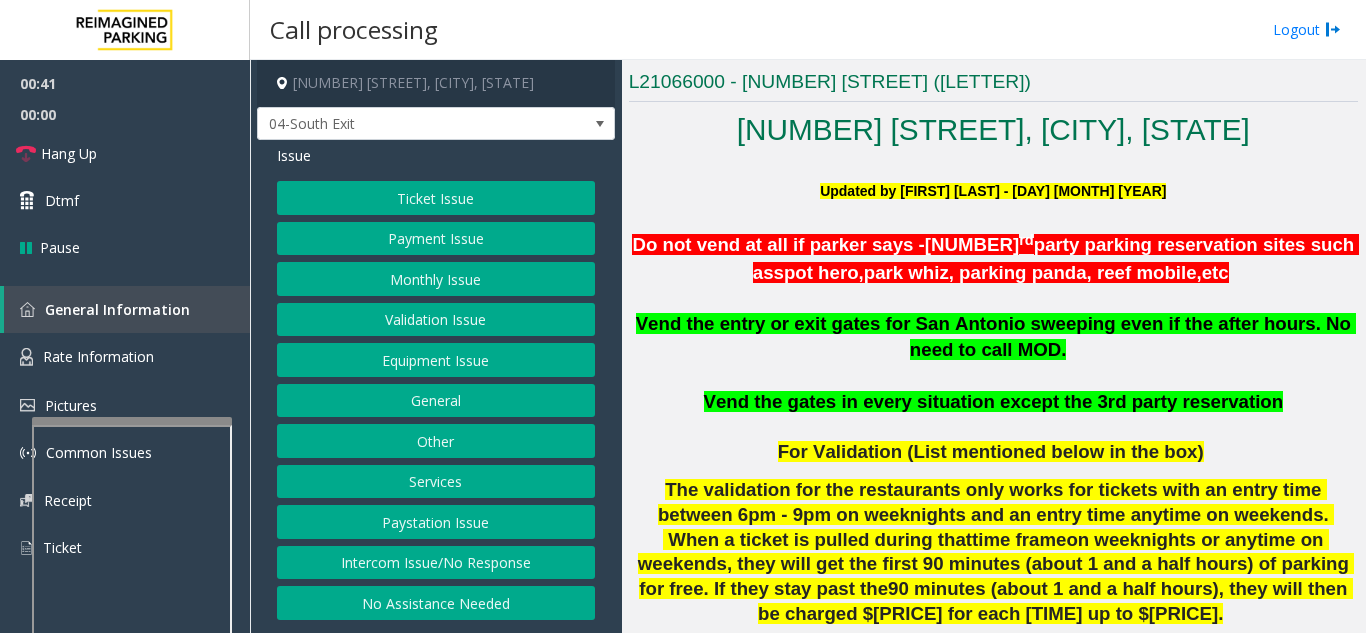 click on "Ticket Issue" 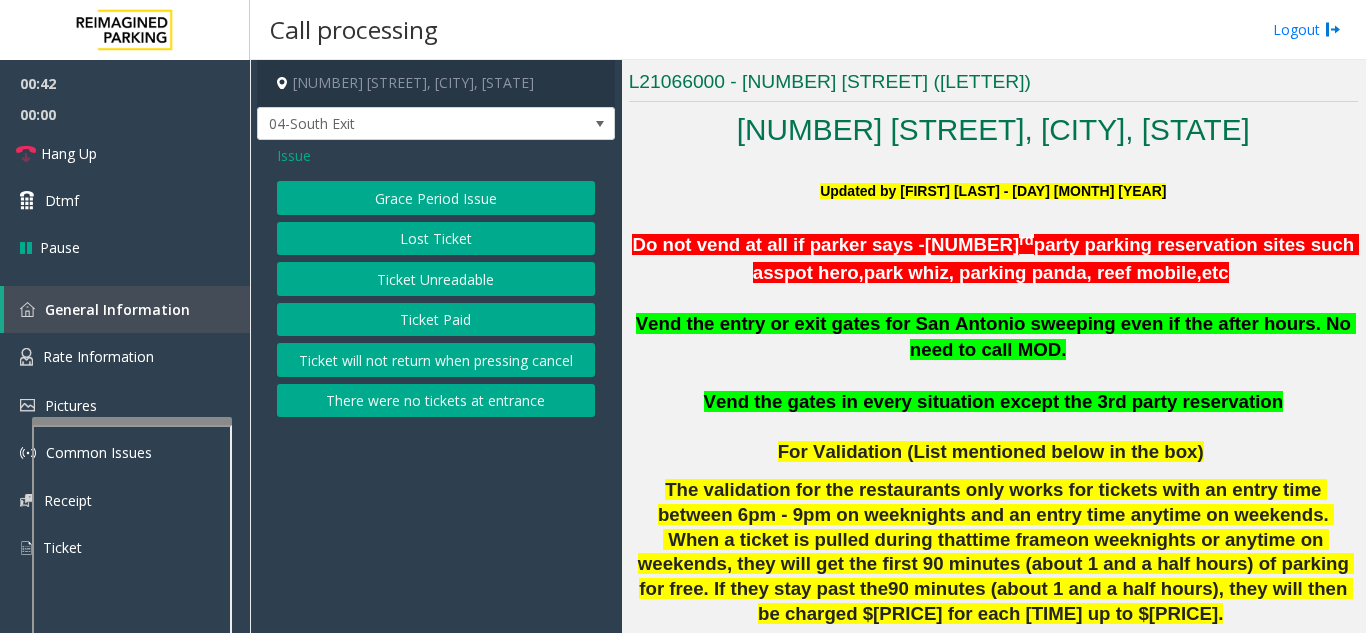 click on "There were no tickets at entrance" 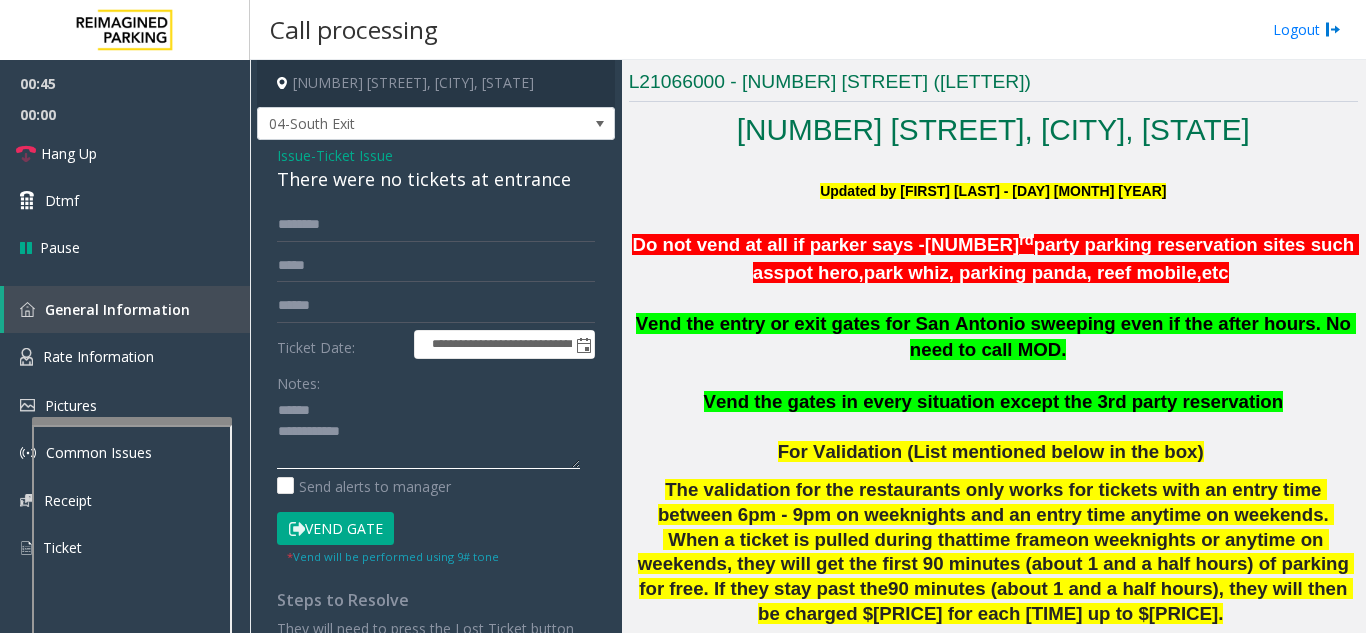 click 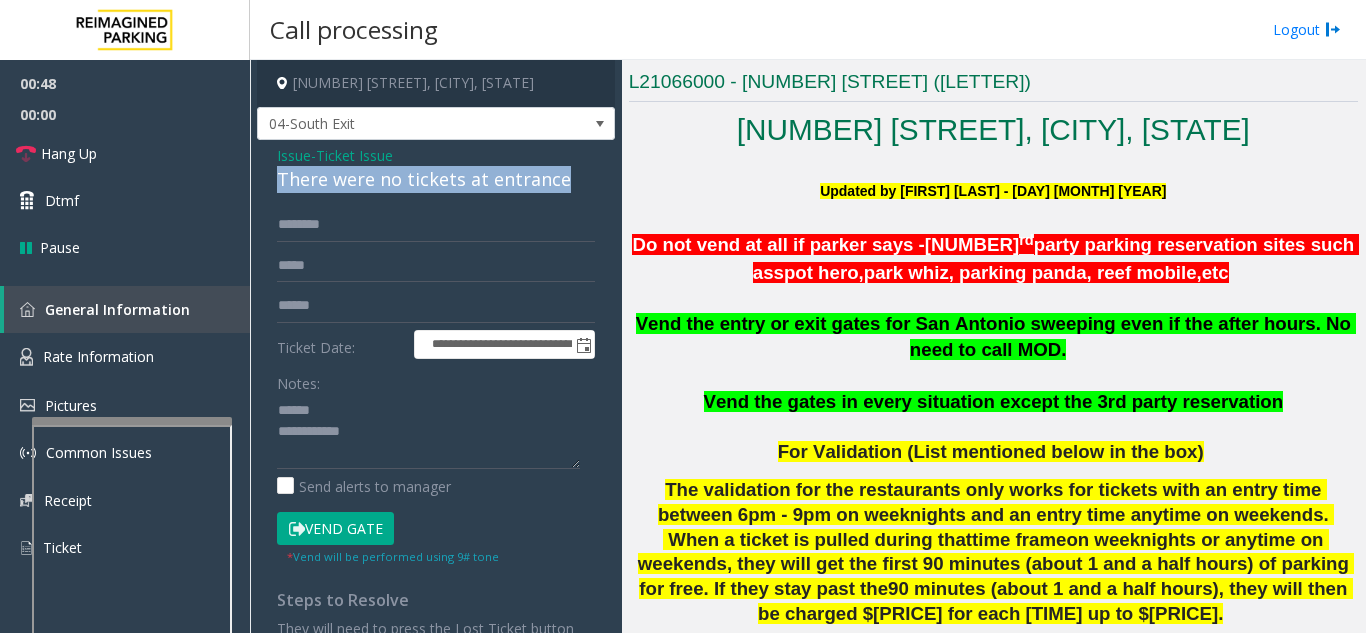 drag, startPoint x: 267, startPoint y: 176, endPoint x: 576, endPoint y: 192, distance: 309.41397 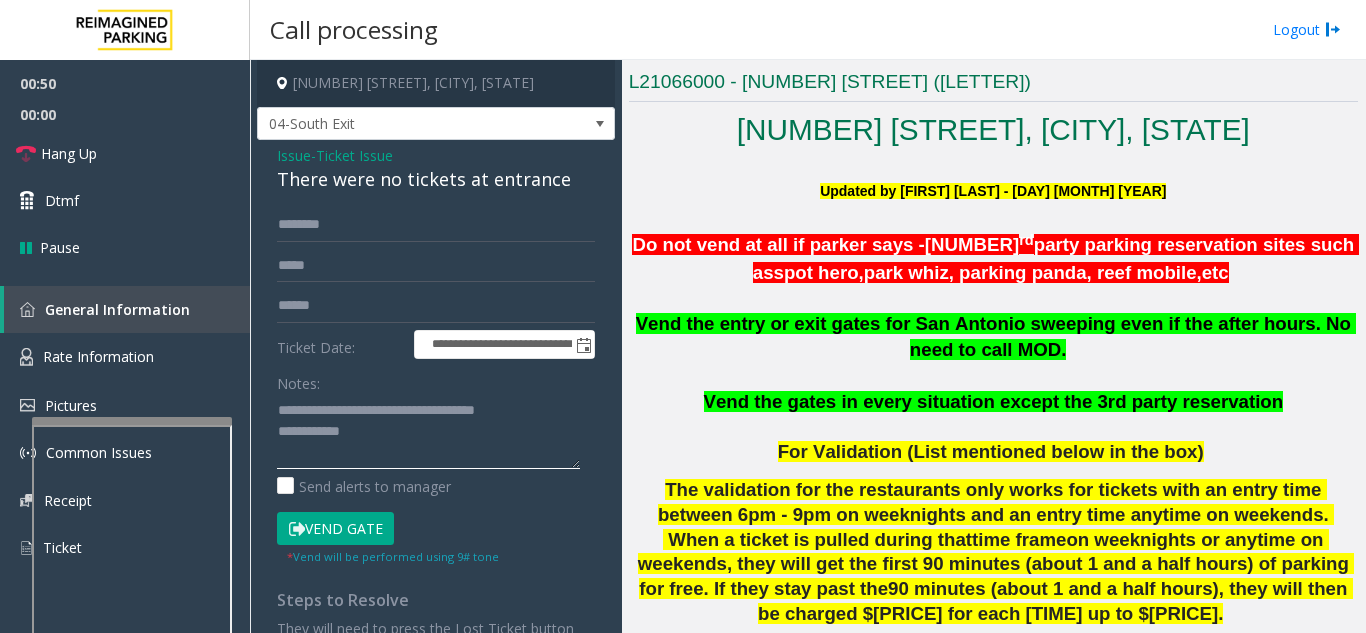 click 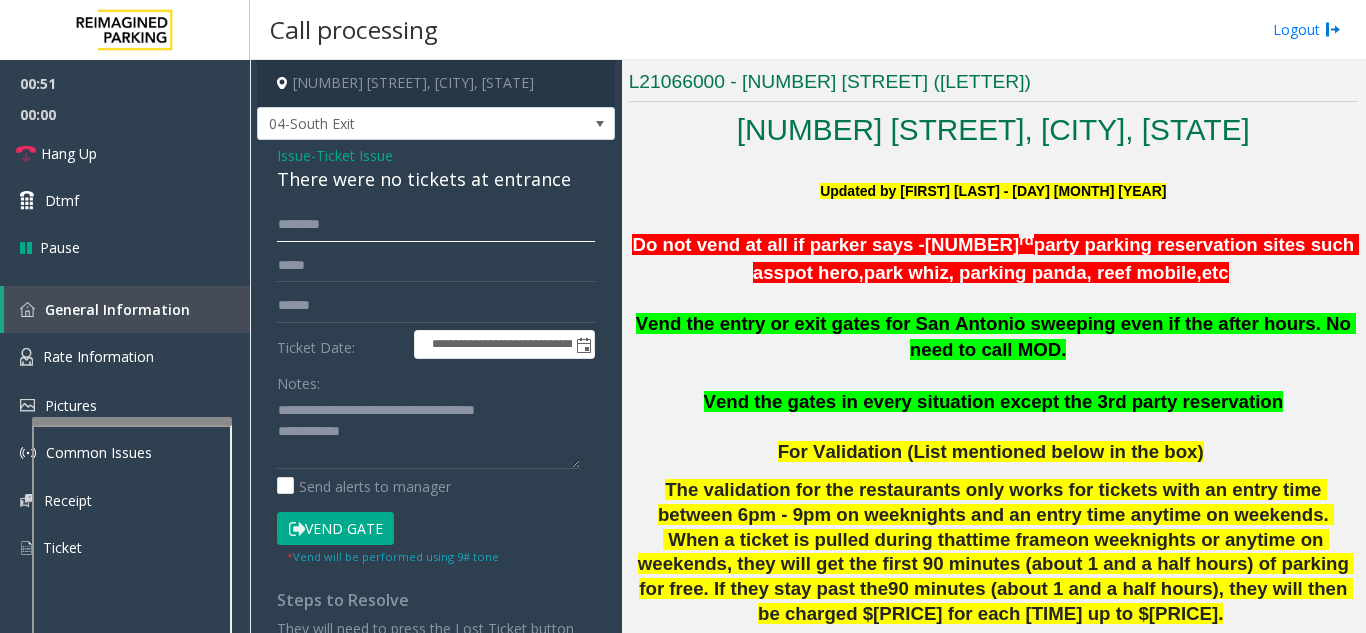 click 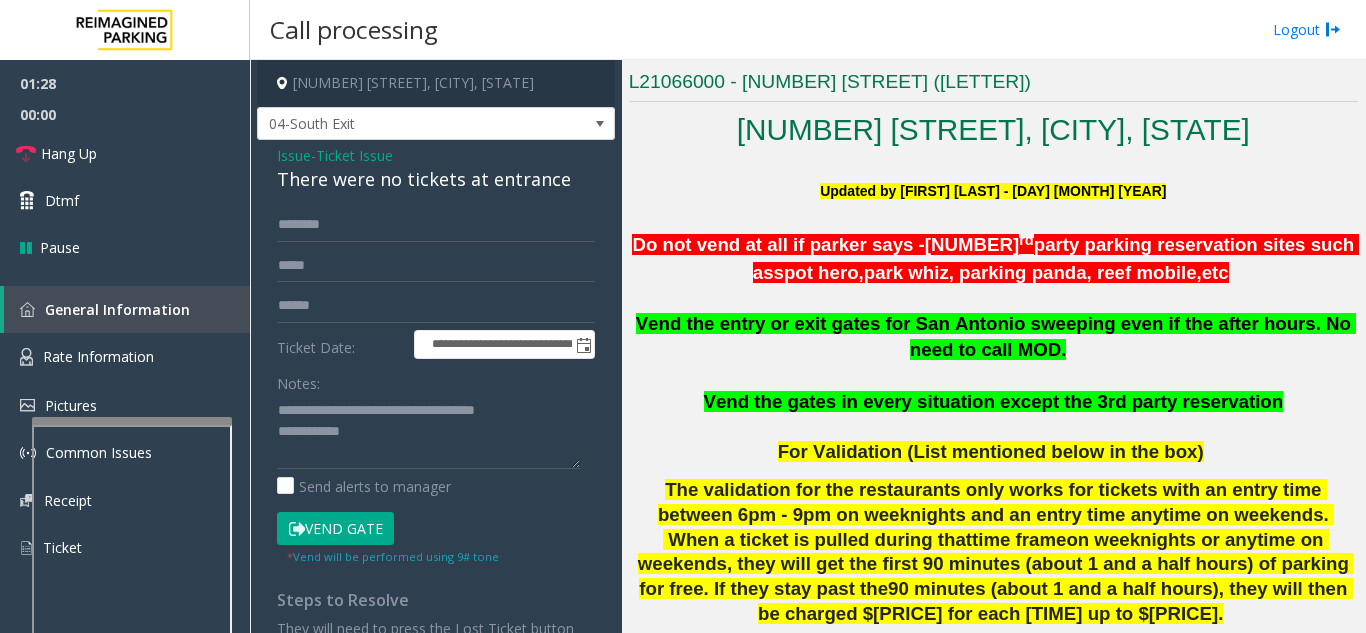 click on "Vend Gate" 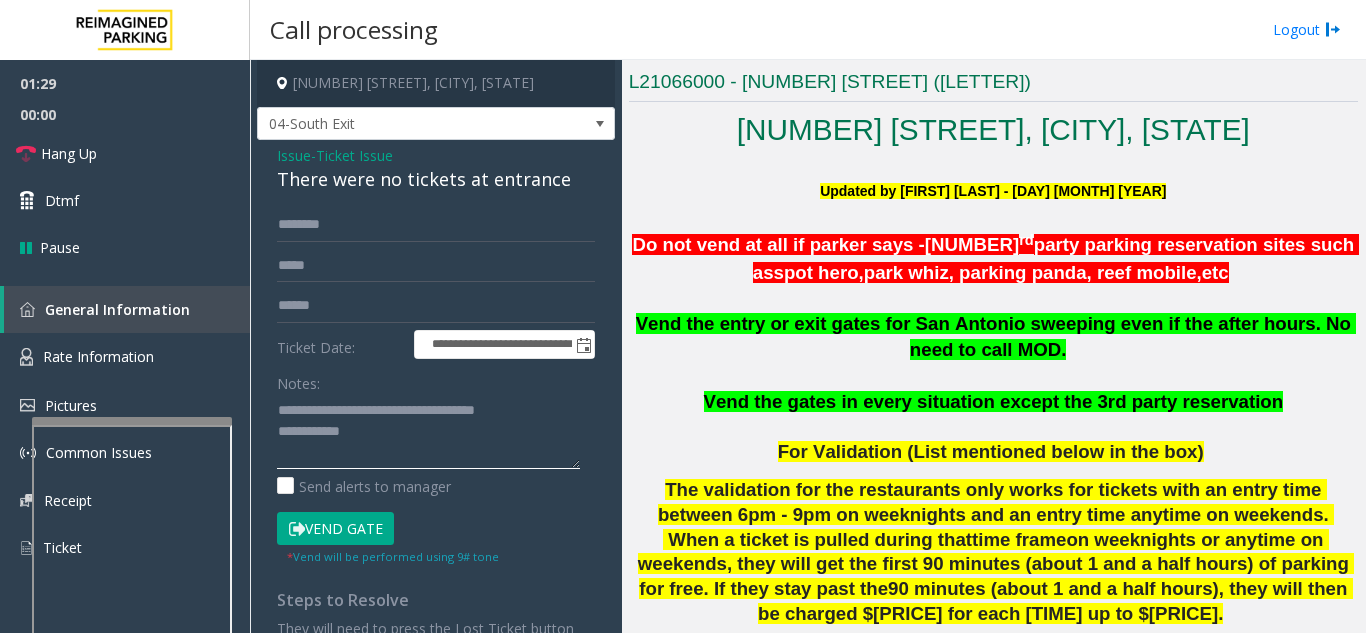 click 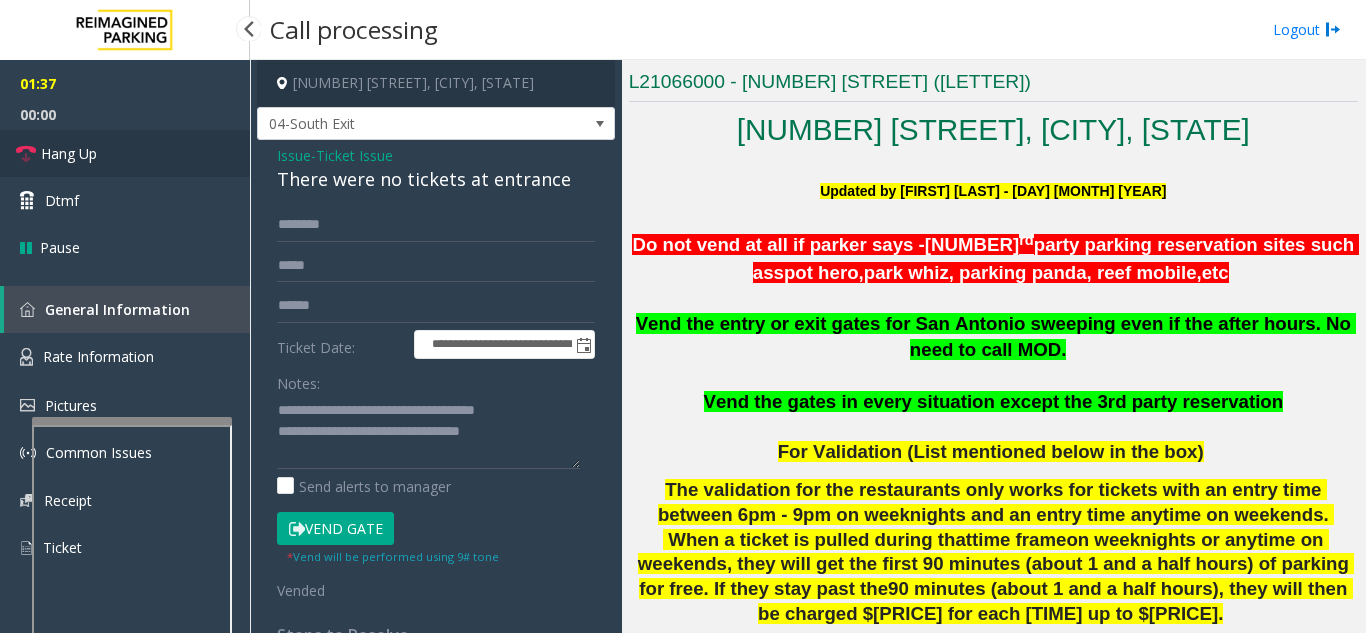 click on "Hang Up" at bounding box center (69, 153) 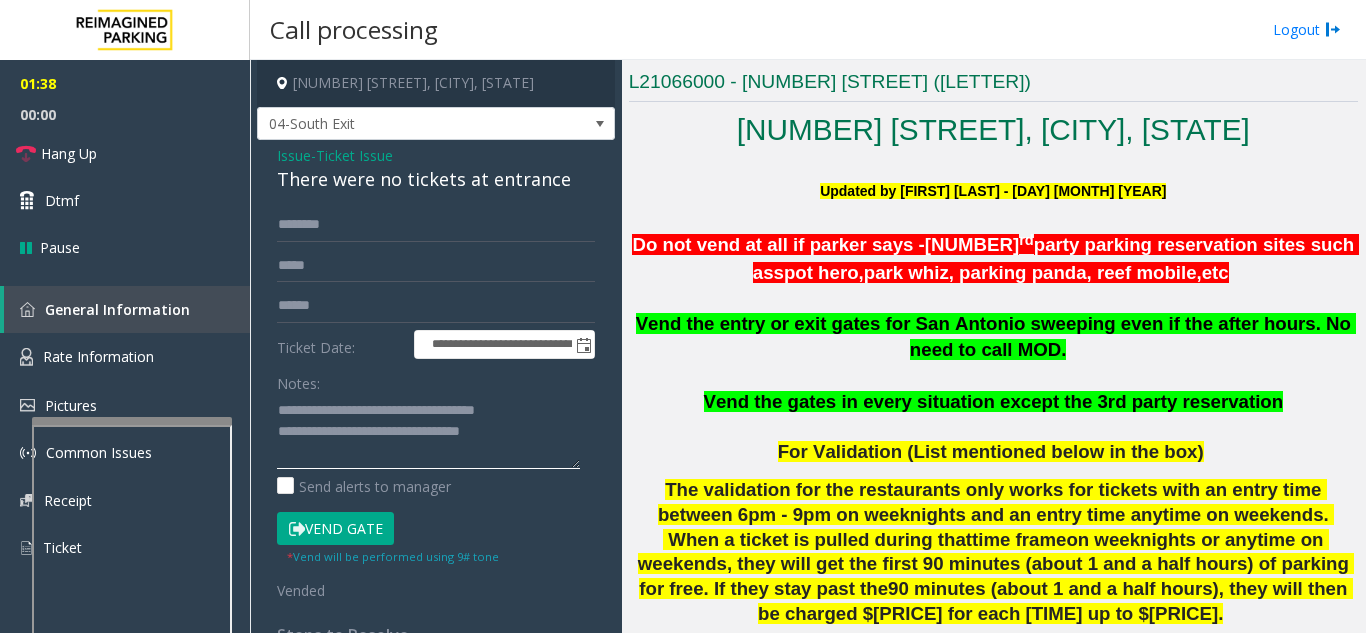click 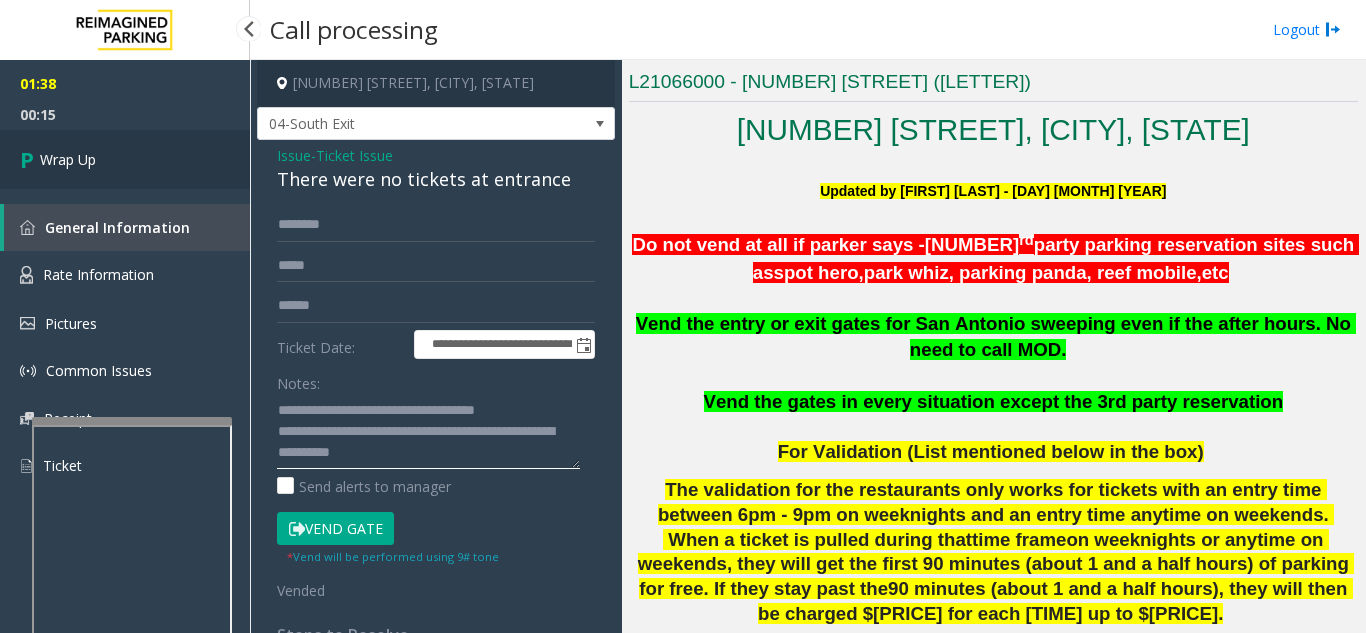 type on "**********" 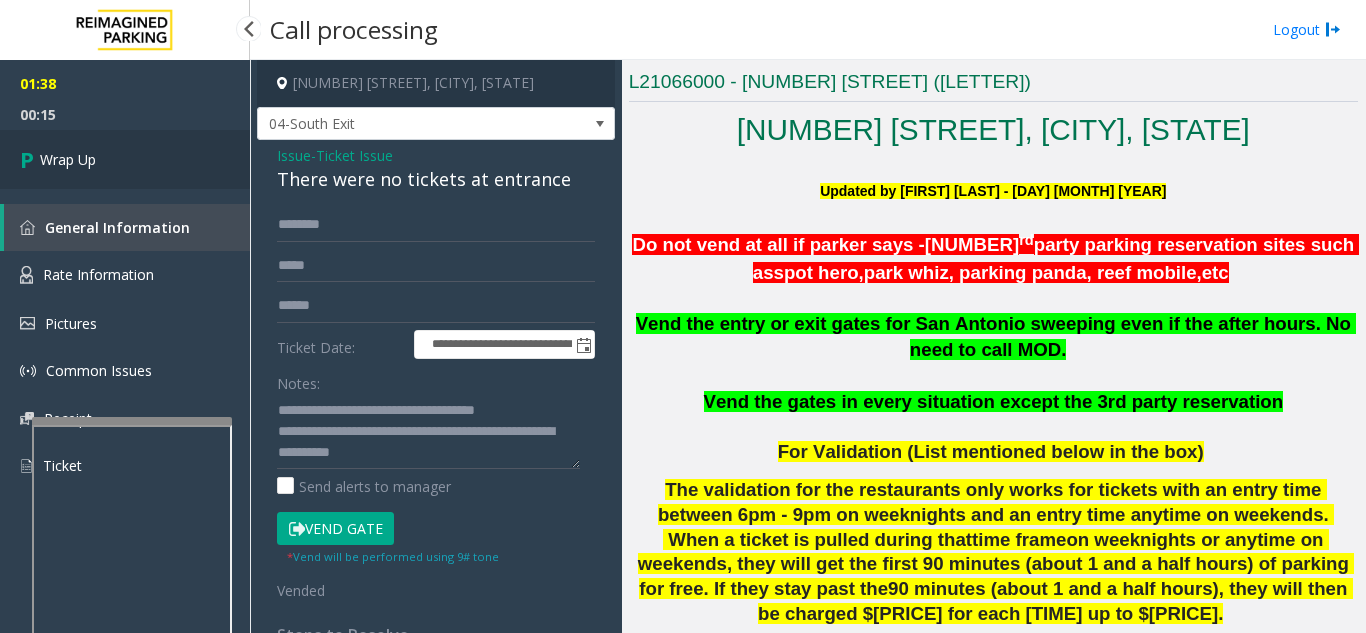click on "Wrap Up" at bounding box center (125, 159) 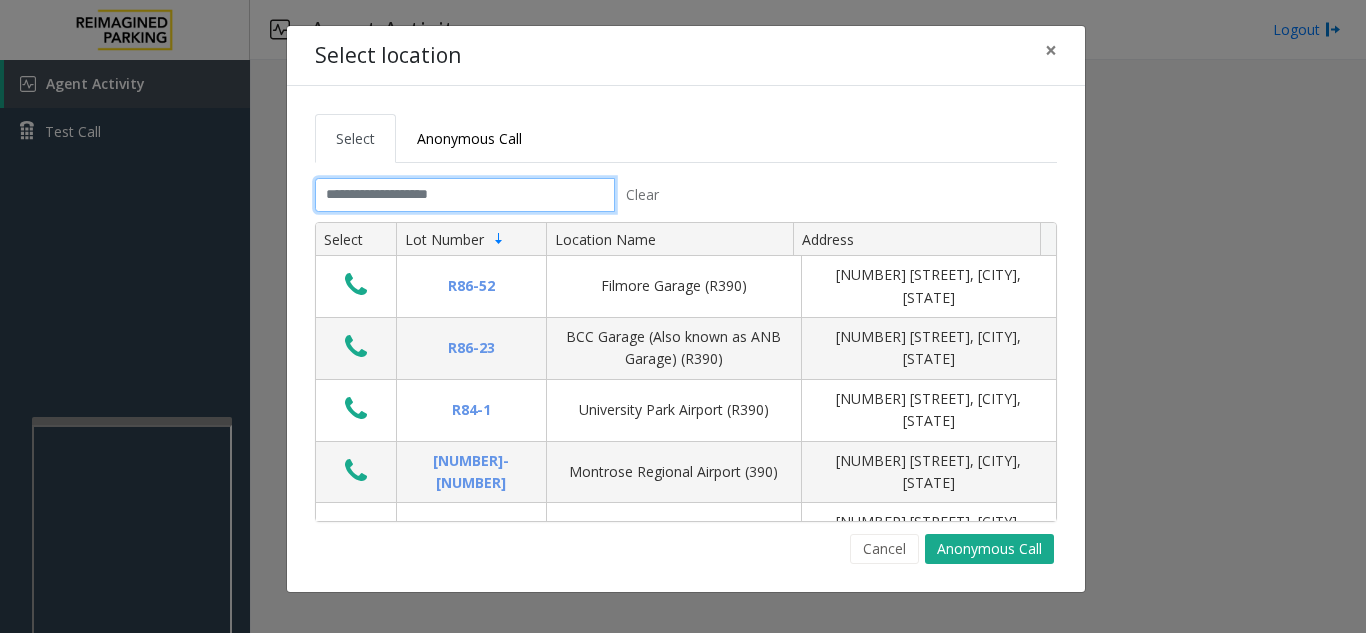 click 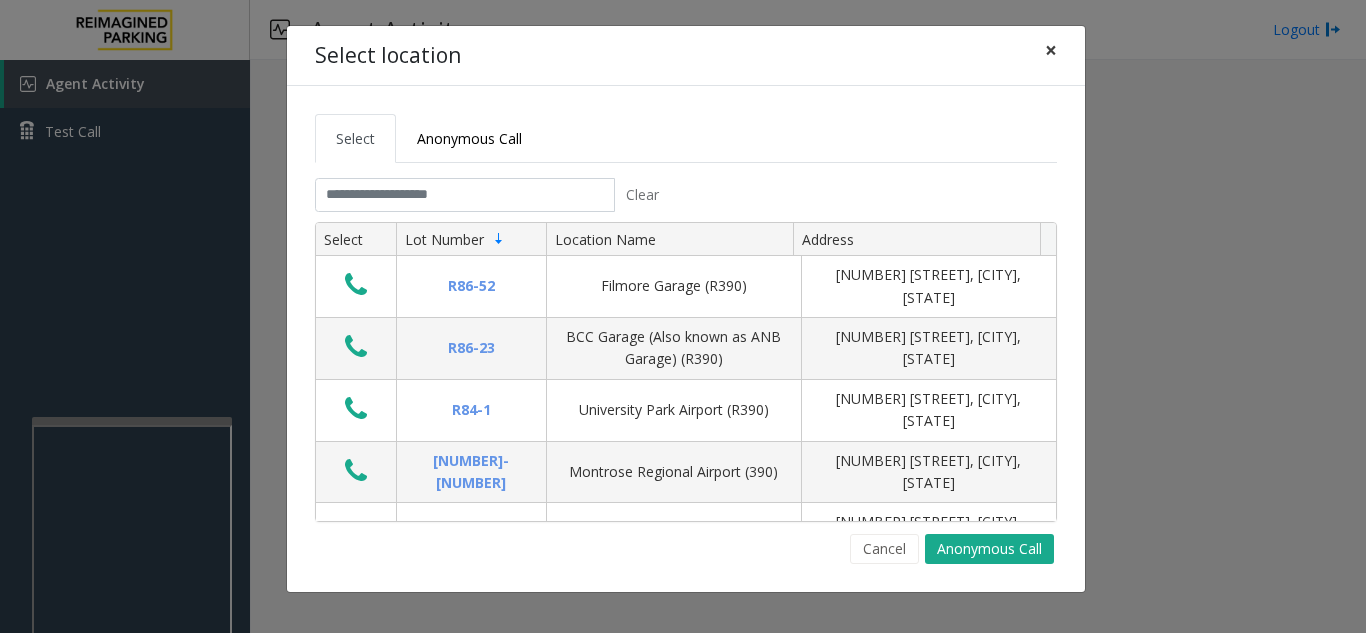 click on "×" 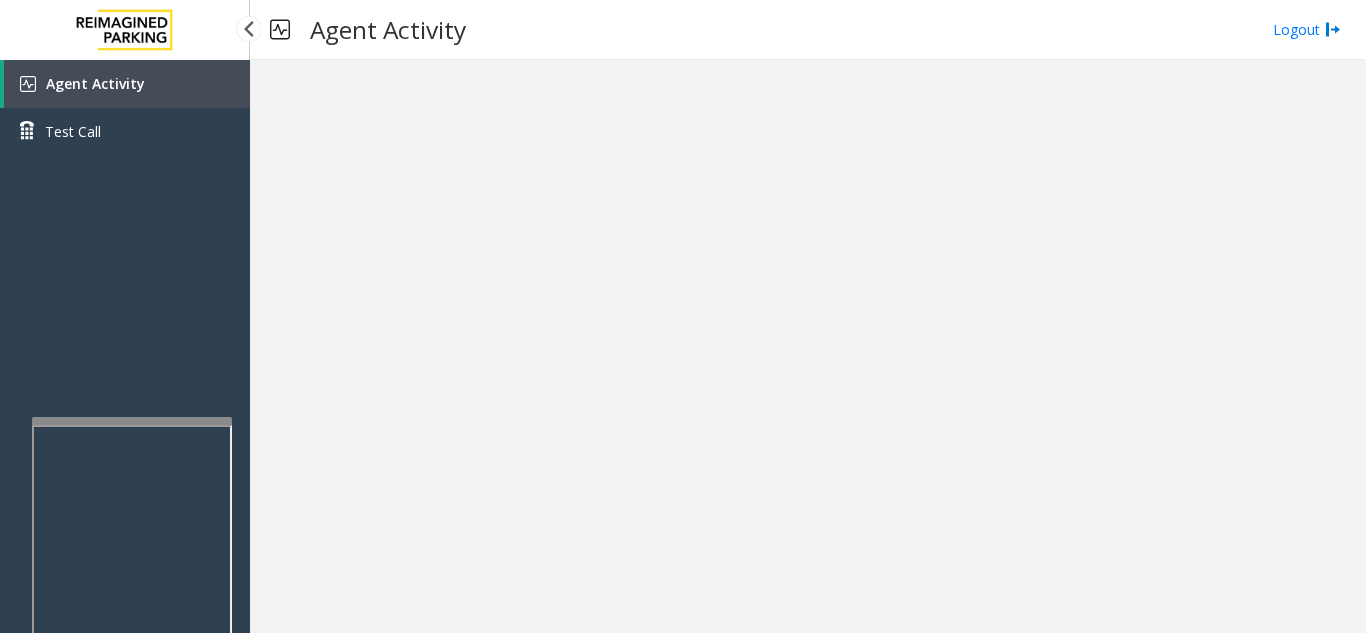 click on "Agent Activity" at bounding box center (127, 84) 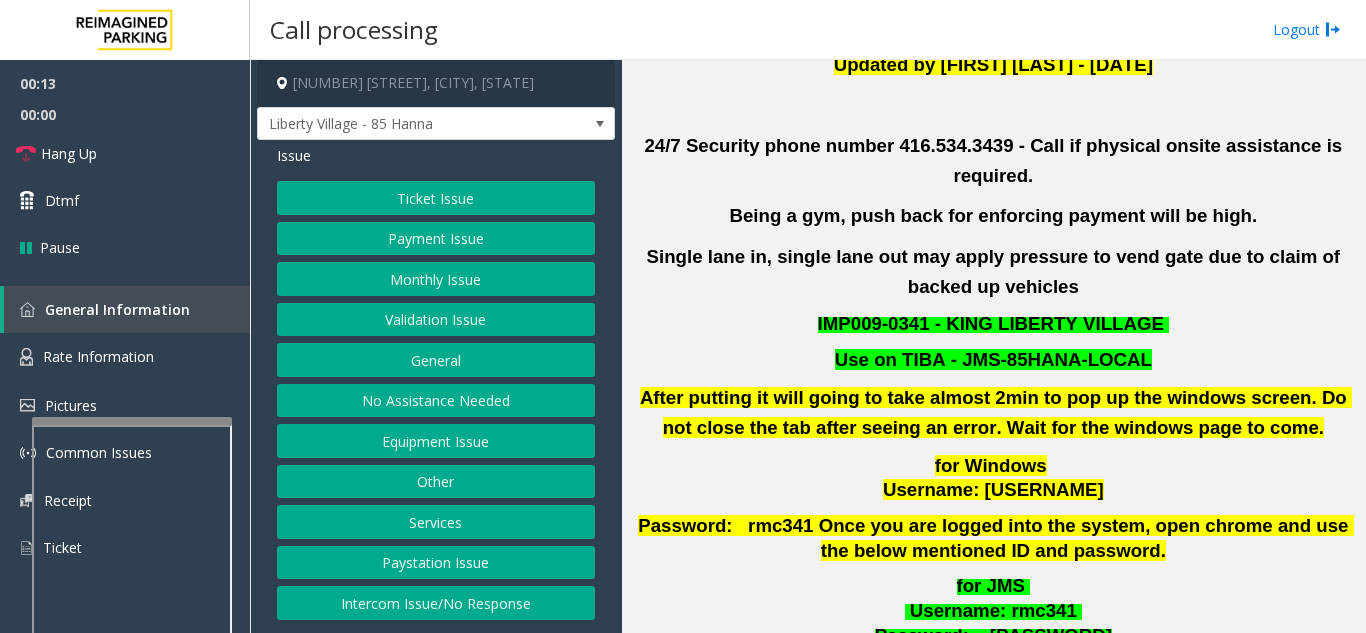 scroll, scrollTop: 500, scrollLeft: 0, axis: vertical 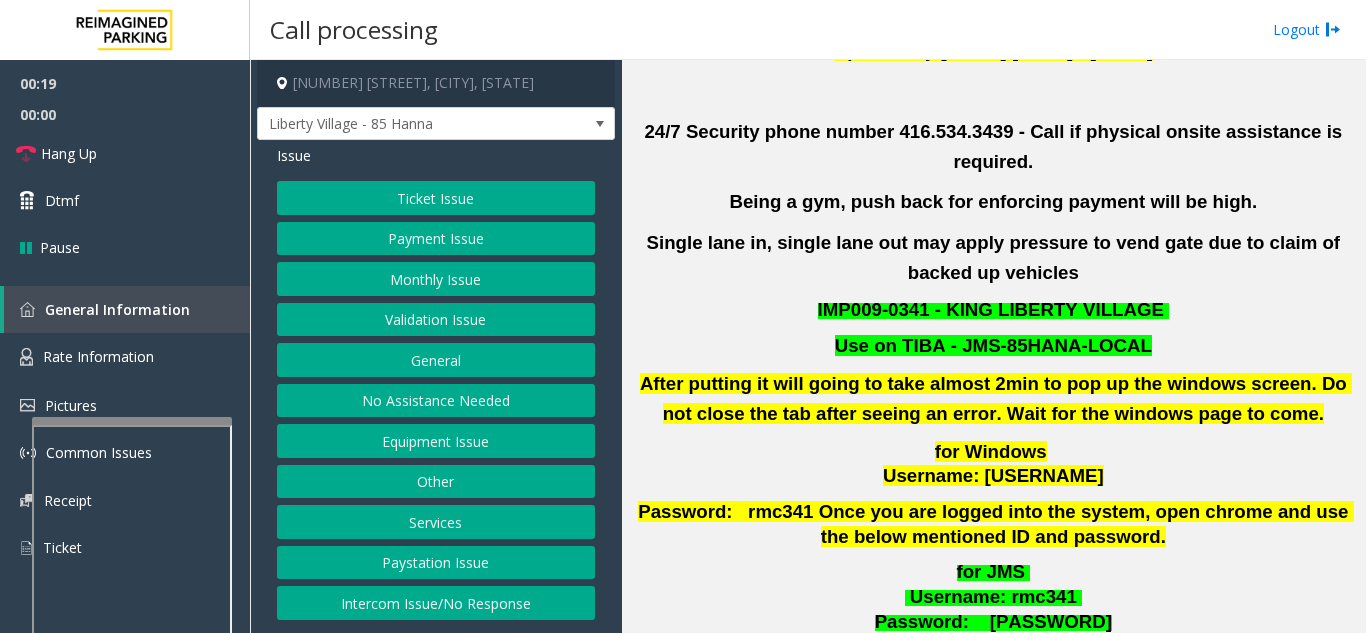 click on "Intercom Issue/No Response" 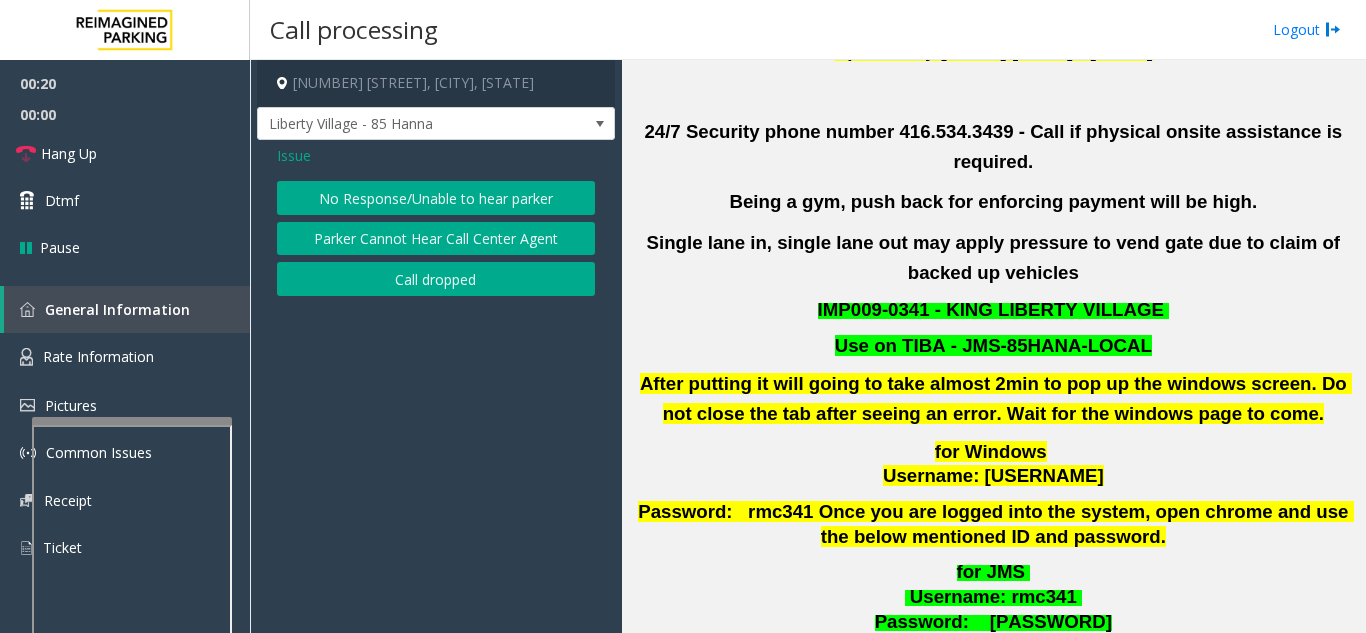 click on "No Response/Unable to hear parker" 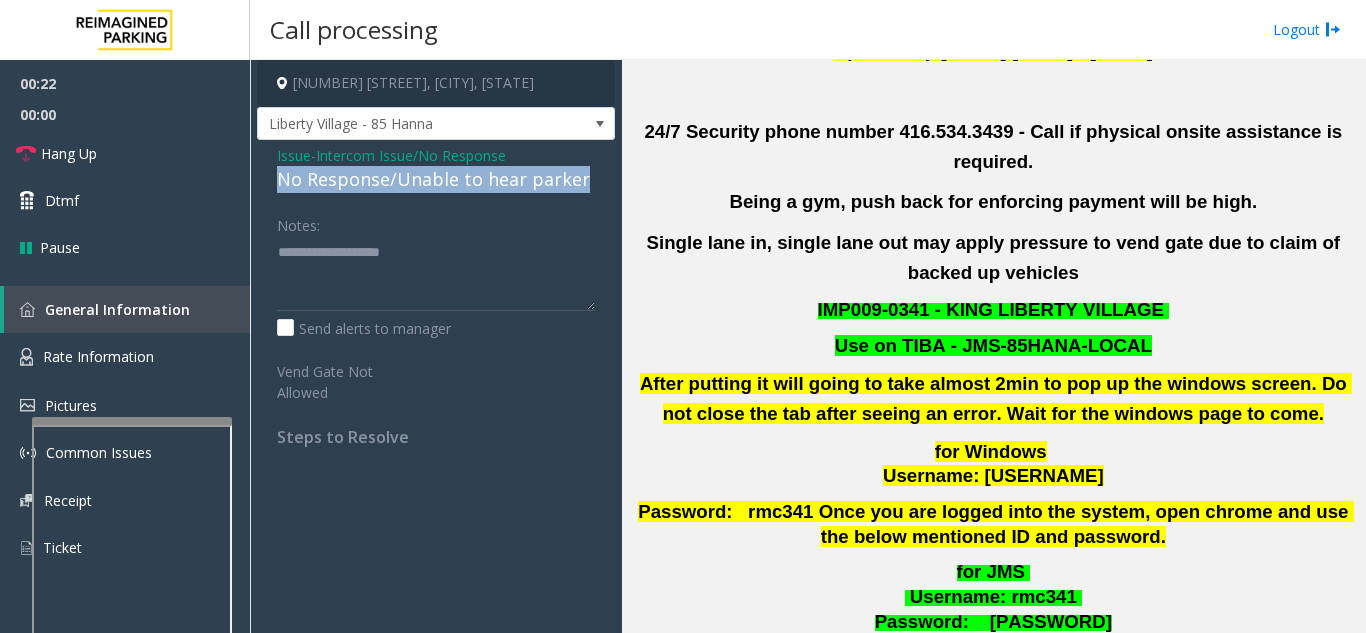 drag, startPoint x: 287, startPoint y: 177, endPoint x: 586, endPoint y: 175, distance: 299.00668 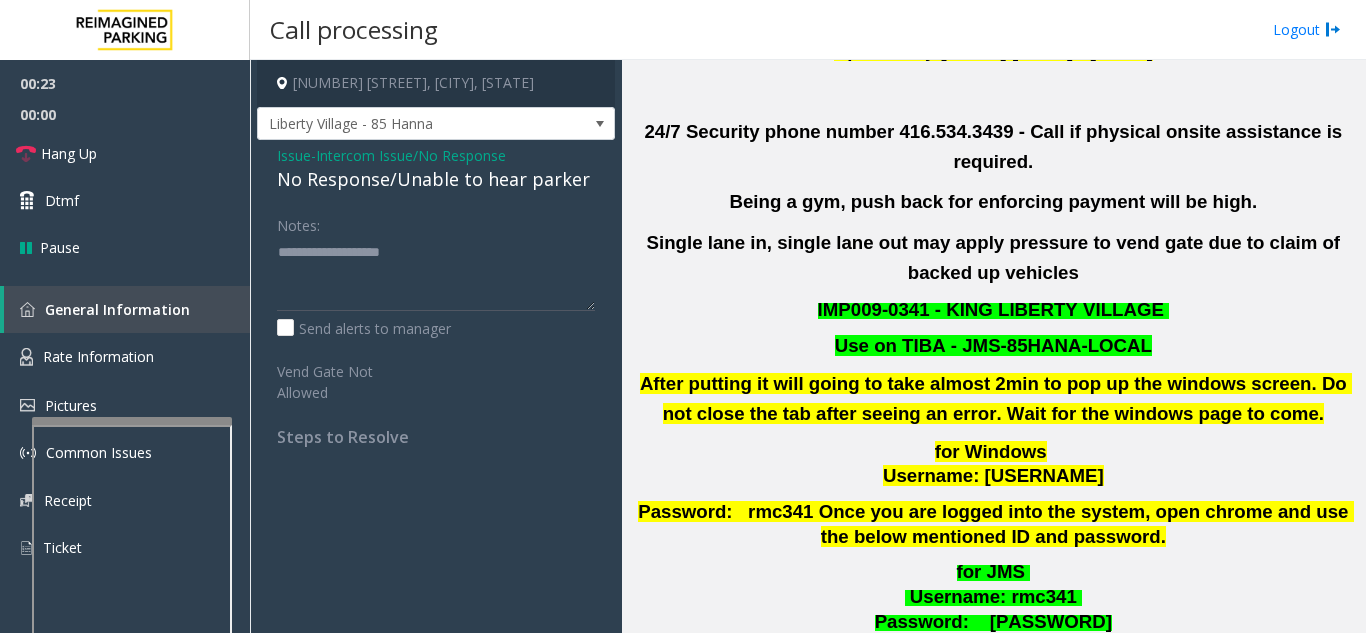 click on "Notes:" 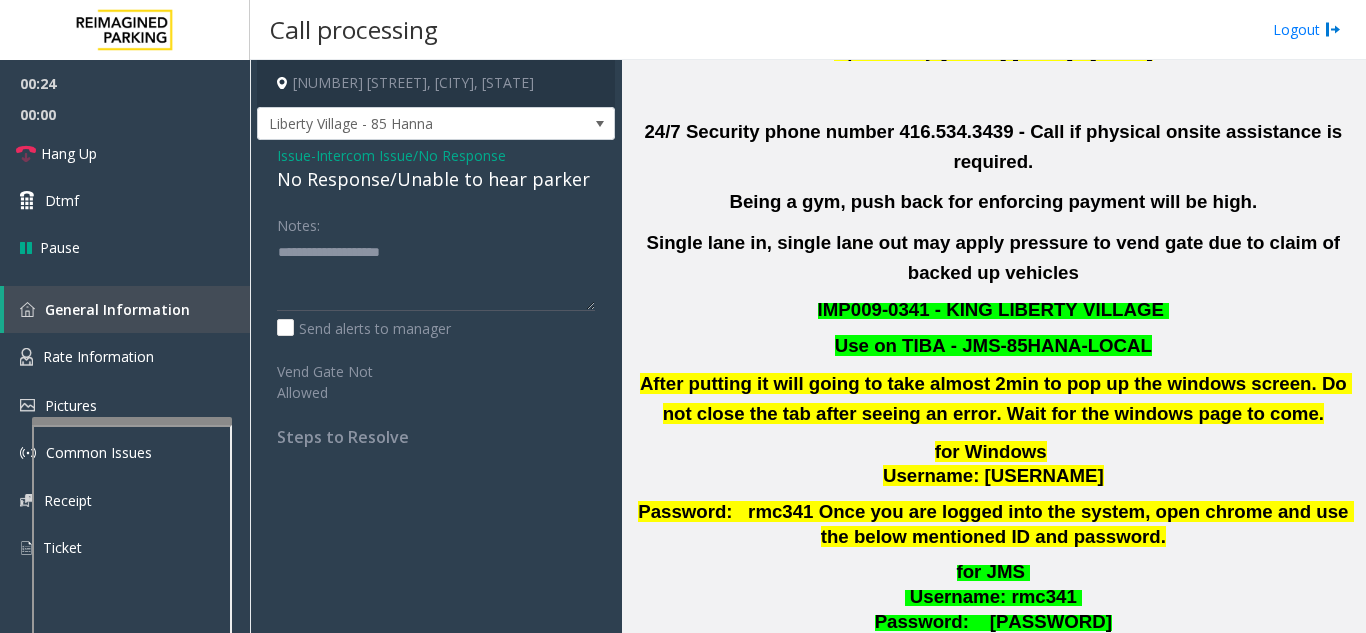 click on "Issue" 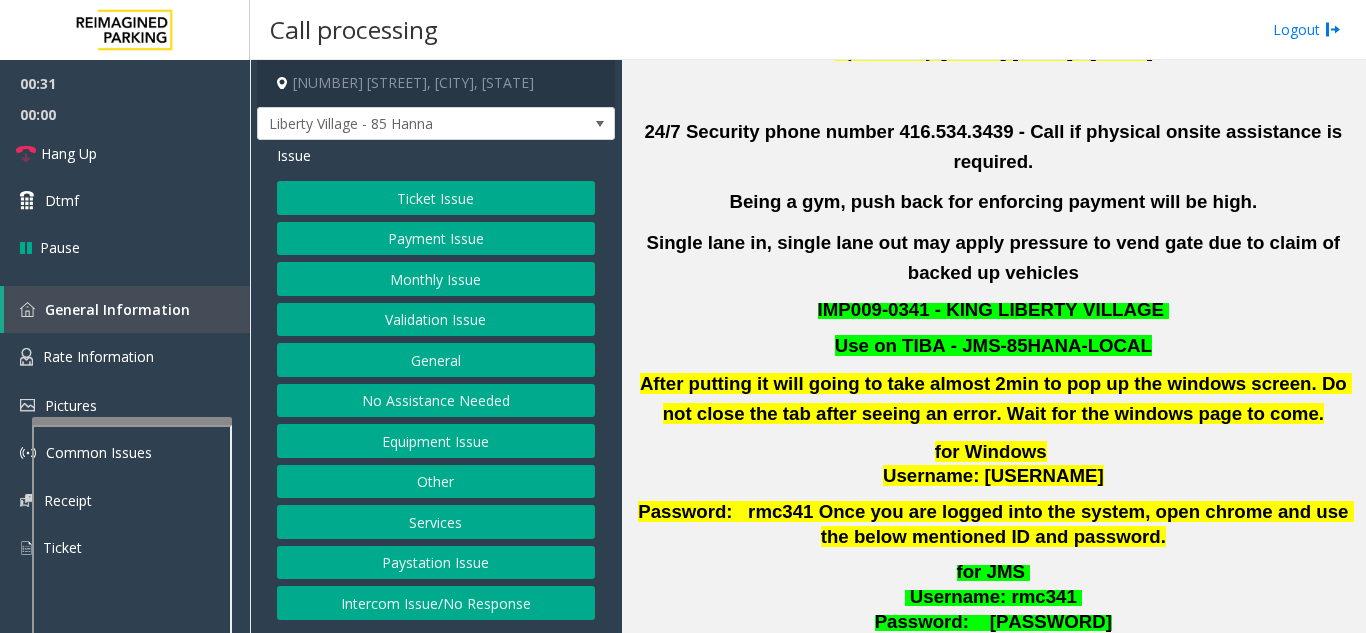 click on "Validation Issue" 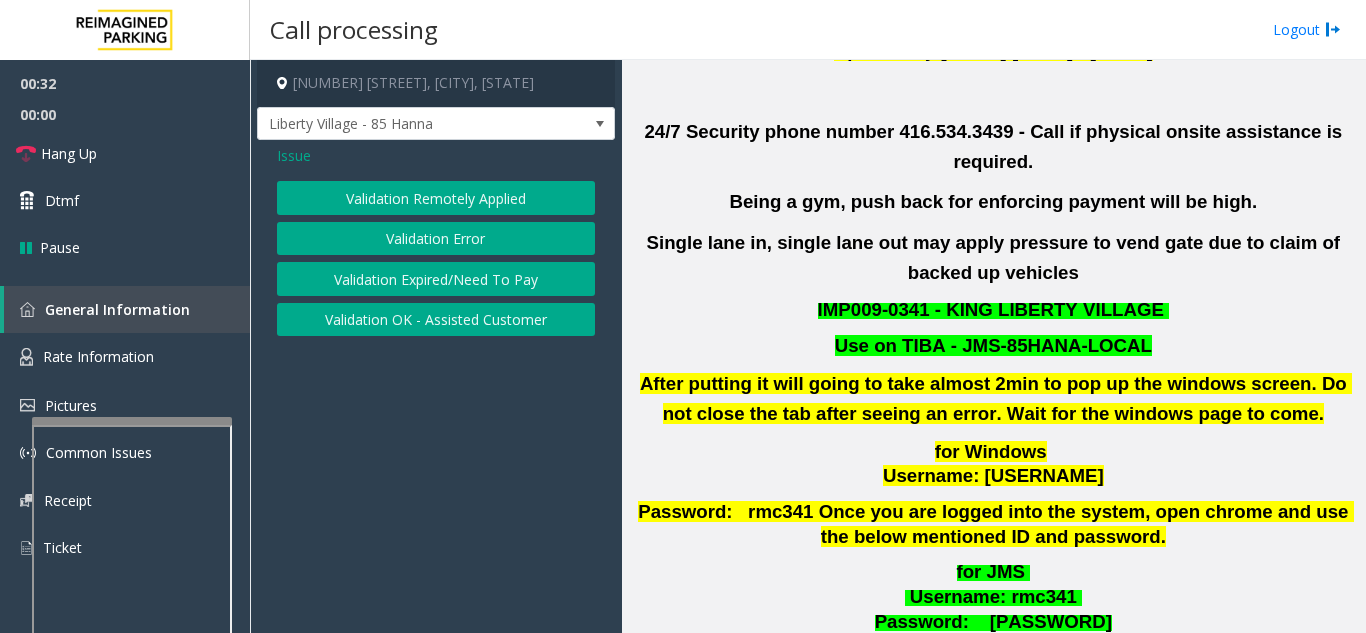 click on "Validation Remotely Applied   Validation Error   Validation Expired/Need To Pay   Validation OK - Assisted Customer" 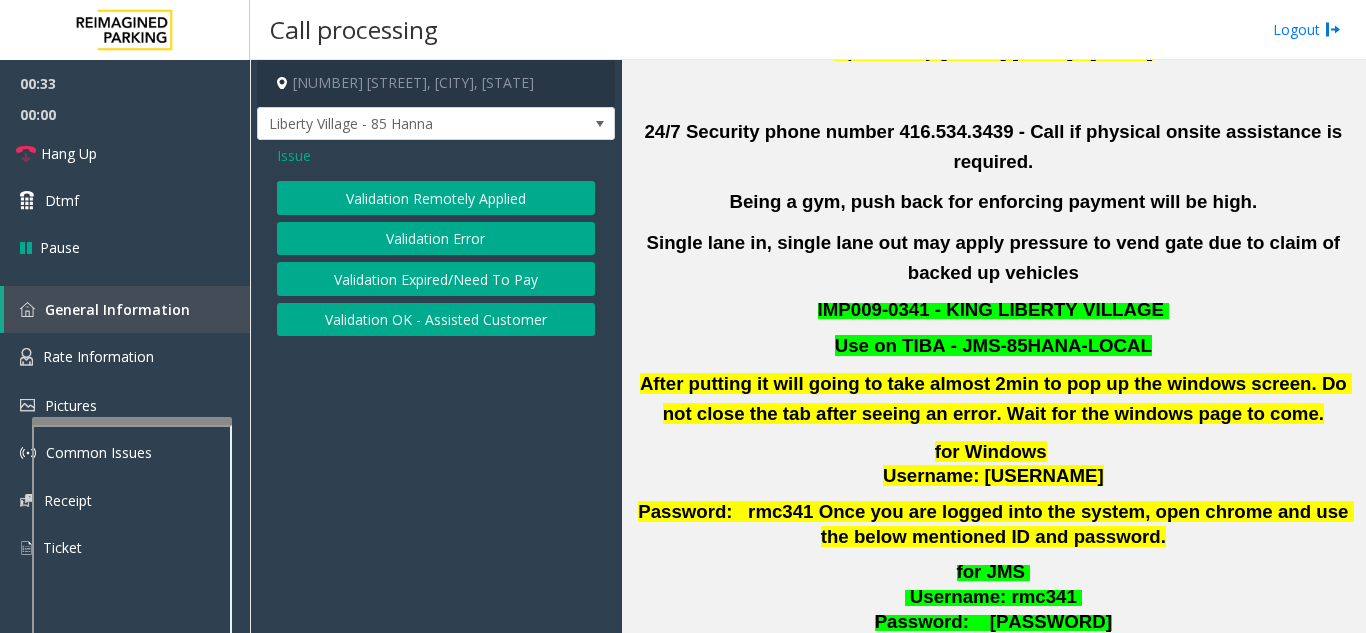 click on "Validation Error" 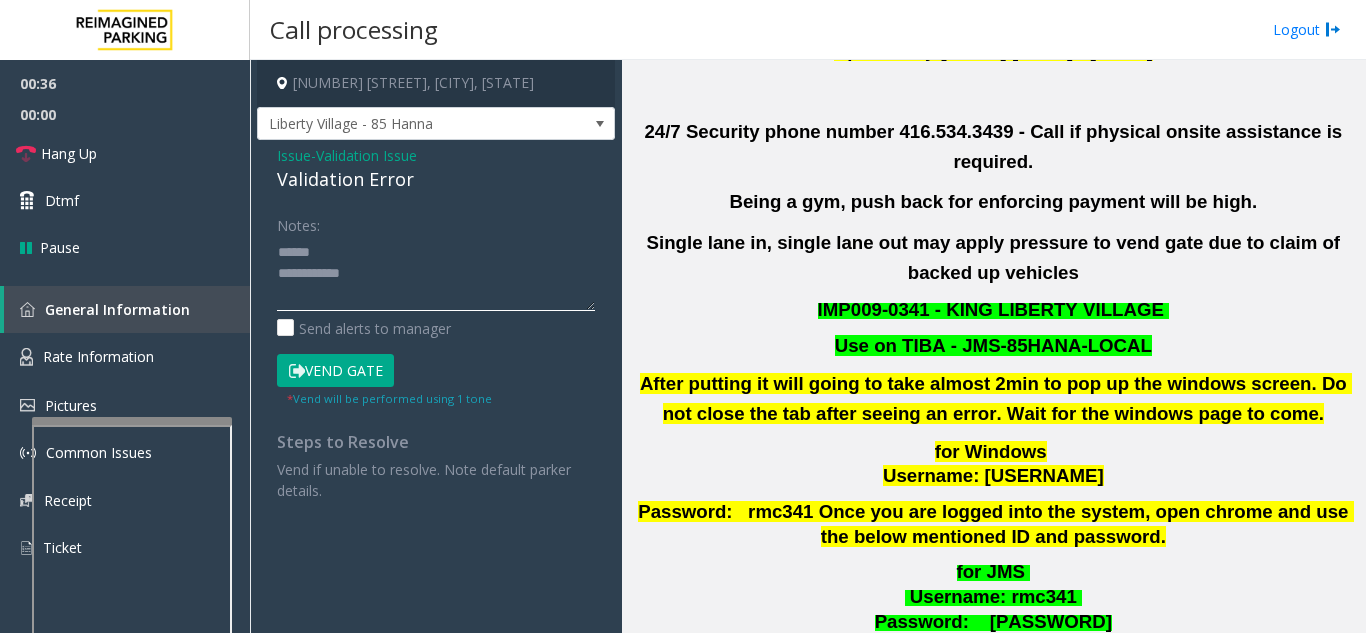 click 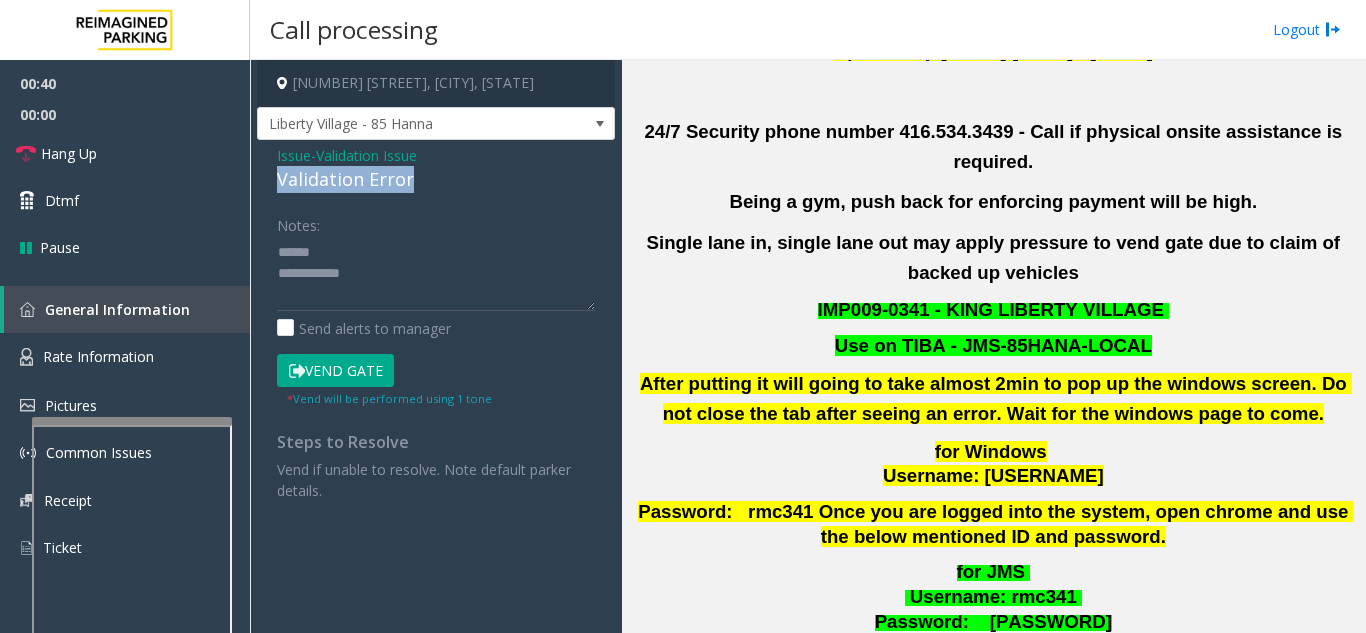 drag, startPoint x: 296, startPoint y: 176, endPoint x: 452, endPoint y: 174, distance: 156.01282 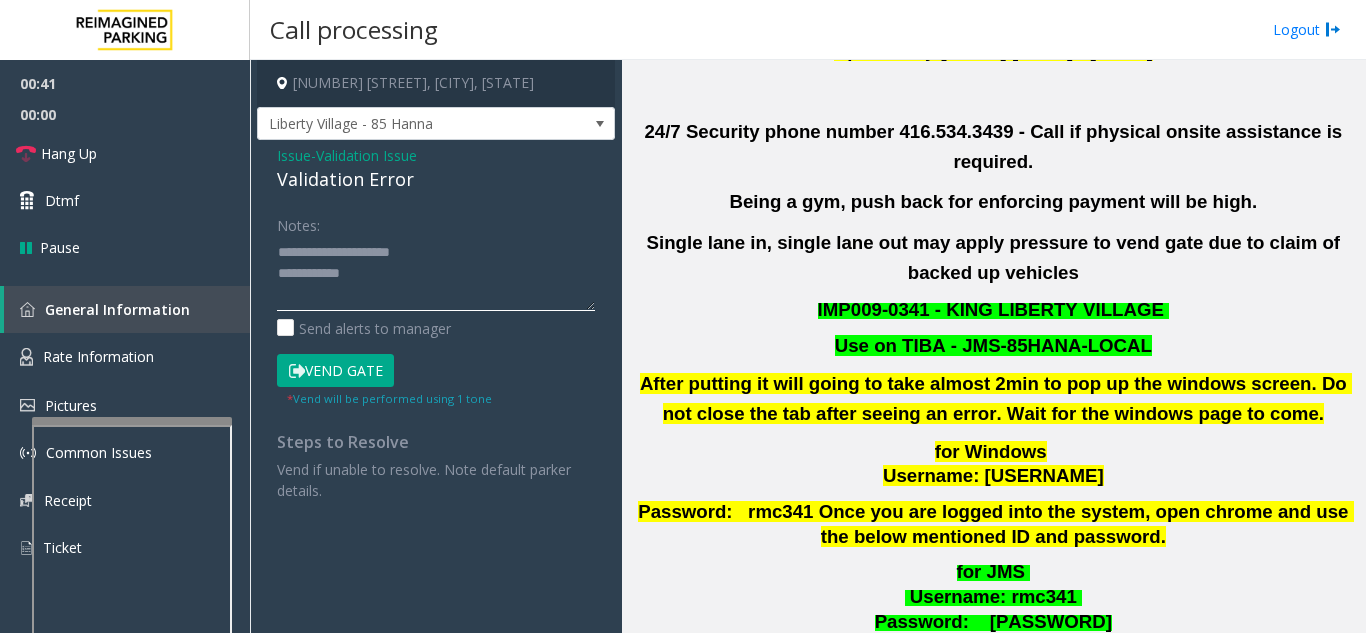click 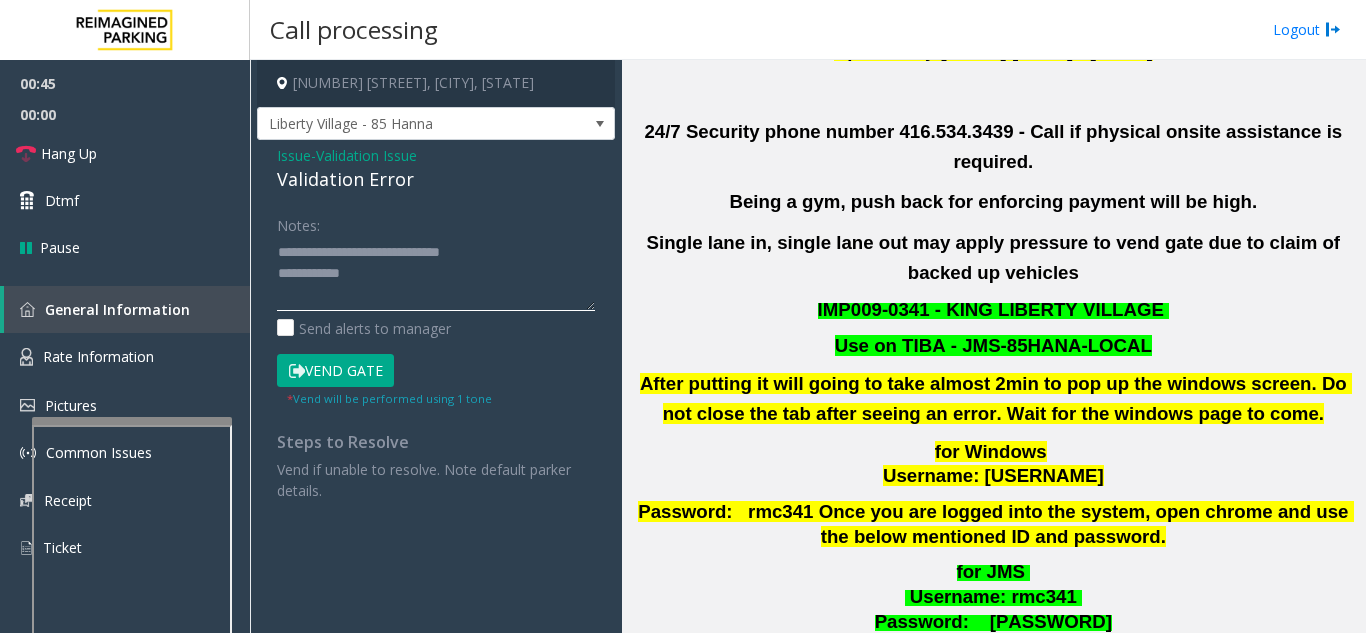 click 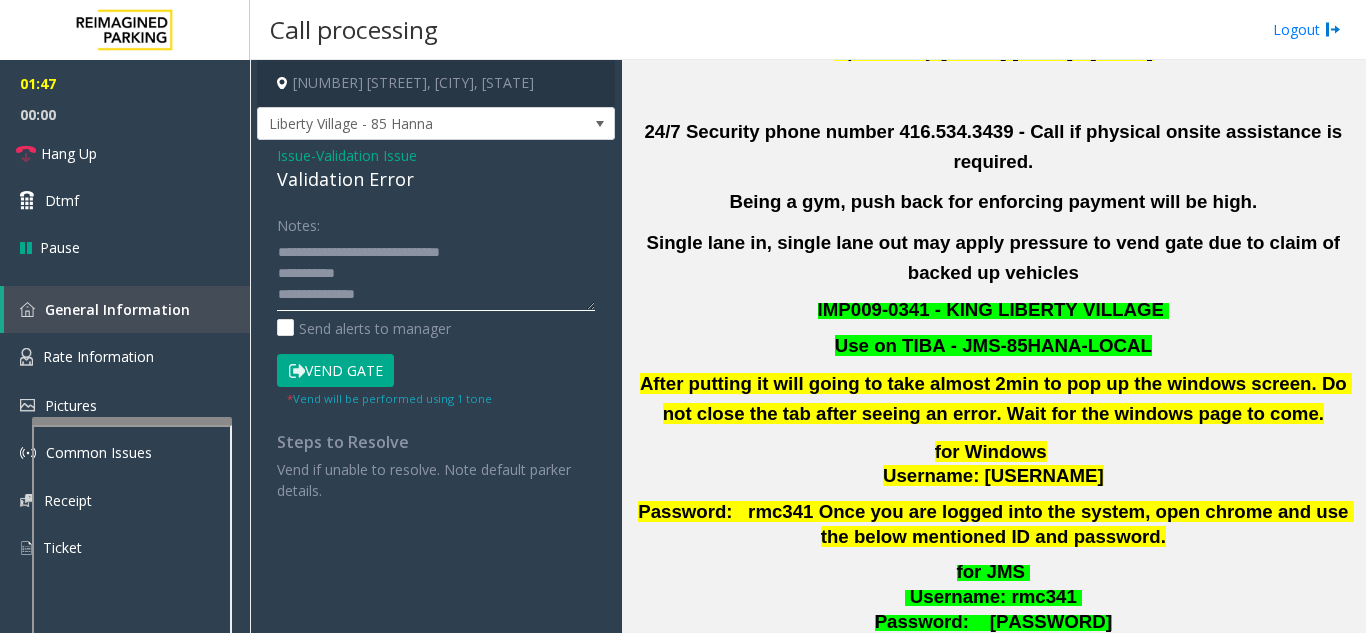 scroll, scrollTop: 15, scrollLeft: 0, axis: vertical 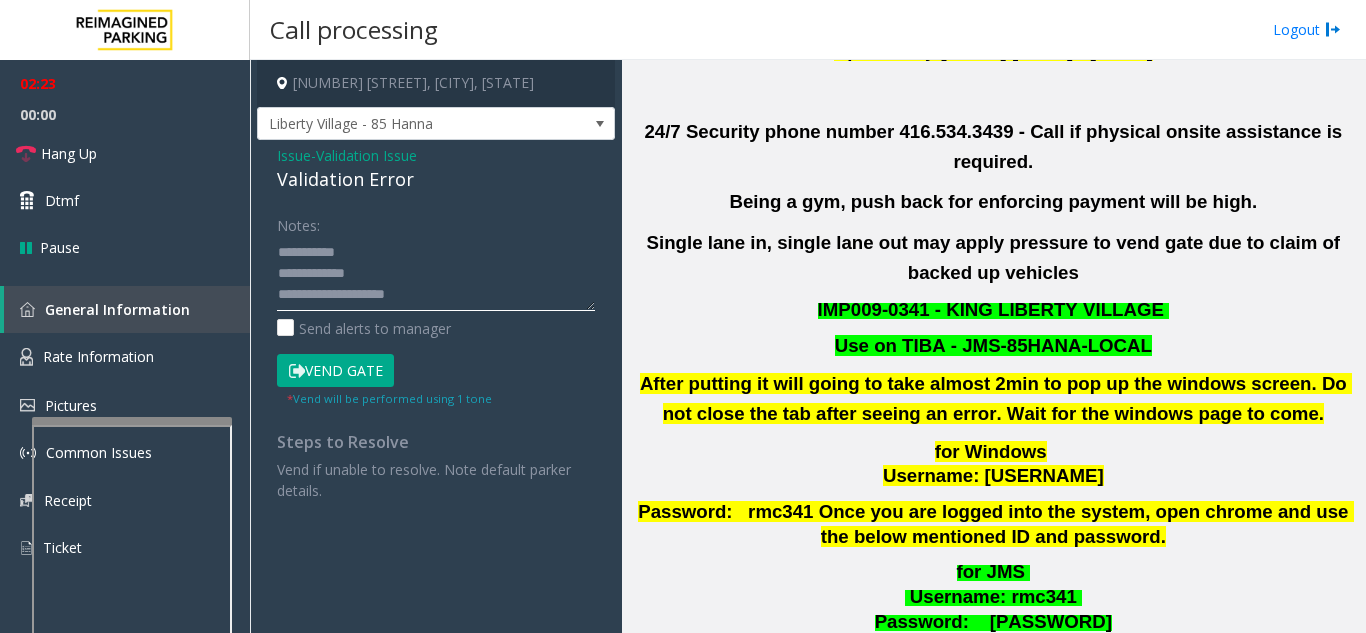 drag, startPoint x: 362, startPoint y: 304, endPoint x: 322, endPoint y: 279, distance: 47.169907 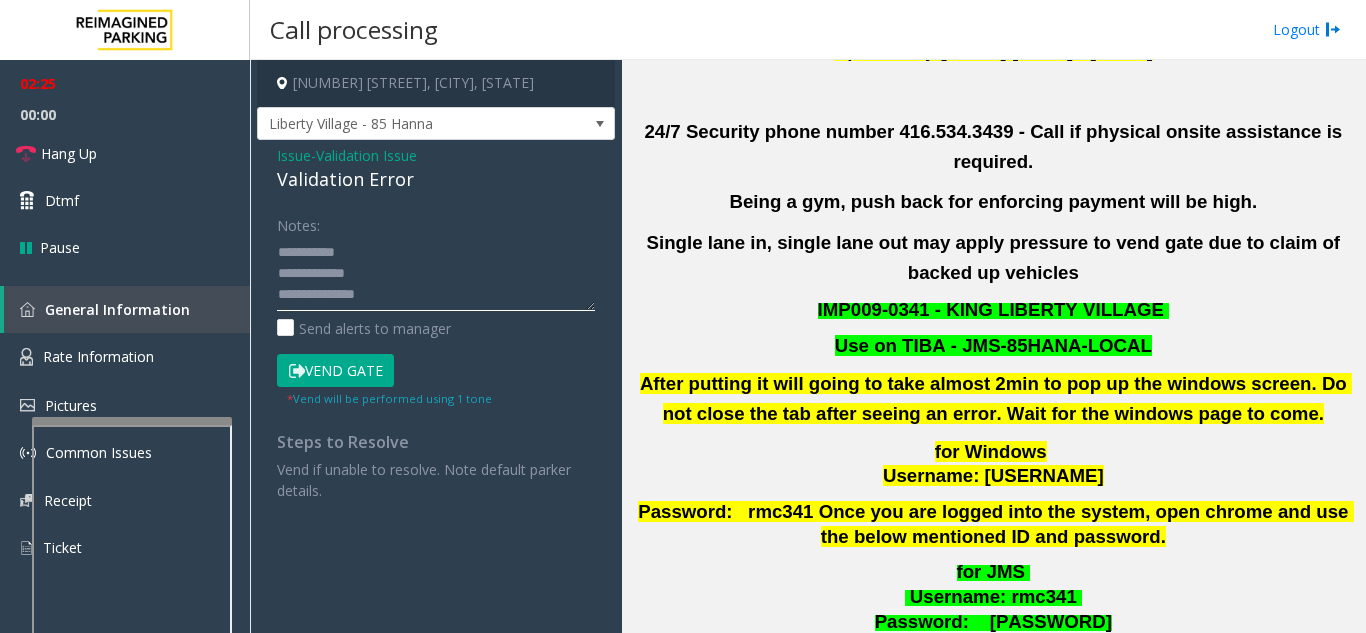 click 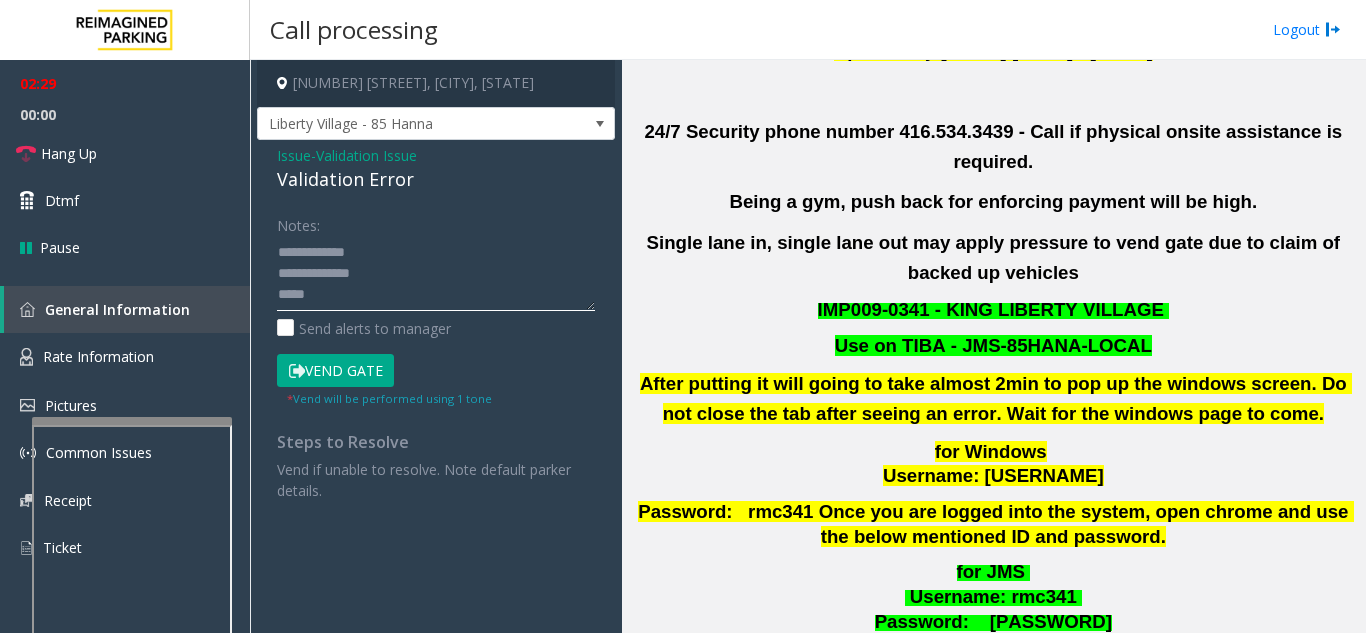 scroll, scrollTop: 900, scrollLeft: 0, axis: vertical 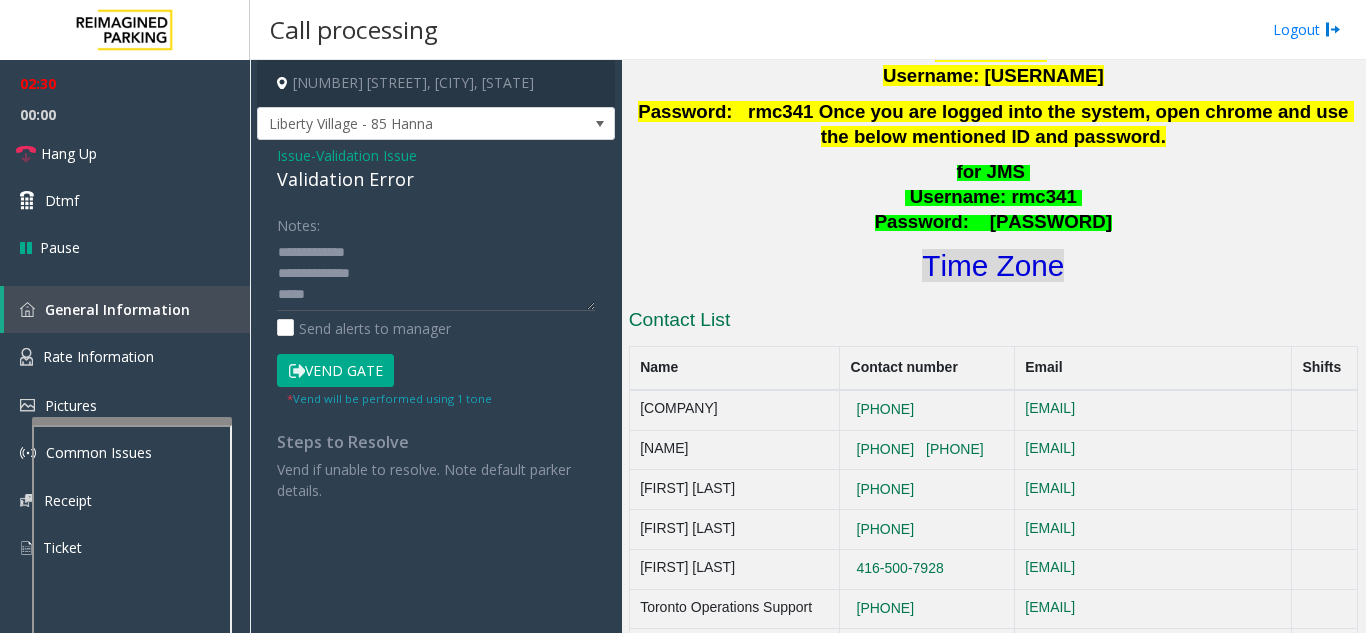 click on "Time Zone" 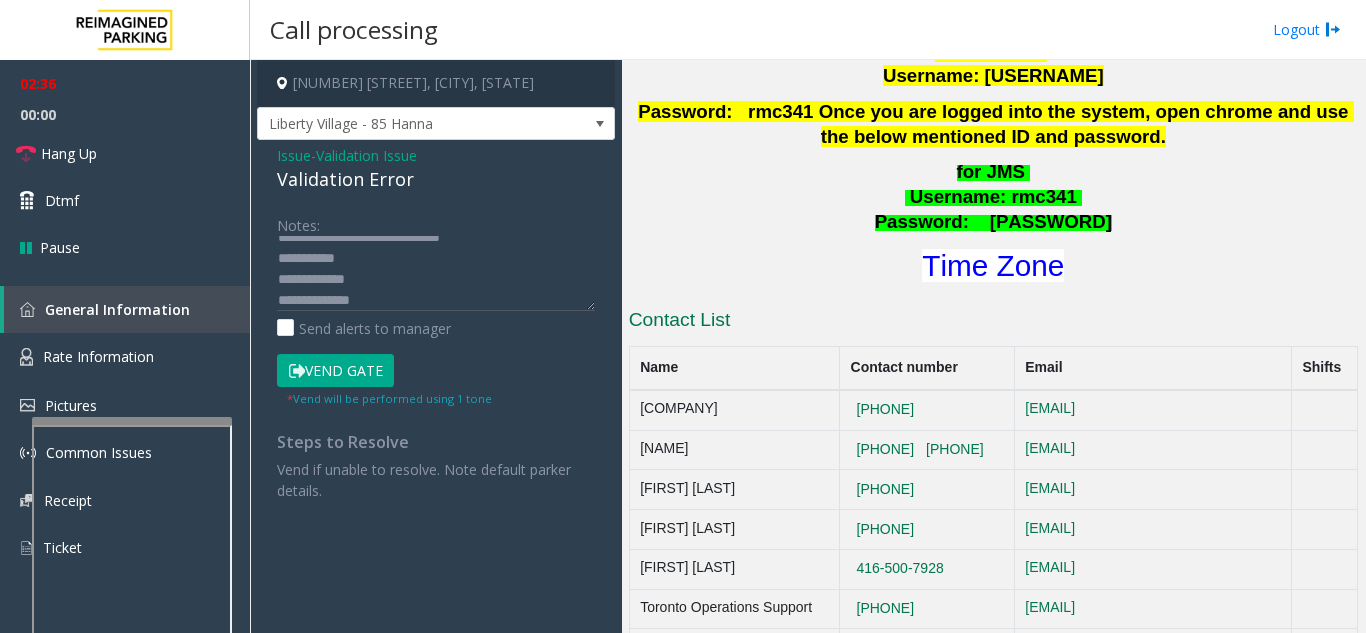 scroll, scrollTop: 0, scrollLeft: 0, axis: both 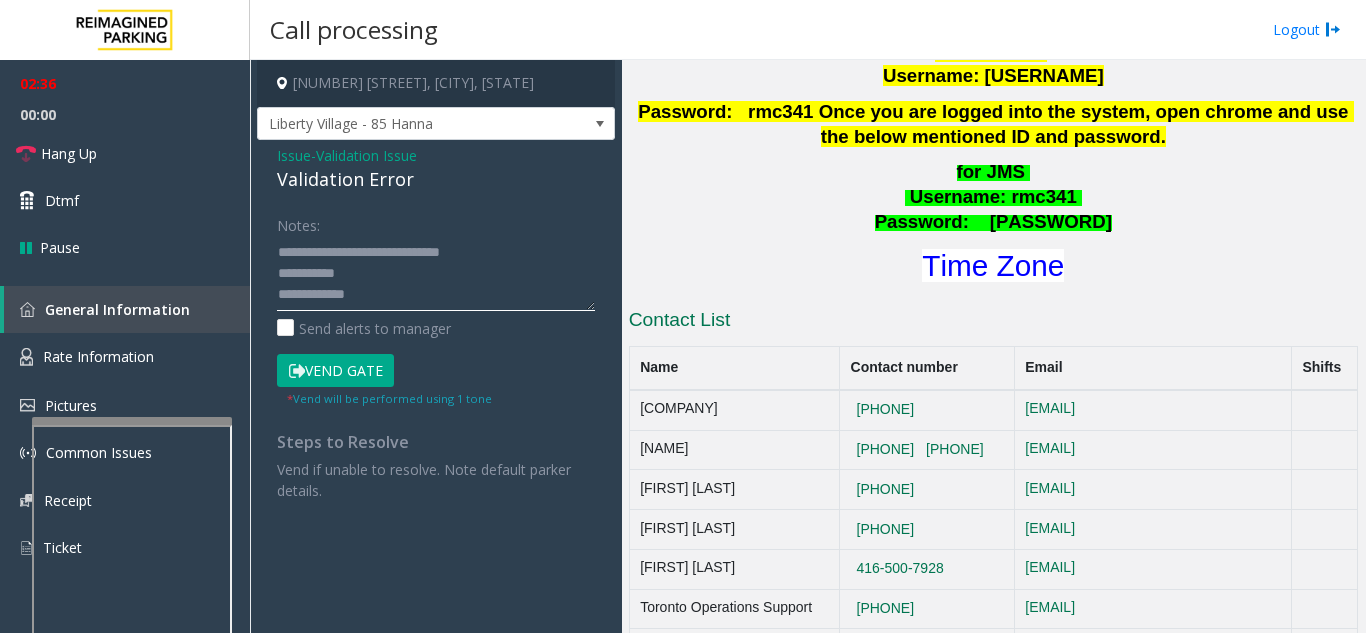click 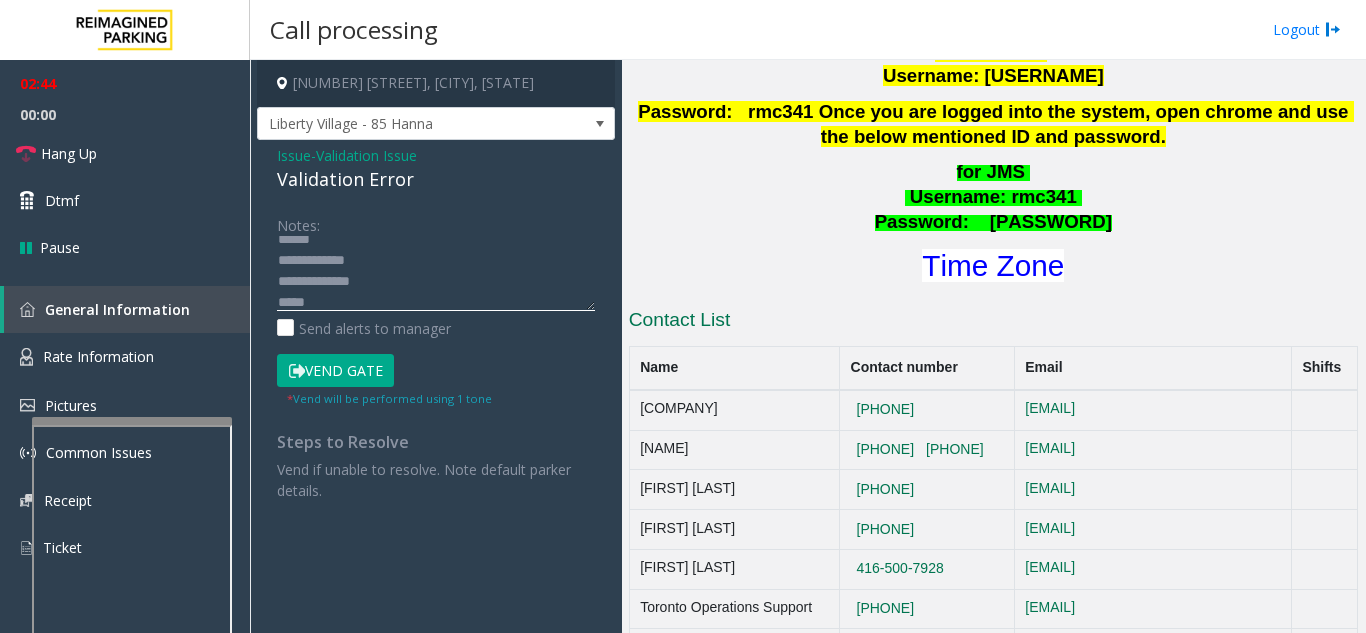 scroll, scrollTop: 84, scrollLeft: 0, axis: vertical 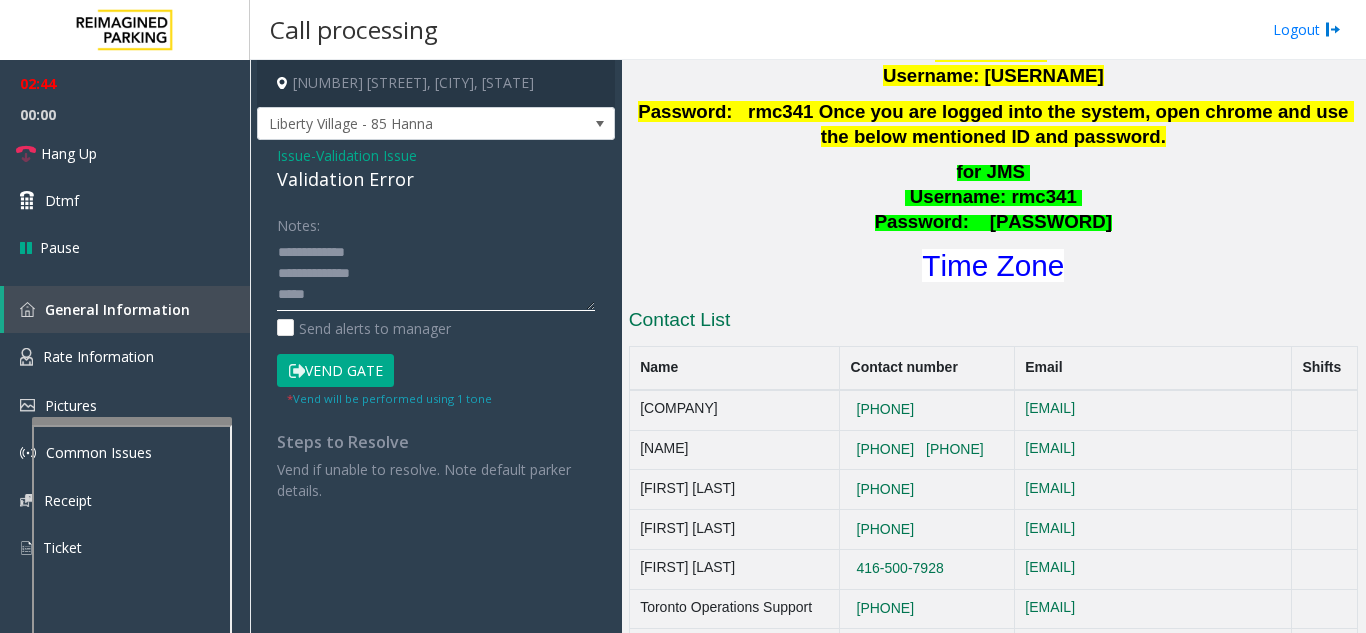 click 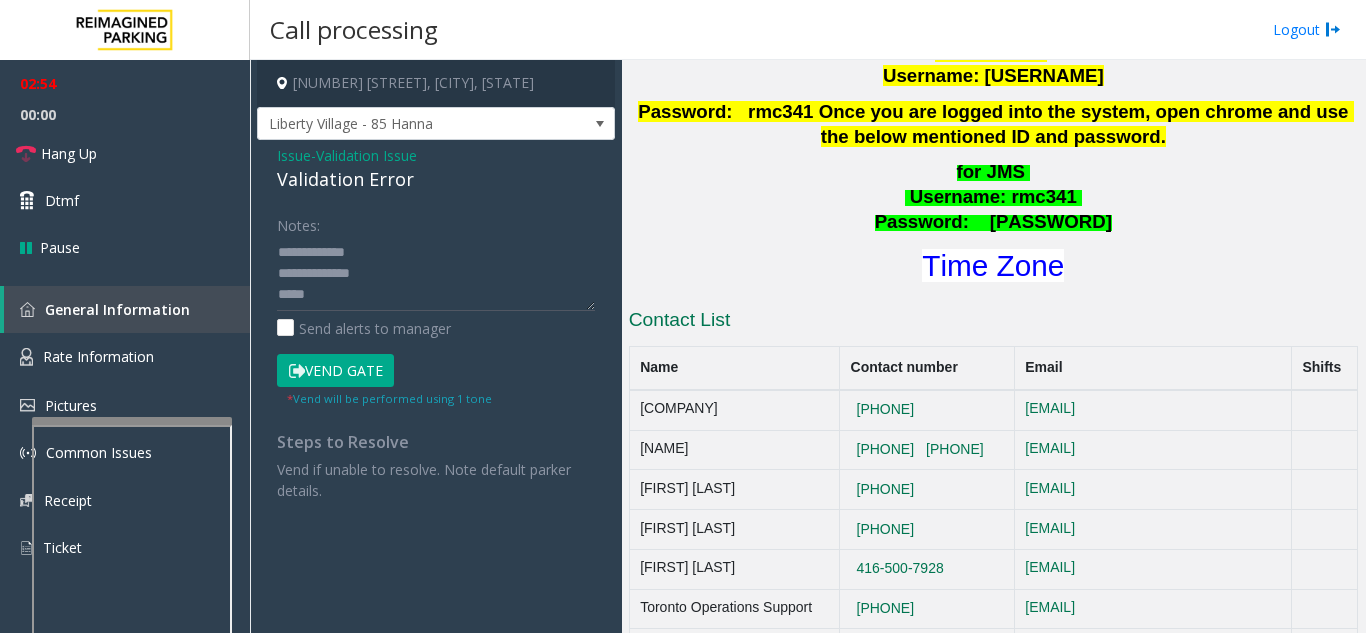 click on "Vend Gate" 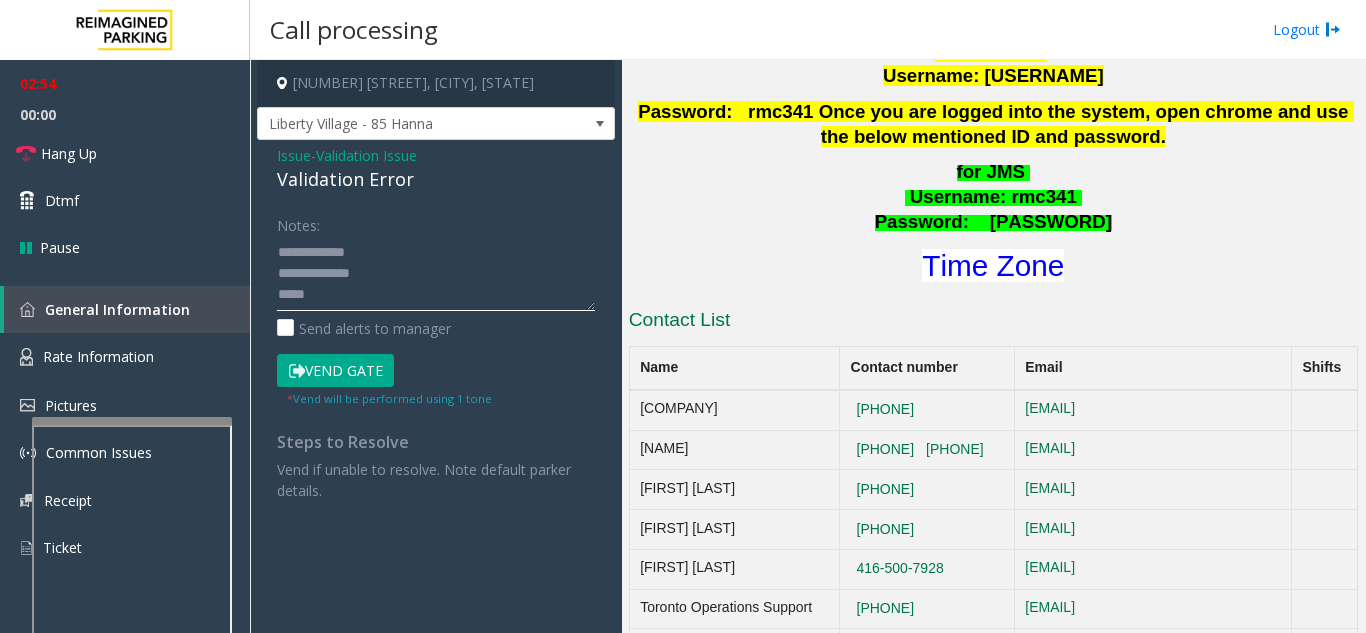 click 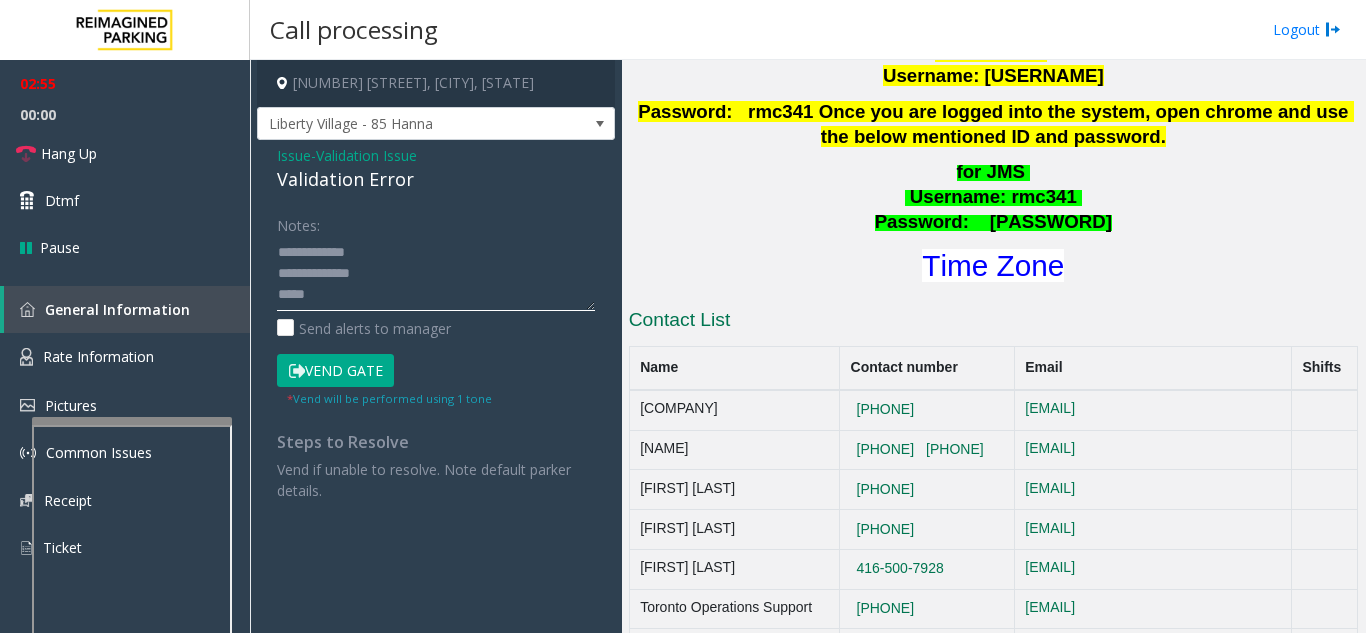 click 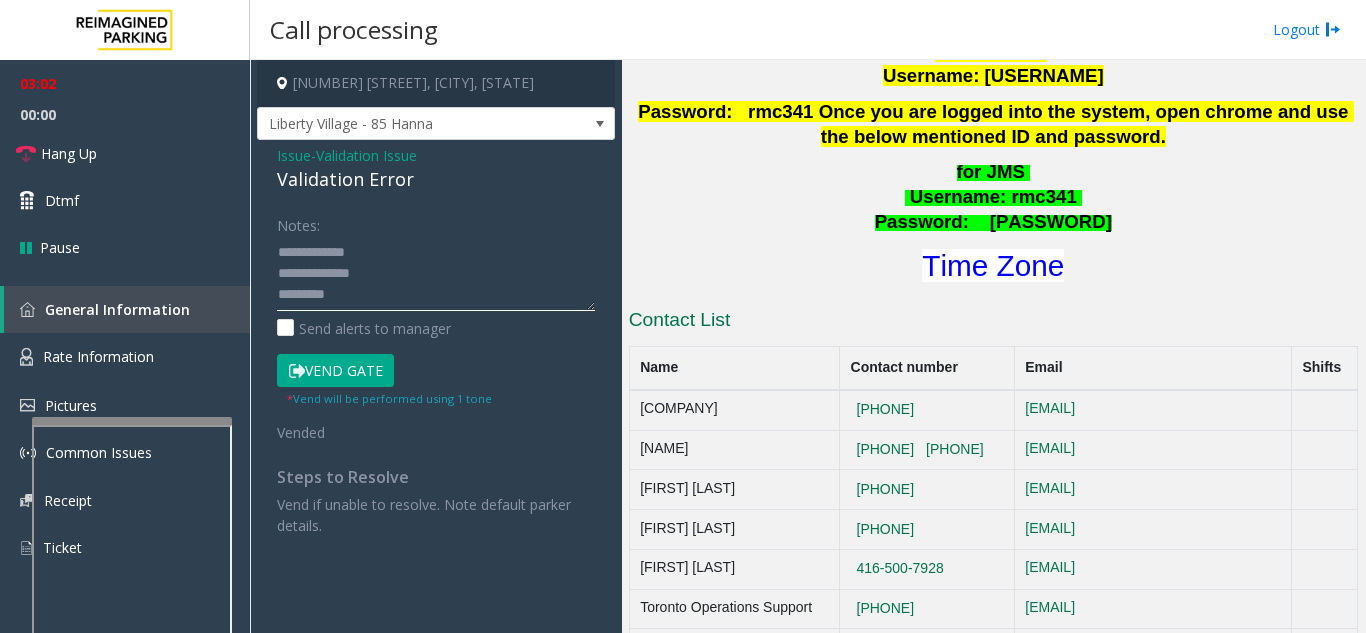 type on "**********" 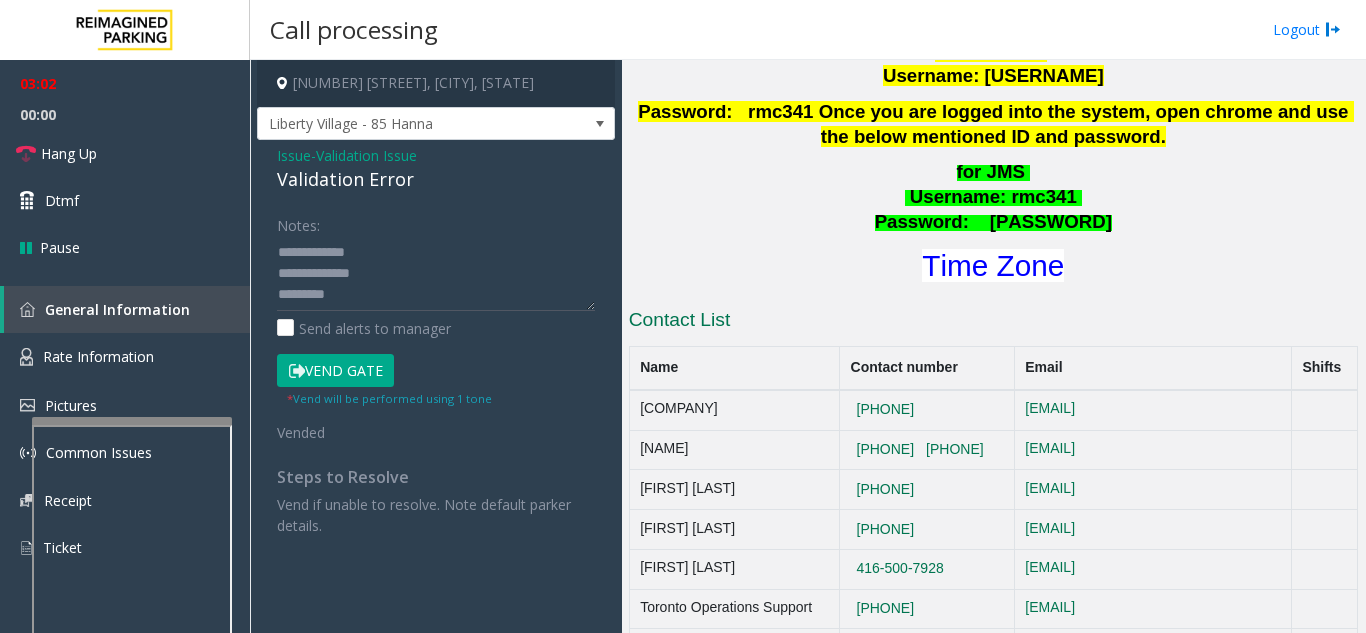 click on "Vend Gate" 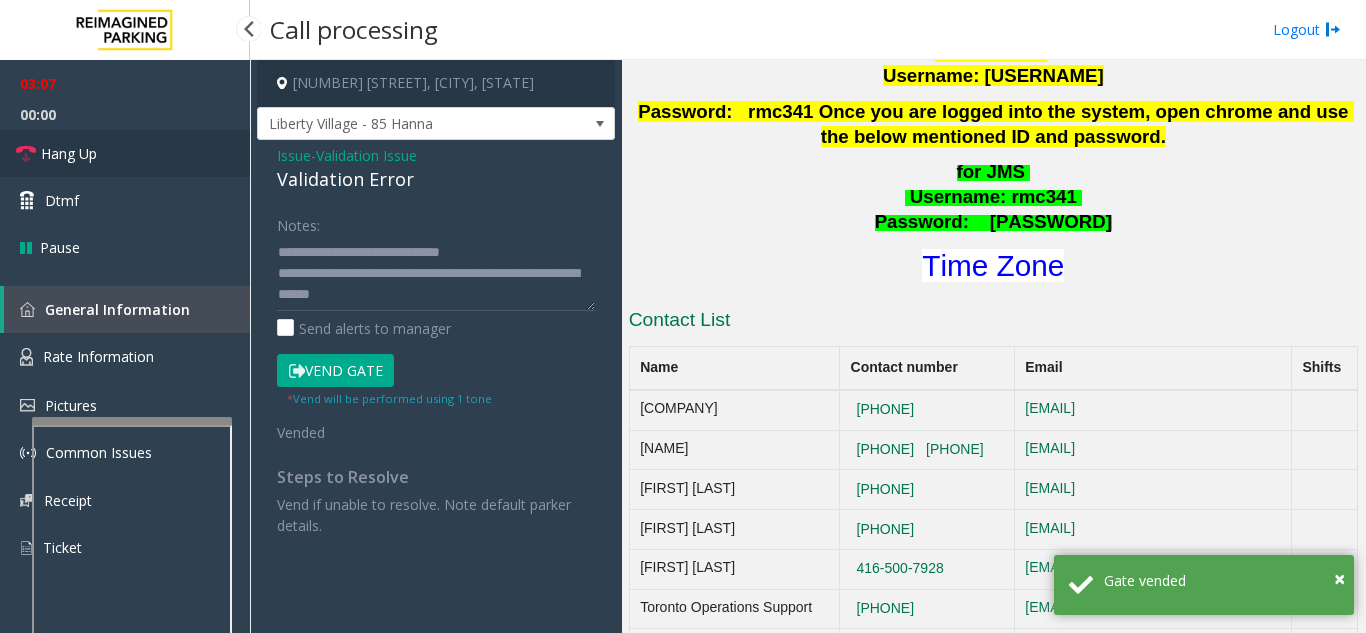 click on "Hang Up" at bounding box center (125, 153) 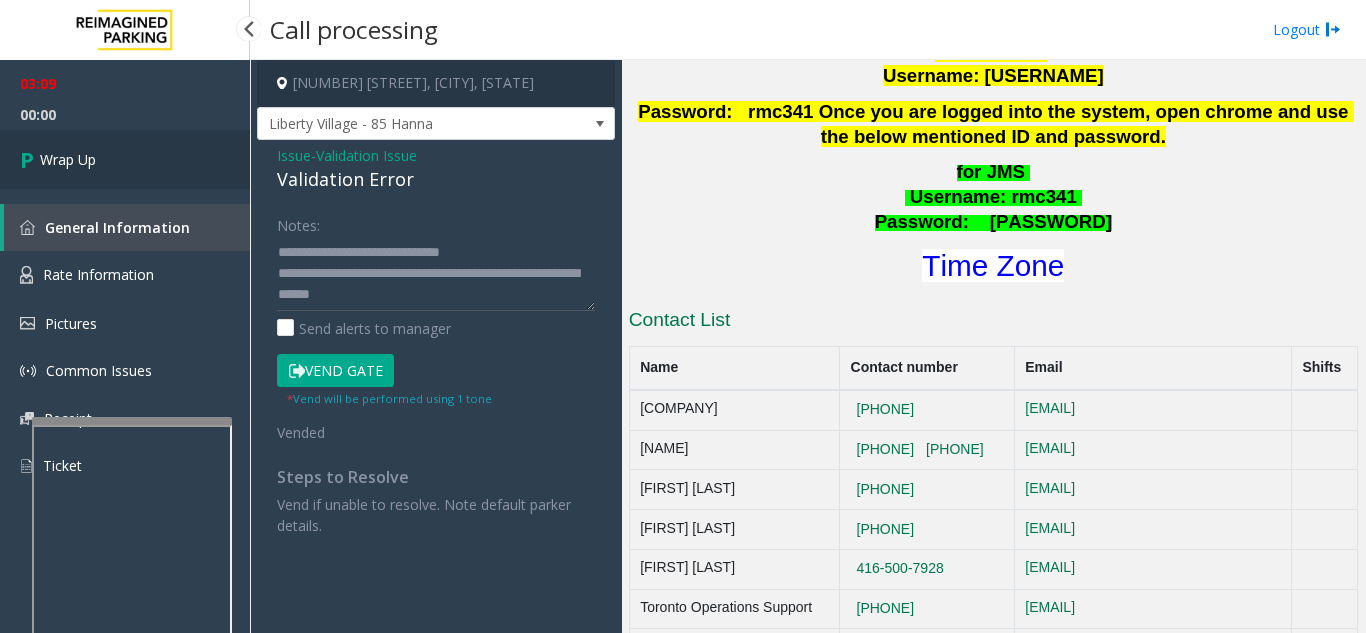 click on "Wrap Up" at bounding box center (125, 159) 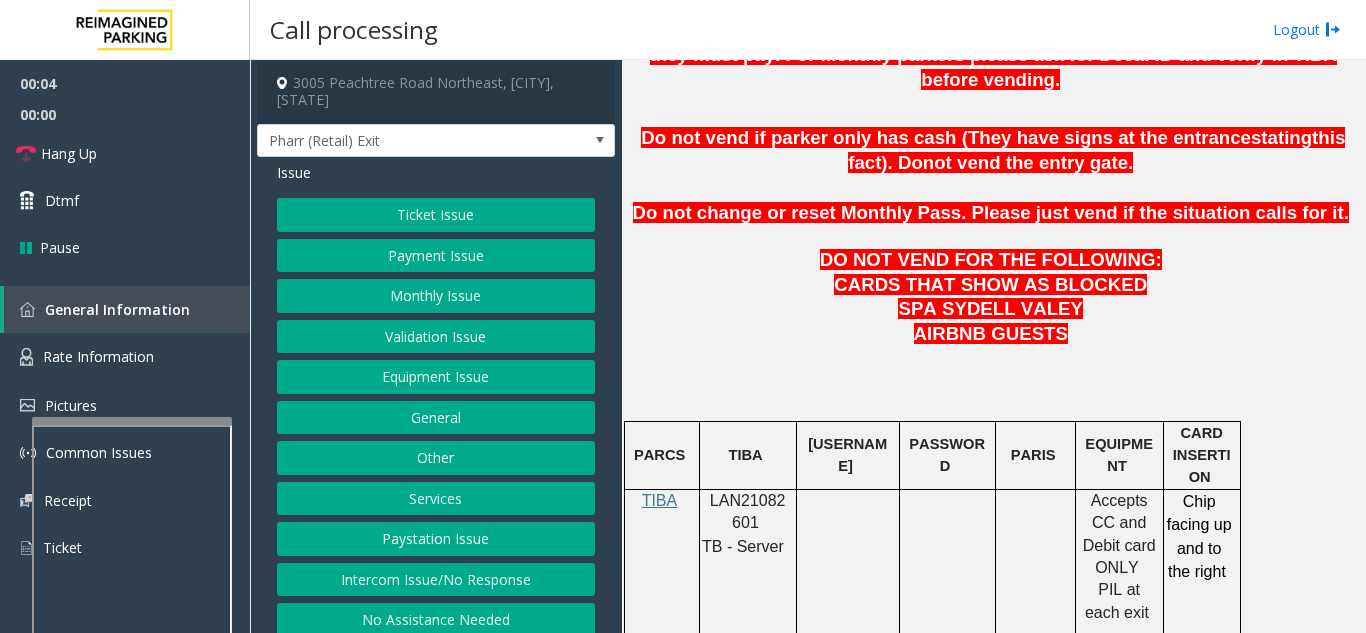 scroll, scrollTop: 900, scrollLeft: 0, axis: vertical 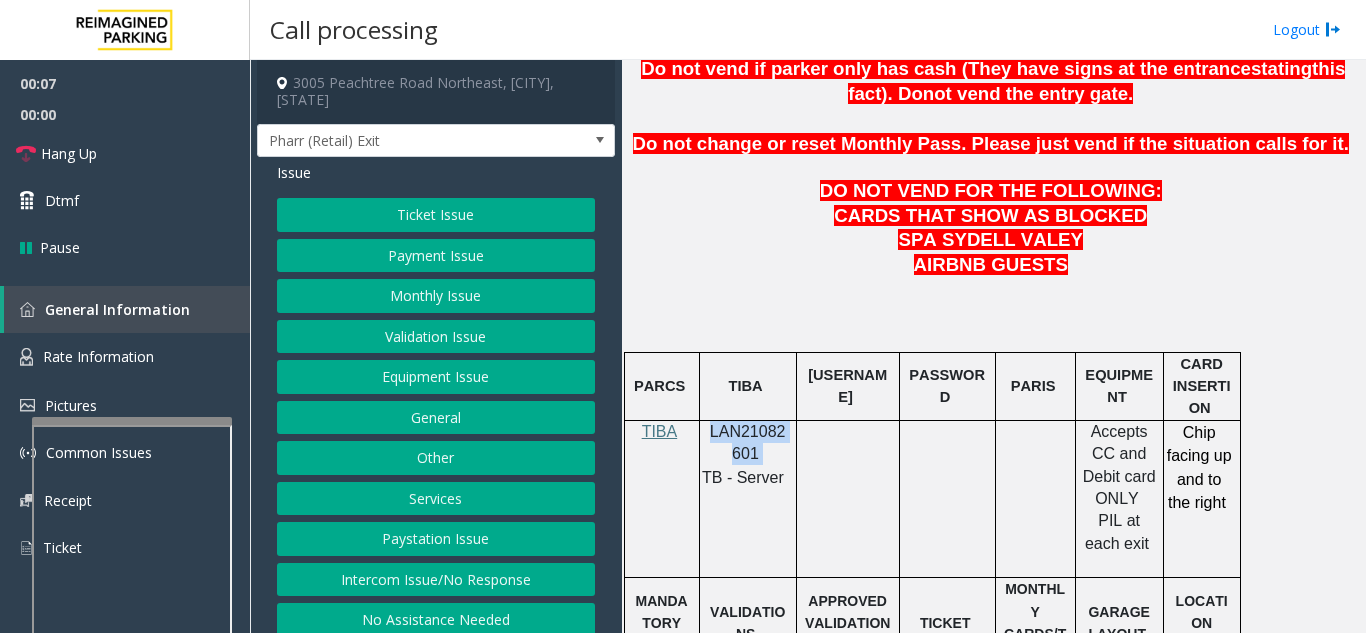 drag, startPoint x: 758, startPoint y: 403, endPoint x: 709, endPoint y: 381, distance: 53.712196 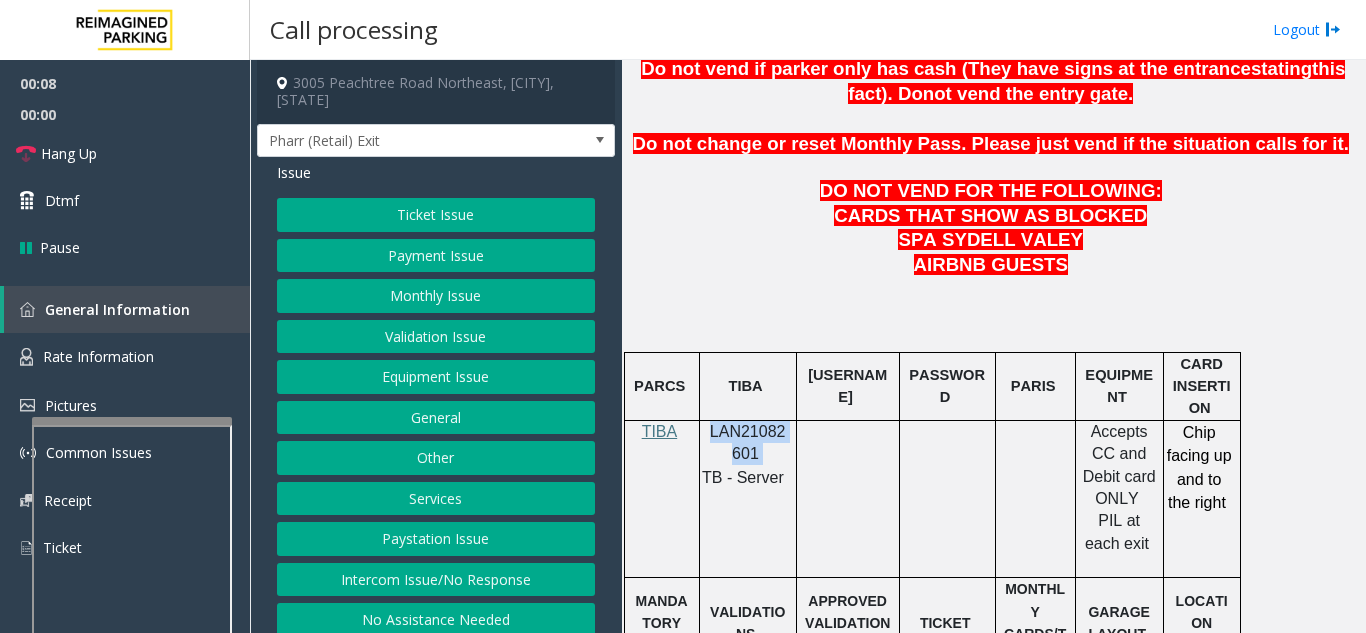 copy on "LAN21082601" 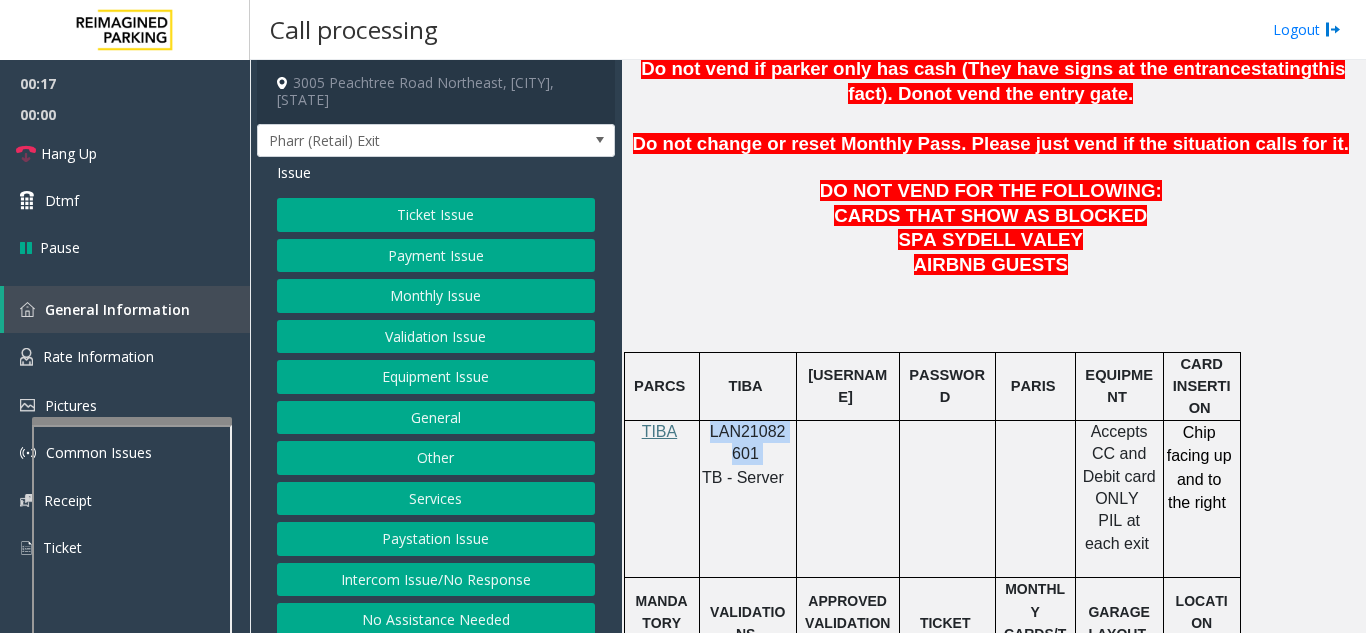 click on "Intercom Issue/No Response" 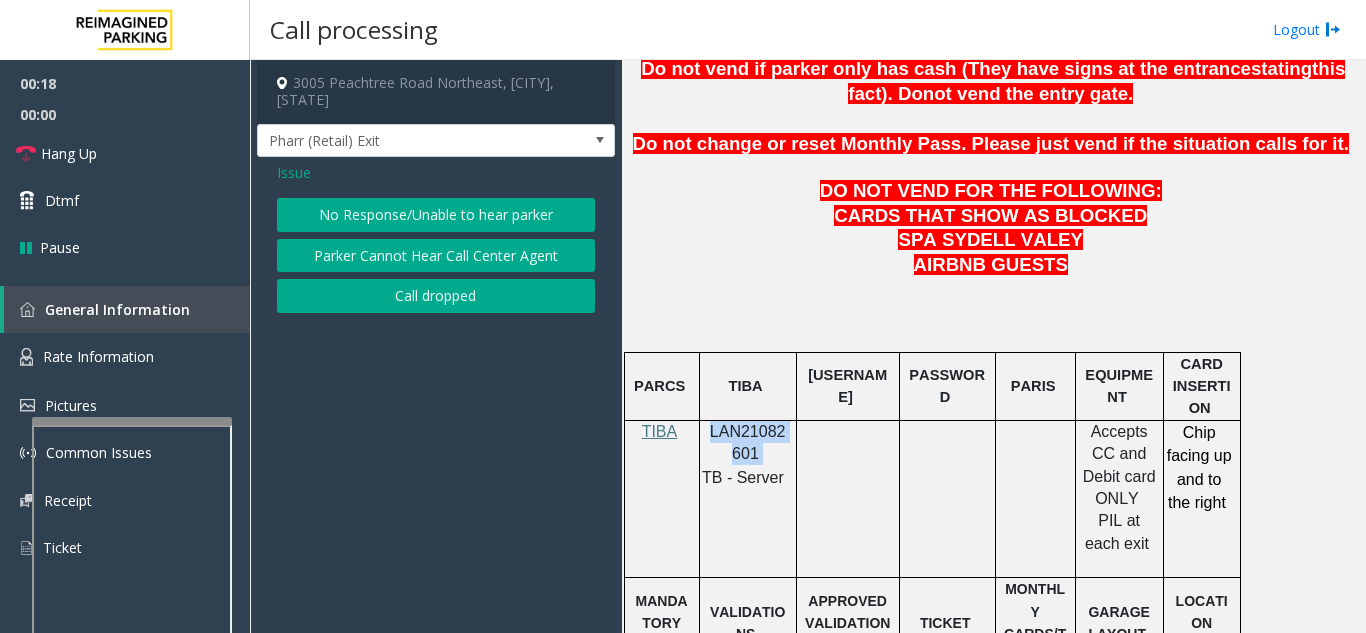 click on "No Response/Unable to hear parker" 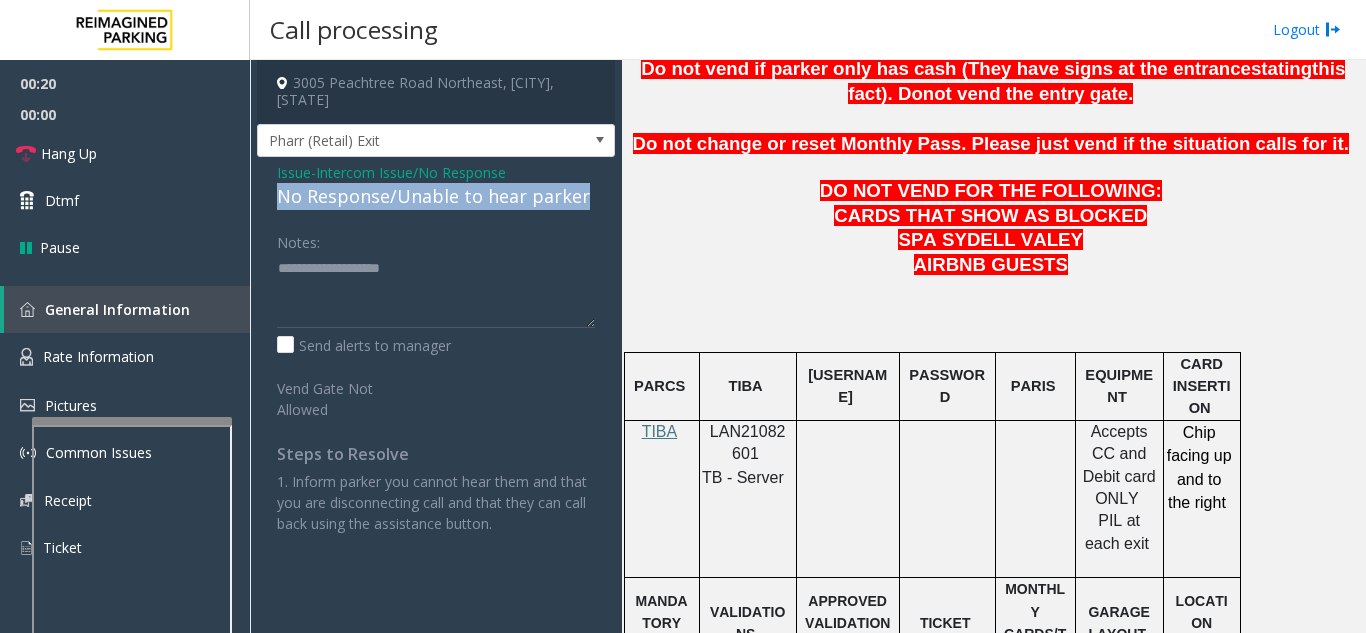 drag, startPoint x: 279, startPoint y: 181, endPoint x: 603, endPoint y: 184, distance: 324.0139 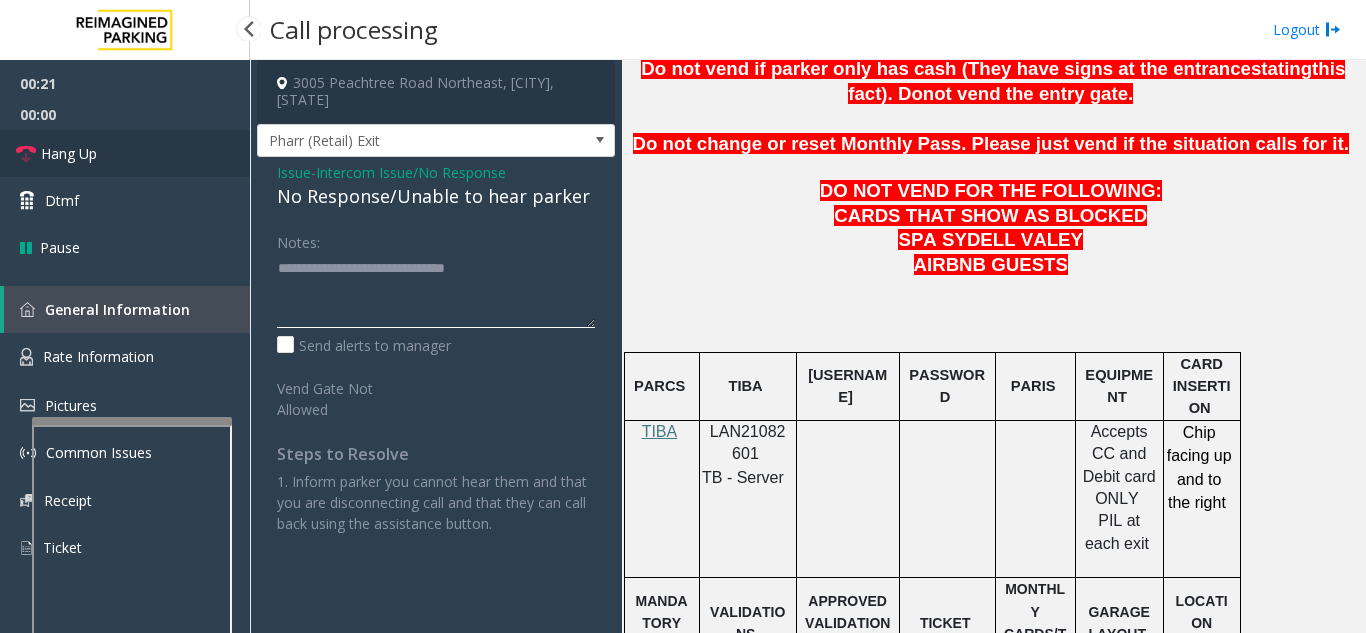 type on "**********" 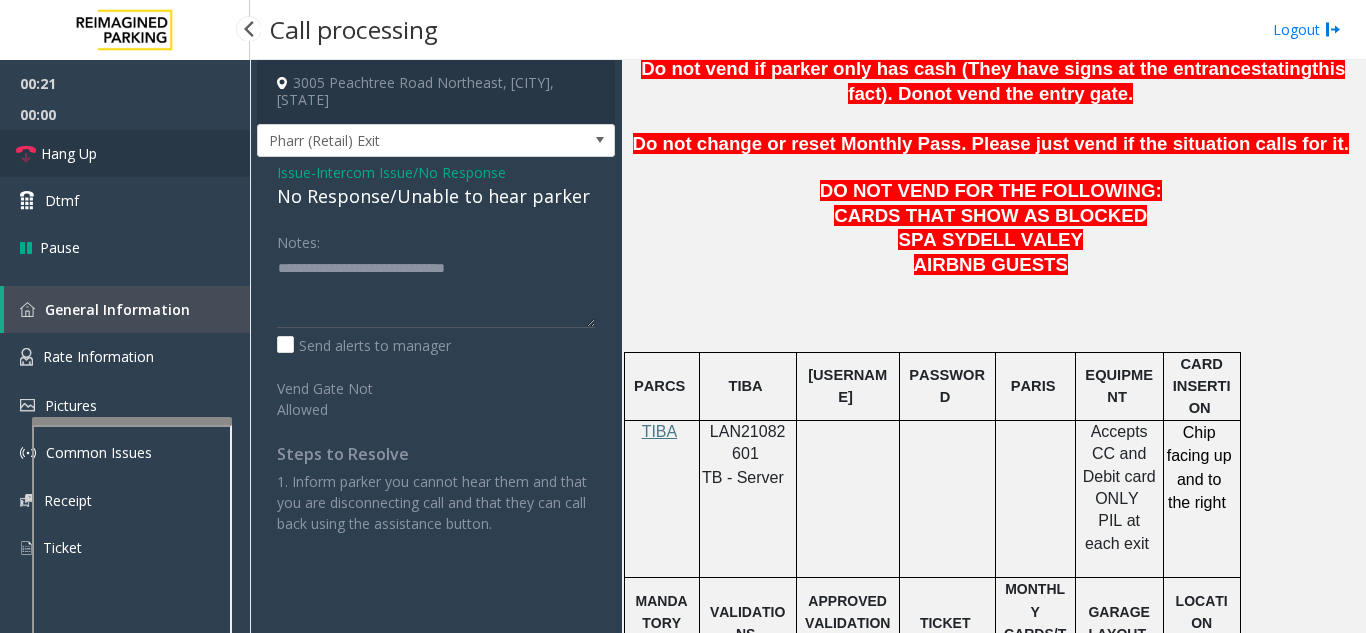 click on "Hang Up" at bounding box center (69, 153) 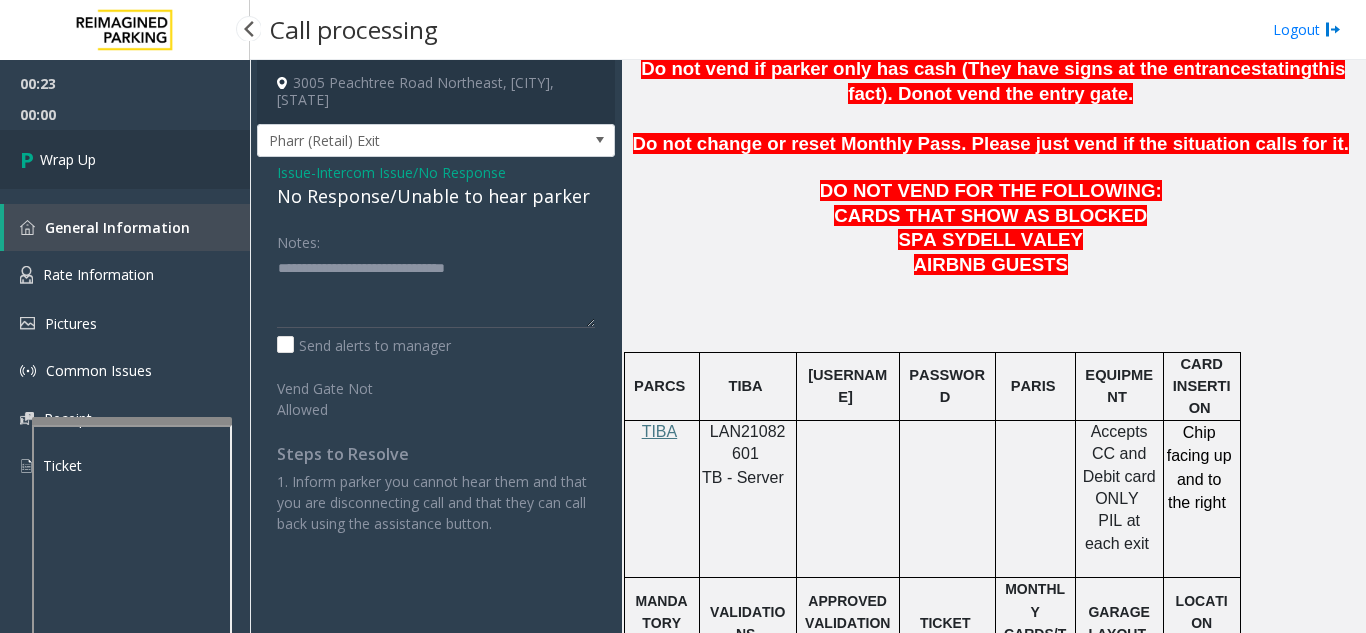 click on "Wrap Up" at bounding box center (68, 159) 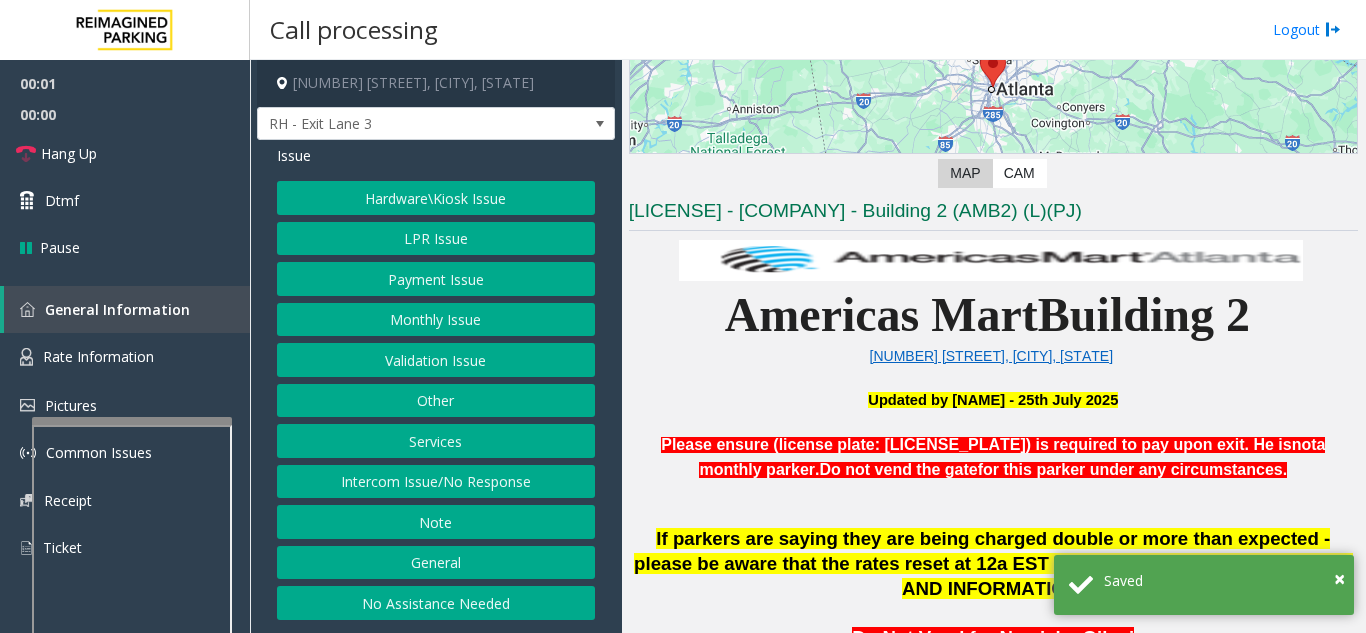 scroll, scrollTop: 300, scrollLeft: 0, axis: vertical 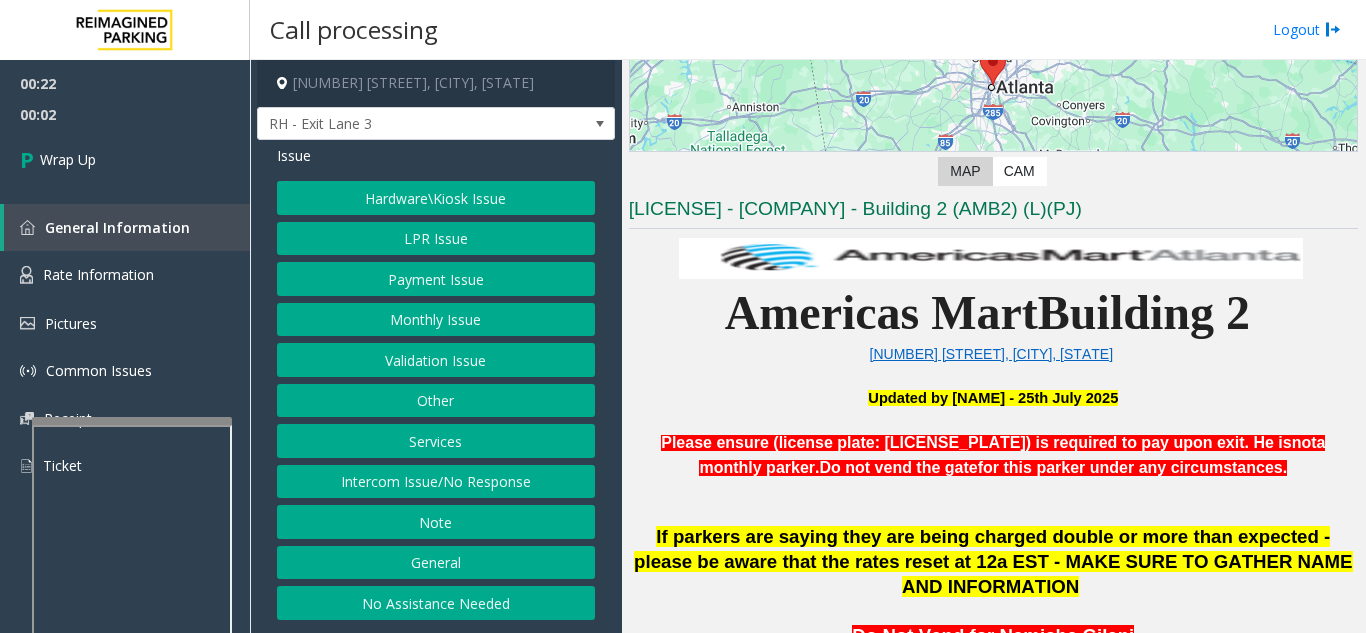 click on "Intercom Issue/No Response" 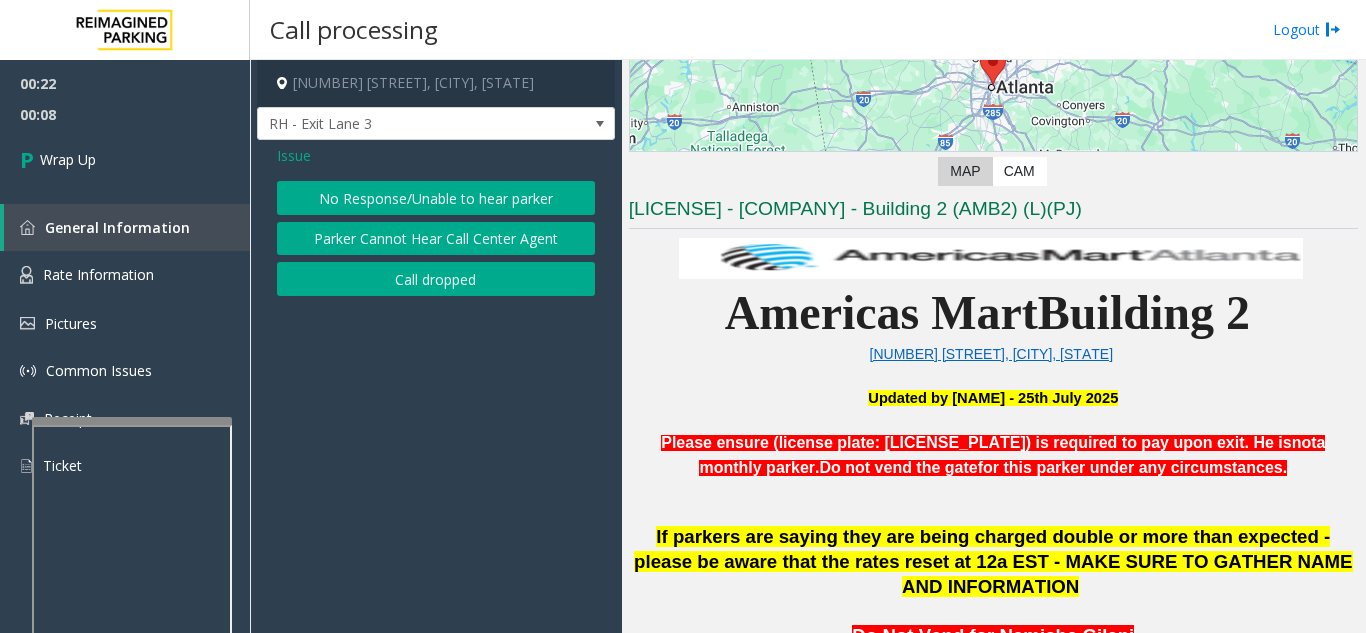click on "Call dropped" 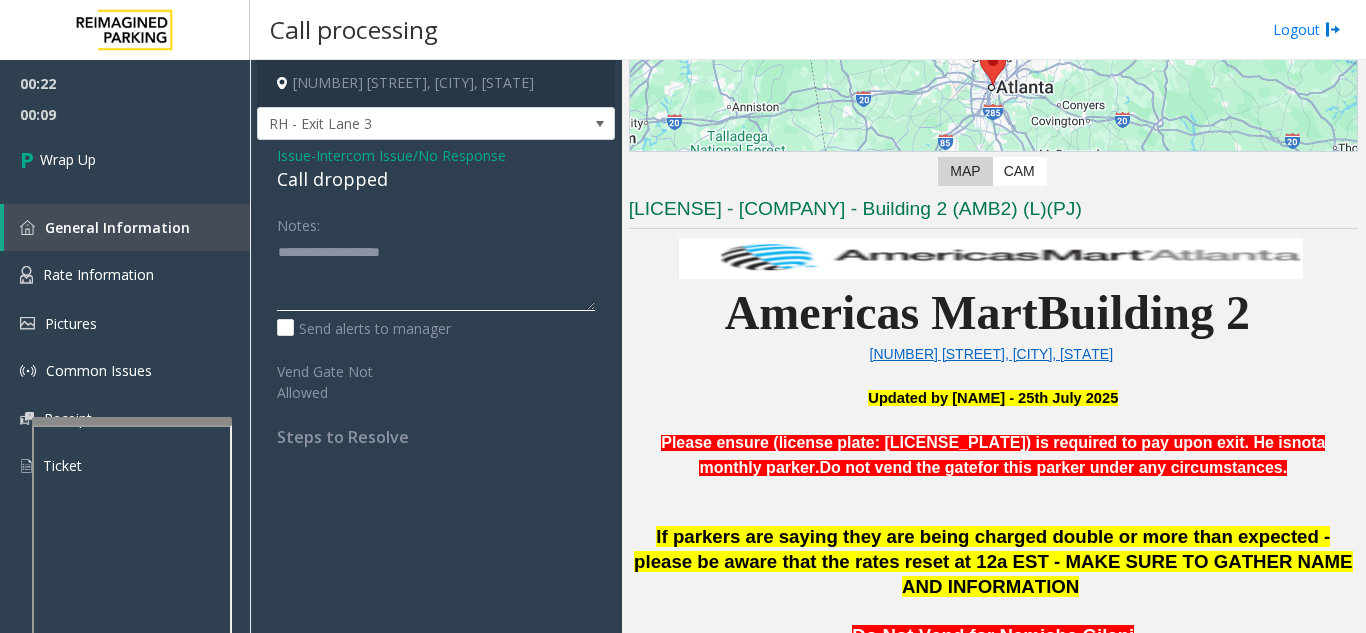 click 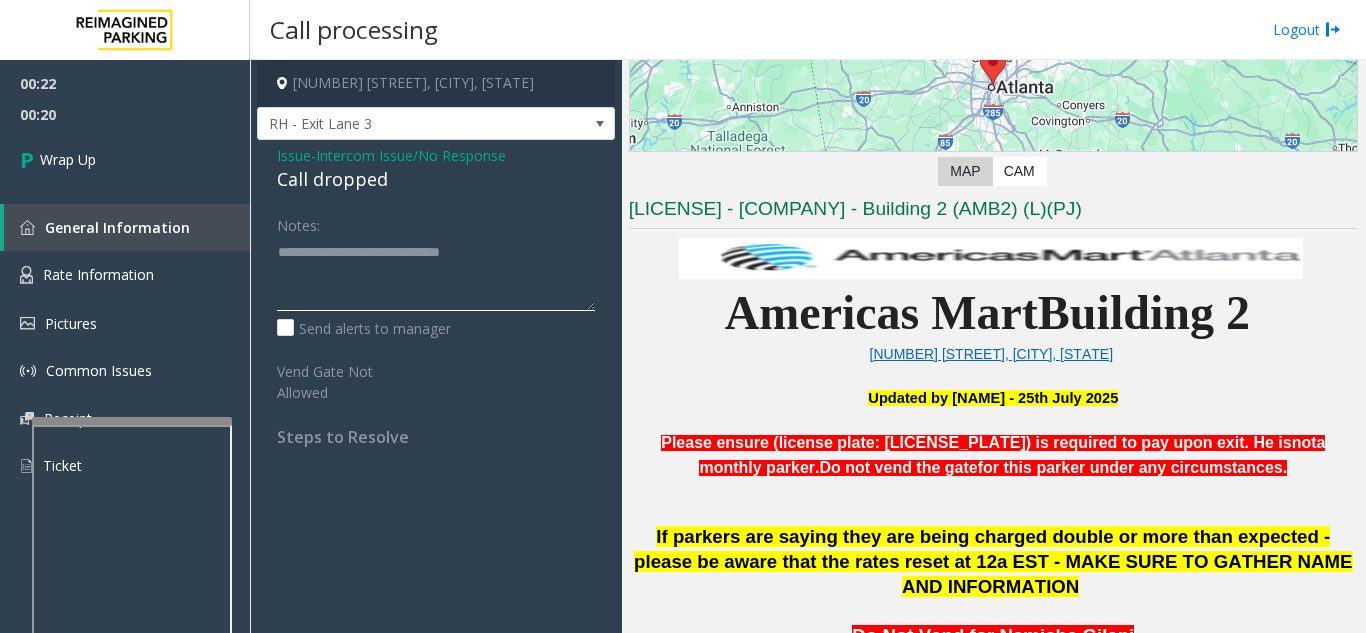 type on "**********" 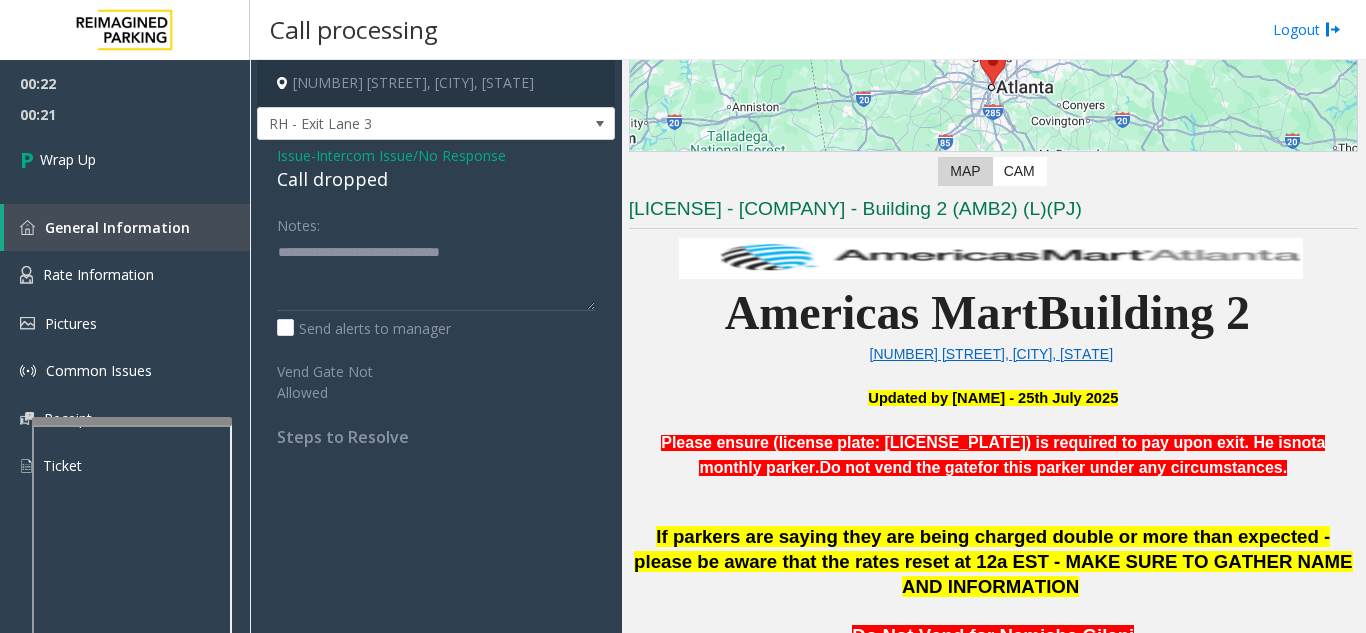 click on "Notes:" 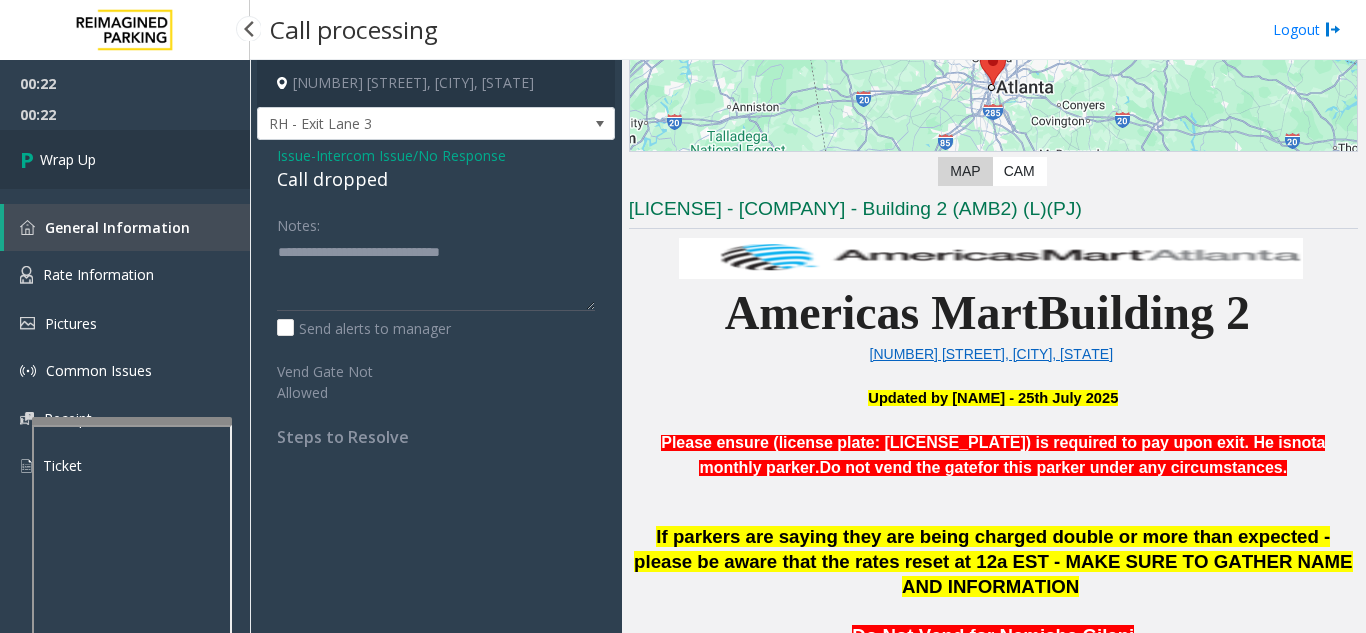 click on "Wrap Up" at bounding box center [125, 159] 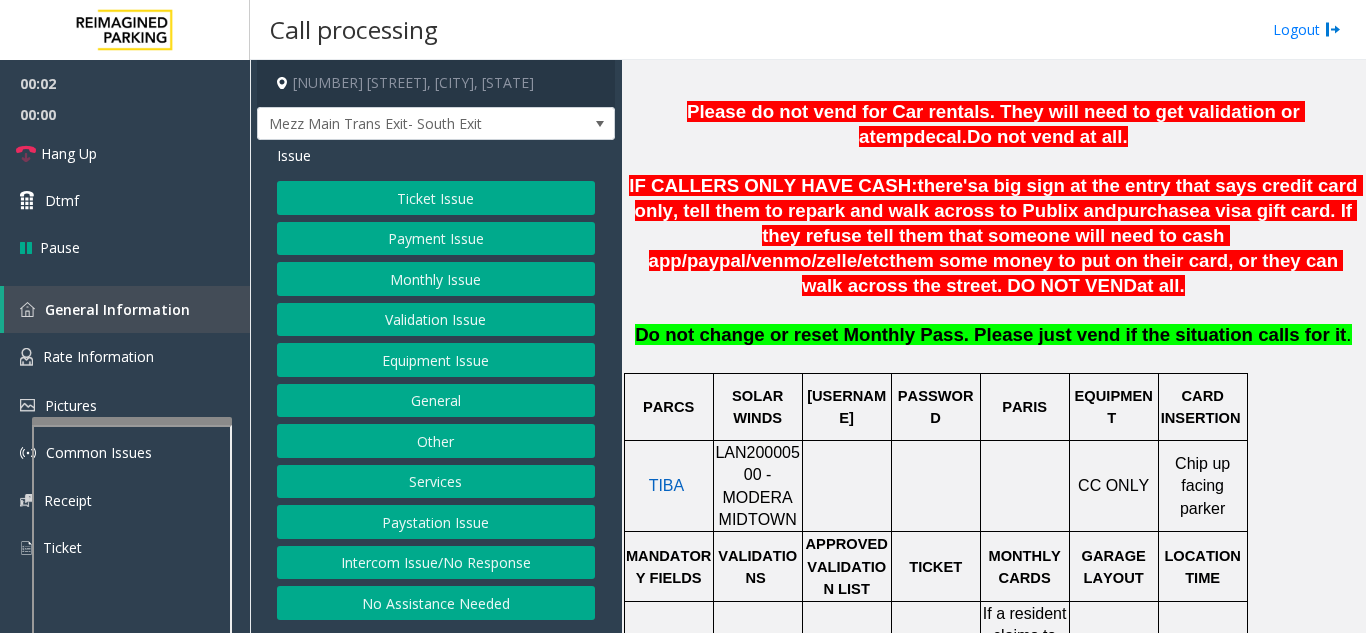 scroll, scrollTop: 700, scrollLeft: 0, axis: vertical 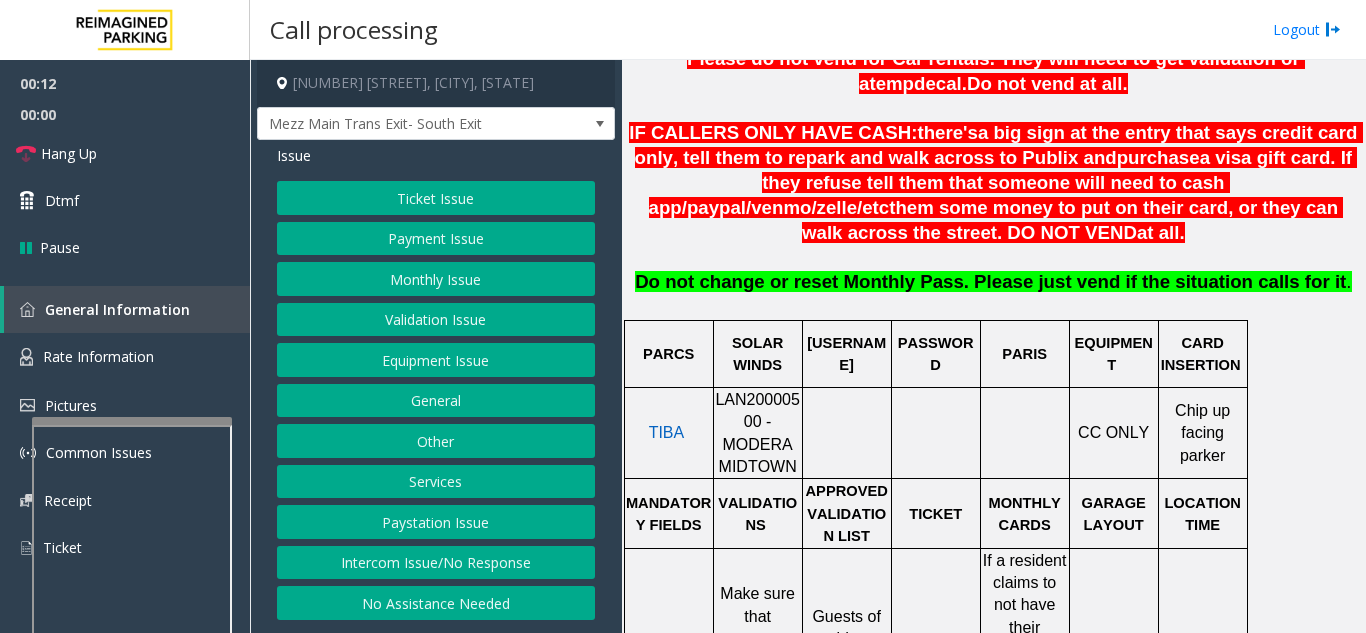 click on "Intercom Issue/No Response" 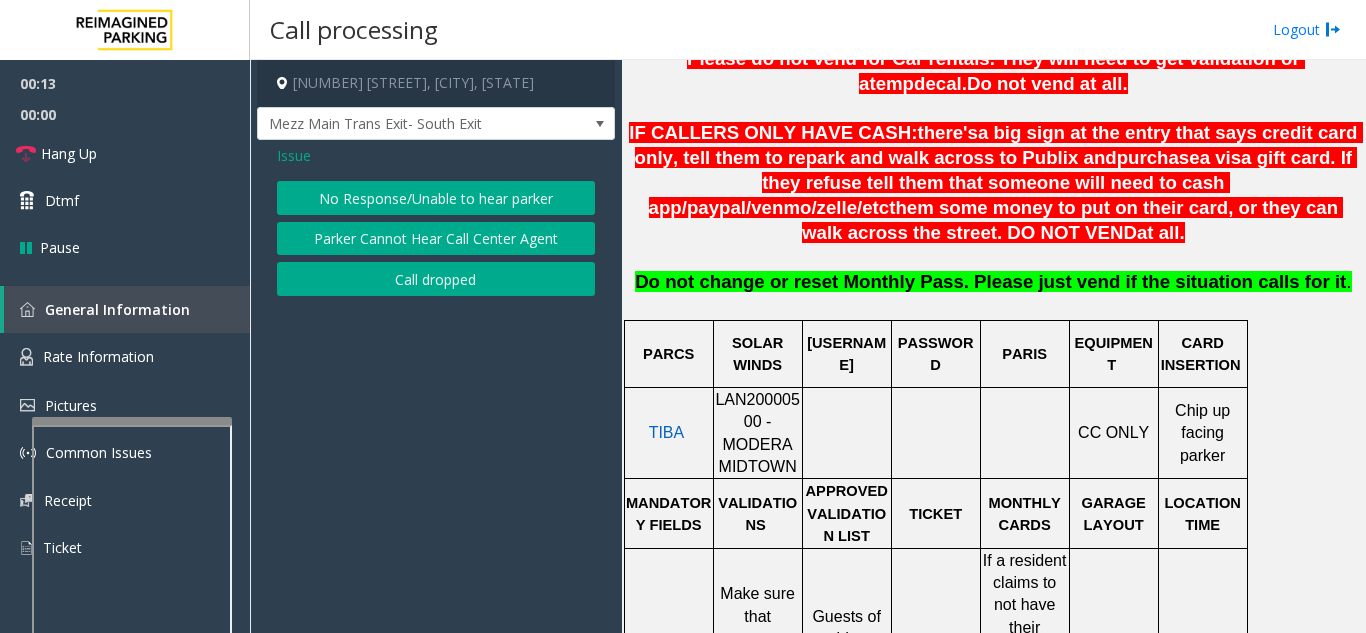 click on "No Response/Unable to hear parker" 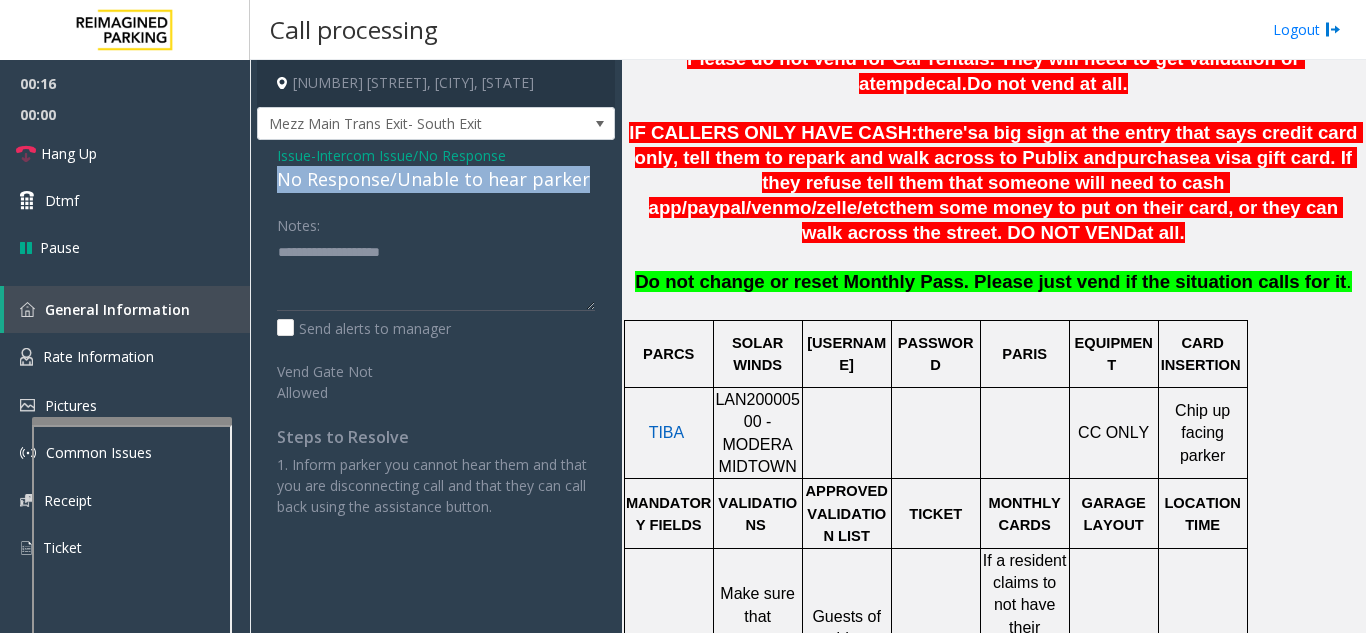 drag, startPoint x: 263, startPoint y: 174, endPoint x: 605, endPoint y: 170, distance: 342.02338 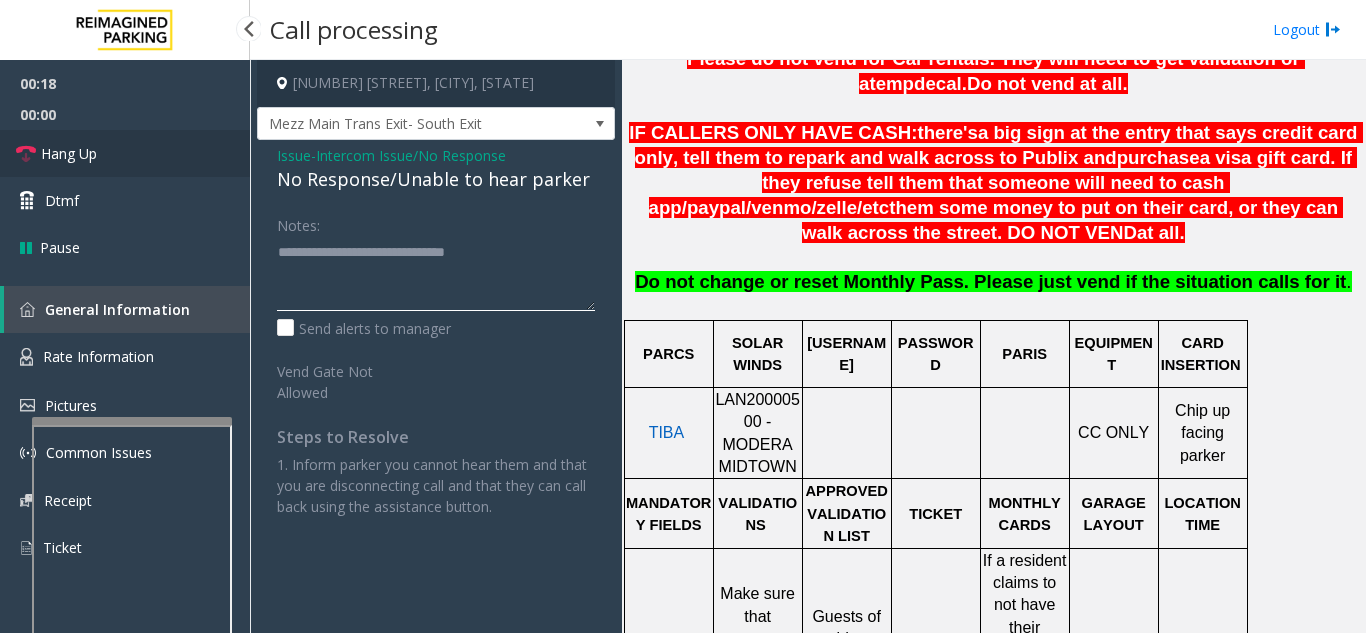 type on "**********" 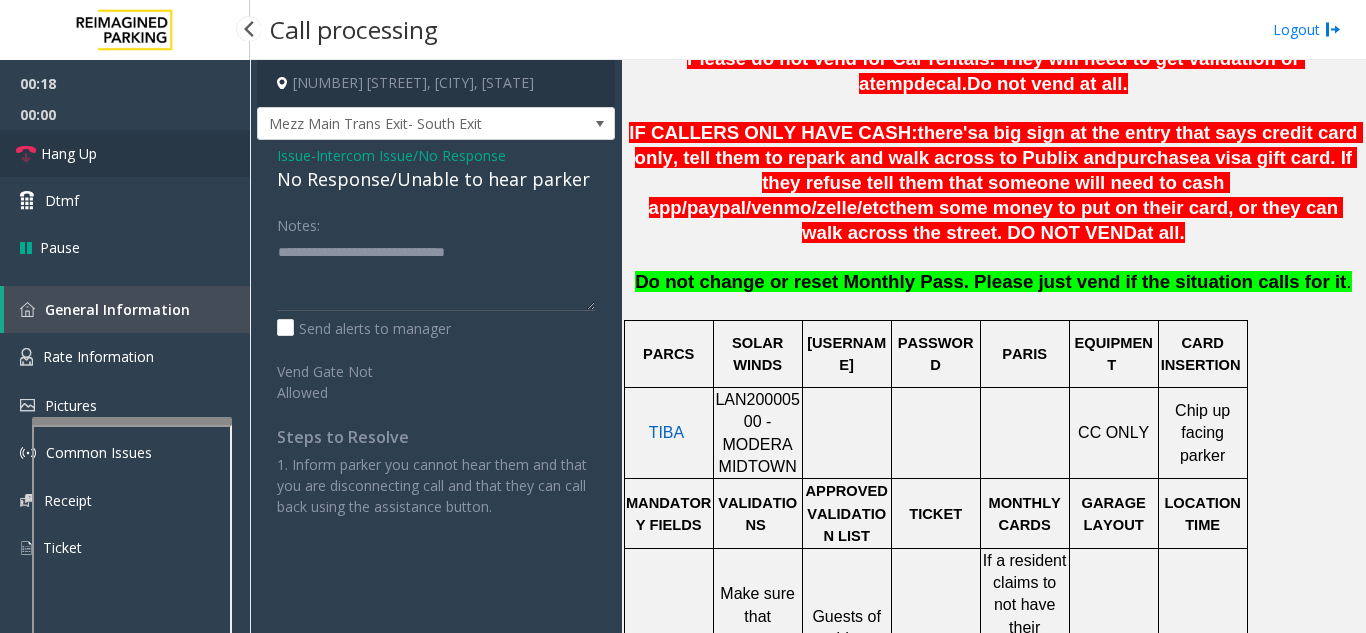 click on "Hang Up" at bounding box center [125, 153] 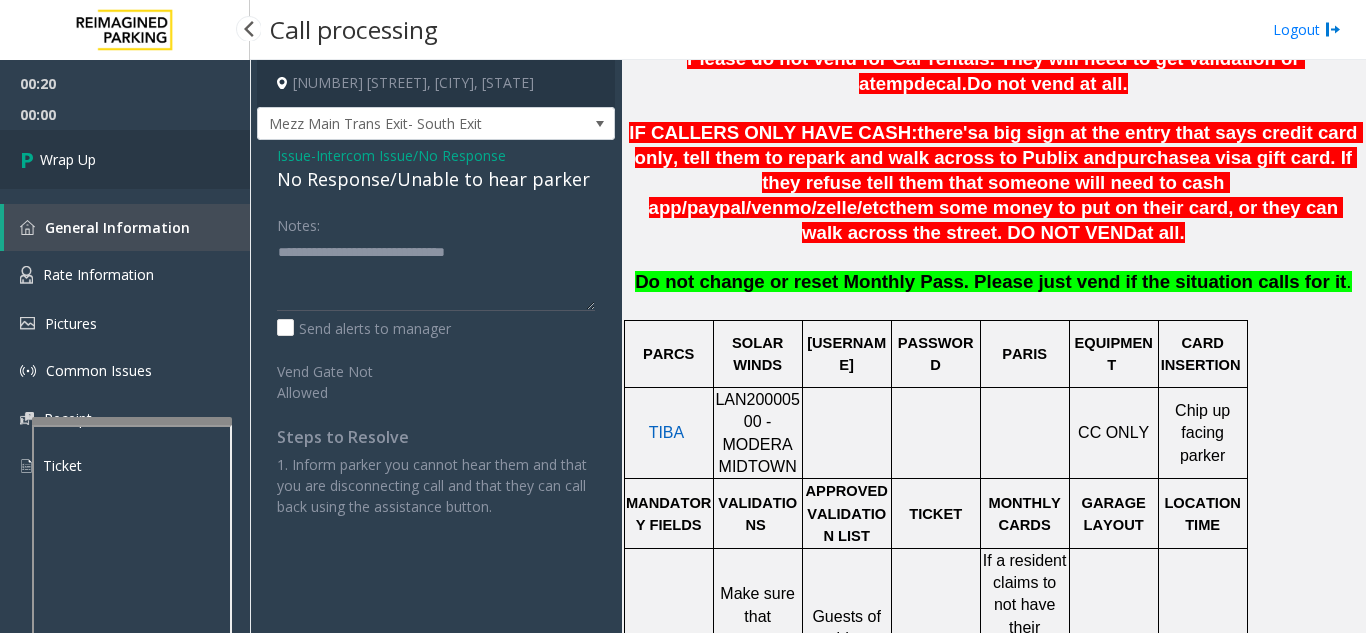 click on "Wrap Up" at bounding box center [125, 159] 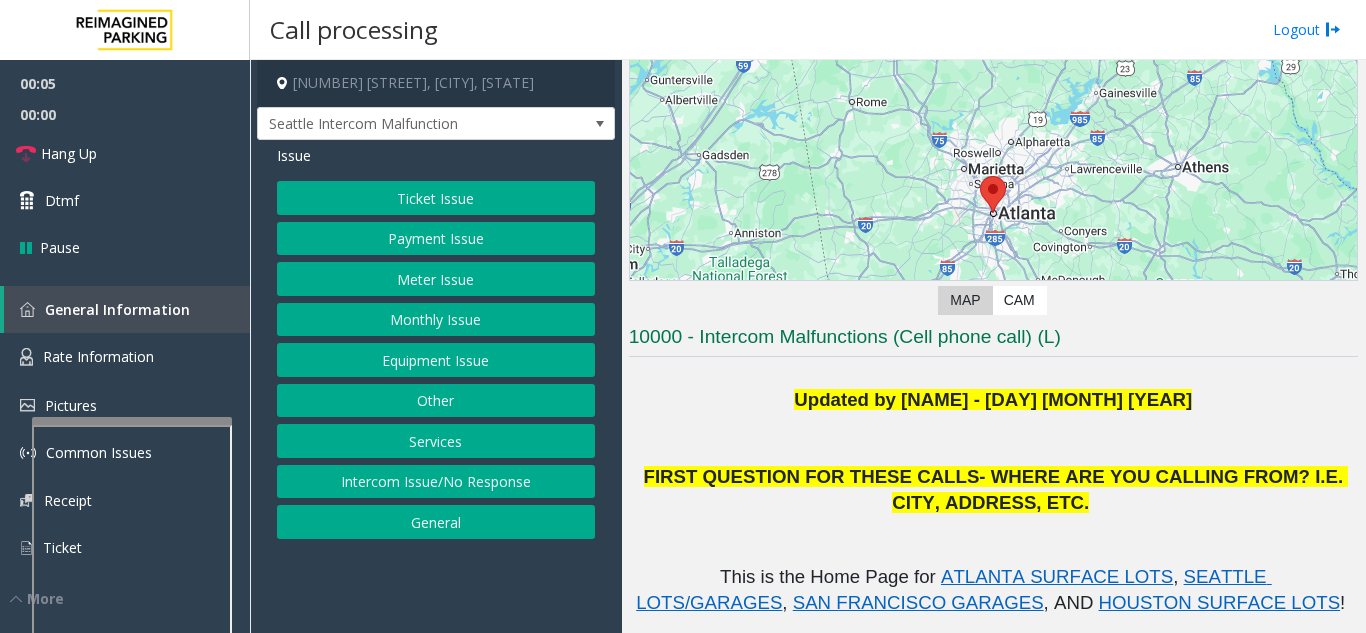 scroll, scrollTop: 300, scrollLeft: 0, axis: vertical 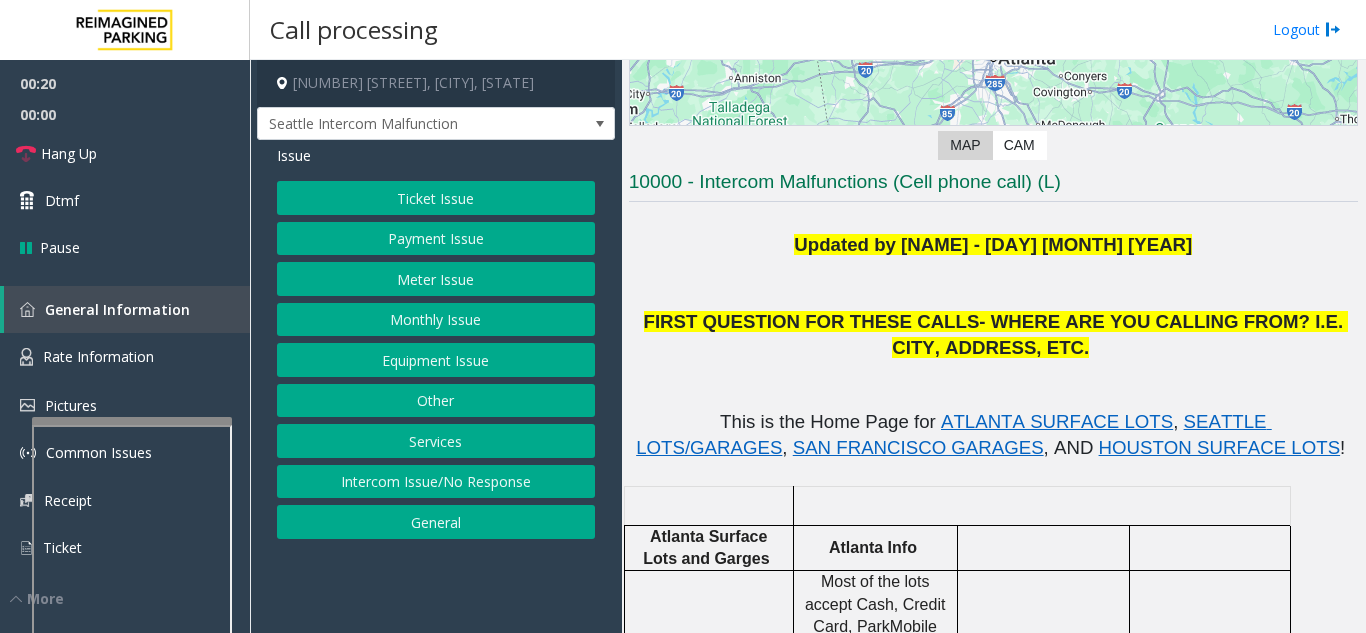 click on "Equipment Issue" 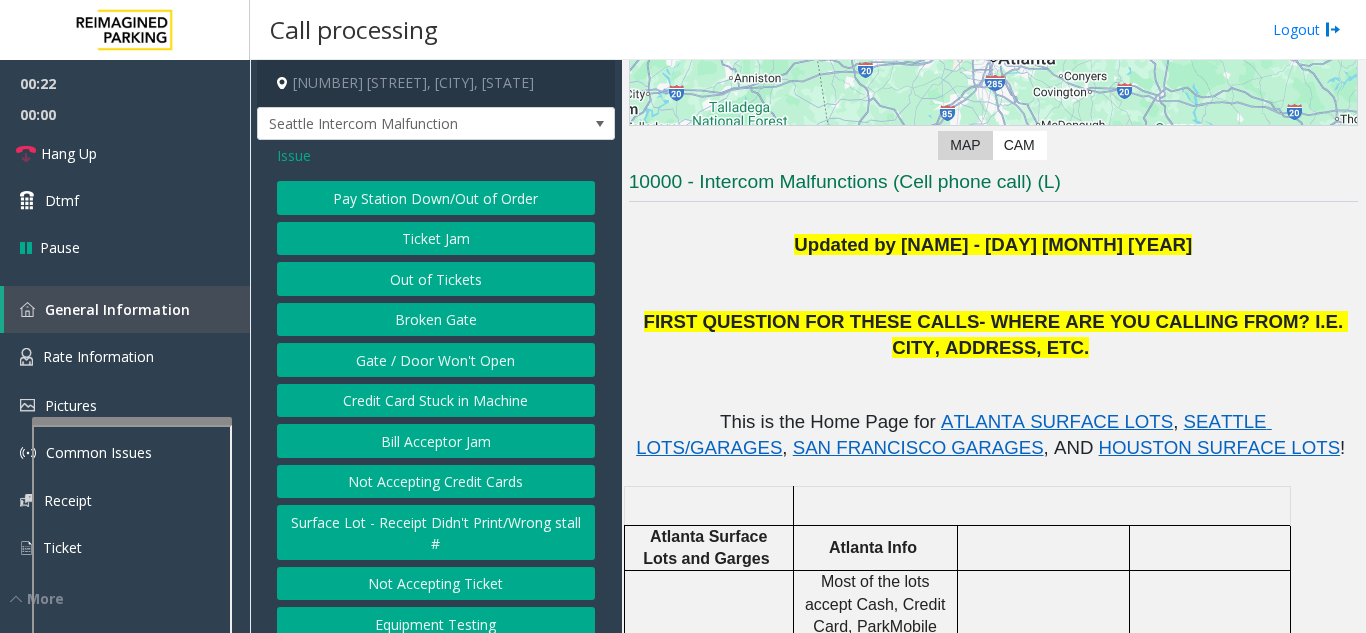 click on "Gate / Door Won't Open" 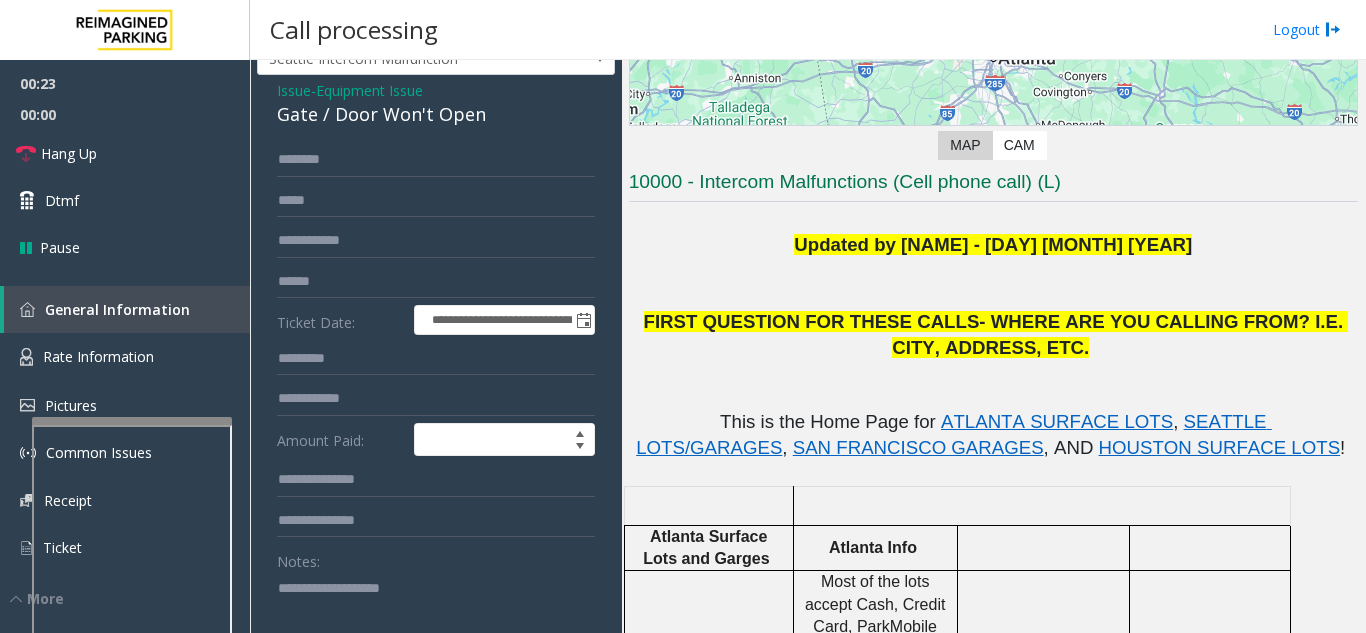 scroll, scrollTop: 100, scrollLeft: 0, axis: vertical 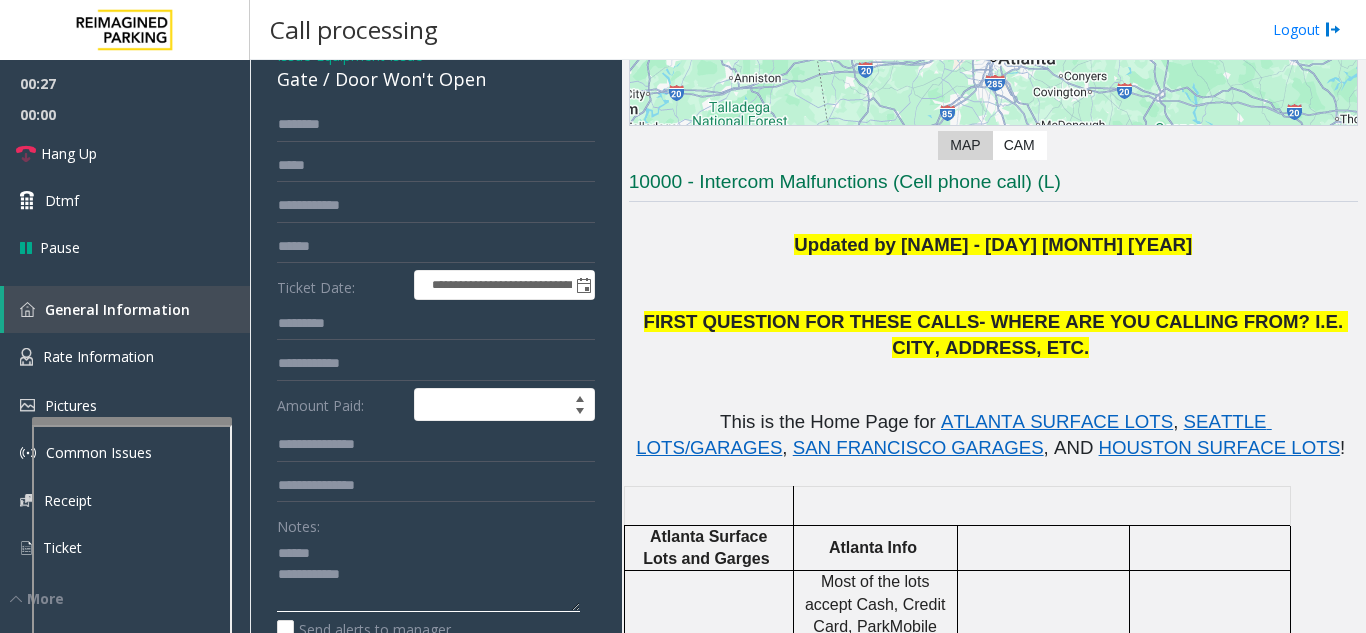 click 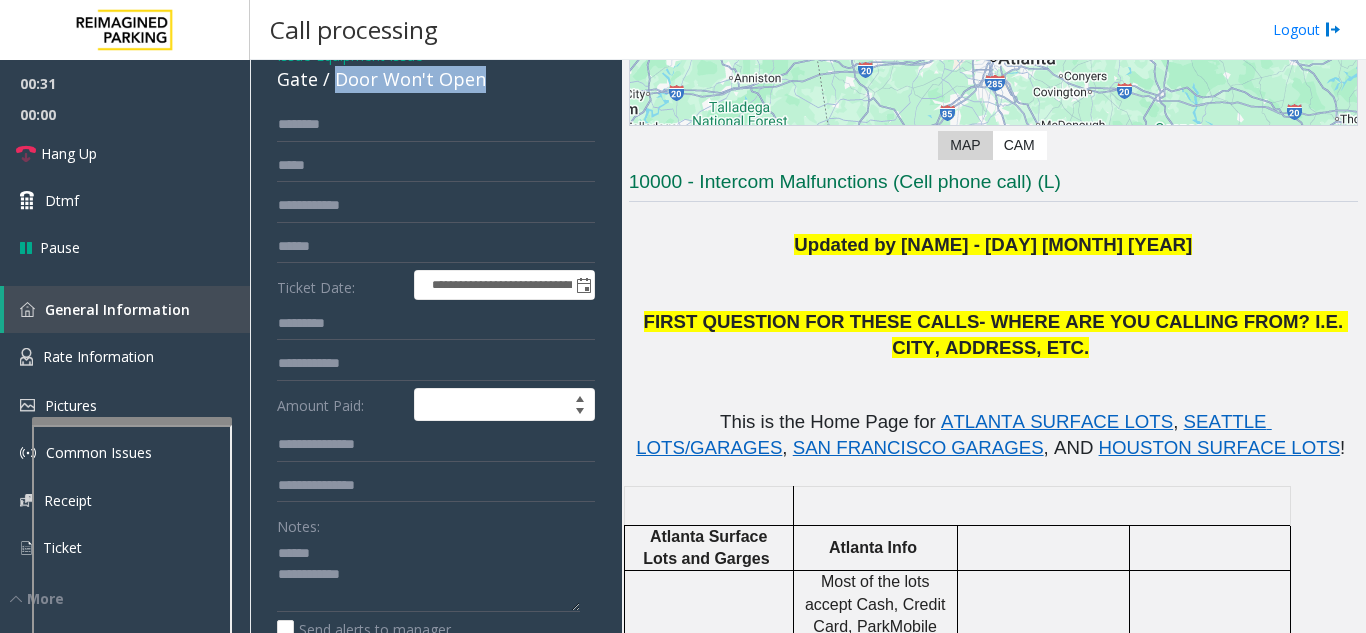 drag, startPoint x: 334, startPoint y: 98, endPoint x: 502, endPoint y: 98, distance: 168 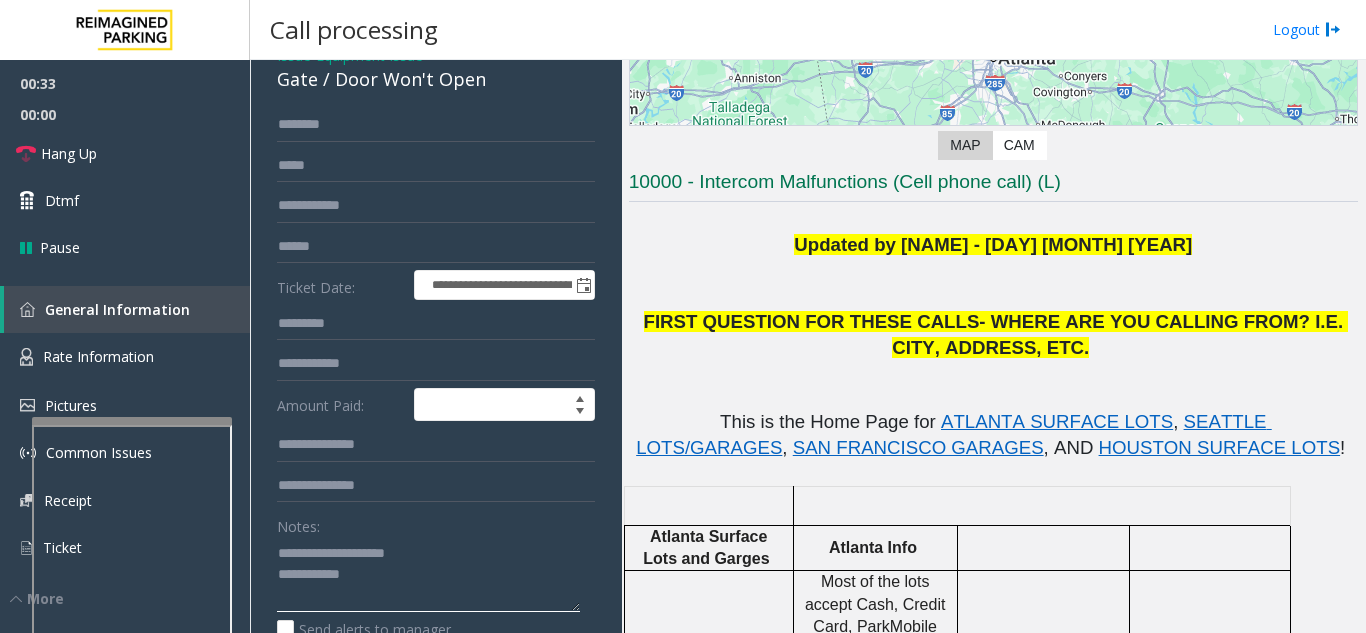 click 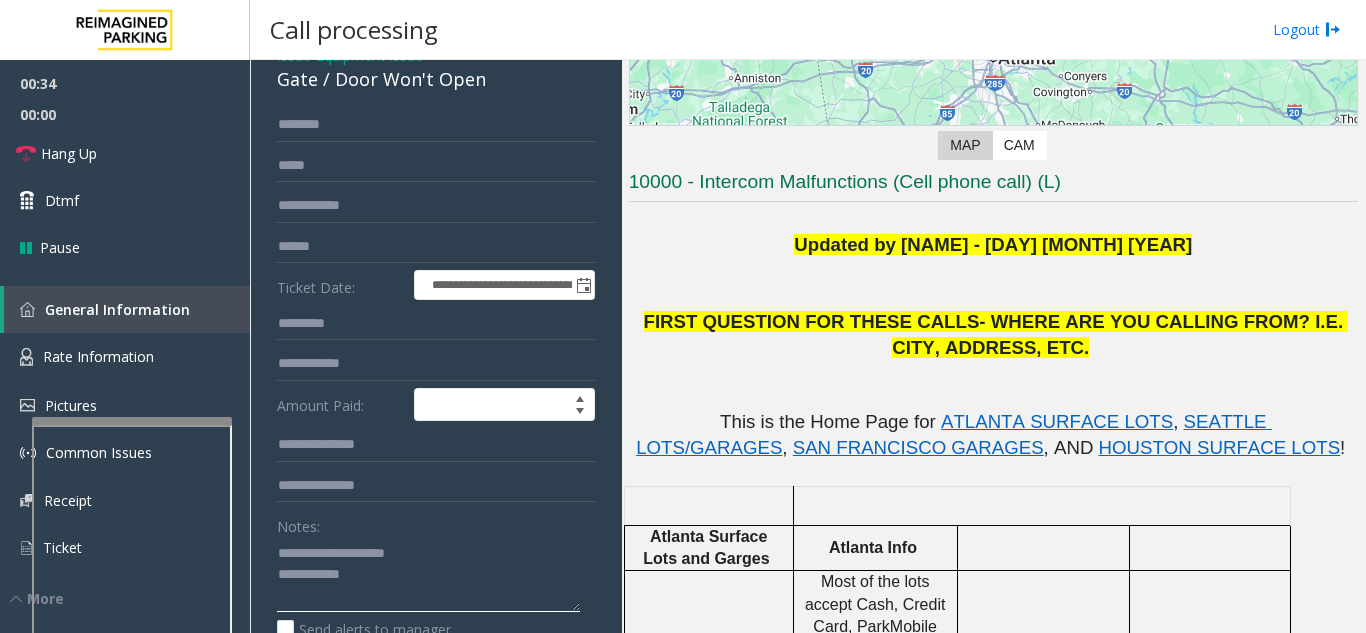click 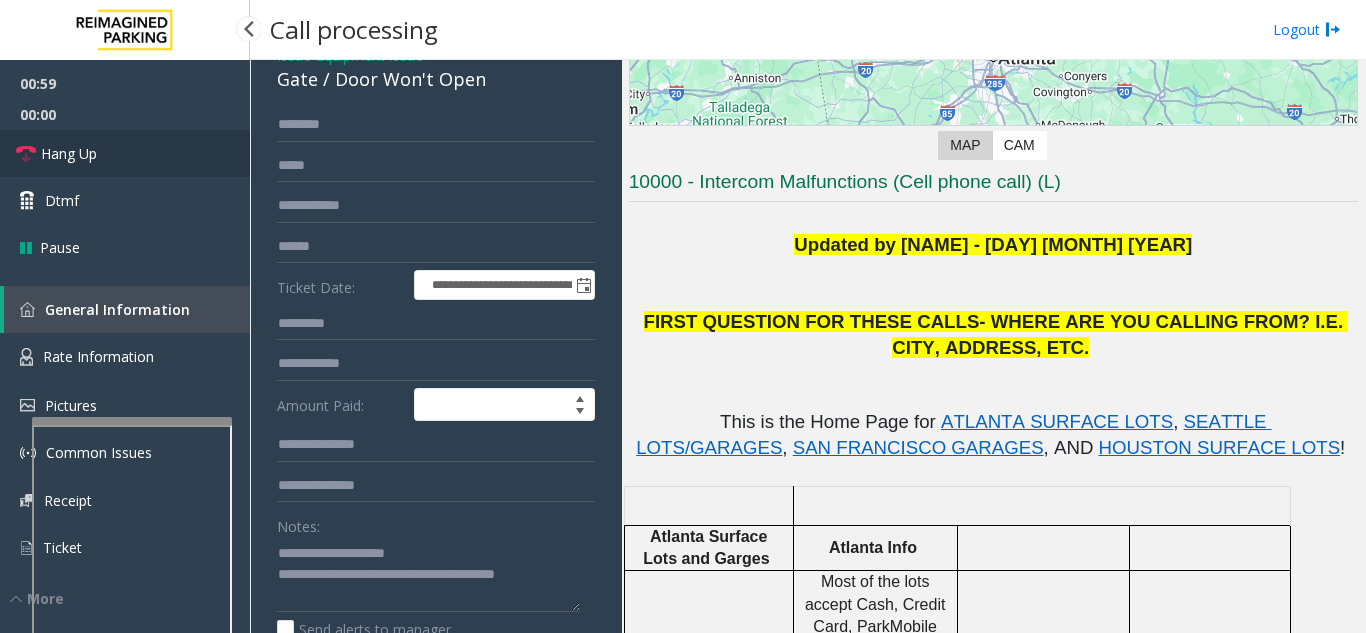 click on "Hang Up" at bounding box center (69, 153) 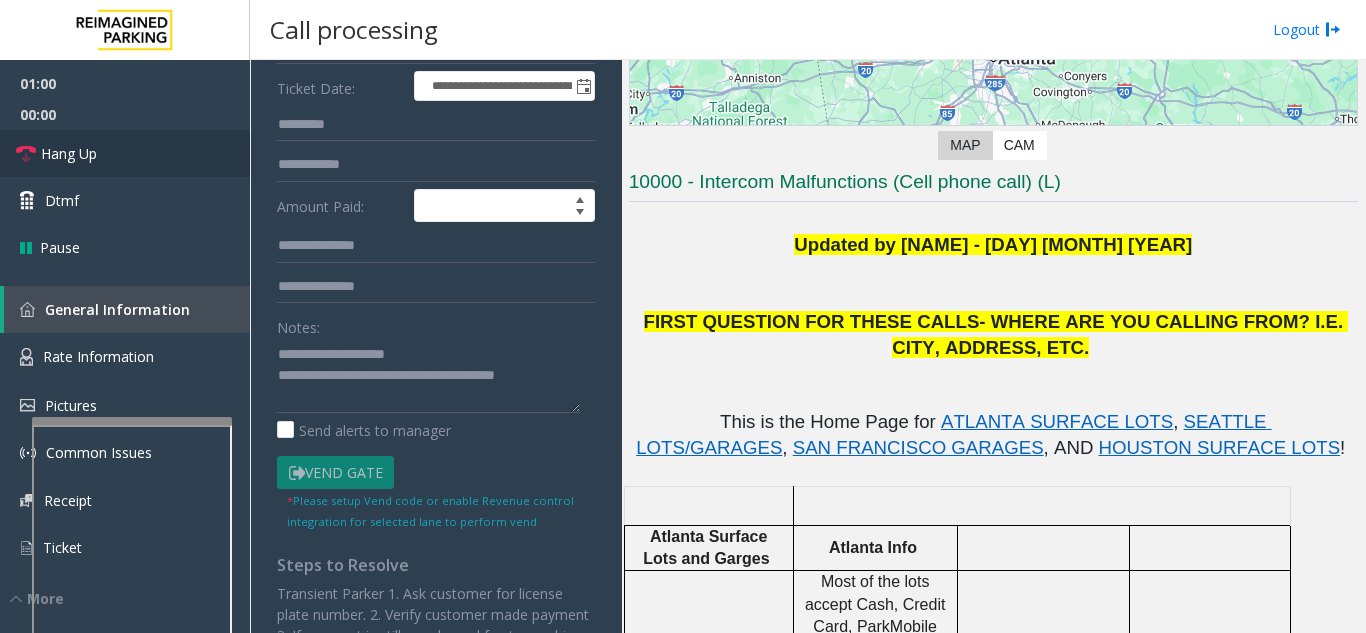 scroll, scrollTop: 300, scrollLeft: 0, axis: vertical 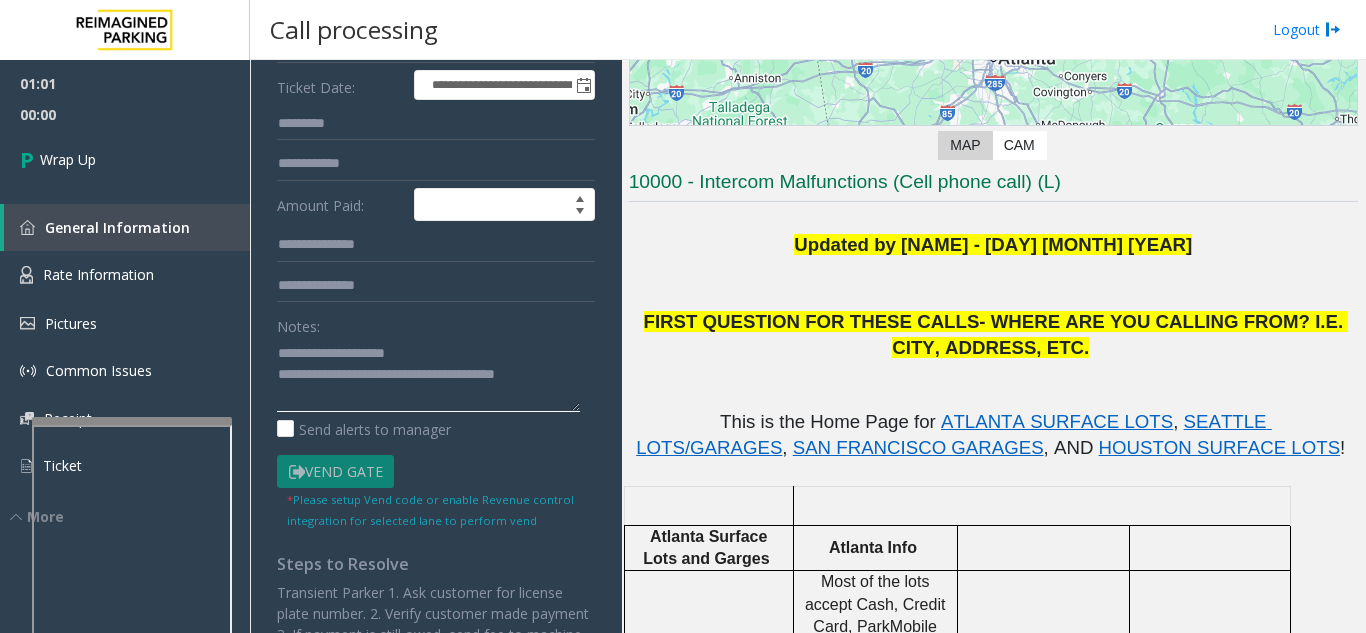 click 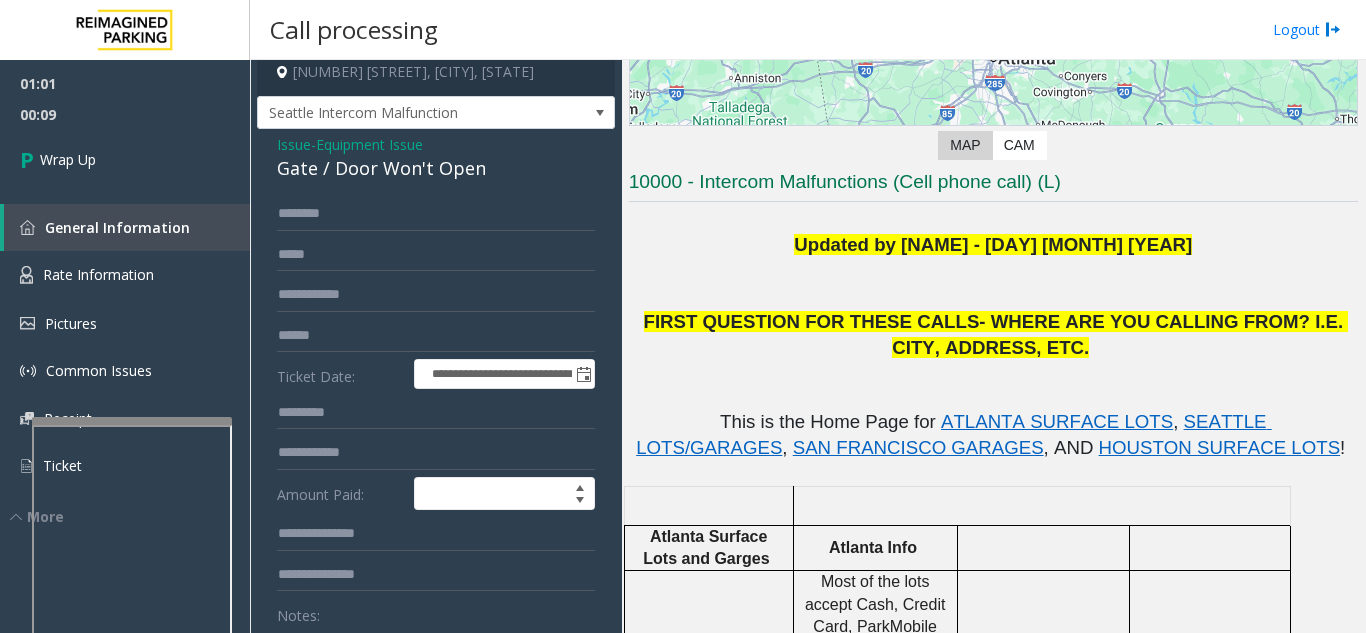scroll, scrollTop: 0, scrollLeft: 0, axis: both 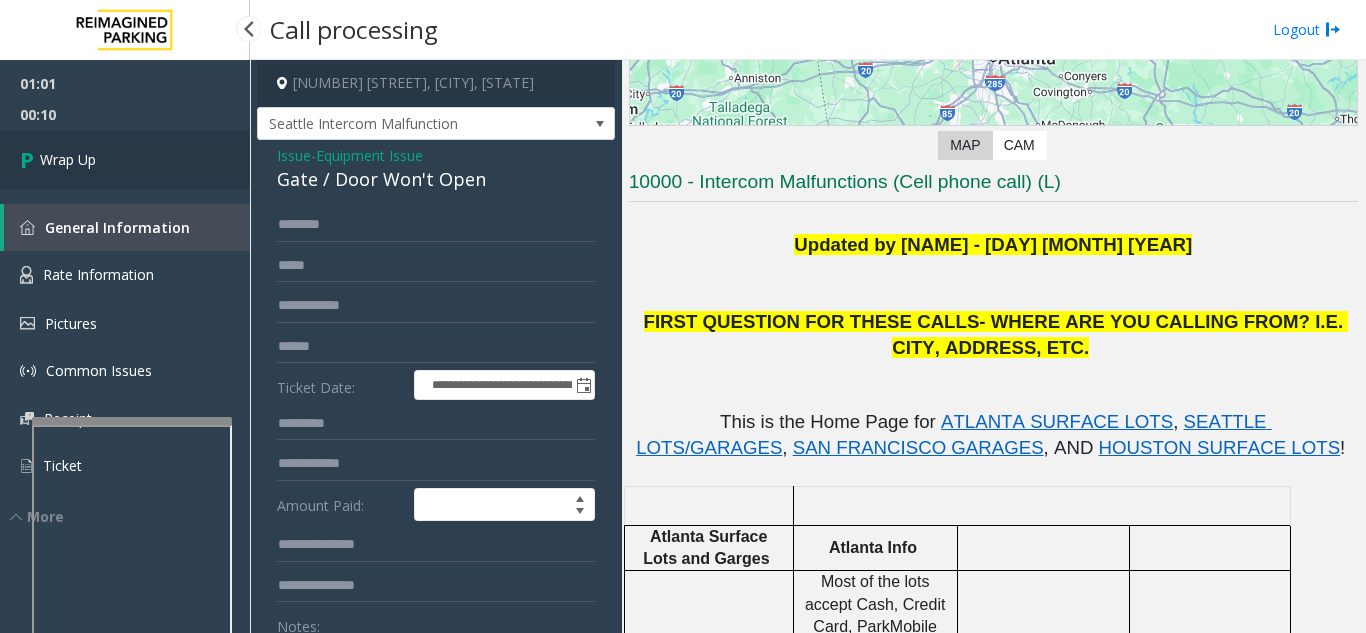 type on "**********" 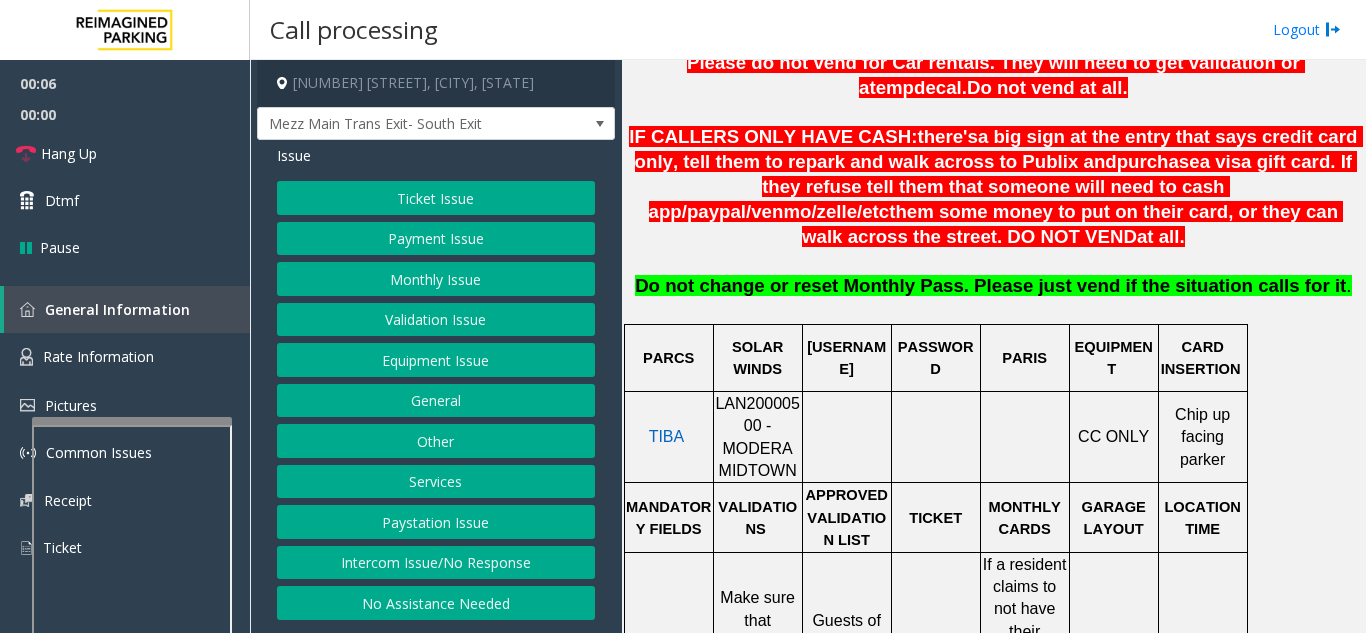 scroll, scrollTop: 700, scrollLeft: 0, axis: vertical 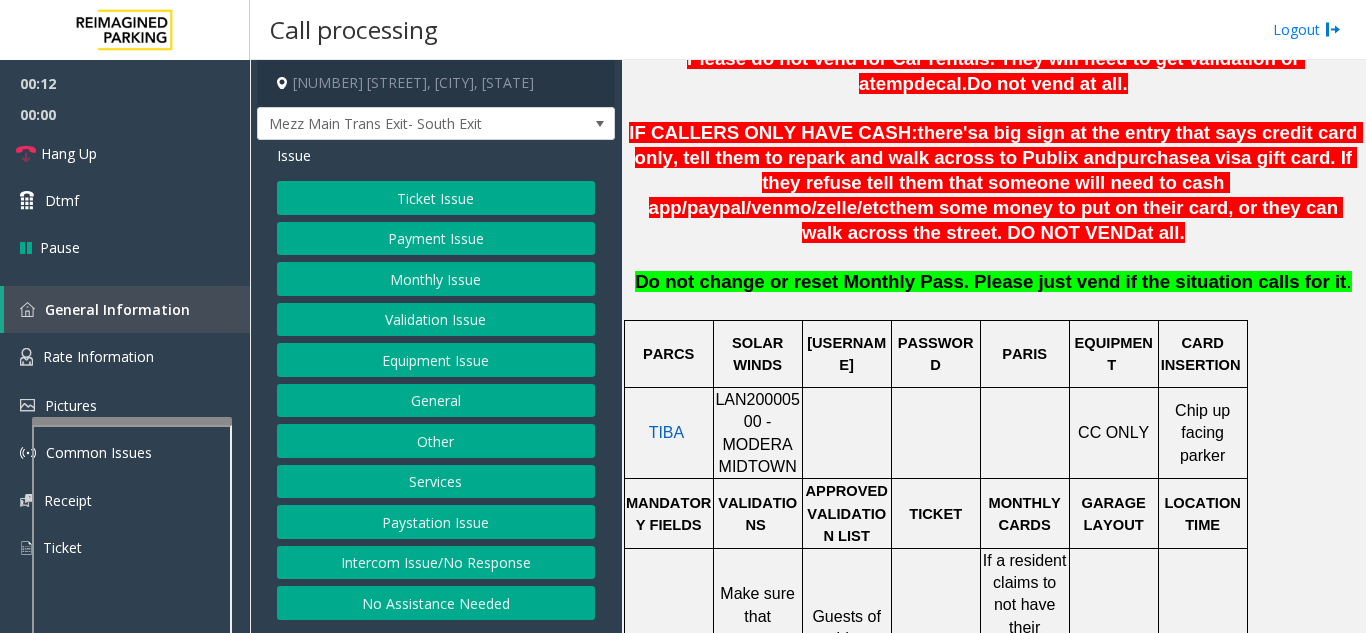 click on "Intercom Issue/No Response" 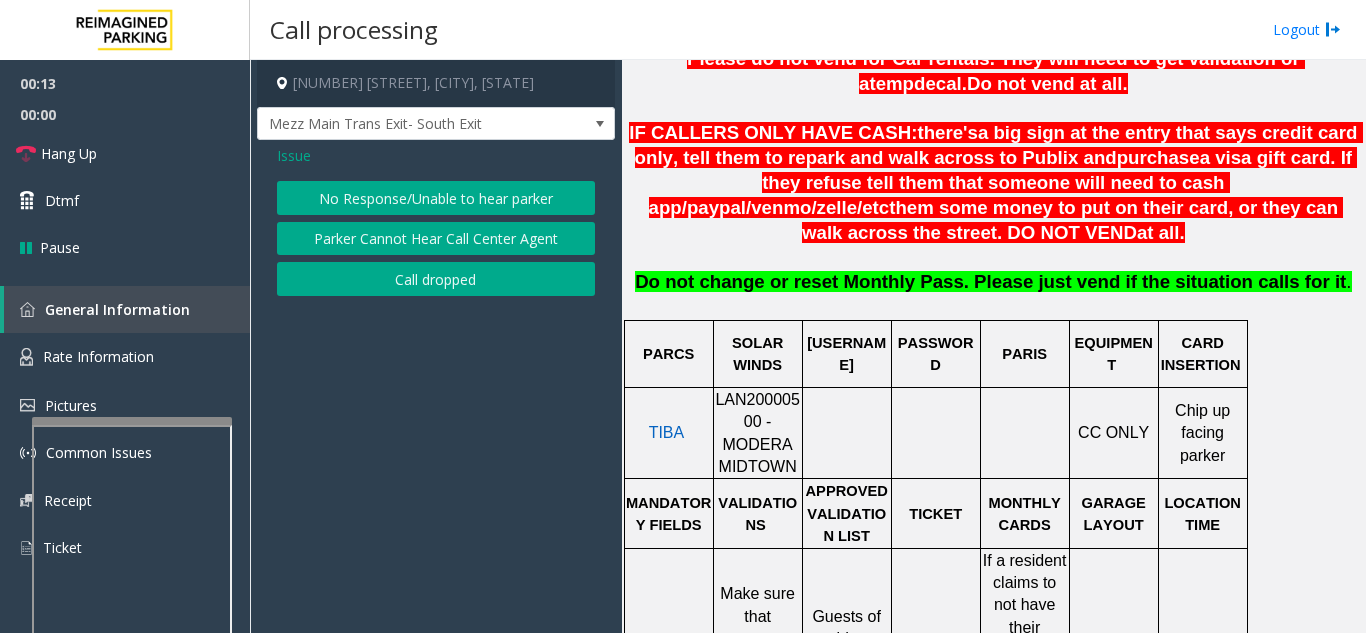 click on "No Response/Unable to hear parker" 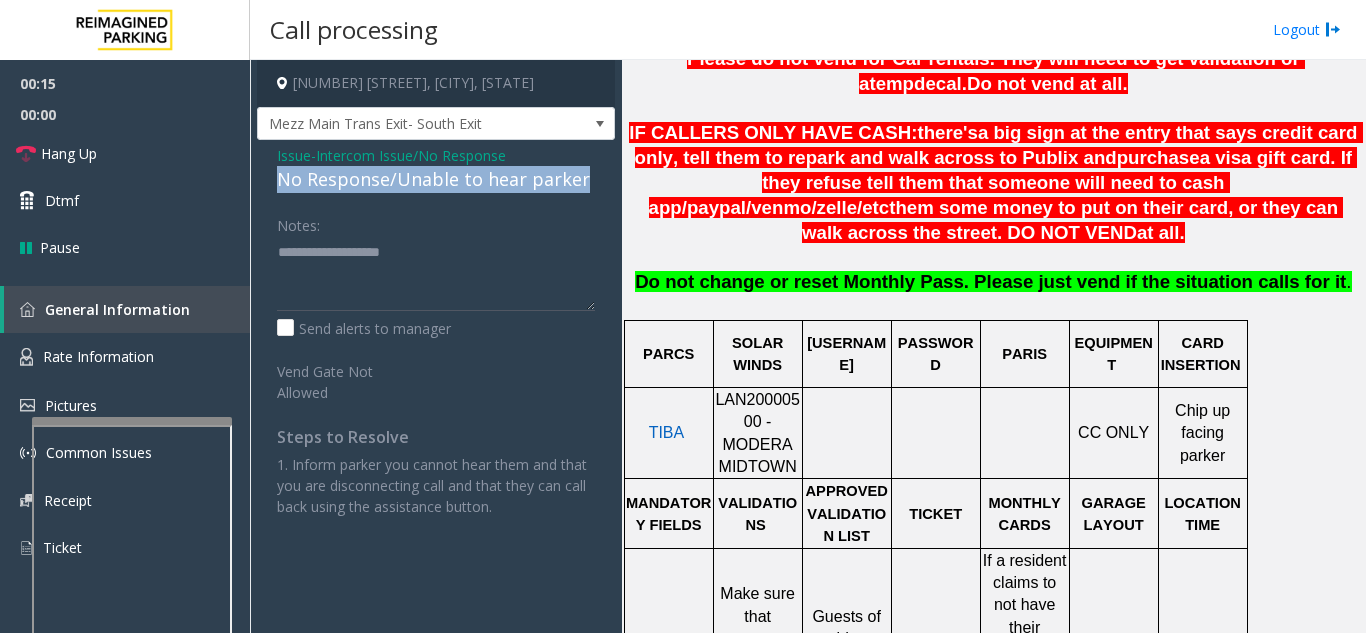 drag, startPoint x: 270, startPoint y: 182, endPoint x: 585, endPoint y: 188, distance: 315.05713 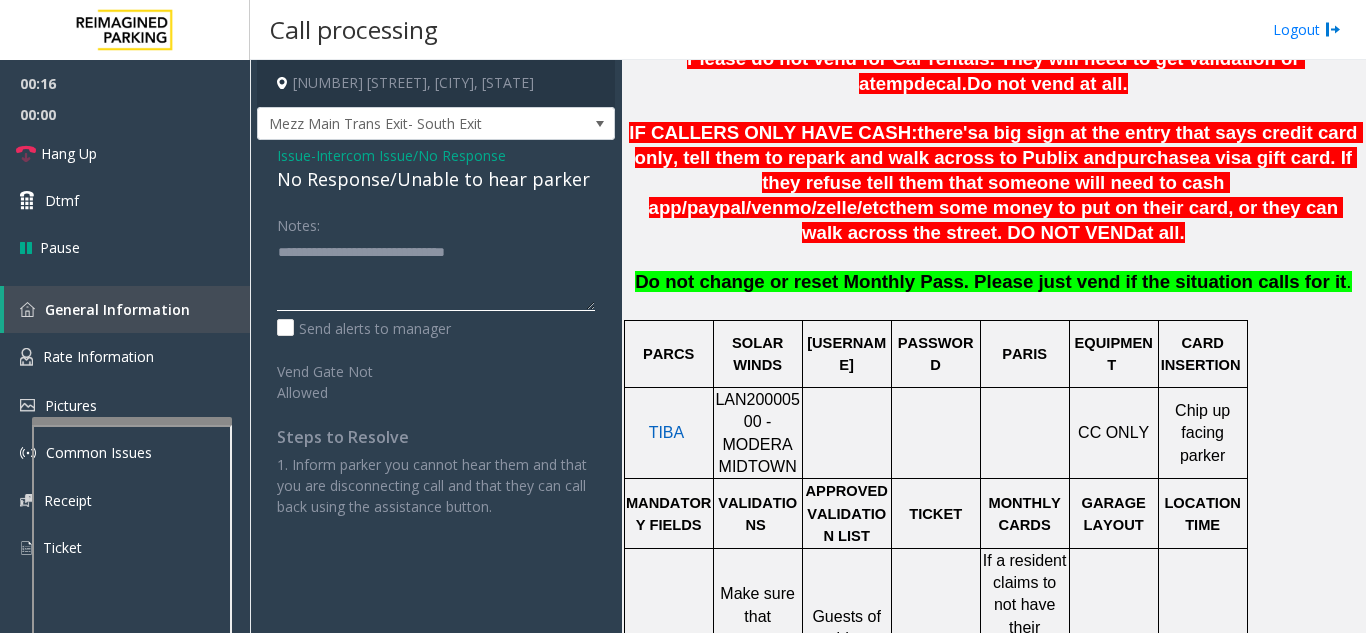 type on "**********" 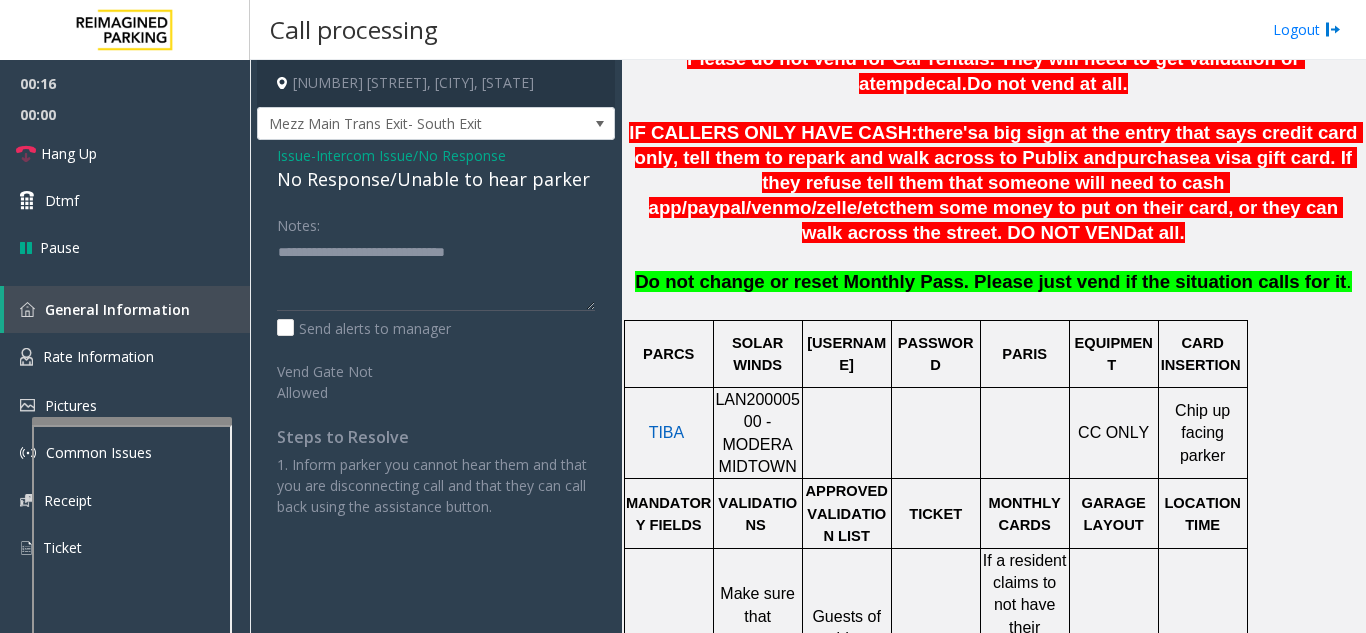 click on "Notes:" 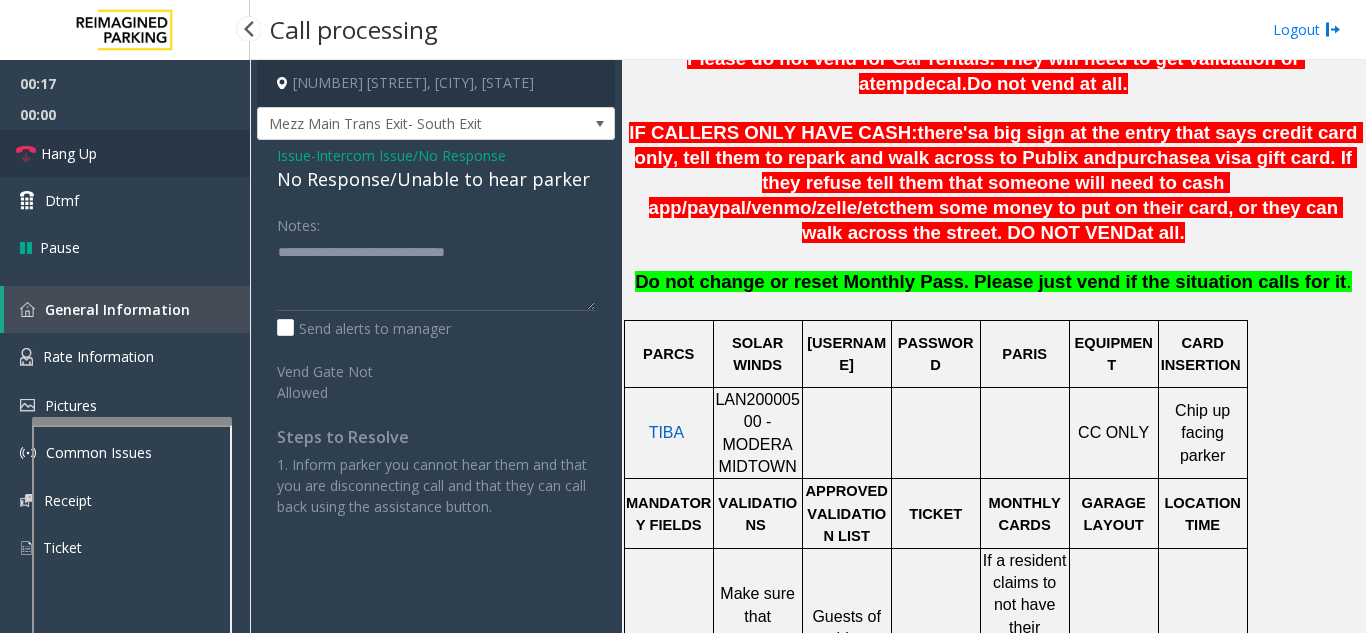 click on "Hang Up" at bounding box center (69, 153) 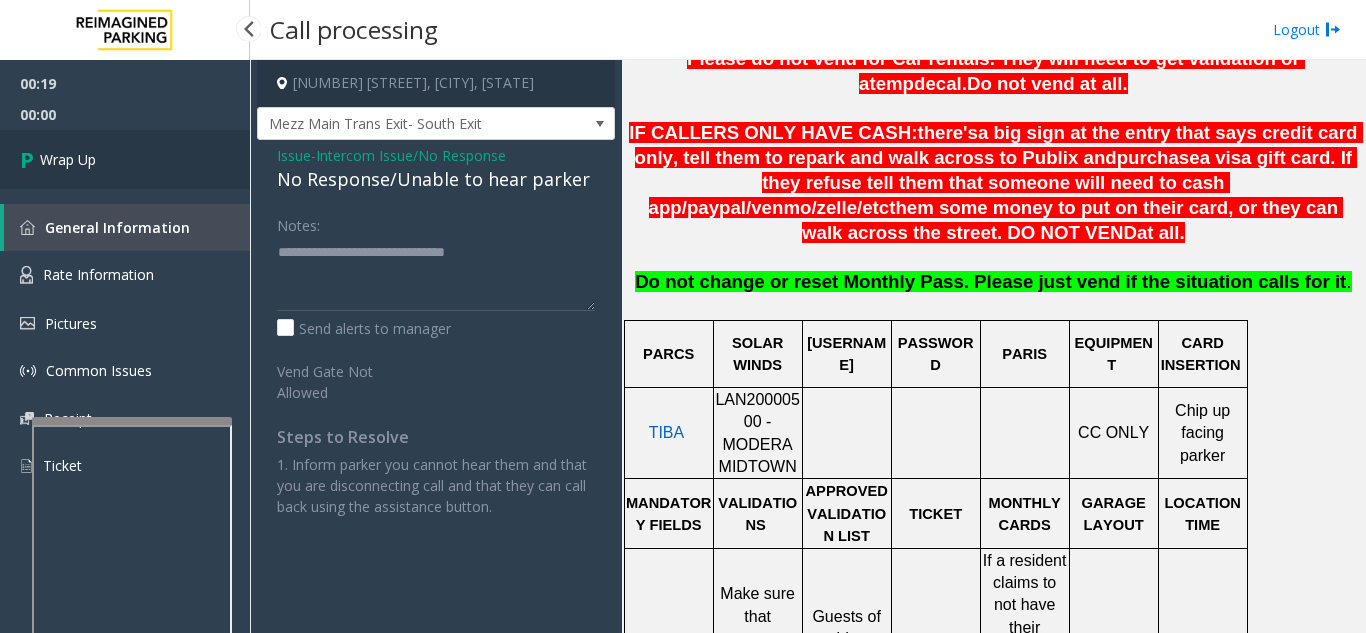 click on "Wrap Up" at bounding box center (125, 159) 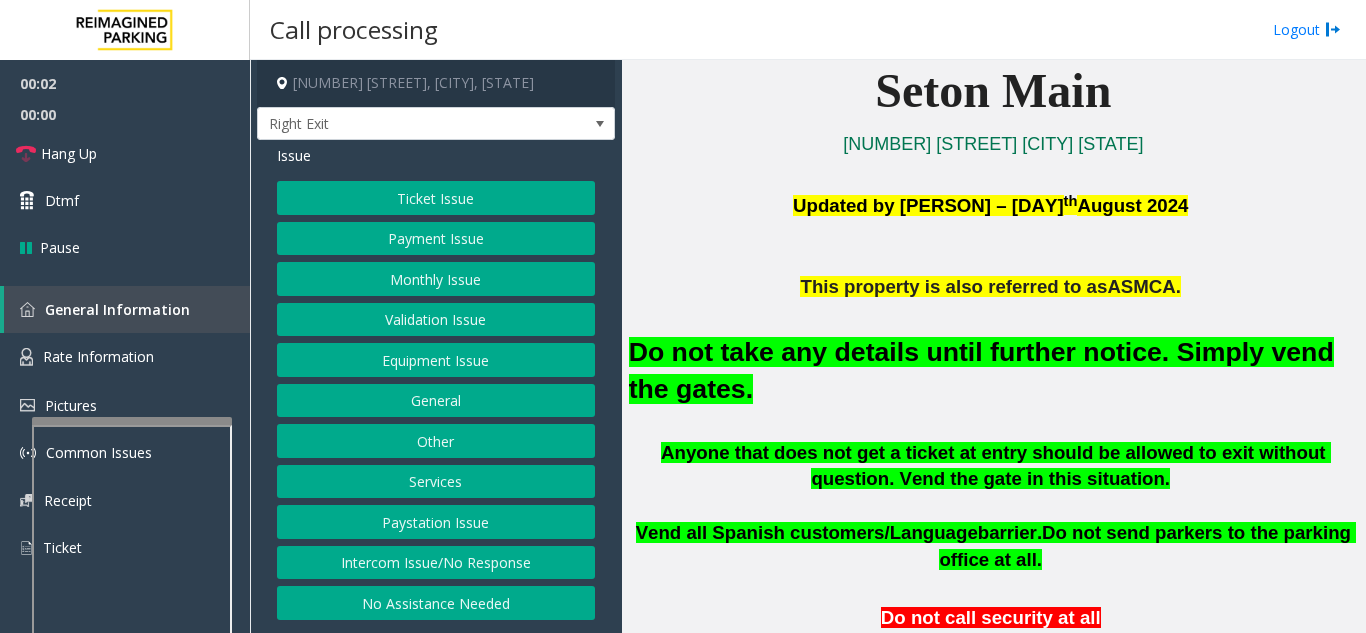 scroll, scrollTop: 500, scrollLeft: 0, axis: vertical 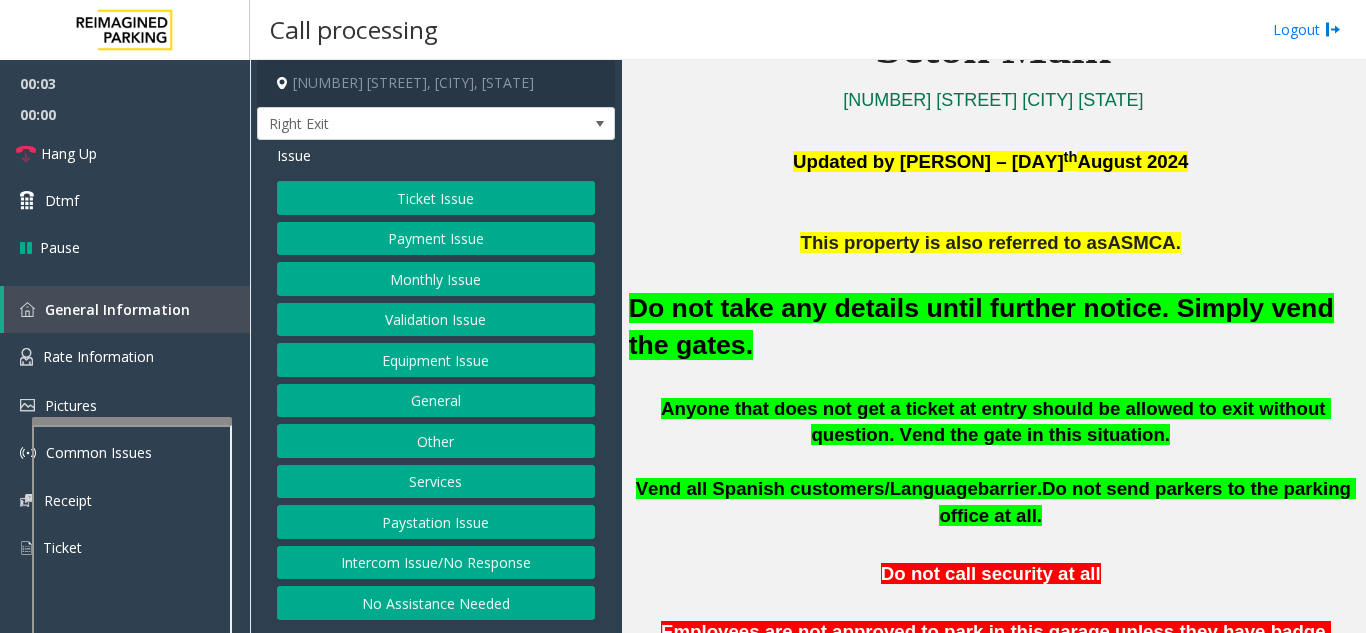 click on "Equipment Issue" 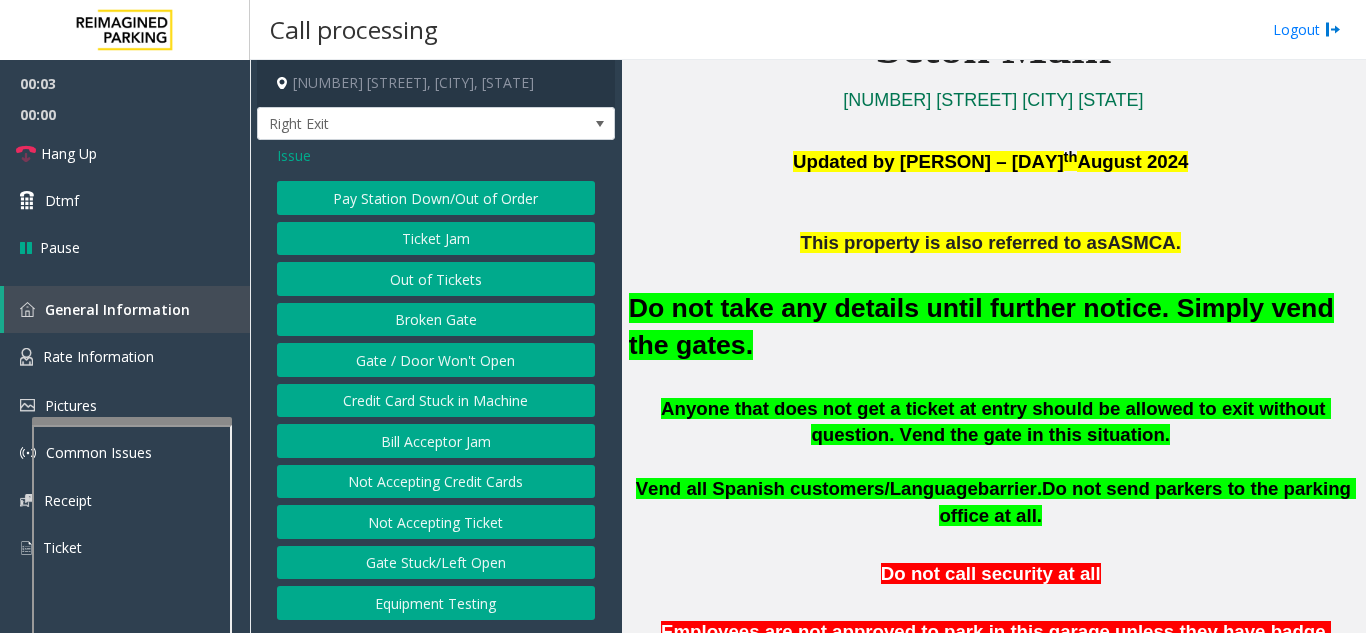 click on "Gate / Door Won't Open" 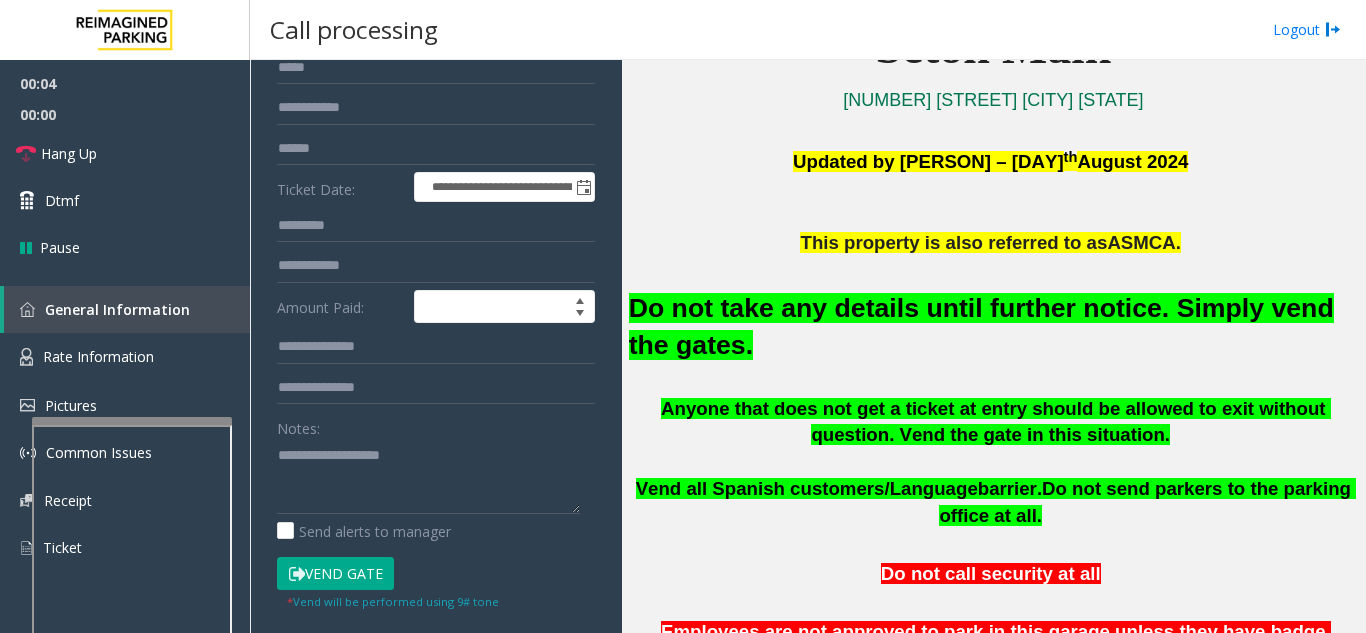 scroll, scrollTop: 200, scrollLeft: 0, axis: vertical 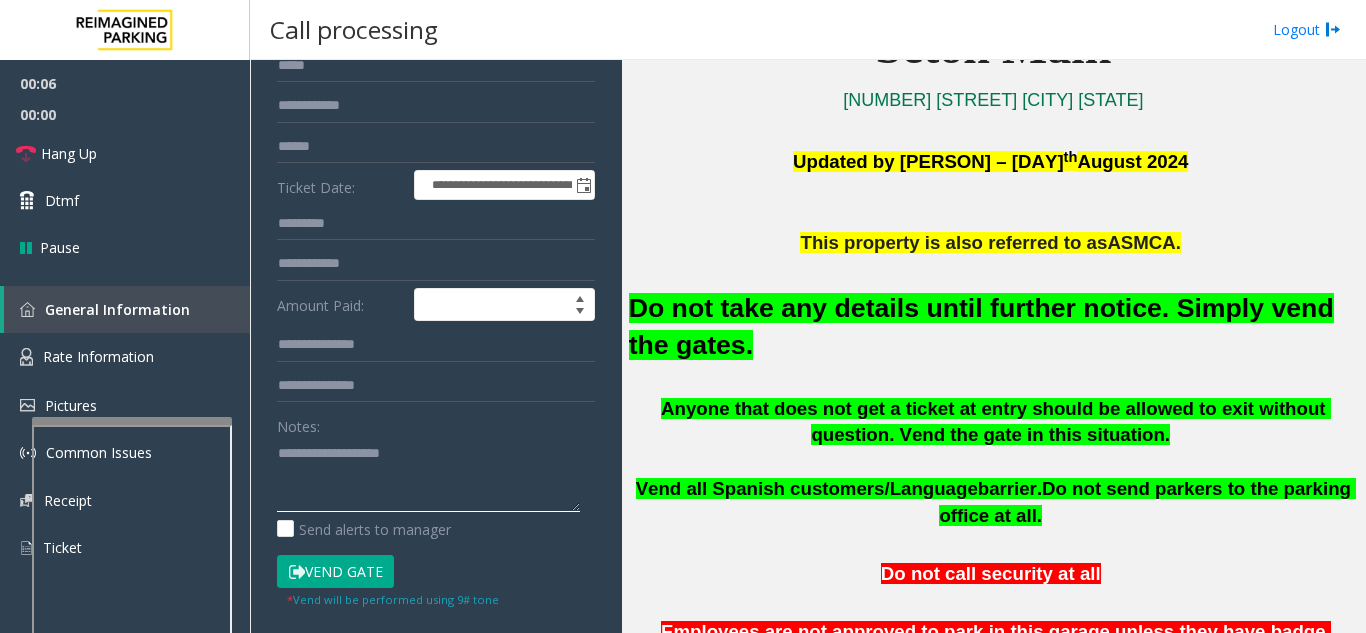 type on "**********" 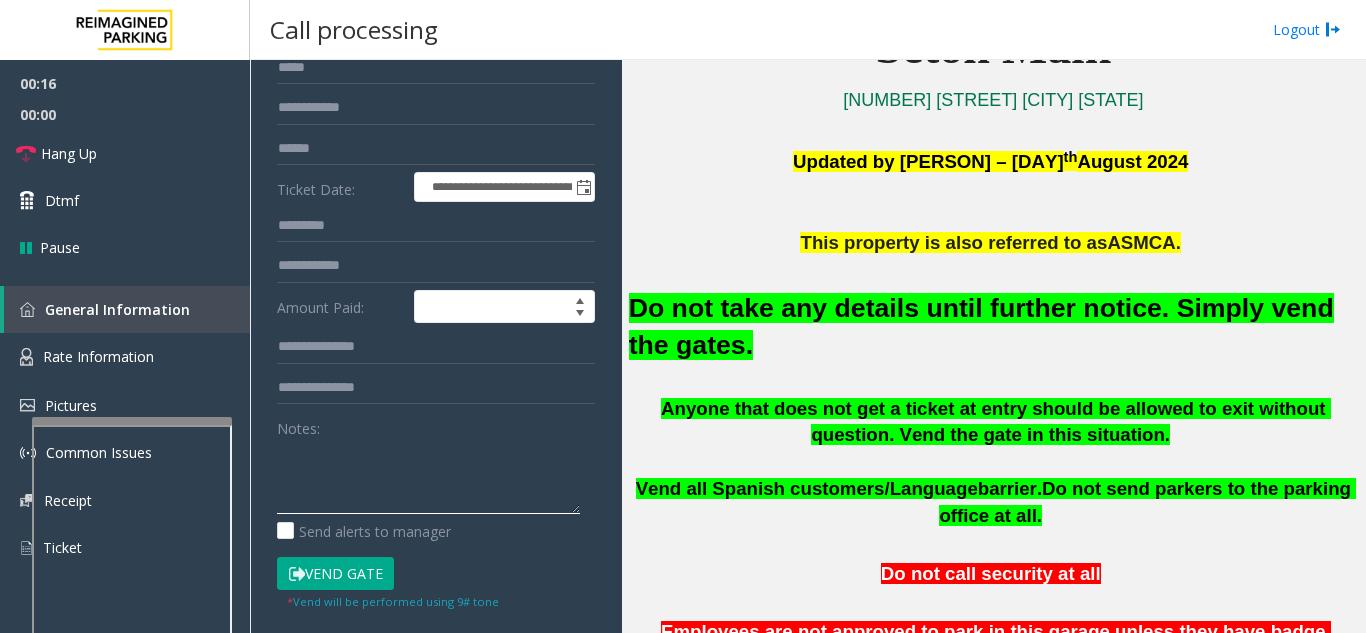 scroll, scrollTop: 200, scrollLeft: 0, axis: vertical 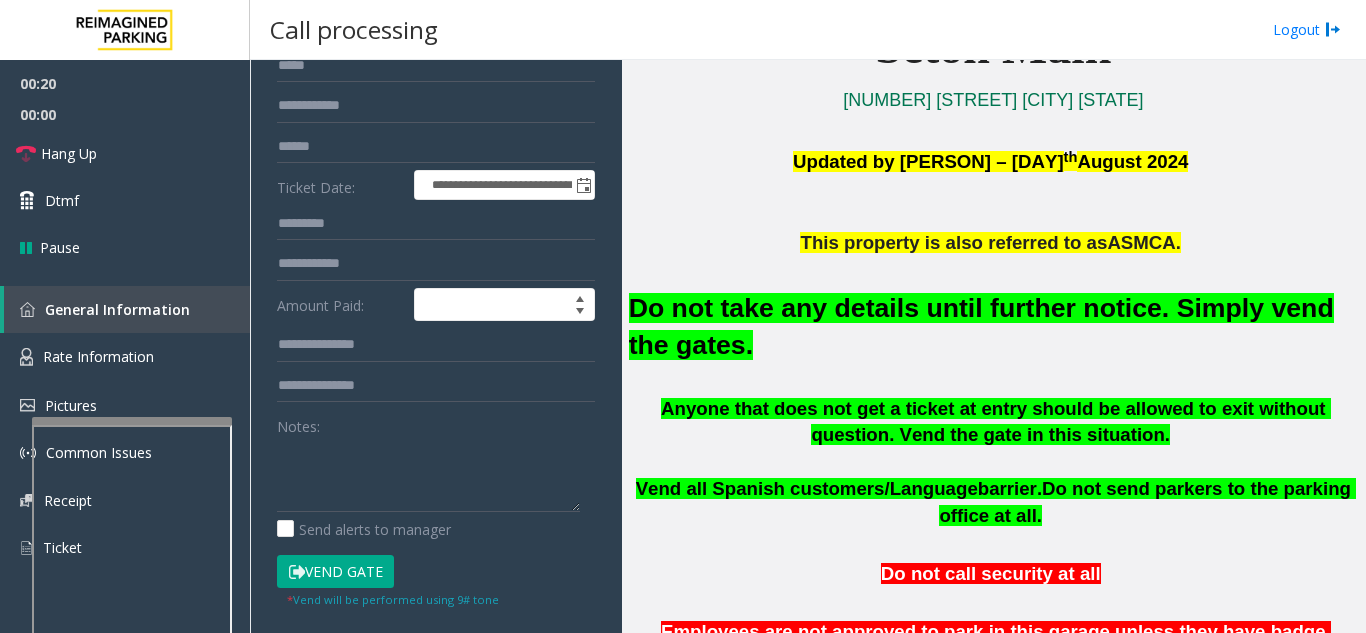 click on "Vend Gate" 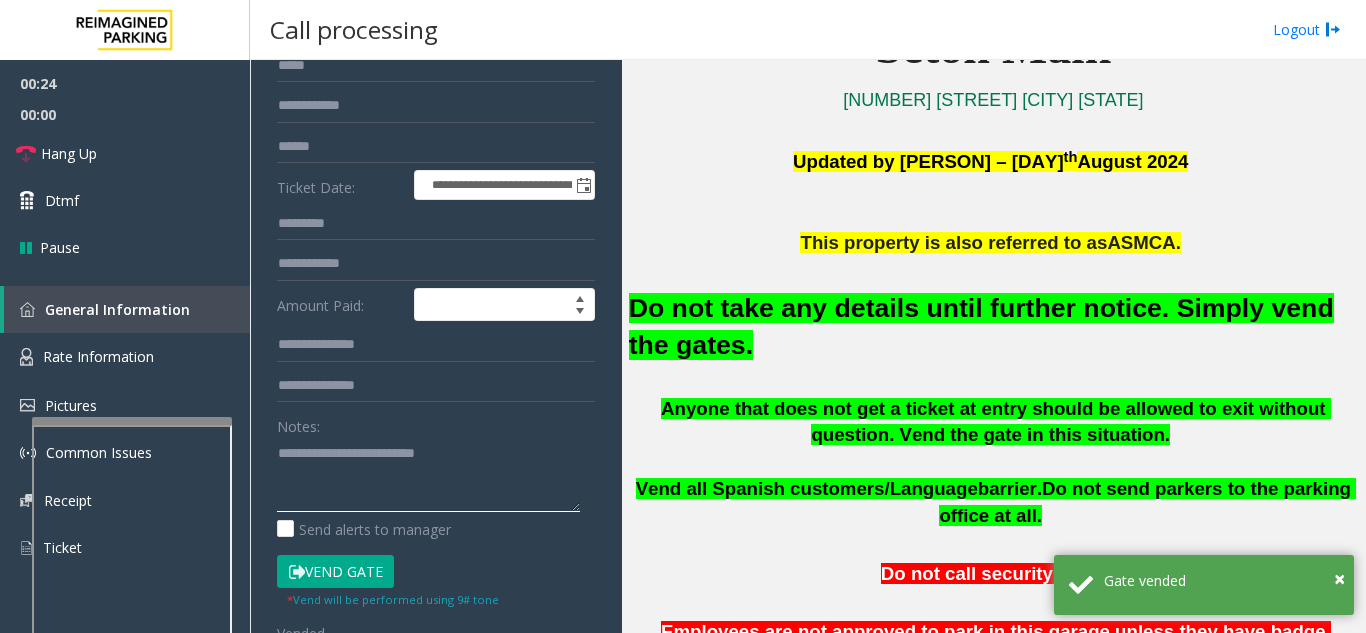 click 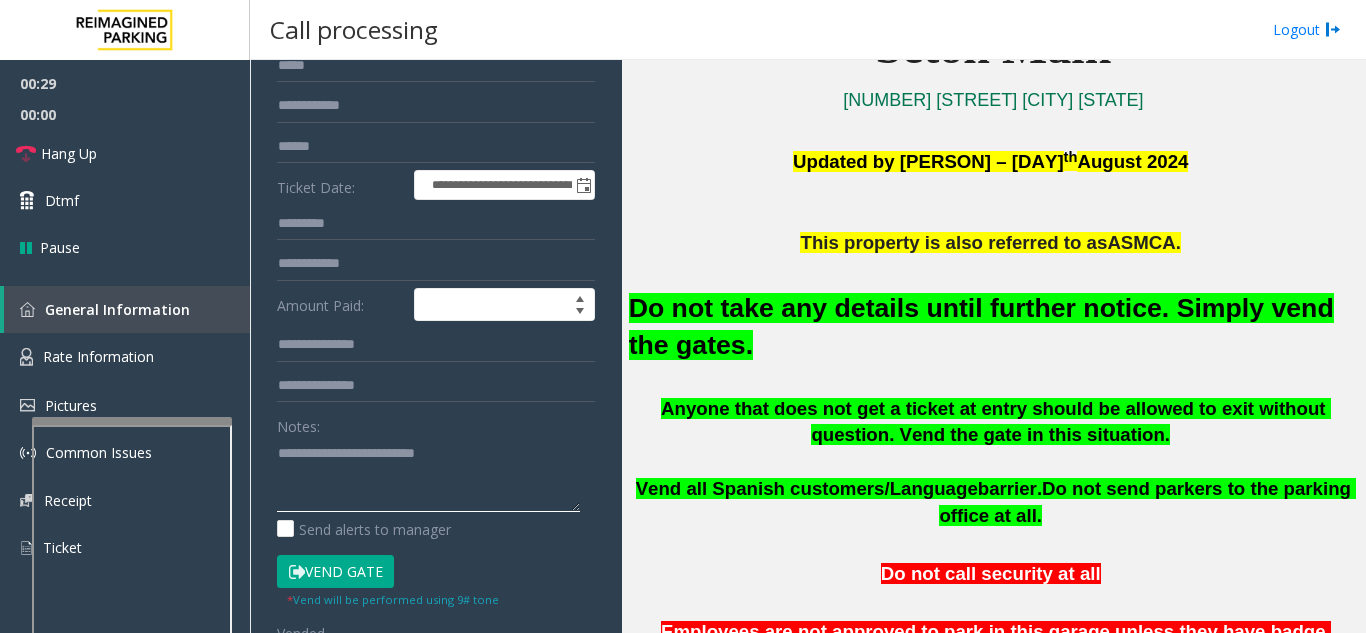 scroll, scrollTop: 0, scrollLeft: 0, axis: both 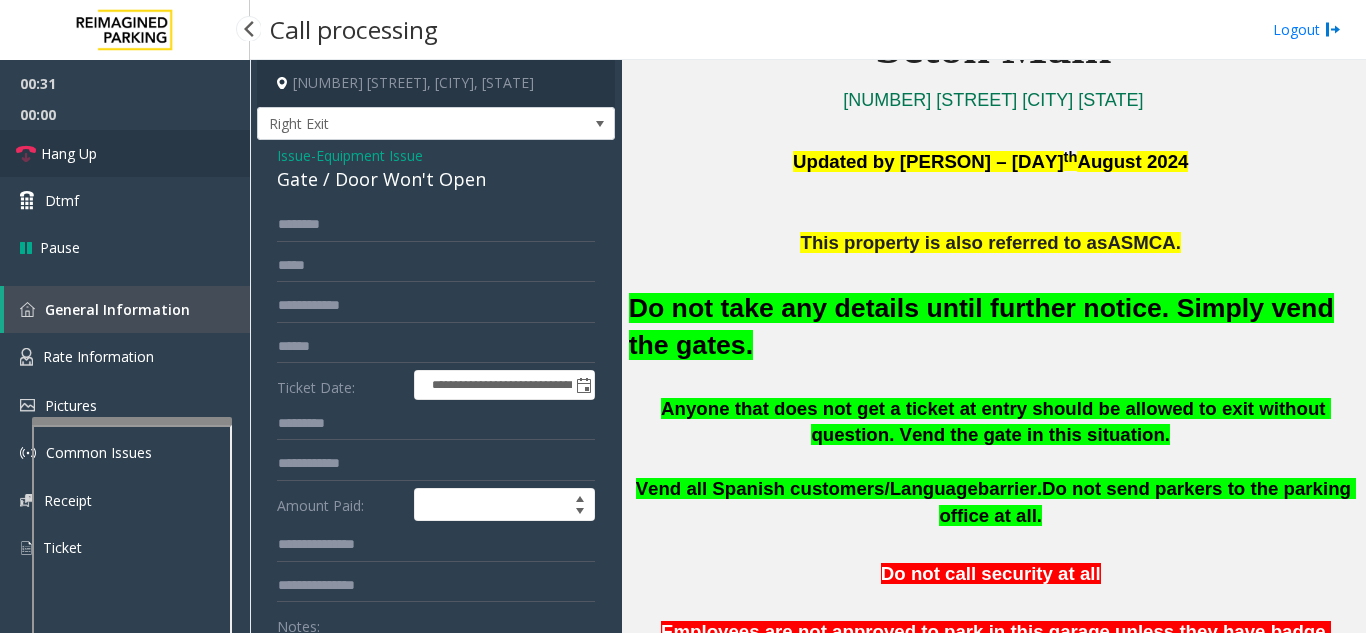 type on "**********" 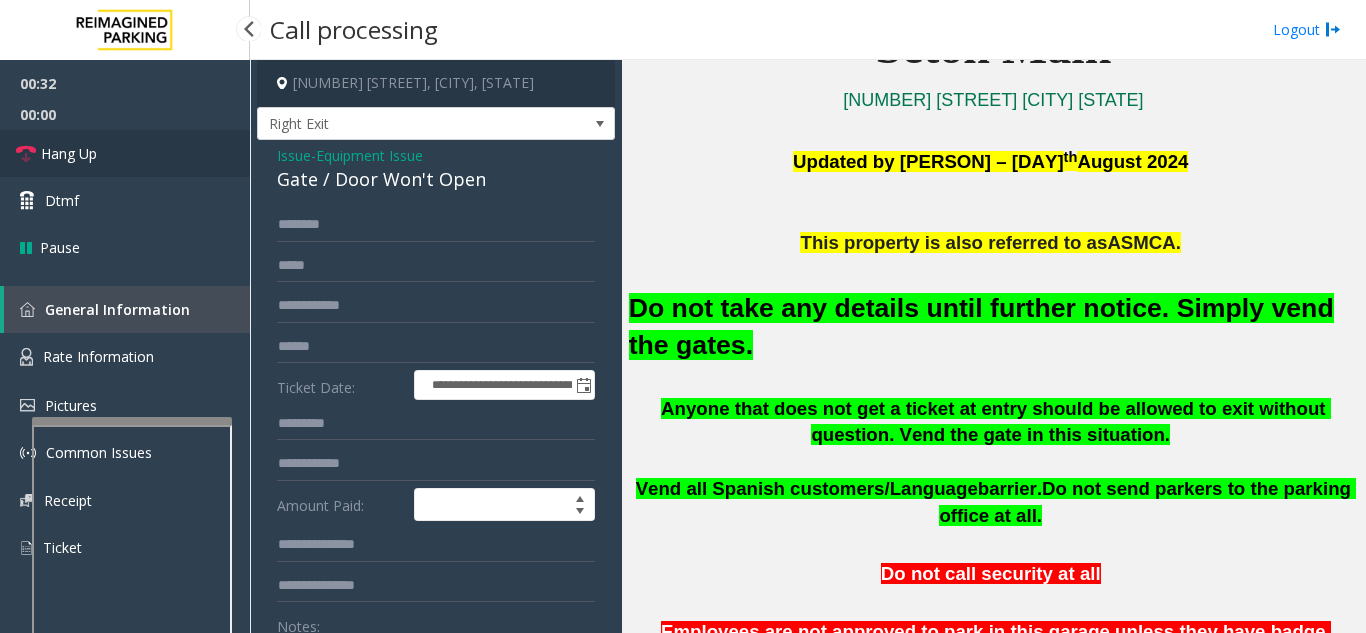 click on "Hang Up" at bounding box center [125, 153] 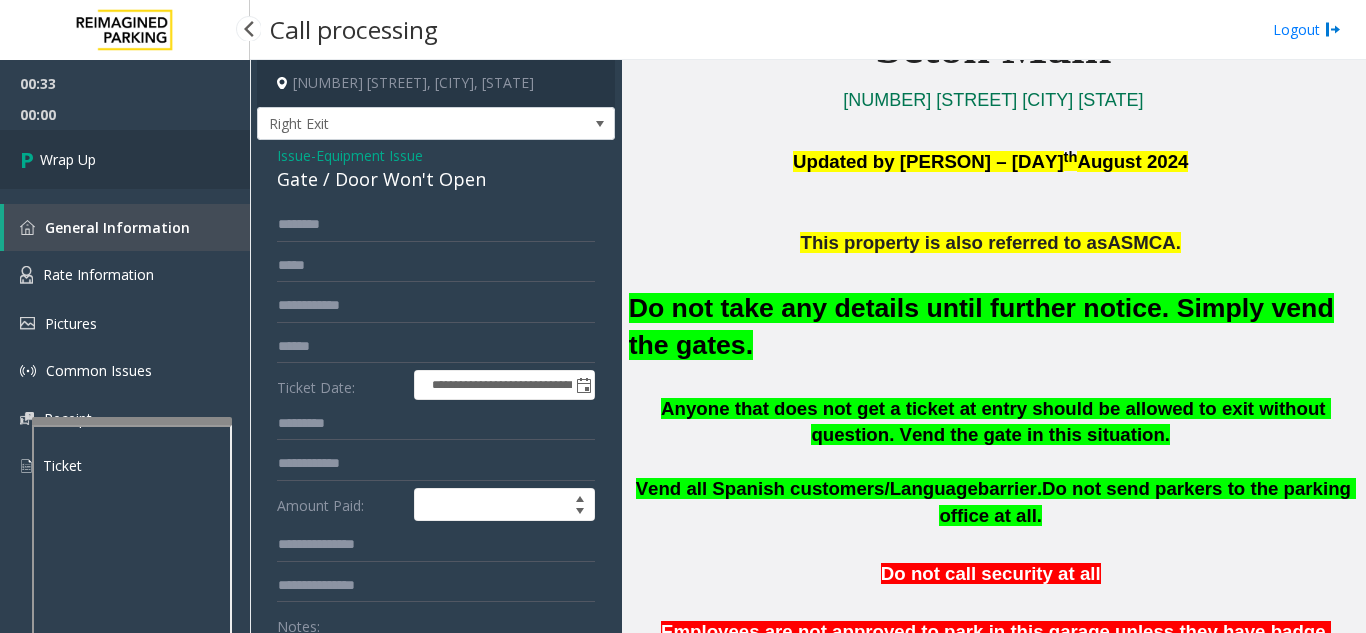 click on "Wrap Up" at bounding box center [125, 159] 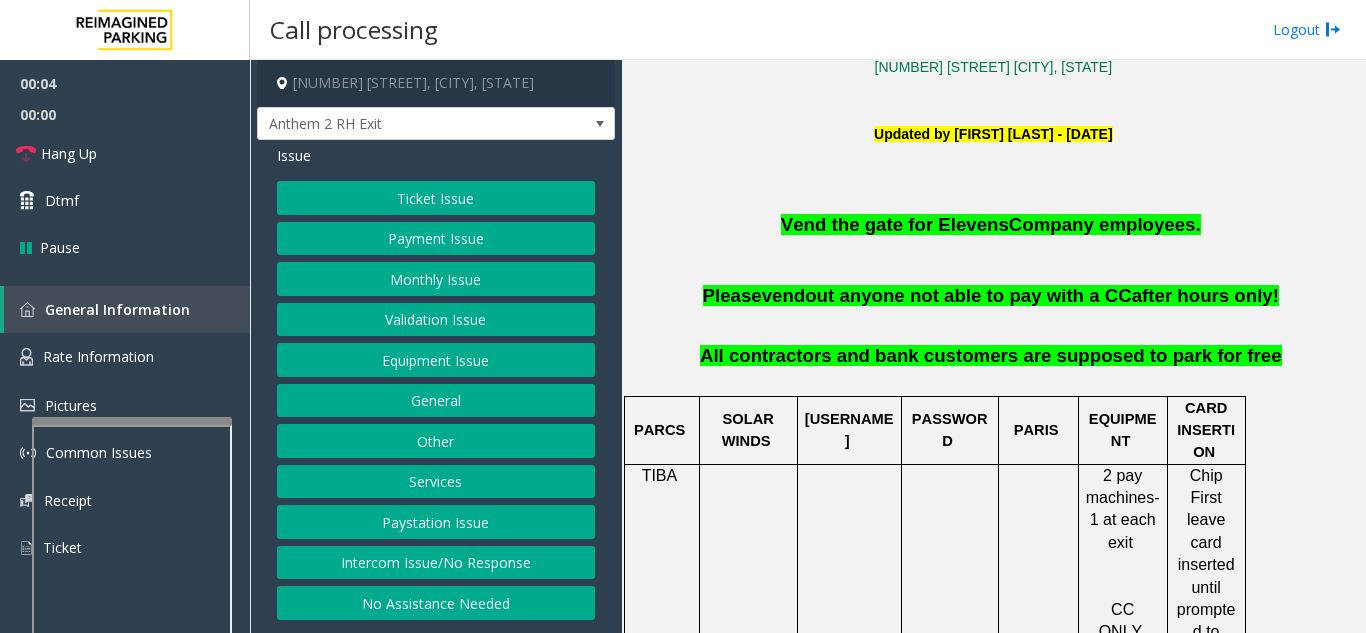 scroll, scrollTop: 500, scrollLeft: 0, axis: vertical 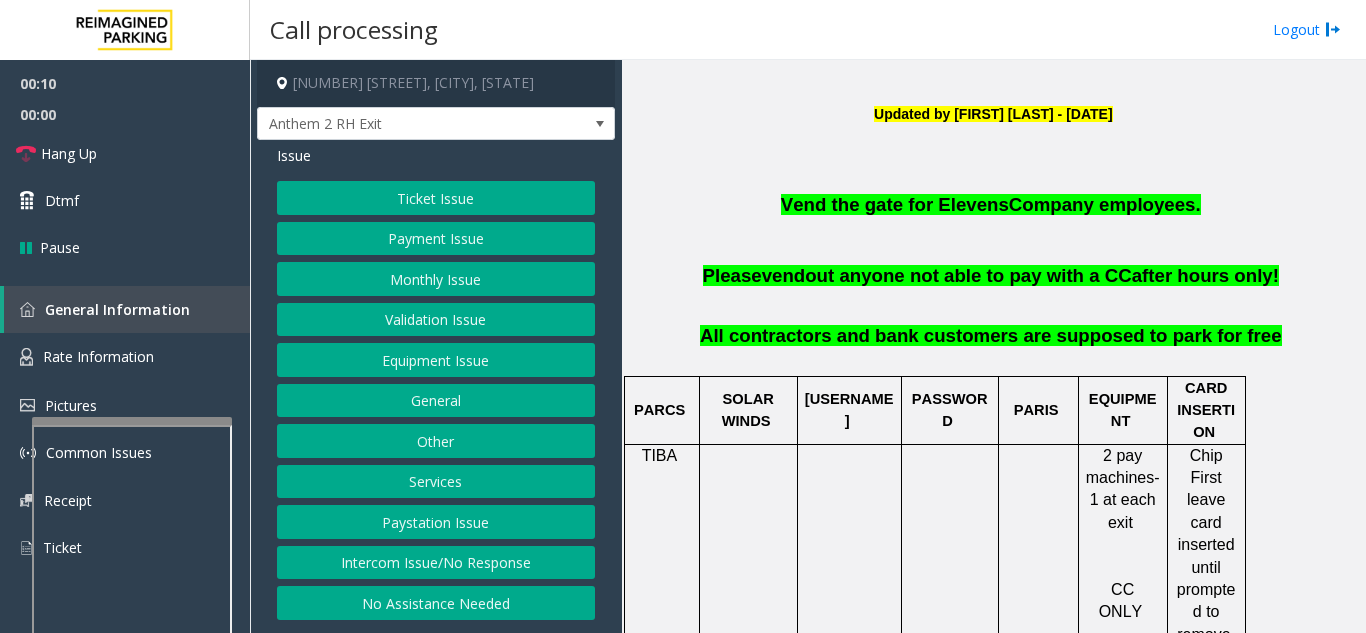 click on "Intercom Issue/No Response" 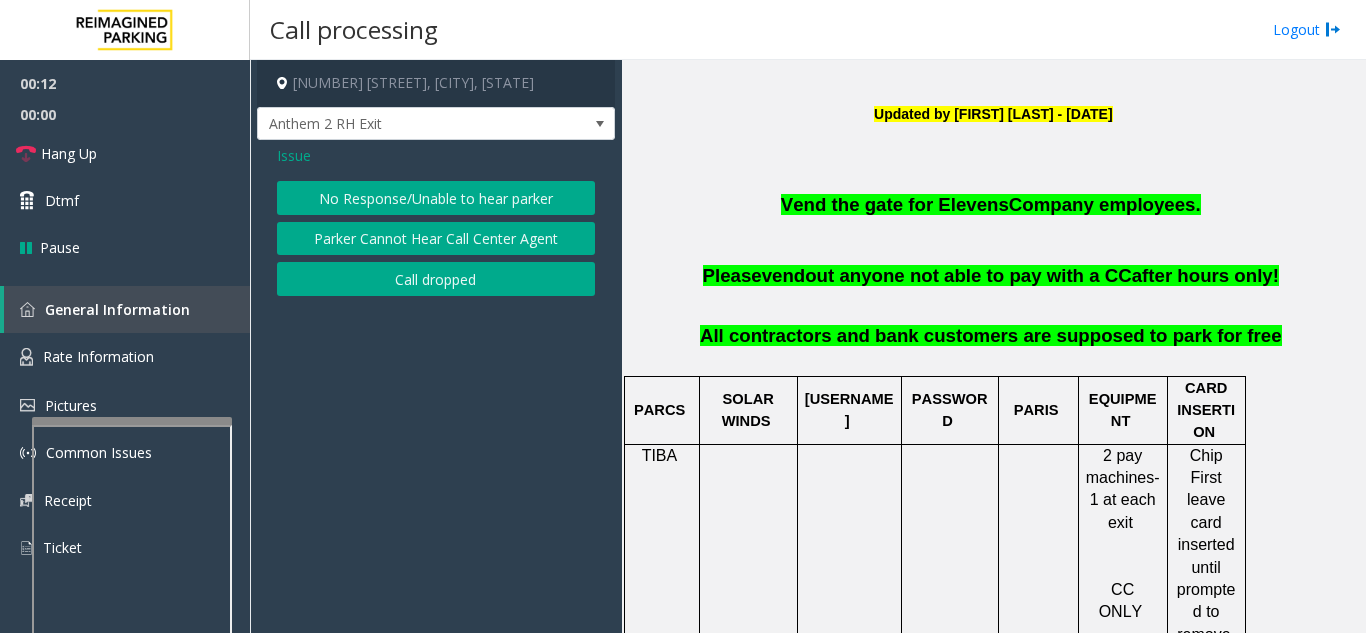 click on "No Response/Unable to hear parker" 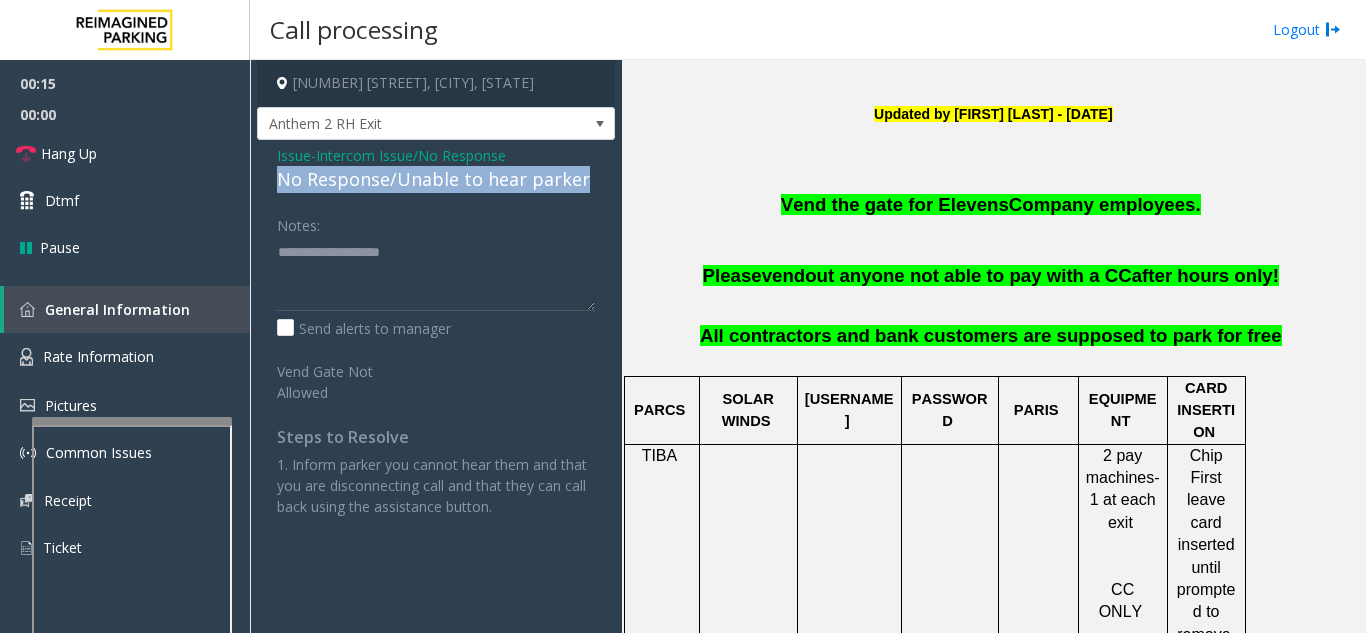 drag, startPoint x: 268, startPoint y: 199, endPoint x: 579, endPoint y: 191, distance: 311.10287 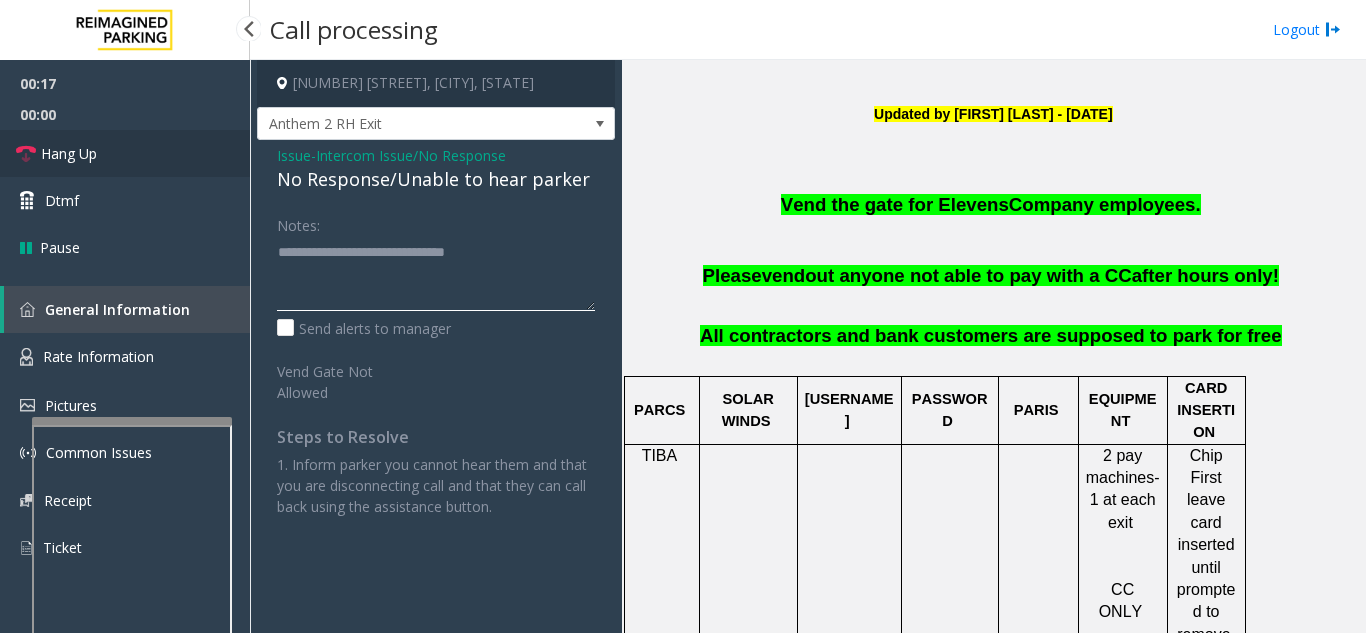 type on "**********" 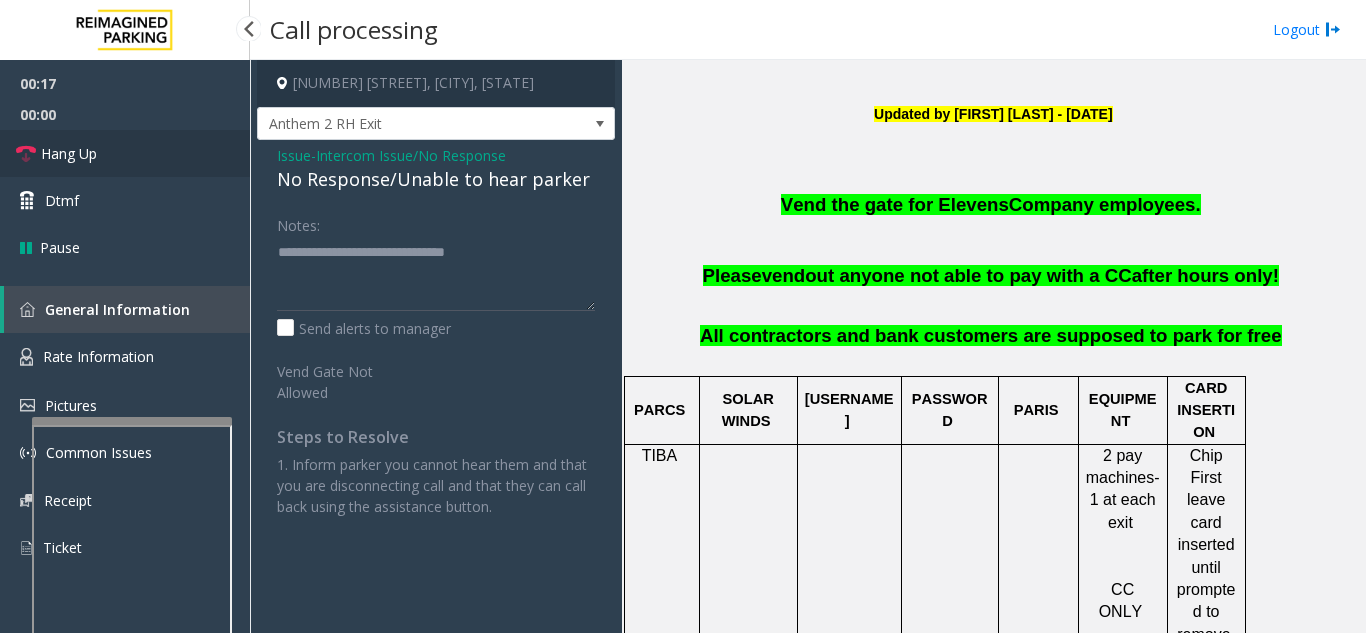 click on "Hang Up" at bounding box center (125, 153) 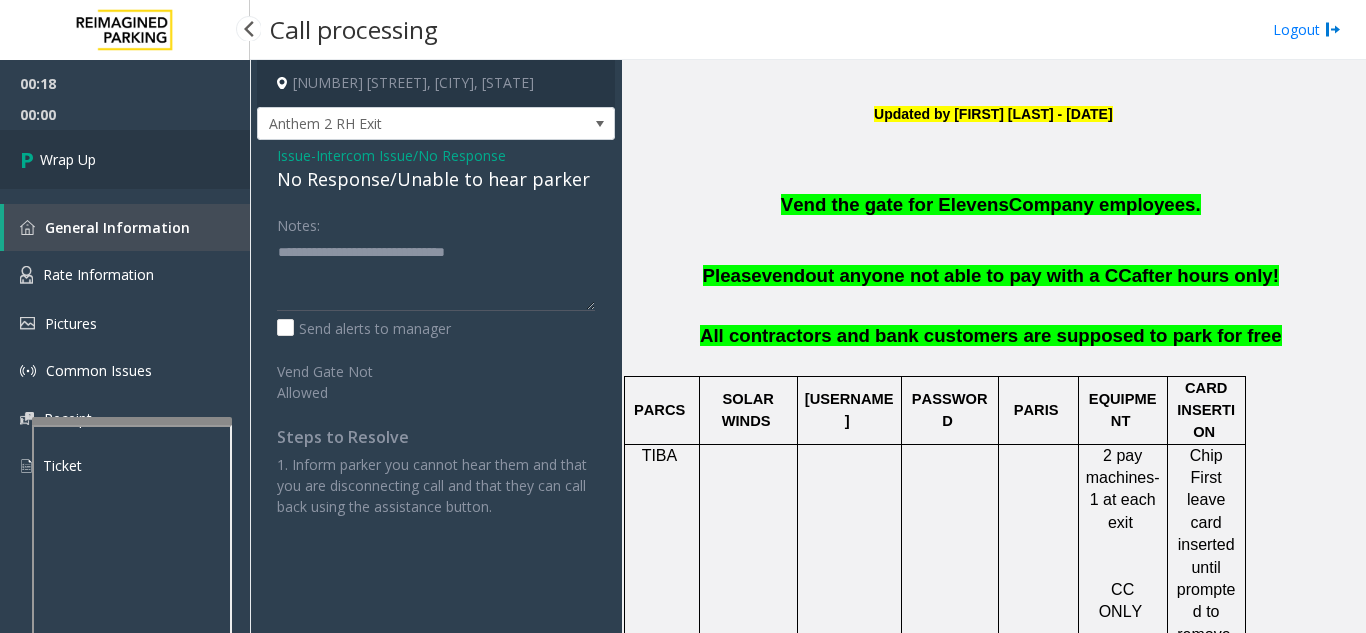 click on "Wrap Up" at bounding box center (125, 159) 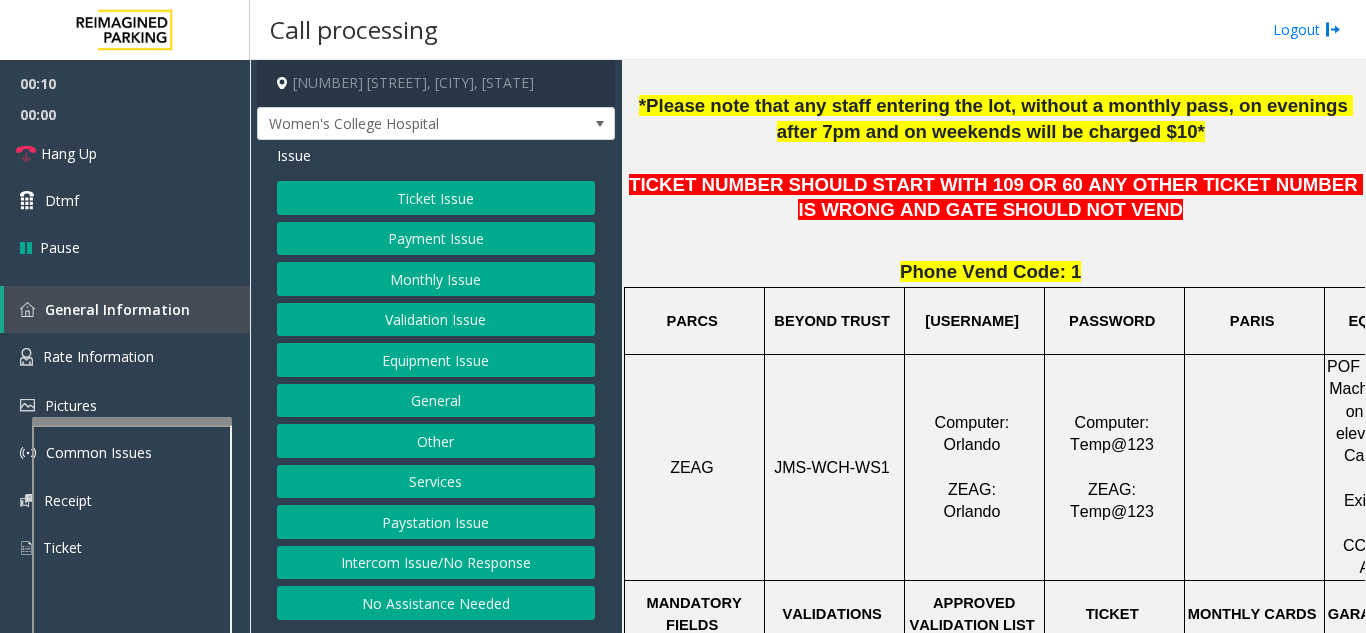 scroll, scrollTop: 700, scrollLeft: 0, axis: vertical 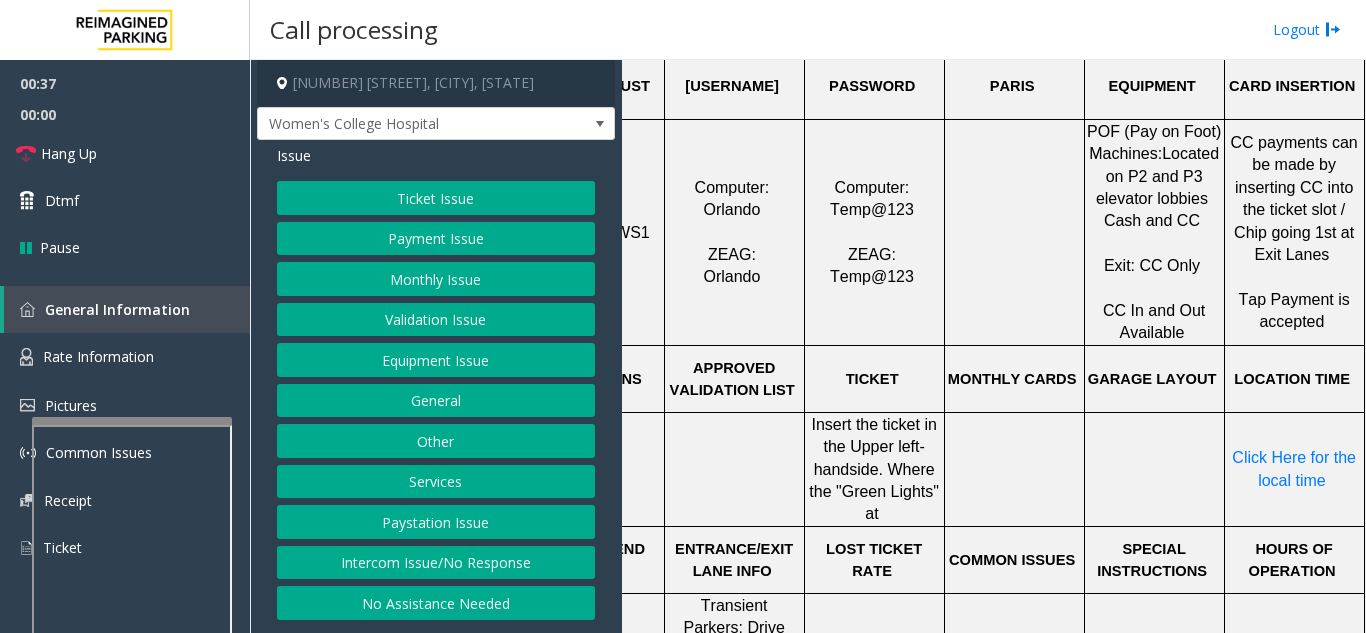 click on "Ticket Issue" 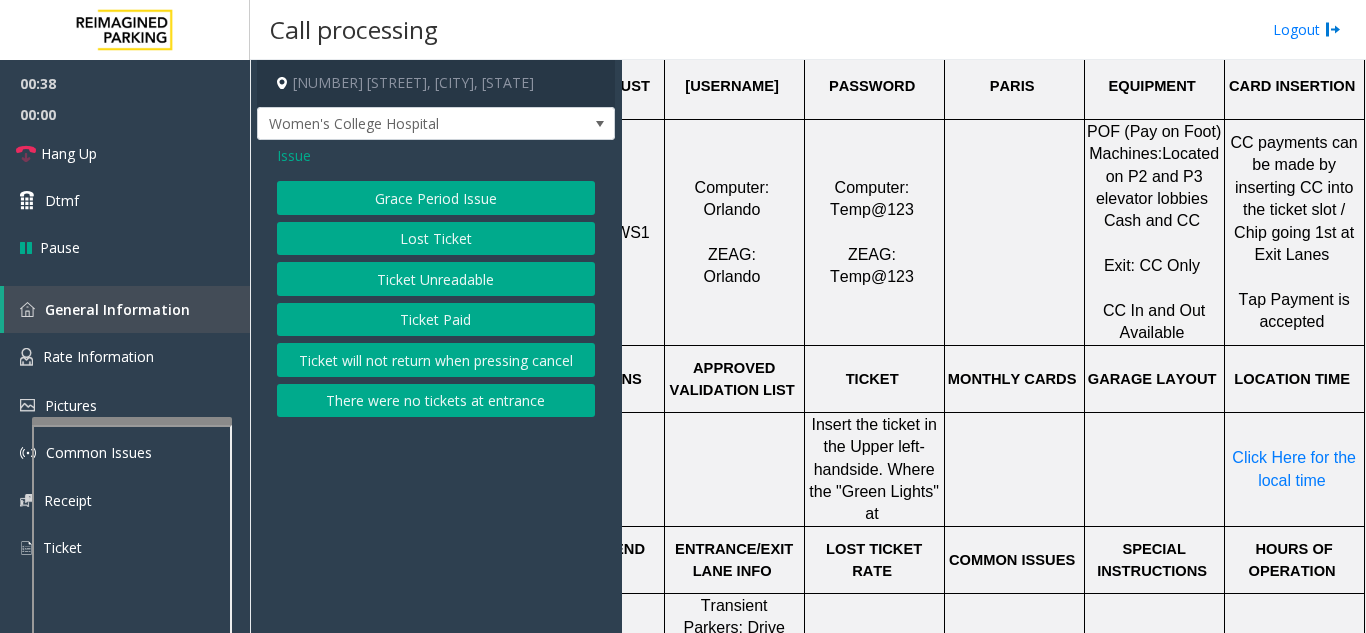 click on "Ticket Unreadable" 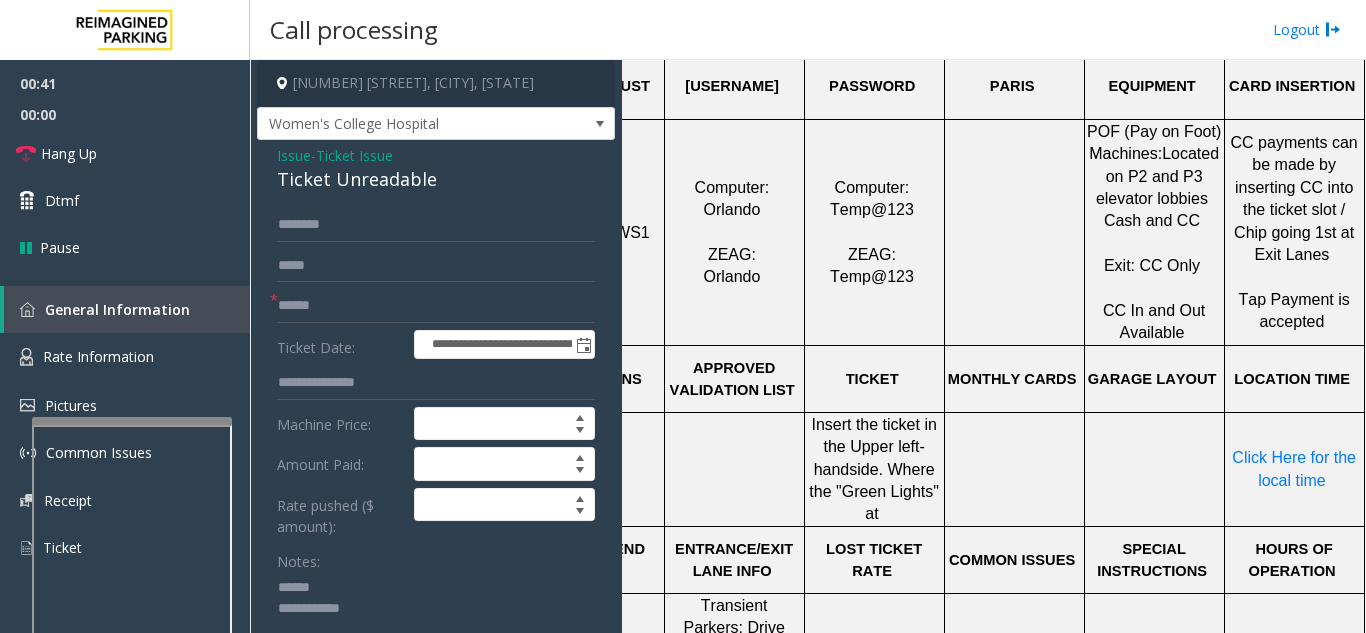 click 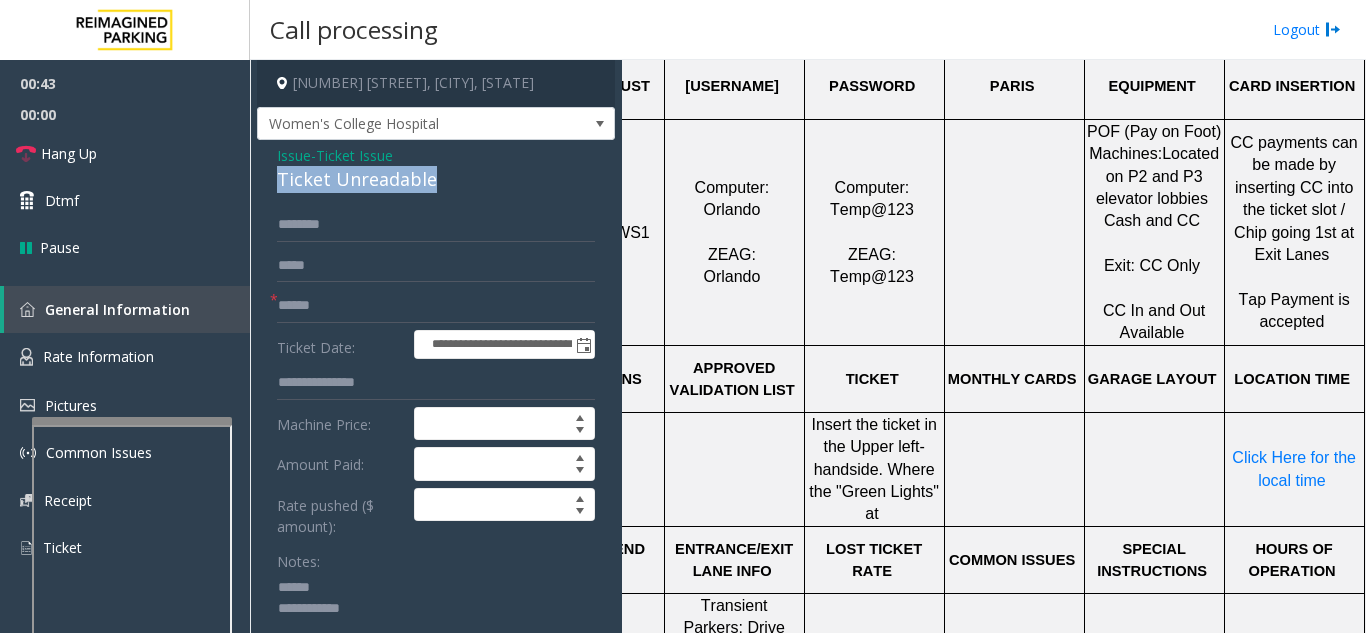 drag, startPoint x: 269, startPoint y: 185, endPoint x: 449, endPoint y: 189, distance: 180.04443 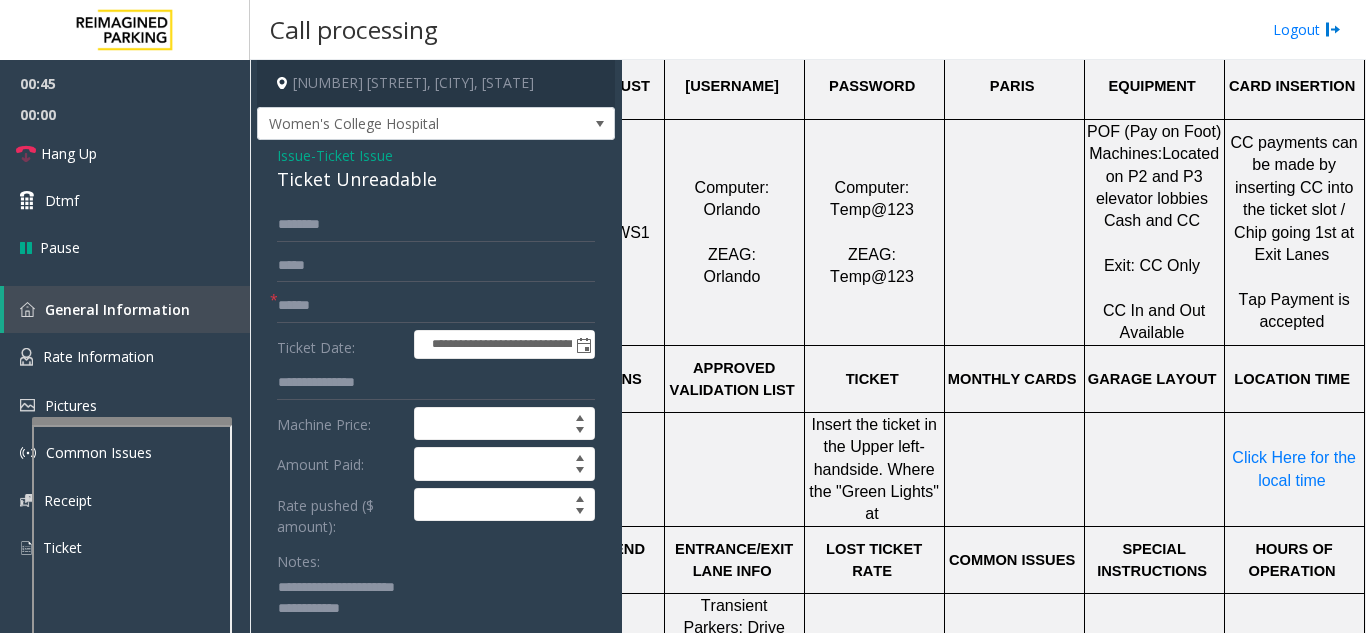 type on "**********" 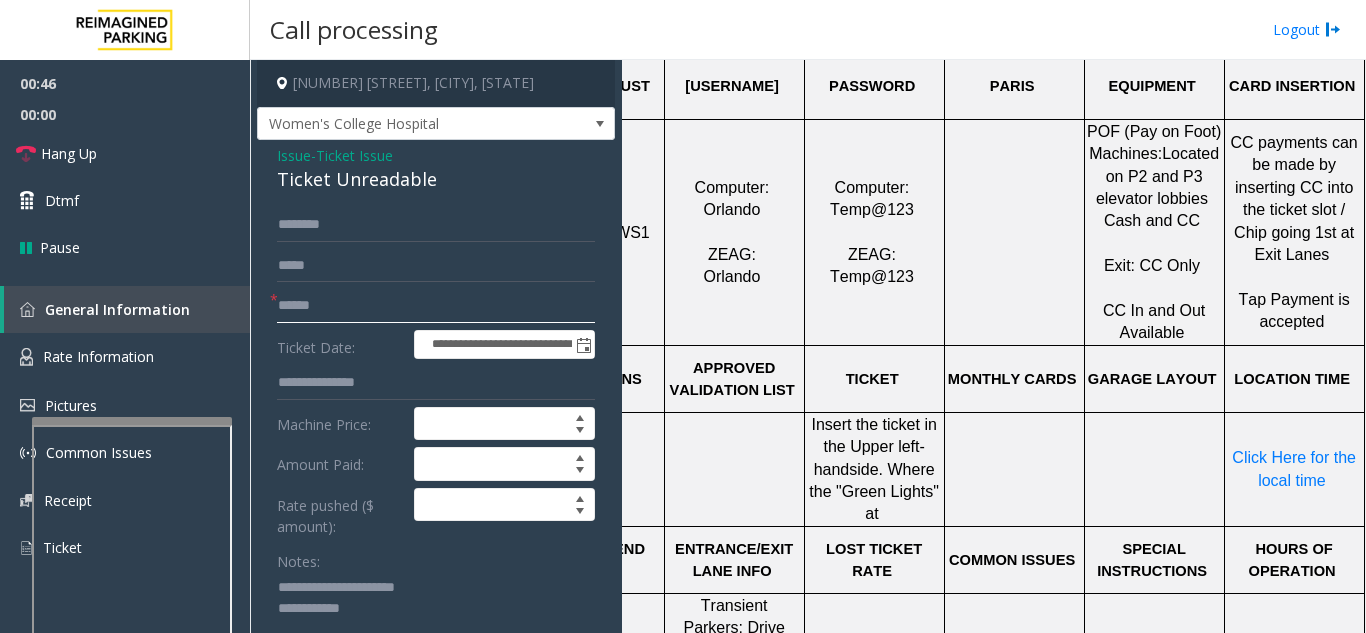 click 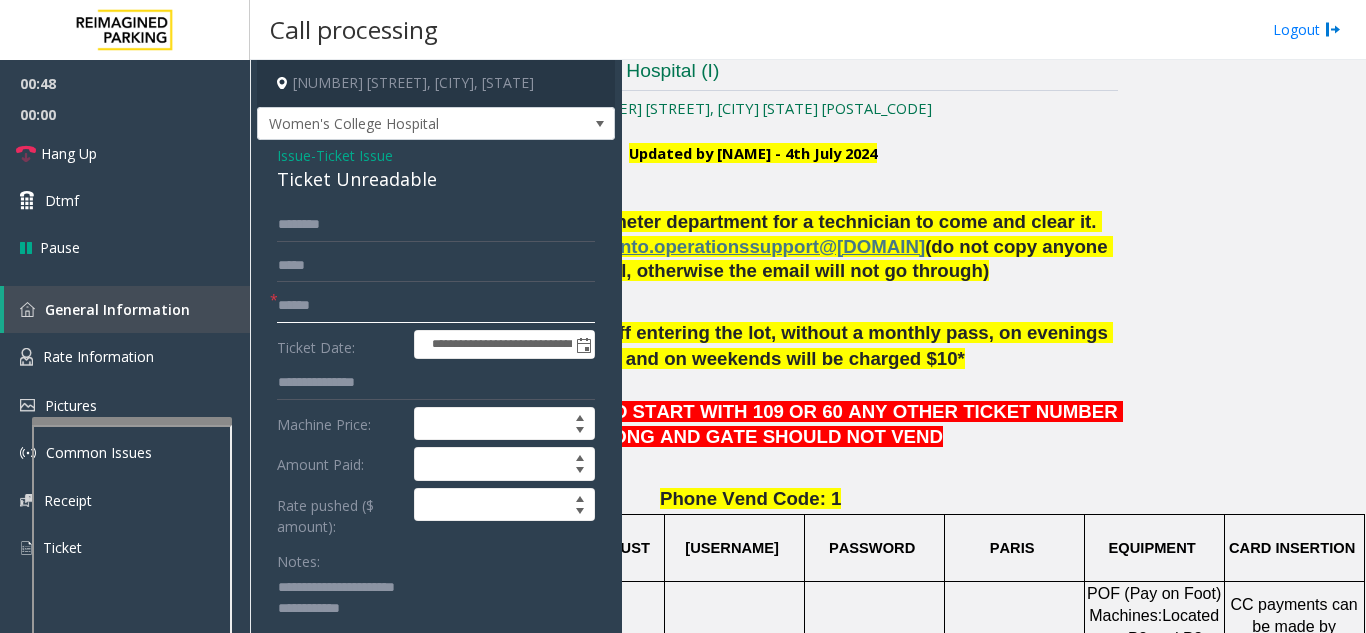 scroll, scrollTop: 400, scrollLeft: 255, axis: both 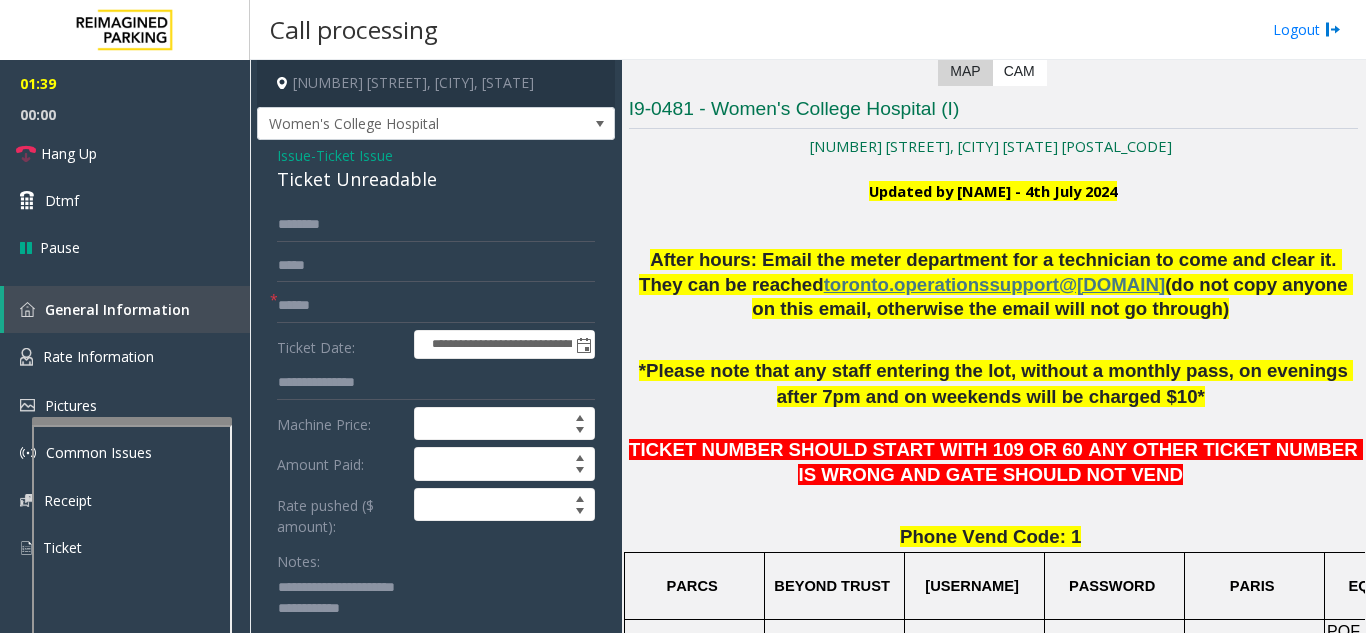 click on "**********" 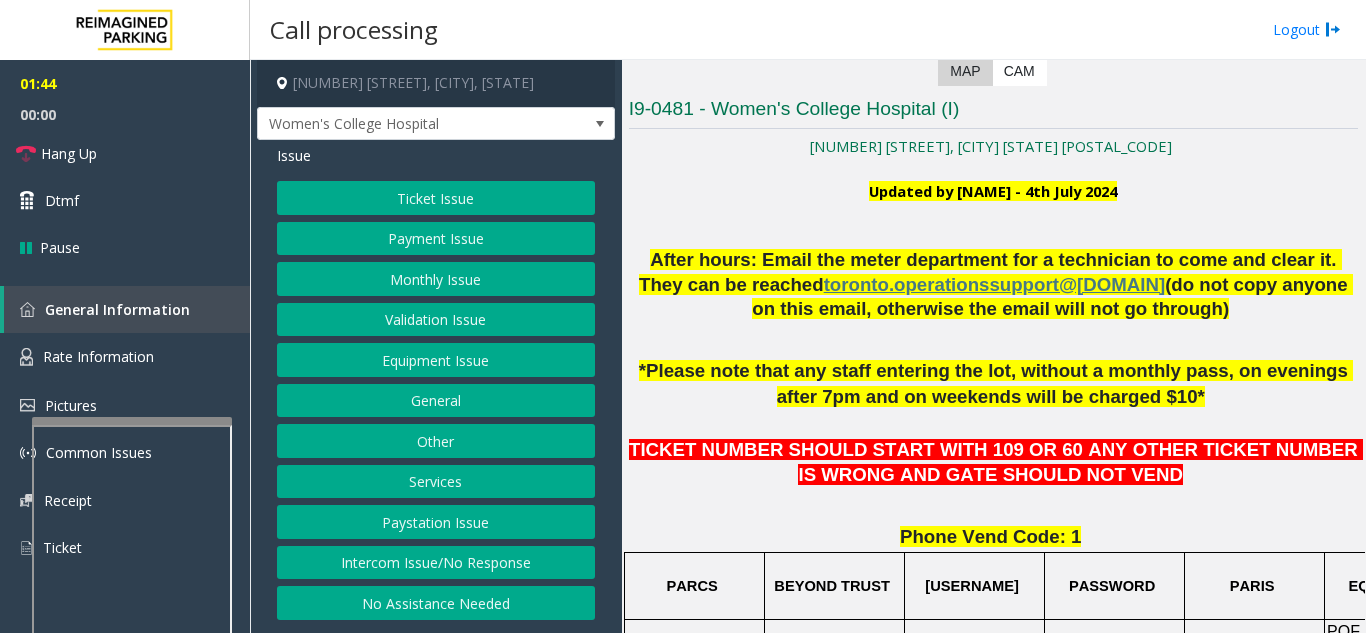 click on "Ticket Issue" 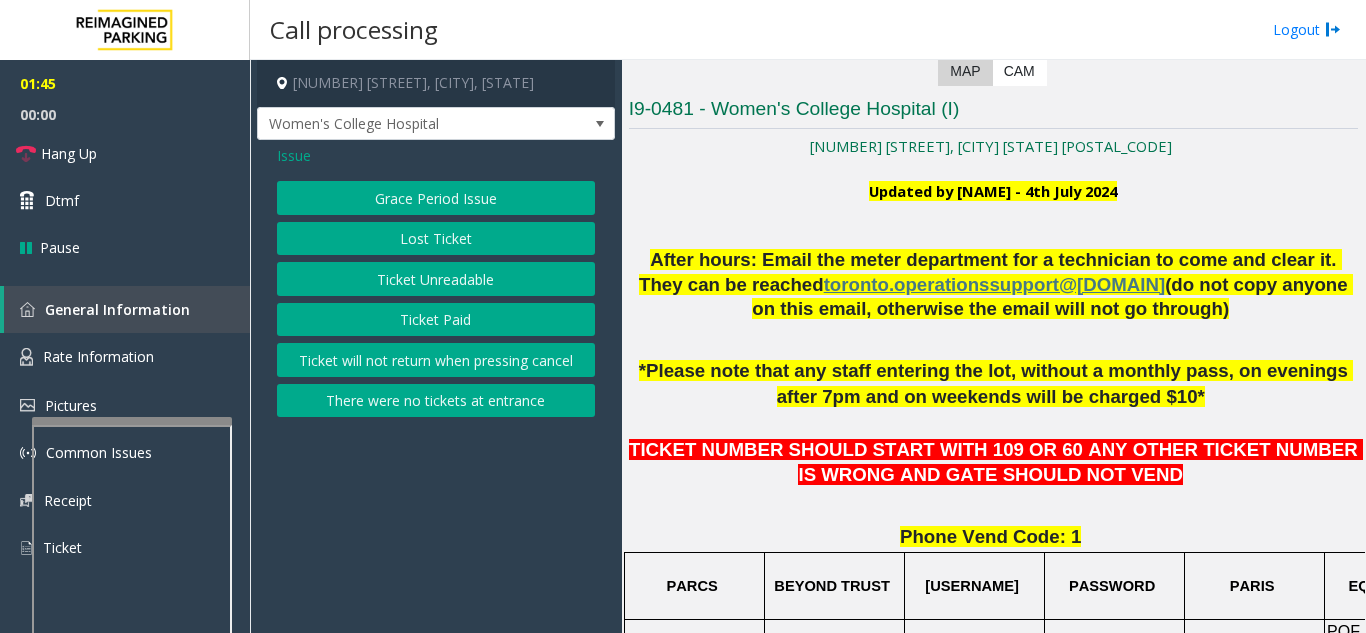 click on "Ticket Unreadable" 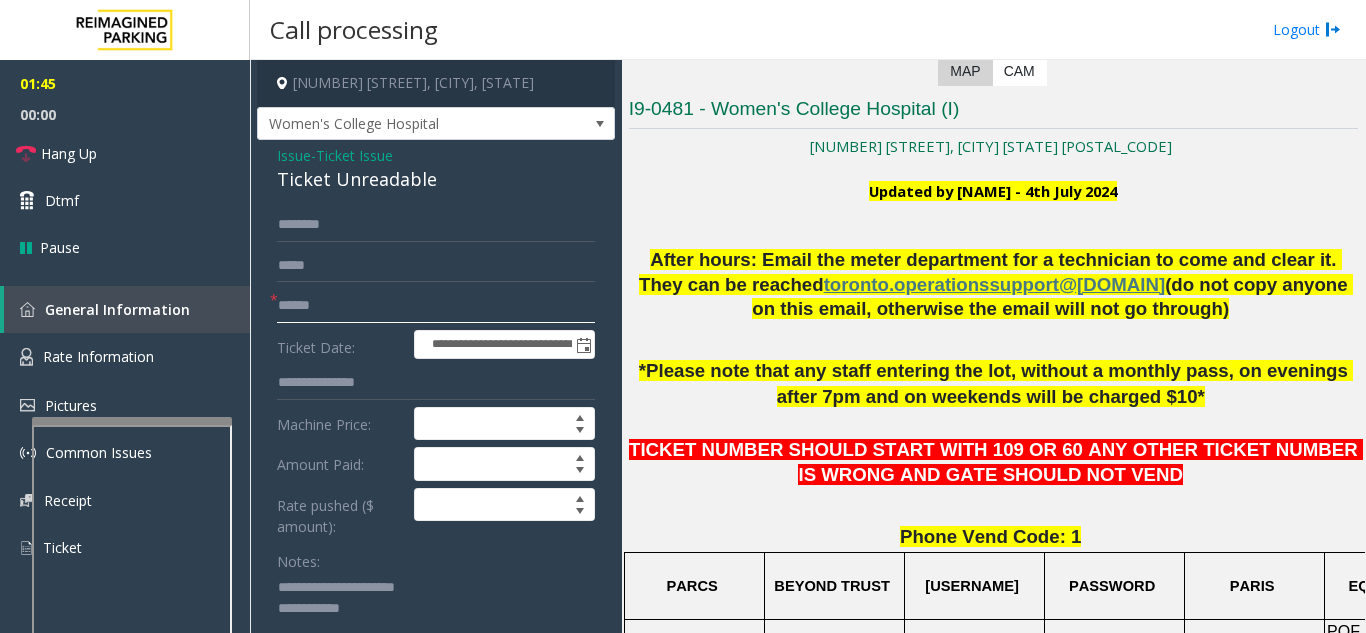 click 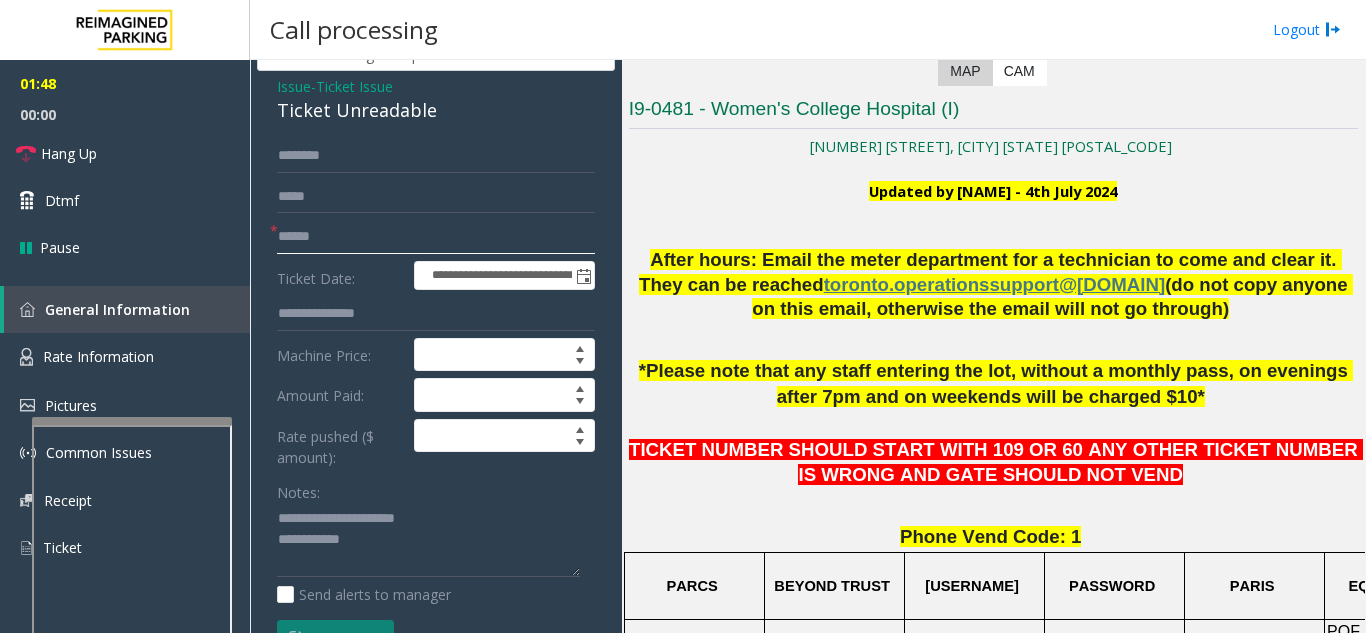 scroll, scrollTop: 100, scrollLeft: 0, axis: vertical 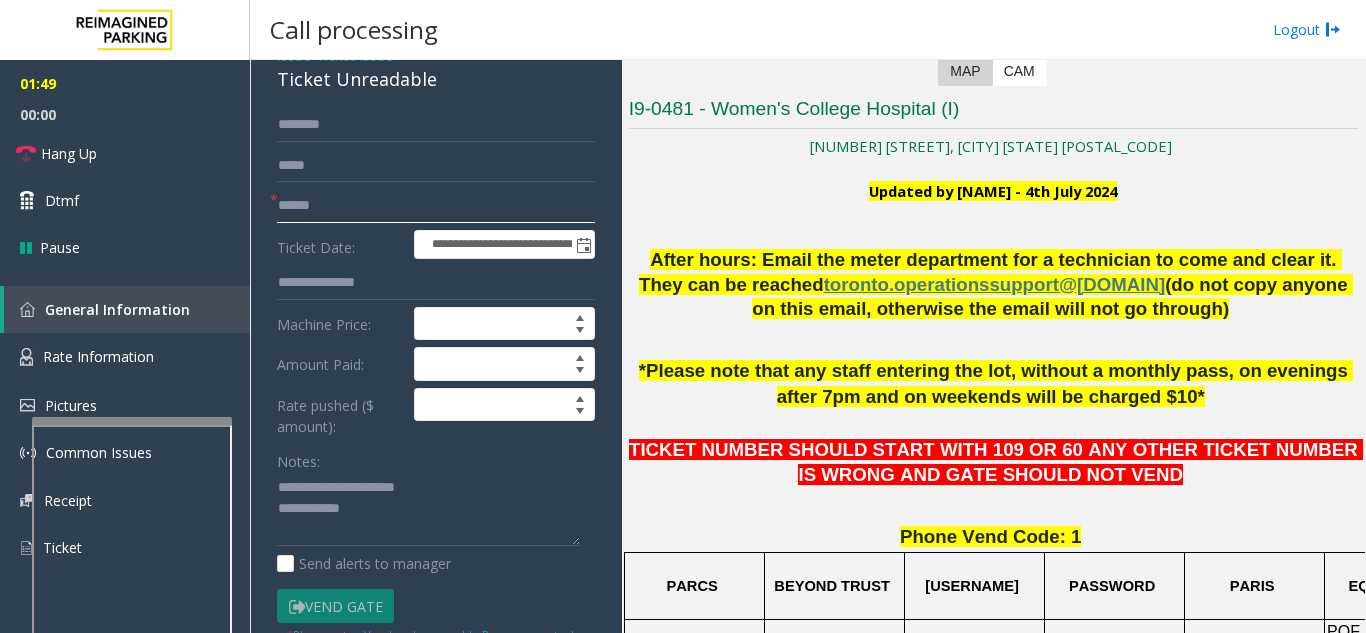 click 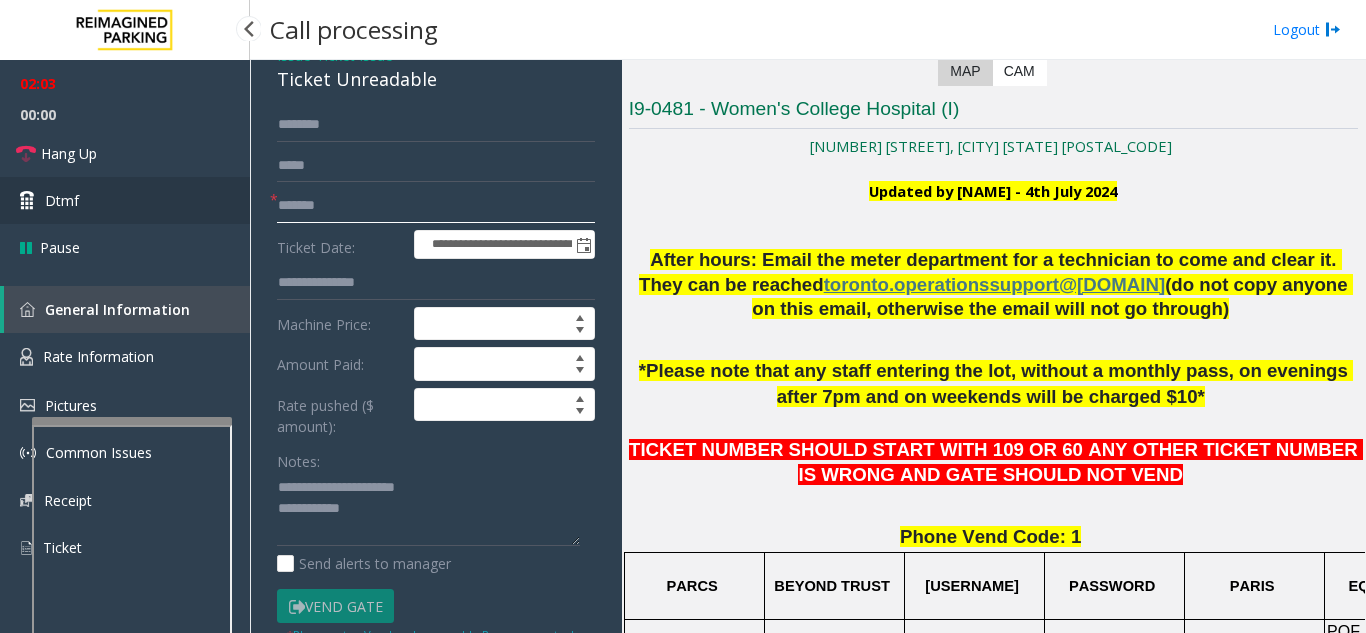 type on "******" 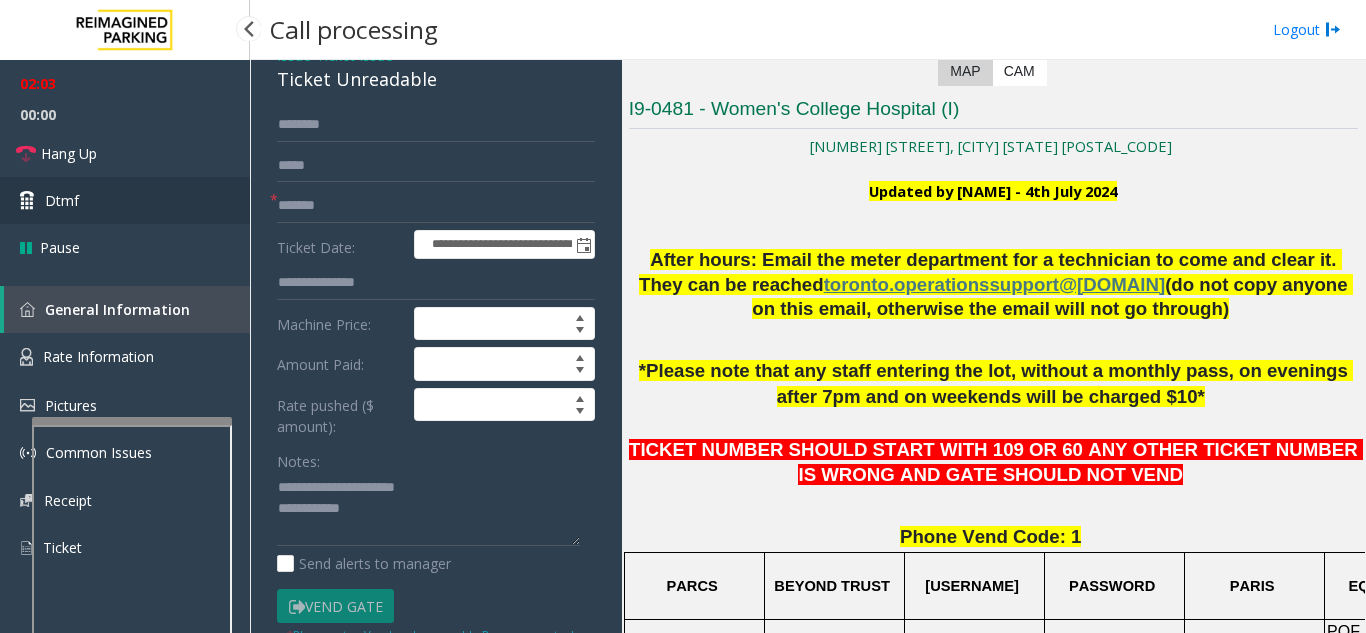 click on "Dtmf" at bounding box center [125, 200] 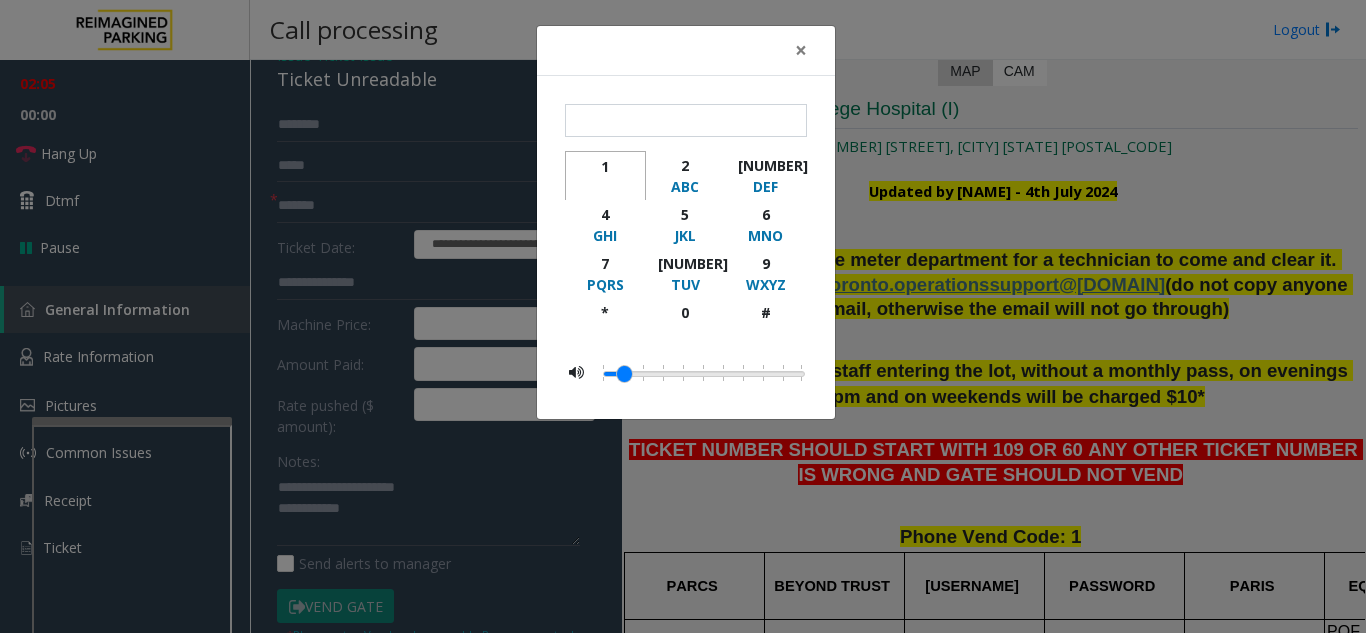 click 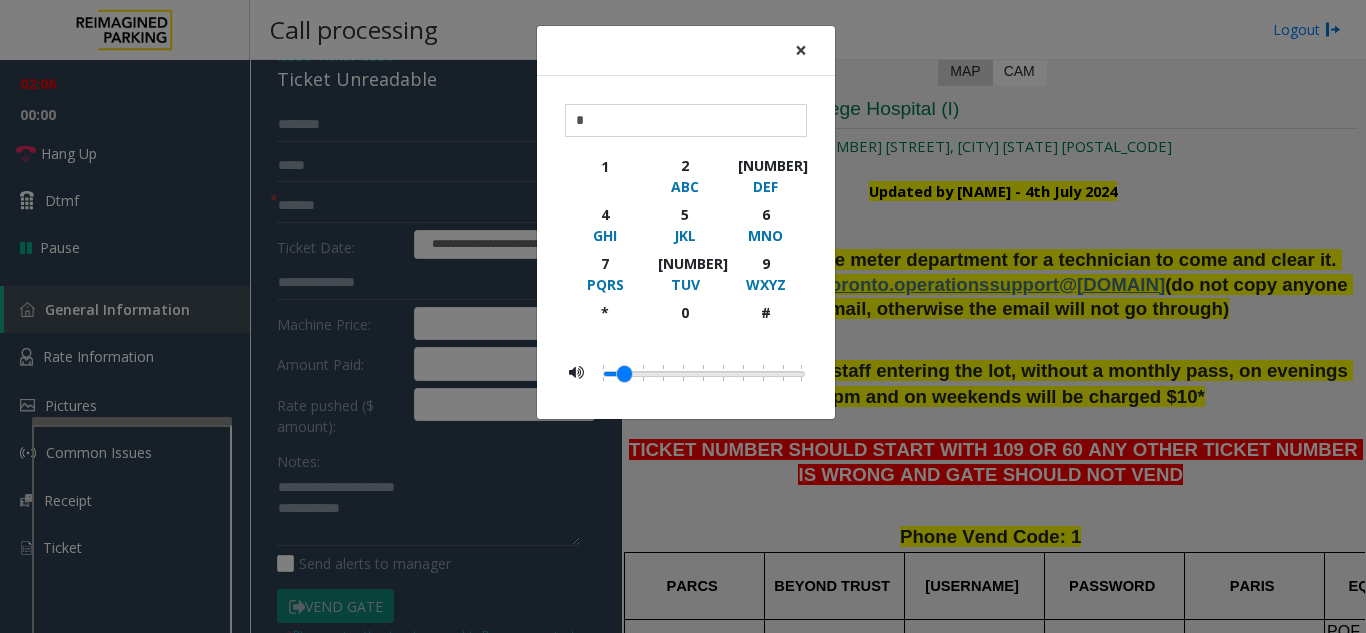 click on "×" 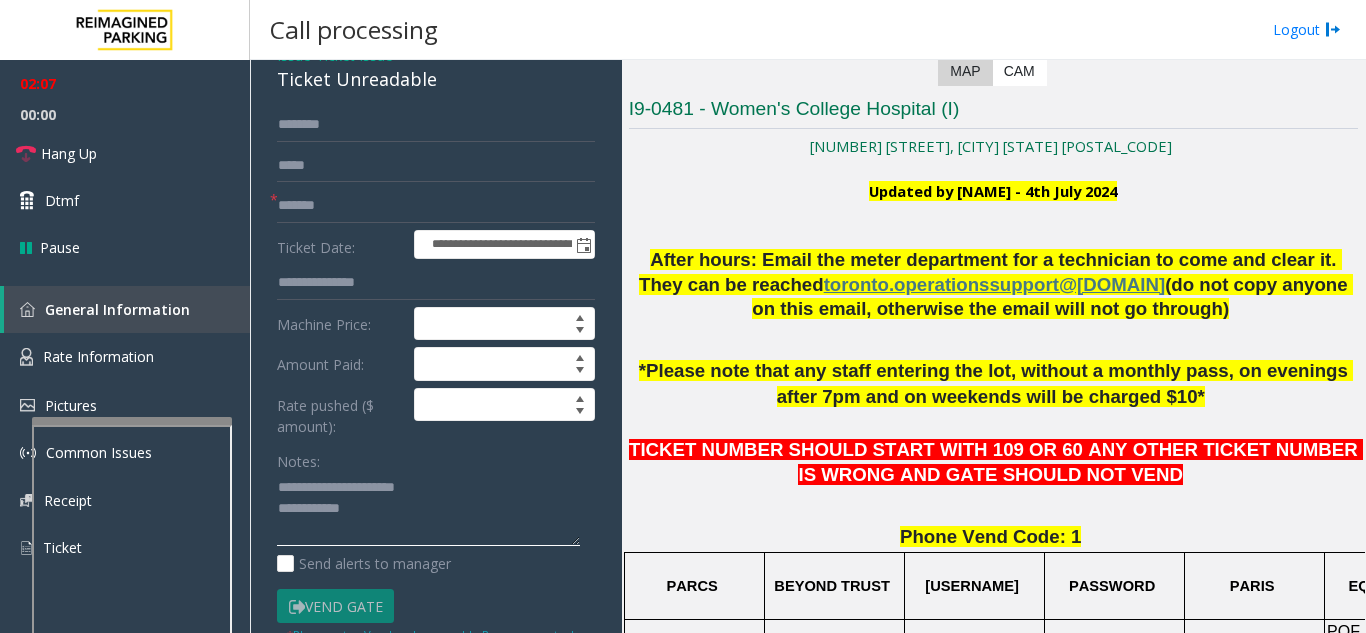click 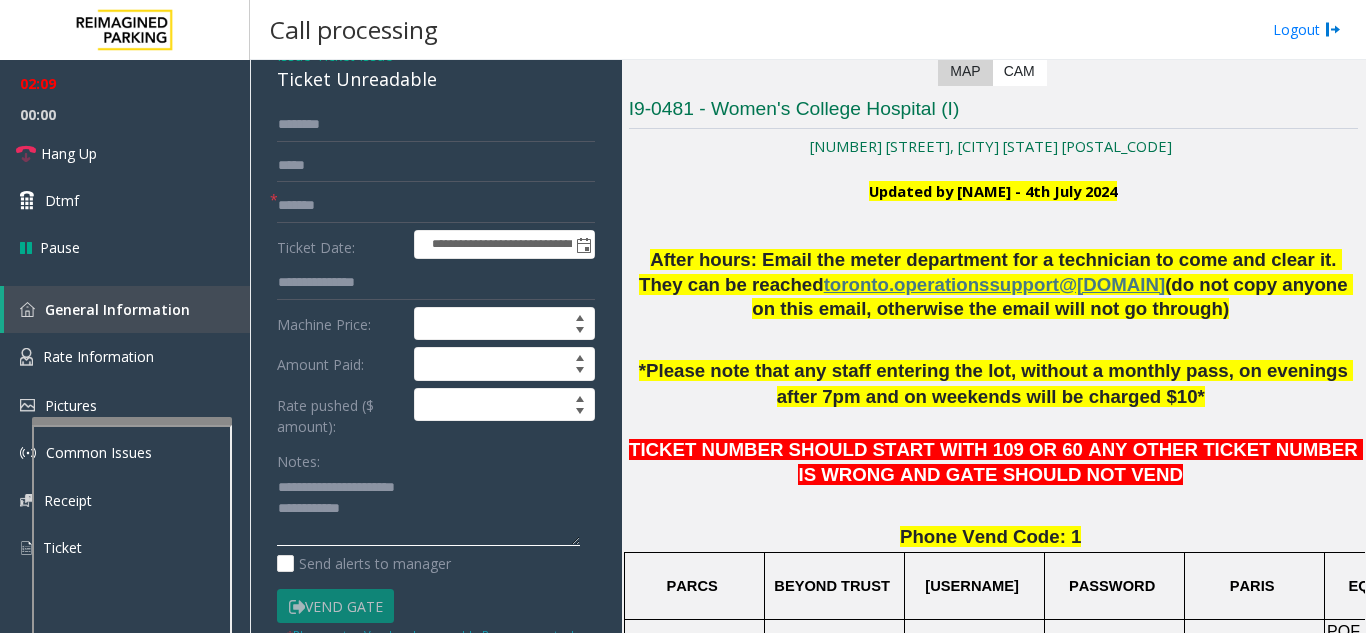 click 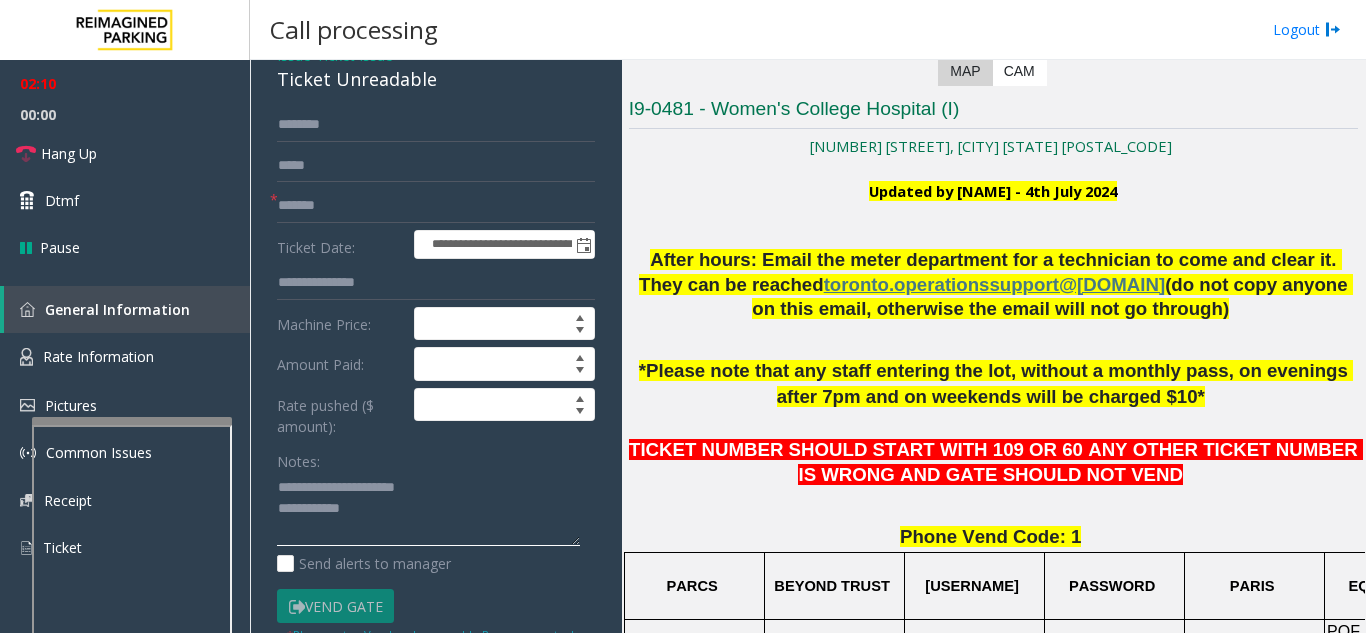 click 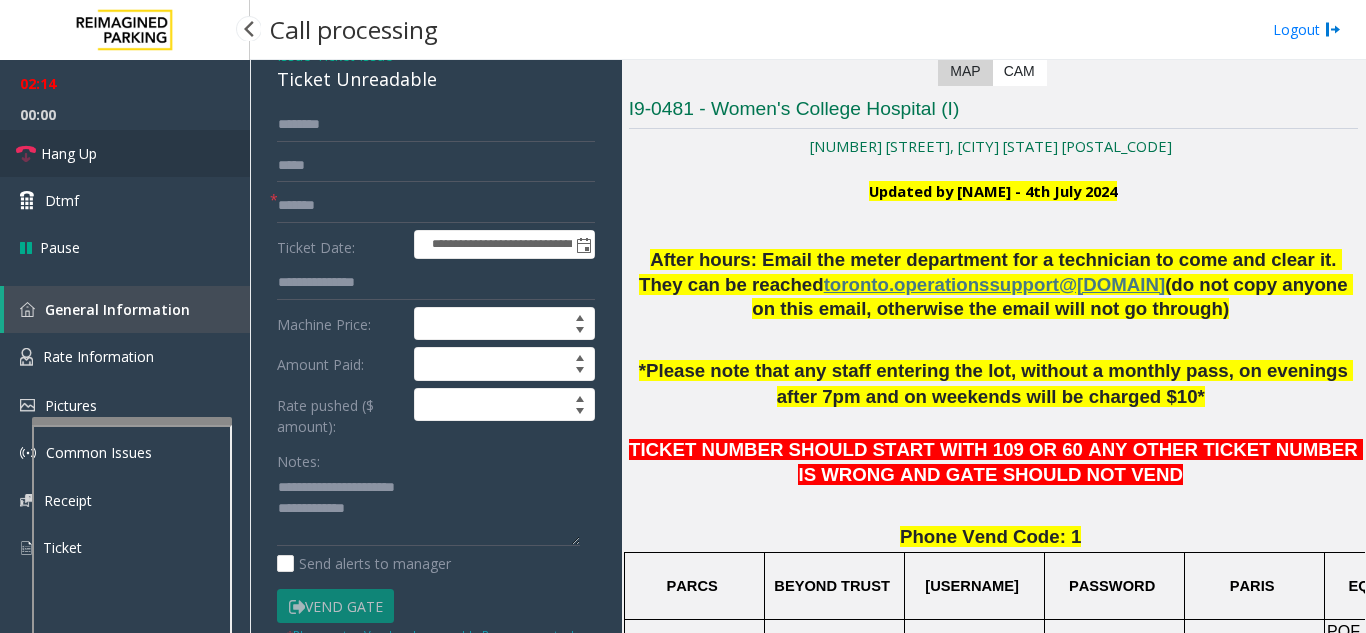 click on "Hang Up" at bounding box center [69, 153] 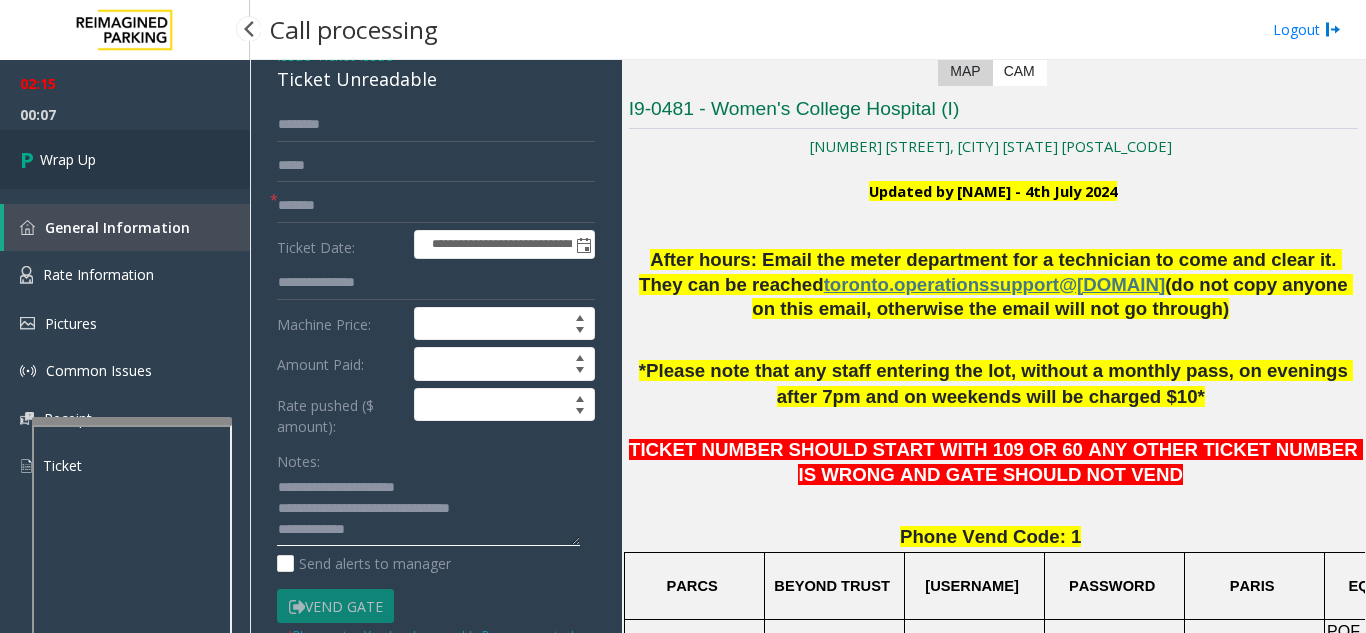 type on "**********" 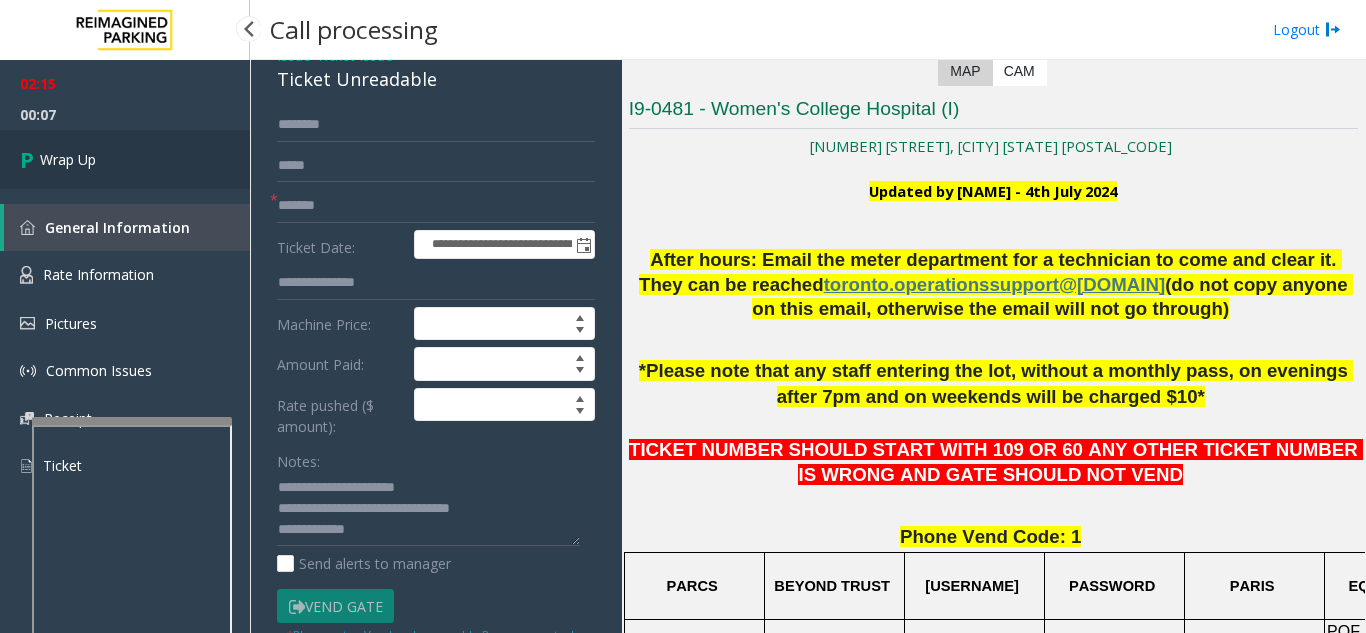 click on "Wrap Up" at bounding box center (125, 159) 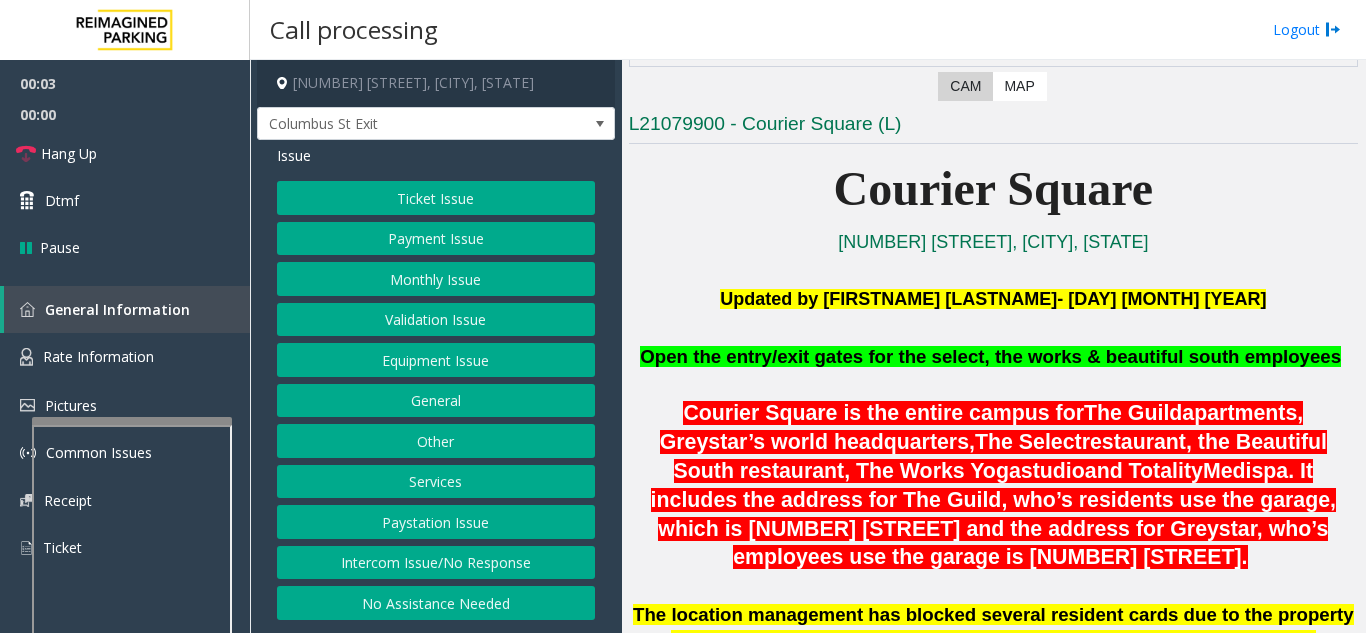 scroll, scrollTop: 400, scrollLeft: 0, axis: vertical 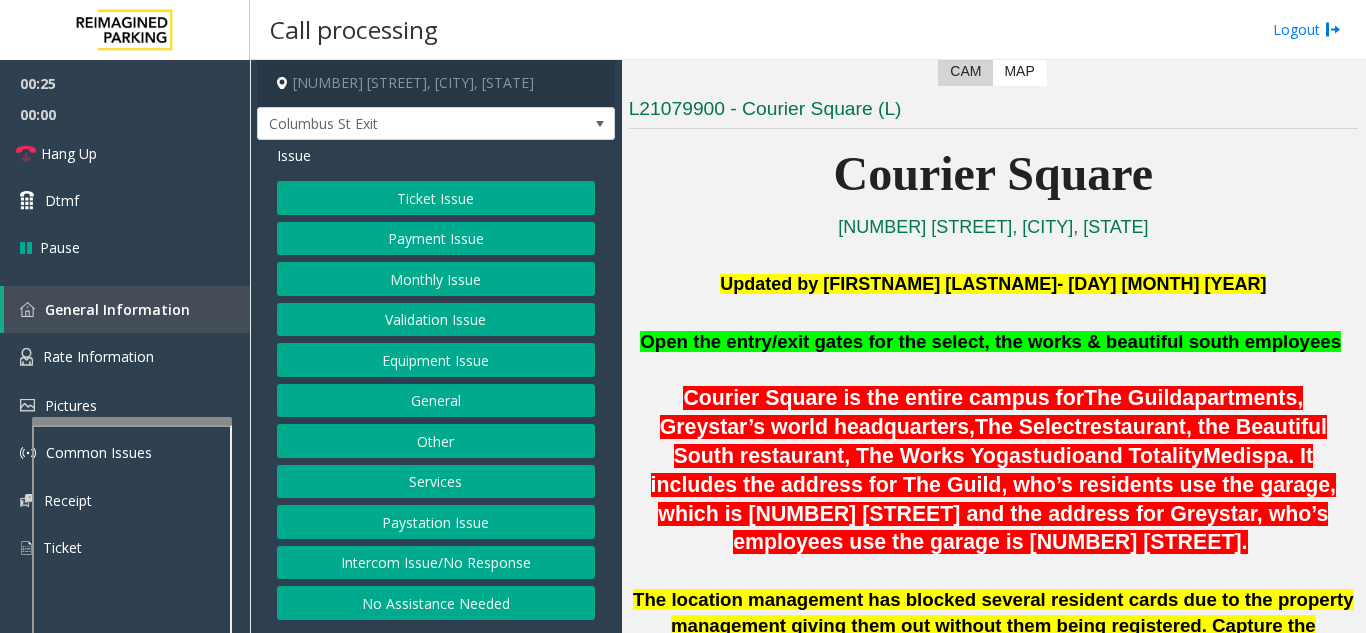 click on "Equipment Issue" 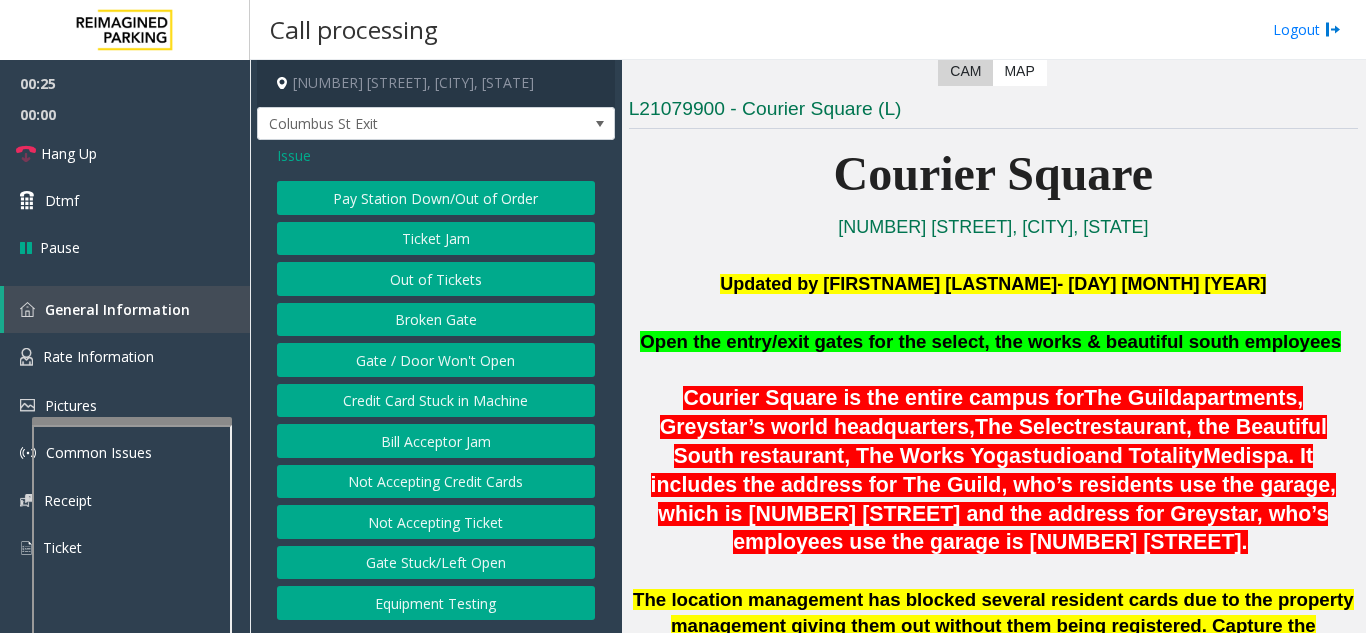 click on "Gate / Door Won't Open" 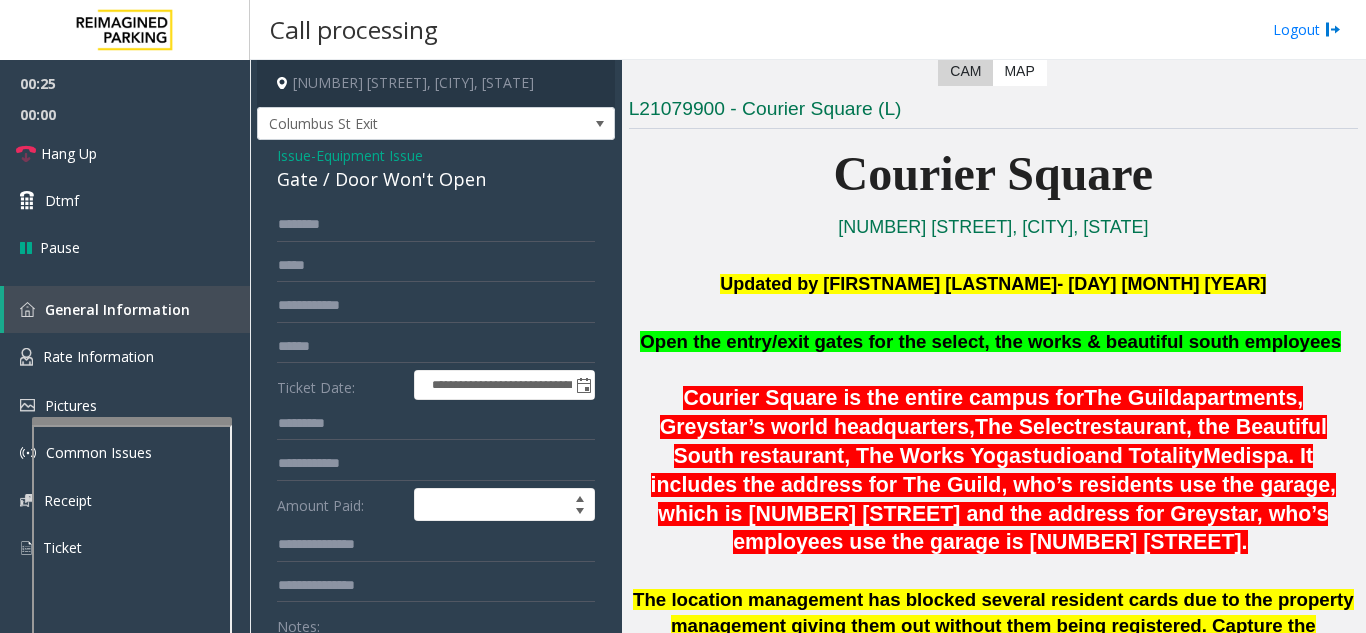 scroll, scrollTop: 100, scrollLeft: 0, axis: vertical 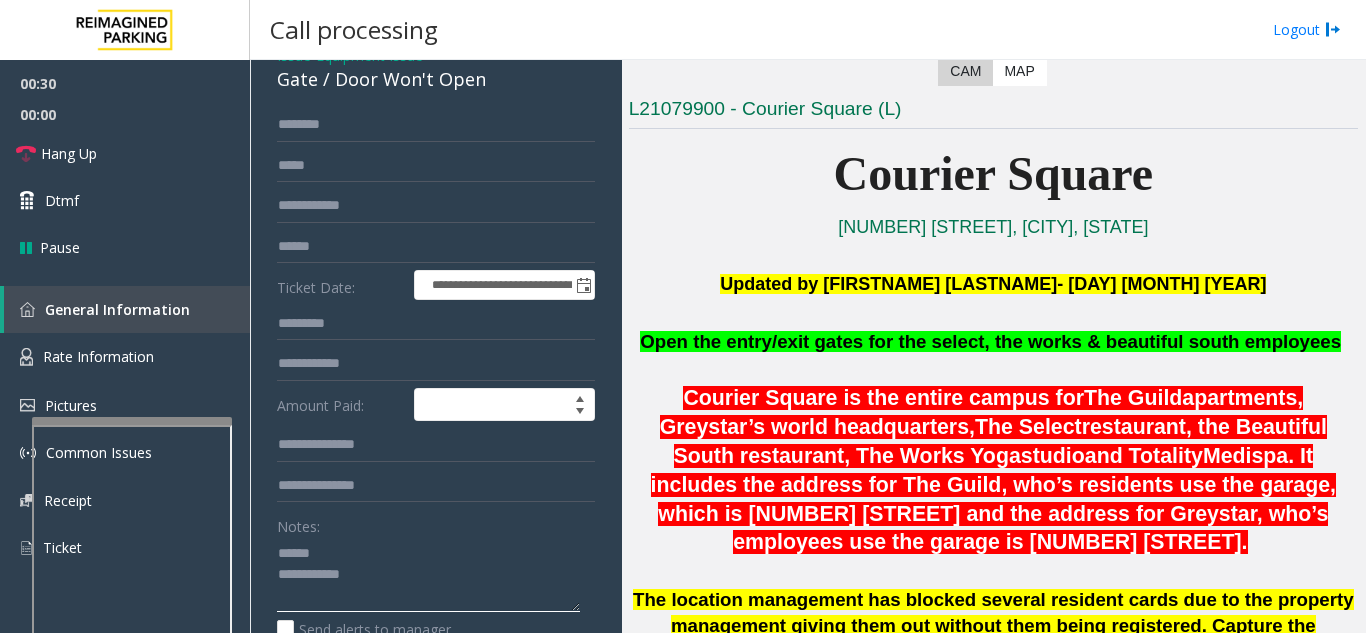 click 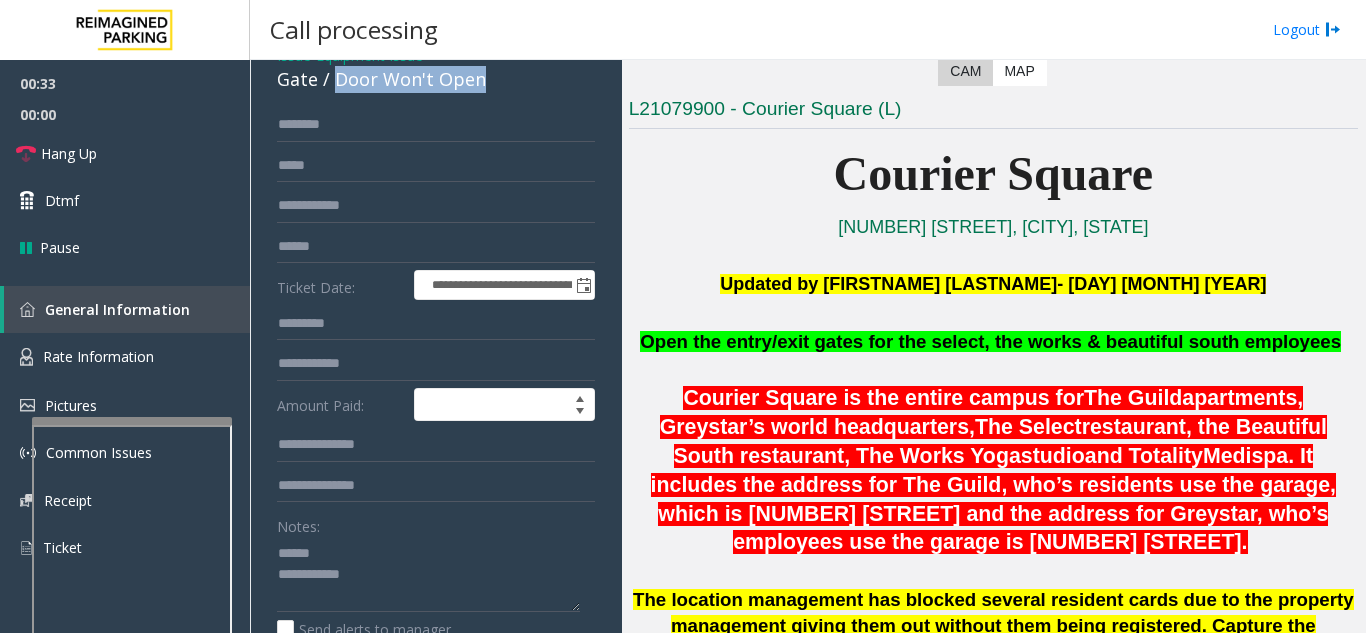drag, startPoint x: 332, startPoint y: 81, endPoint x: 500, endPoint y: 84, distance: 168.02678 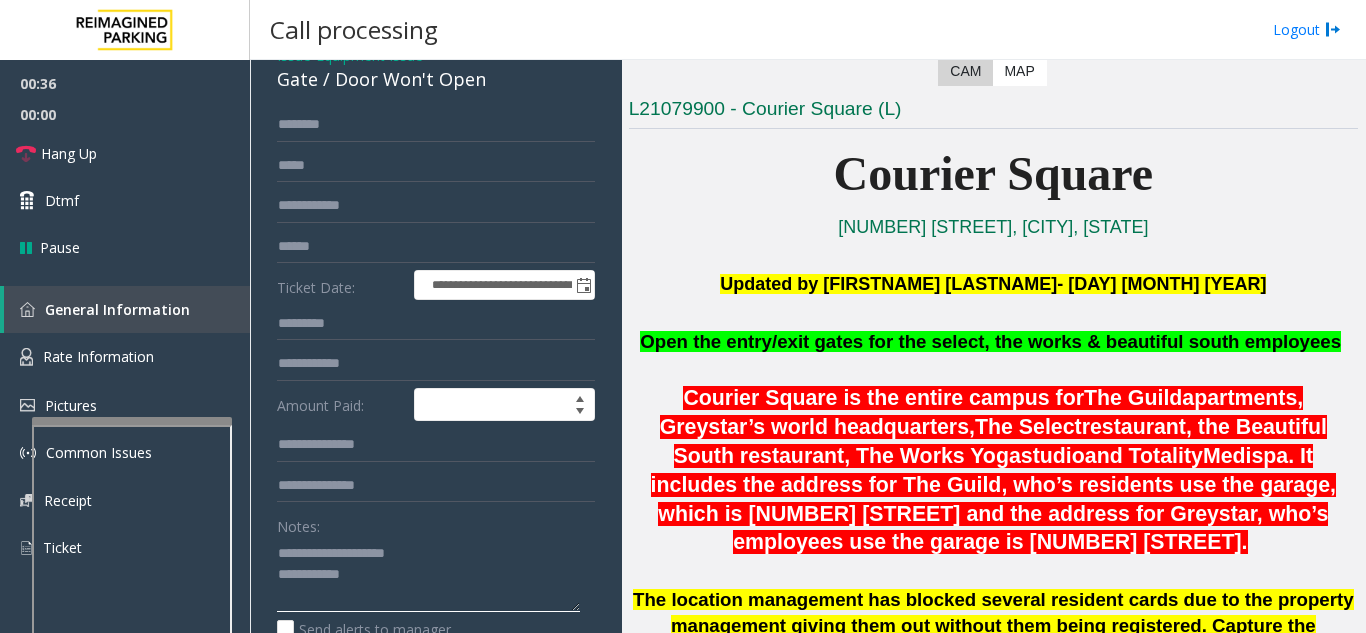 click 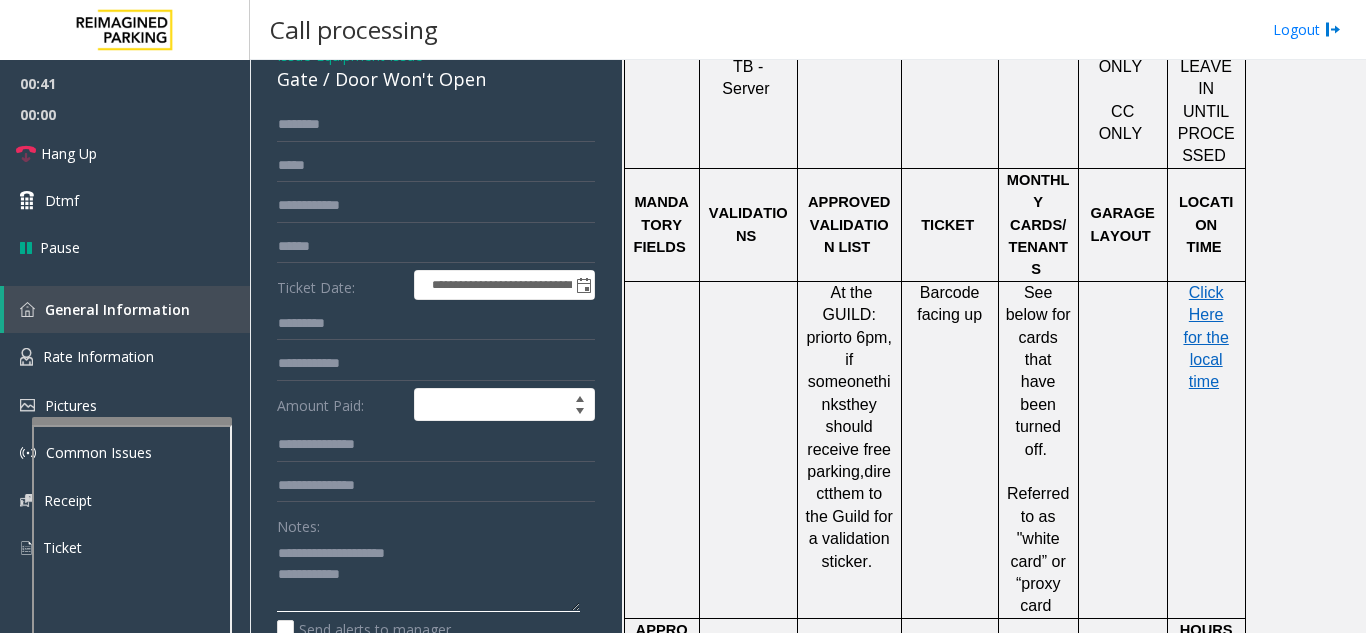 scroll, scrollTop: 1800, scrollLeft: 0, axis: vertical 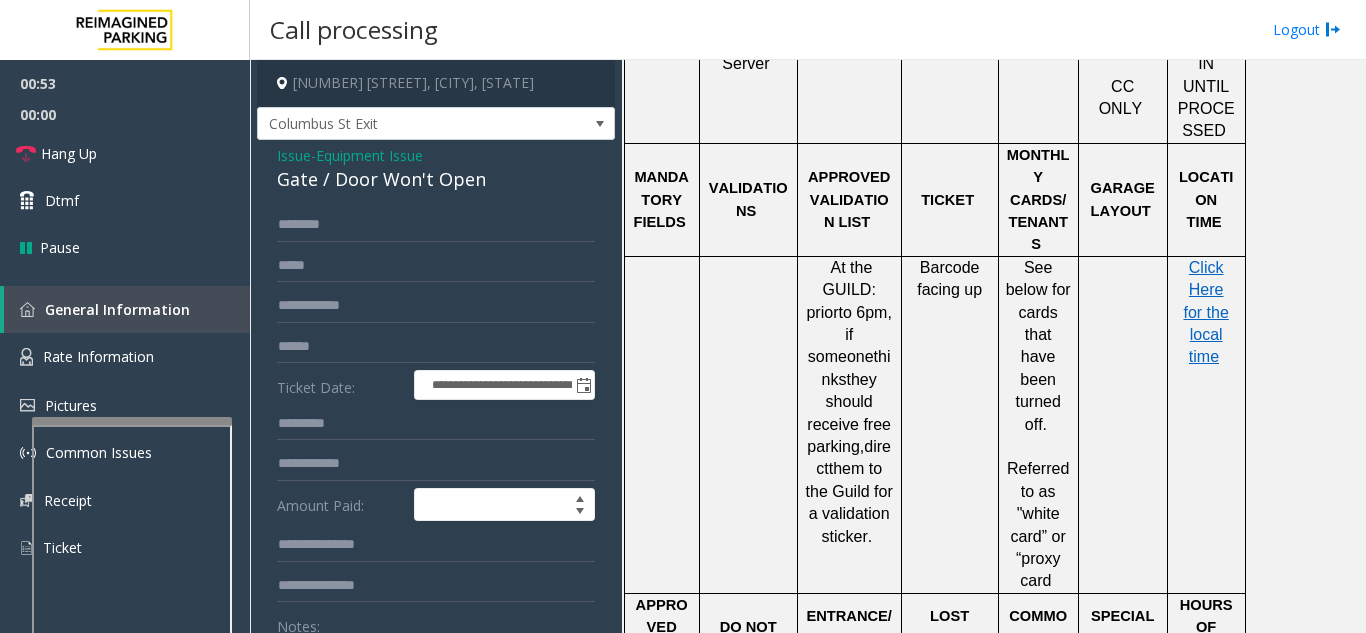 type on "**********" 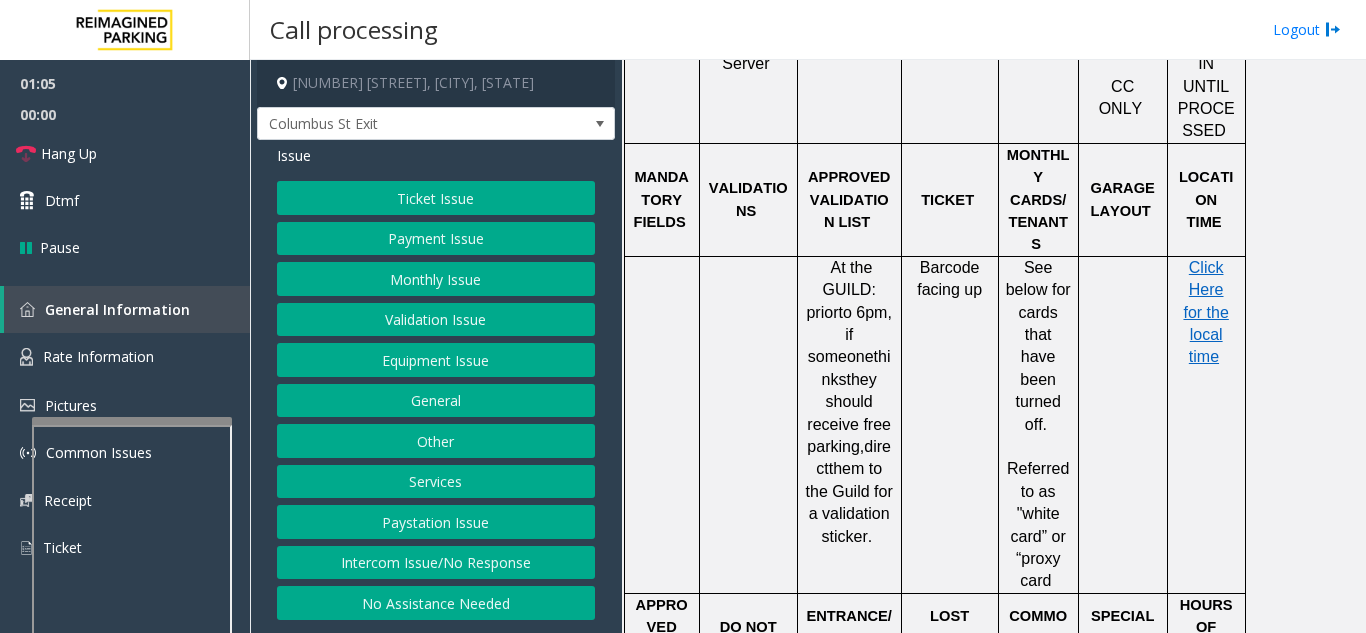 click on "Equipment Issue" 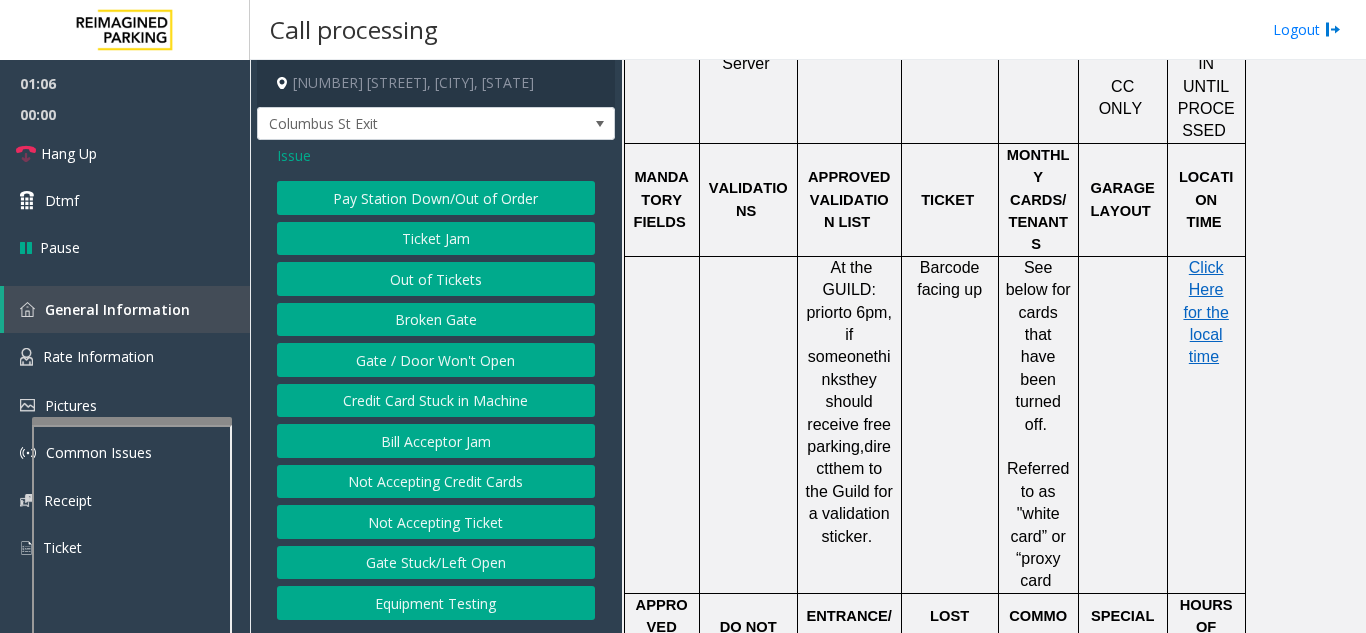 click on "Gate / Door Won't Open" 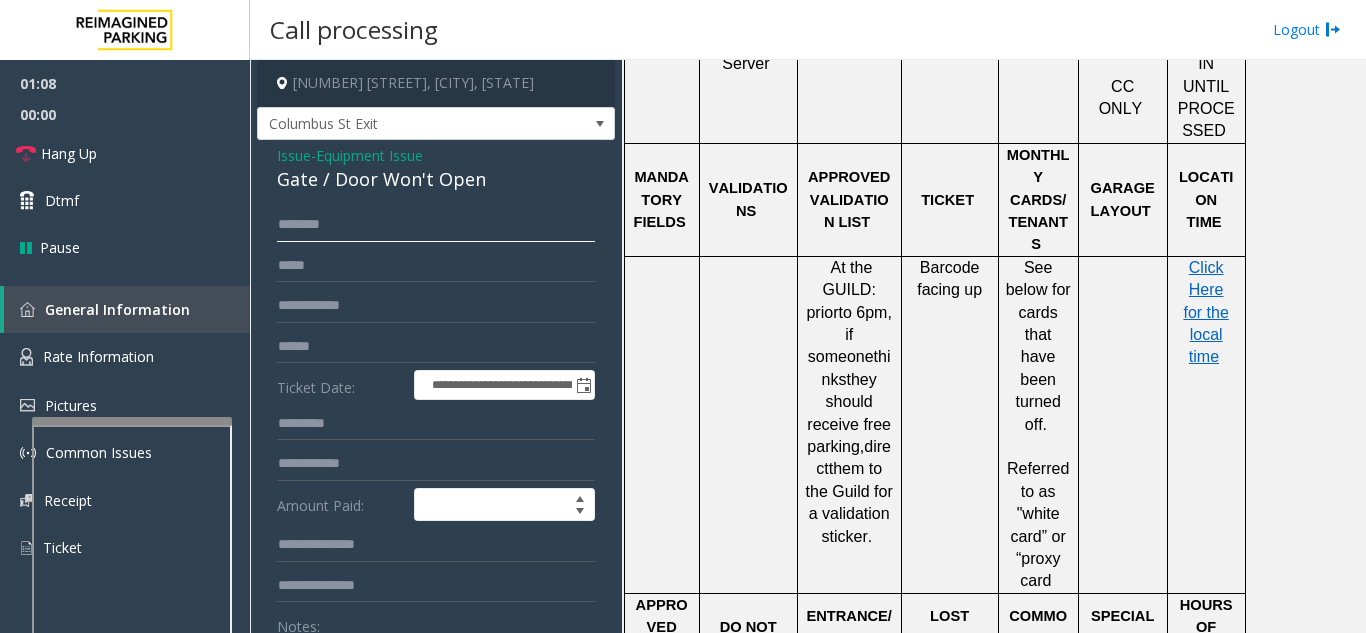 click 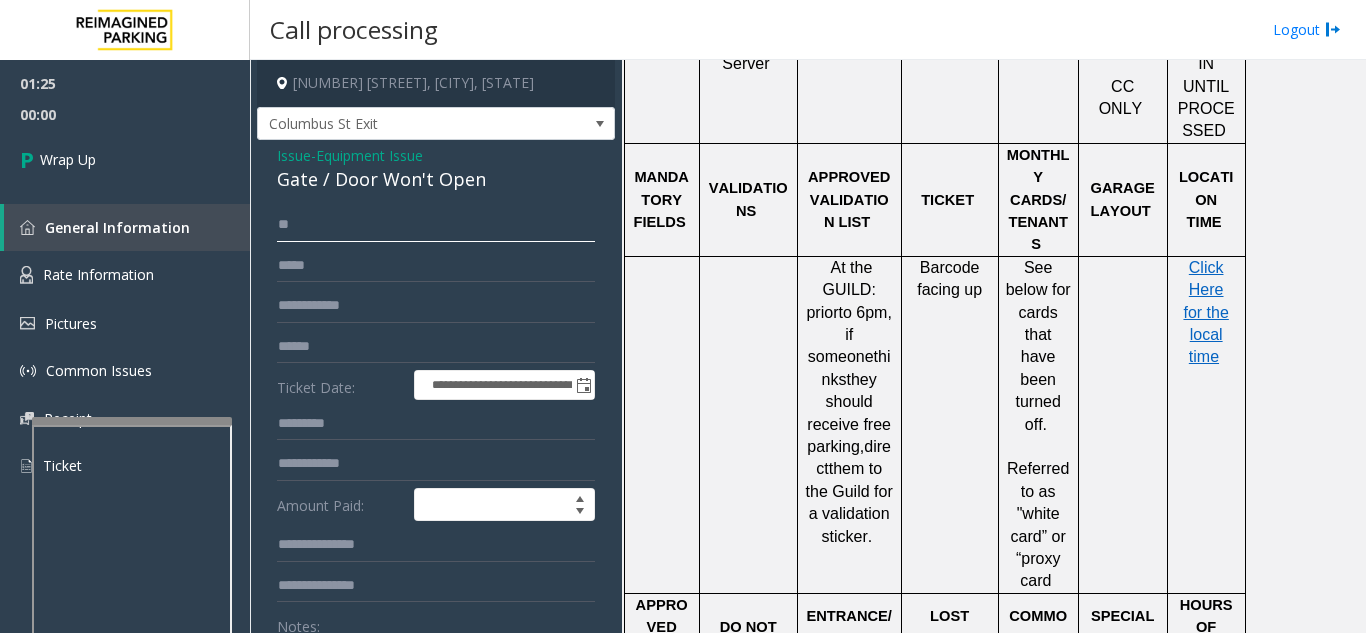 type on "*" 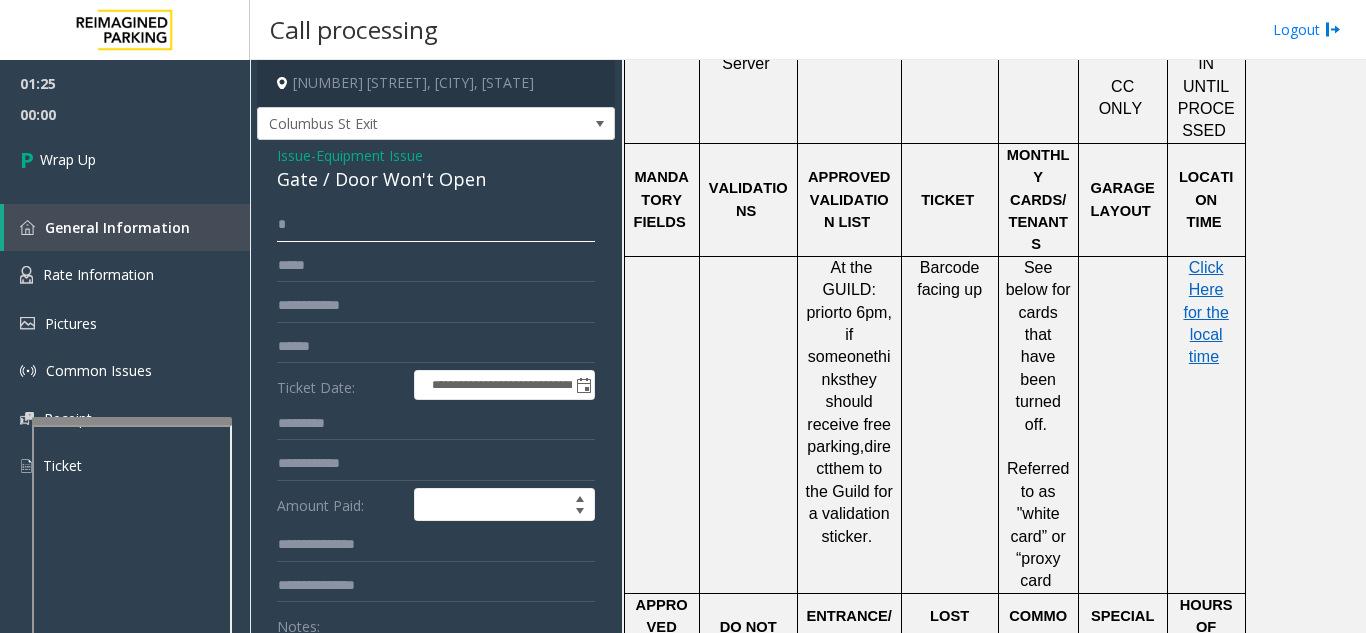 type 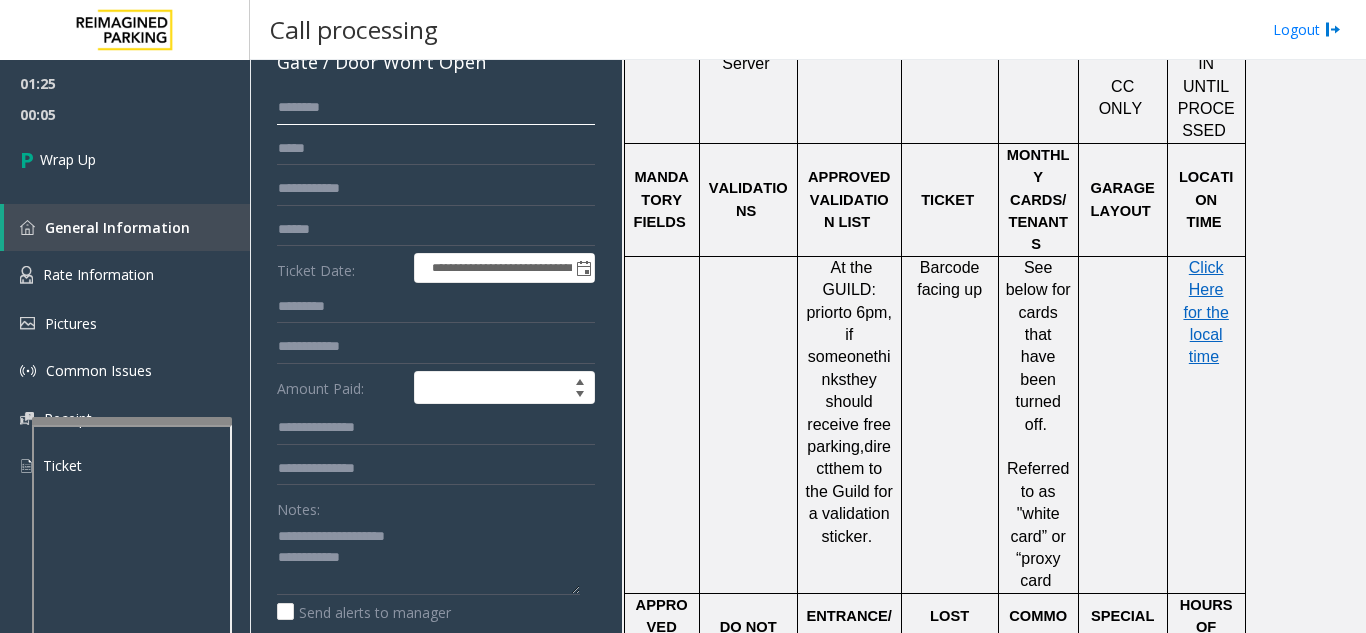 scroll, scrollTop: 300, scrollLeft: 0, axis: vertical 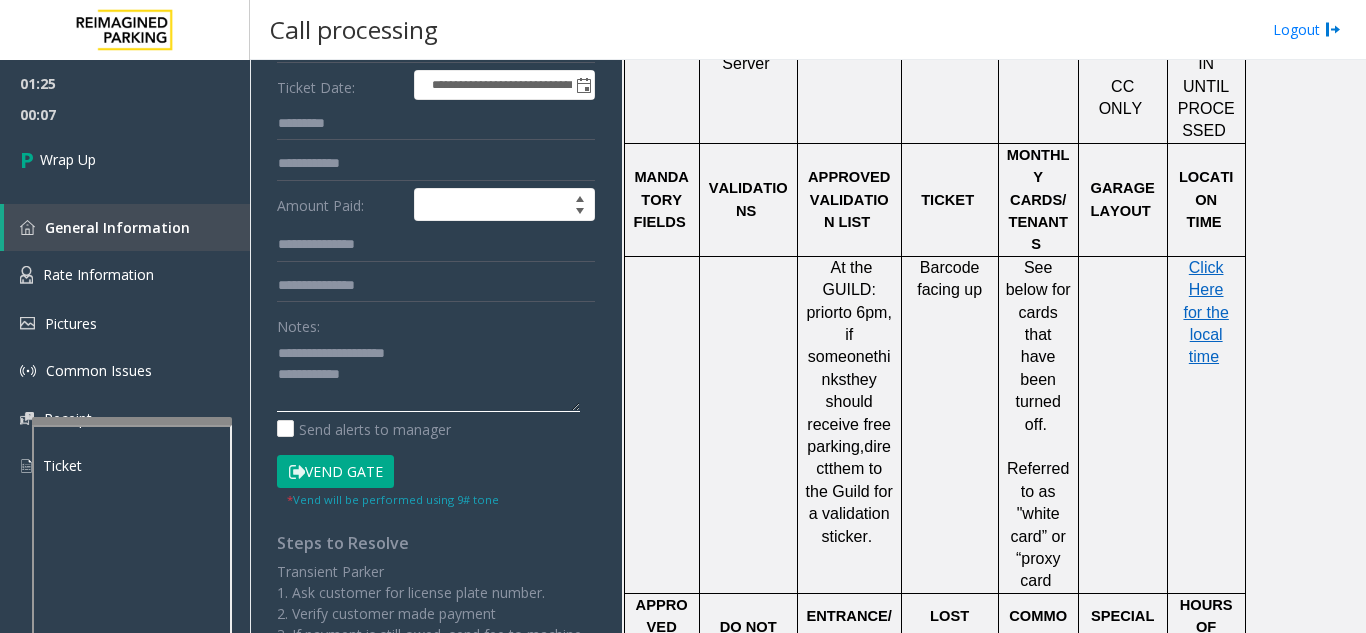 click 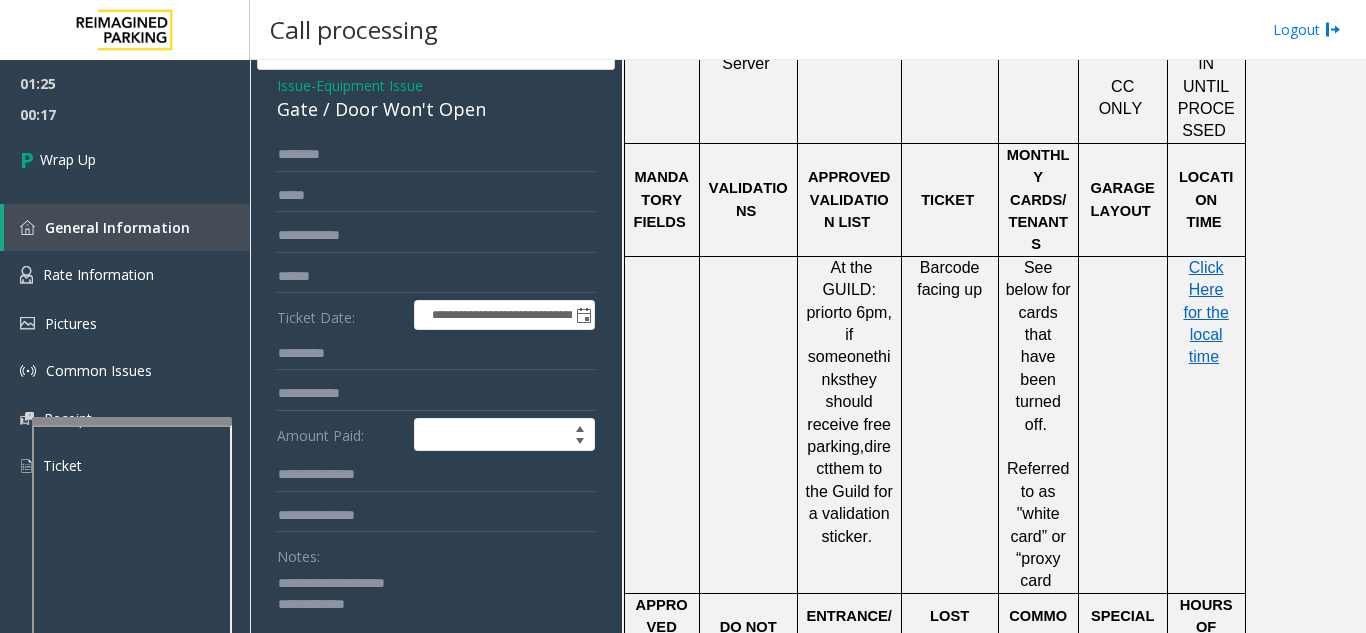 scroll, scrollTop: 0, scrollLeft: 0, axis: both 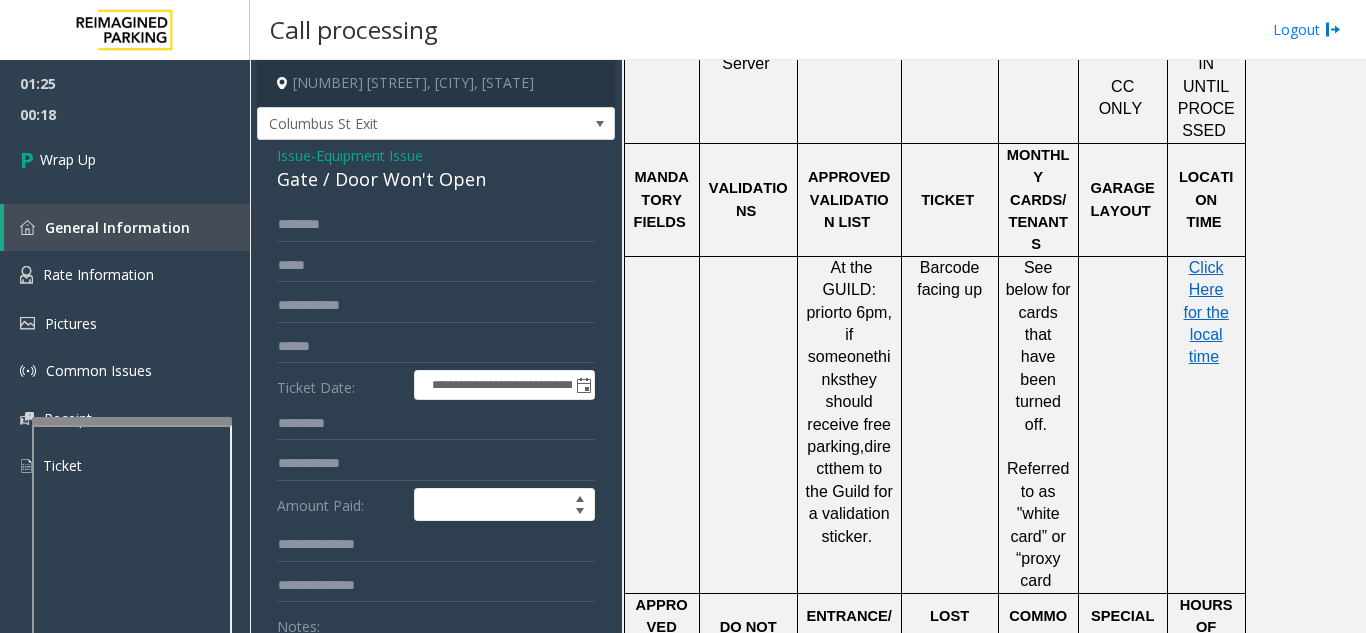 type on "**********" 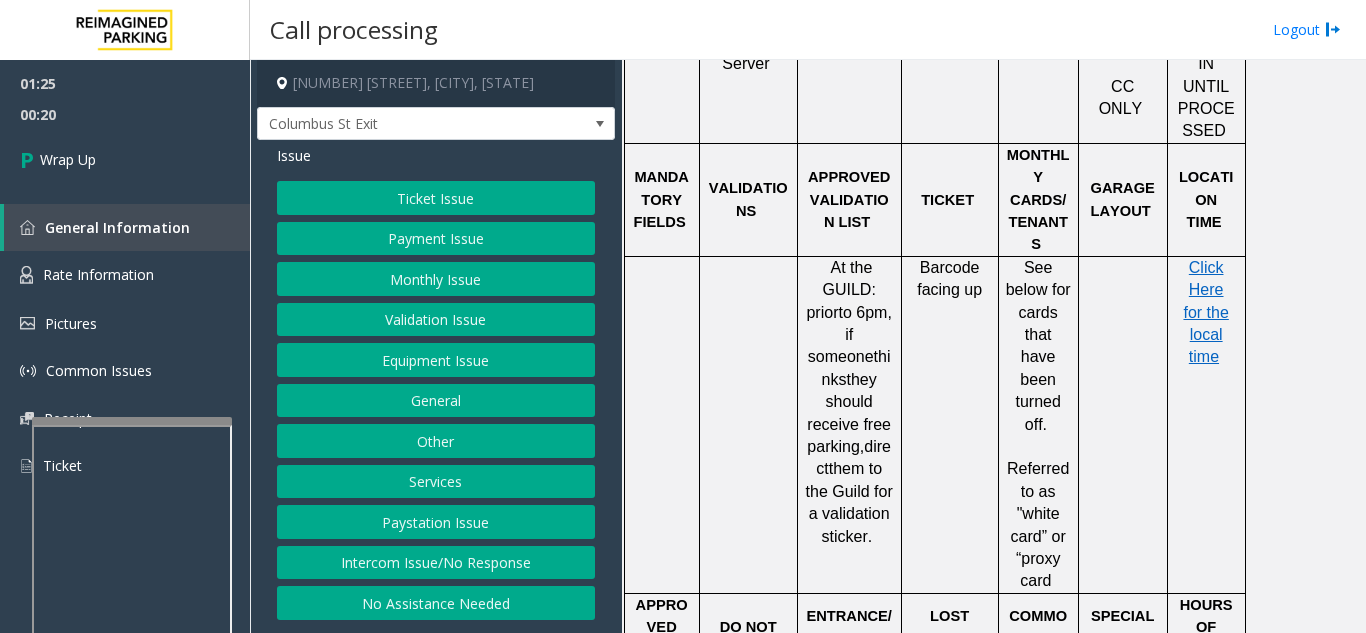 click on "Equipment Issue" 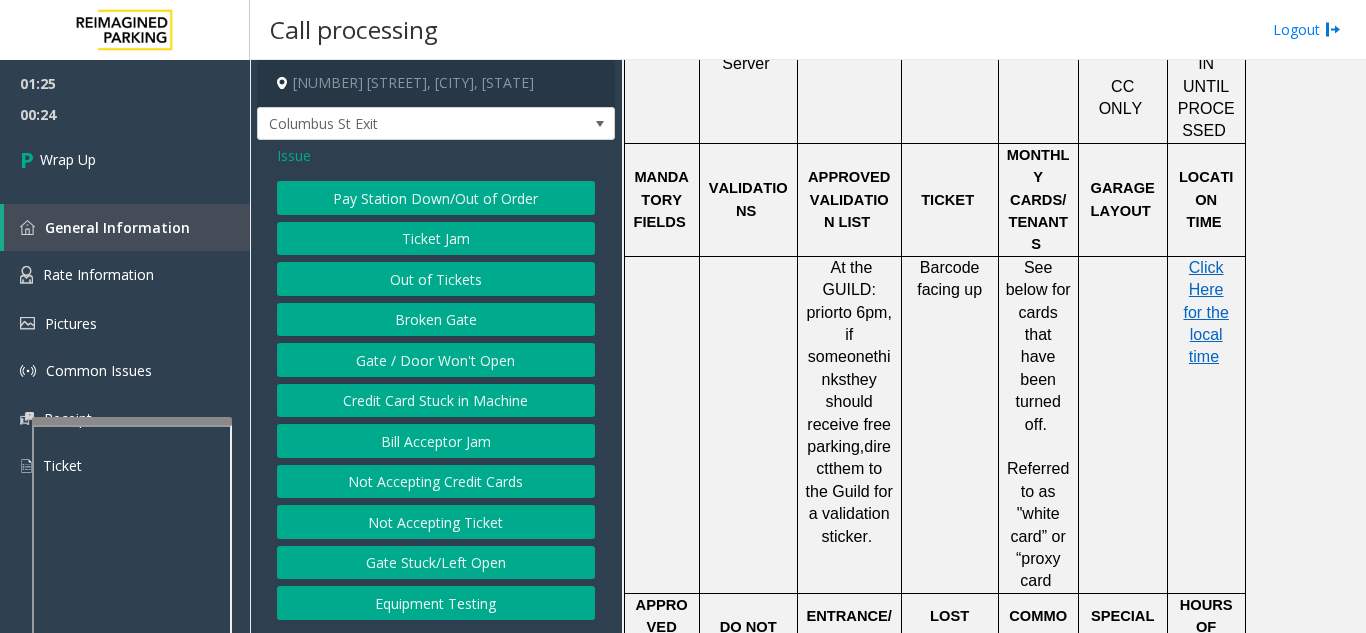 click on "Issue" 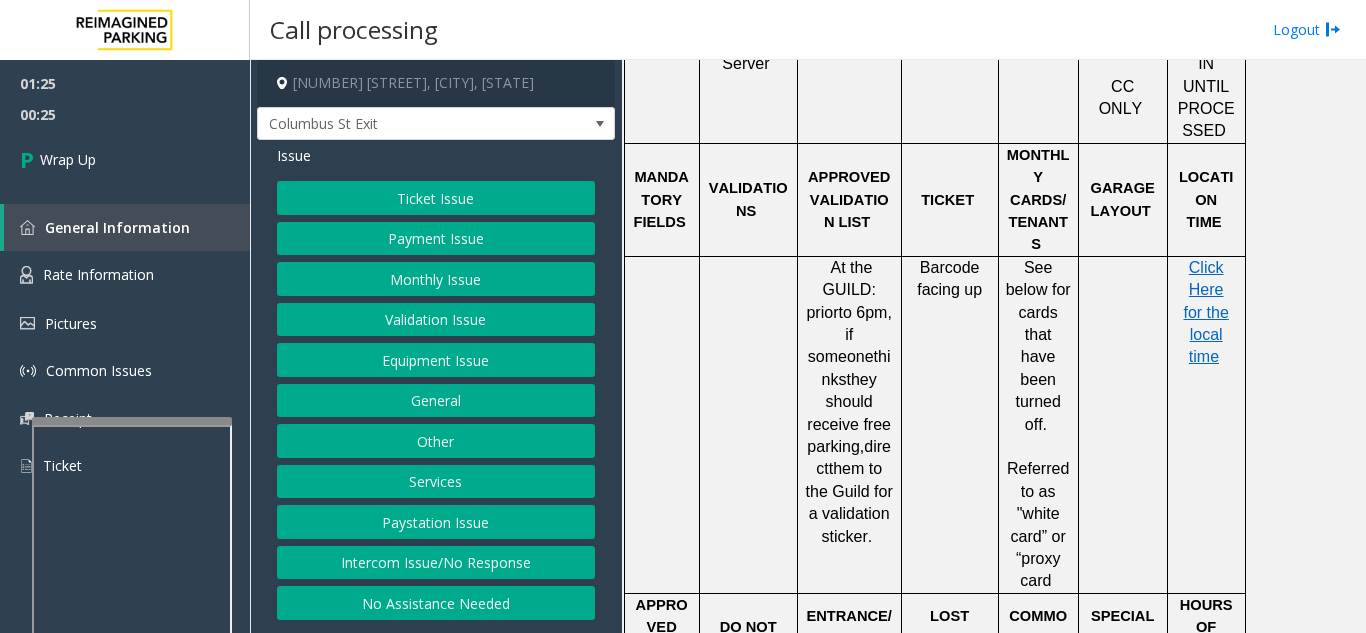 click on "Equipment Issue" 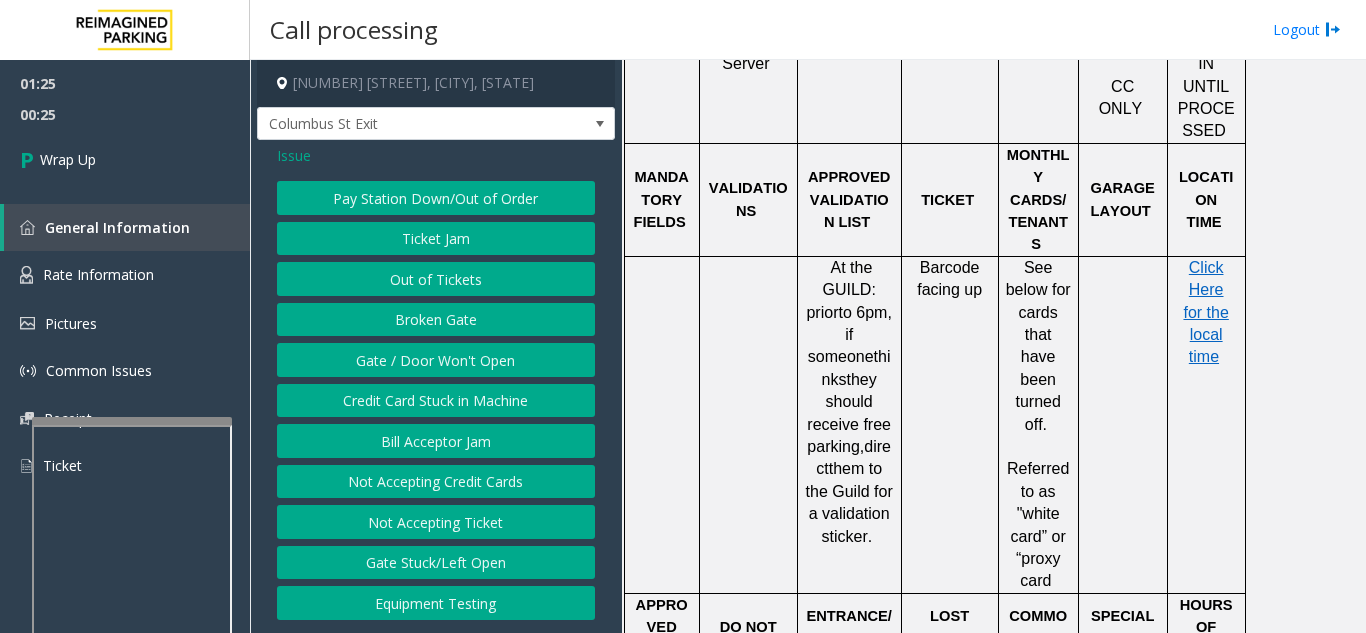 click on "Gate / Door Won't Open" 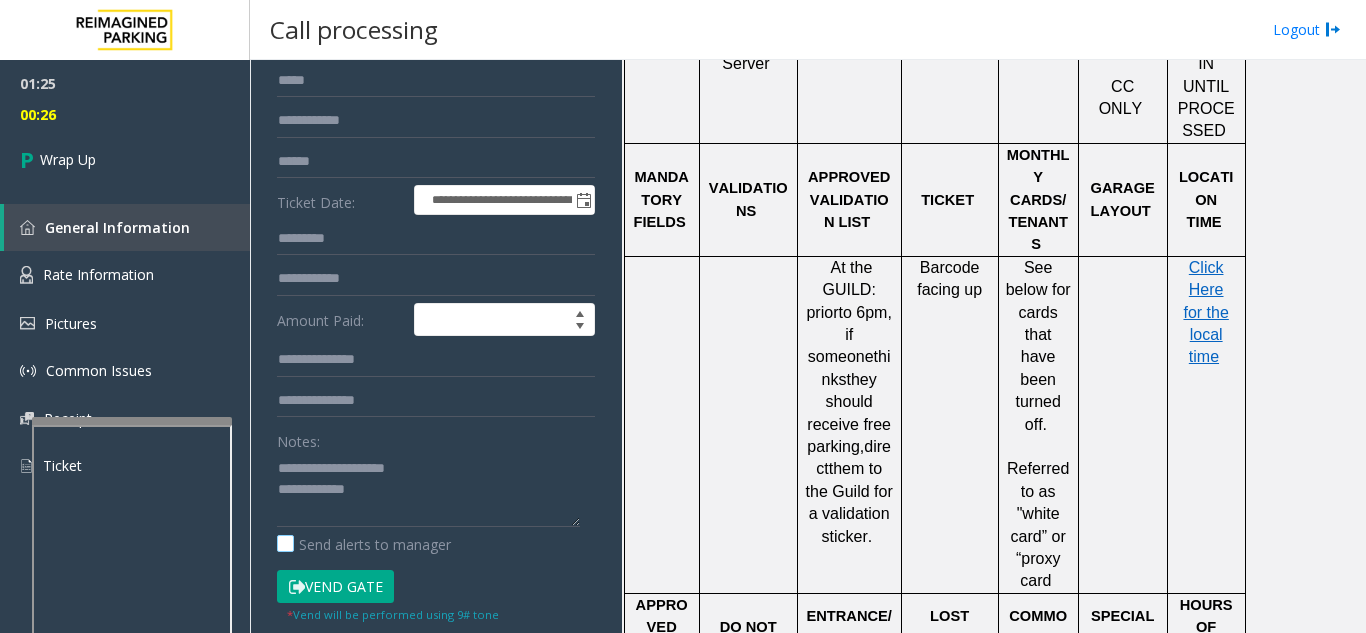 scroll, scrollTop: 200, scrollLeft: 0, axis: vertical 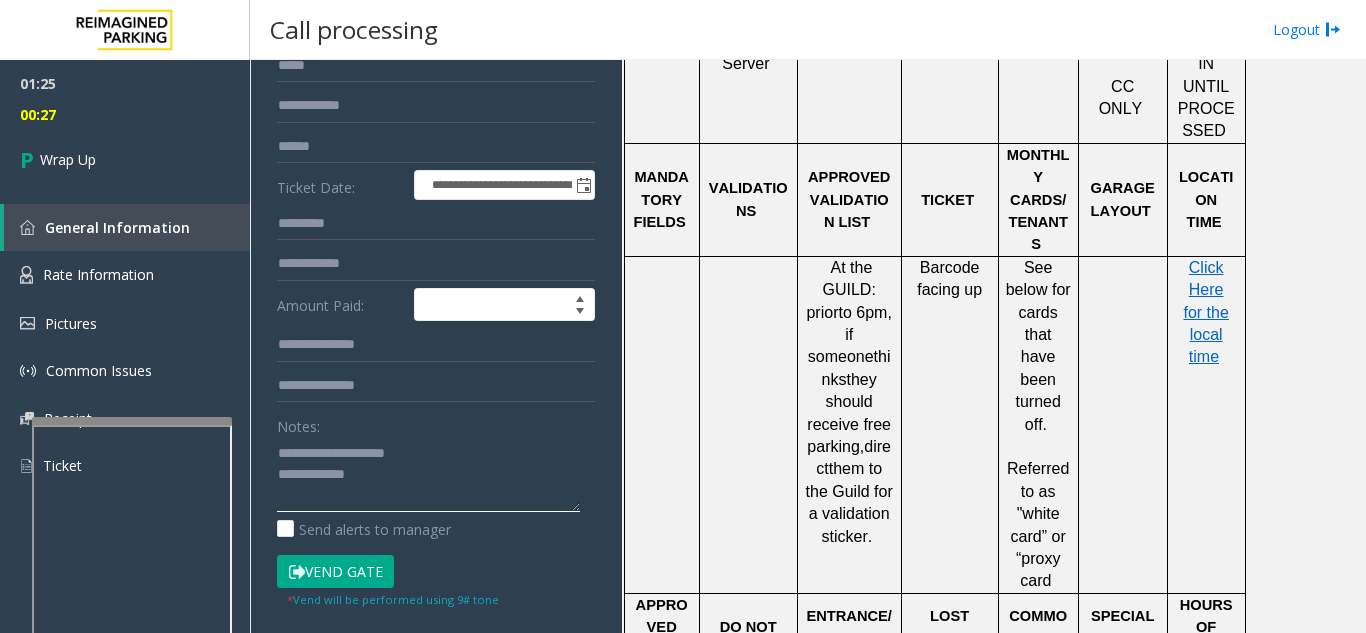click 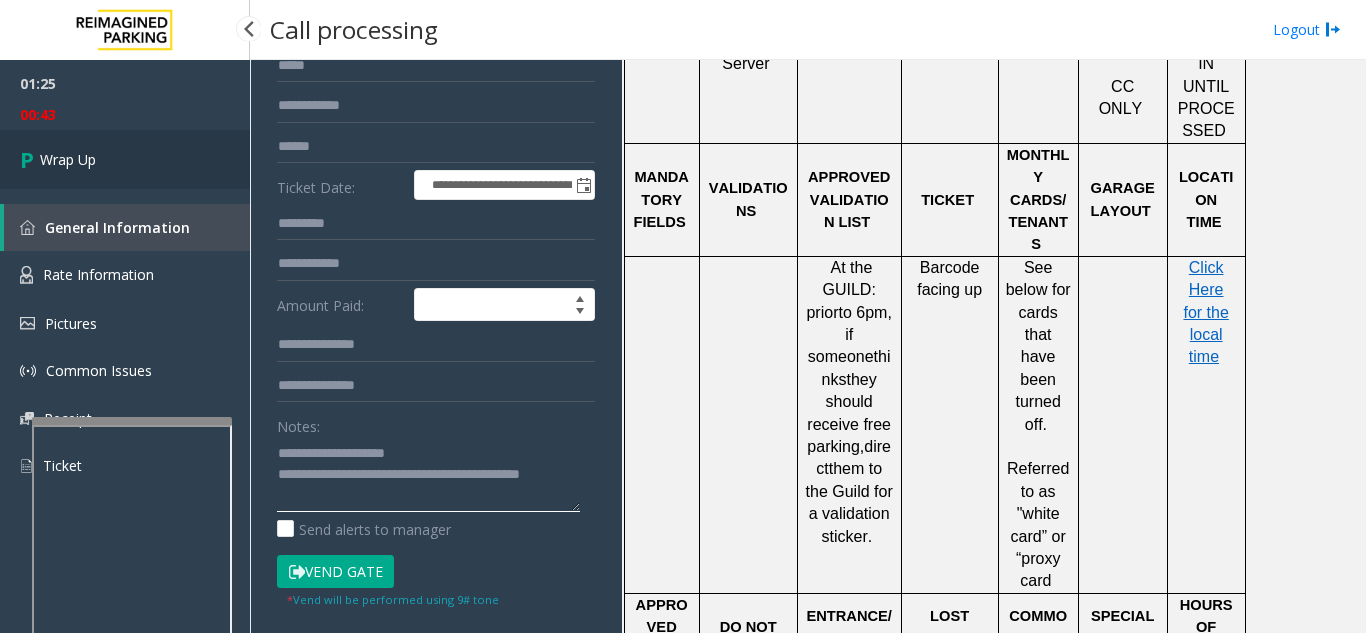 type on "**********" 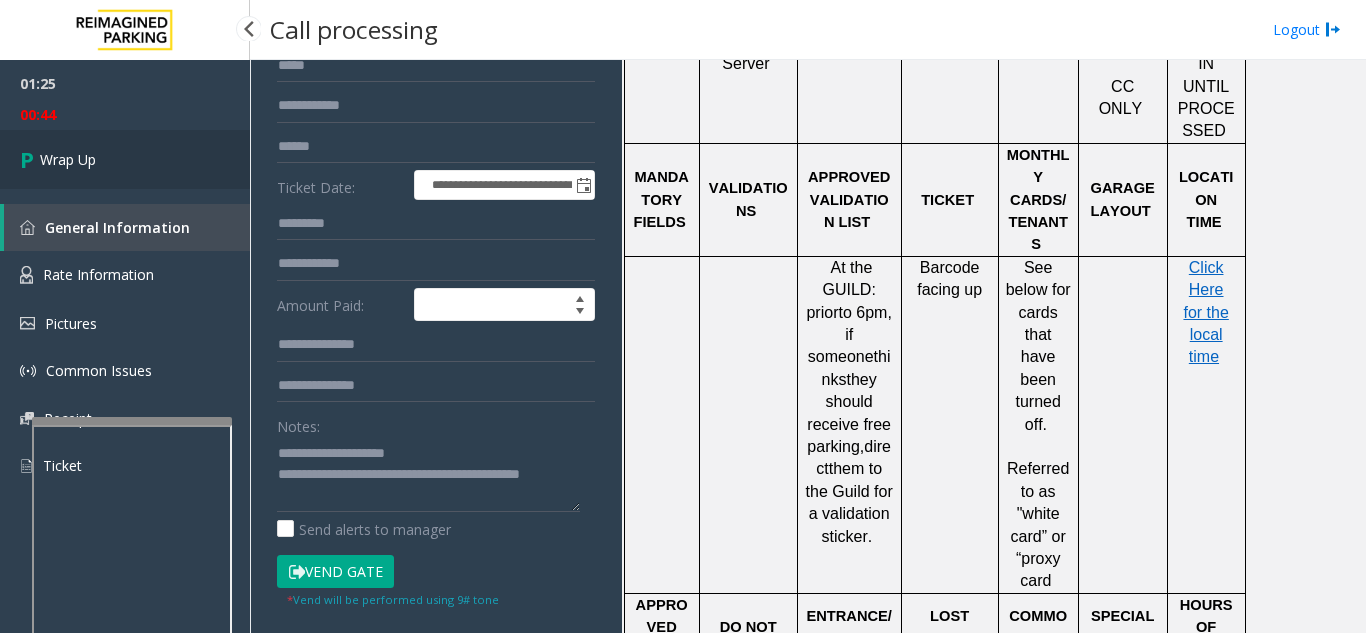 click on "Wrap Up" at bounding box center [125, 159] 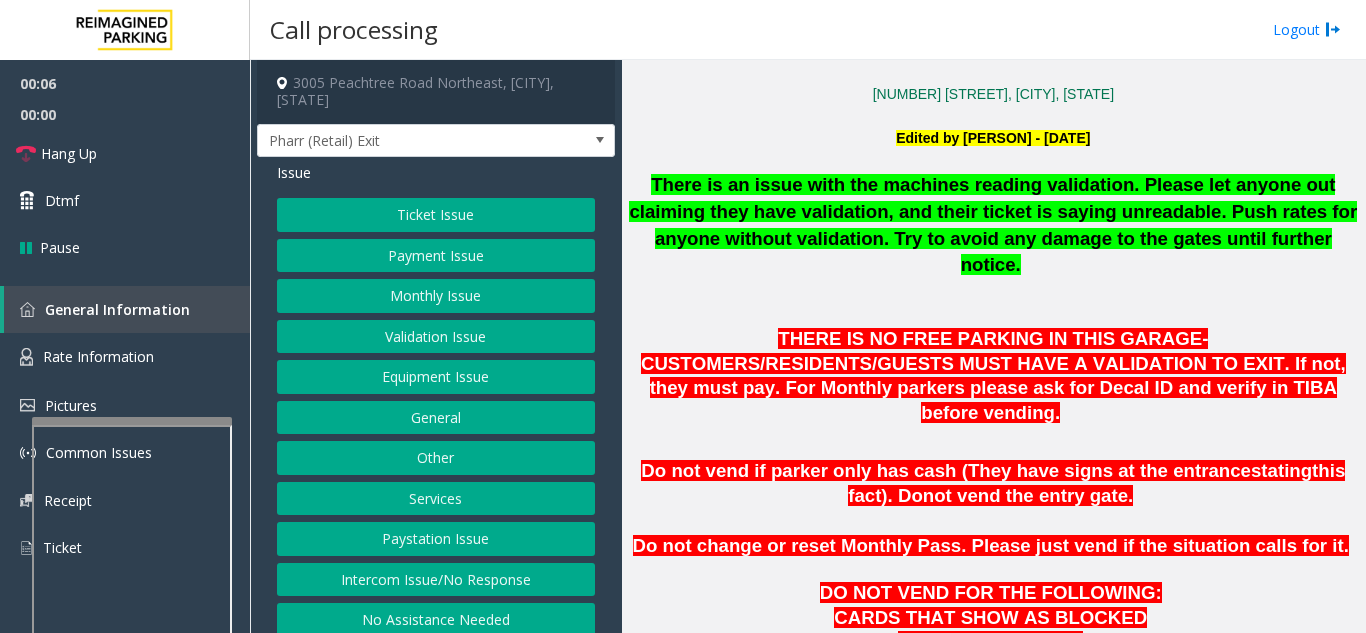 scroll, scrollTop: 500, scrollLeft: 0, axis: vertical 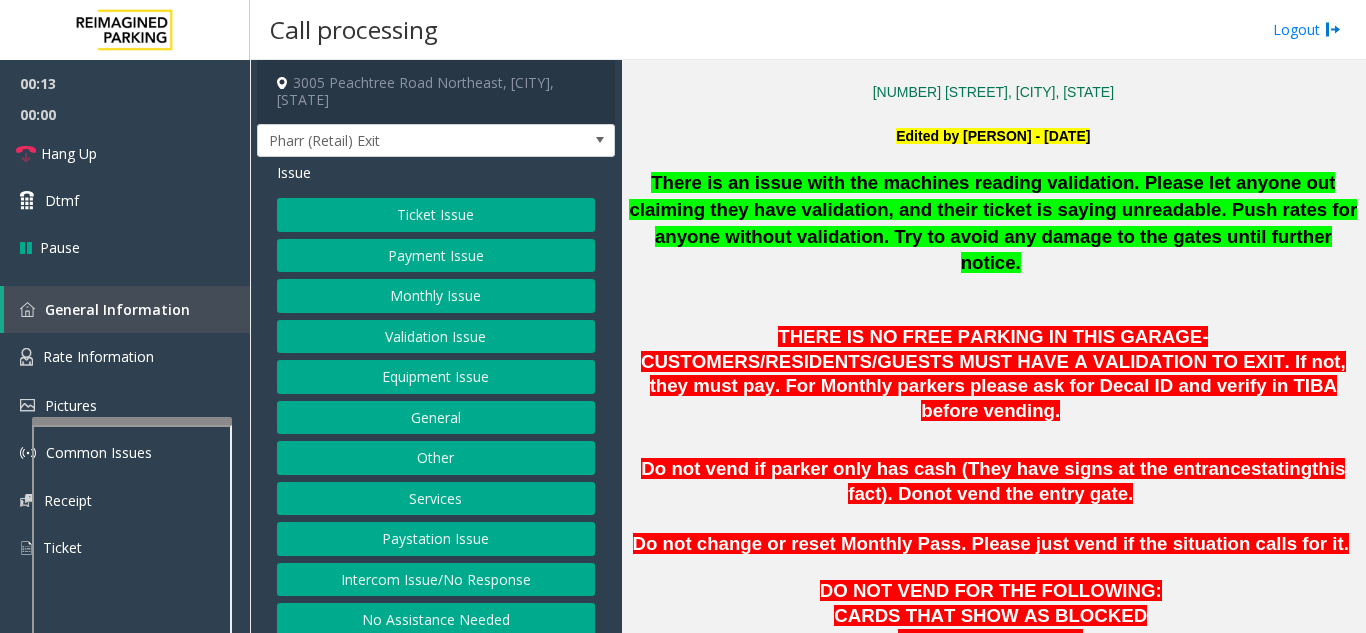 click on "Intercom Issue/No Response" 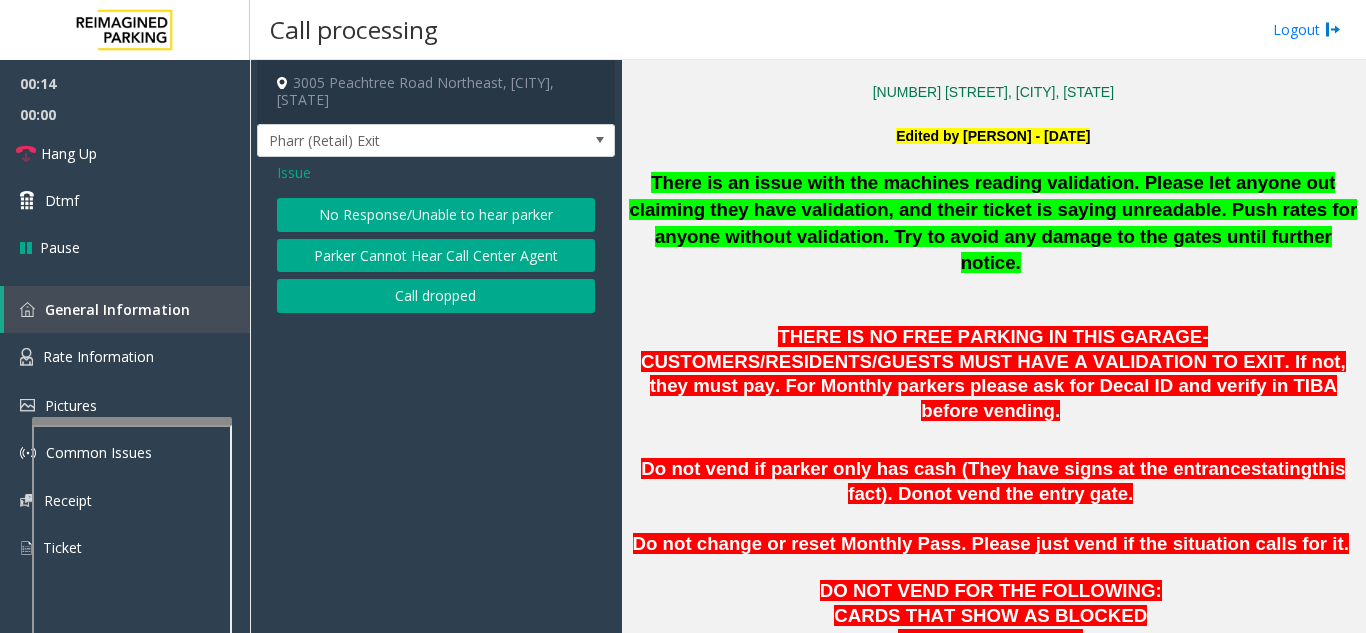 click on "No Response/Unable to hear parker" 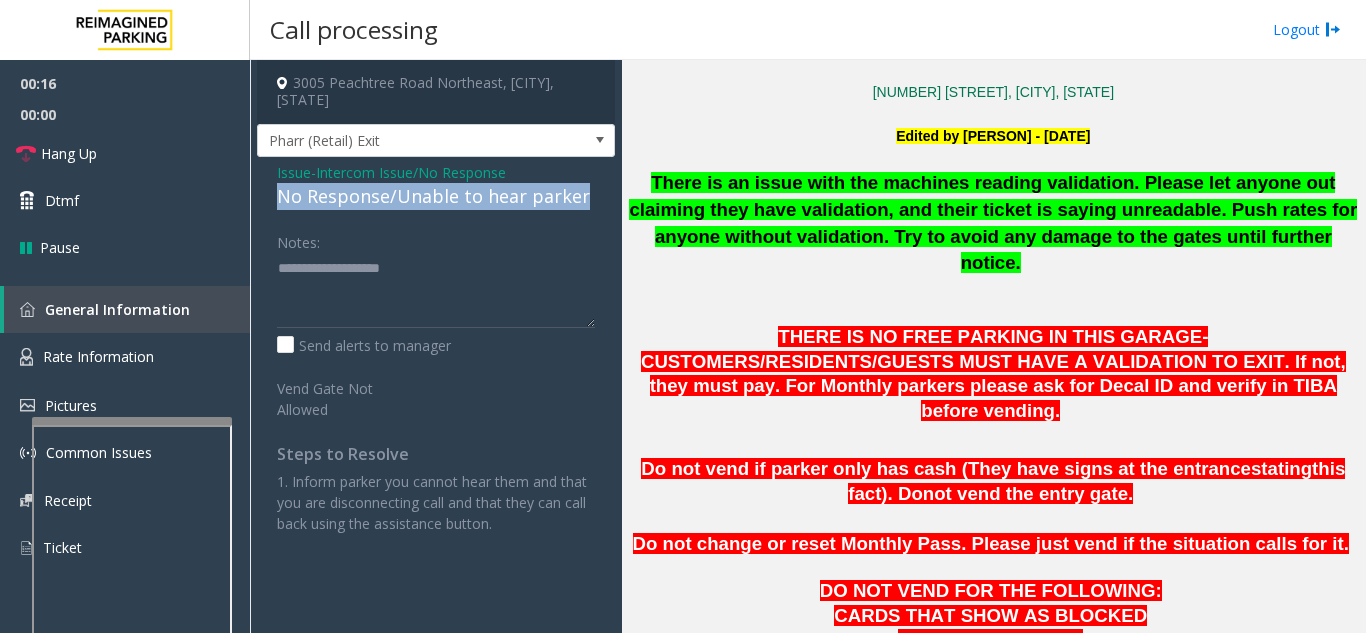 drag, startPoint x: 345, startPoint y: 178, endPoint x: 578, endPoint y: 172, distance: 233.07724 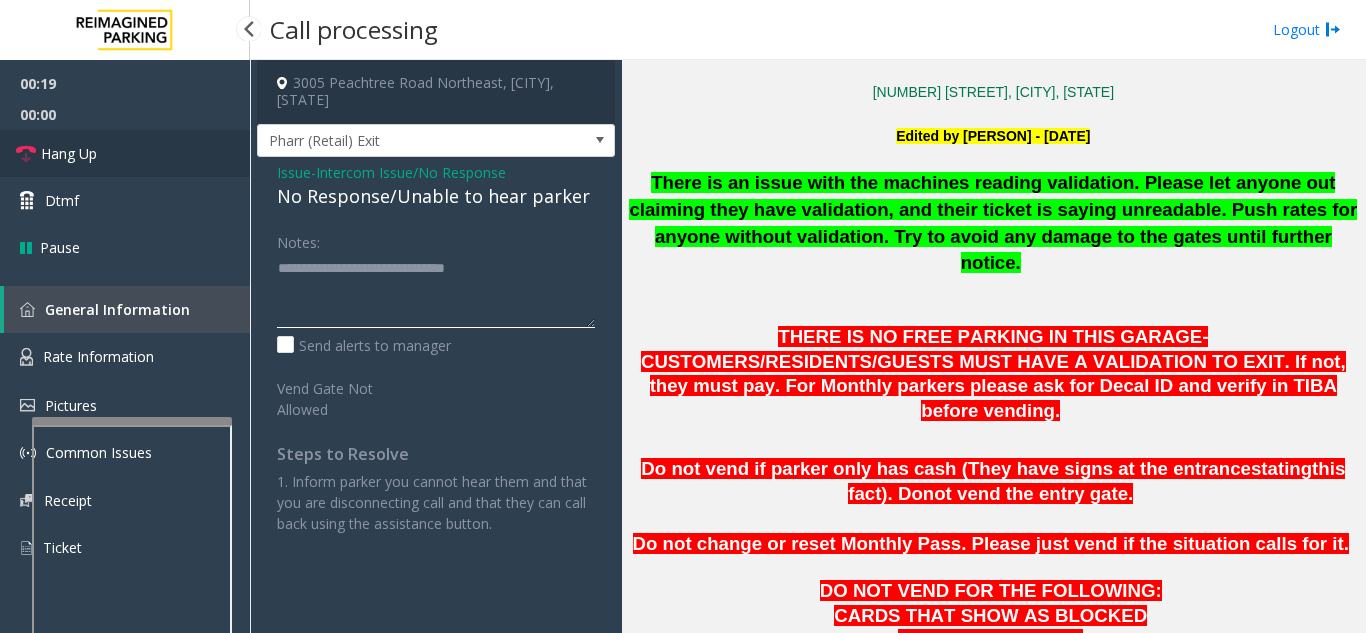 type on "**********" 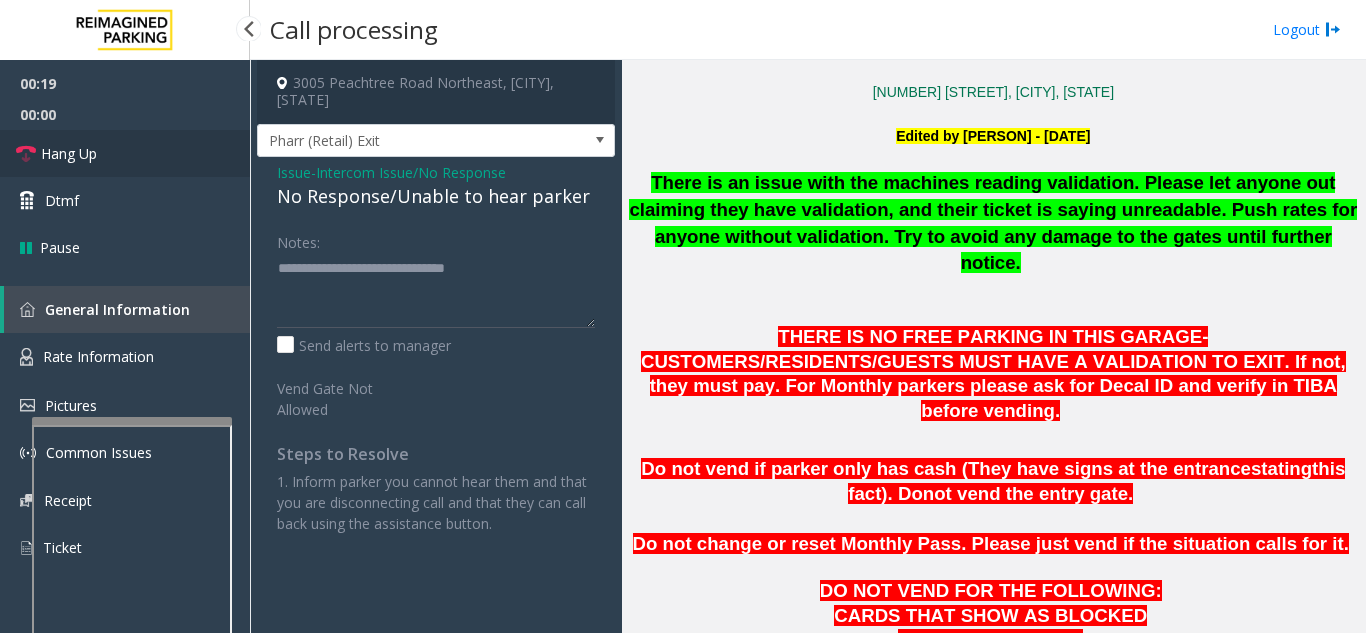 click on "Hang Up" at bounding box center [125, 153] 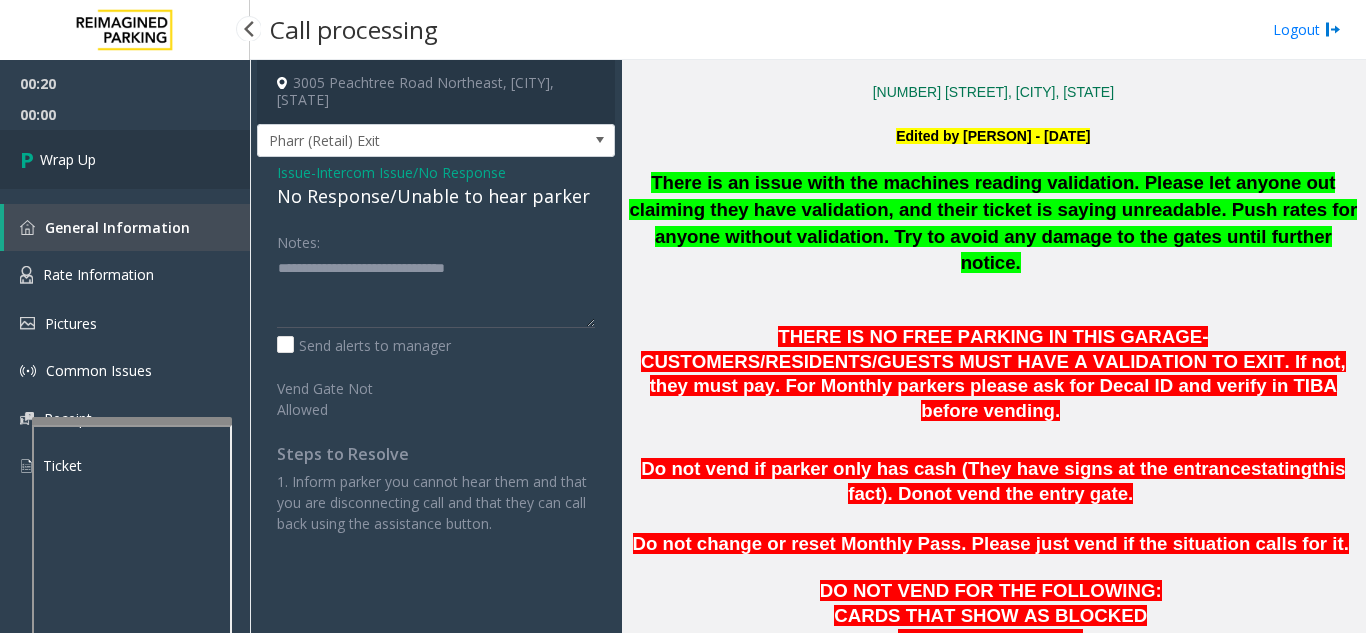 click on "Wrap Up" at bounding box center [125, 159] 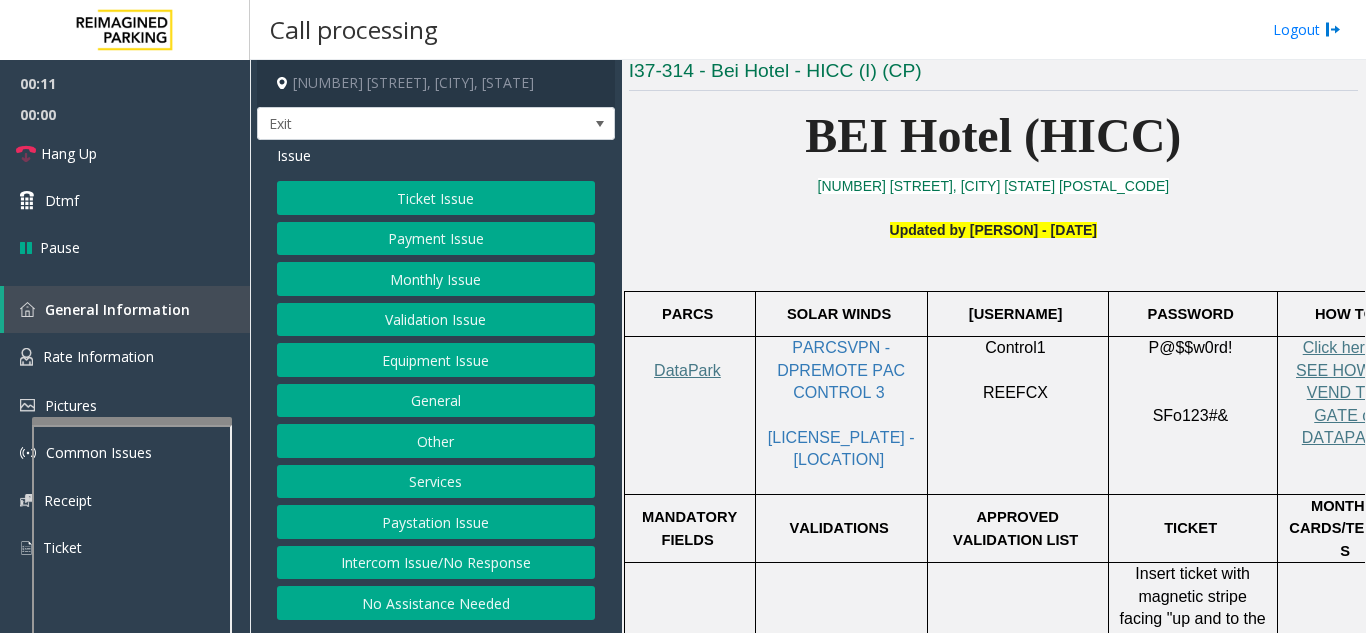 scroll, scrollTop: 500, scrollLeft: 0, axis: vertical 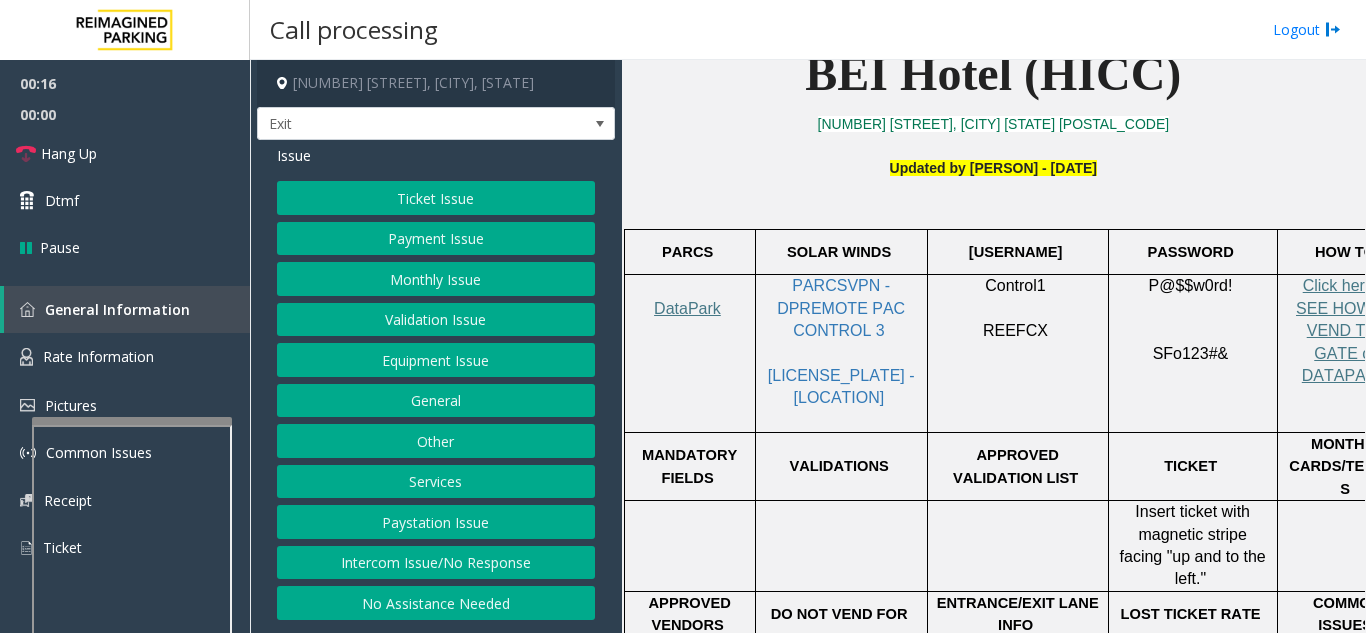 click on "Intercom Issue/No Response" 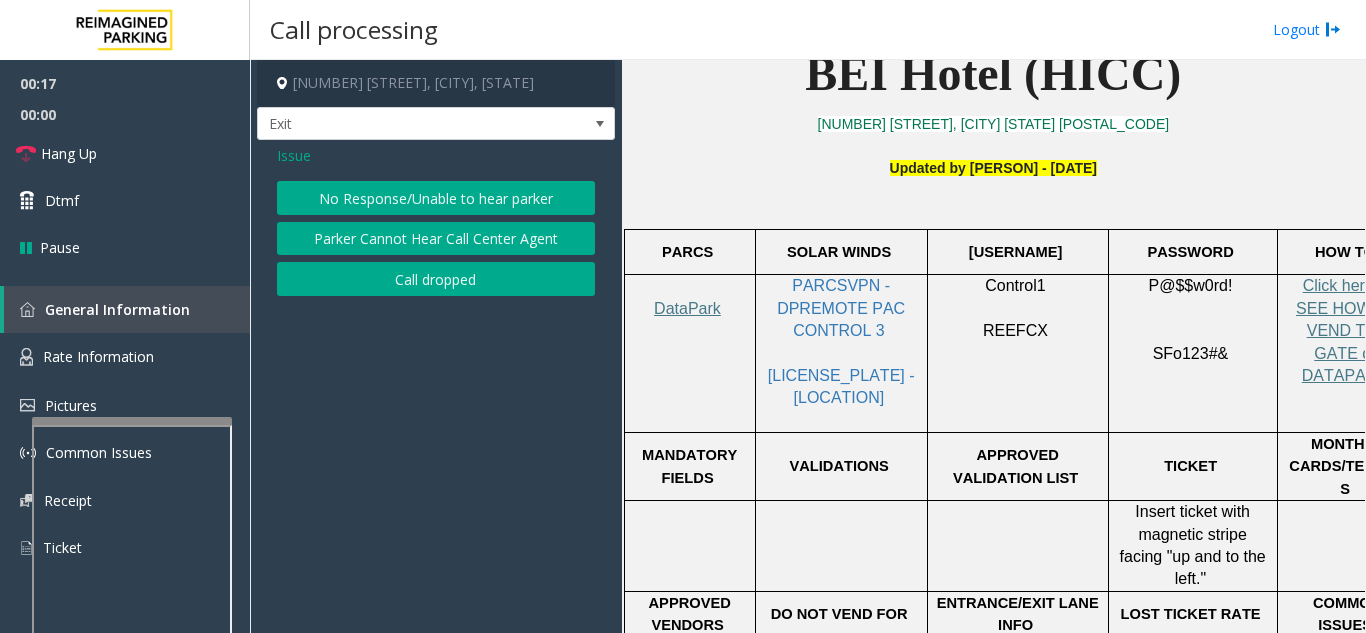 click on "No Response/Unable to hear parker" 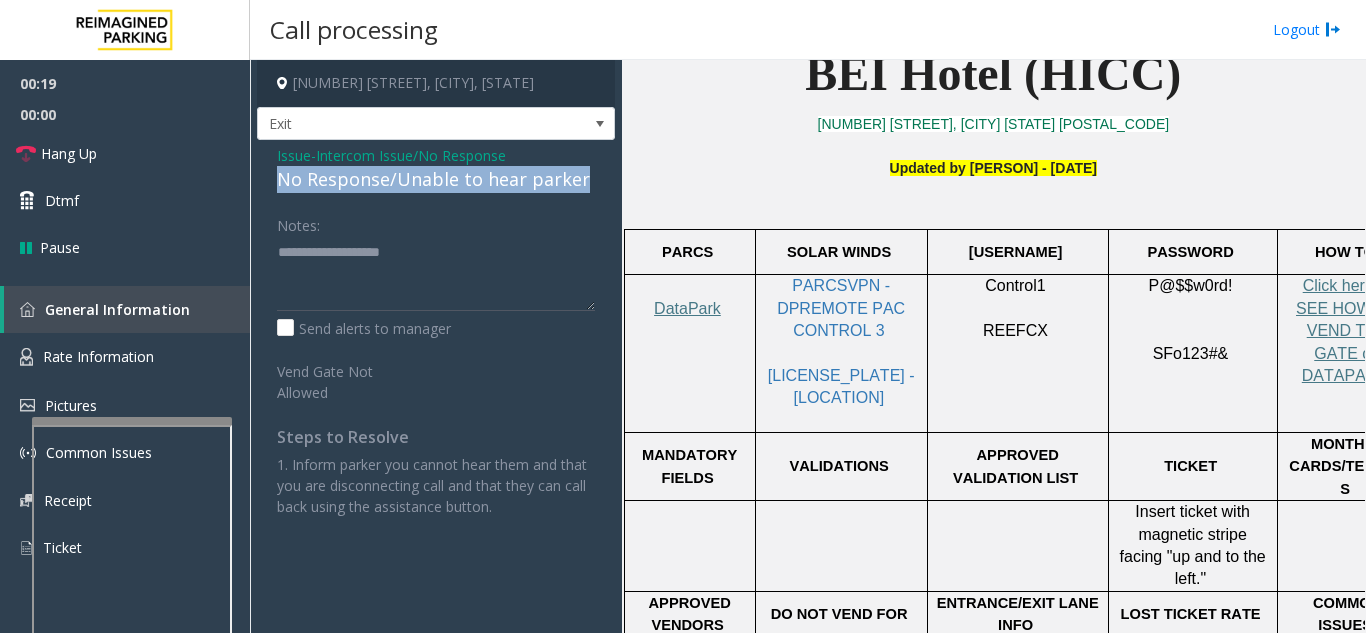 drag, startPoint x: 274, startPoint y: 181, endPoint x: 589, endPoint y: 172, distance: 315.12854 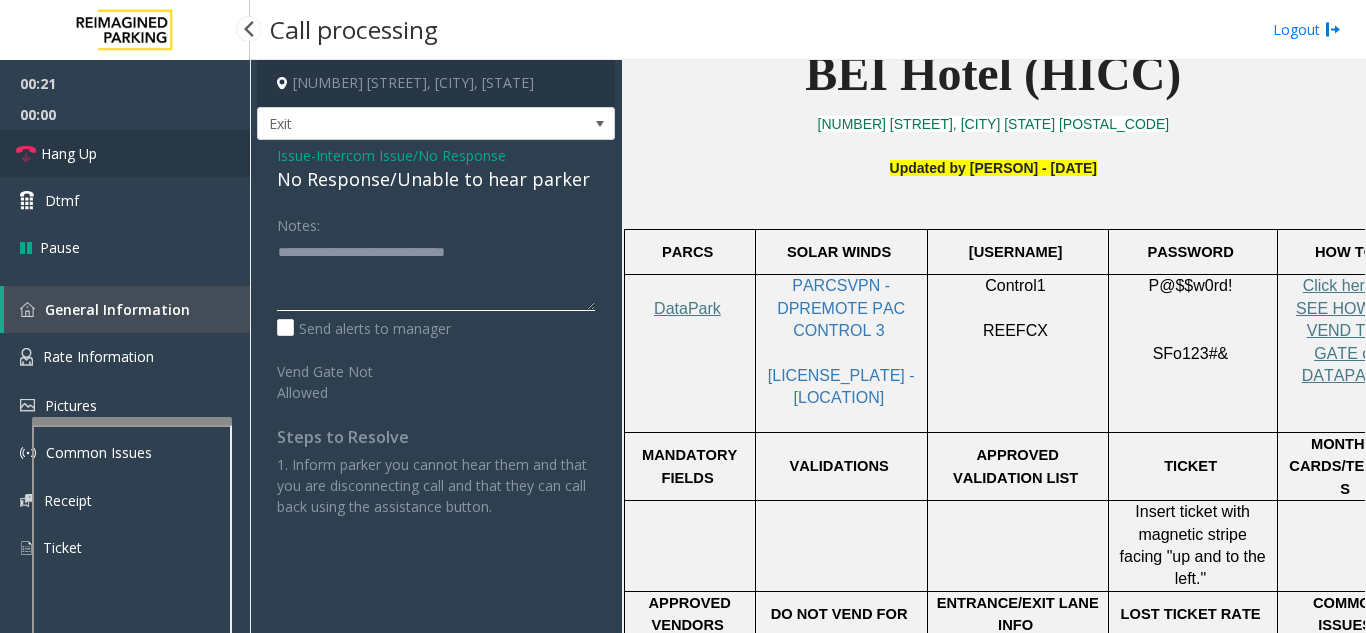 type on "**********" 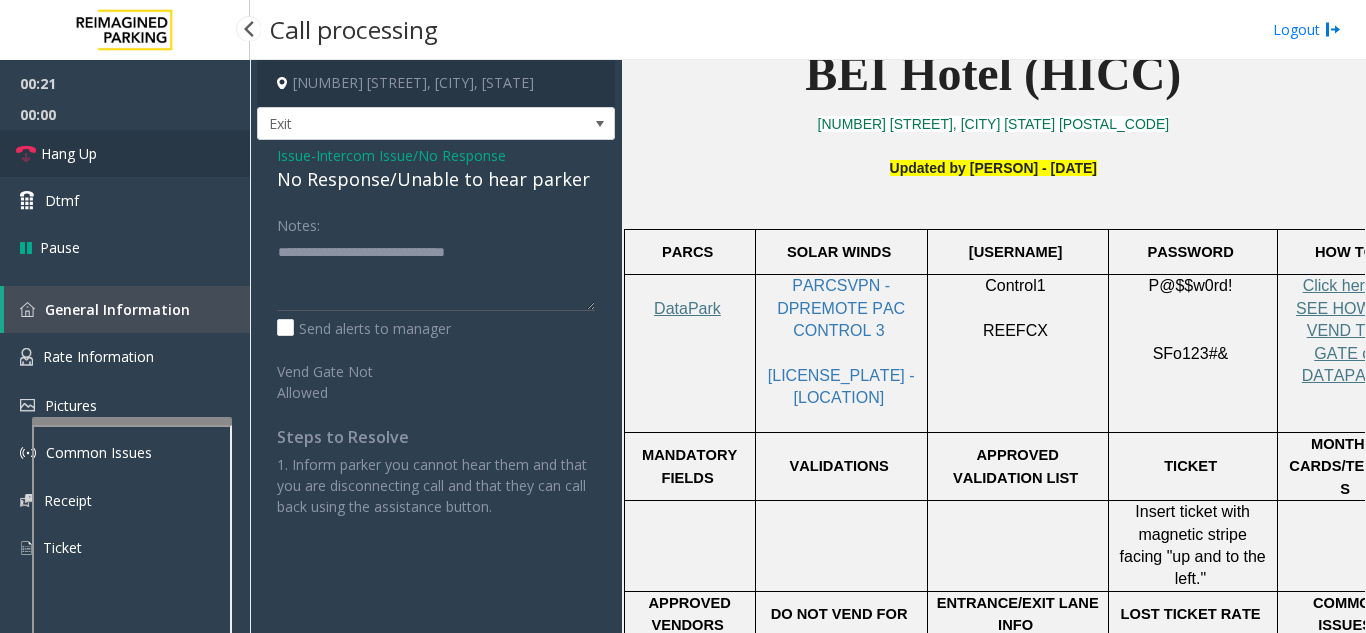 click on "Hang Up" at bounding box center (125, 153) 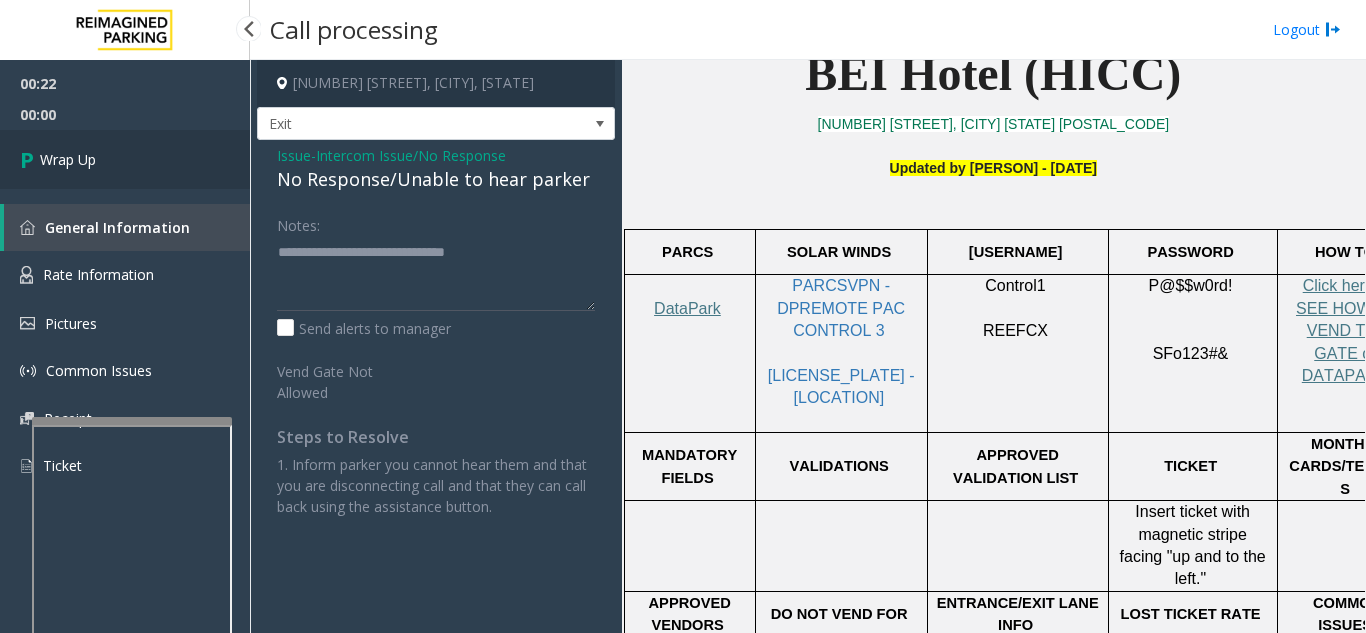 click on "Wrap Up" at bounding box center [125, 159] 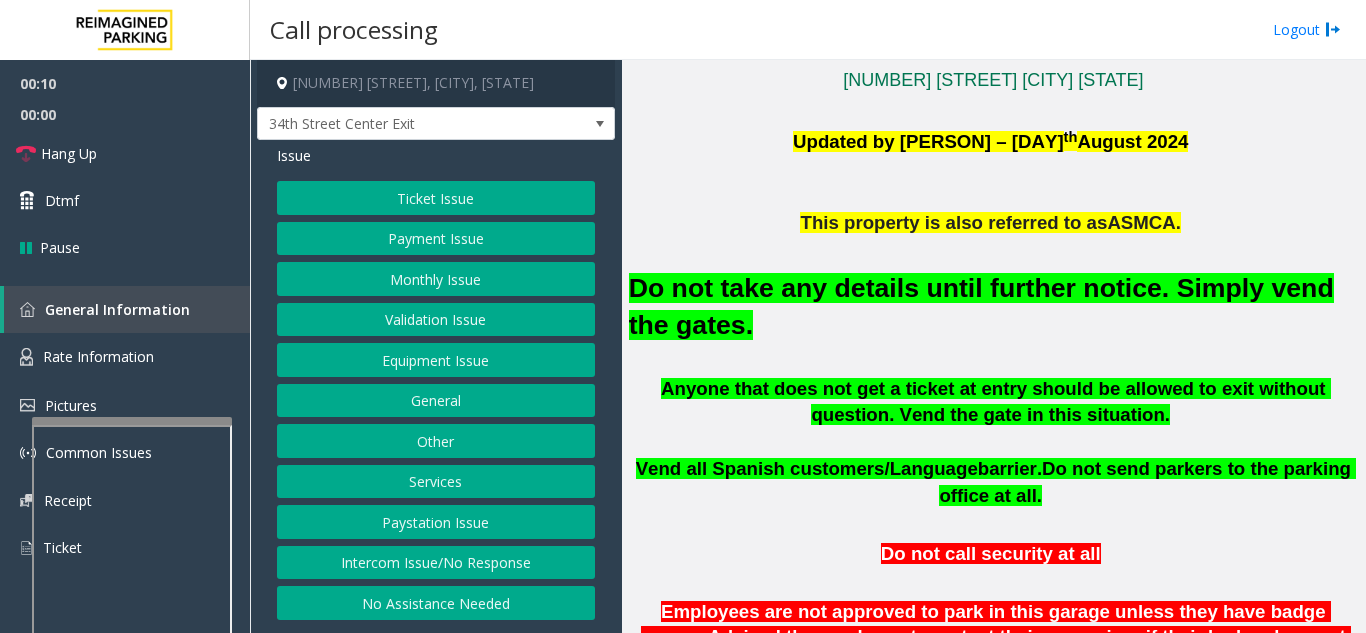 scroll, scrollTop: 500, scrollLeft: 0, axis: vertical 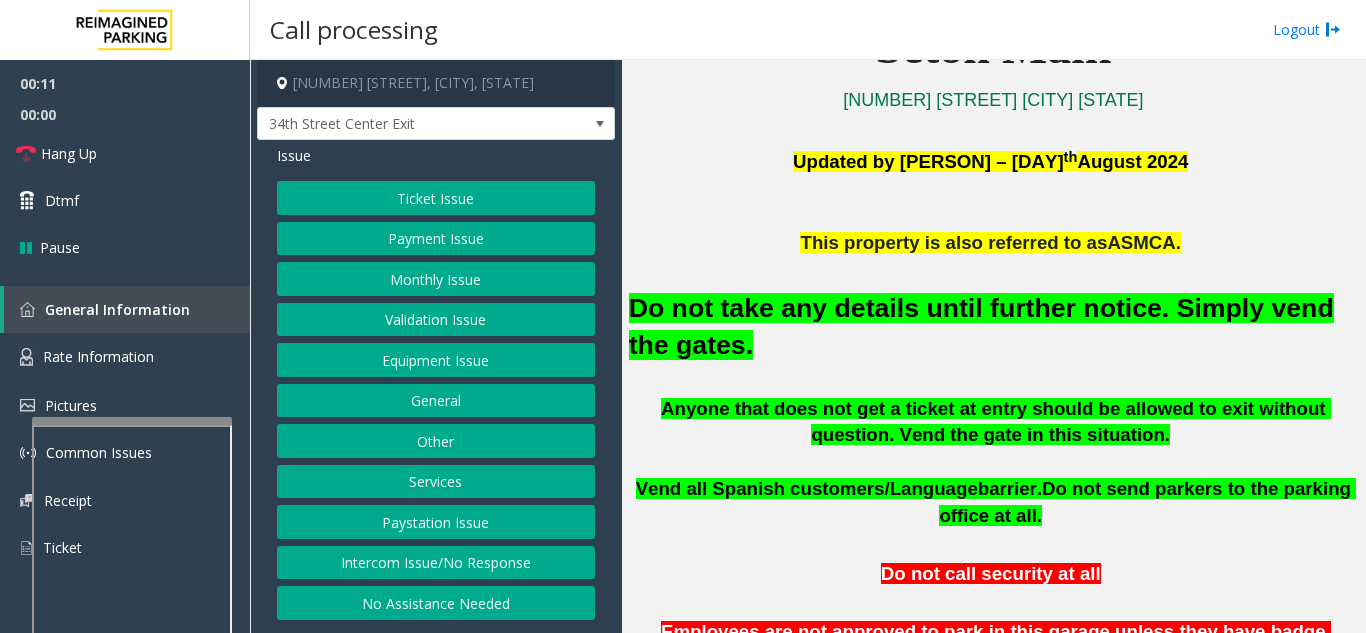 click on "Equipment Issue" 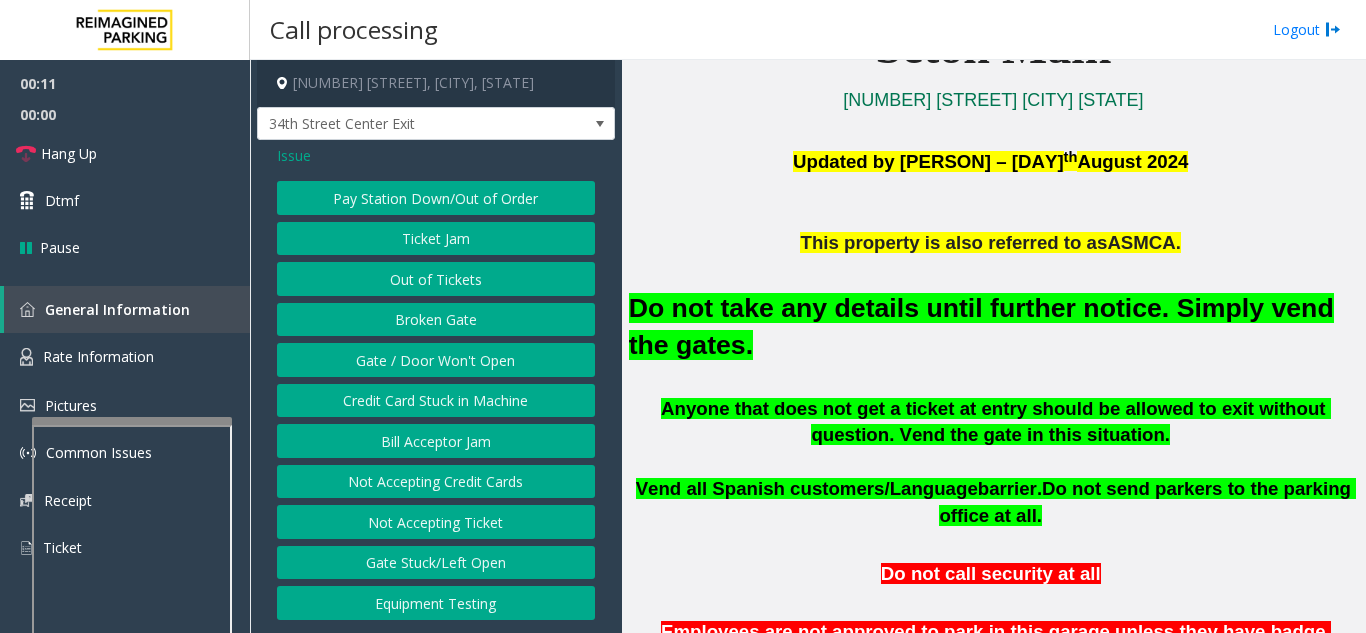 click on "Gate / Door Won't Open" 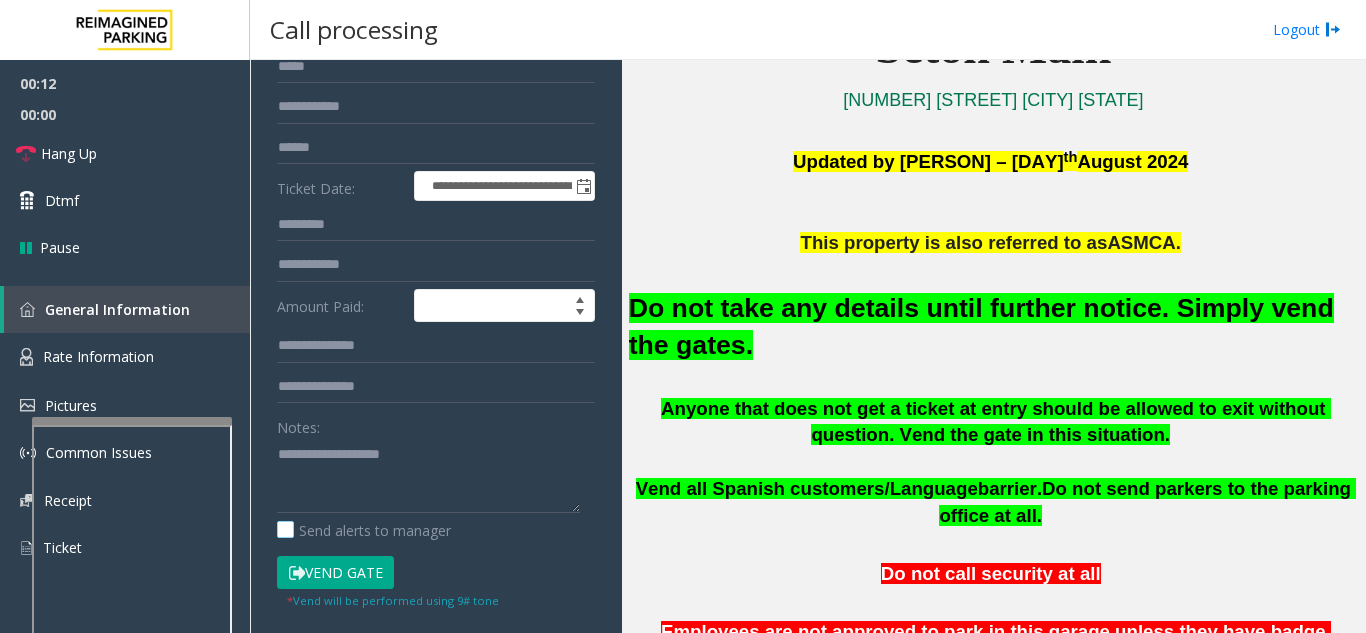 scroll, scrollTop: 200, scrollLeft: 0, axis: vertical 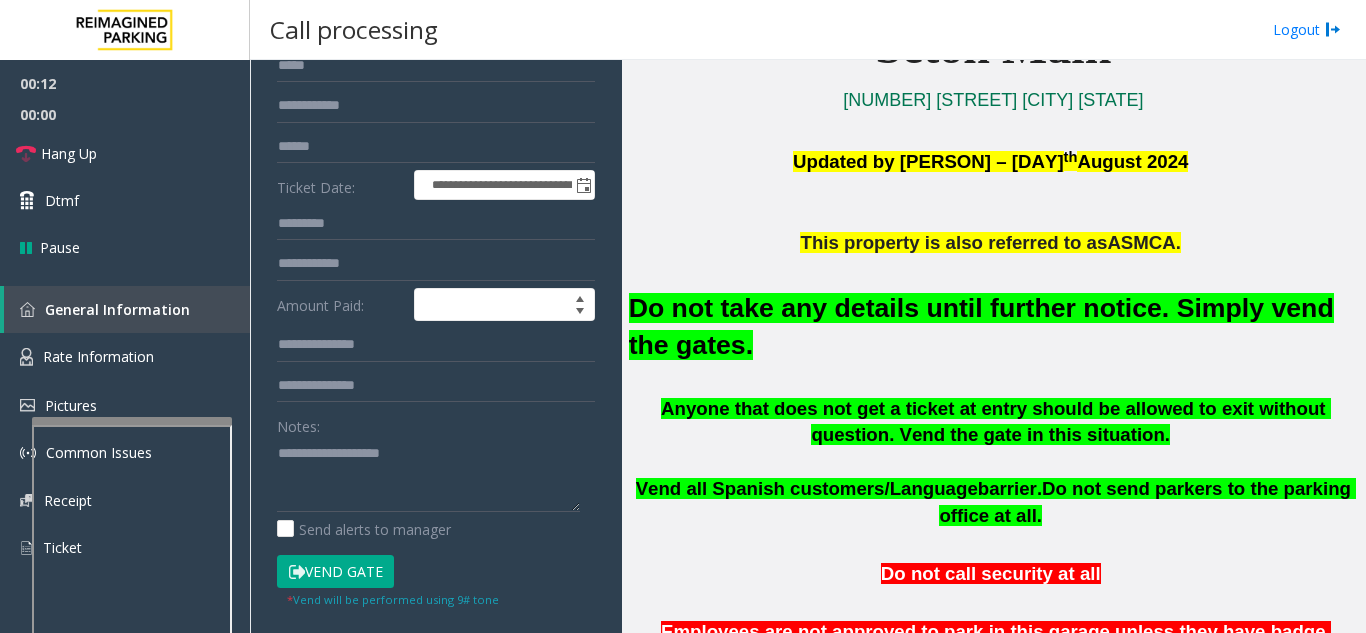 click on "Vend Gate" 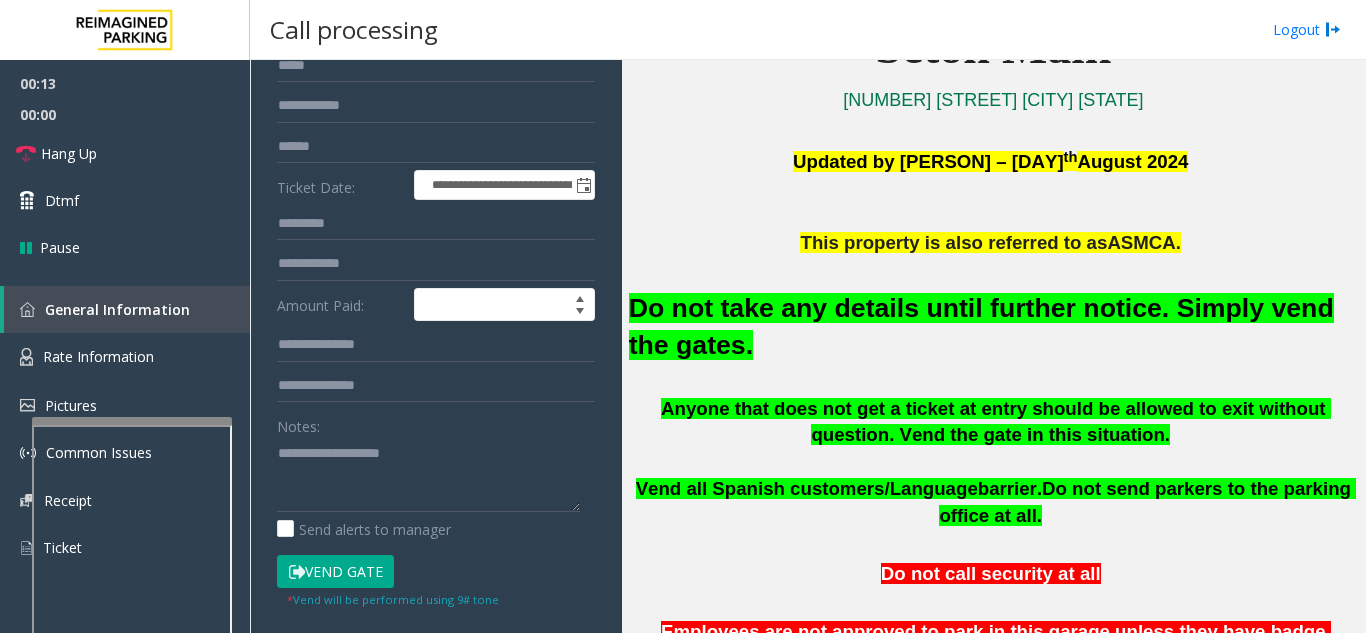 click on "Vend Gate" 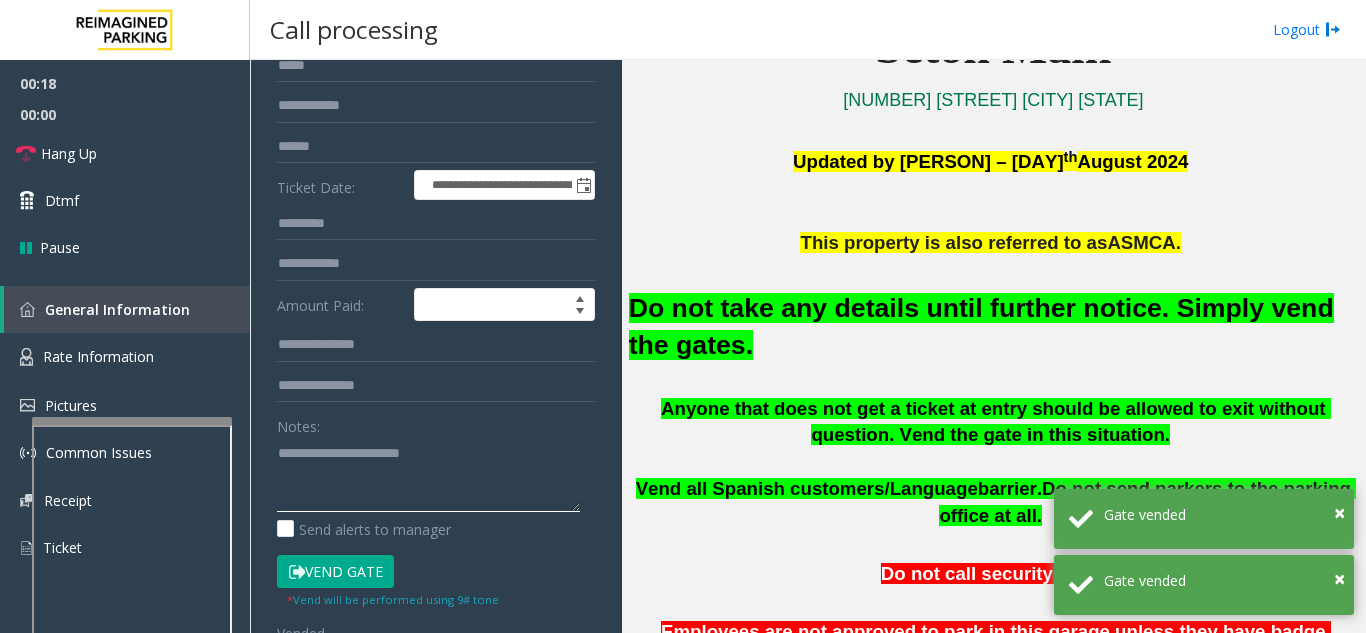 click 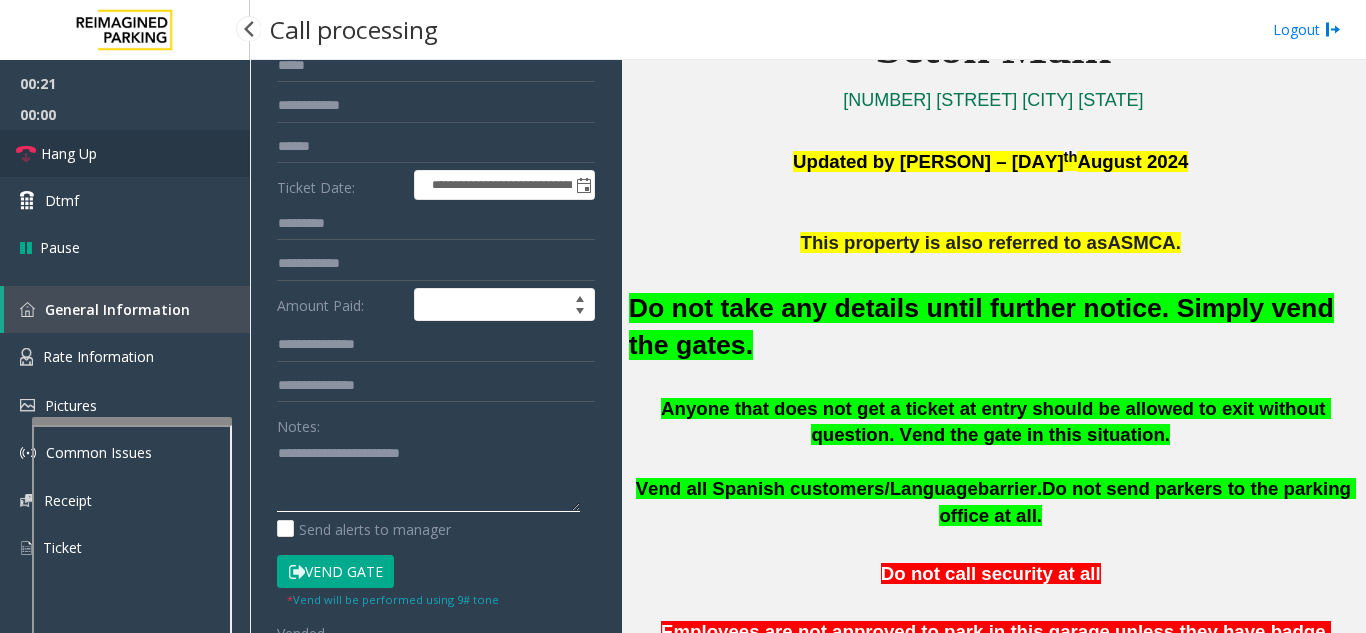 type on "**********" 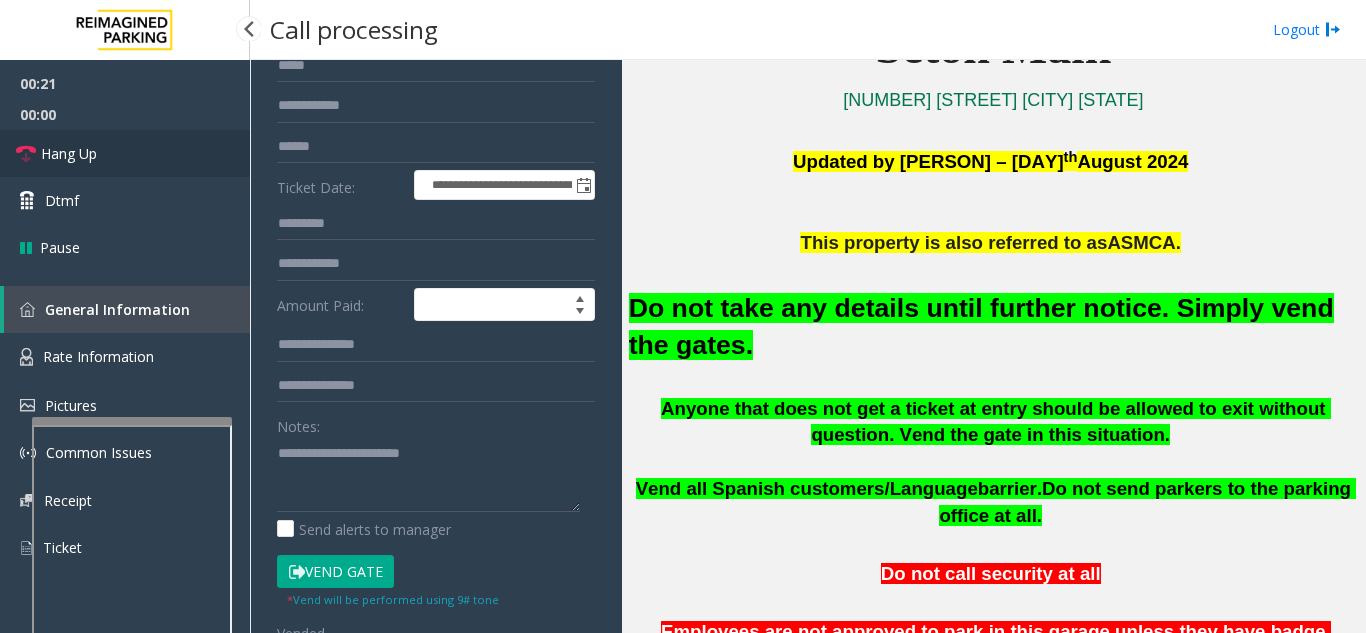 click on "Hang Up" at bounding box center [69, 153] 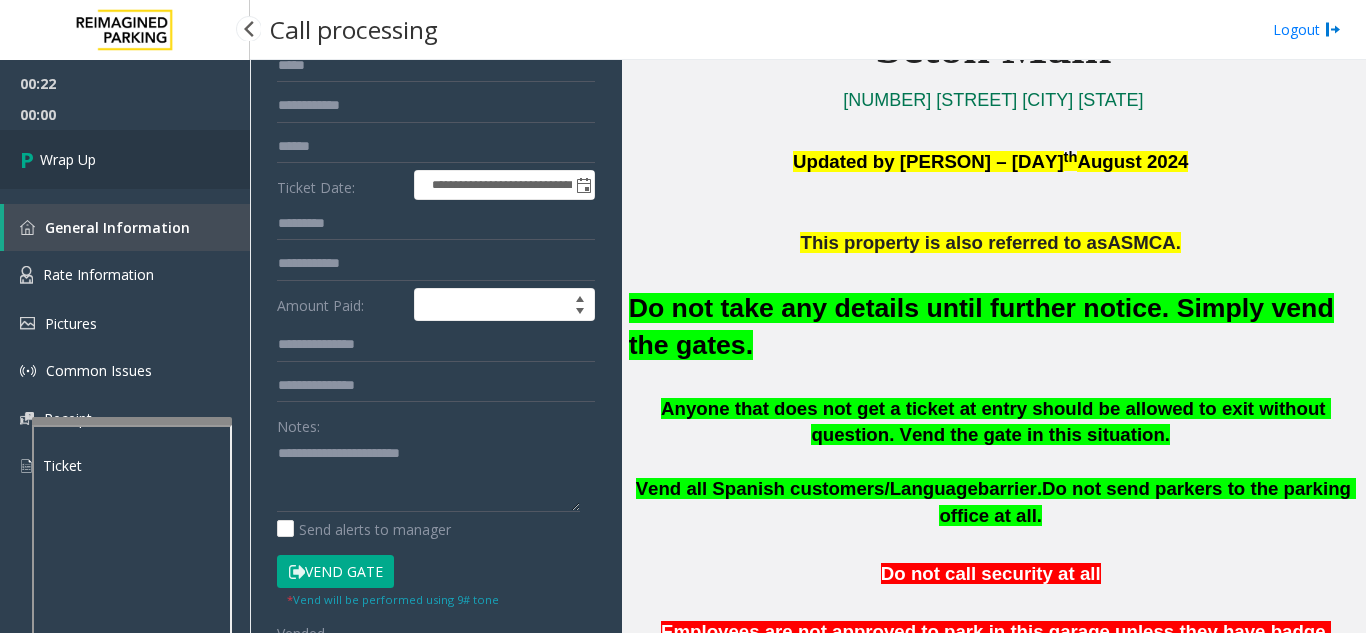 click on "Wrap Up" at bounding box center [125, 159] 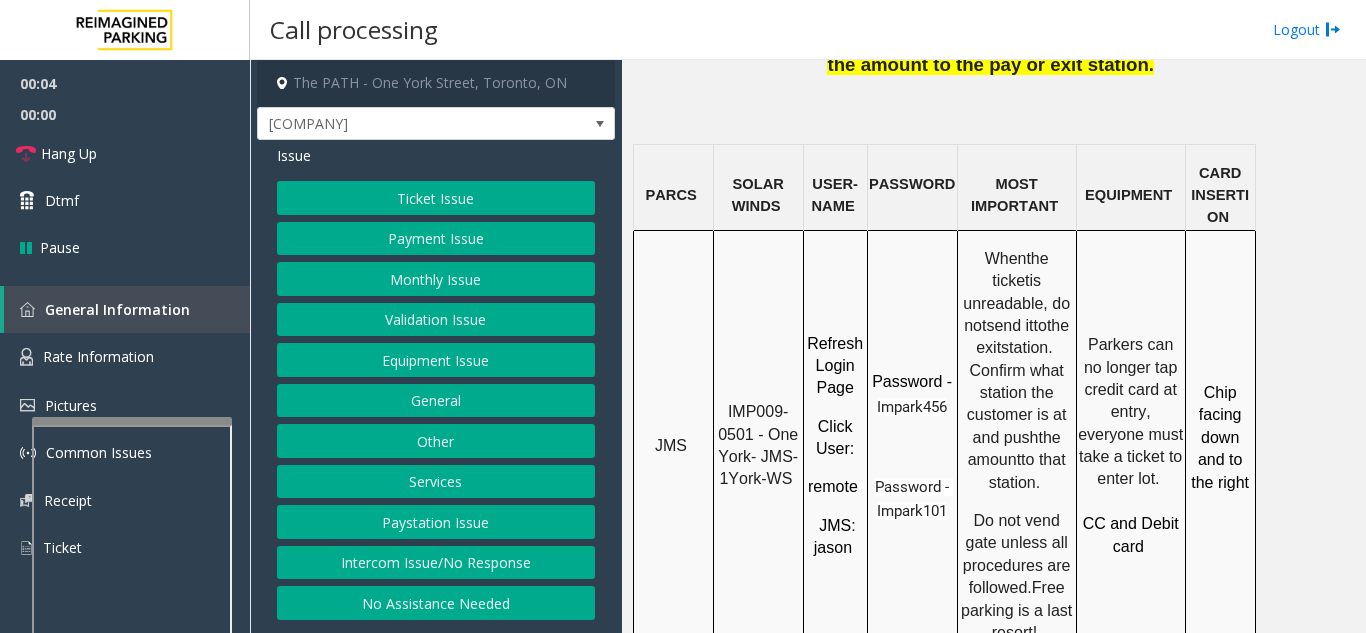 scroll, scrollTop: 1700, scrollLeft: 0, axis: vertical 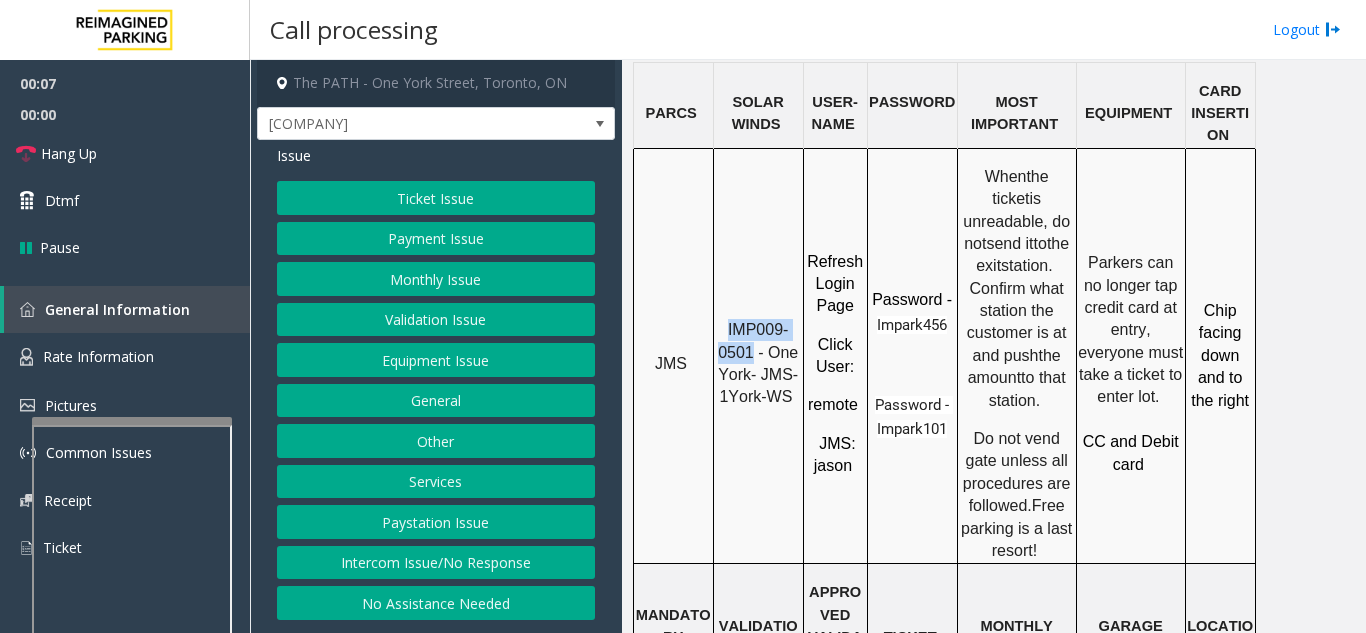 drag, startPoint x: 755, startPoint y: 290, endPoint x: 724, endPoint y: 275, distance: 34.43835 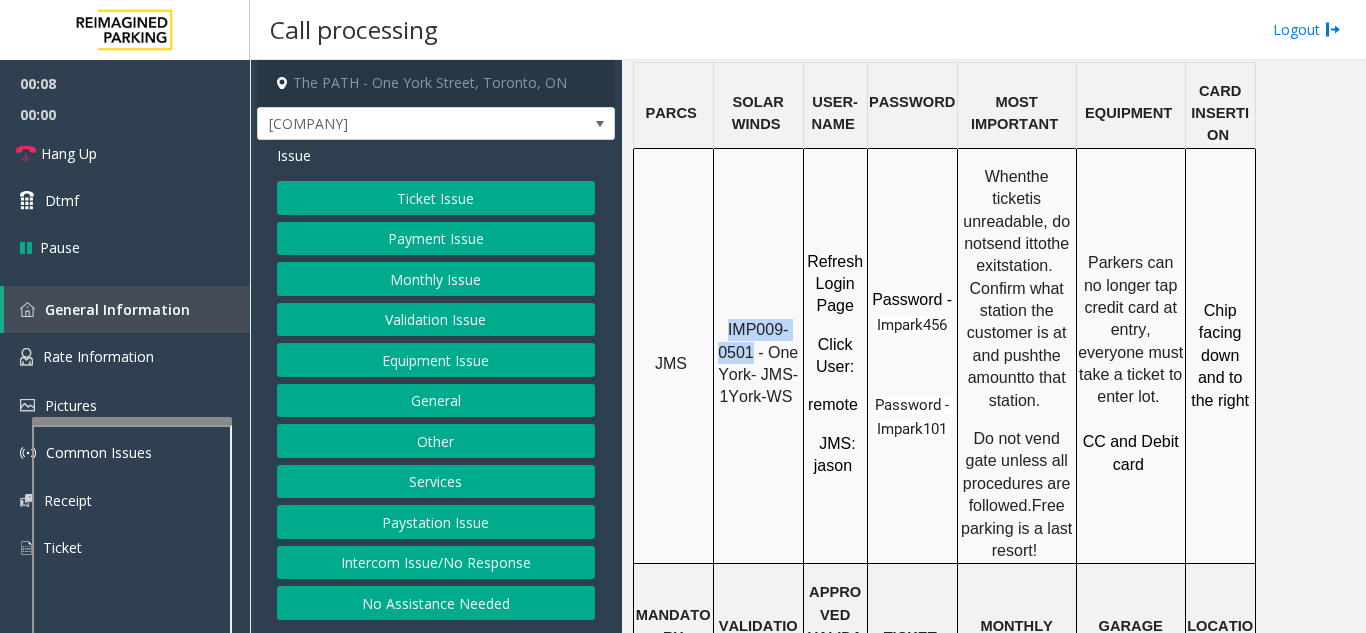 copy on "IMP009-0501" 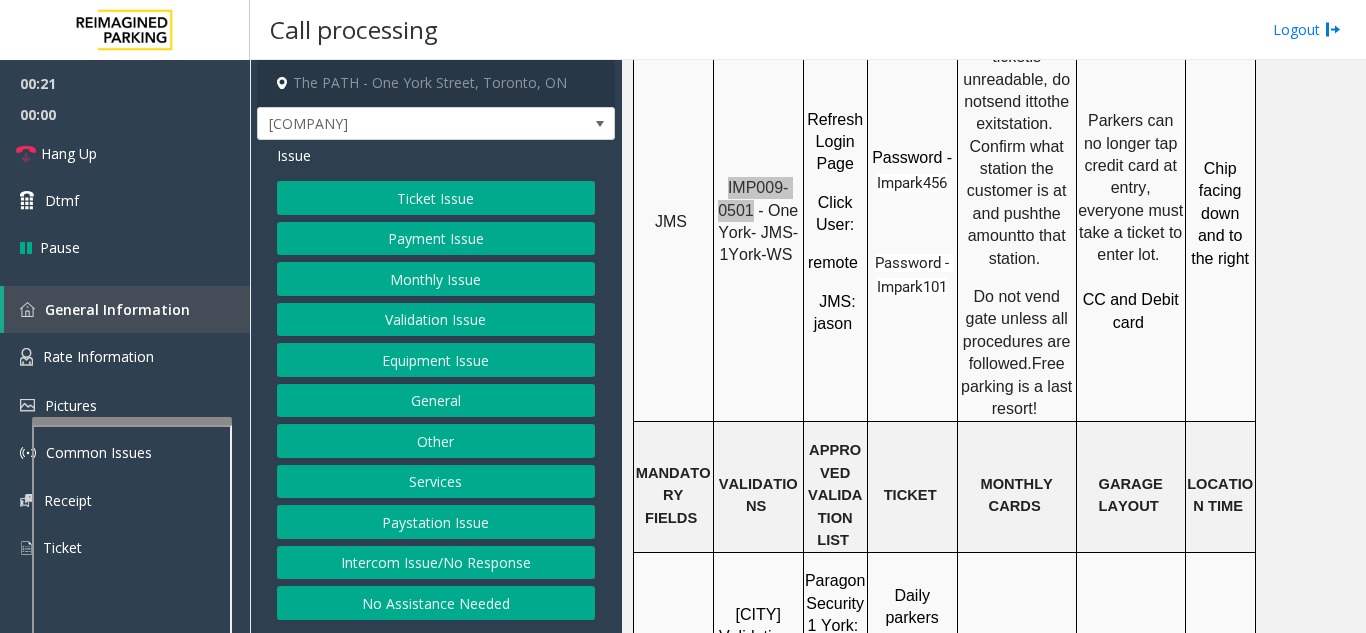 scroll, scrollTop: 1800, scrollLeft: 0, axis: vertical 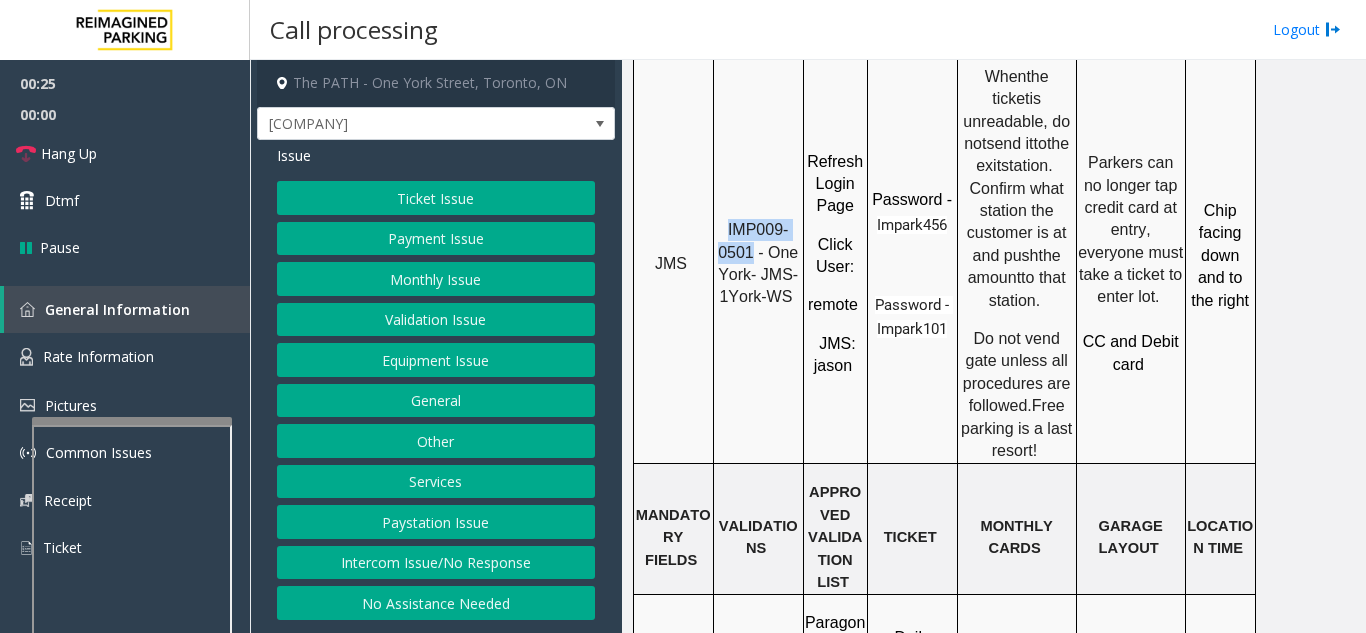 click on "Ticket Issue" 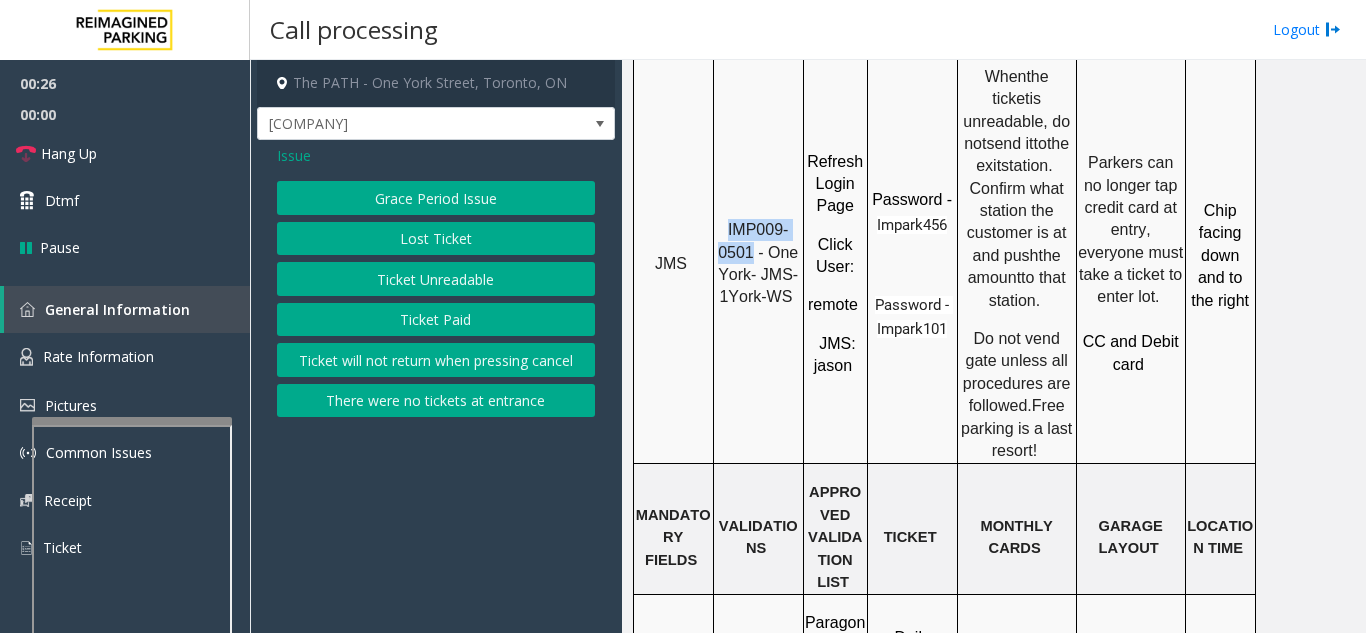 click on "Ticket Unreadable" 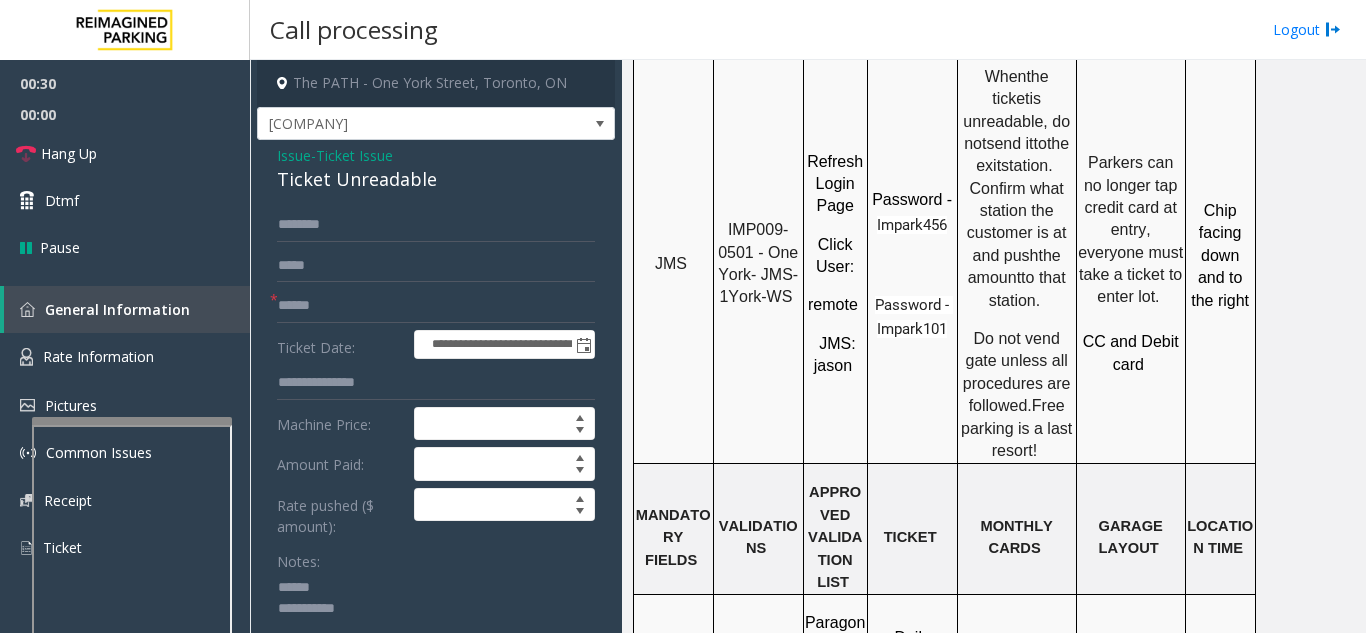 click 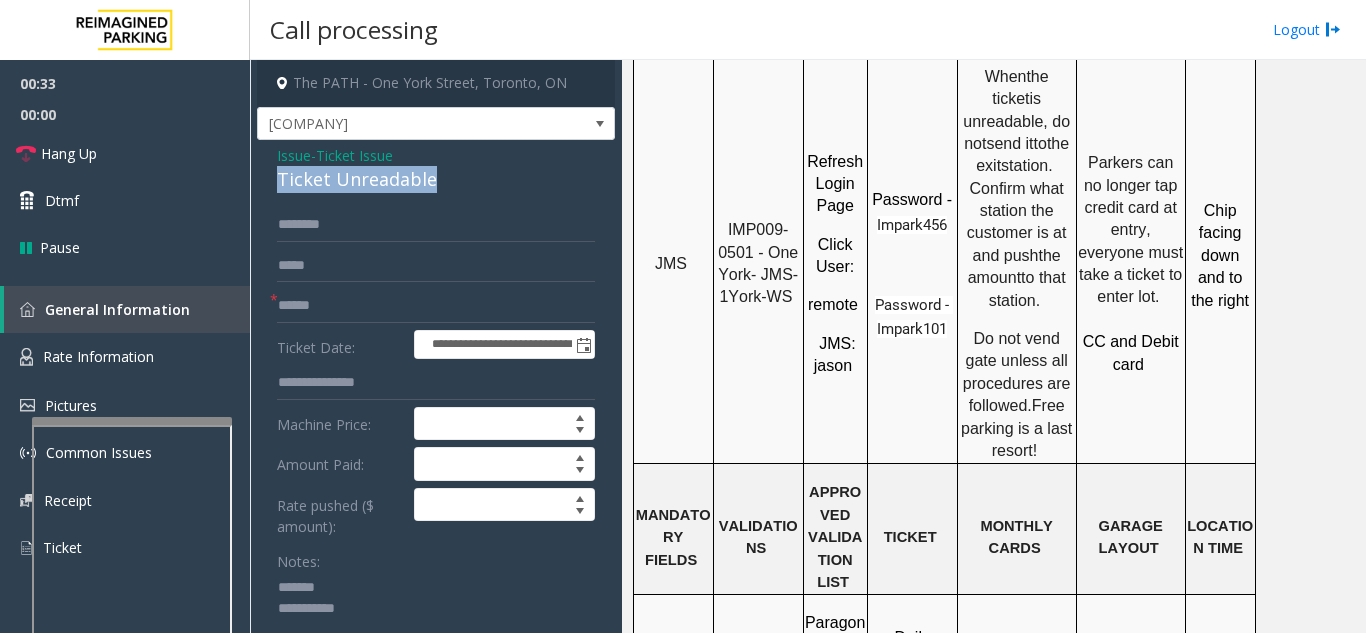 drag, startPoint x: 274, startPoint y: 178, endPoint x: 439, endPoint y: 178, distance: 165 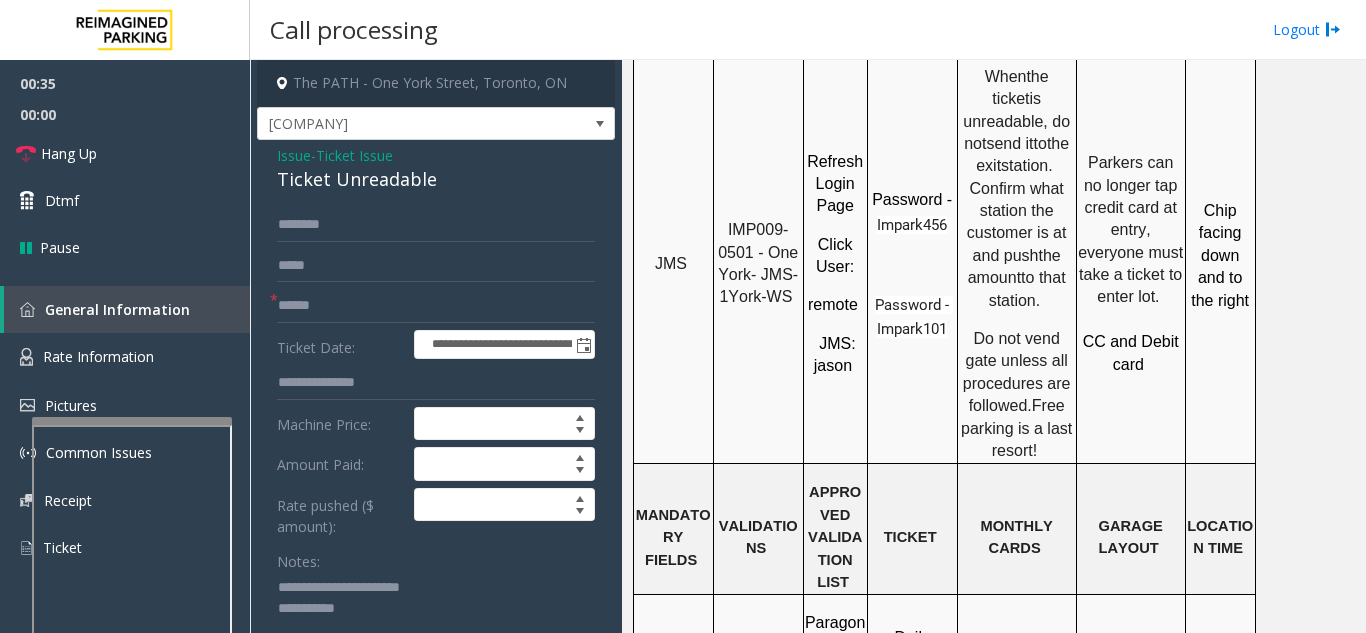 type on "**********" 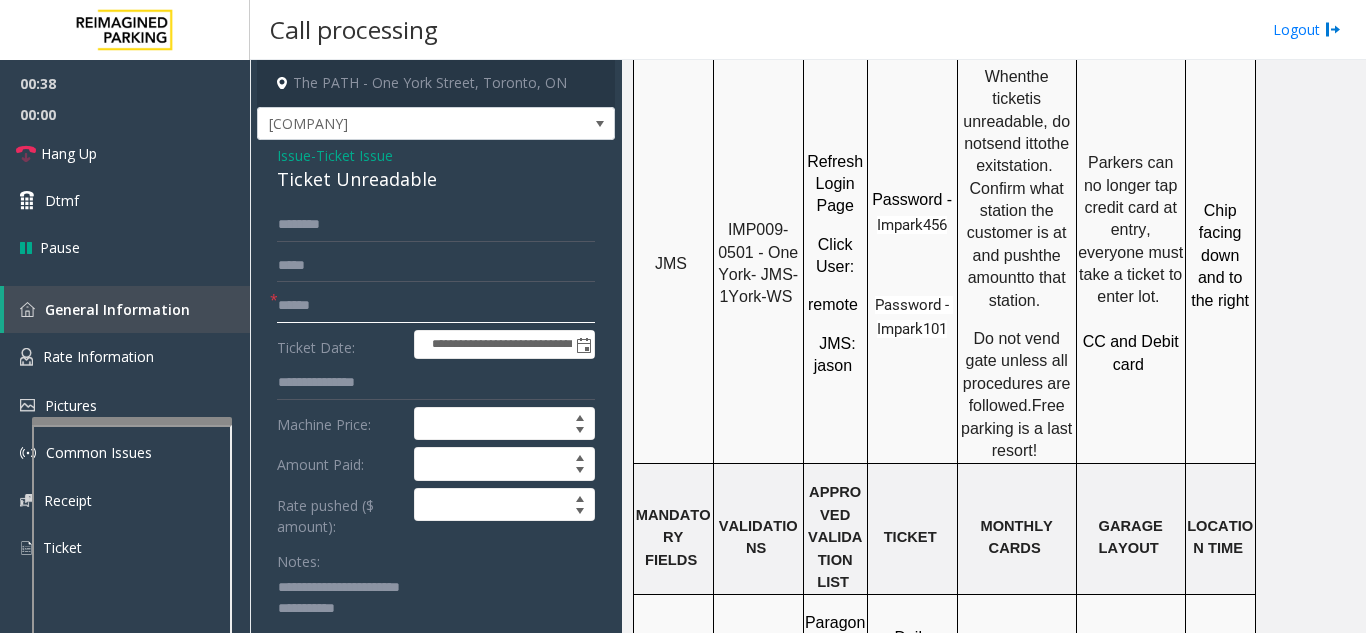 click 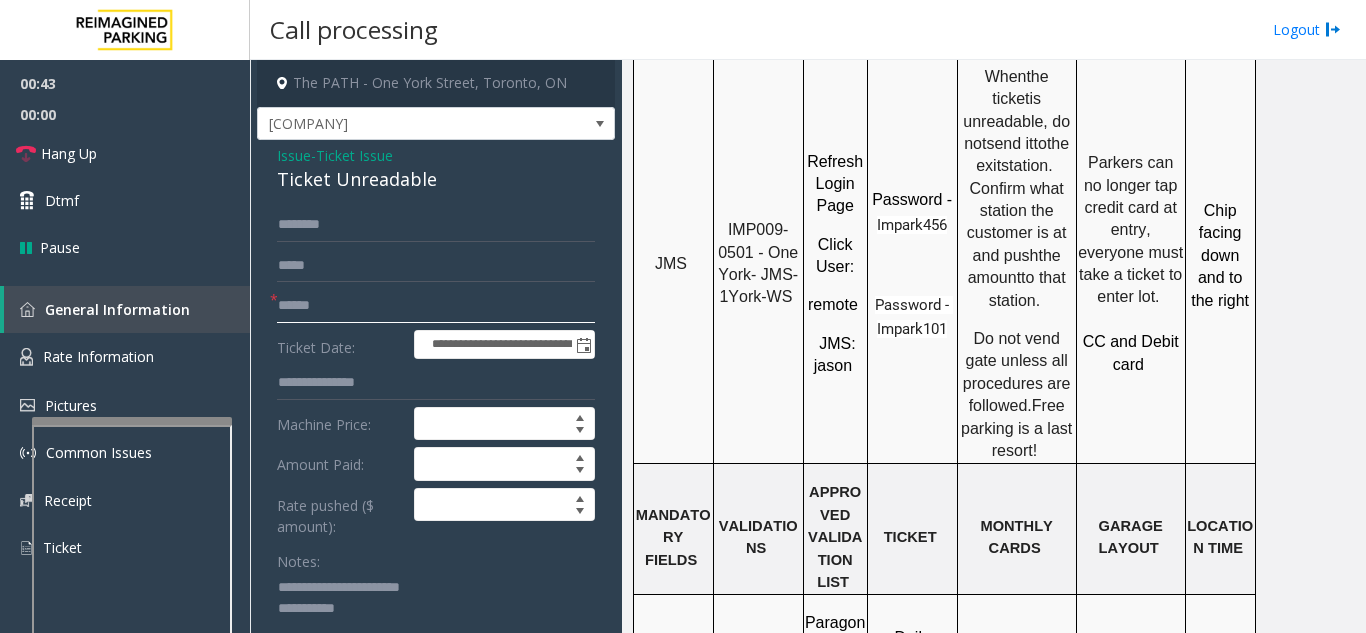 click 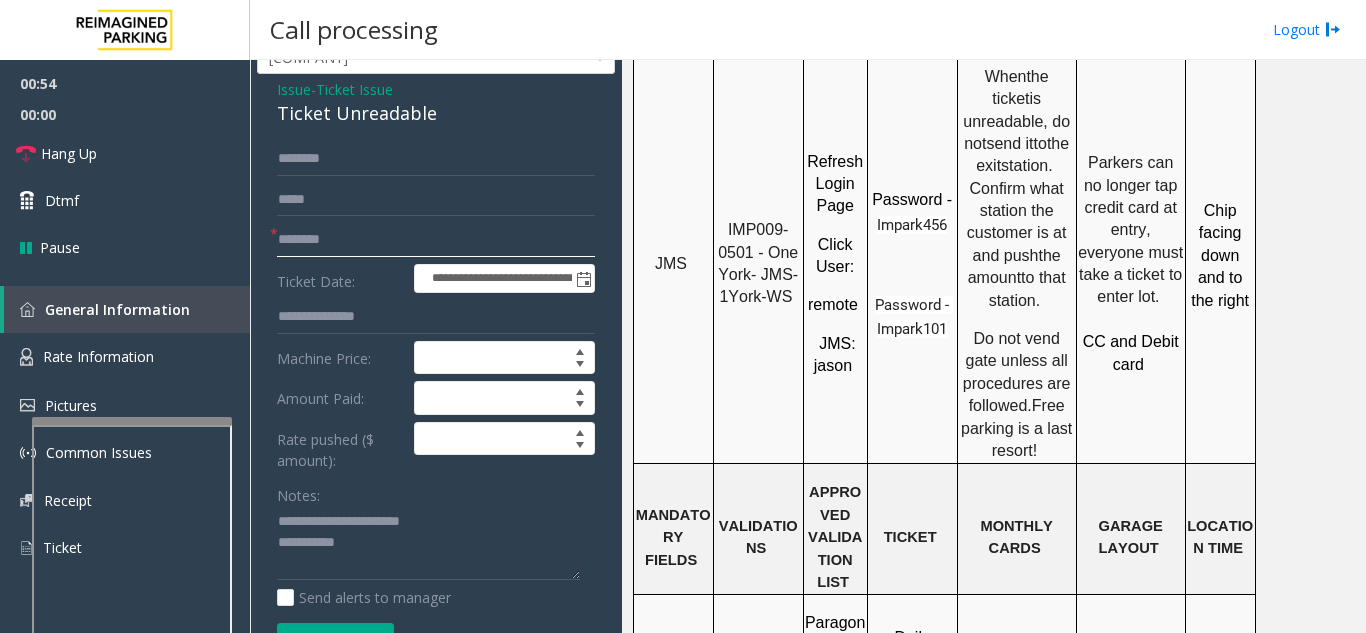 scroll, scrollTop: 100, scrollLeft: 0, axis: vertical 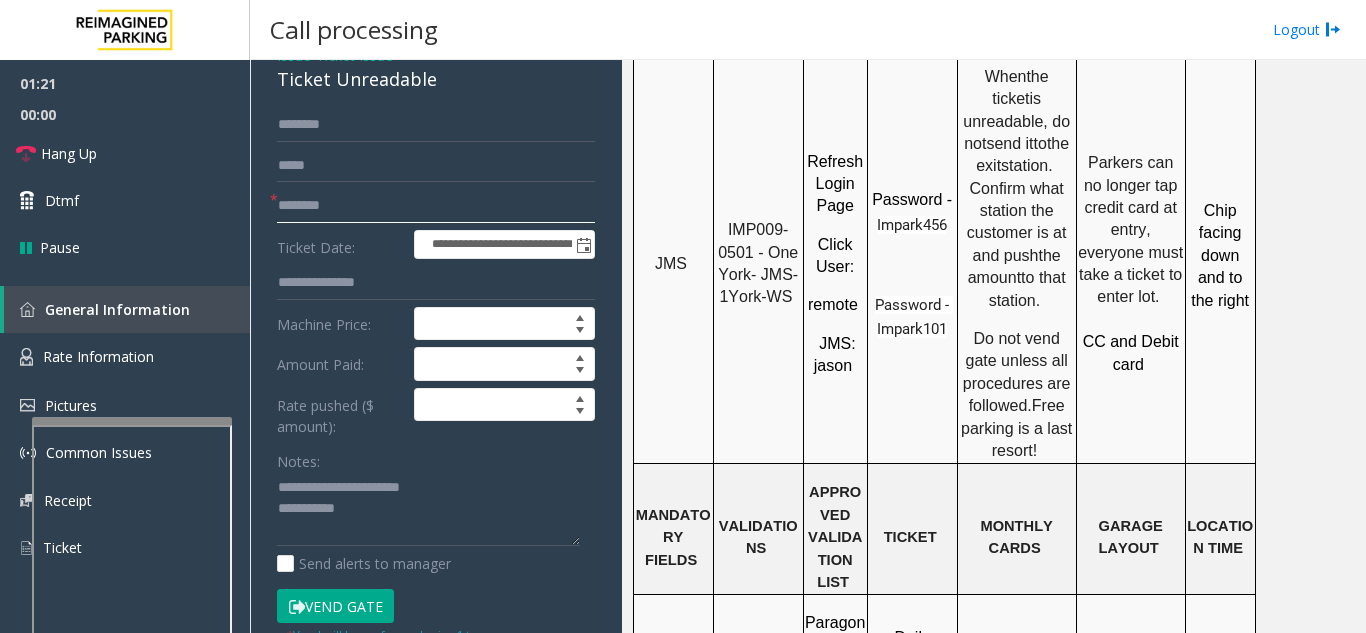type on "********" 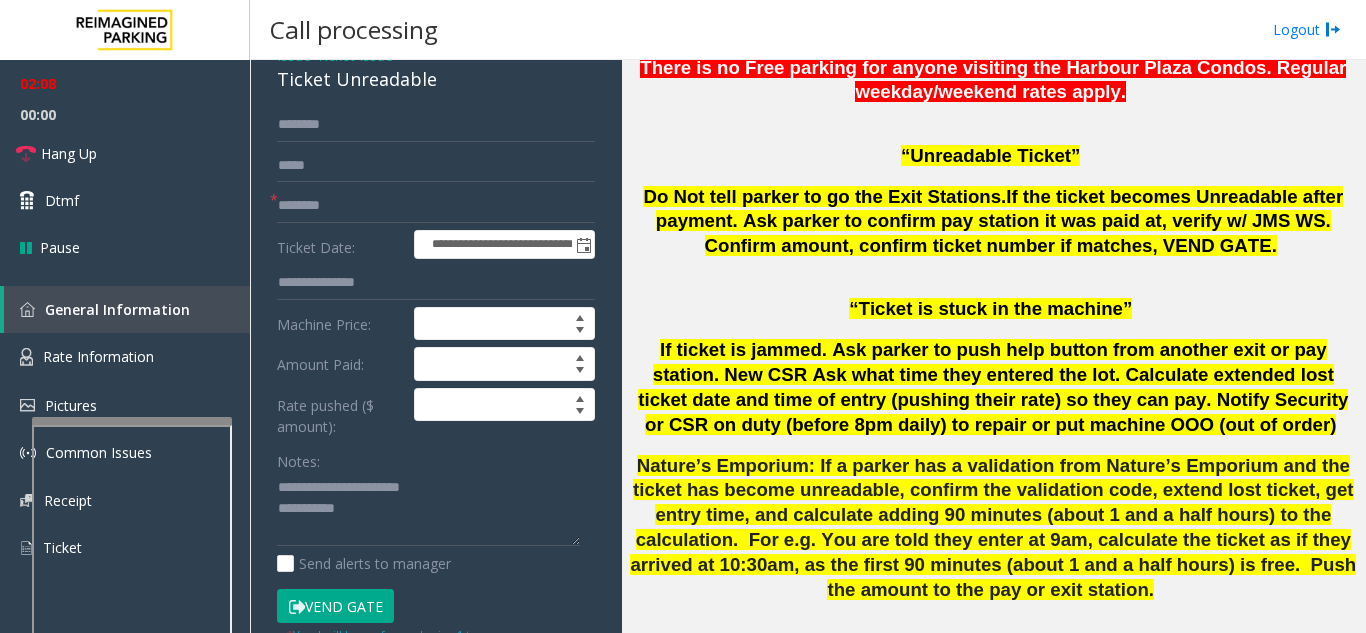 scroll, scrollTop: 1000, scrollLeft: 0, axis: vertical 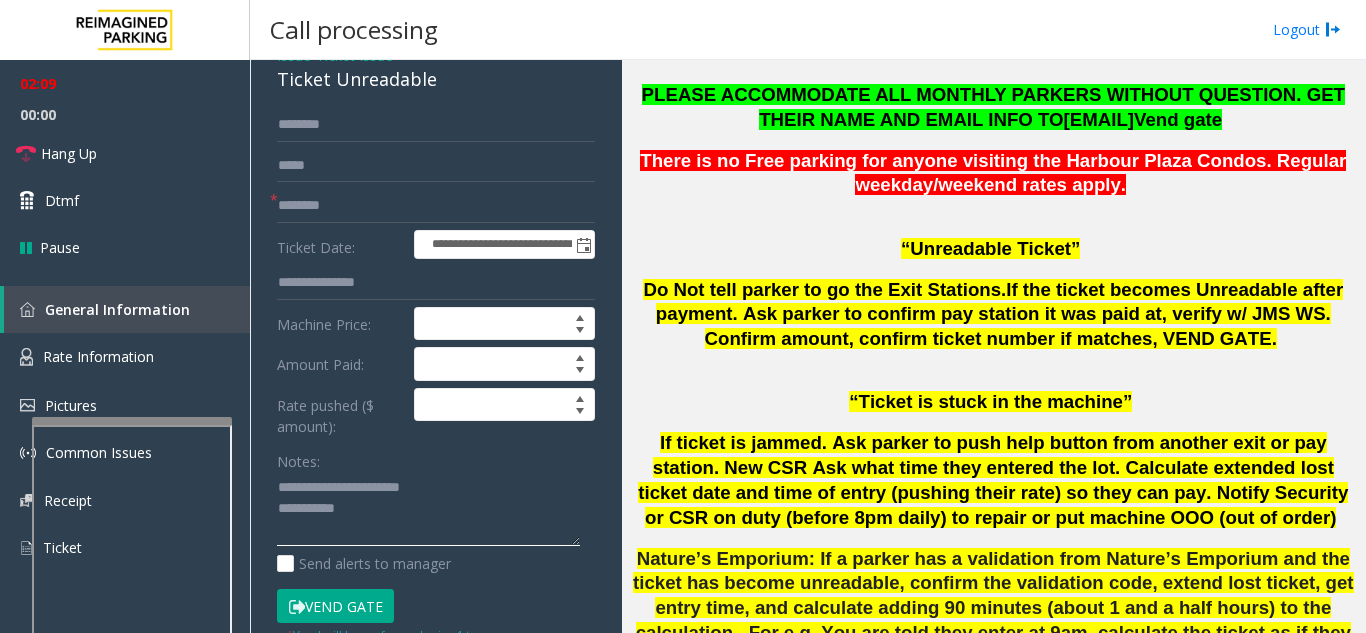 click 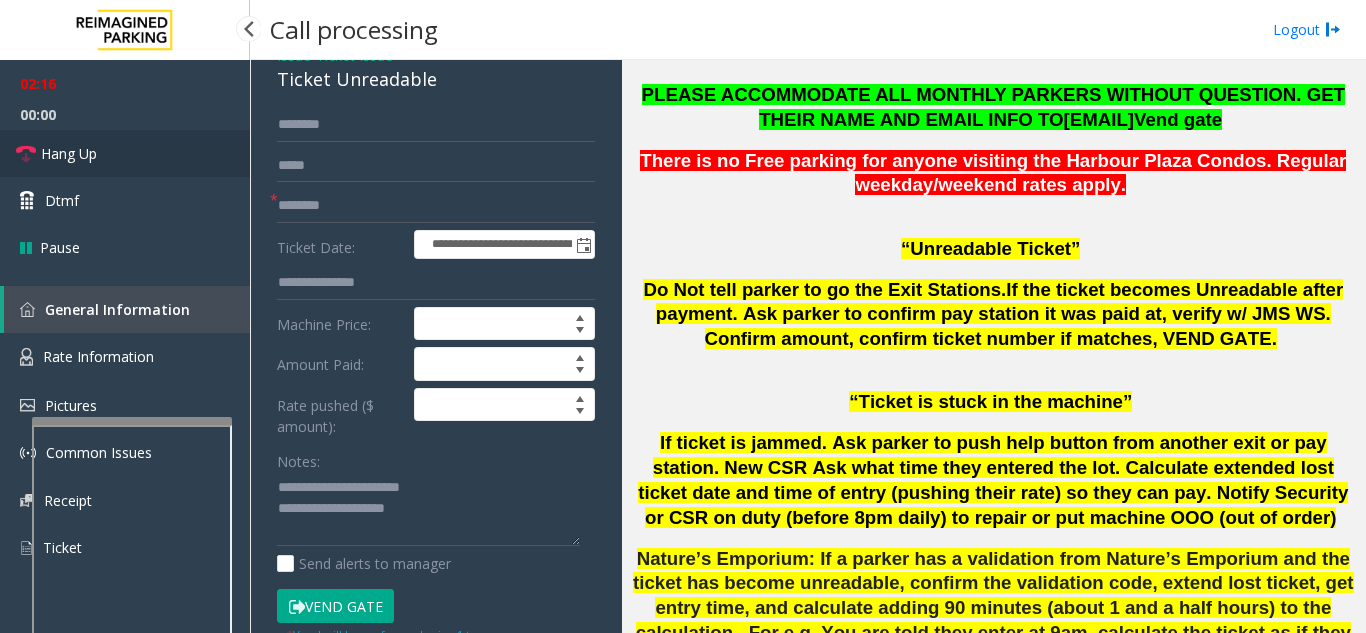 click on "Hang Up" at bounding box center [125, 153] 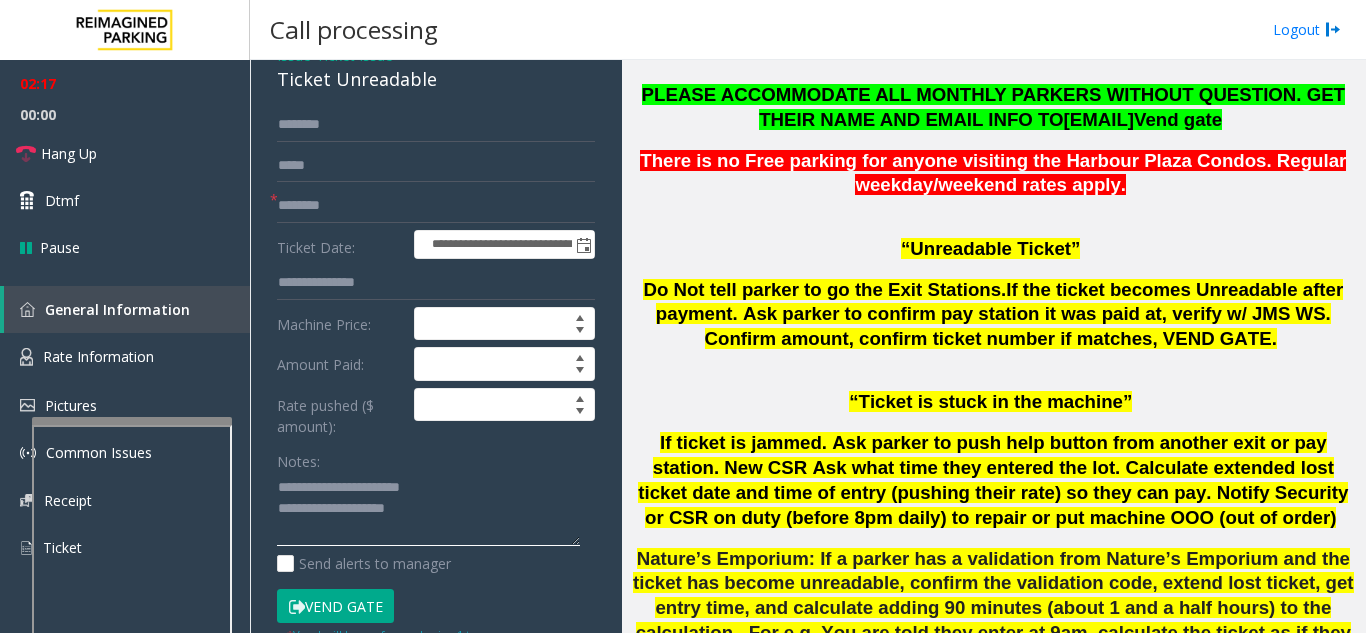click 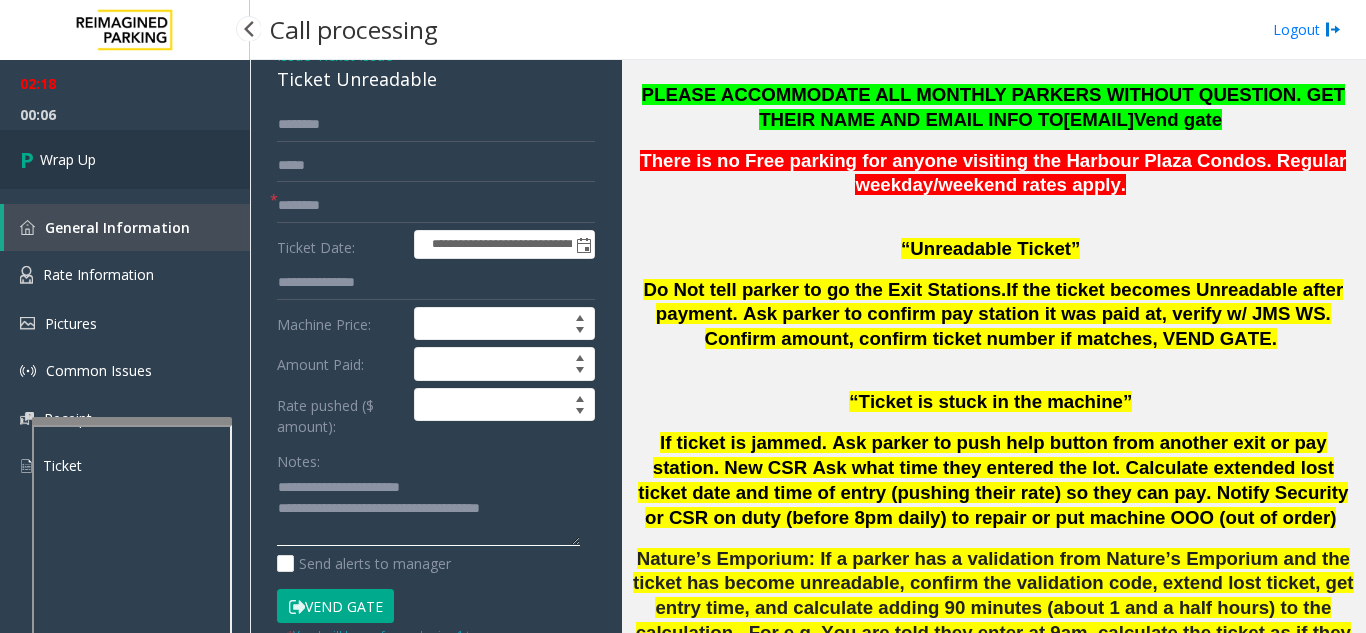 type on "**********" 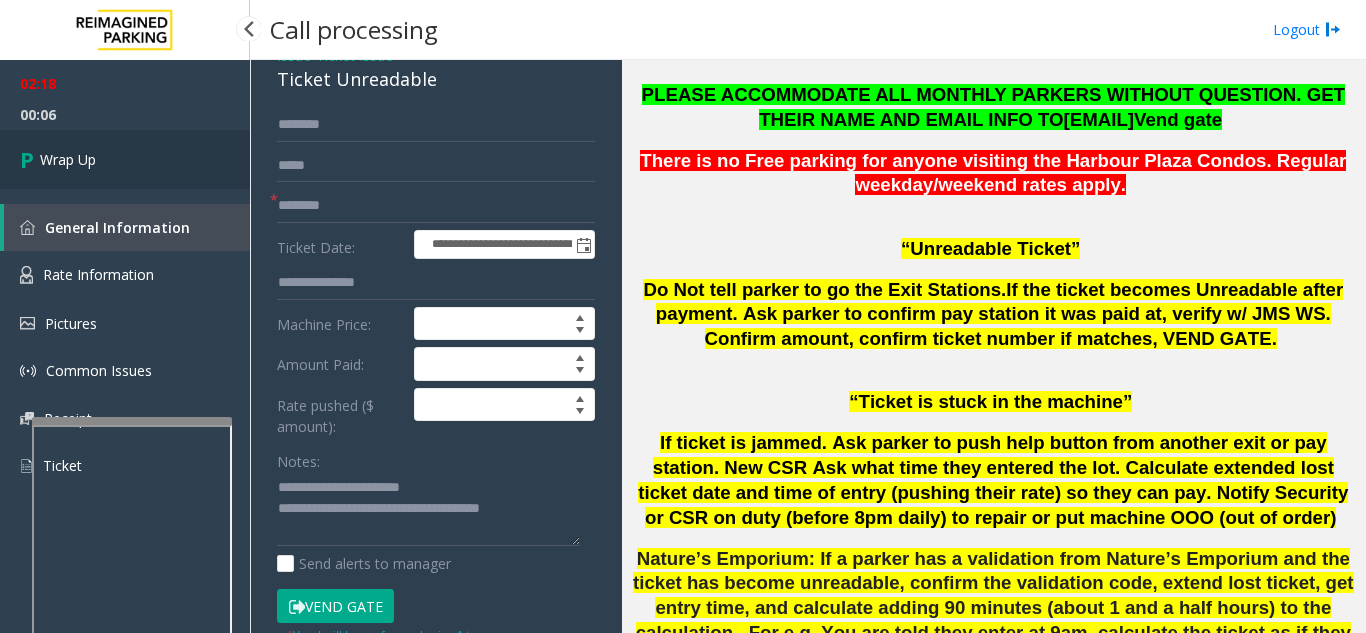 click on "Wrap Up" at bounding box center (125, 159) 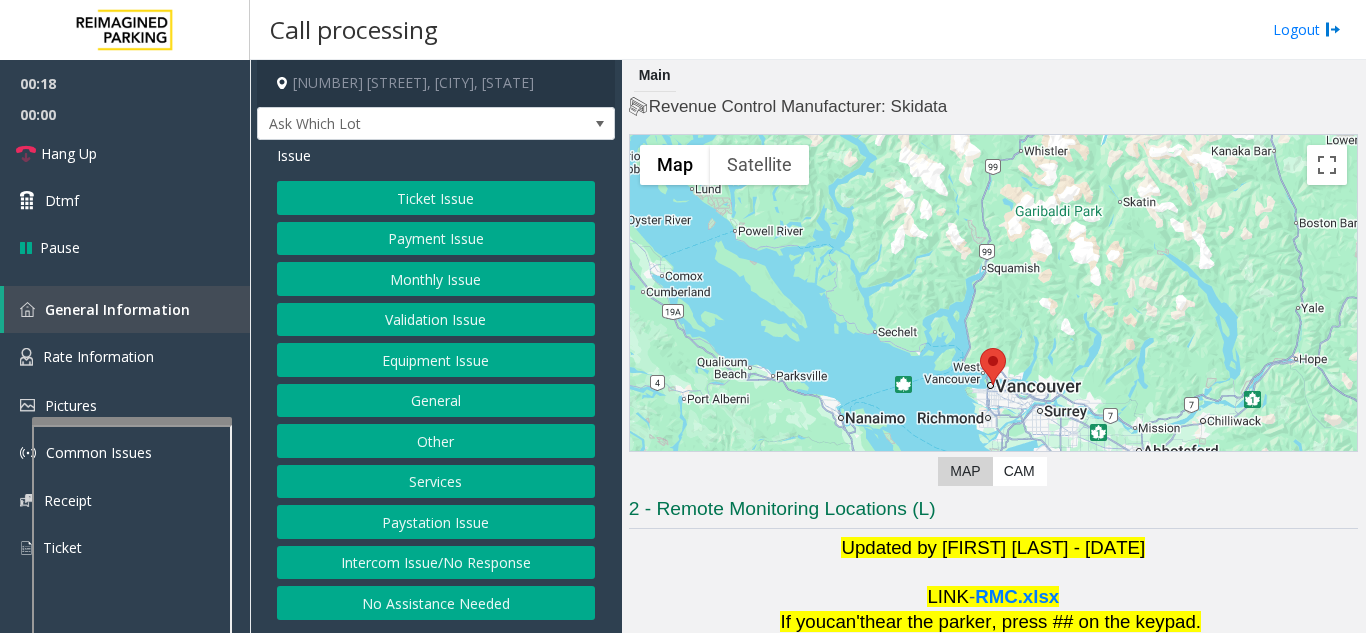 click on "Validation Issue" 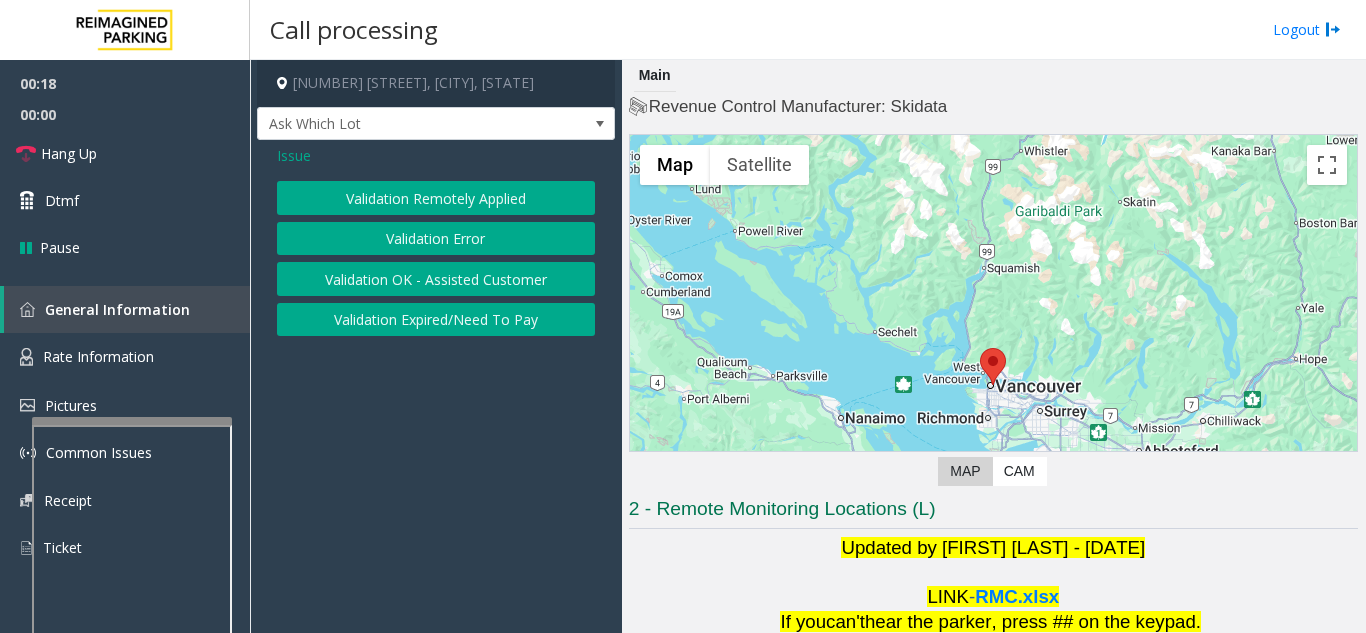 click on "Validation Error" 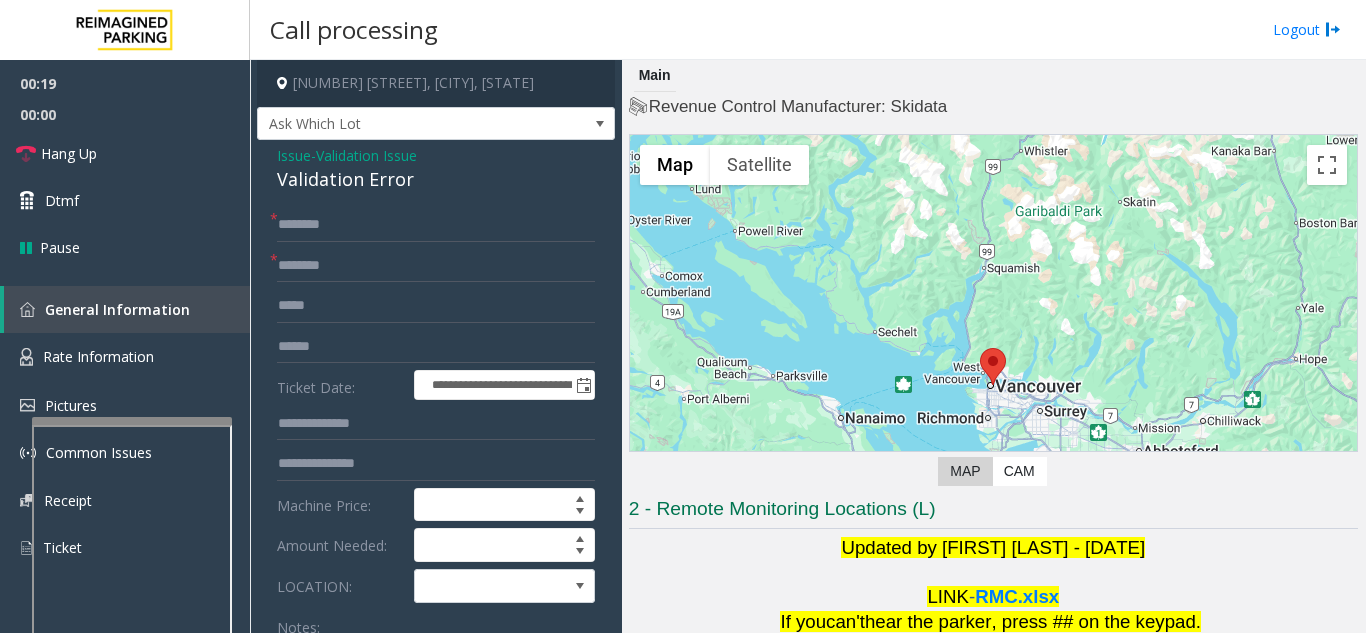 scroll, scrollTop: 100, scrollLeft: 0, axis: vertical 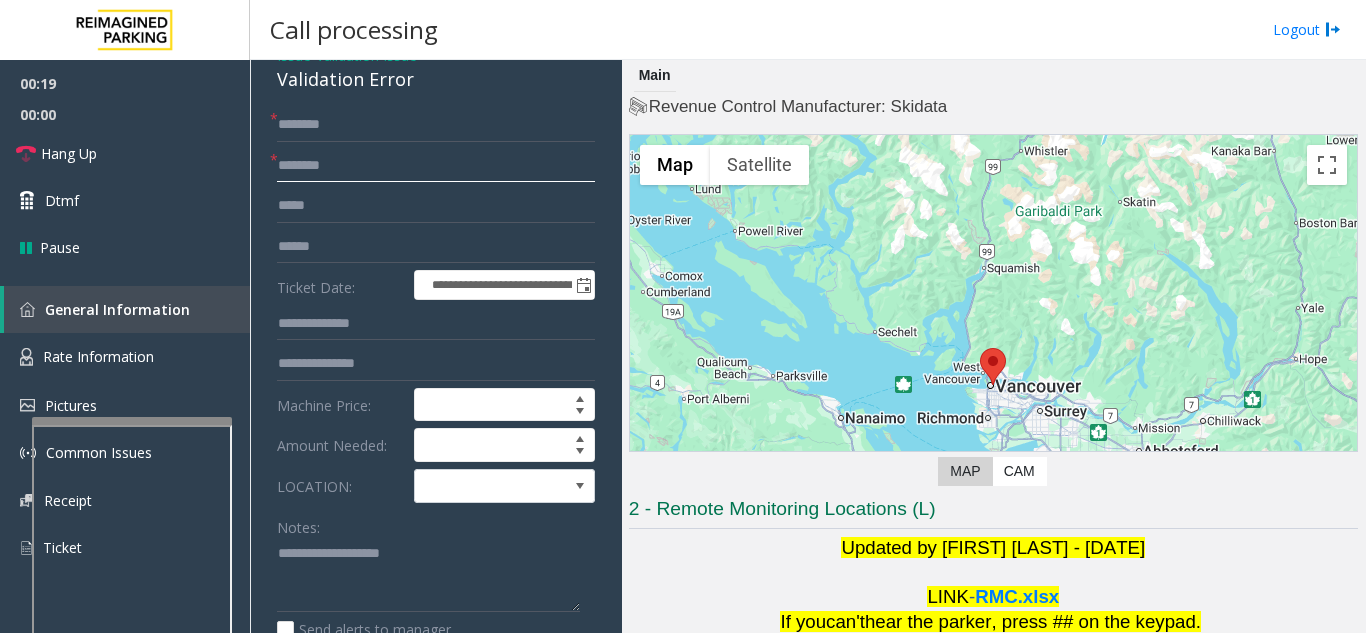 click 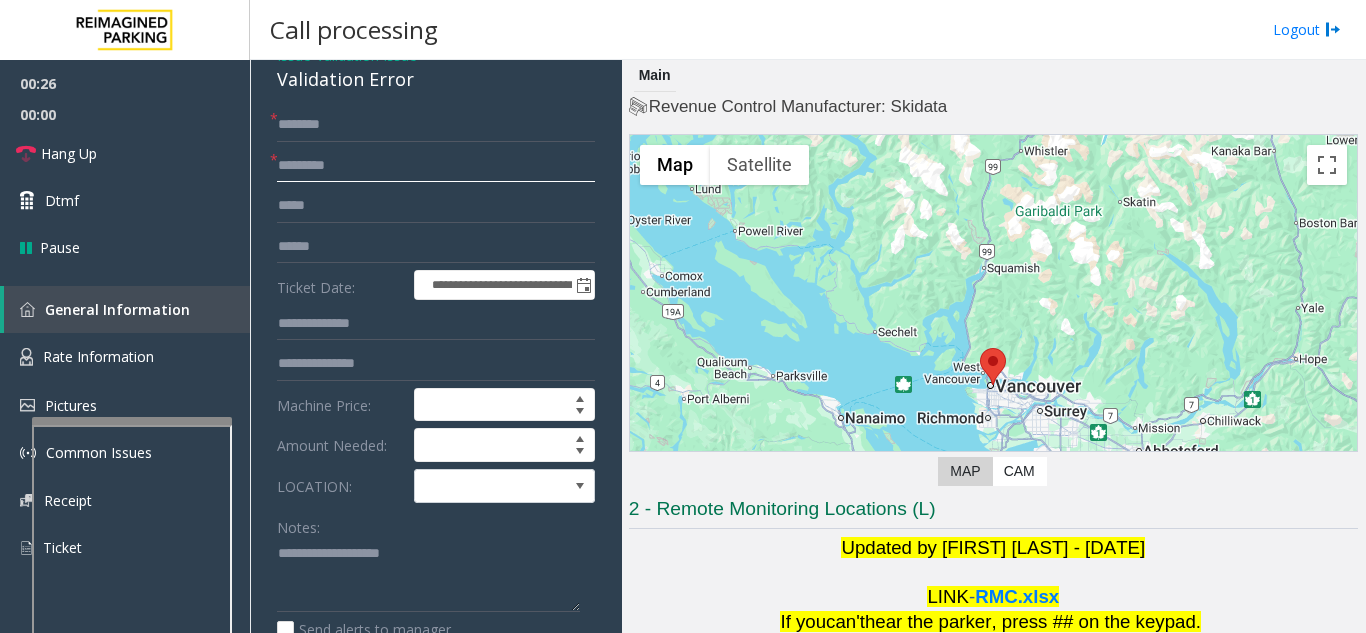 type on "********" 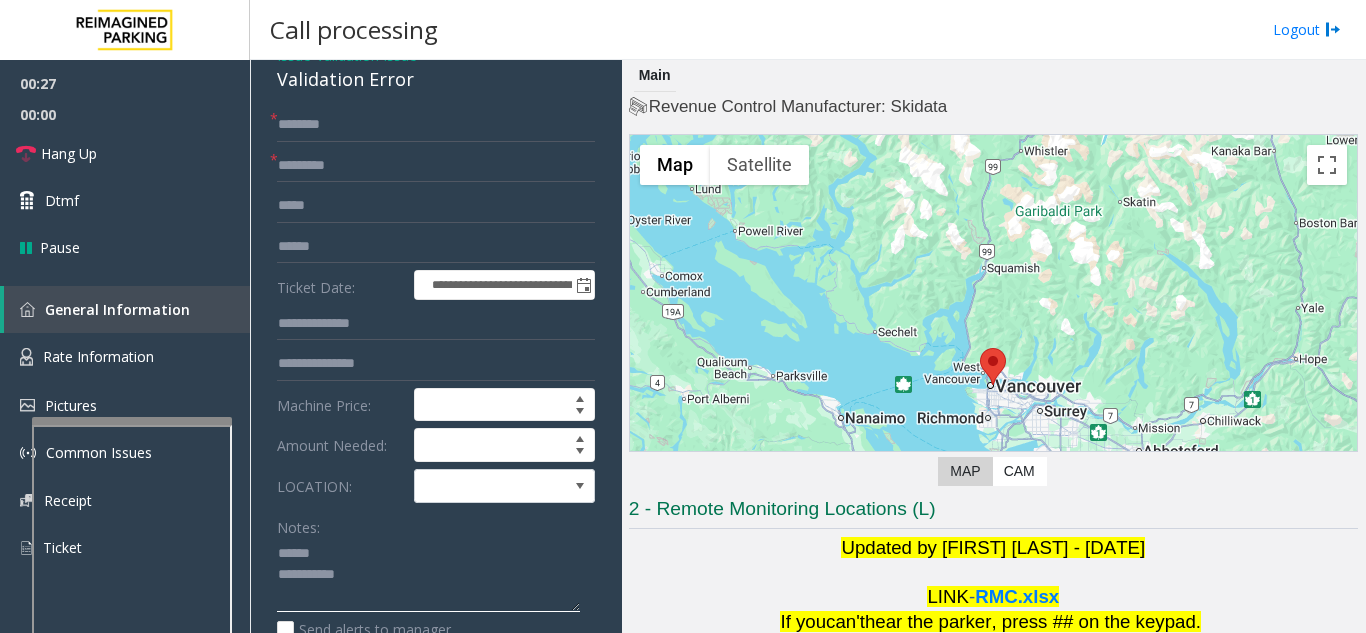 click 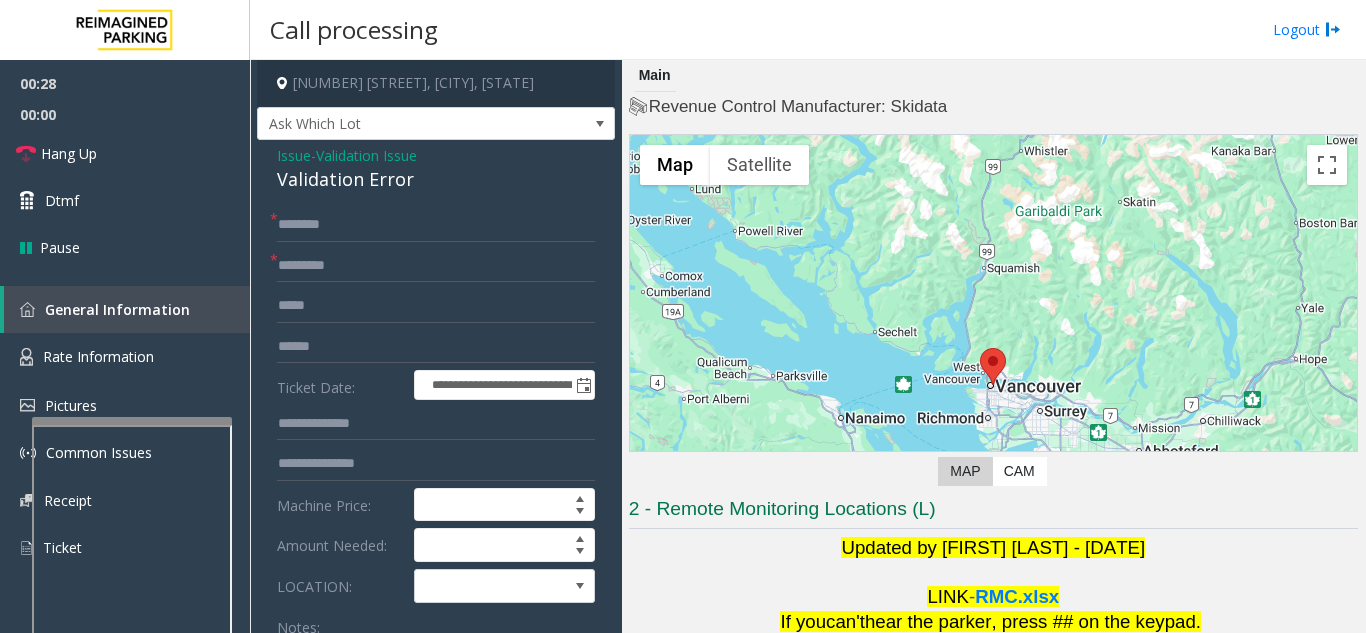 scroll, scrollTop: 100, scrollLeft: 0, axis: vertical 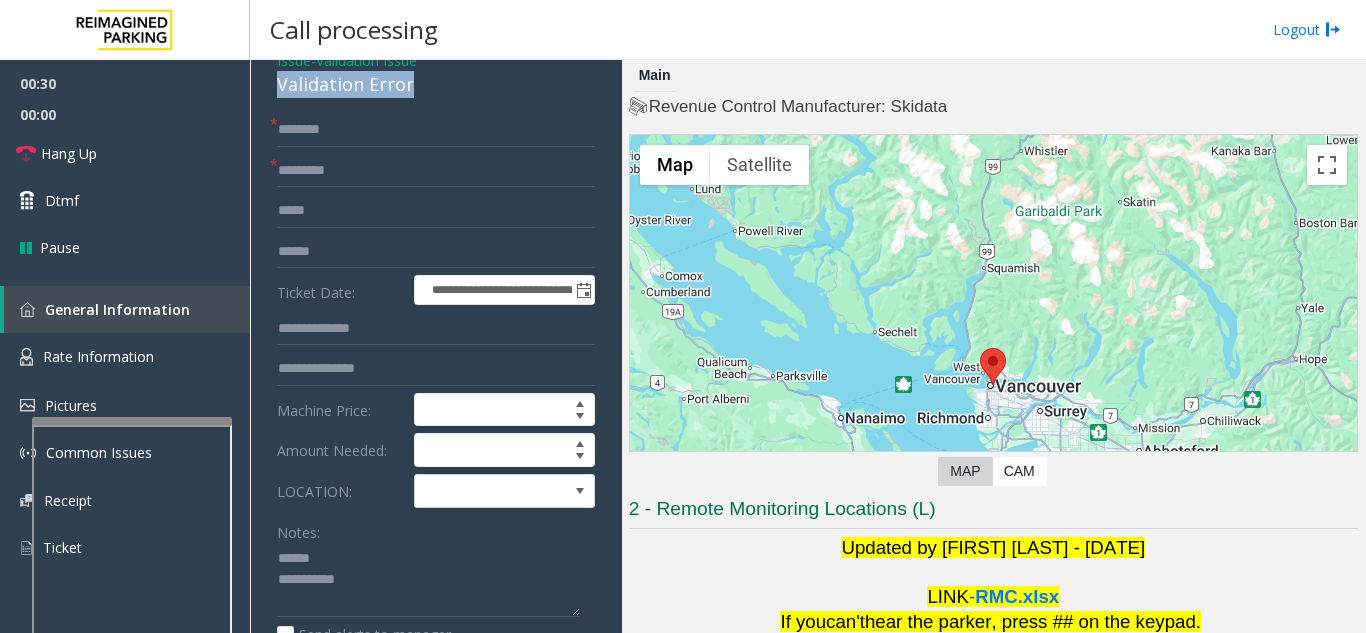 drag, startPoint x: 268, startPoint y: 76, endPoint x: 455, endPoint y: 93, distance: 187.77113 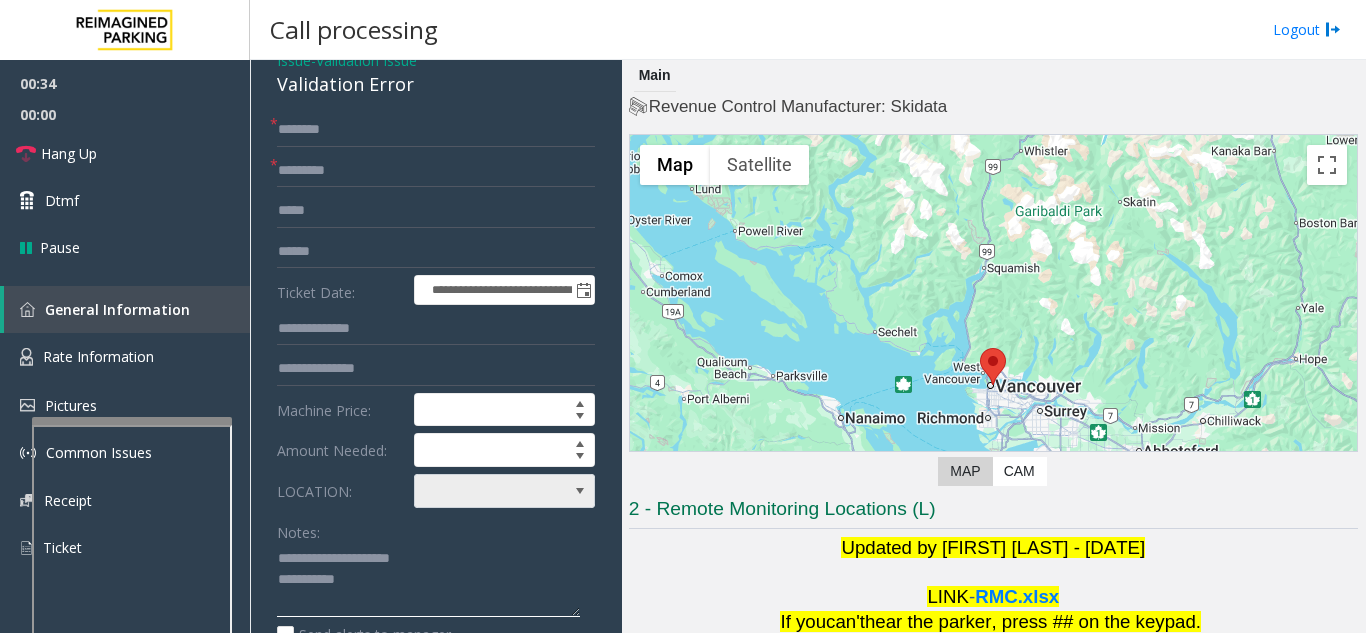 type on "**********" 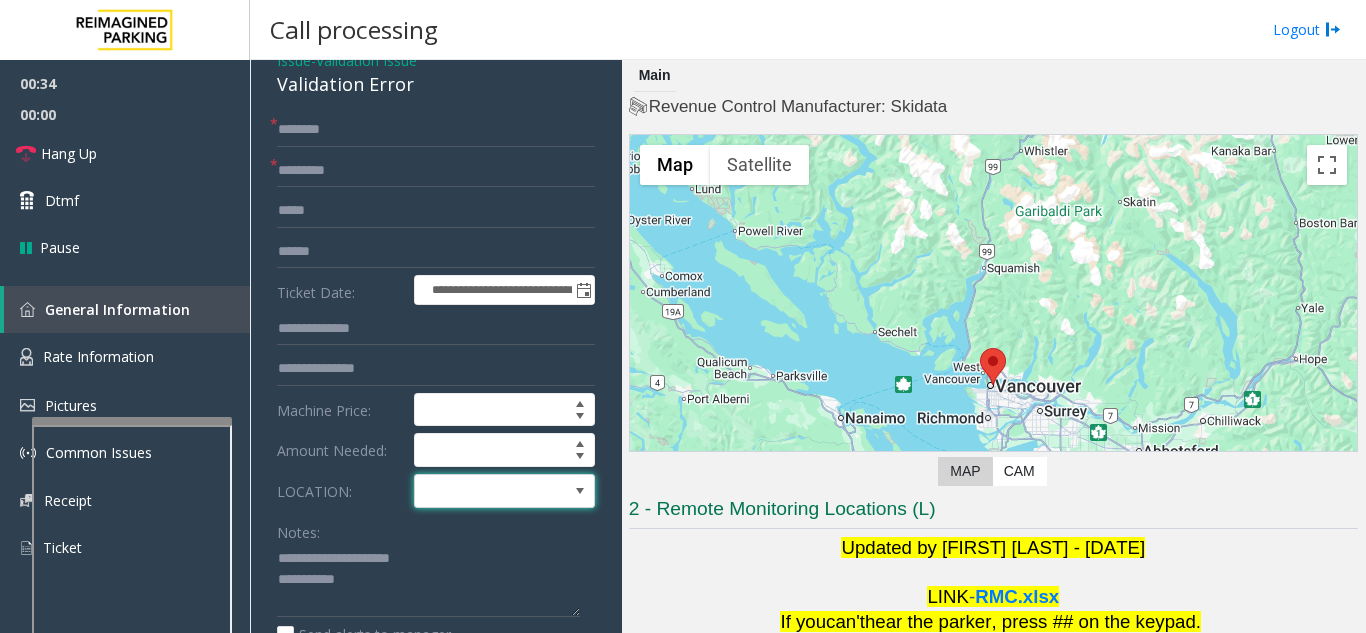 click at bounding box center [486, 491] 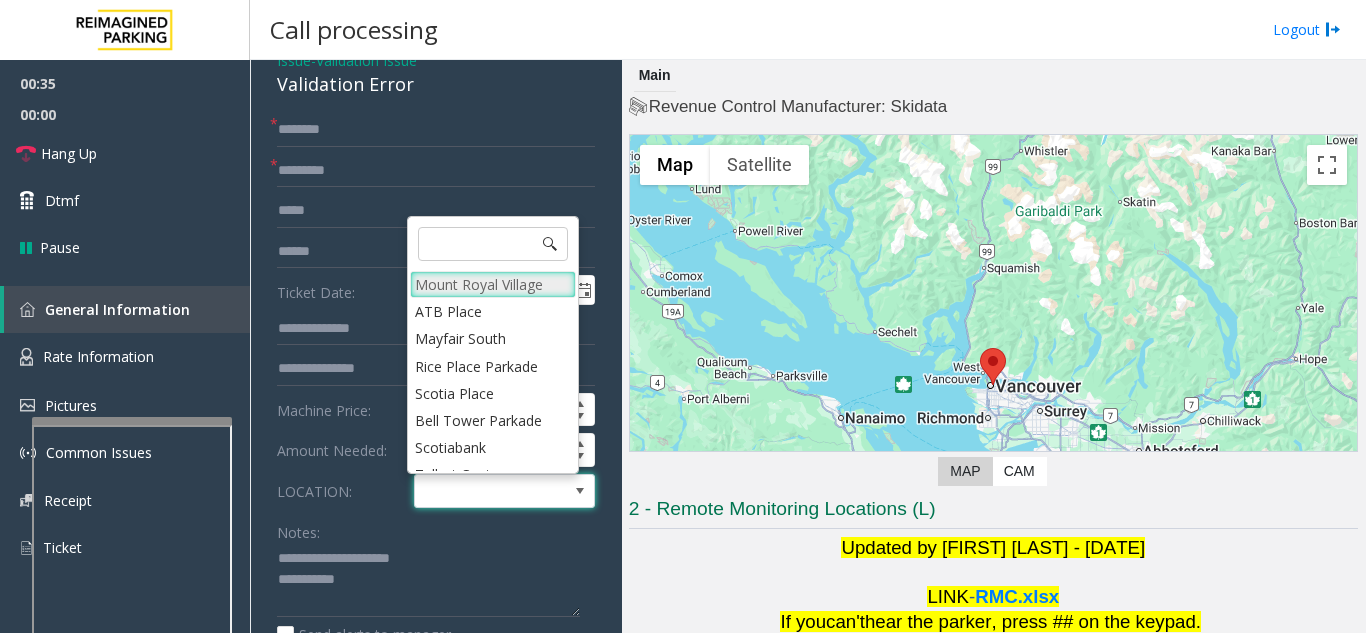 click on "Mount Royal Village" at bounding box center [493, 284] 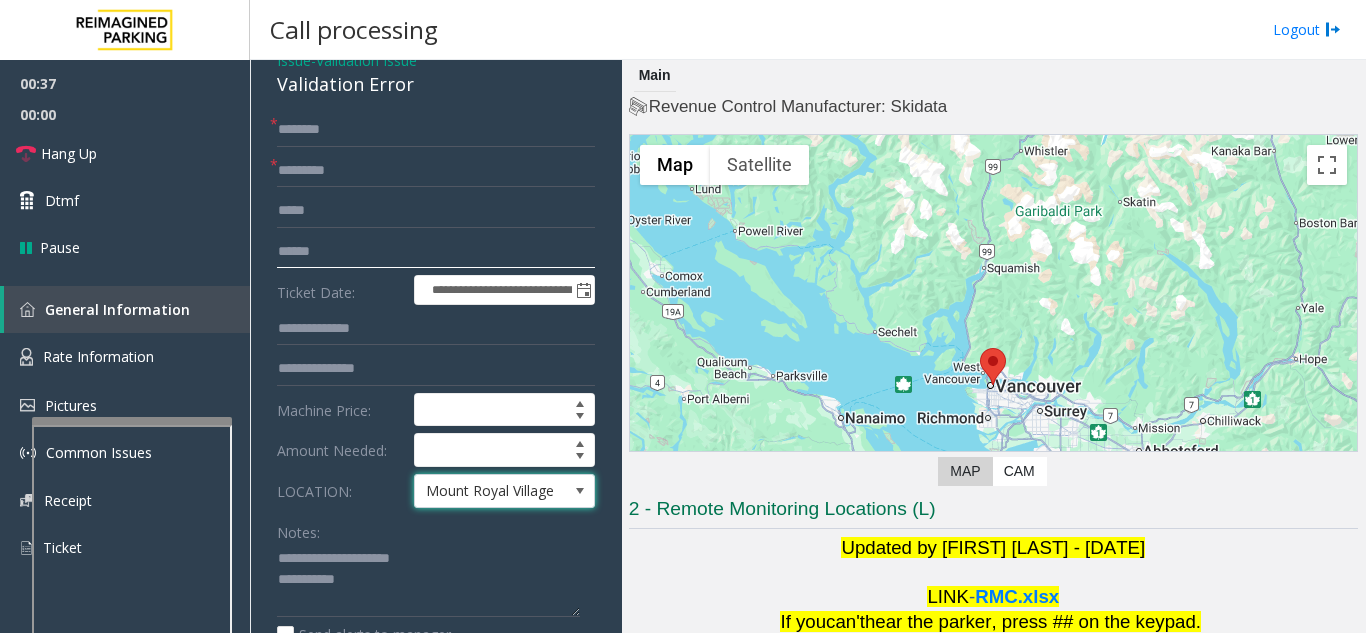 click 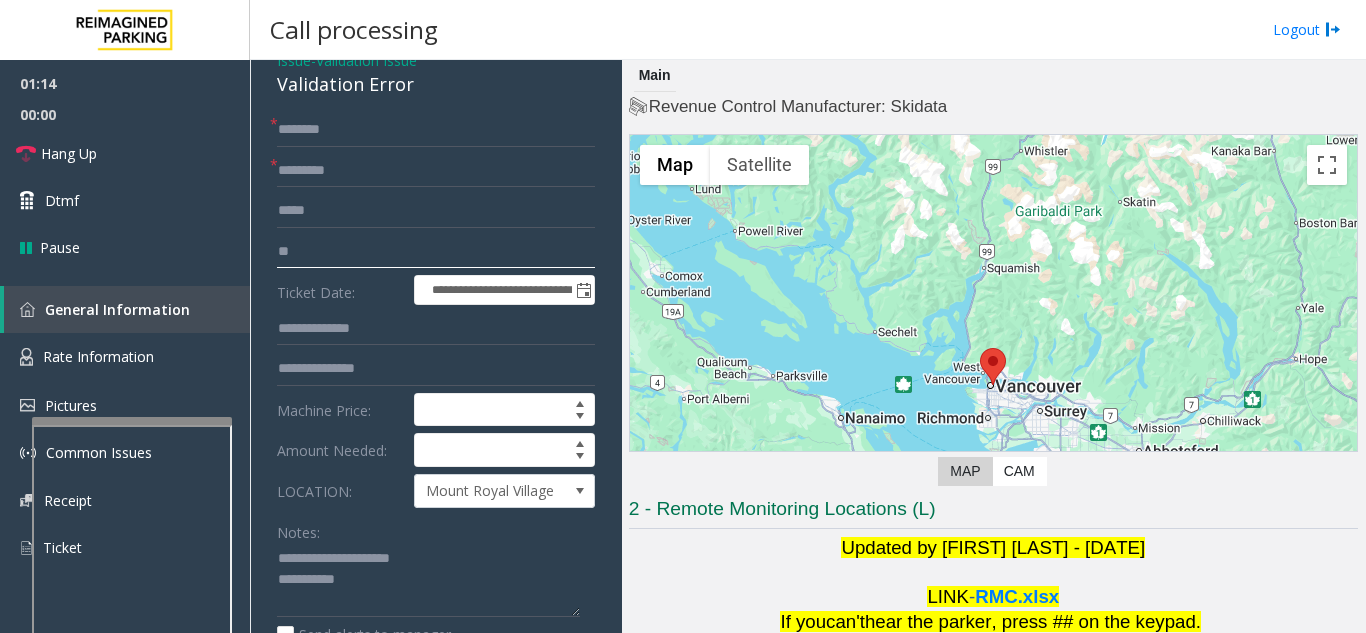 type on "*" 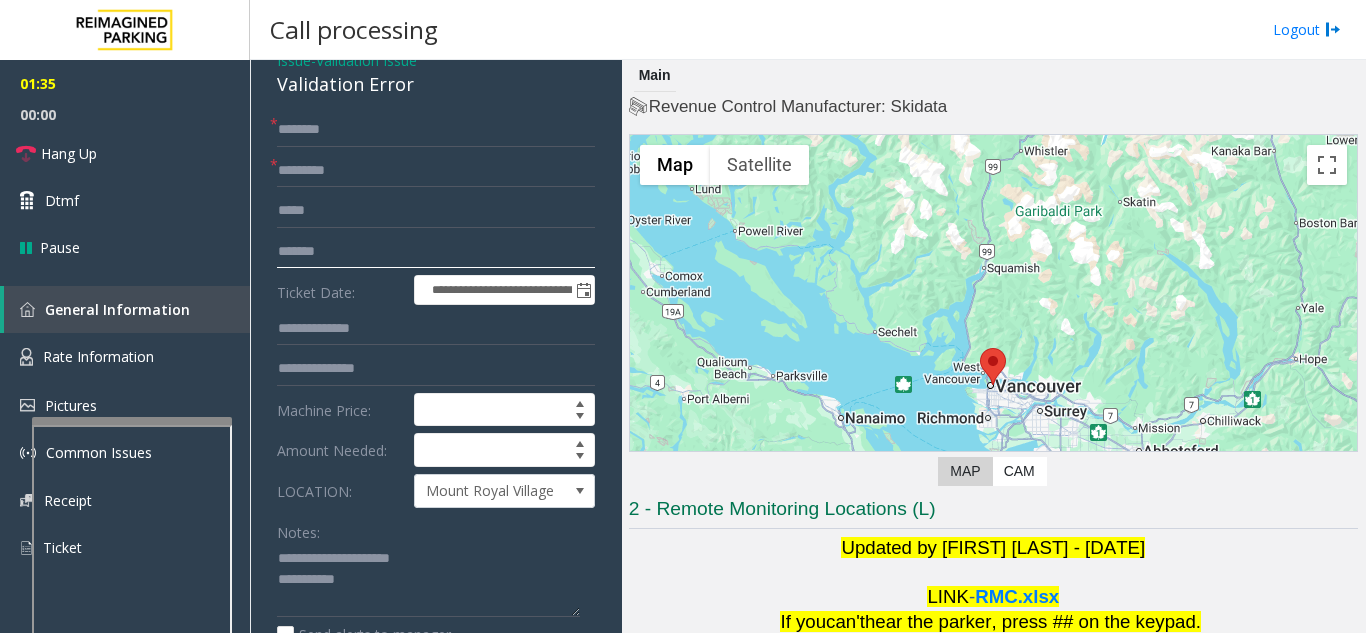 type on "*******" 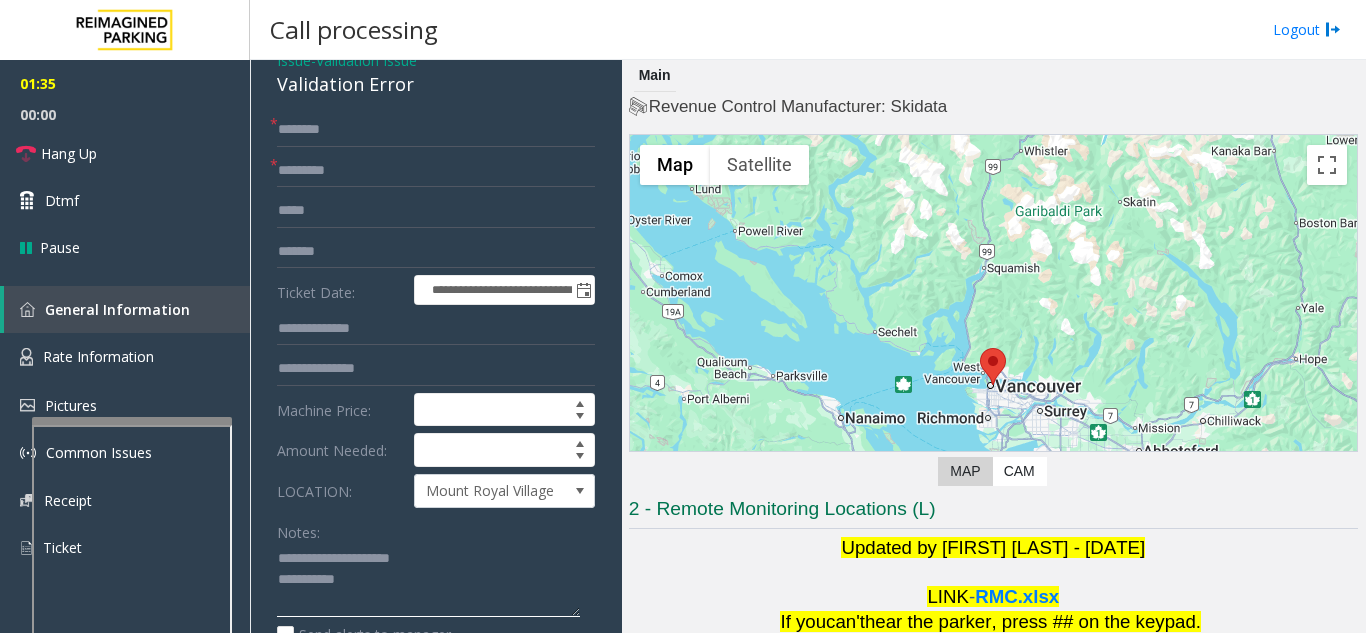 click 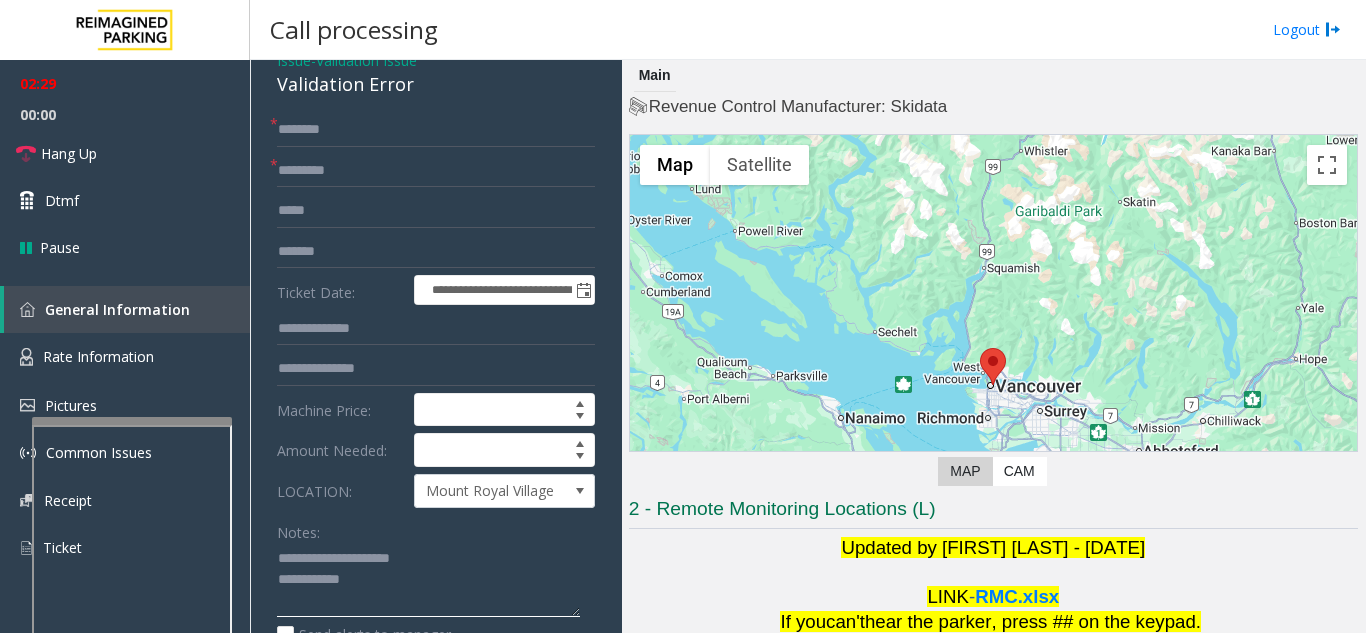 click 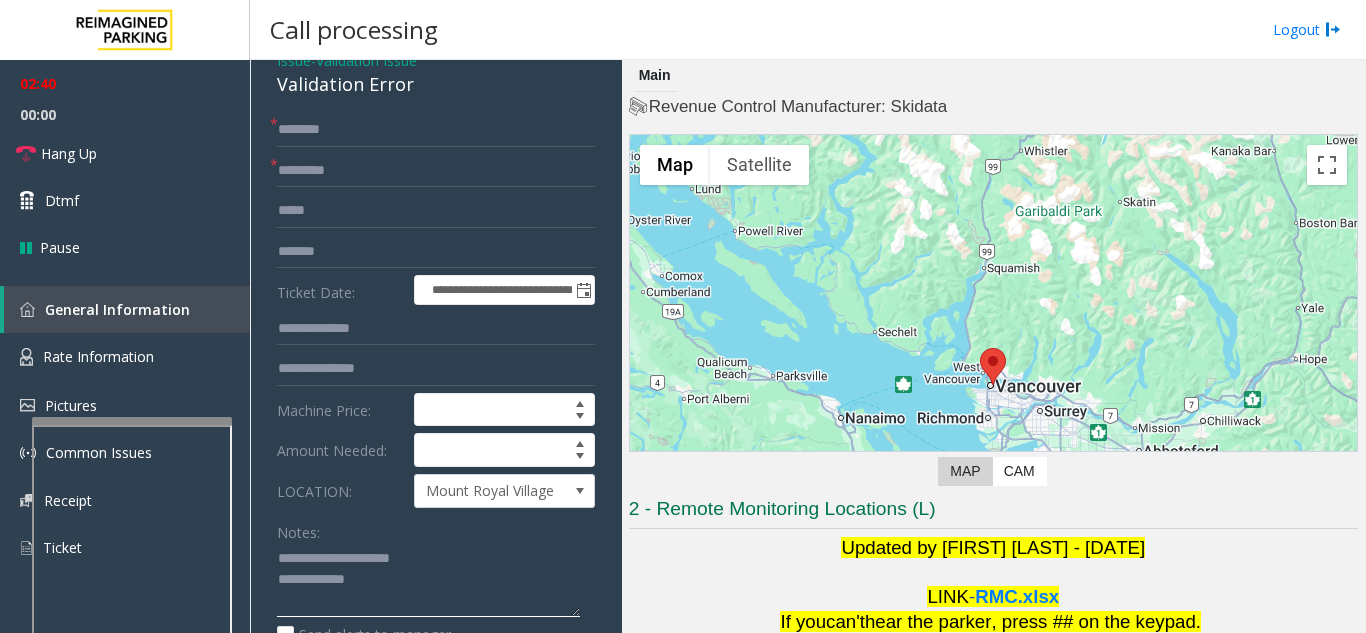 type on "**********" 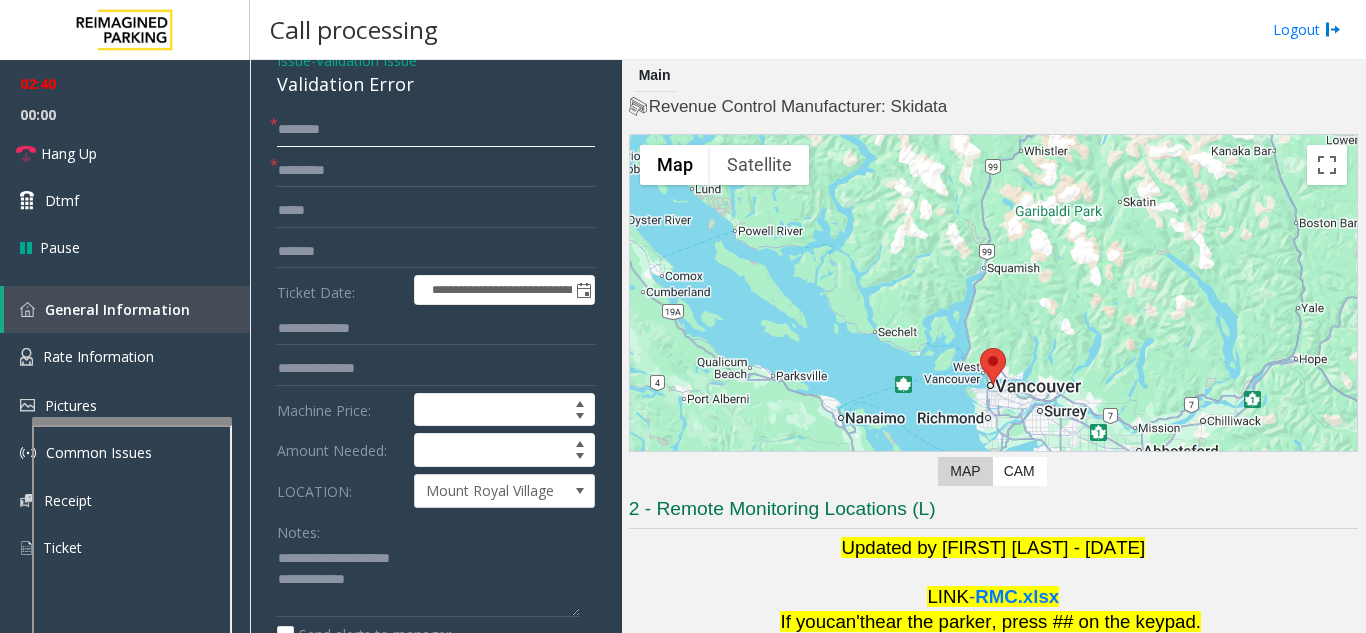 click 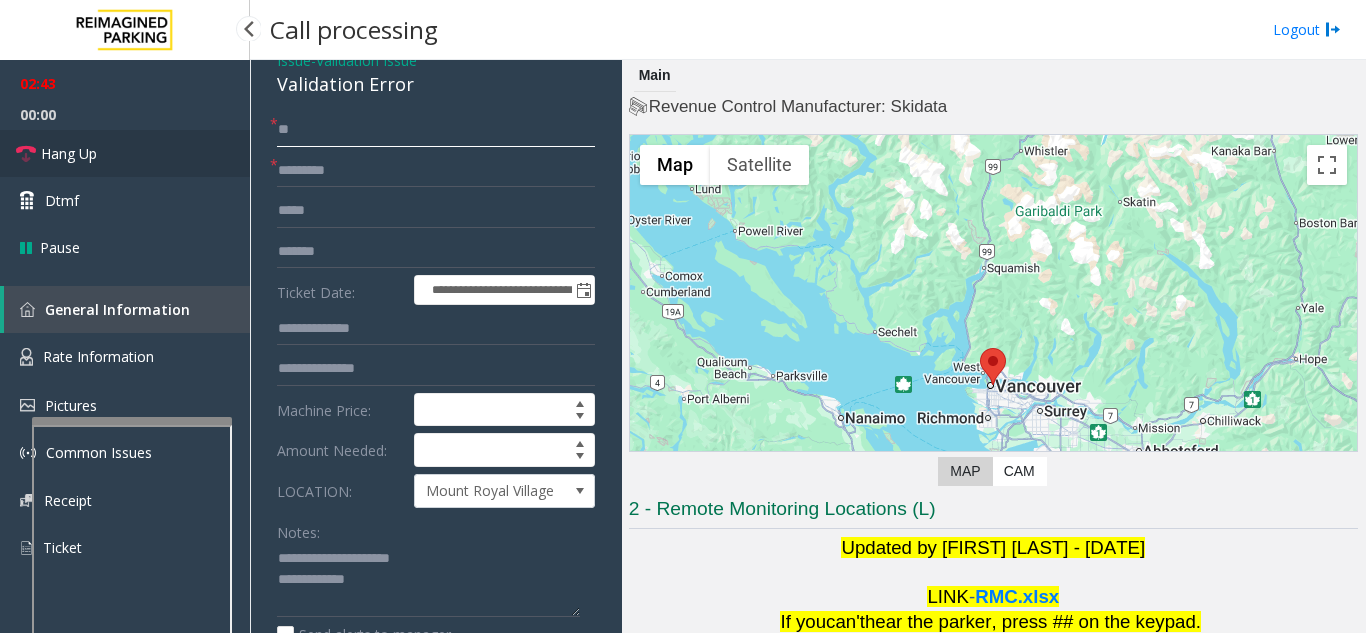 type on "**" 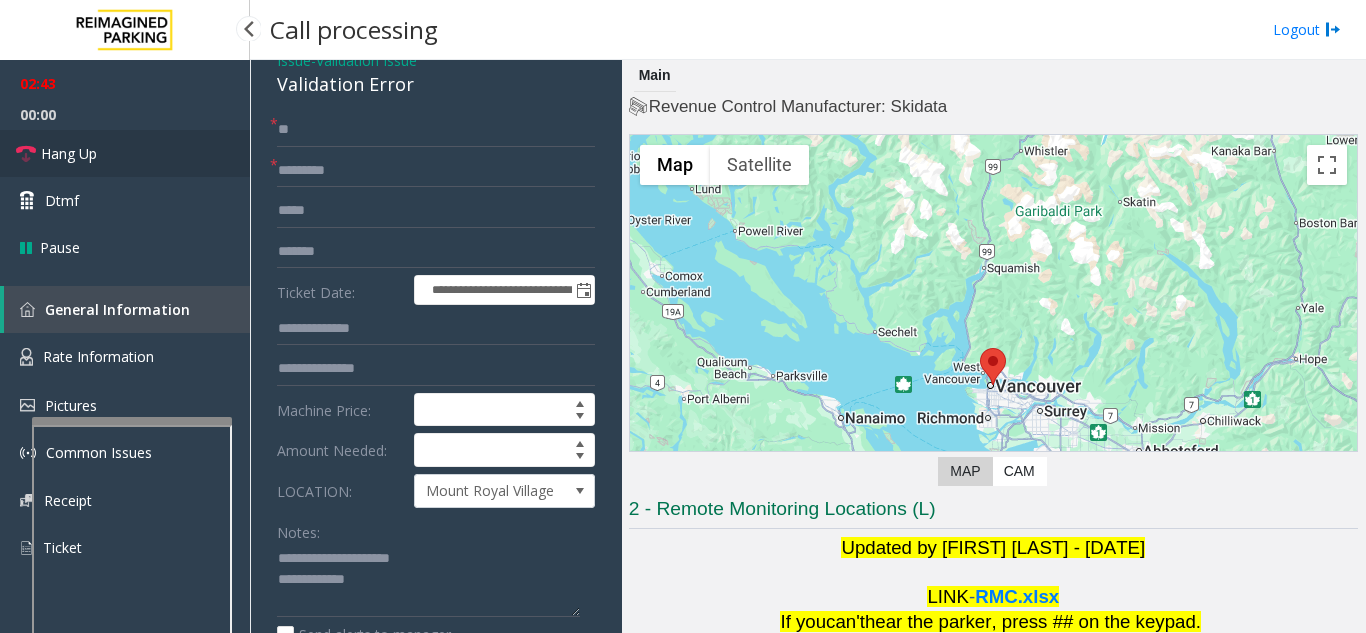 click on "Hang Up" at bounding box center (125, 153) 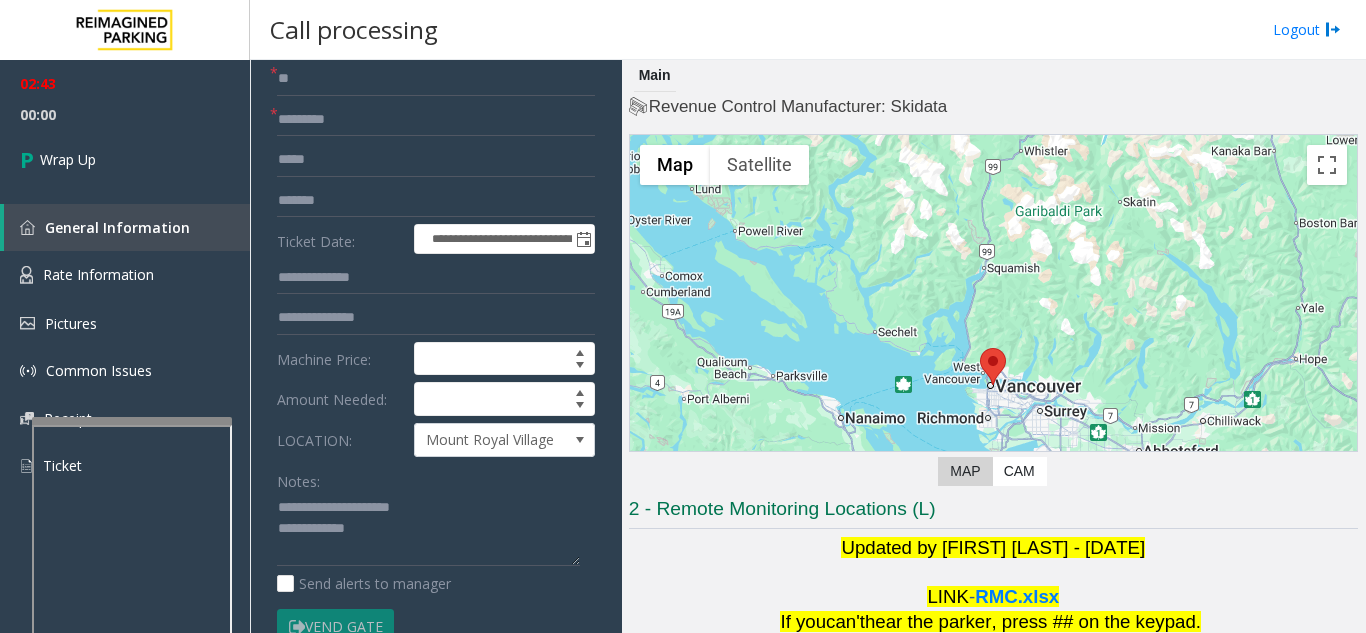 scroll, scrollTop: 195, scrollLeft: 0, axis: vertical 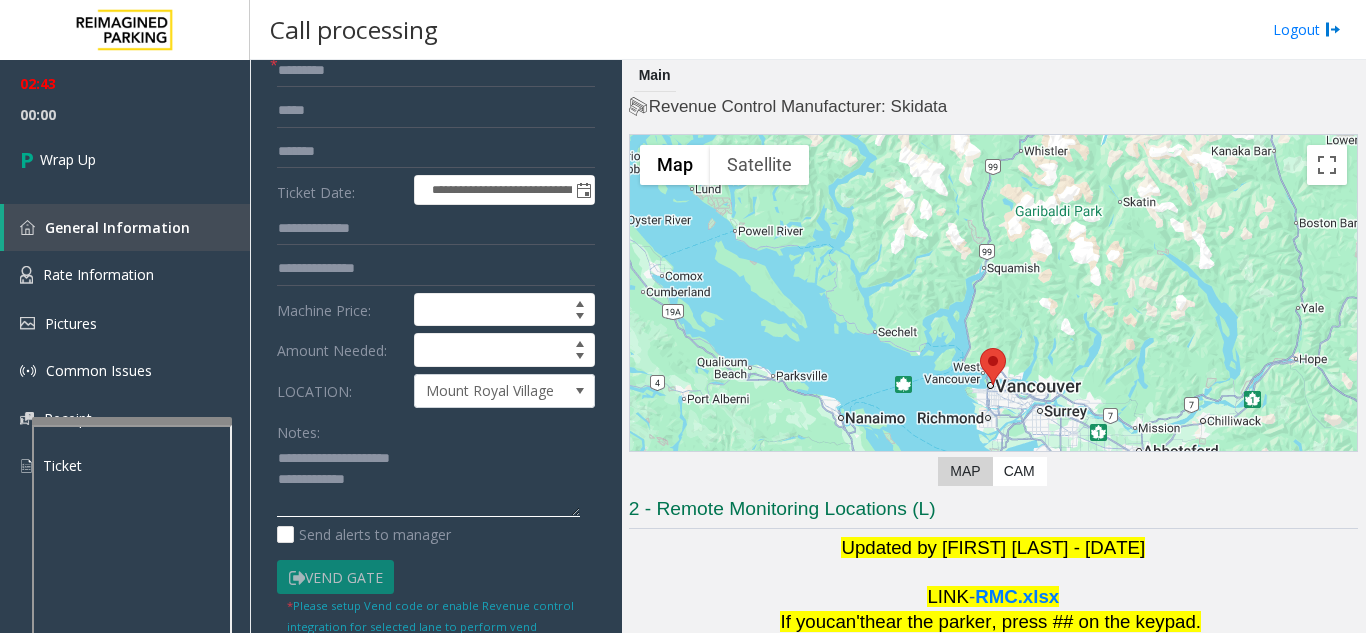 click 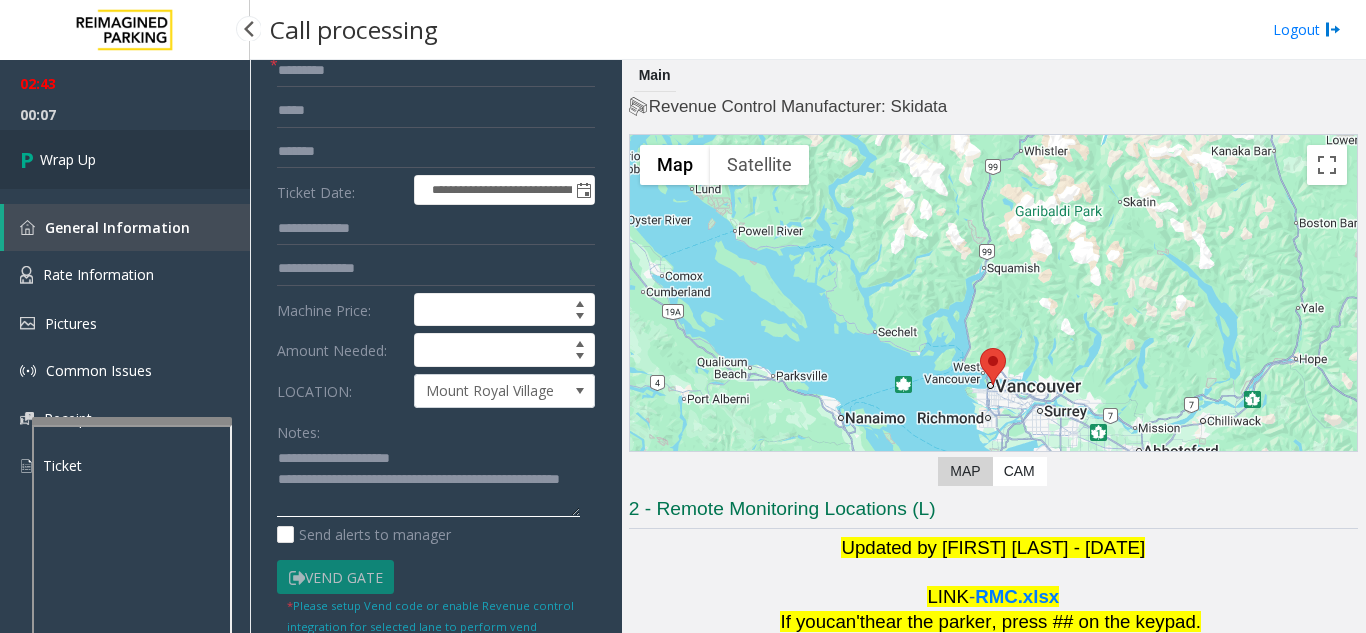 type on "**********" 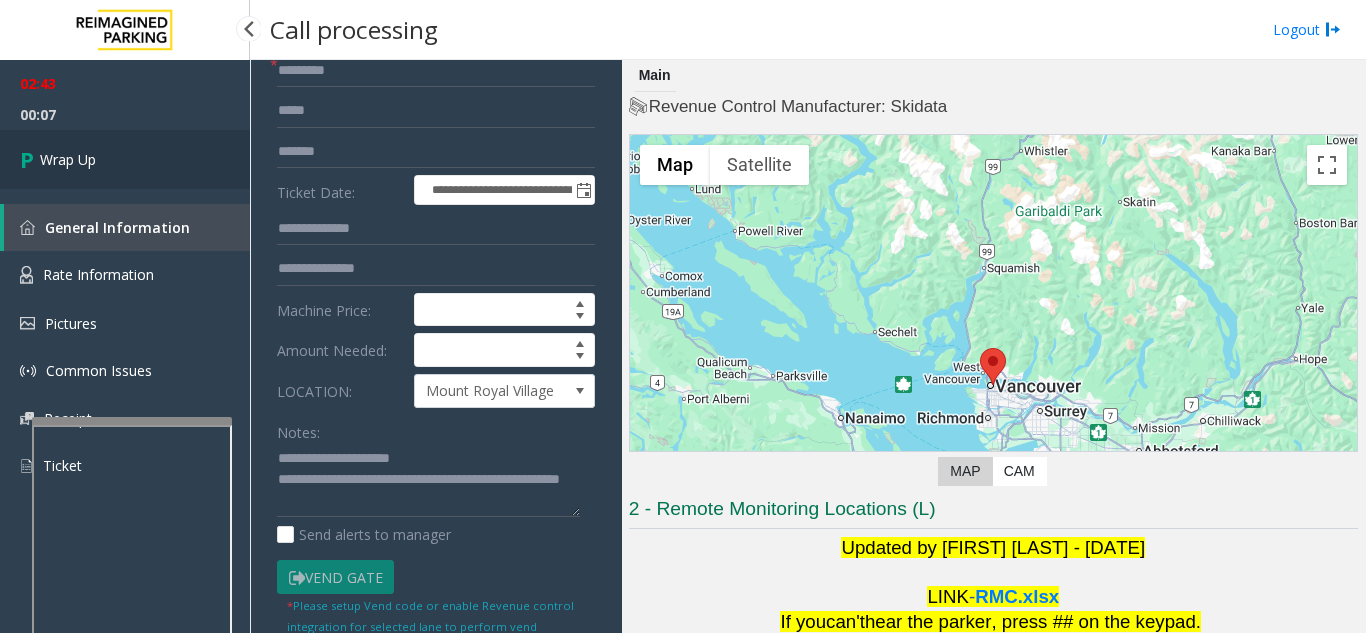 click on "Wrap Up" at bounding box center [125, 159] 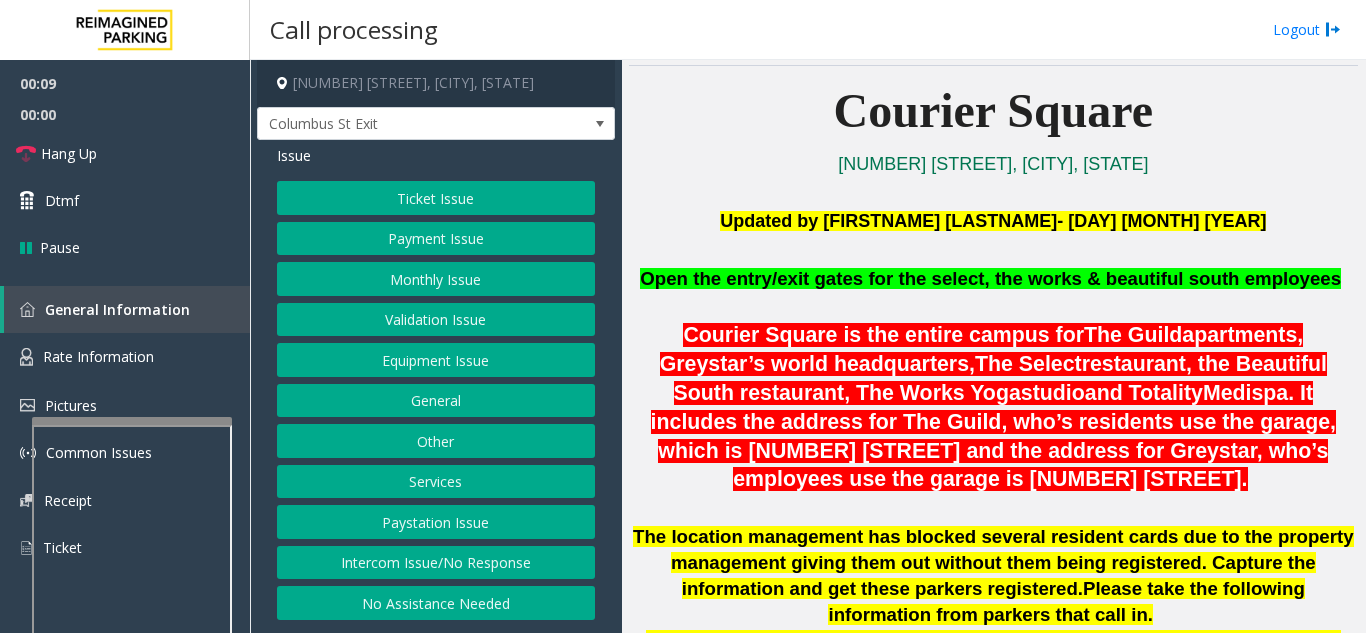 scroll, scrollTop: 500, scrollLeft: 0, axis: vertical 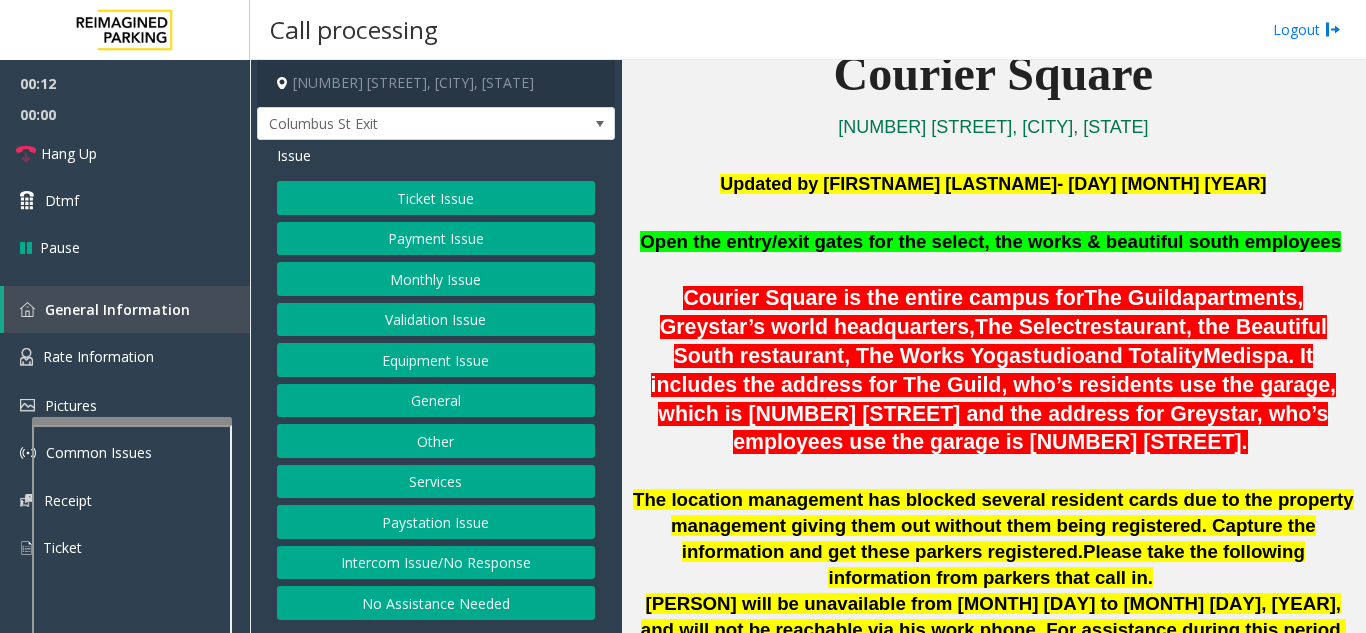 click on "Intercom Issue/No Response" 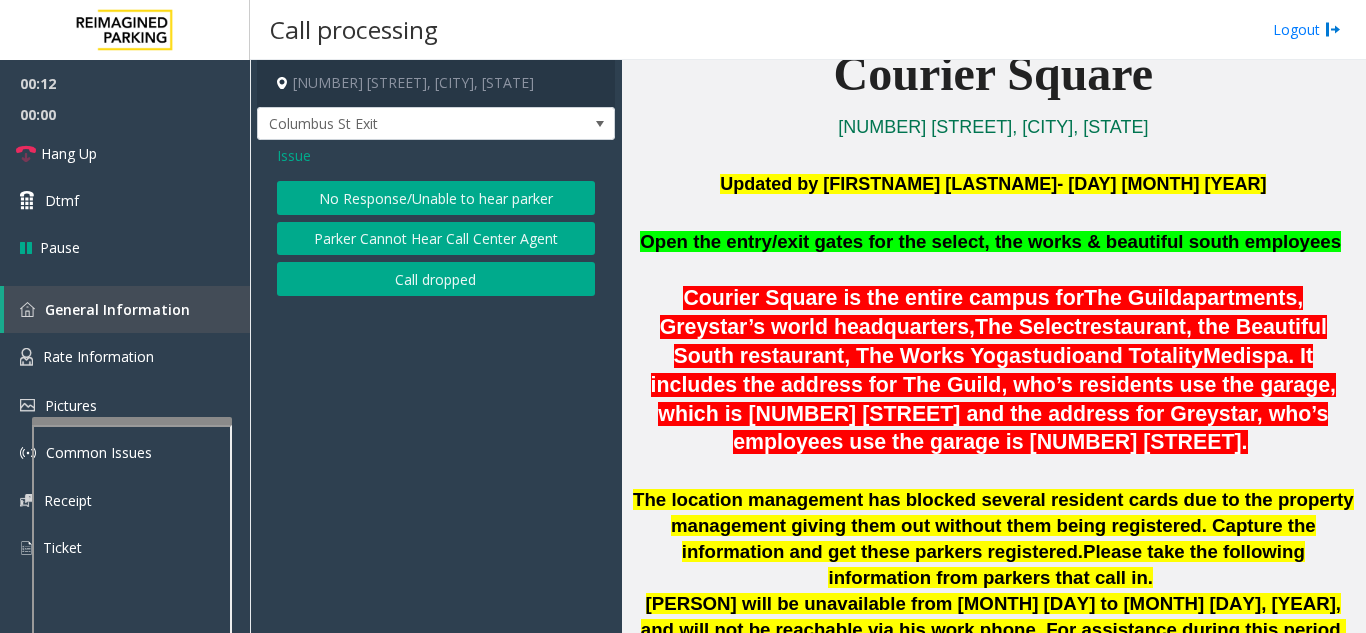 click on "No Response/Unable to hear parker" 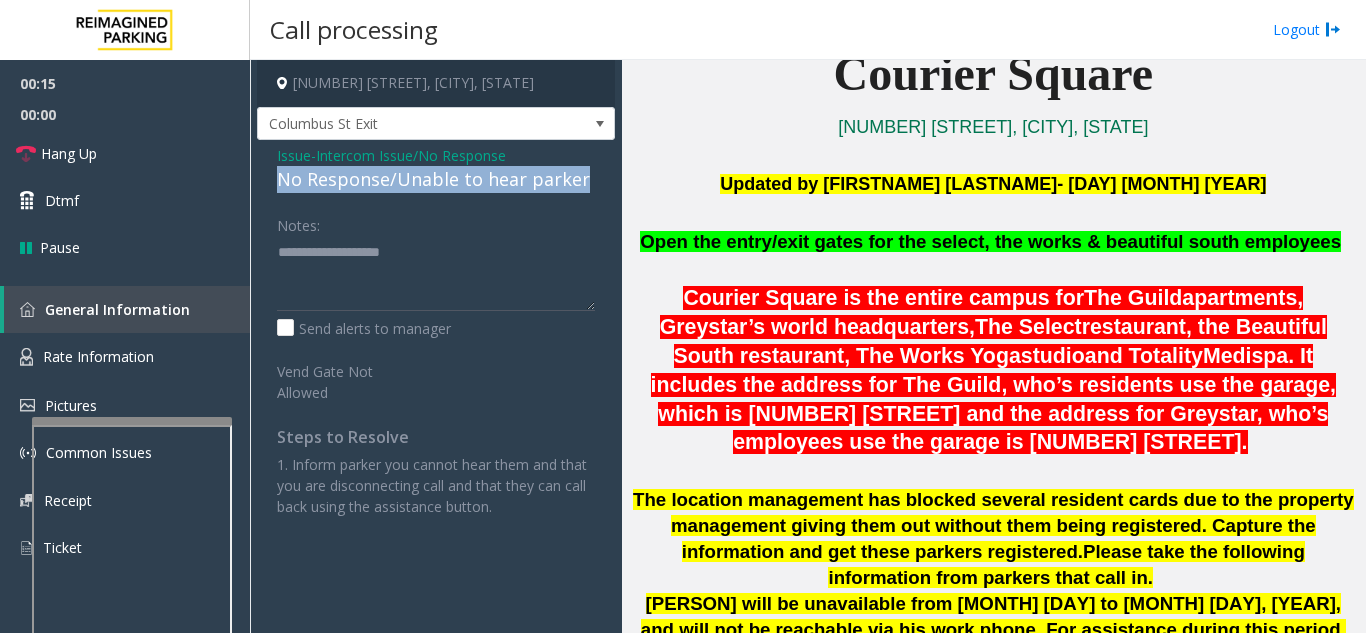 drag, startPoint x: 275, startPoint y: 178, endPoint x: 592, endPoint y: 189, distance: 317.1908 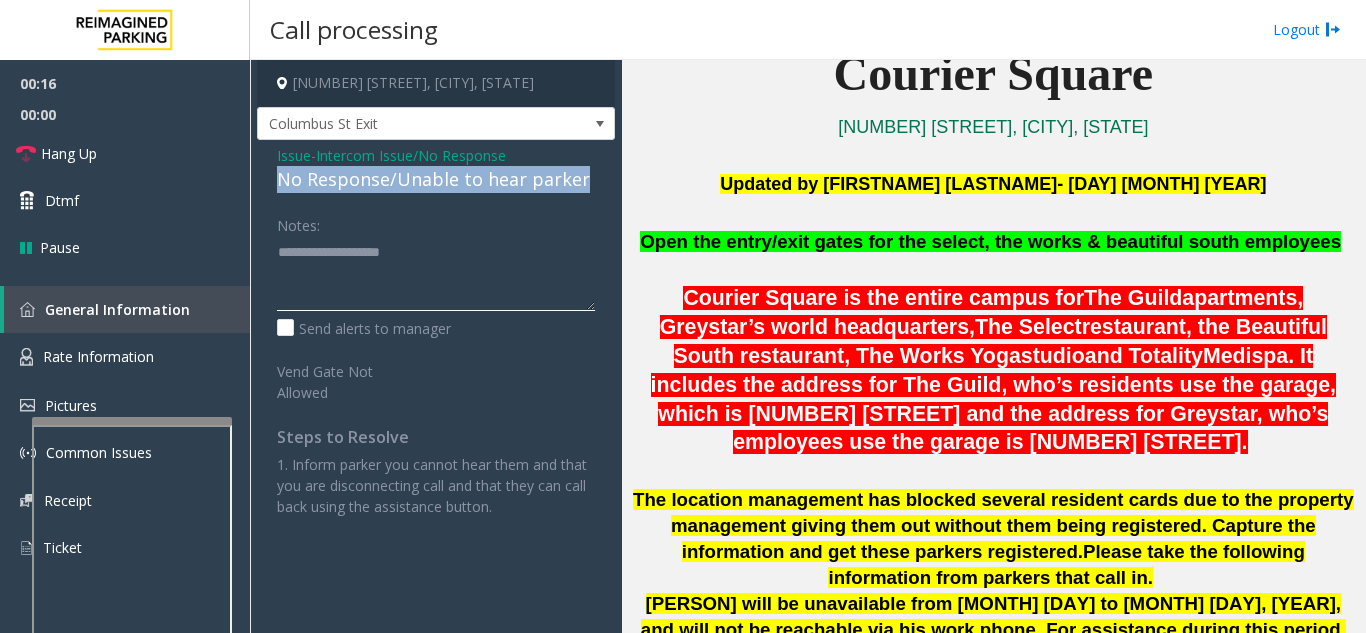 type on "**********" 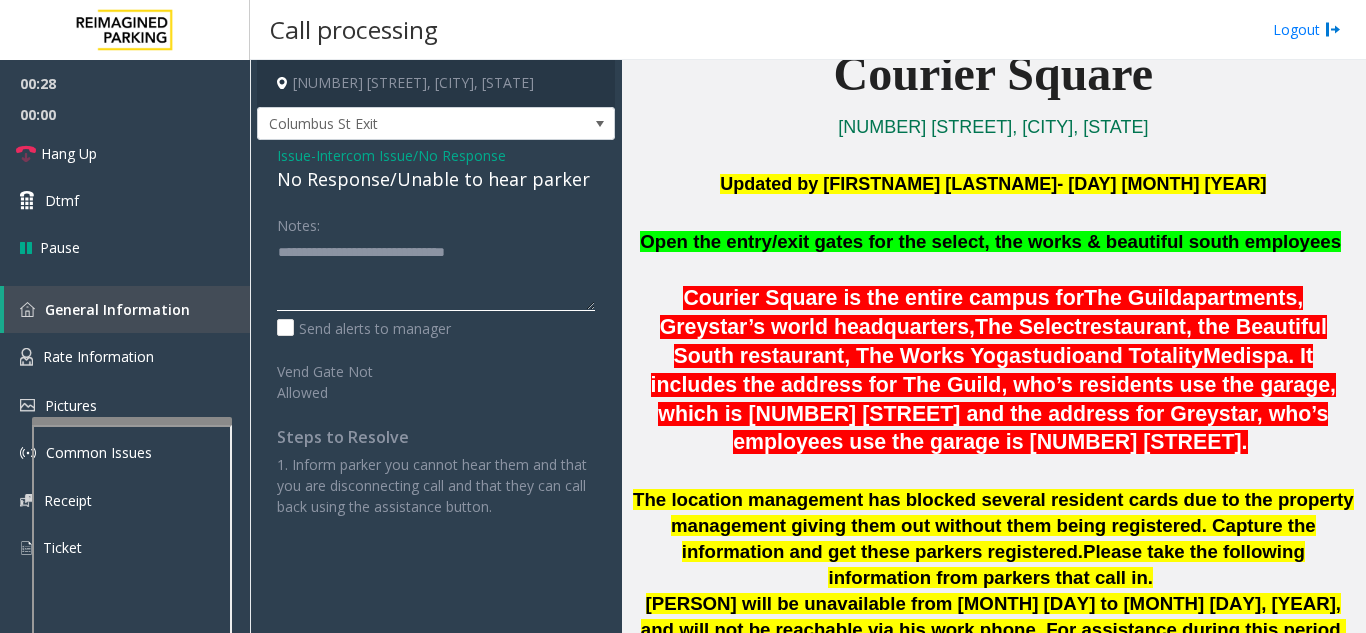 type 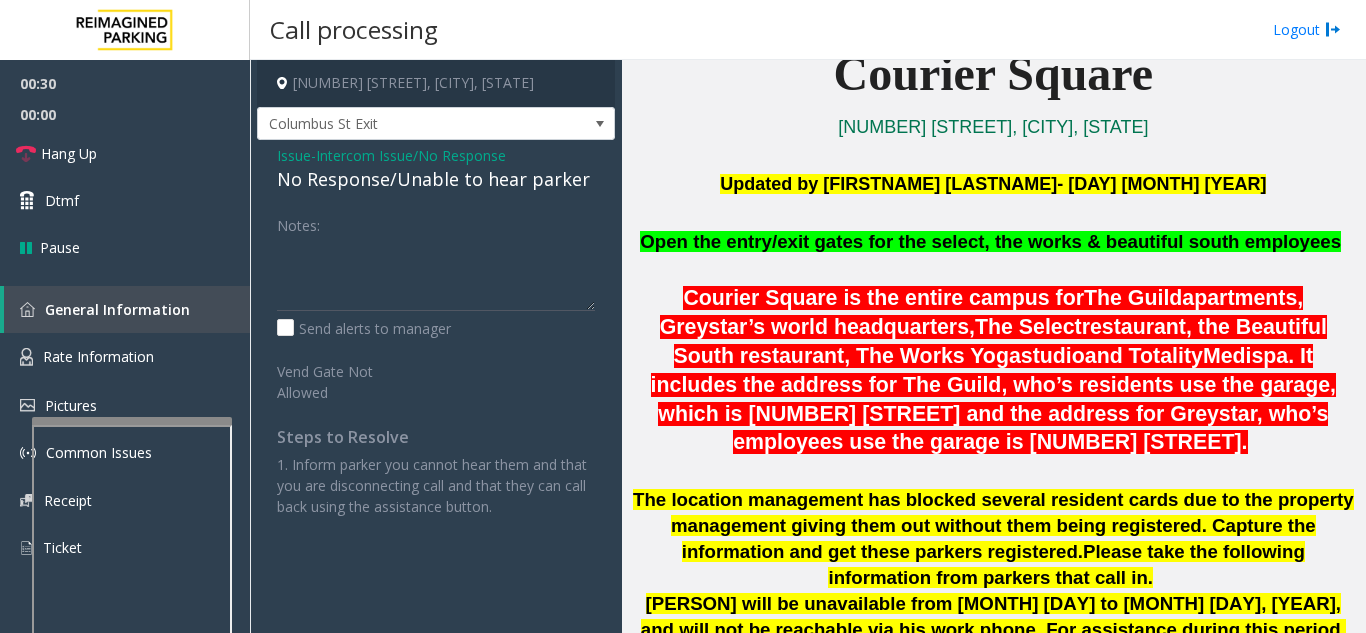 click on "Issue" 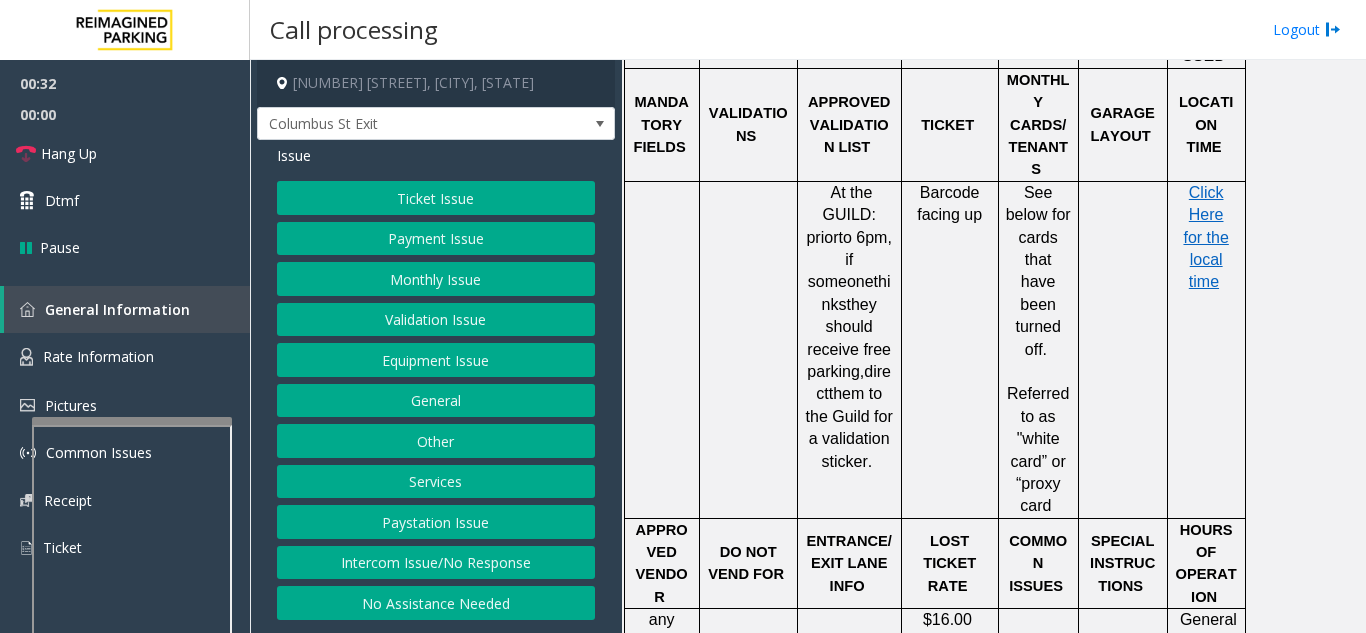 scroll, scrollTop: 1900, scrollLeft: 0, axis: vertical 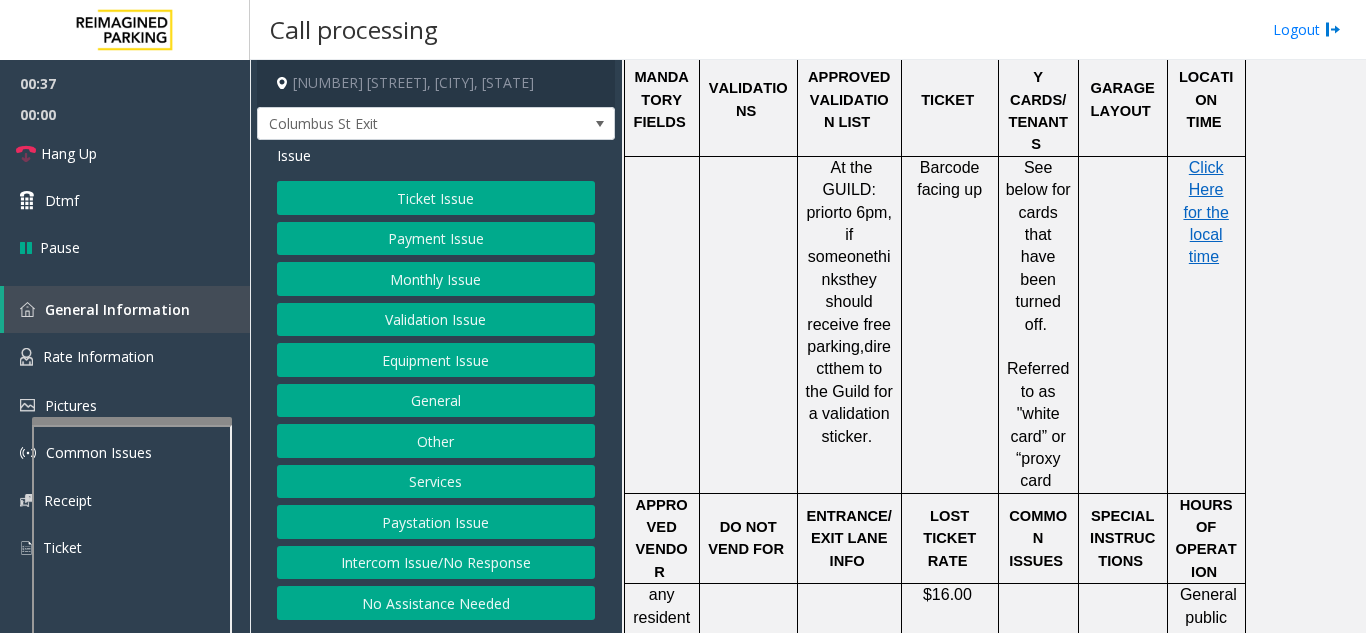 click on "Ticket Issue" 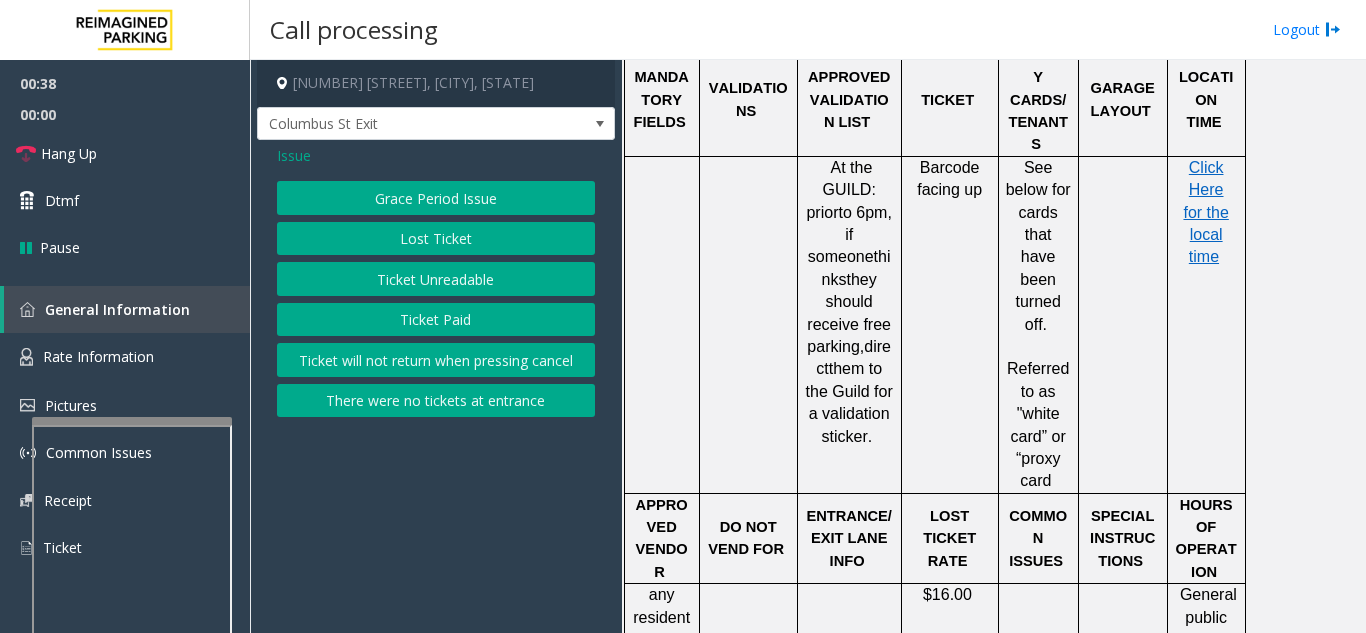 click on "Ticket Unreadable" 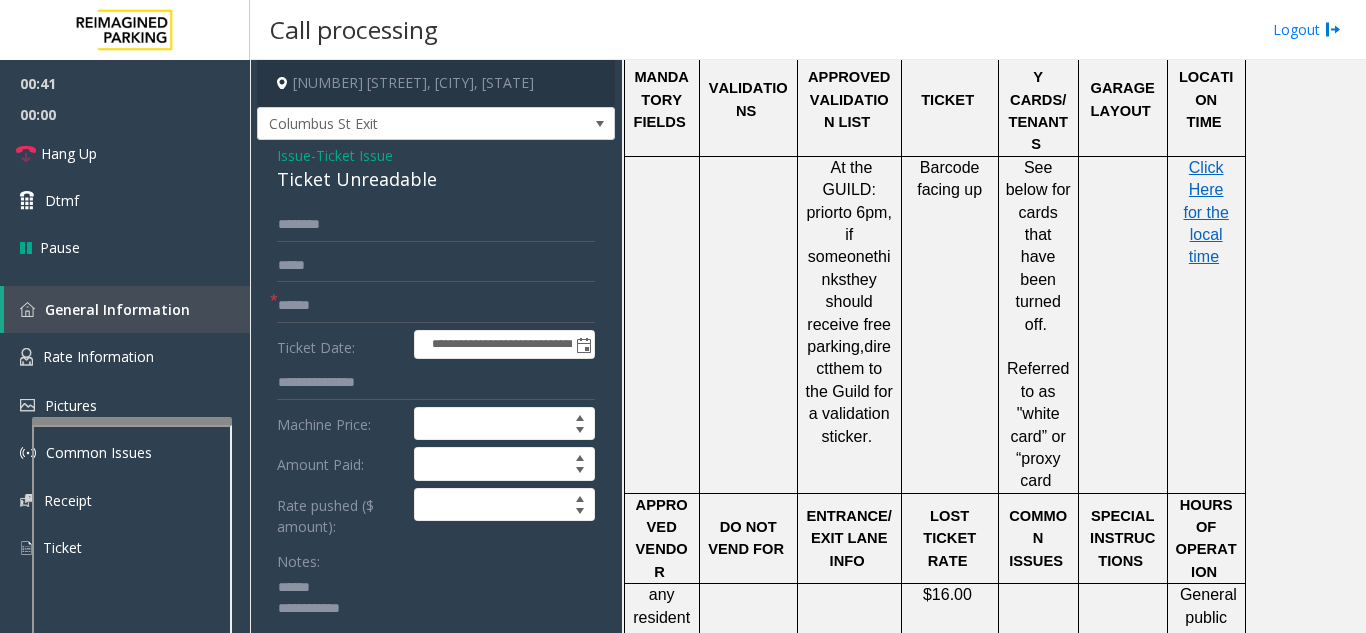 click 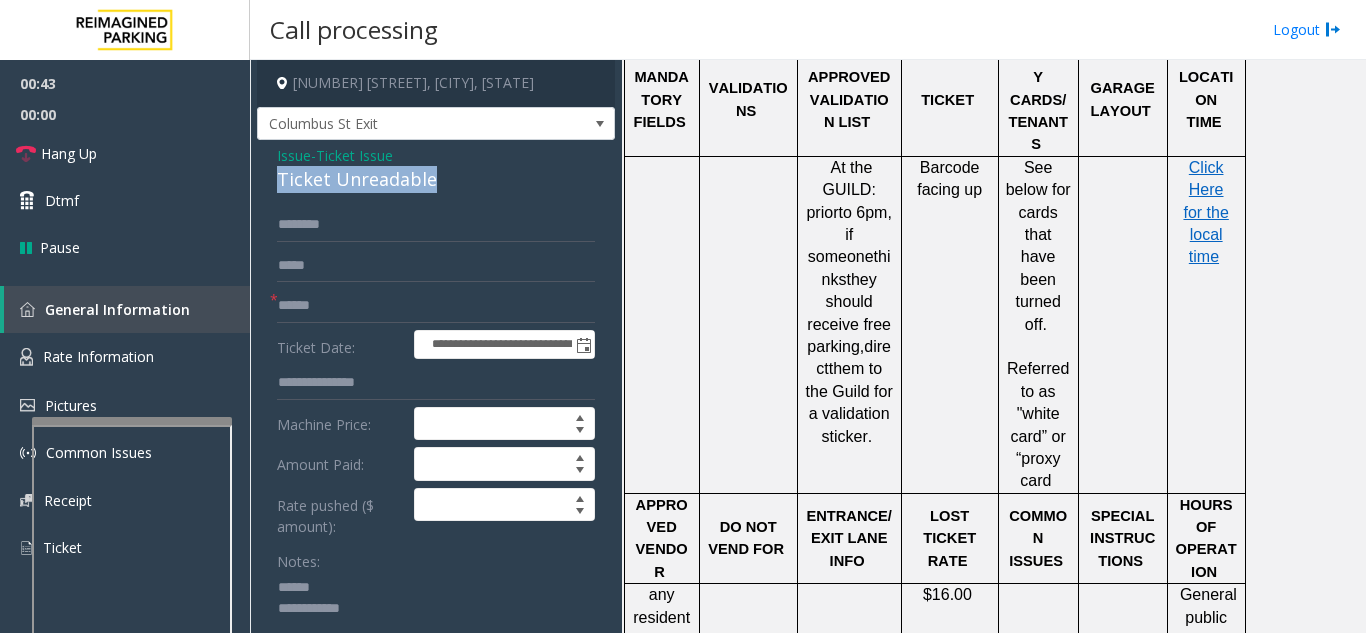 drag, startPoint x: 273, startPoint y: 169, endPoint x: 461, endPoint y: 174, distance: 188.06648 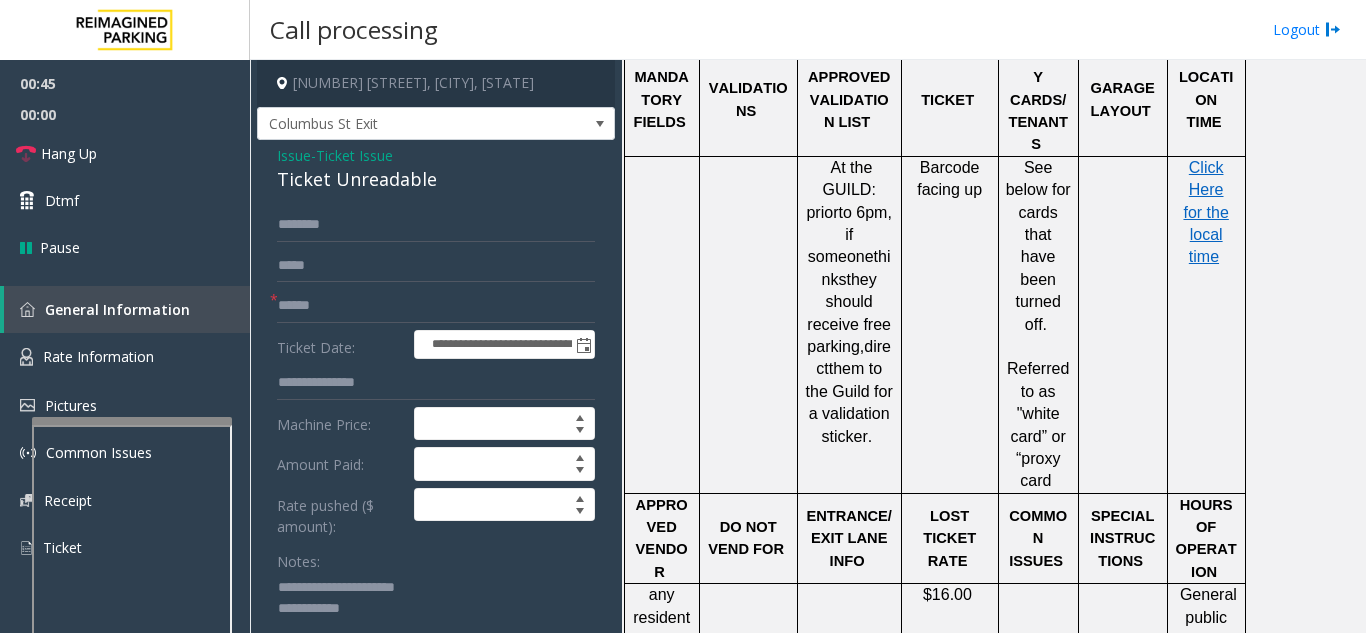 click 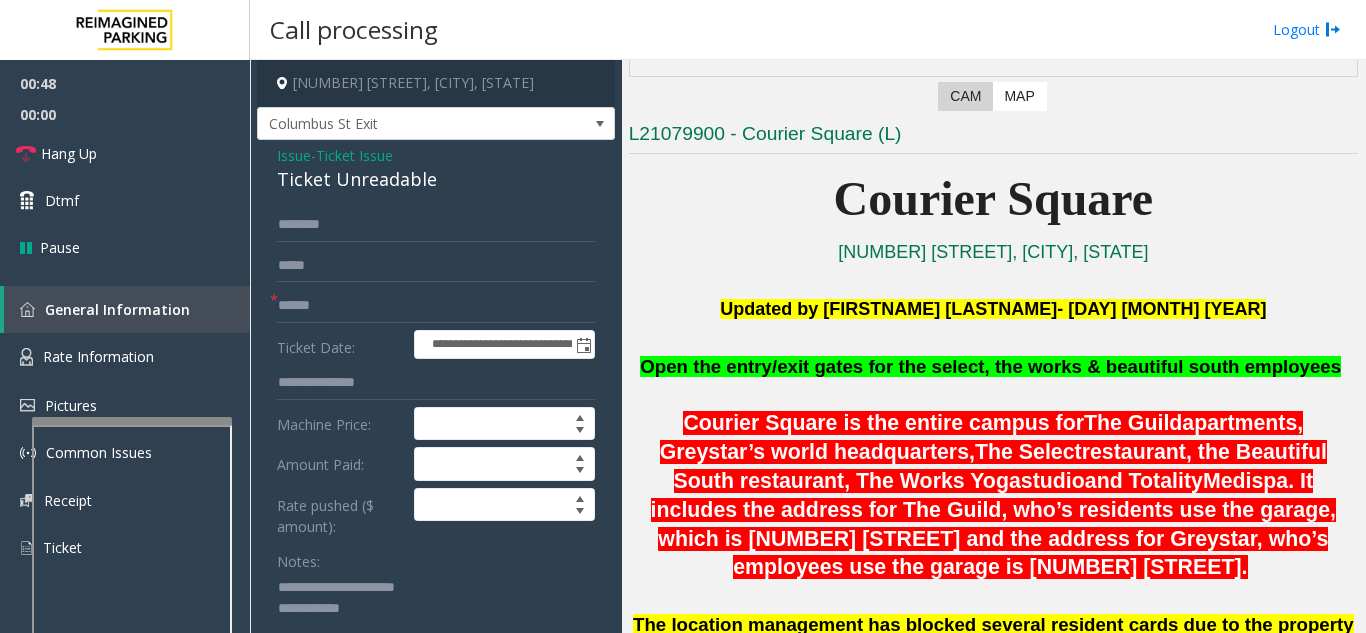 scroll, scrollTop: 500, scrollLeft: 0, axis: vertical 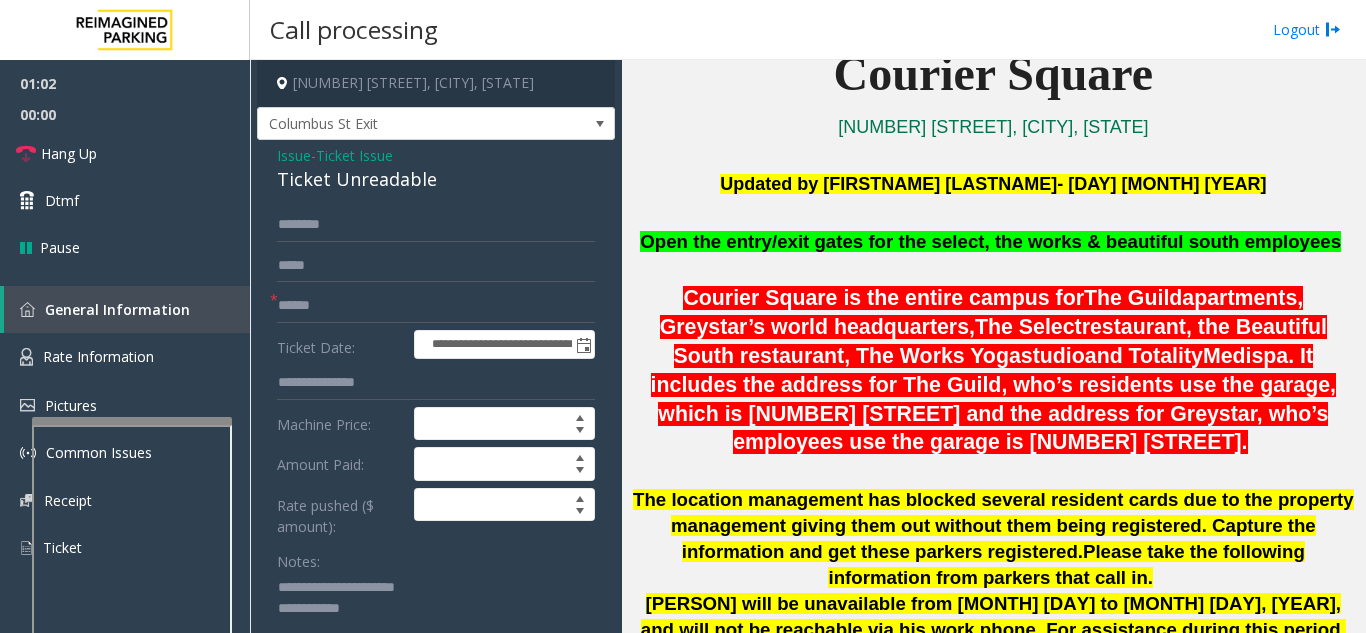 type on "**********" 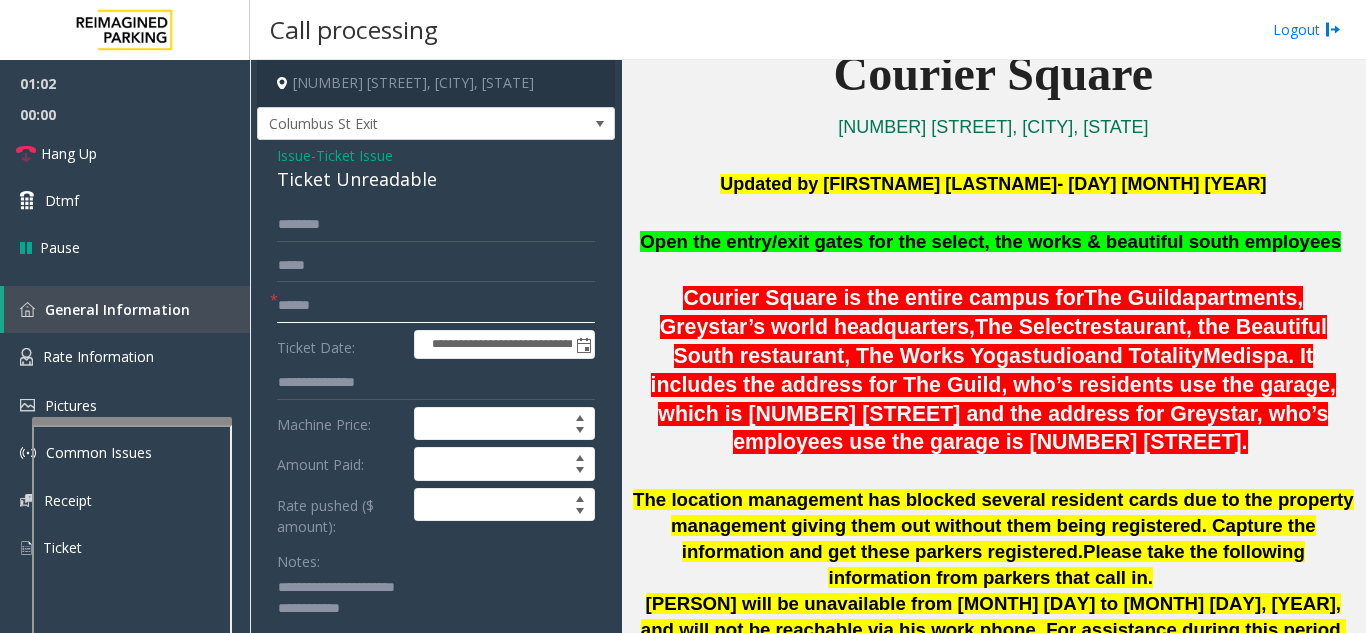 click 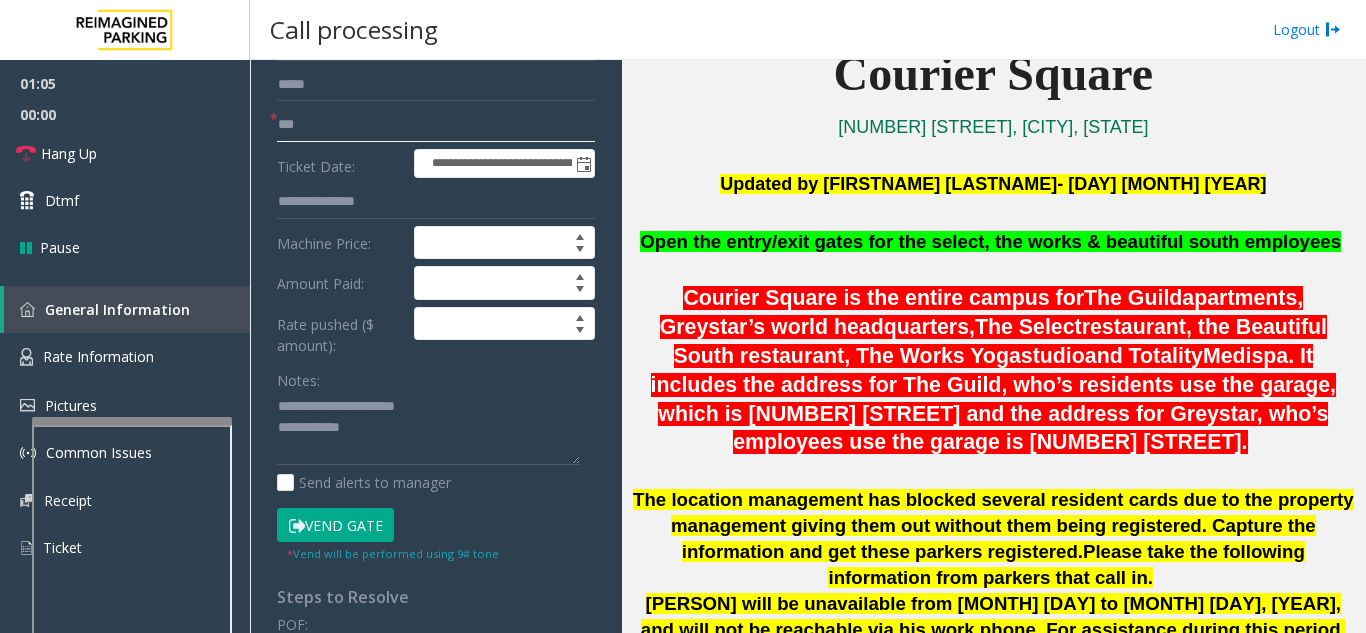 scroll, scrollTop: 200, scrollLeft: 0, axis: vertical 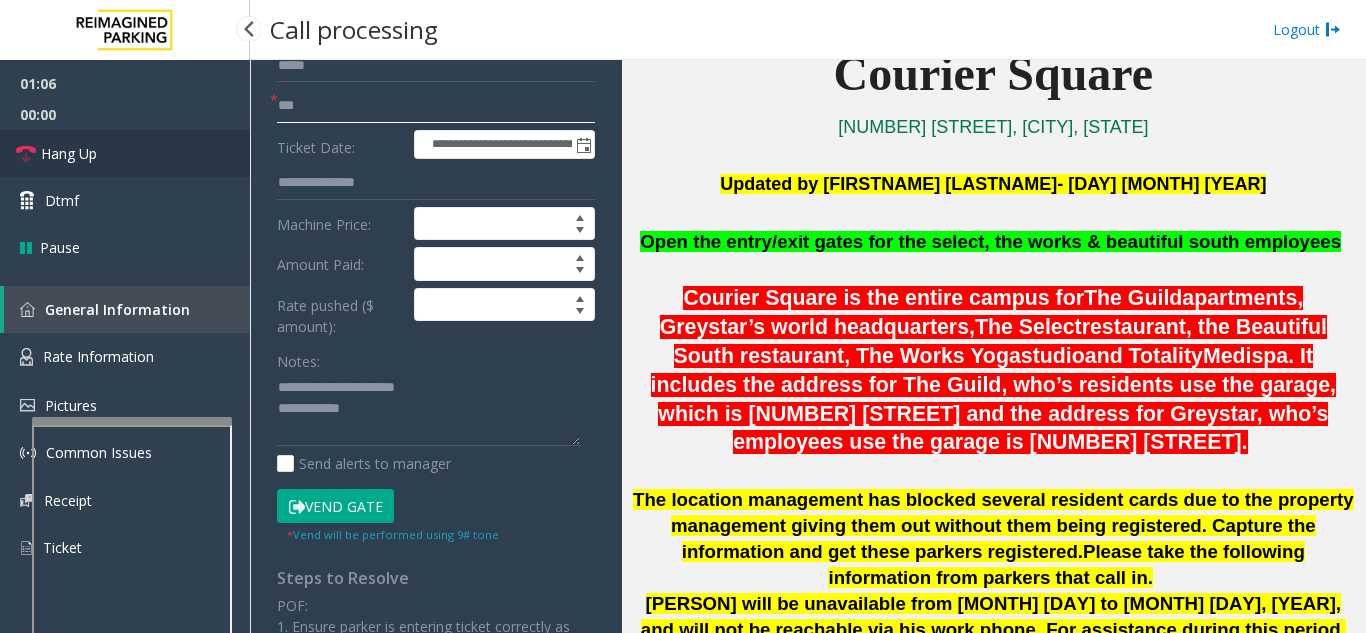 type on "**" 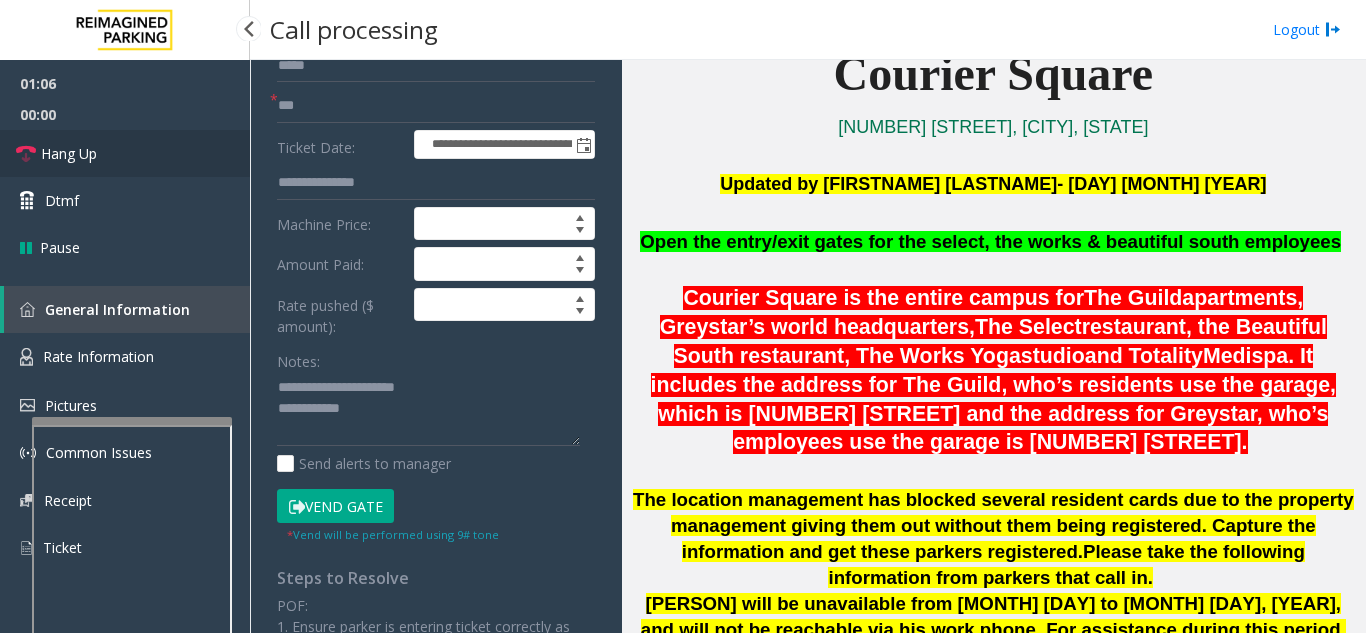 click on "Hang Up" at bounding box center (125, 153) 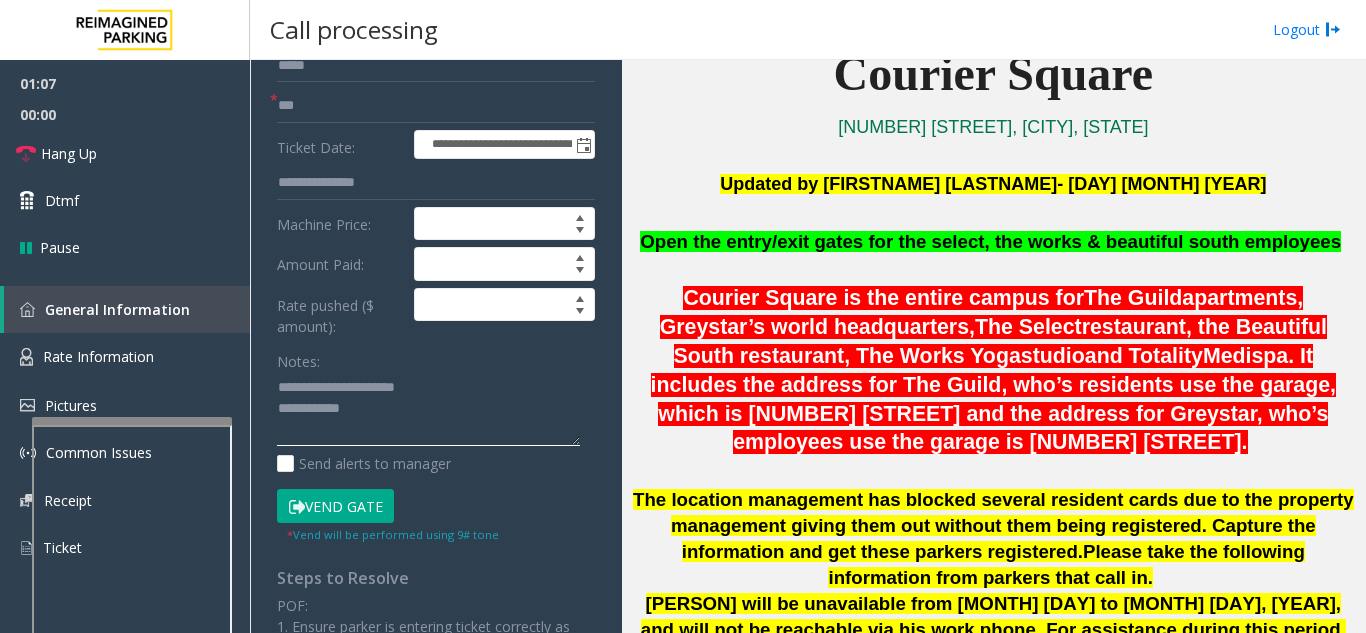 click 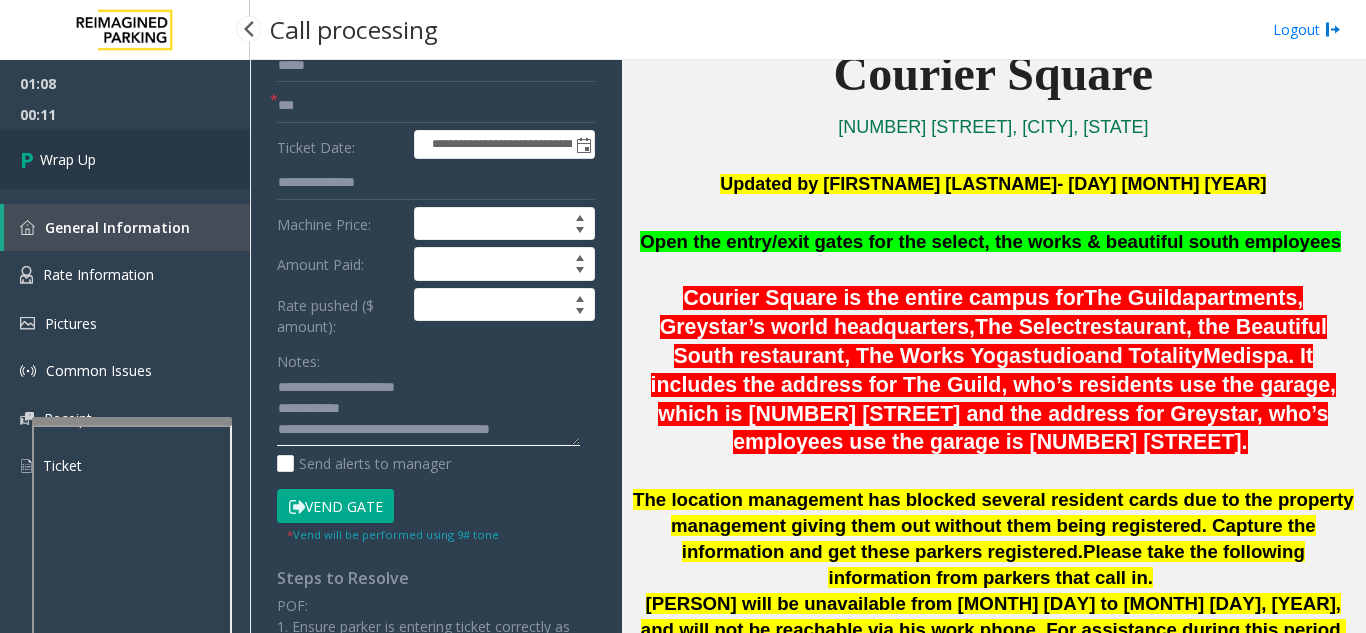 type on "**********" 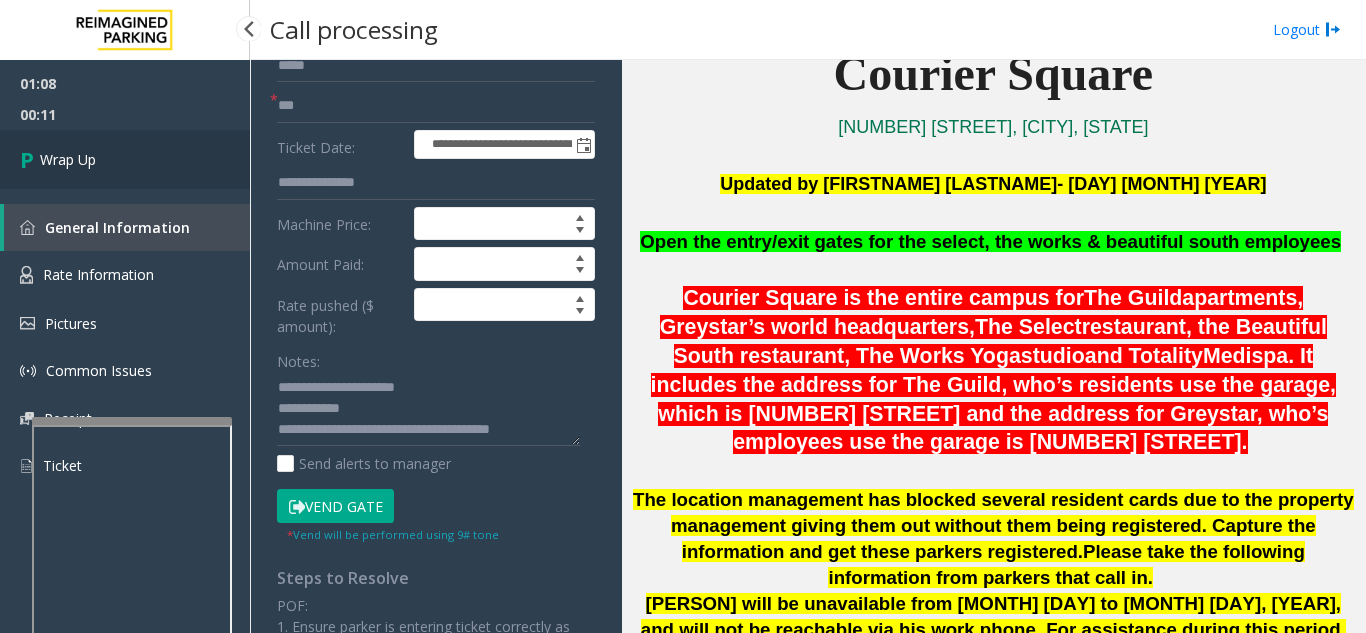 click on "Wrap Up" at bounding box center [125, 159] 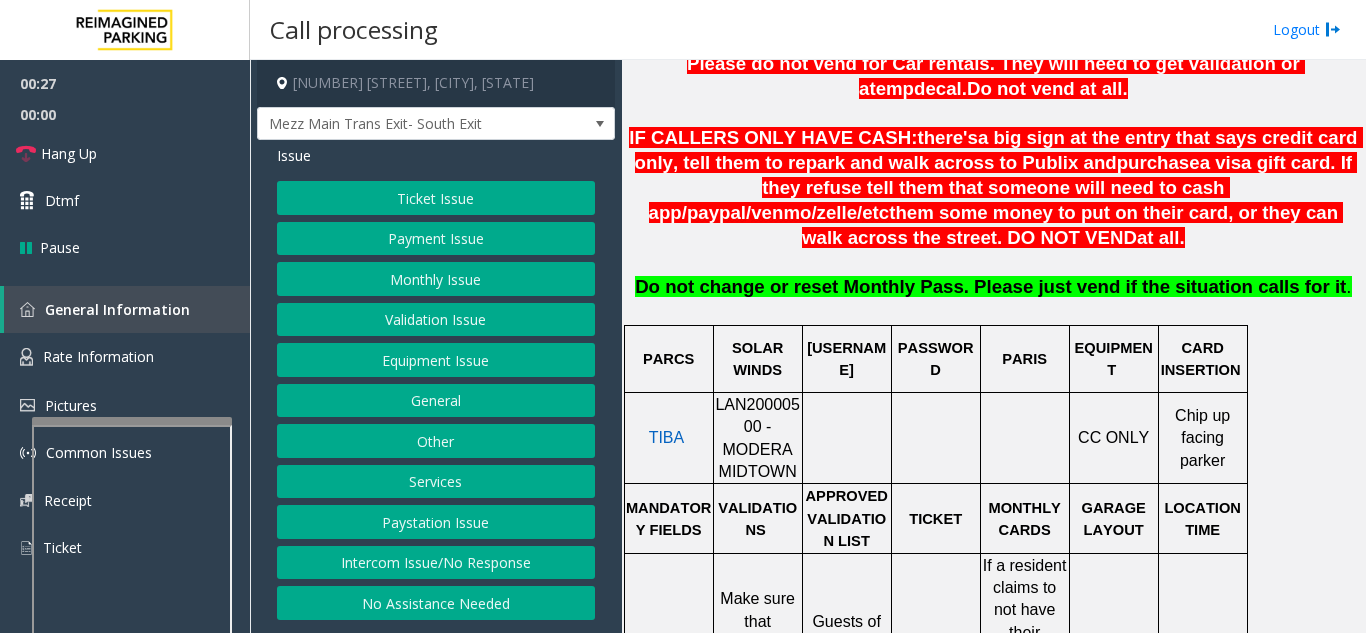 scroll, scrollTop: 900, scrollLeft: 0, axis: vertical 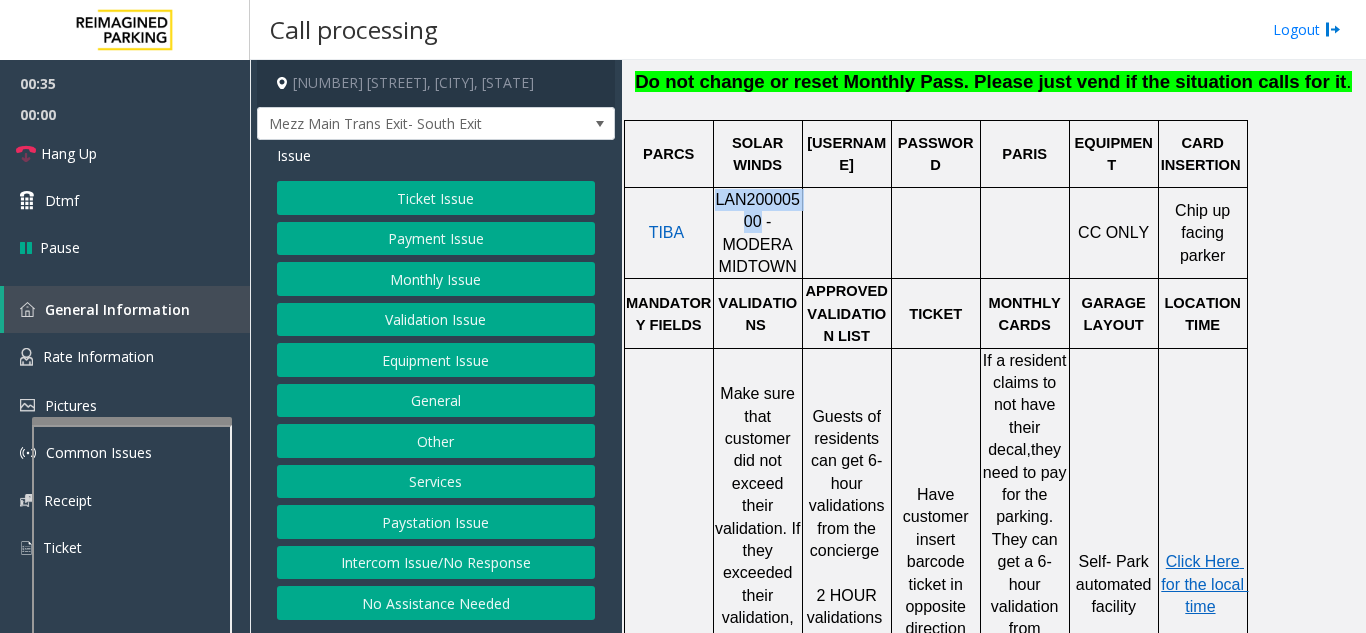 drag, startPoint x: 723, startPoint y: 202, endPoint x: 717, endPoint y: 185, distance: 18.027756 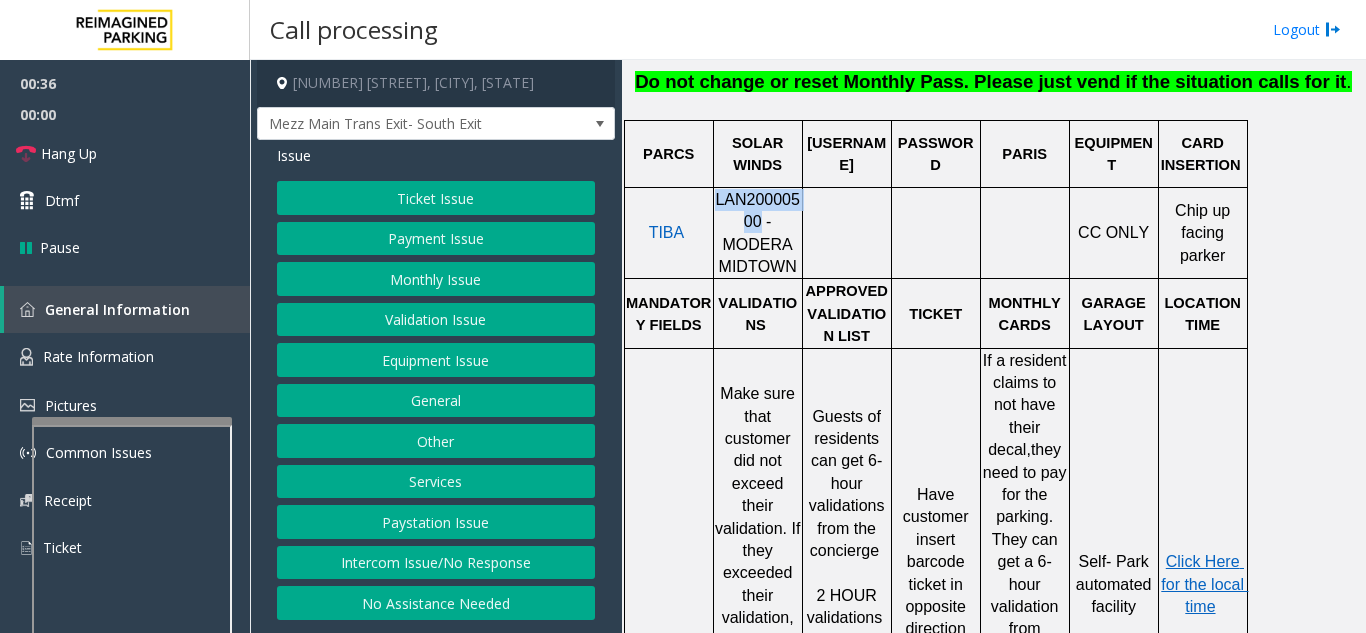 copy on "LAN20000500" 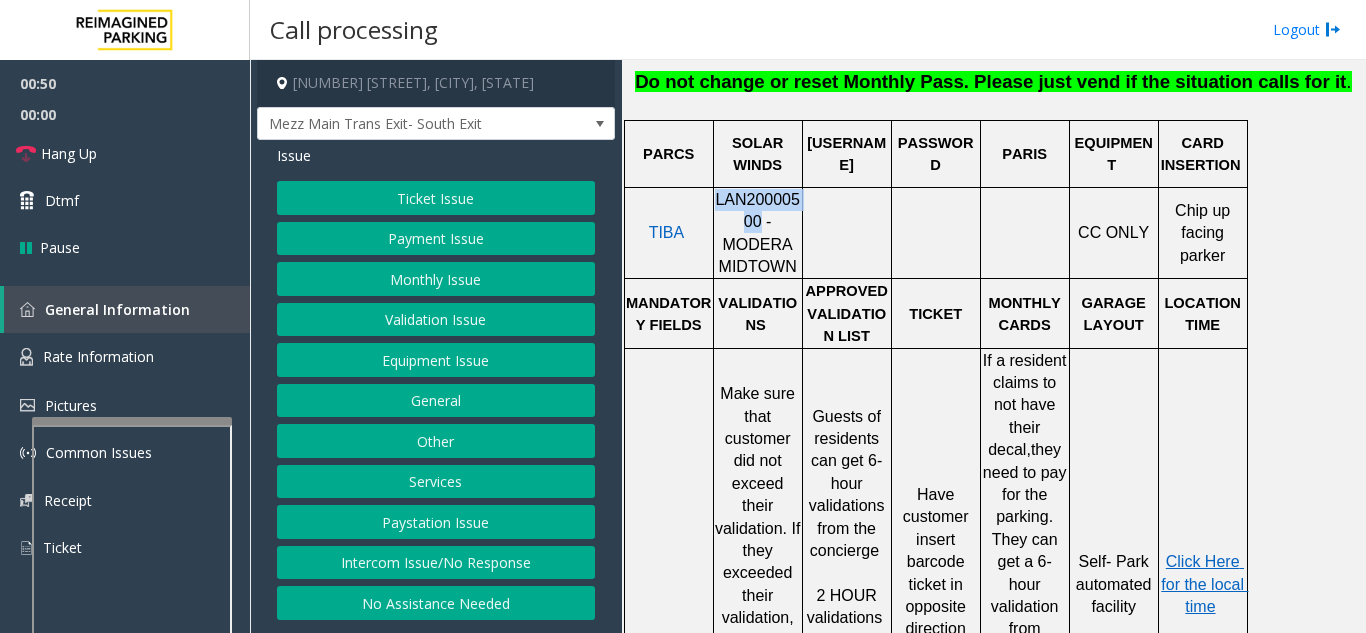 click on "Validation Issue" 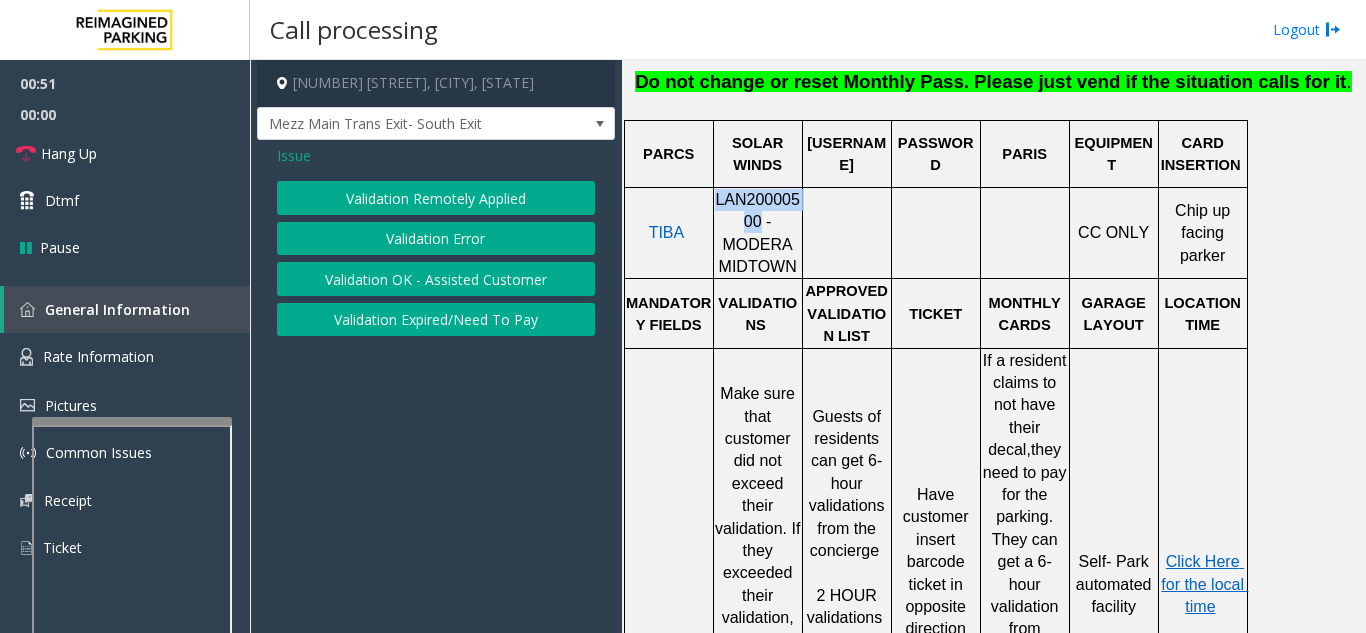 click on "Validation Error" 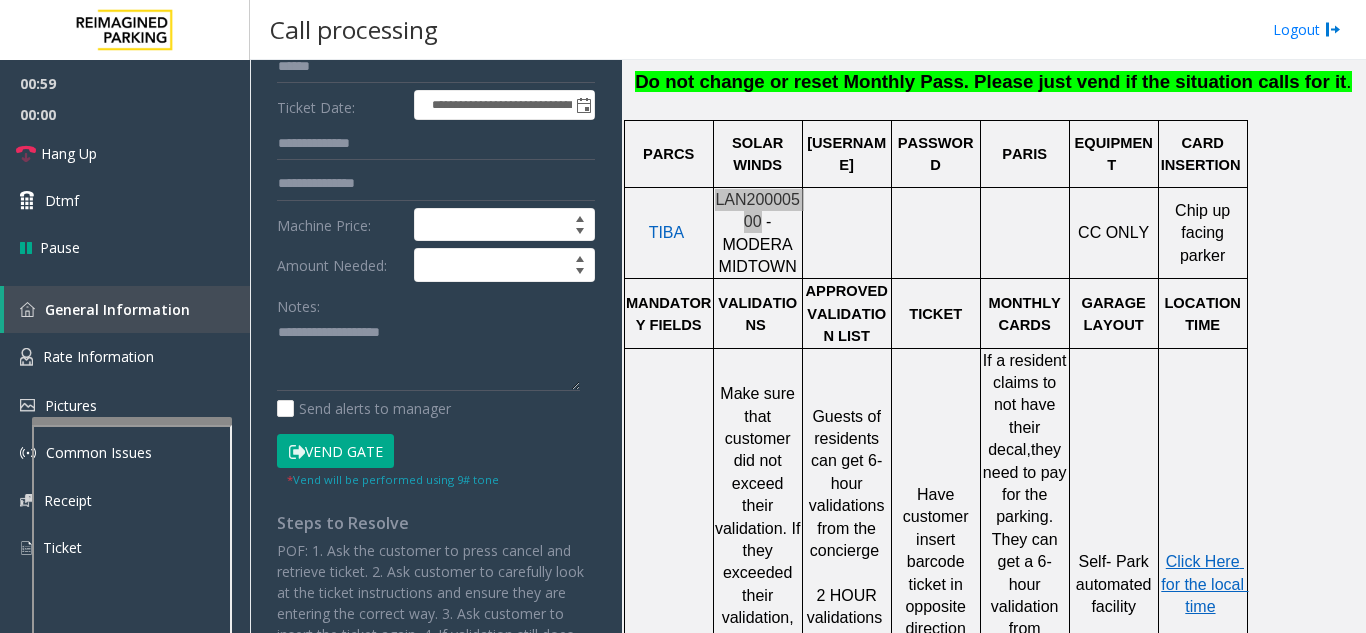 scroll, scrollTop: 360, scrollLeft: 0, axis: vertical 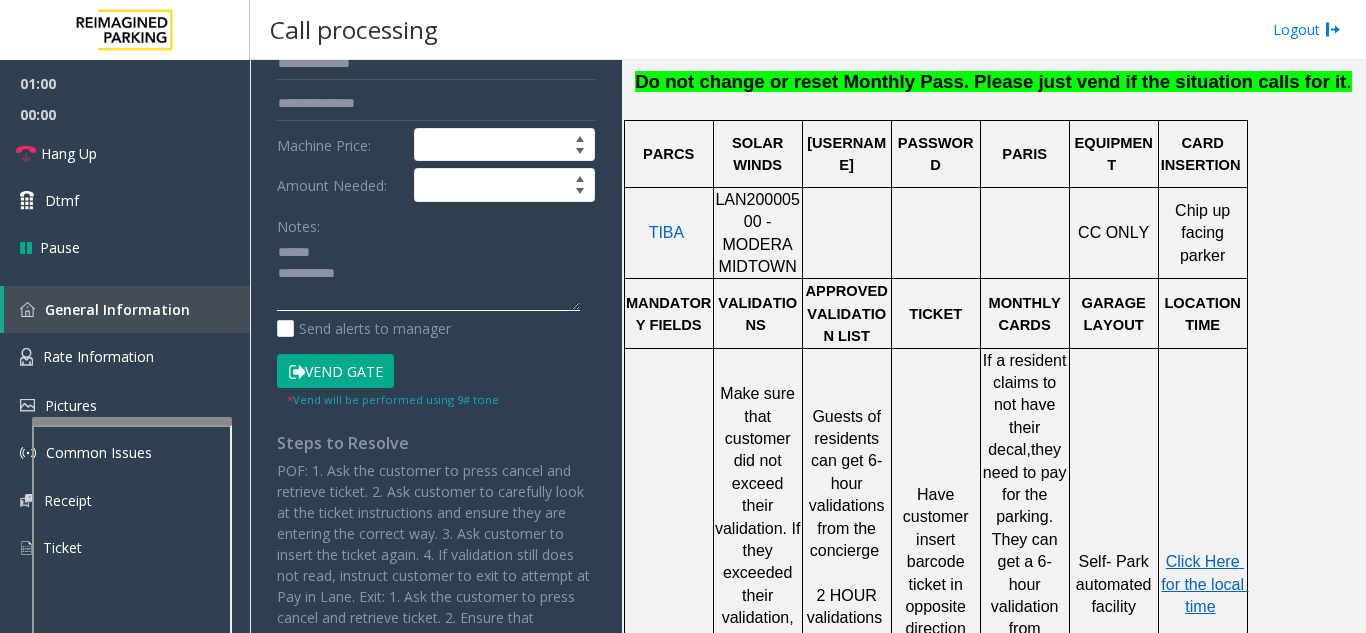 click 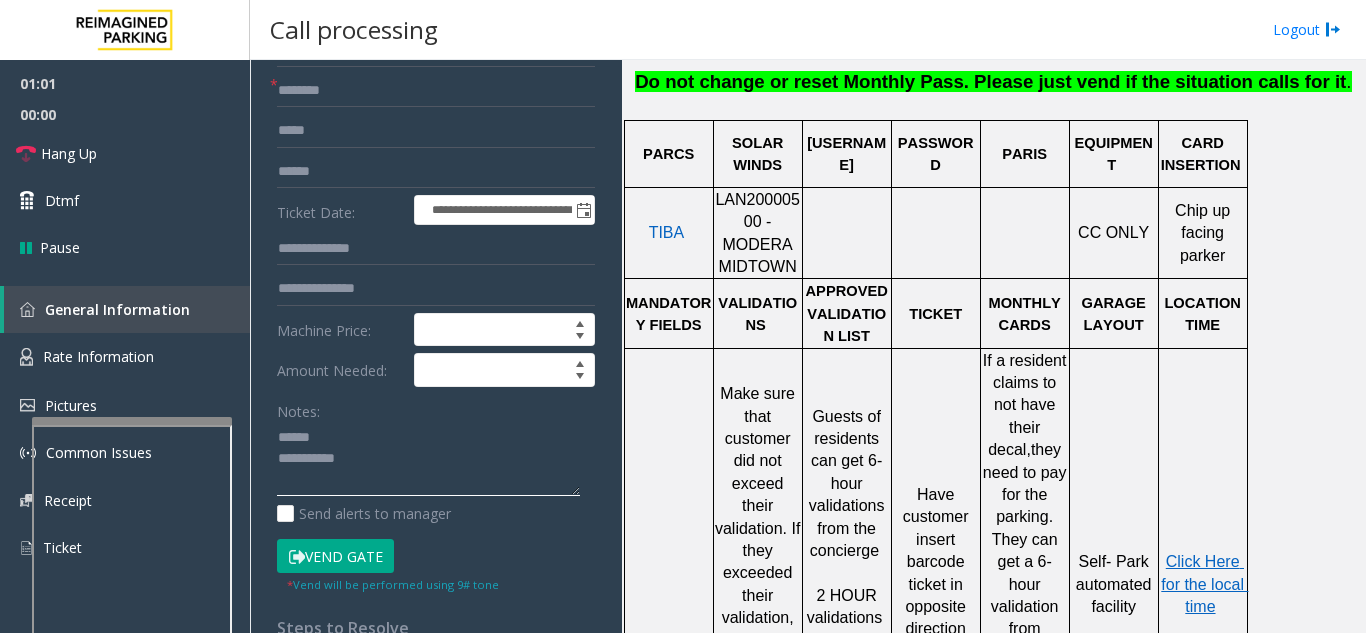 scroll, scrollTop: 160, scrollLeft: 0, axis: vertical 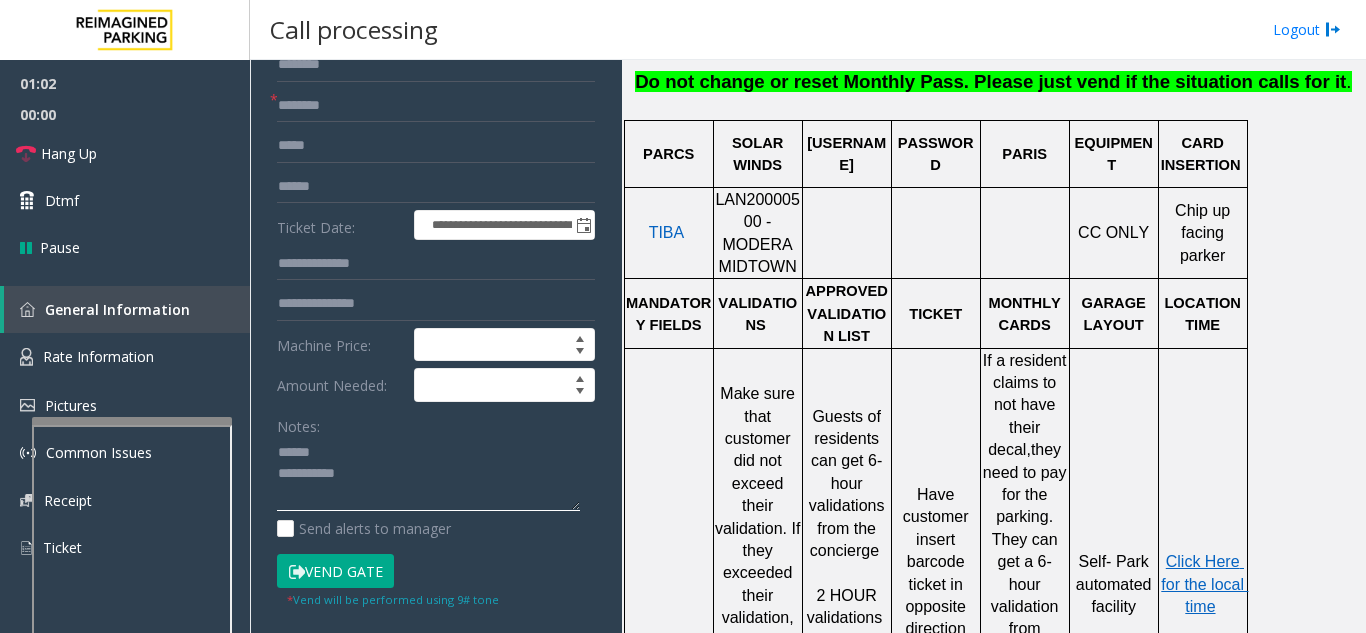 click 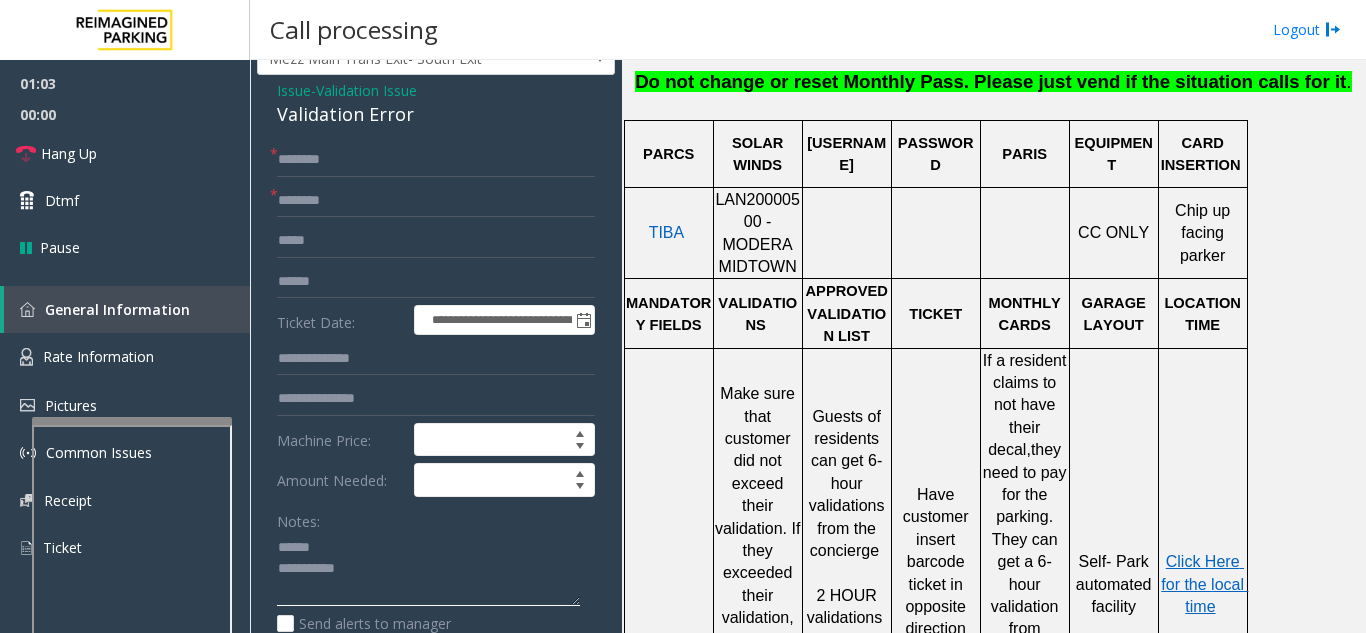 scroll, scrollTop: 100, scrollLeft: 0, axis: vertical 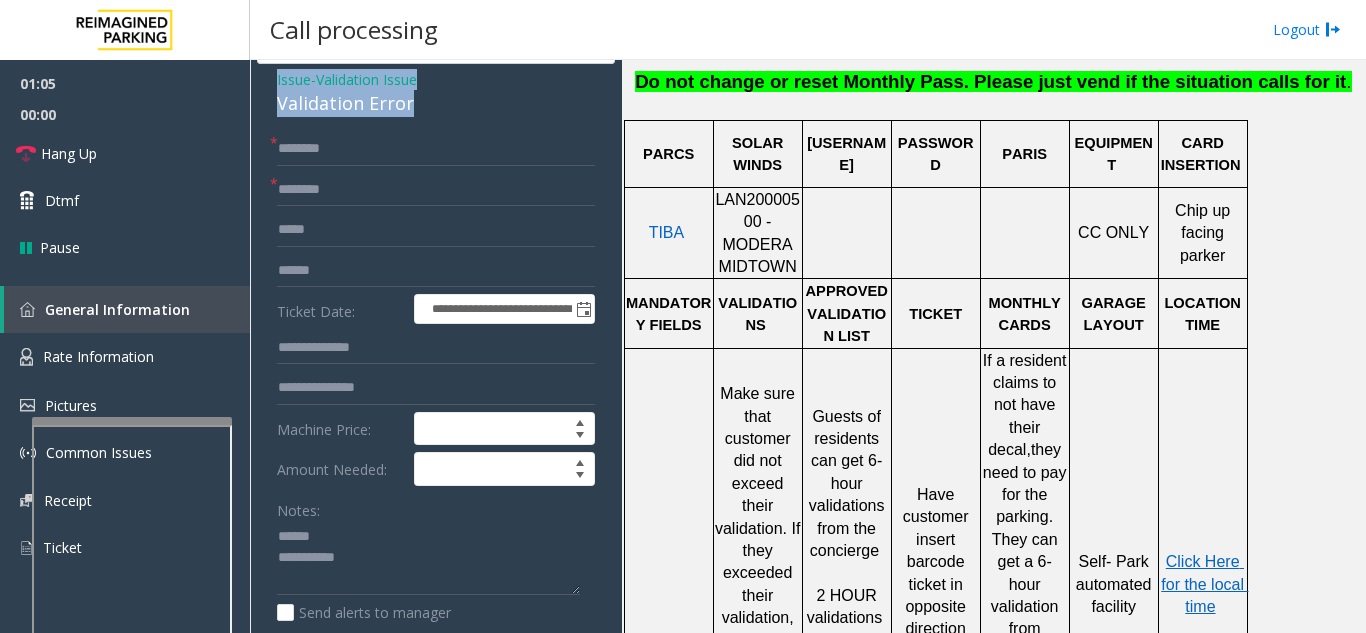 drag, startPoint x: 424, startPoint y: 74, endPoint x: 271, endPoint y: 76, distance: 153.01308 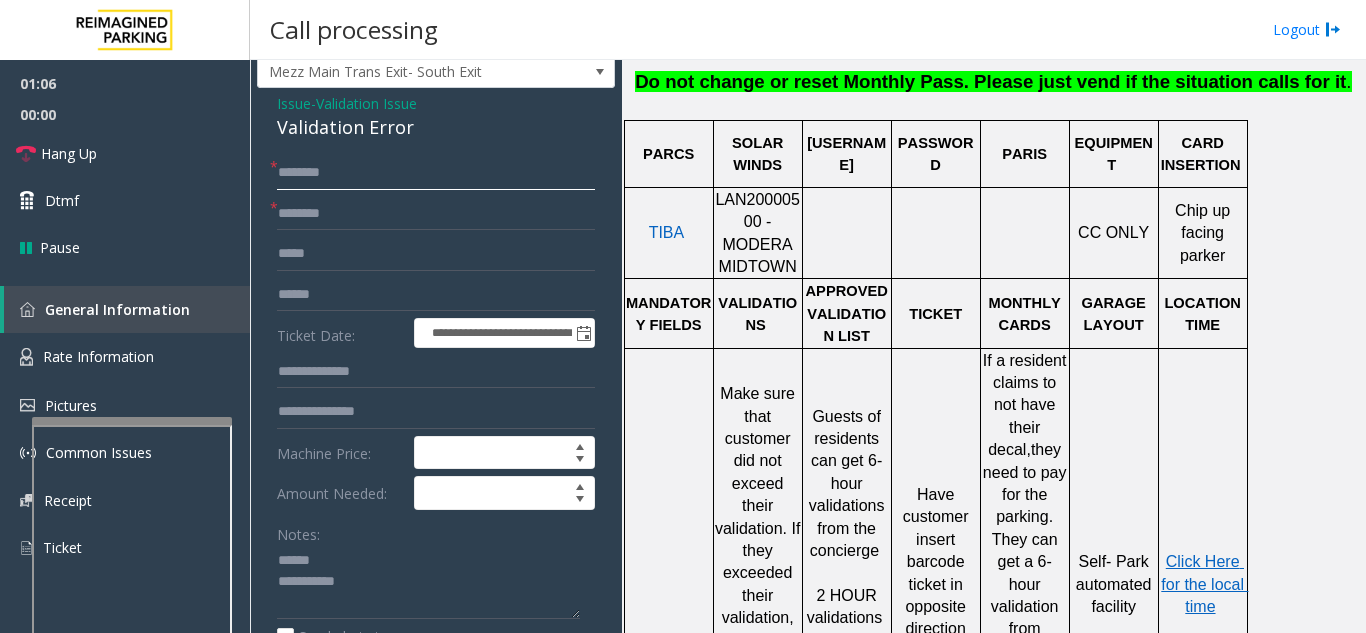click 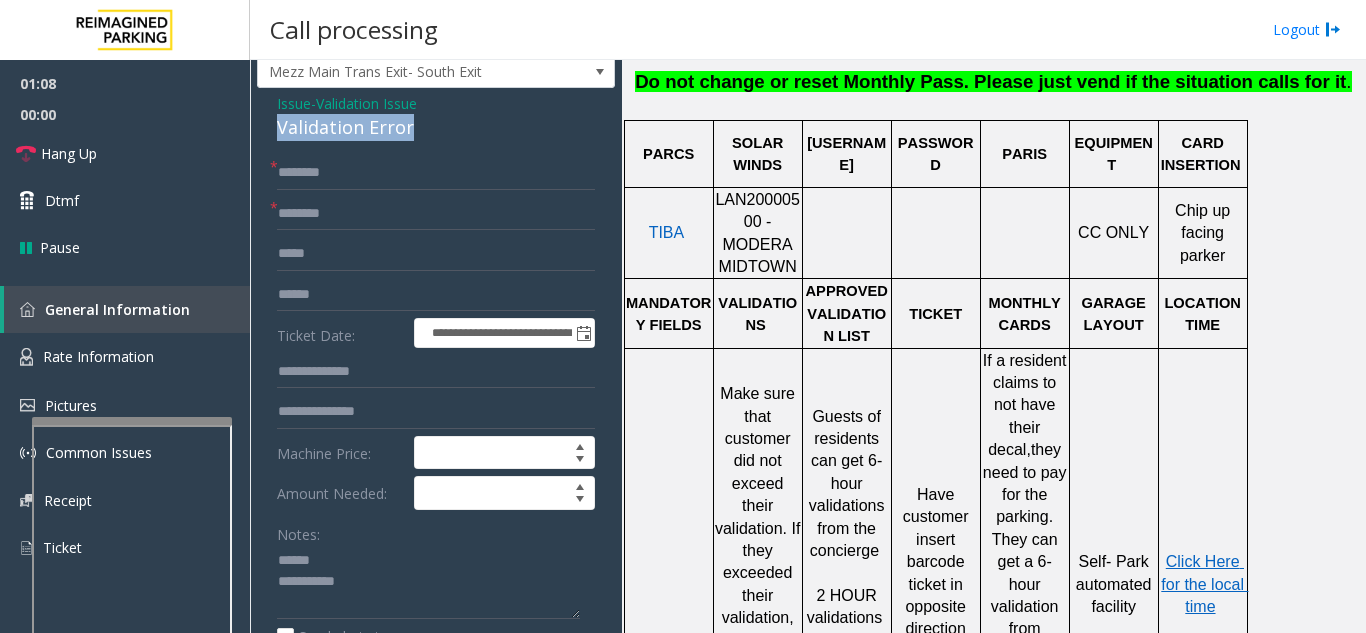drag, startPoint x: 412, startPoint y: 127, endPoint x: 262, endPoint y: 126, distance: 150.00333 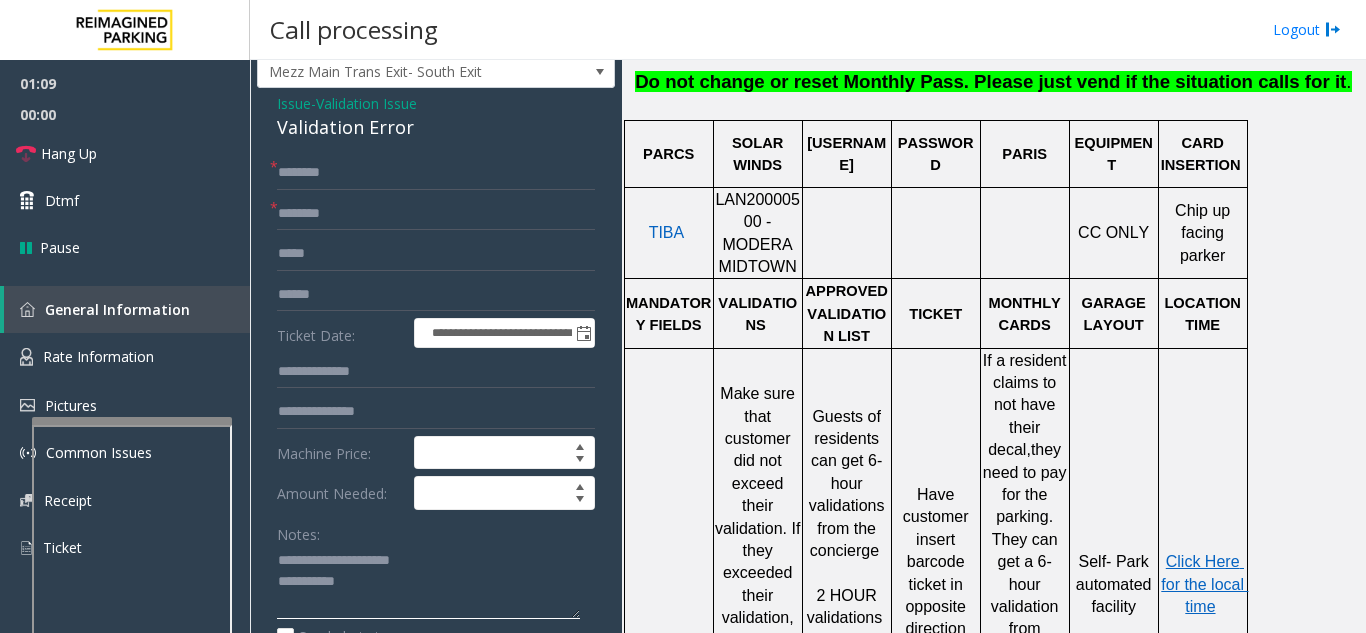 click 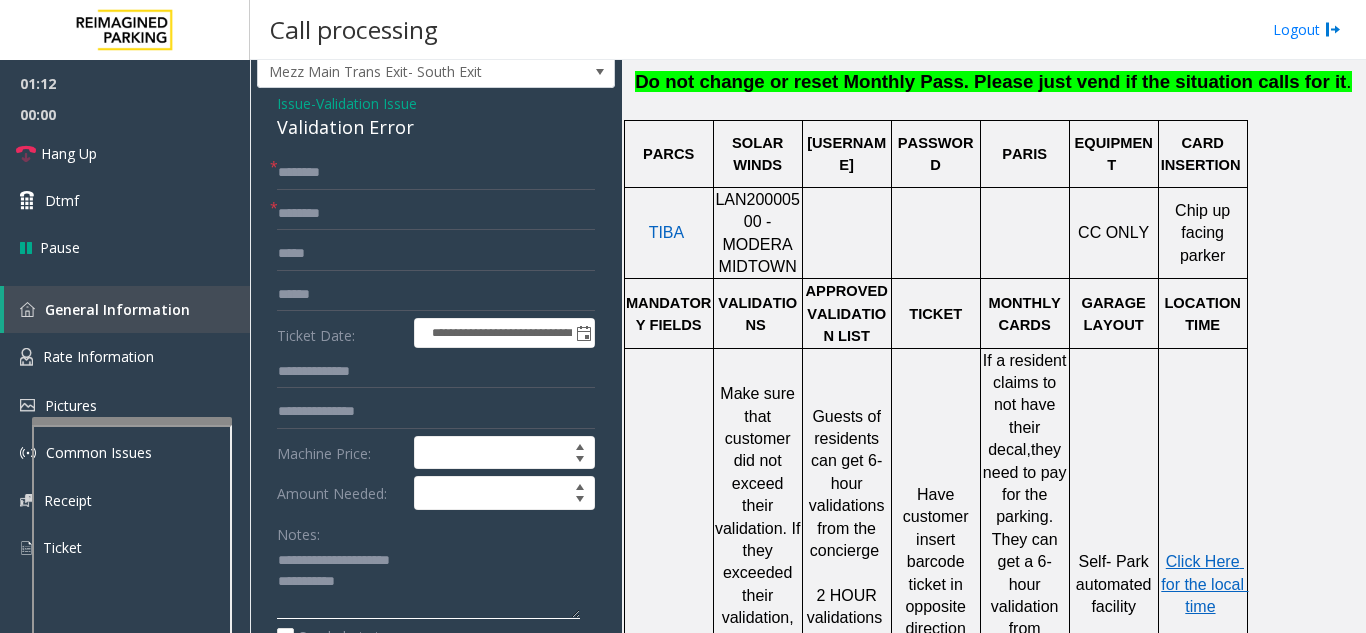 type on "**********" 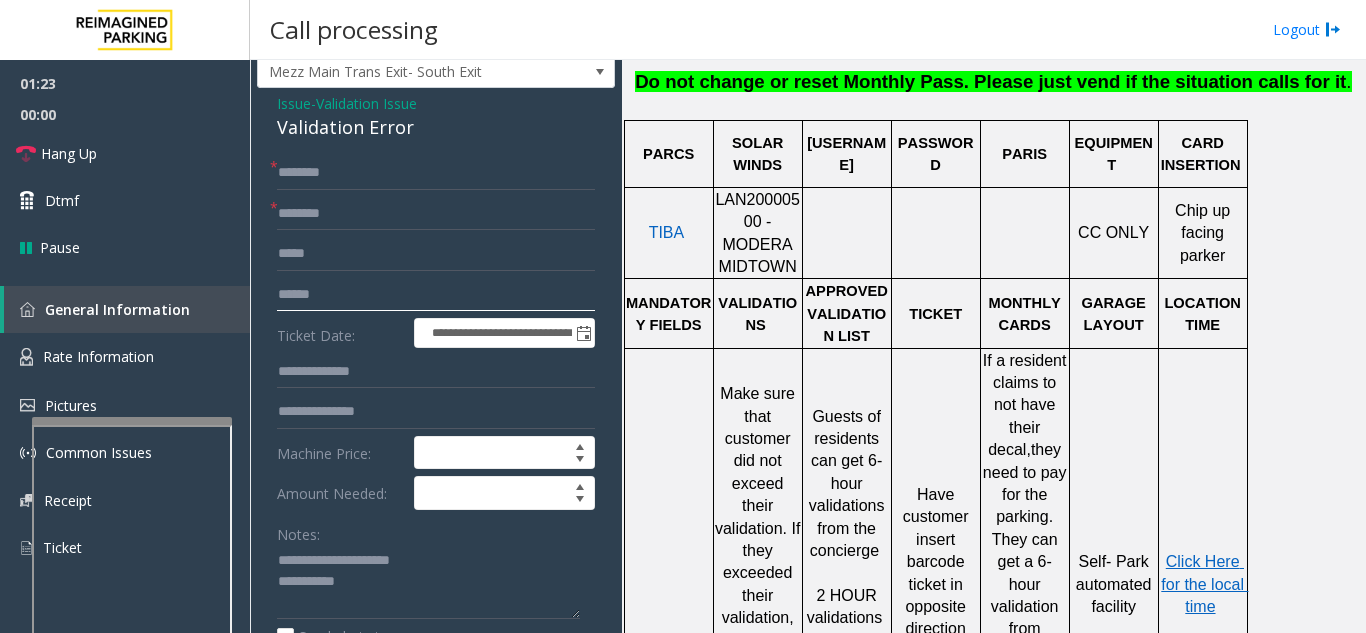 click 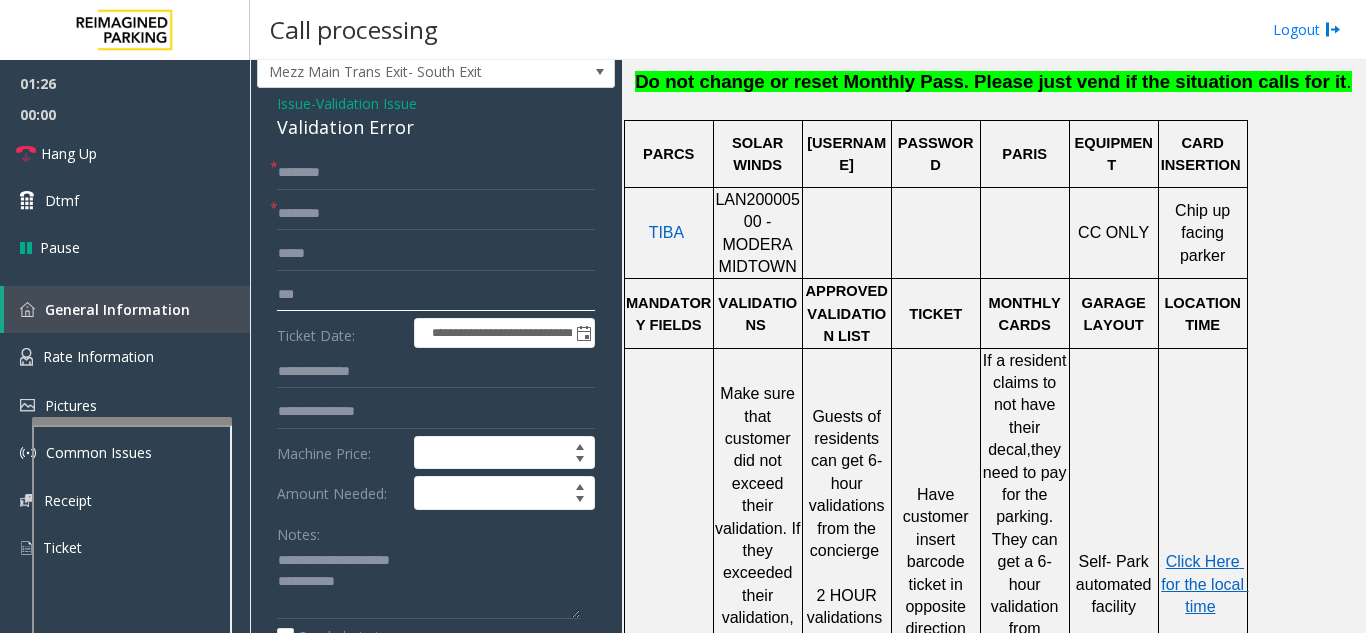 type on "***" 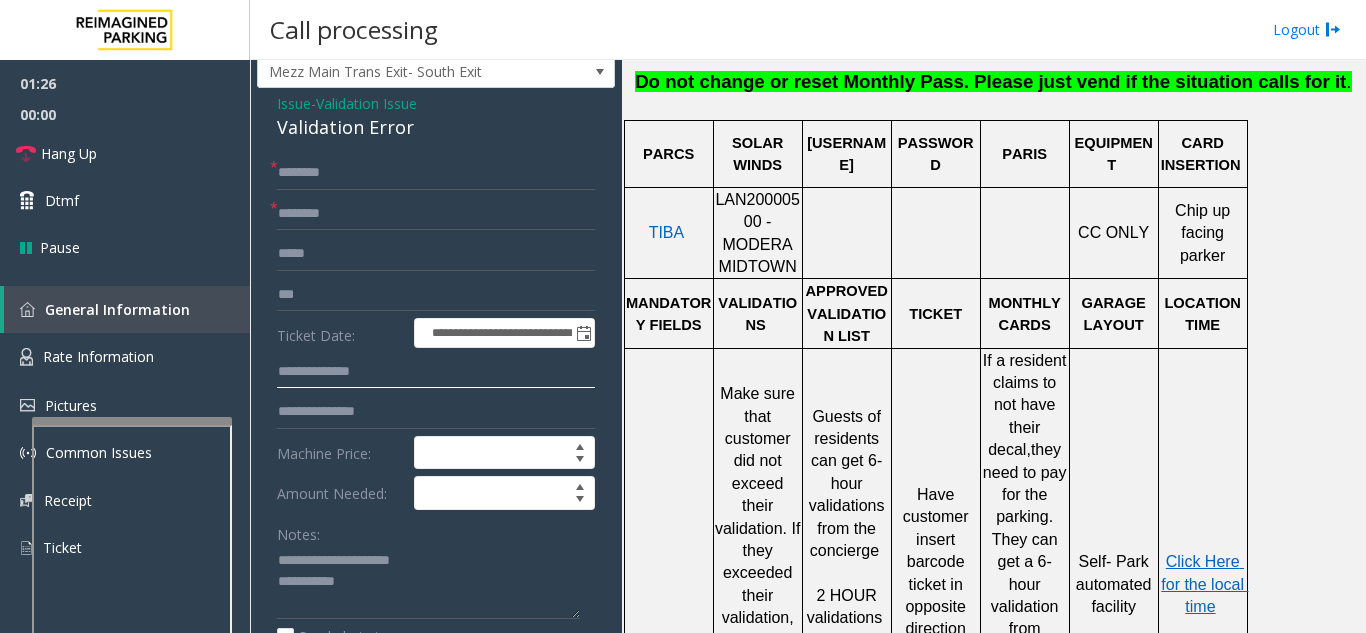 click 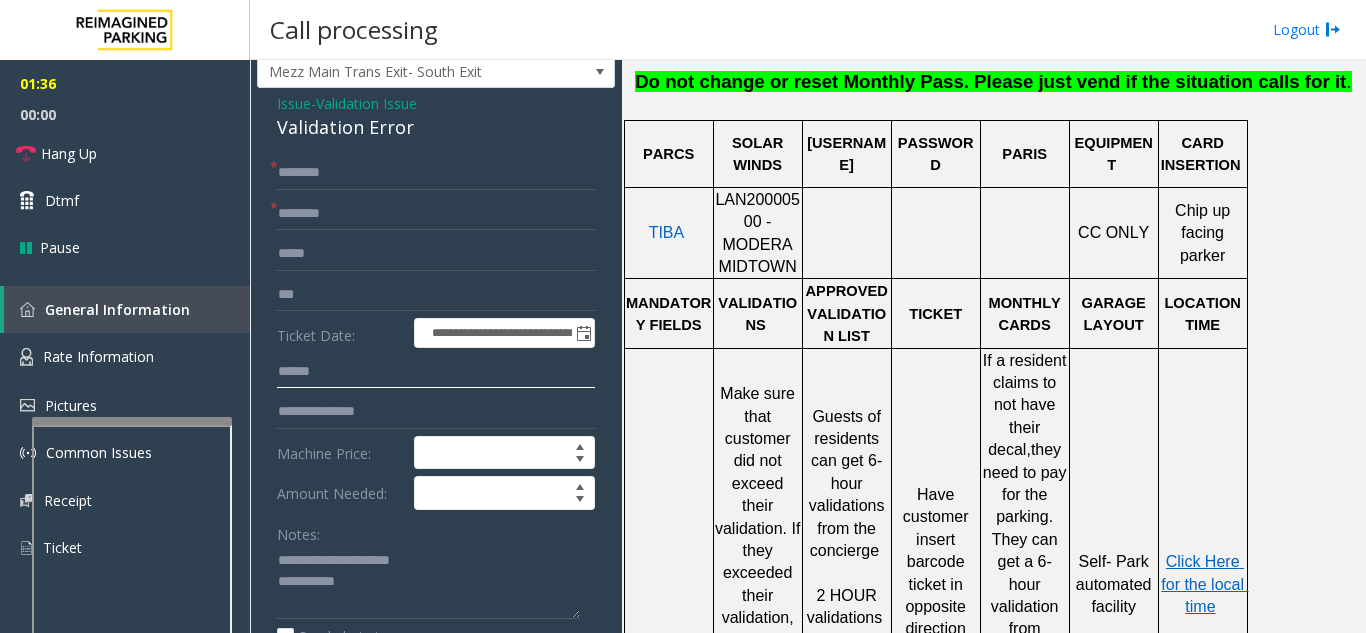 type on "******" 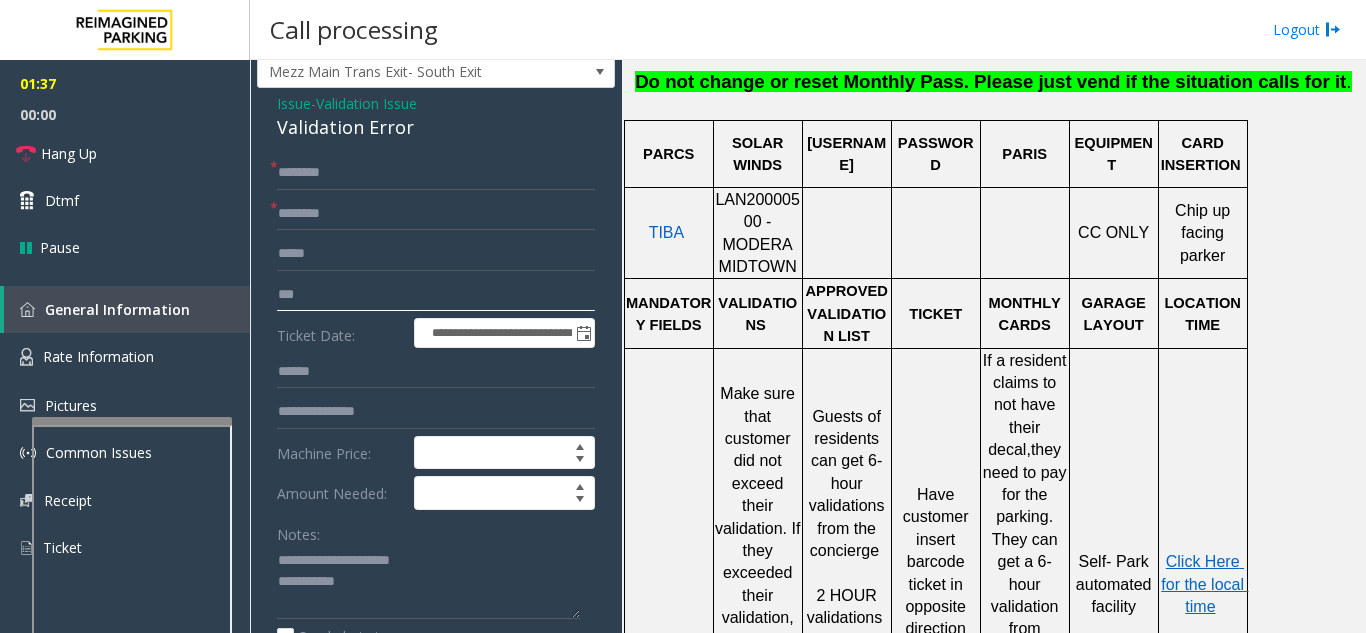 drag, startPoint x: 344, startPoint y: 306, endPoint x: 273, endPoint y: 303, distance: 71.063354 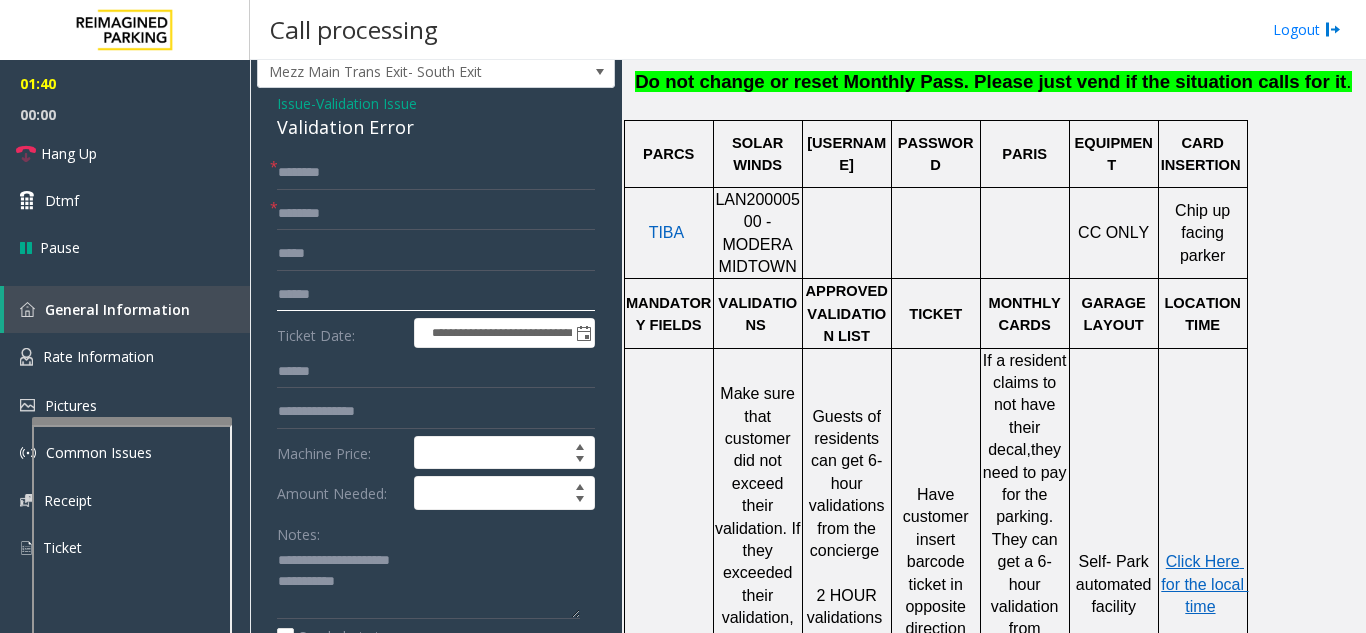 type 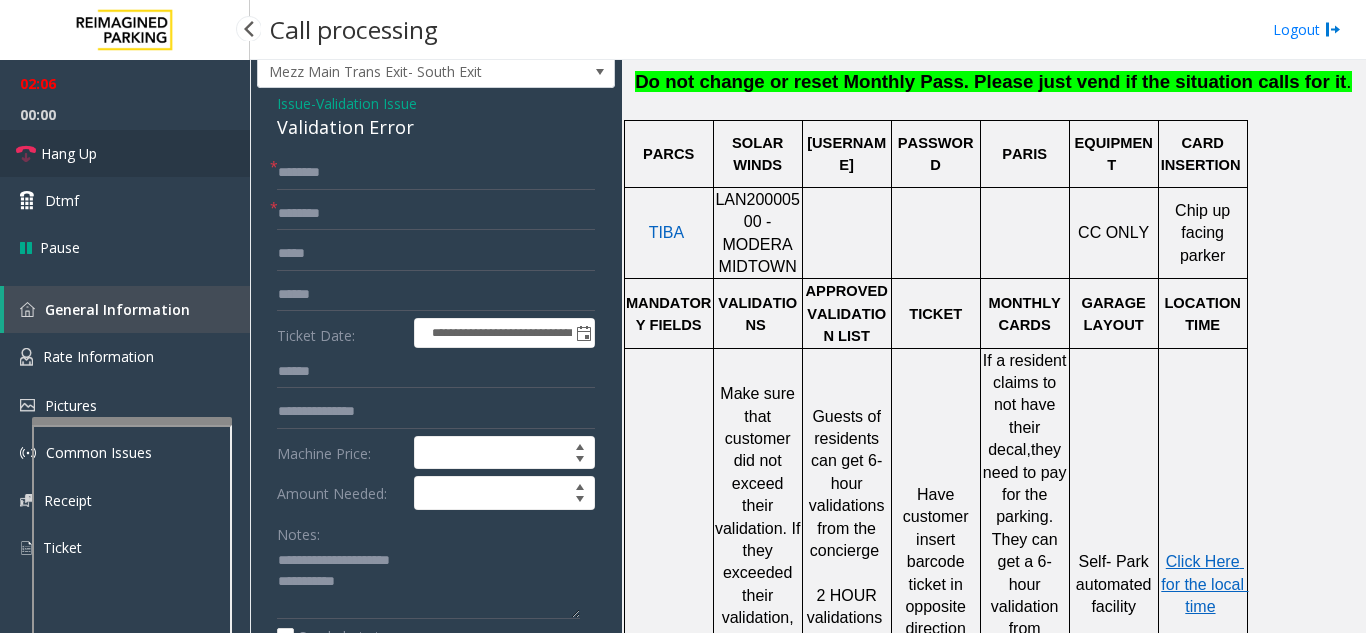 click on "Hang Up" at bounding box center [125, 153] 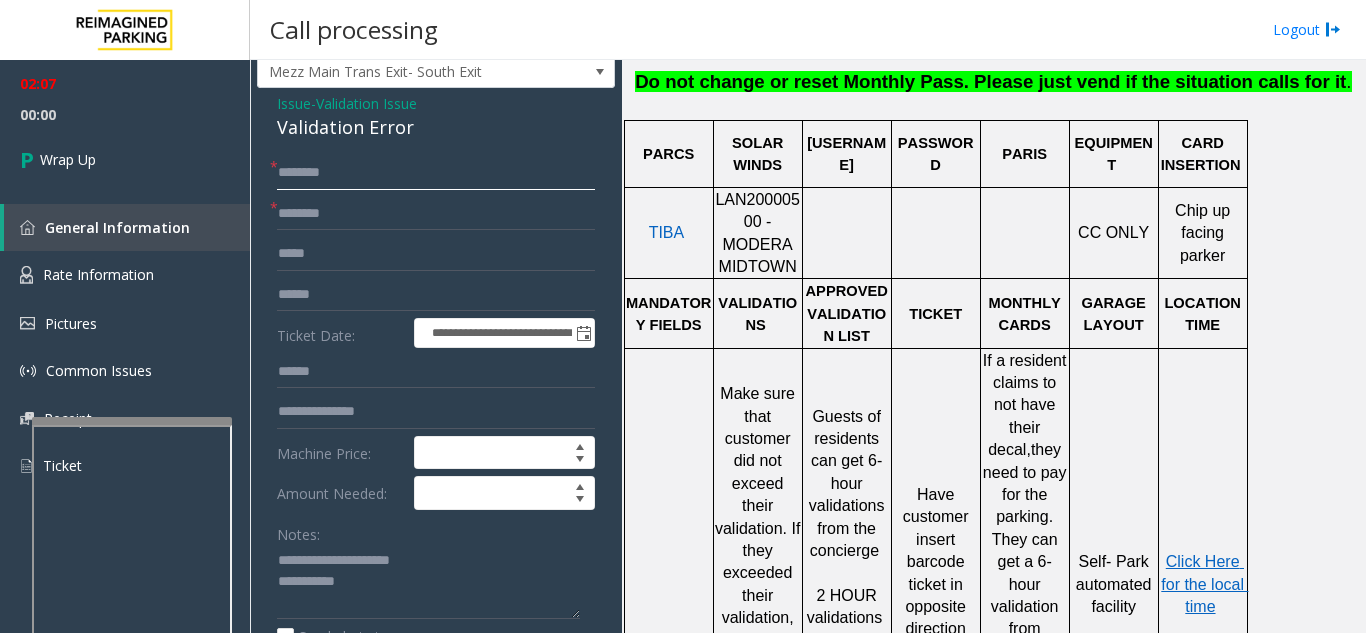 click 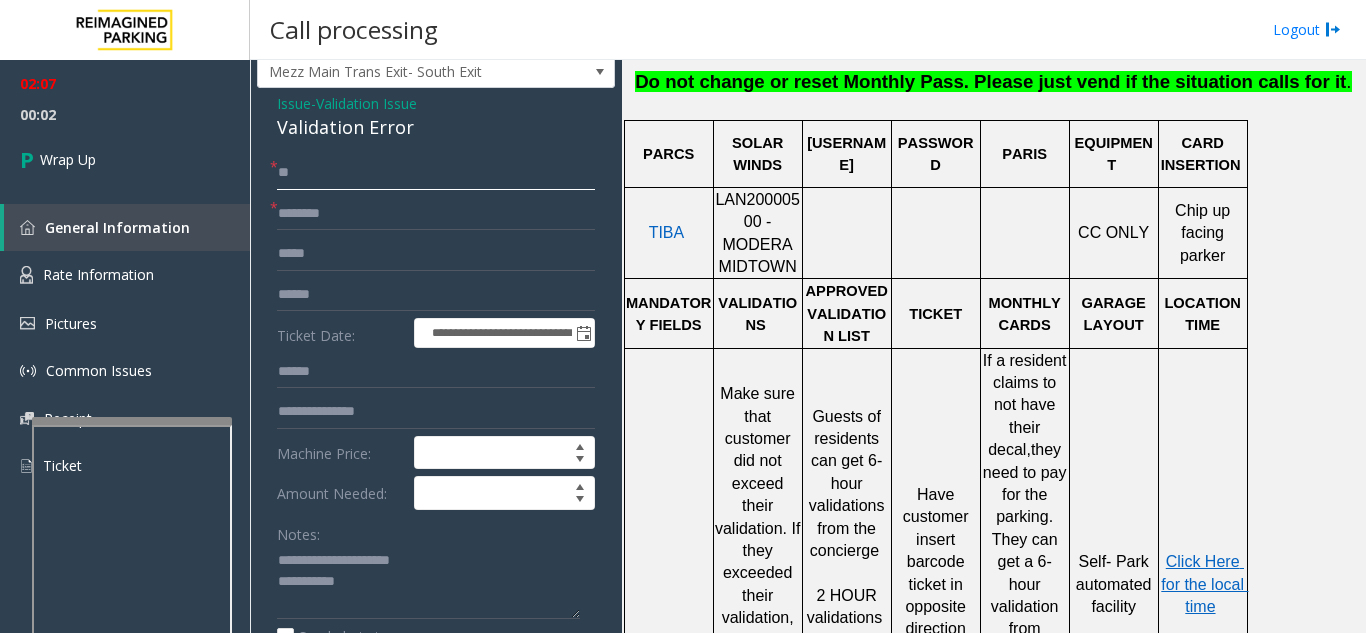 type on "**" 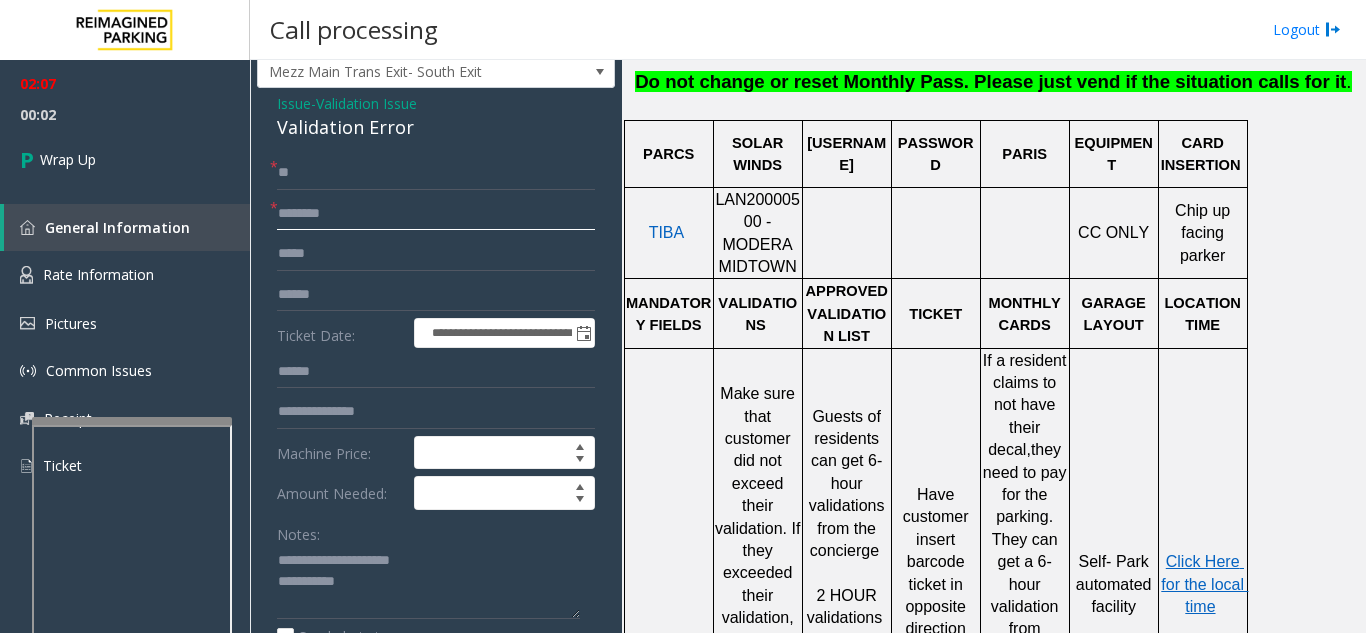 click 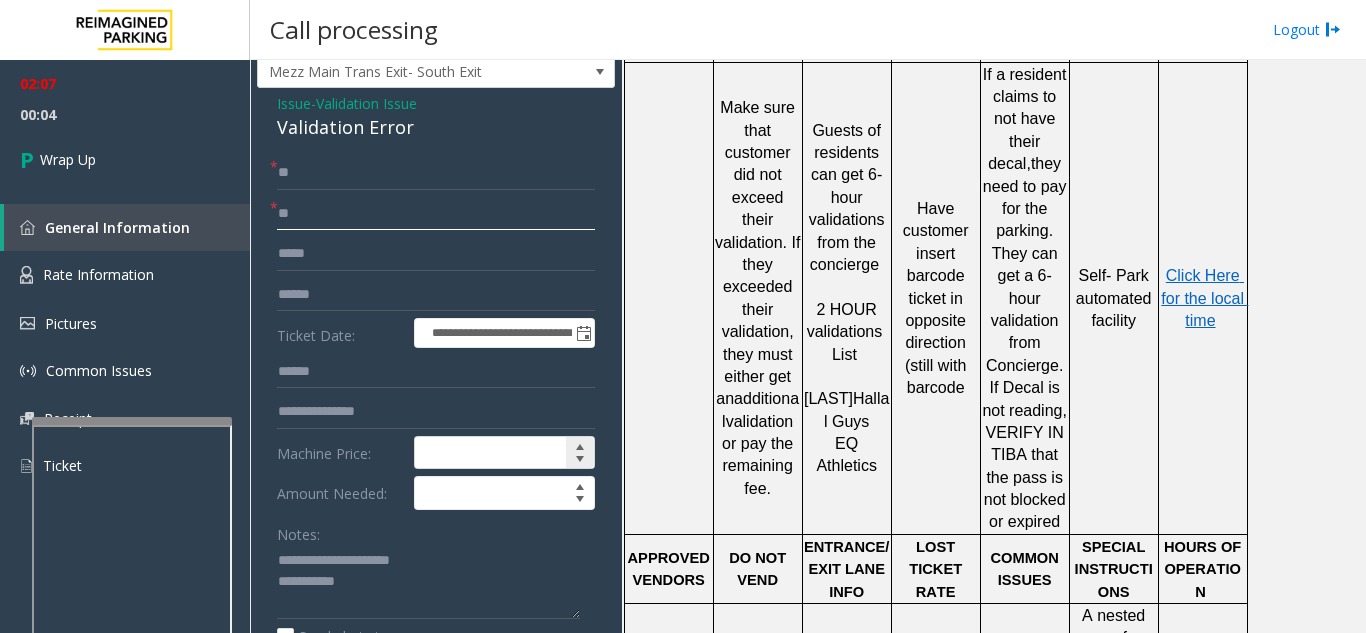 scroll, scrollTop: 1200, scrollLeft: 0, axis: vertical 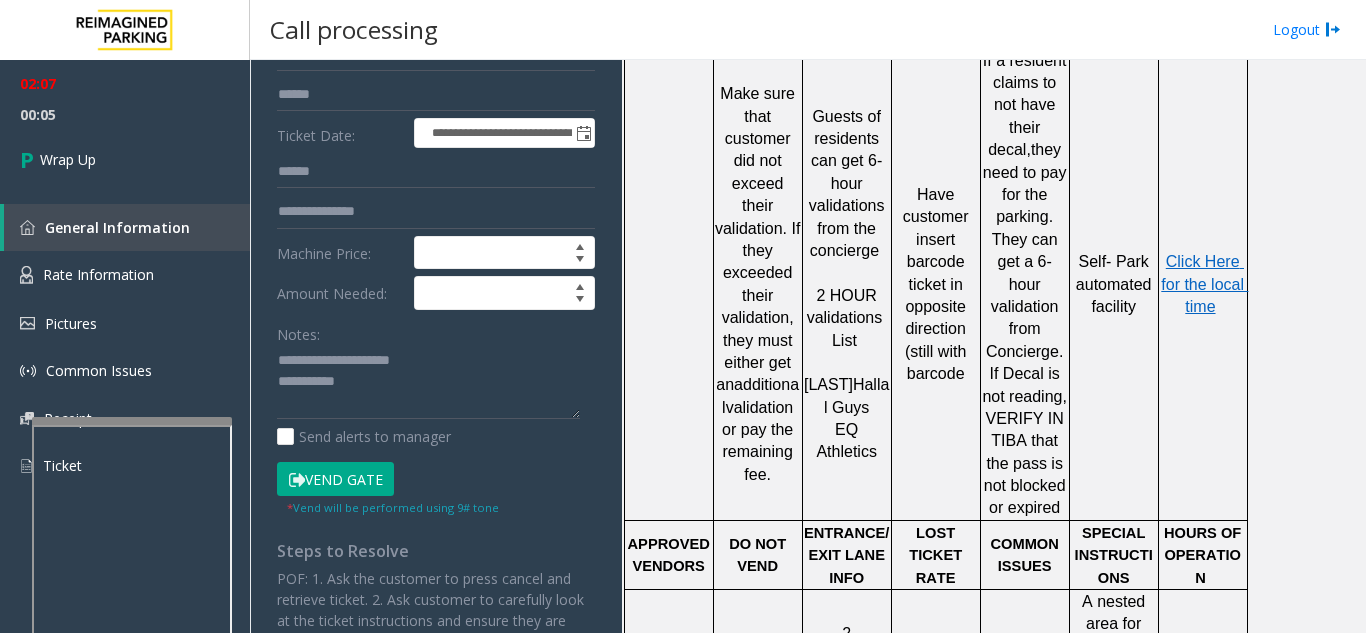 type on "**" 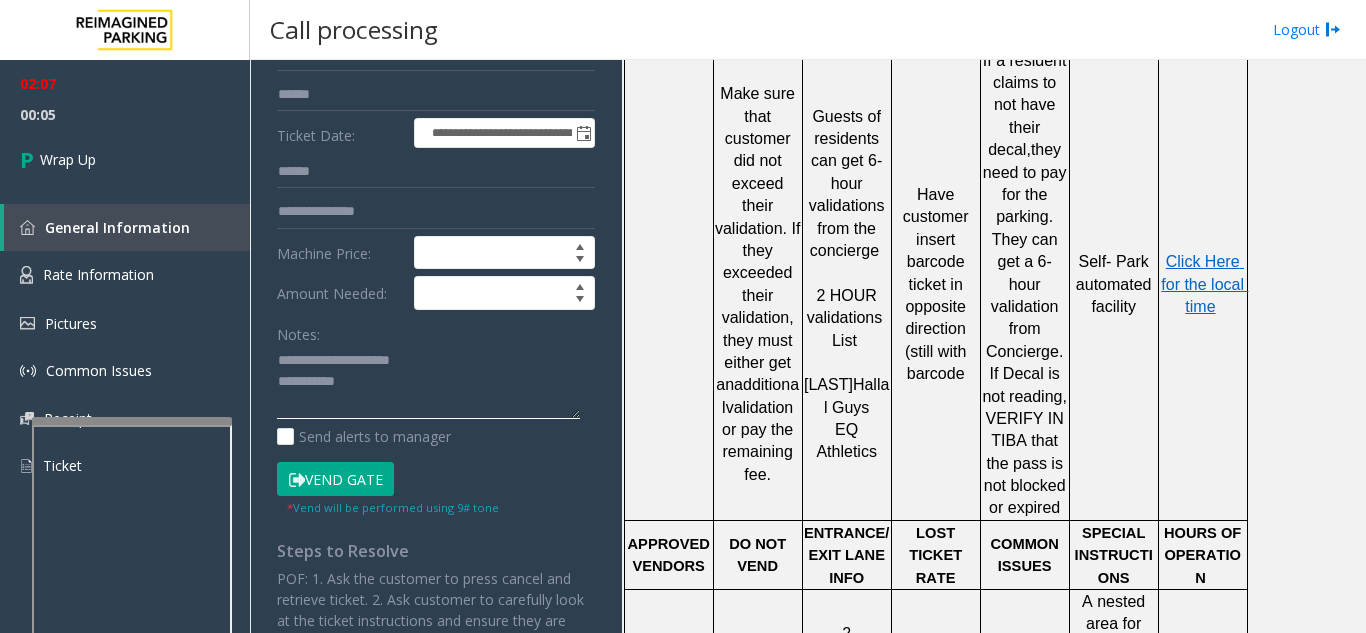 click 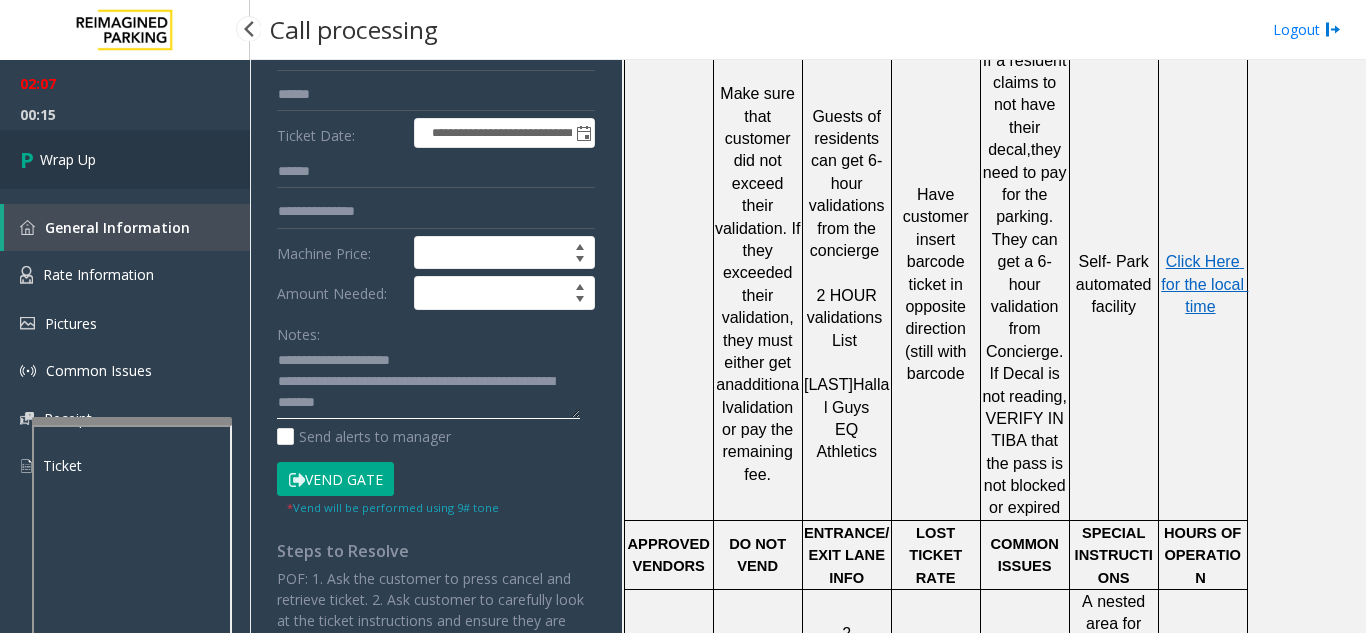 type on "**********" 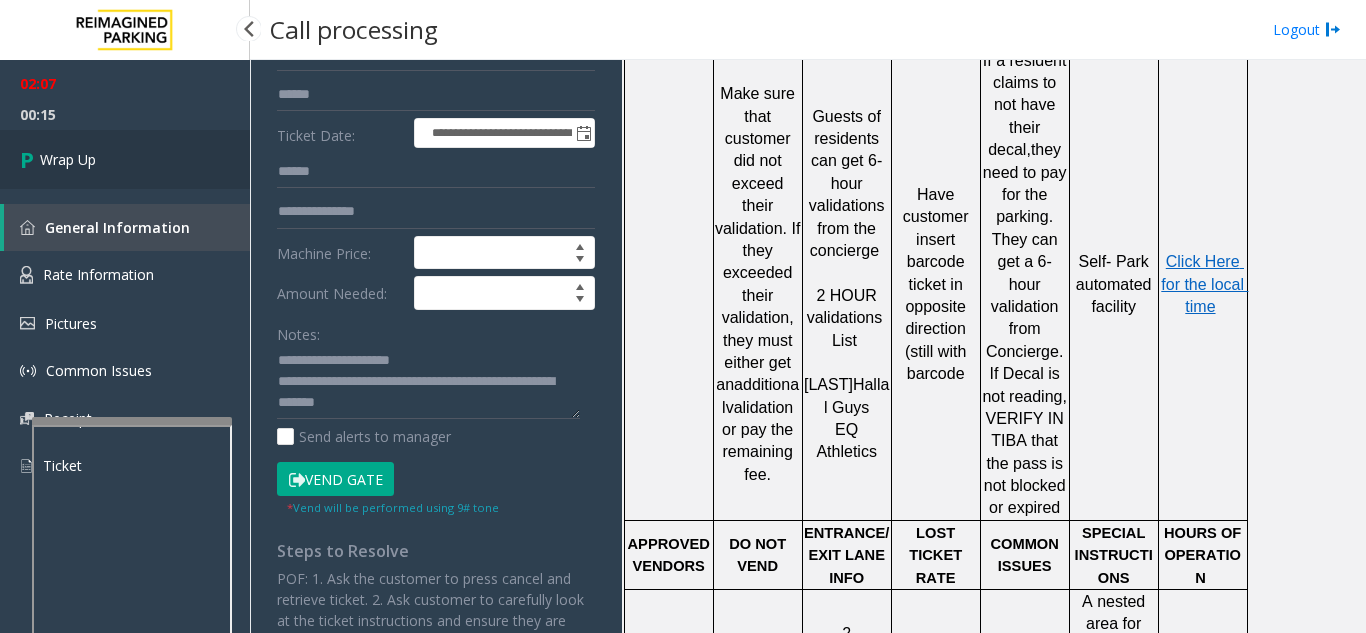 click on "Wrap Up" at bounding box center [125, 159] 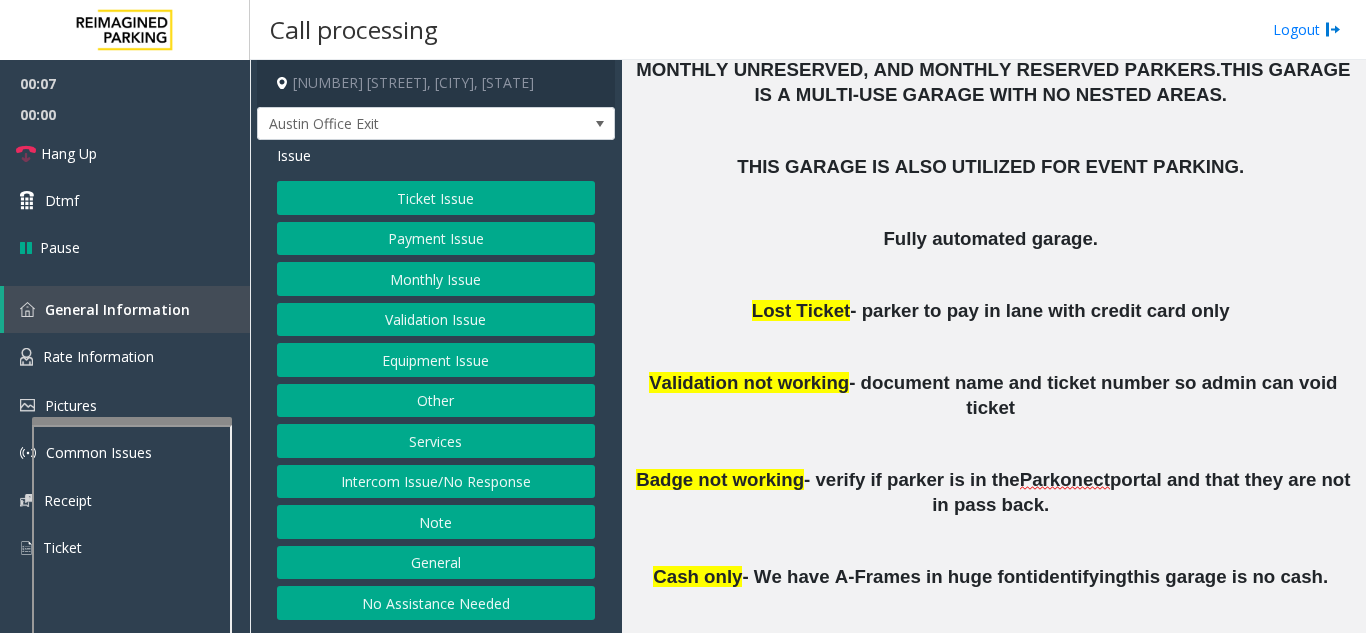 scroll, scrollTop: 777, scrollLeft: 0, axis: vertical 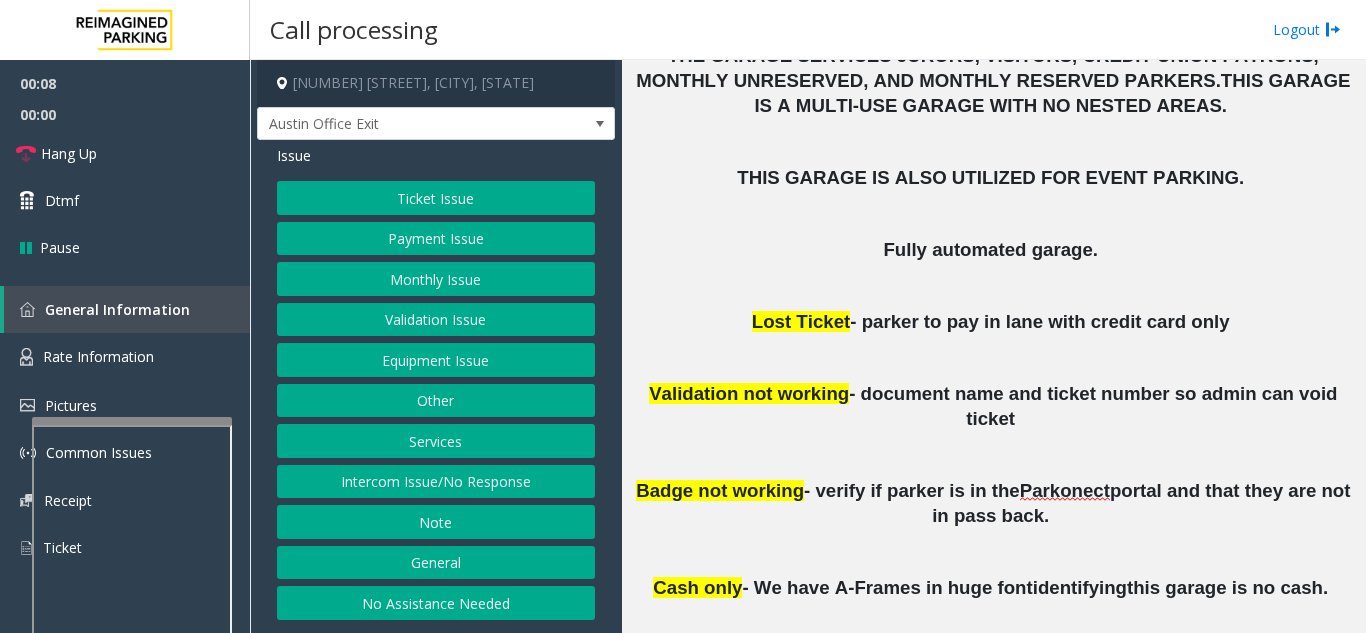 click on "Monthly Issue" 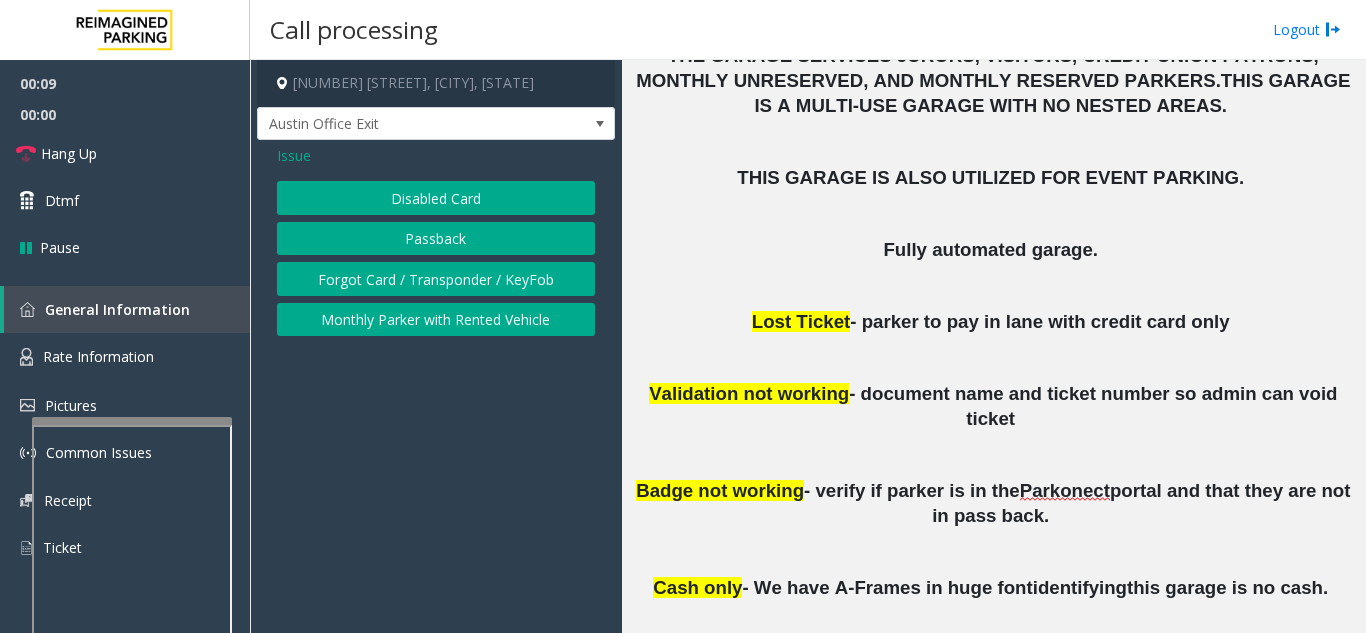 click on "Disabled Card" 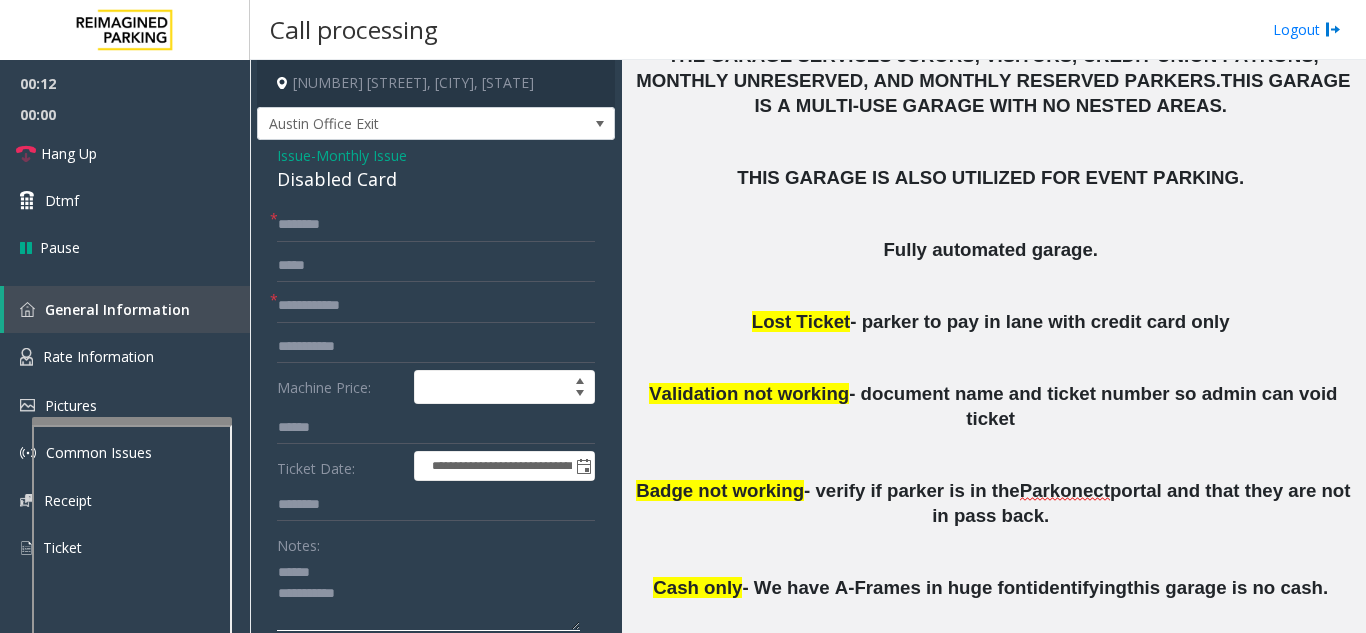 click 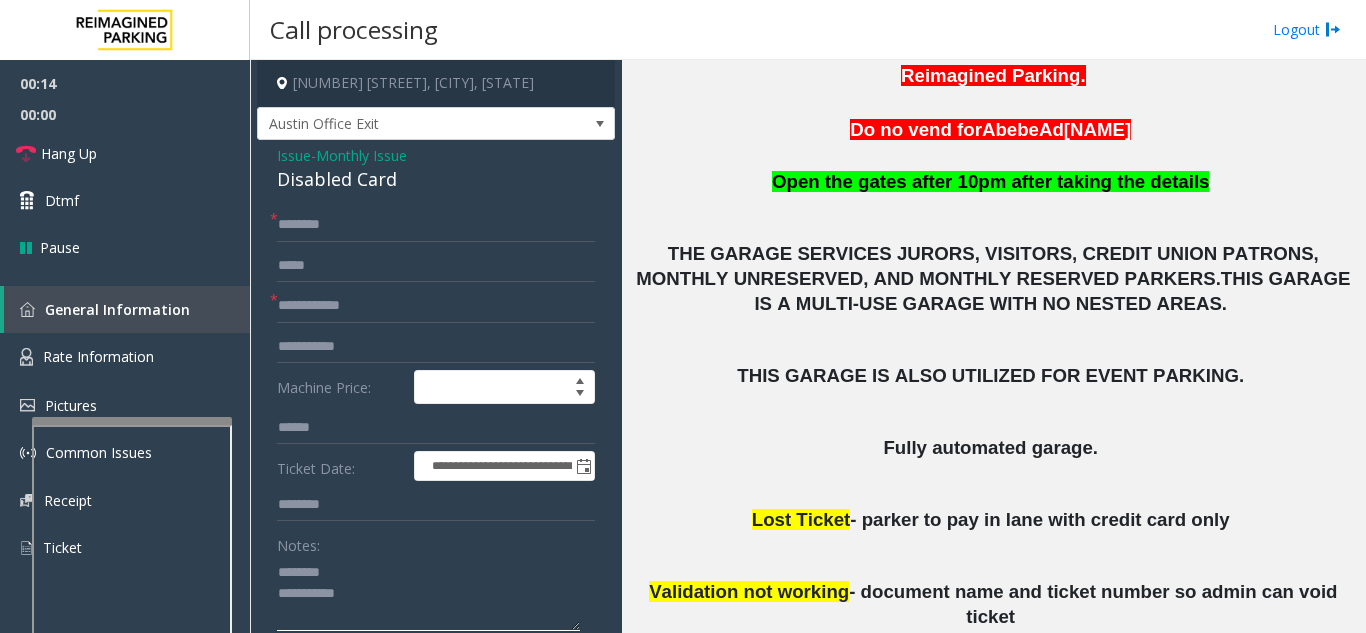 scroll, scrollTop: 577, scrollLeft: 0, axis: vertical 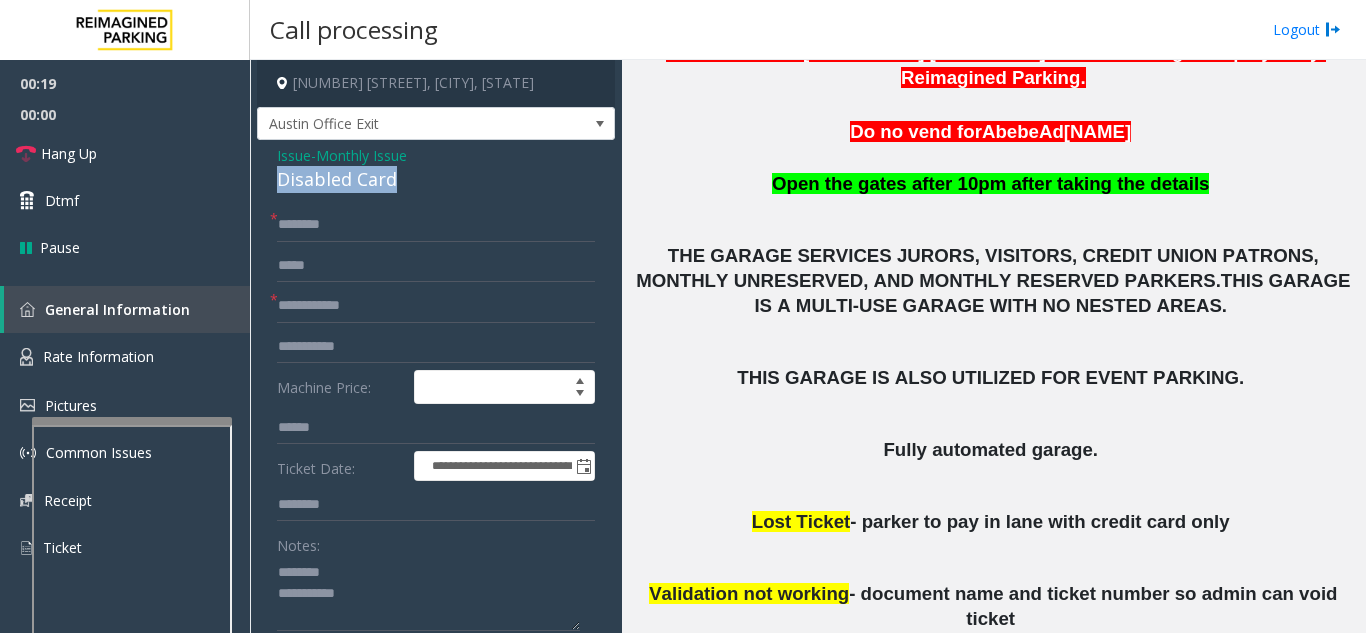 drag, startPoint x: 271, startPoint y: 179, endPoint x: 418, endPoint y: 176, distance: 147.03061 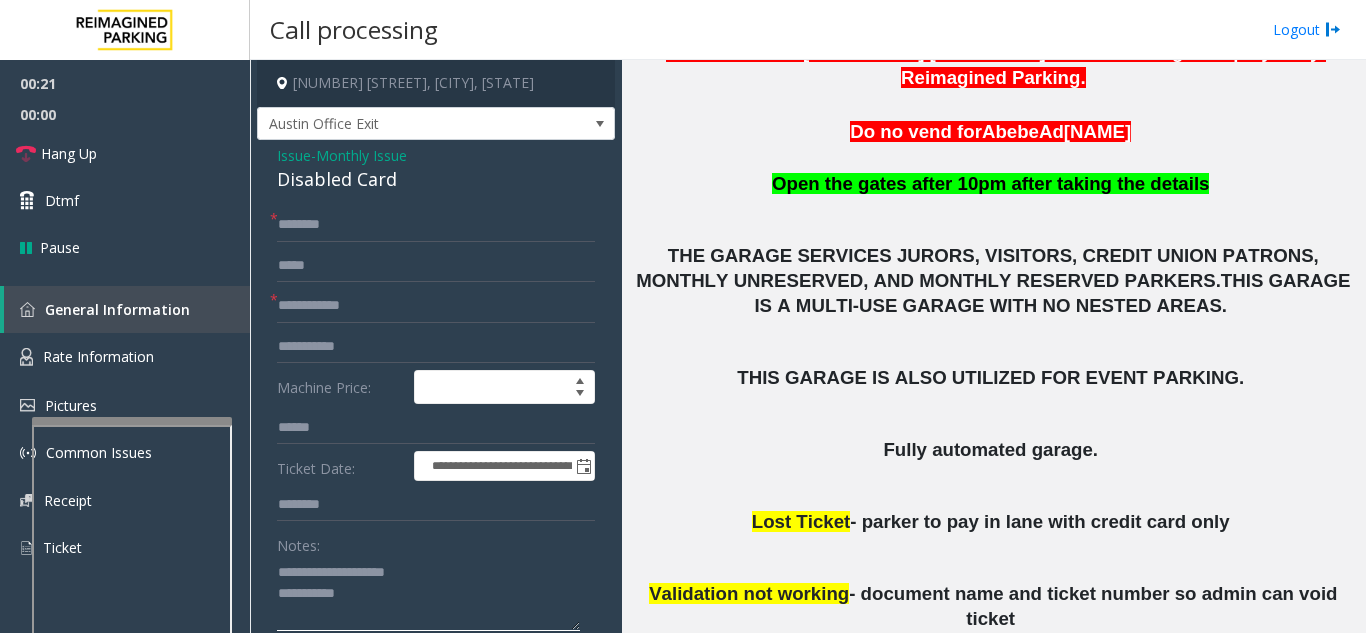 type on "**********" 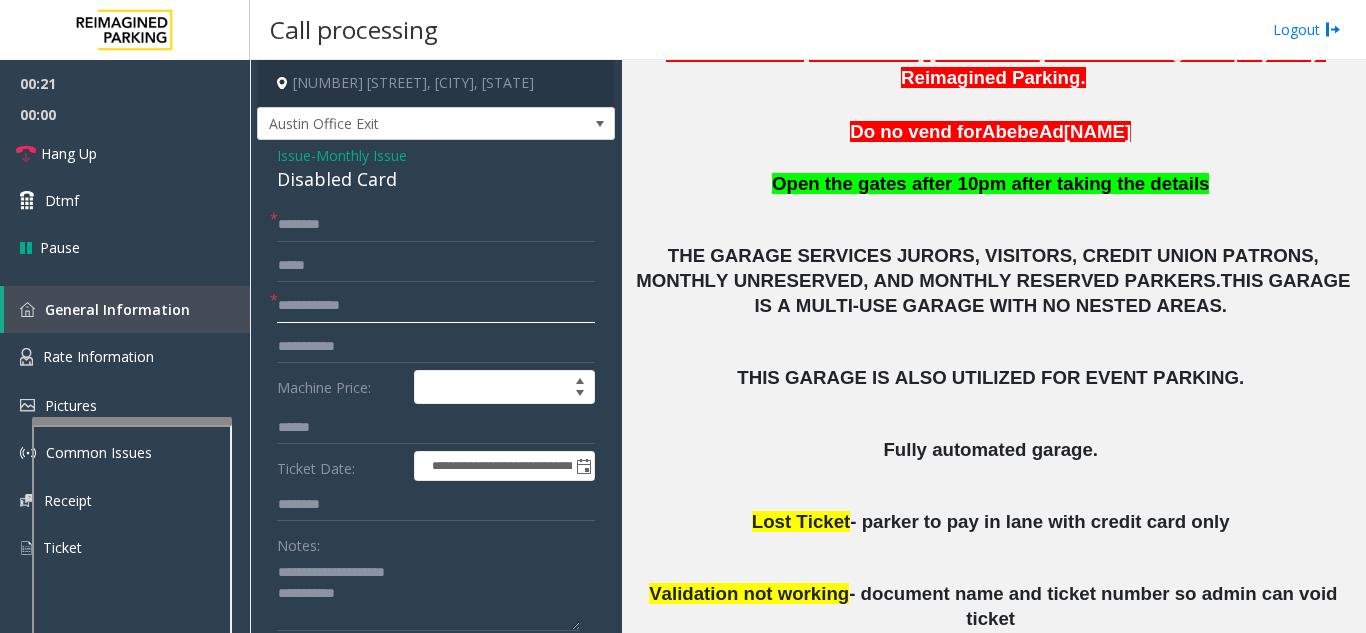 click 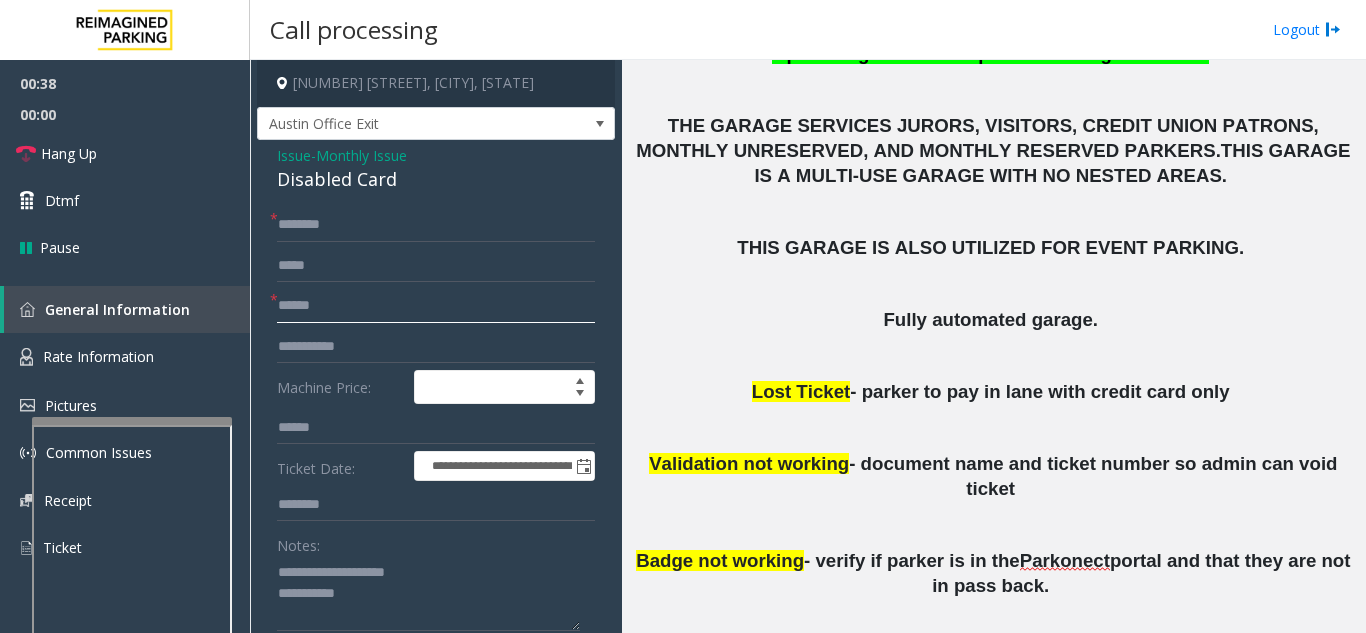 scroll, scrollTop: 777, scrollLeft: 0, axis: vertical 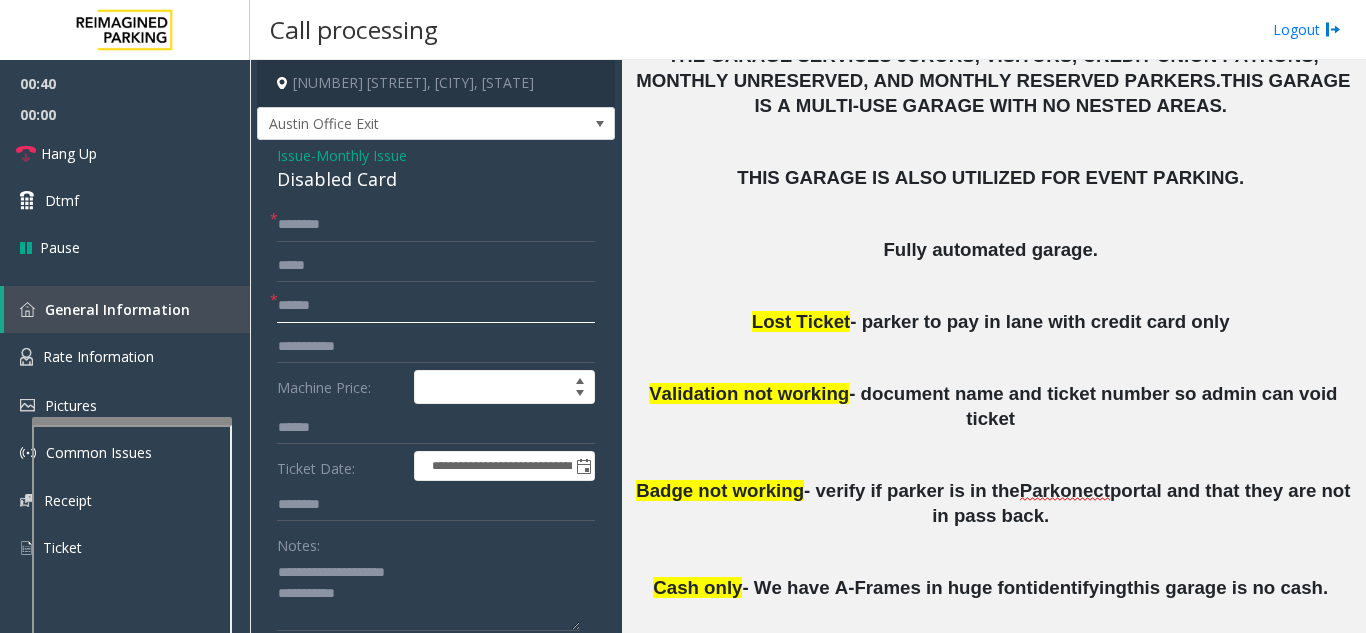 type on "******" 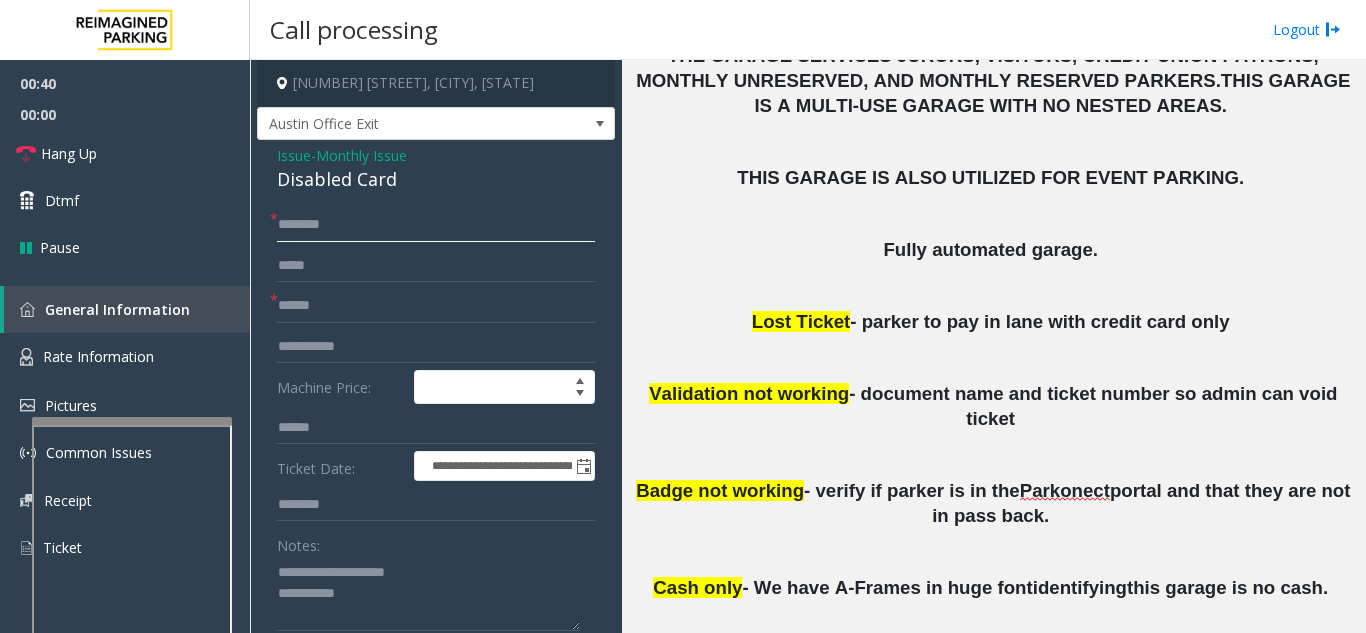 click 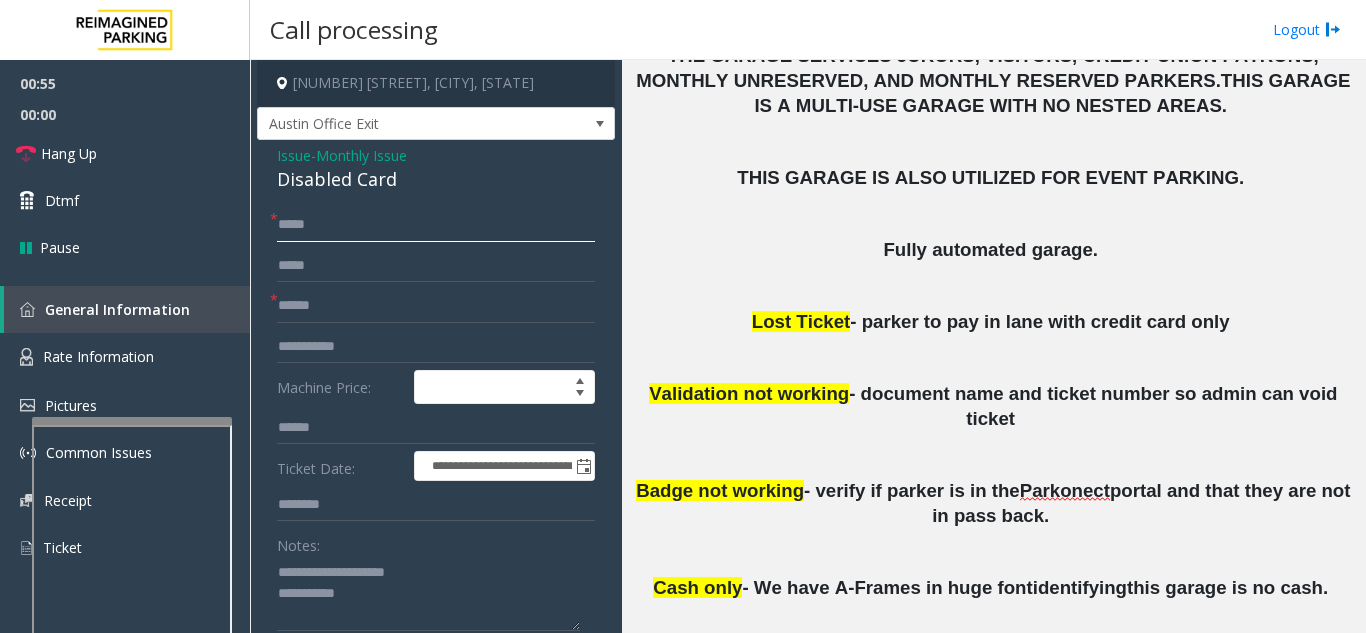 type on "****" 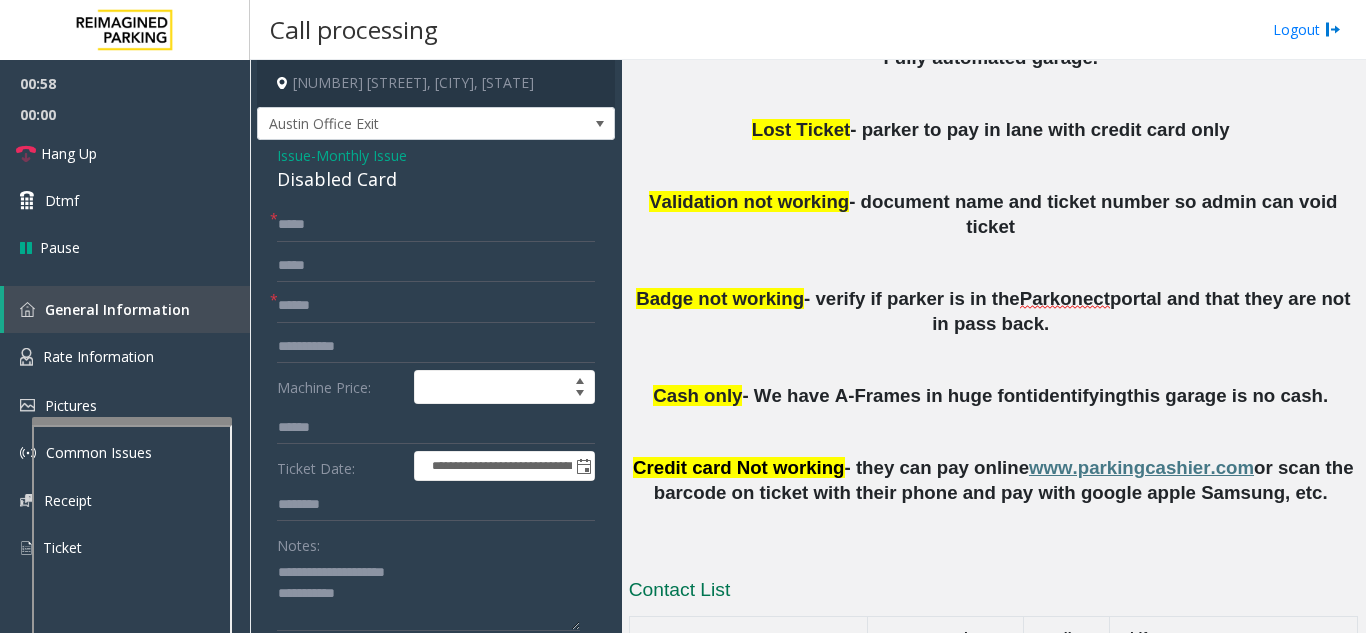 scroll, scrollTop: 977, scrollLeft: 0, axis: vertical 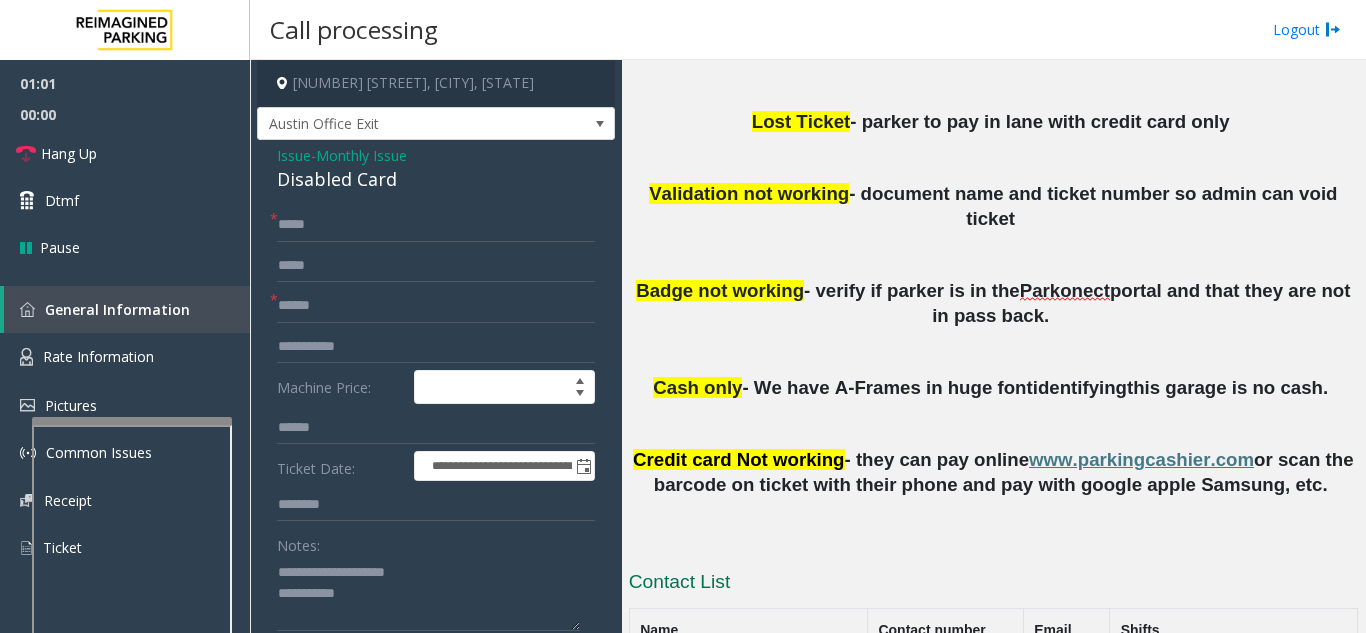 click on "Parkonect" 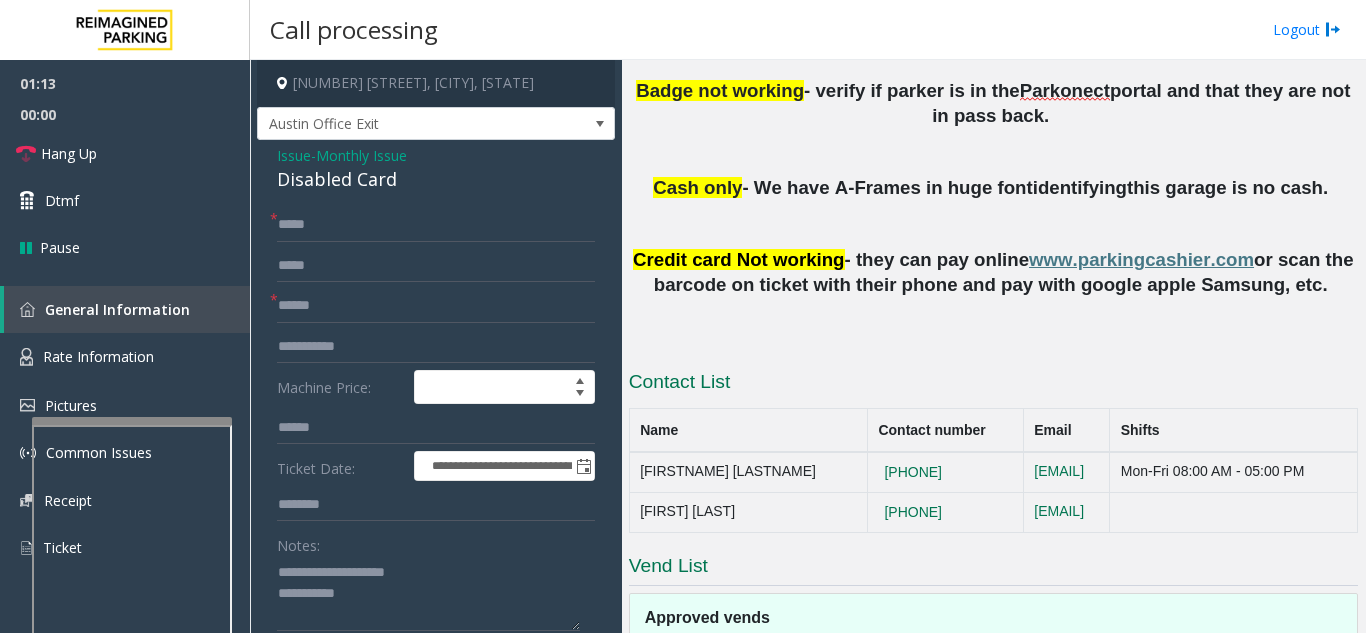 scroll, scrollTop: 1377, scrollLeft: 0, axis: vertical 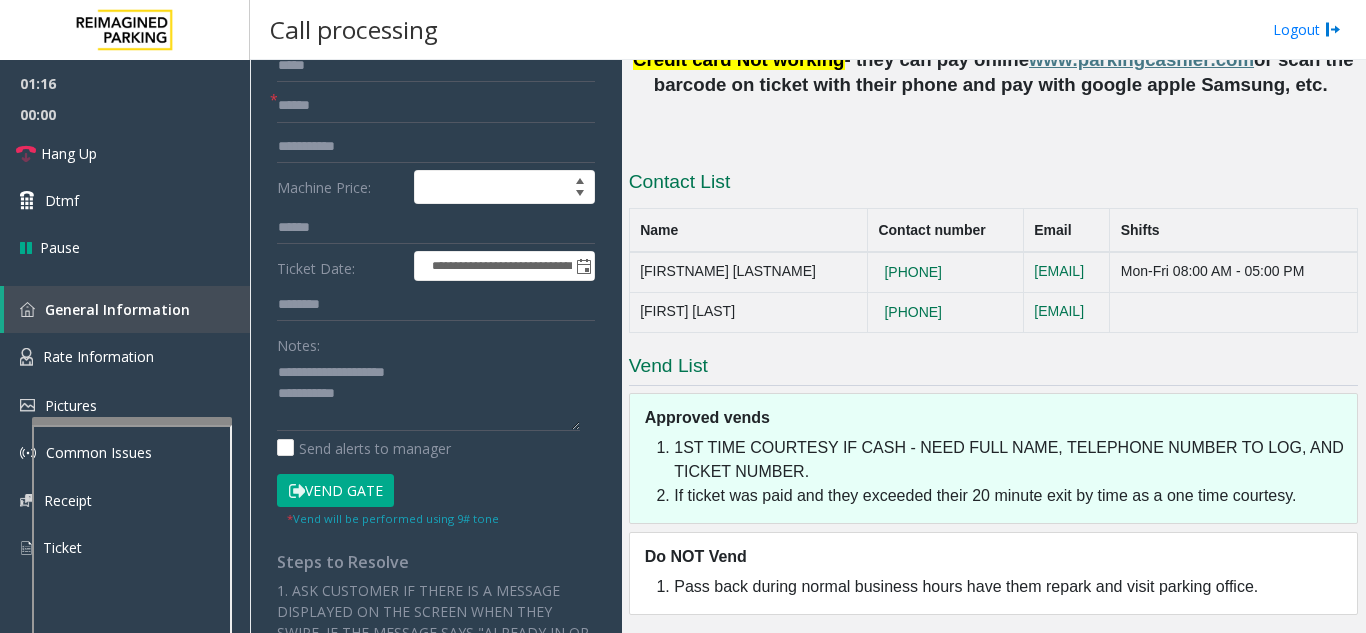 click on "Vend Gate" 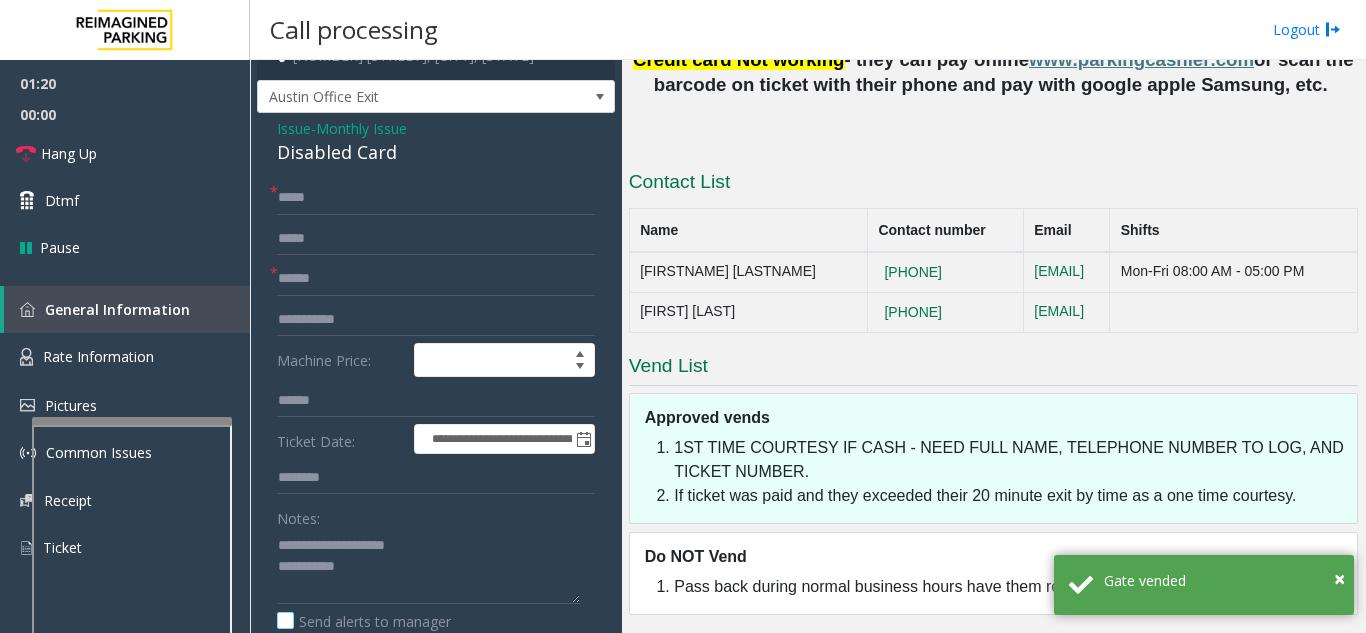 scroll, scrollTop: 0, scrollLeft: 0, axis: both 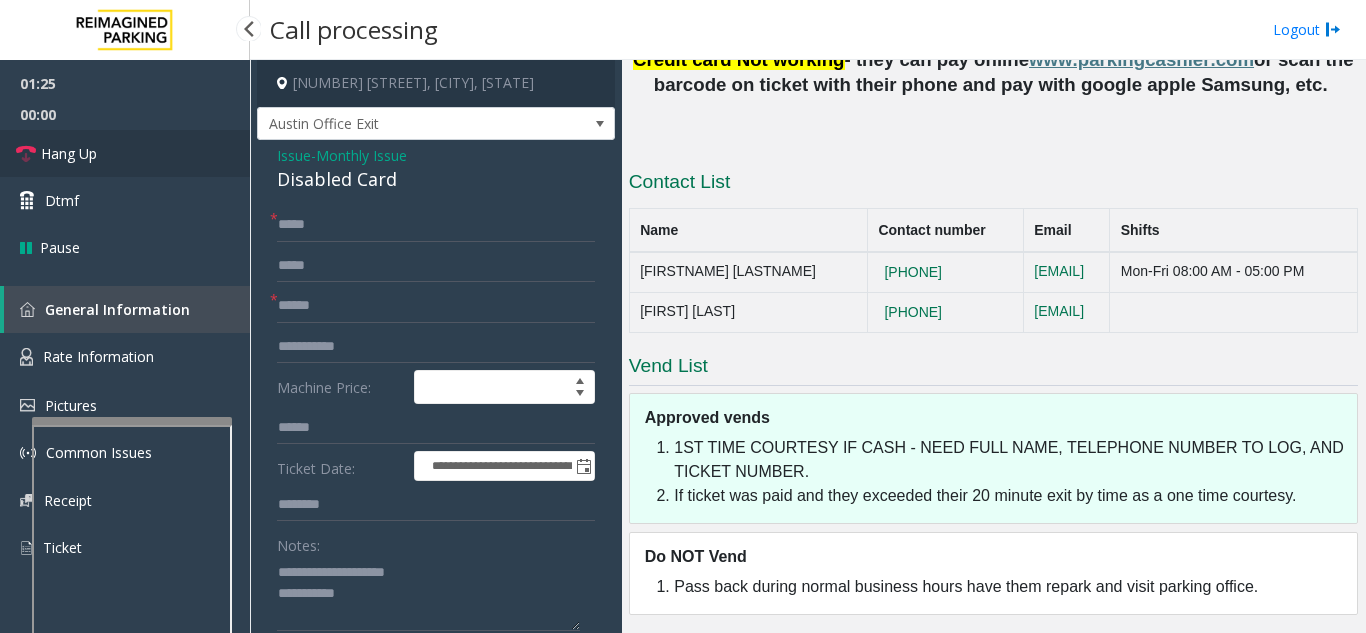 click on "Hang Up" at bounding box center (69, 153) 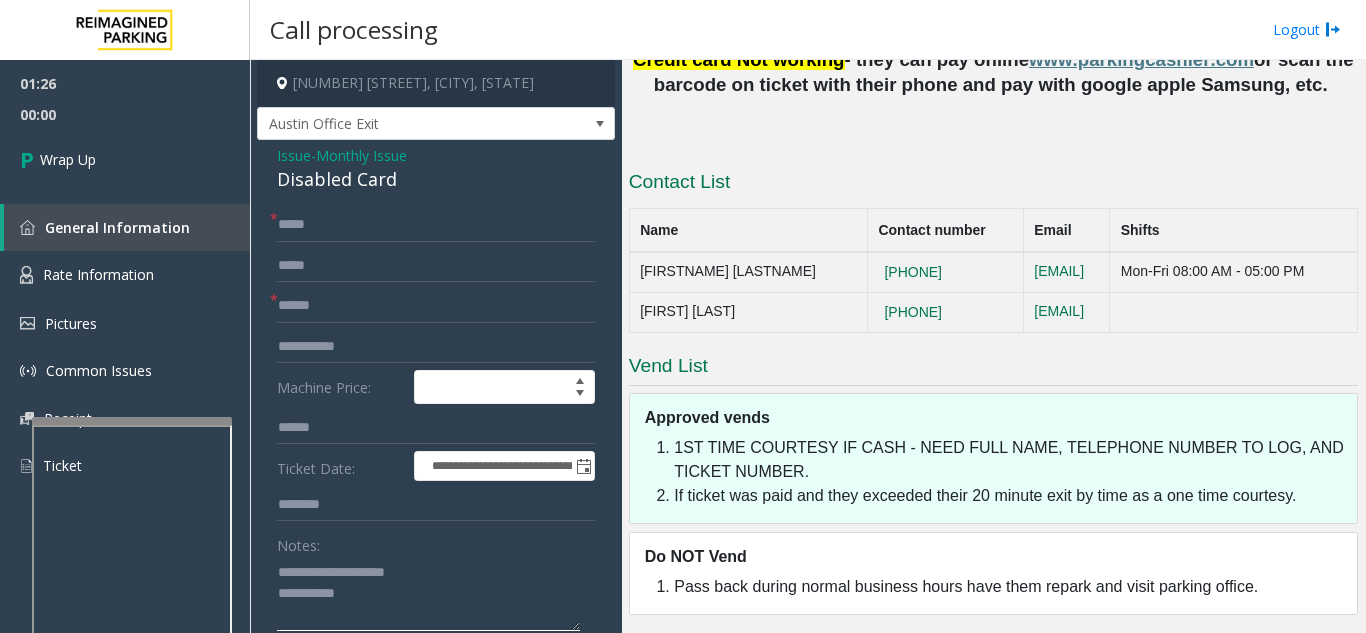 click 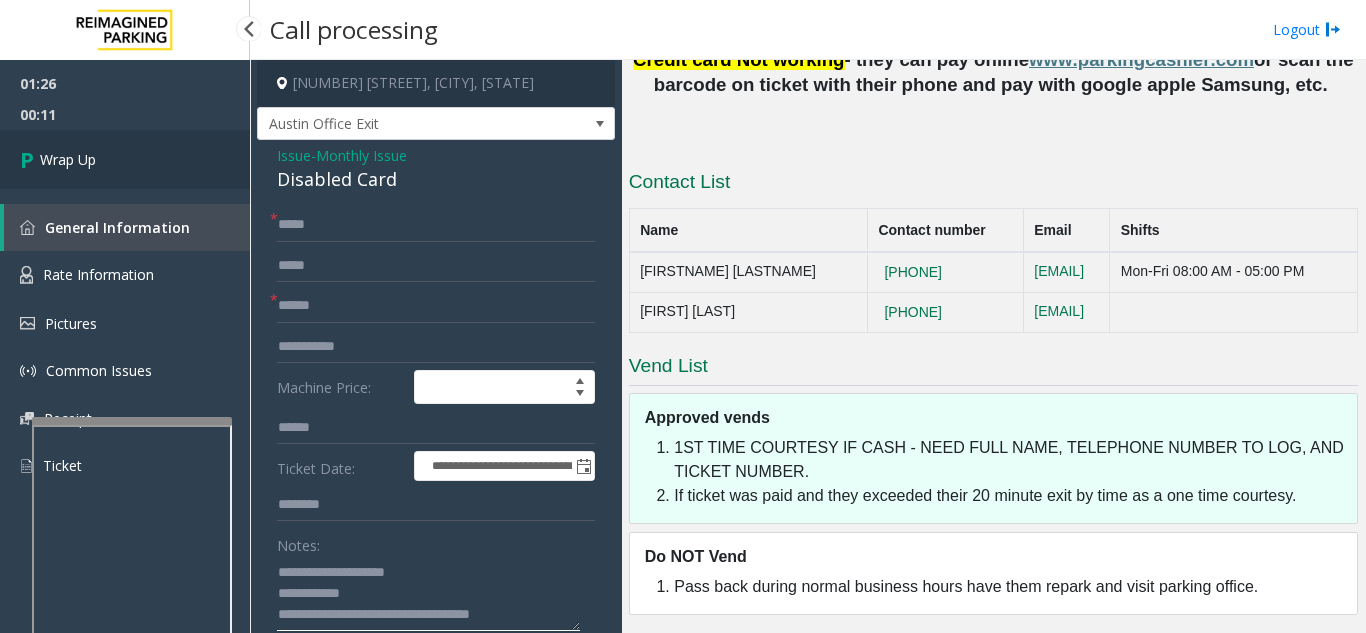 type on "**********" 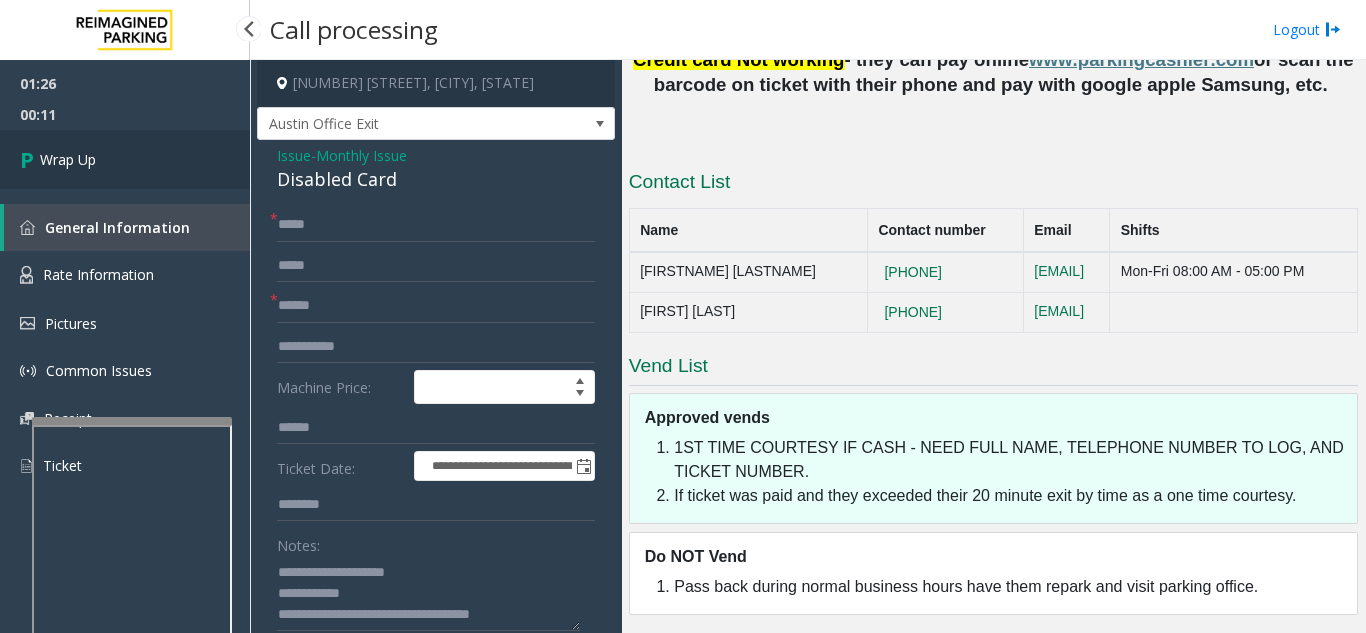 click on "Wrap Up" at bounding box center (68, 159) 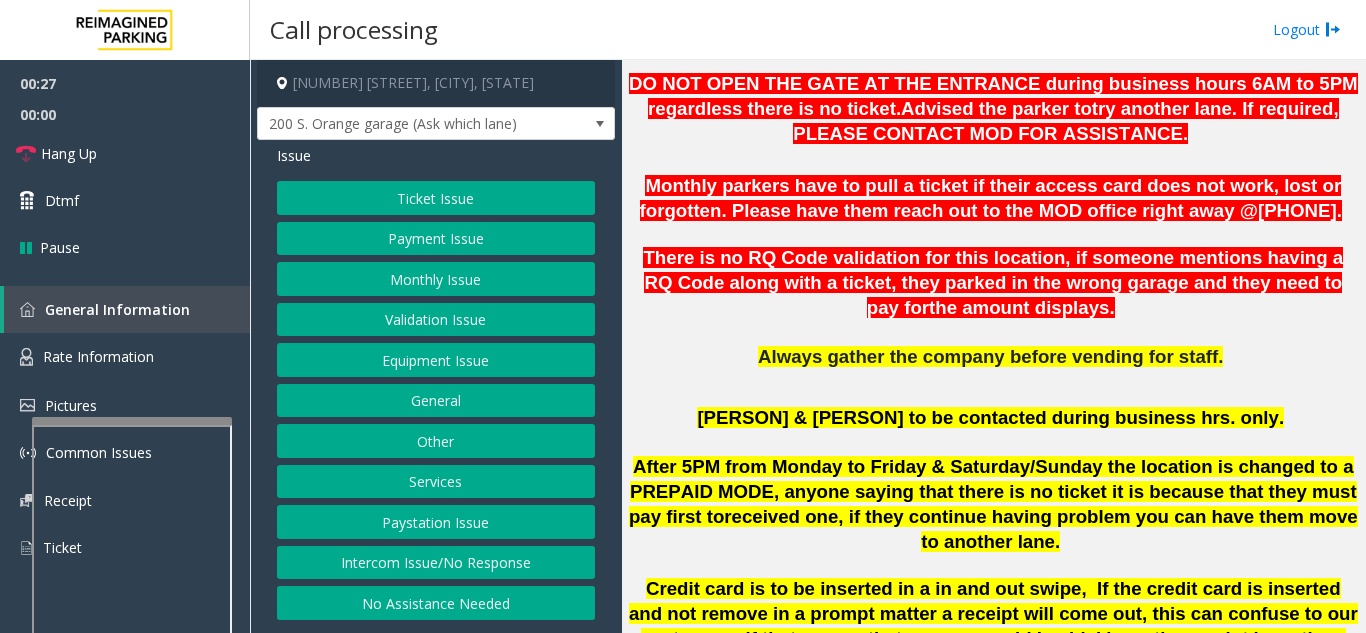 scroll, scrollTop: 800, scrollLeft: 0, axis: vertical 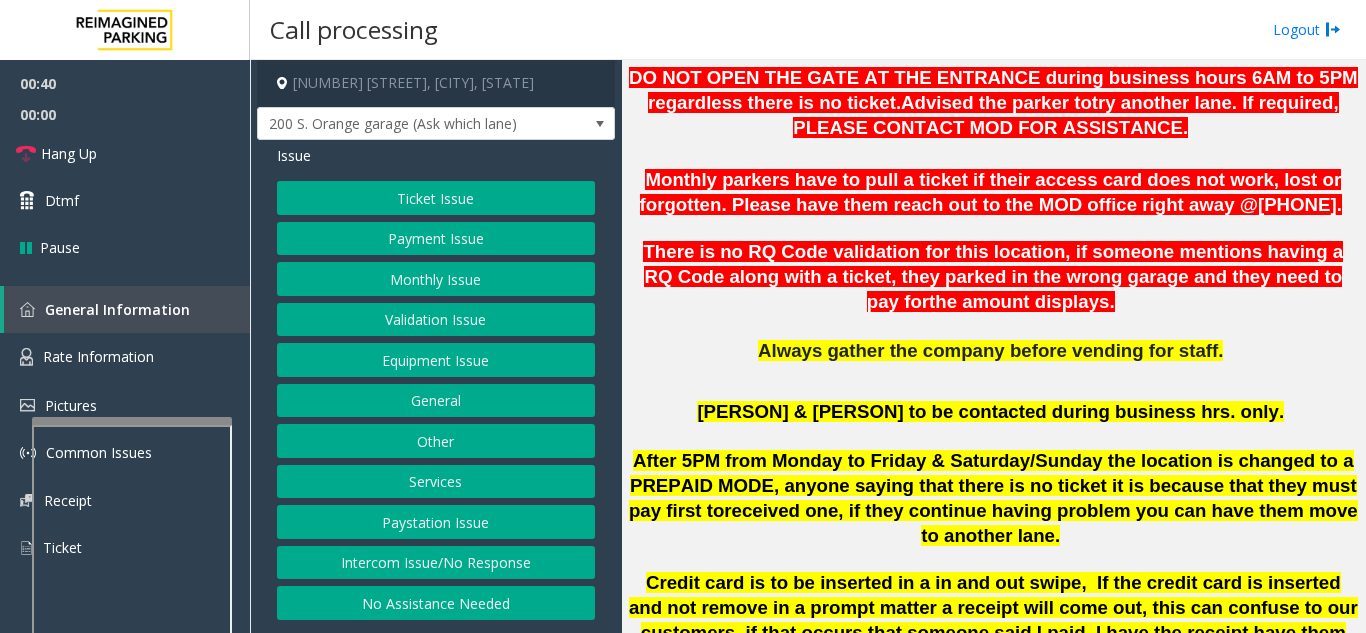 click on "Equipment Issue" 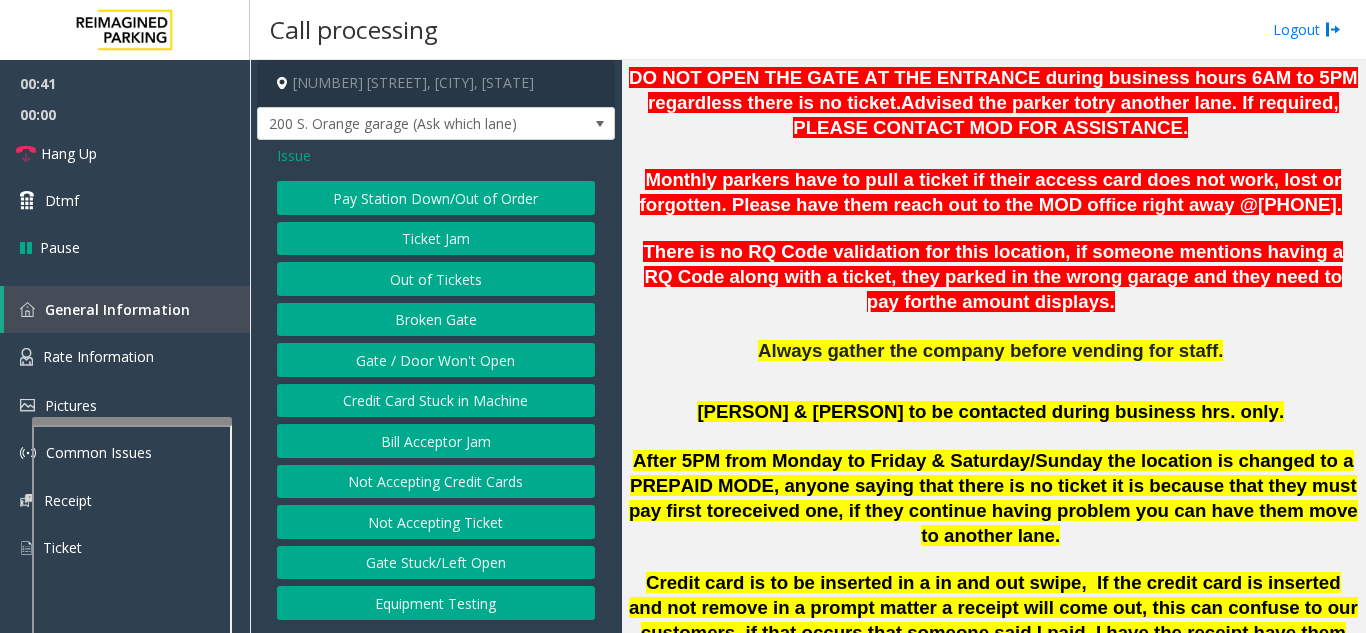 click on "Gate / Door Won't Open" 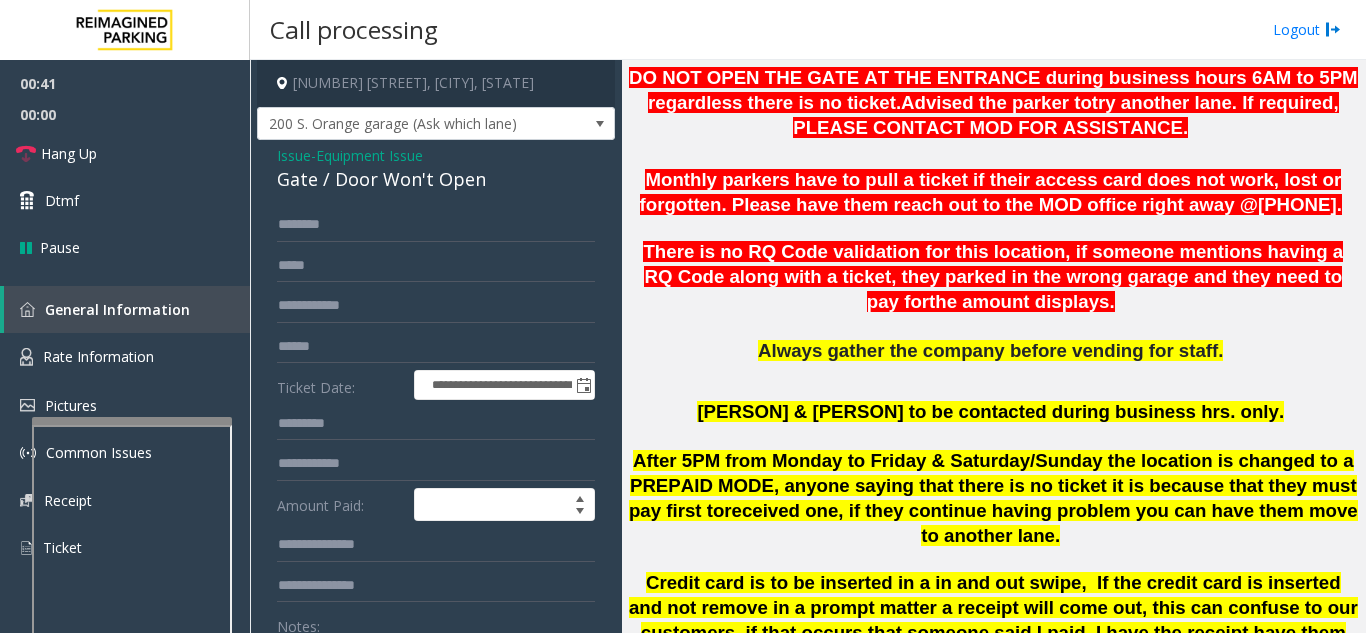 scroll, scrollTop: 100, scrollLeft: 0, axis: vertical 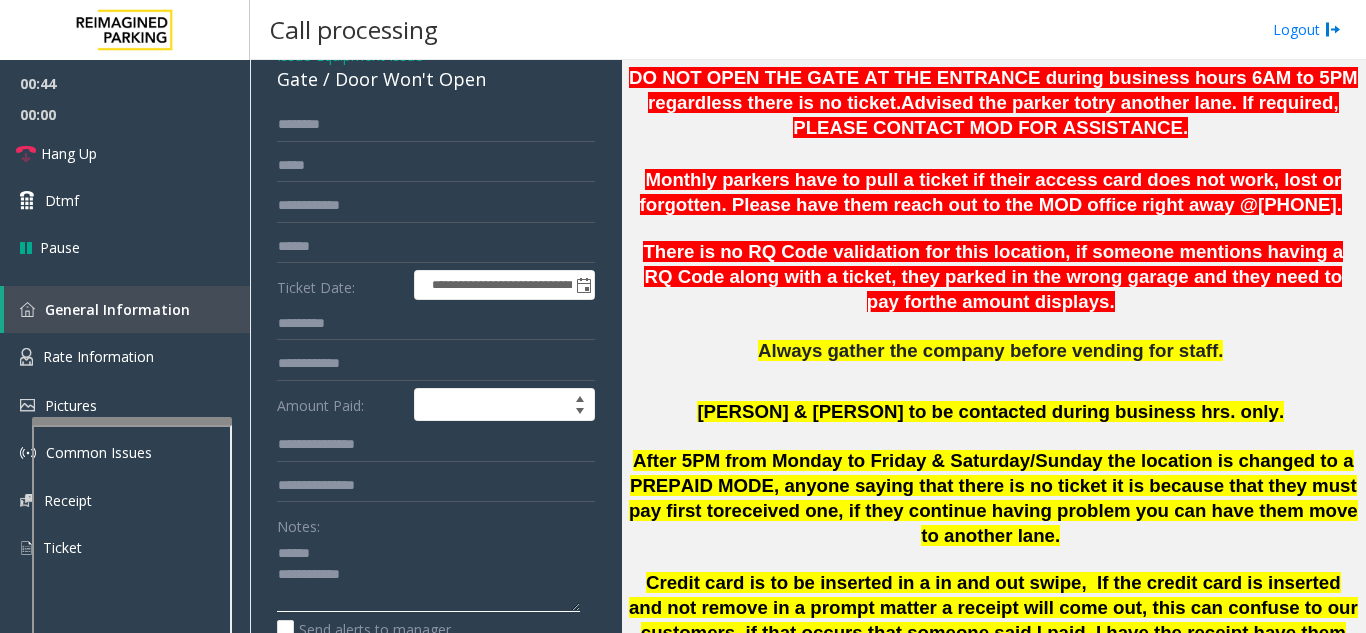 click 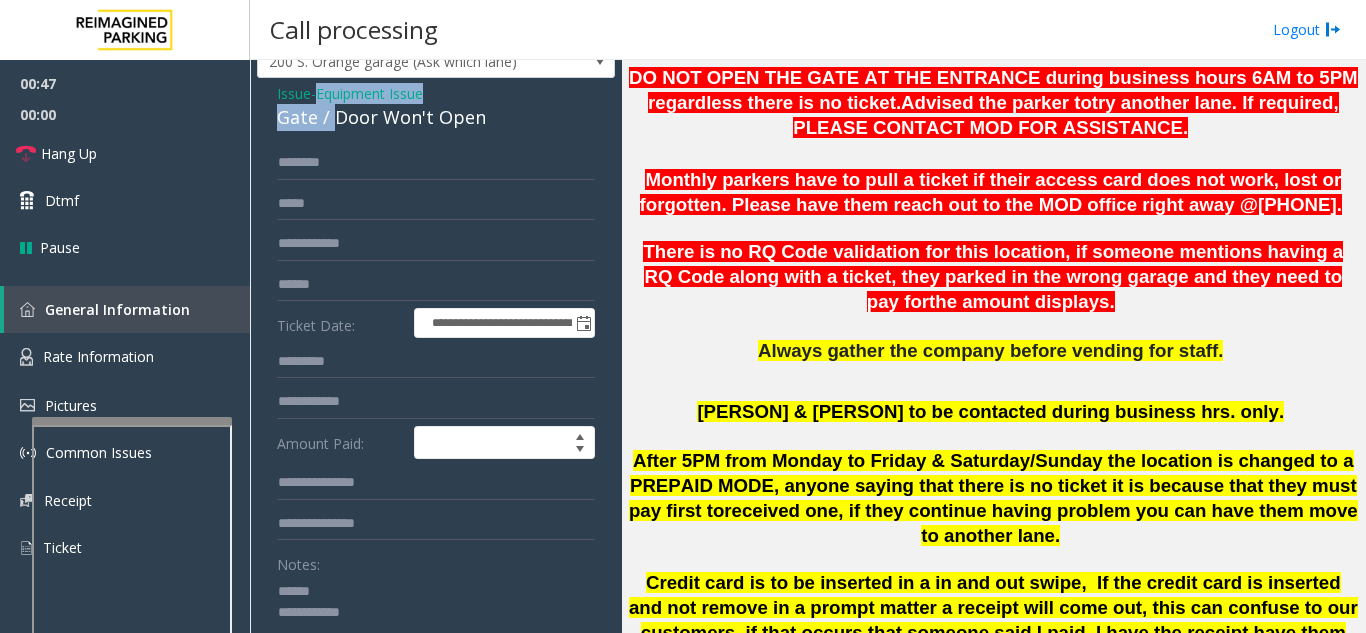scroll, scrollTop: 57, scrollLeft: 0, axis: vertical 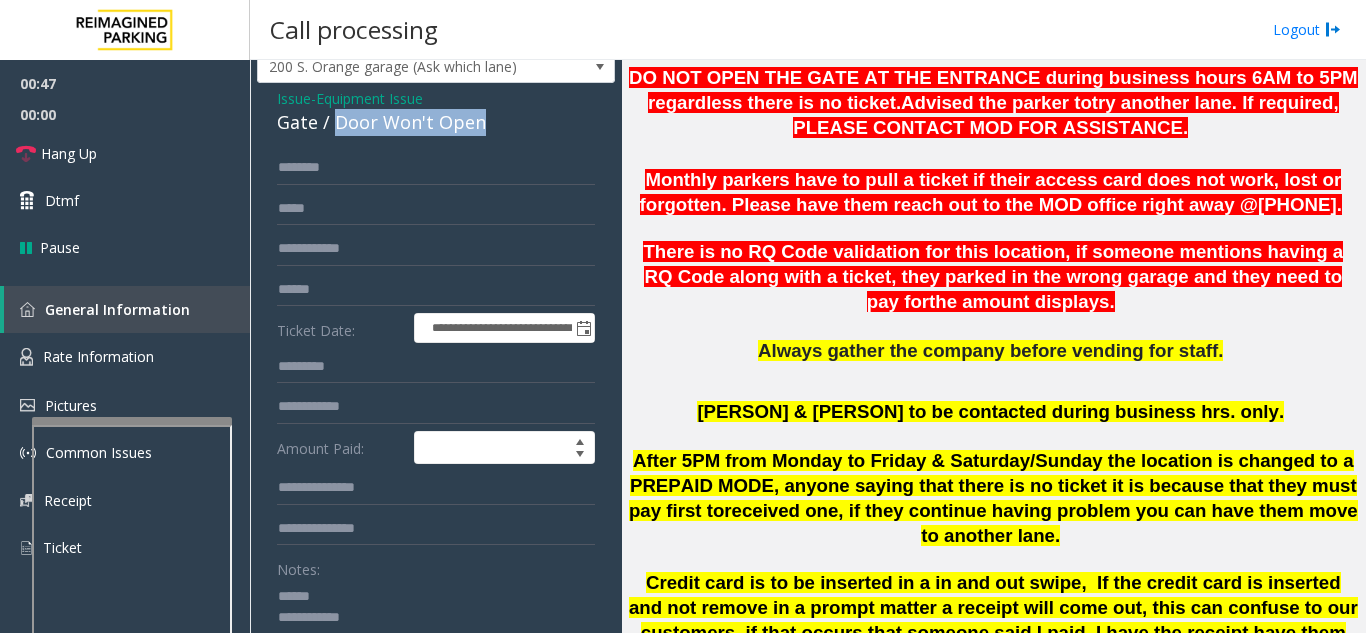 drag, startPoint x: 332, startPoint y: 77, endPoint x: 514, endPoint y: 123, distance: 187.7232 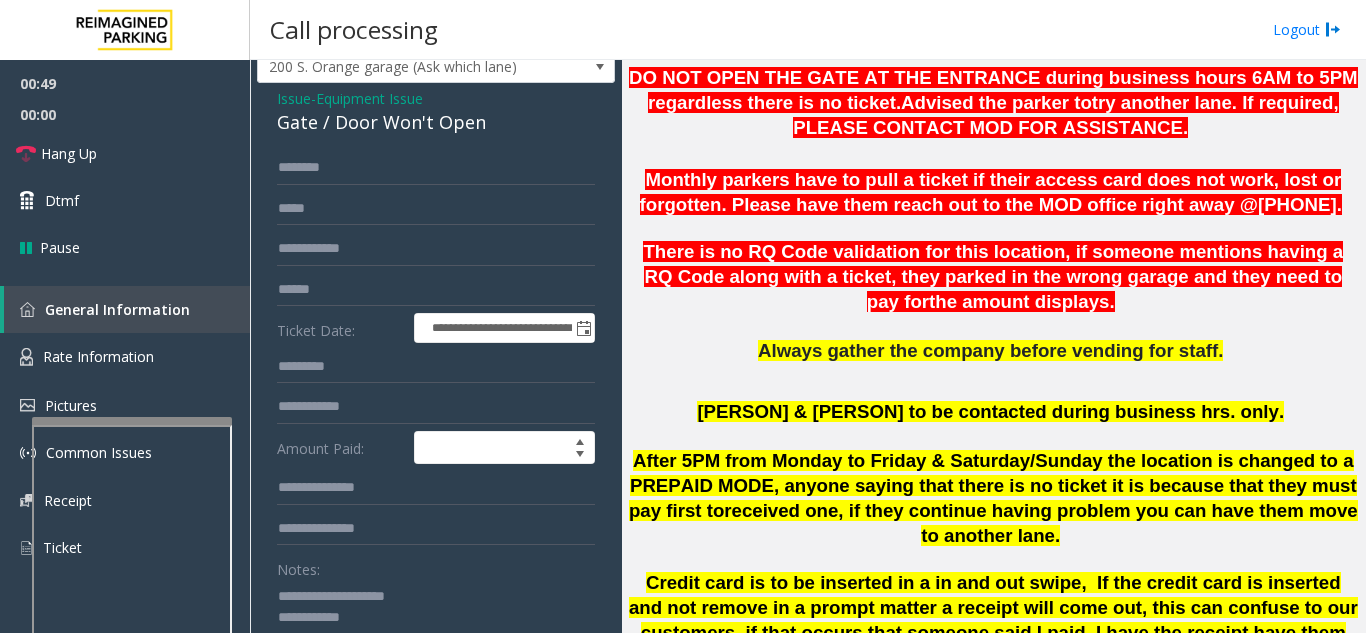 click 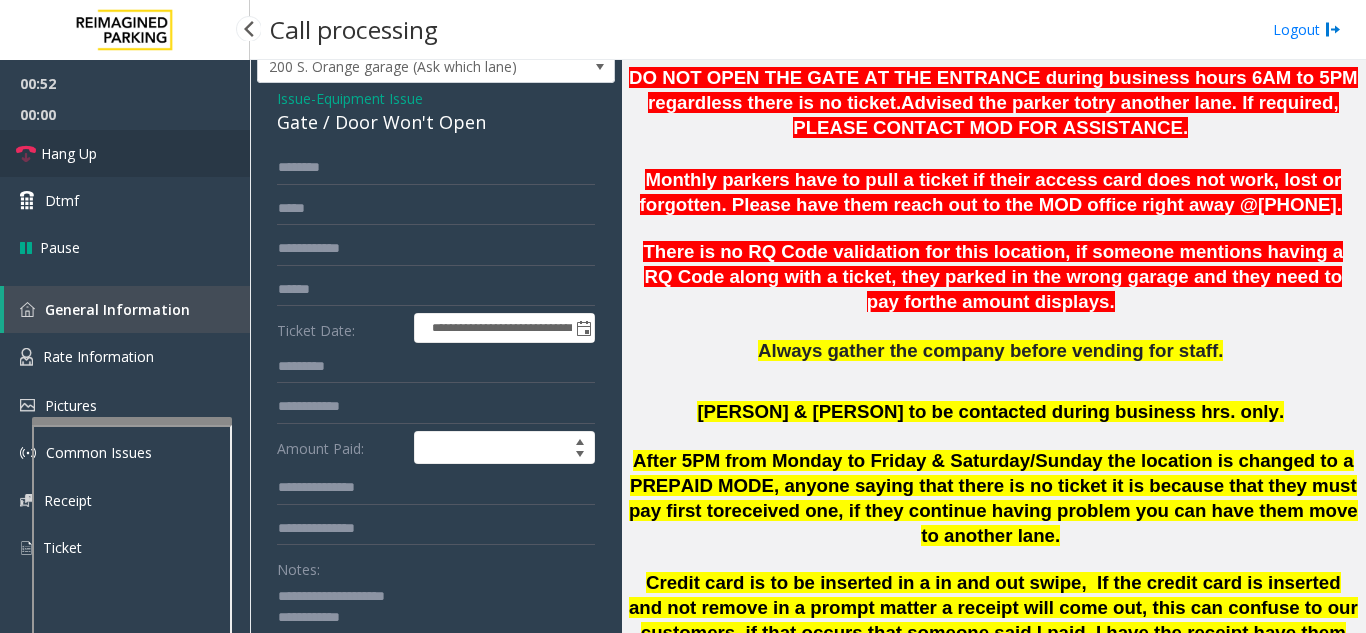 click on "Hang Up" at bounding box center (125, 153) 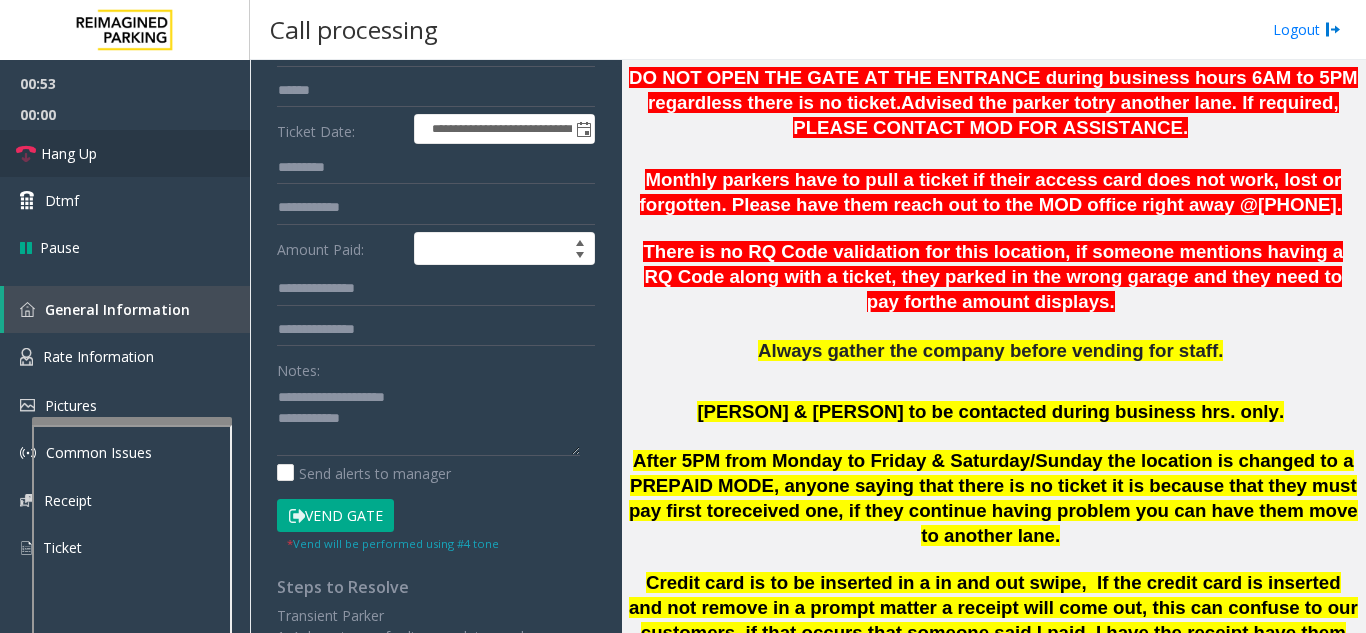 scroll, scrollTop: 257, scrollLeft: 0, axis: vertical 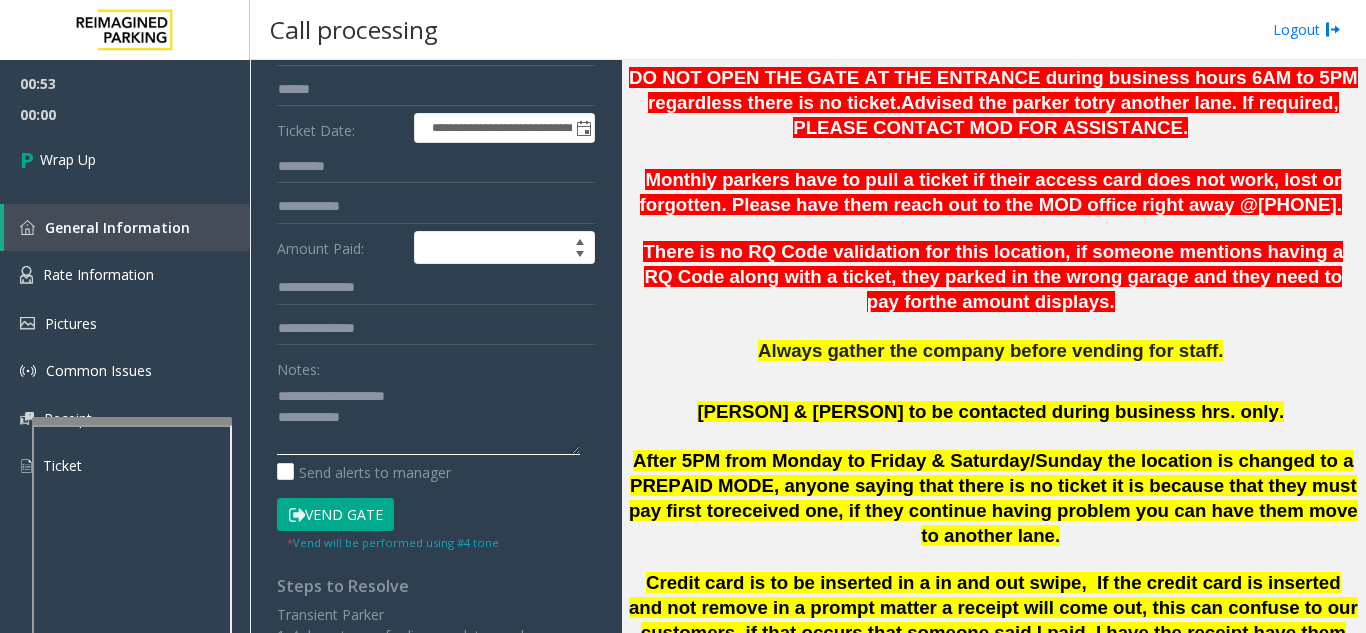 click 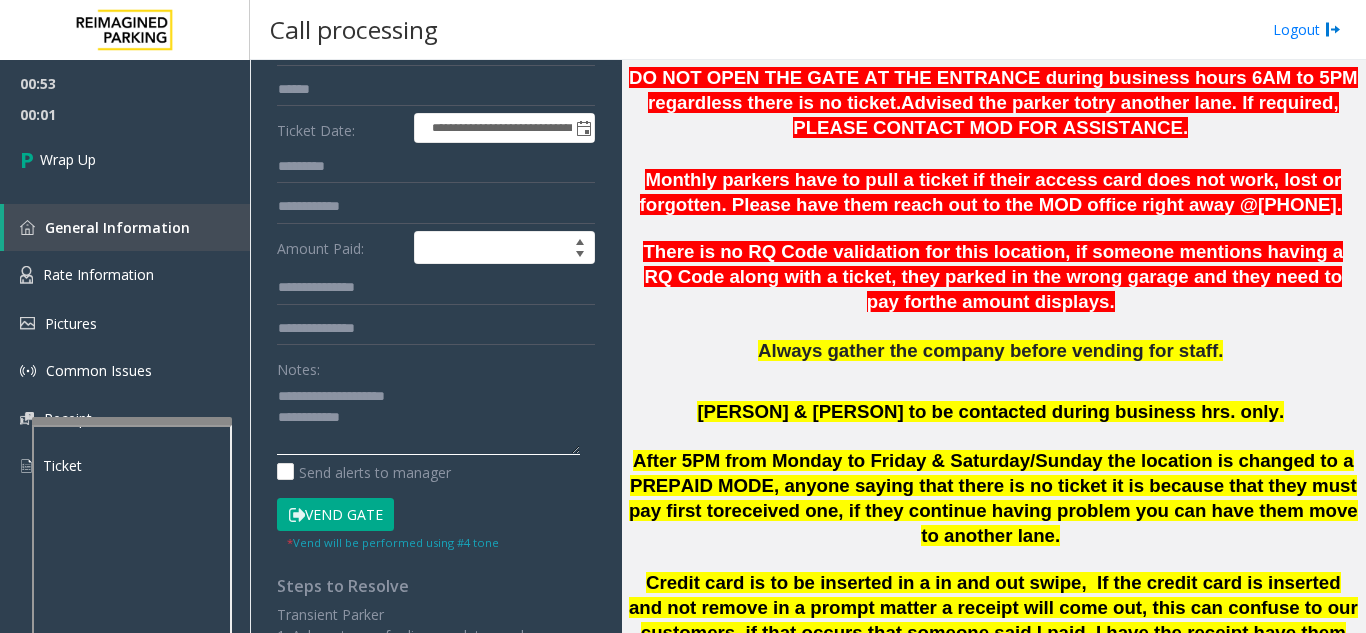click 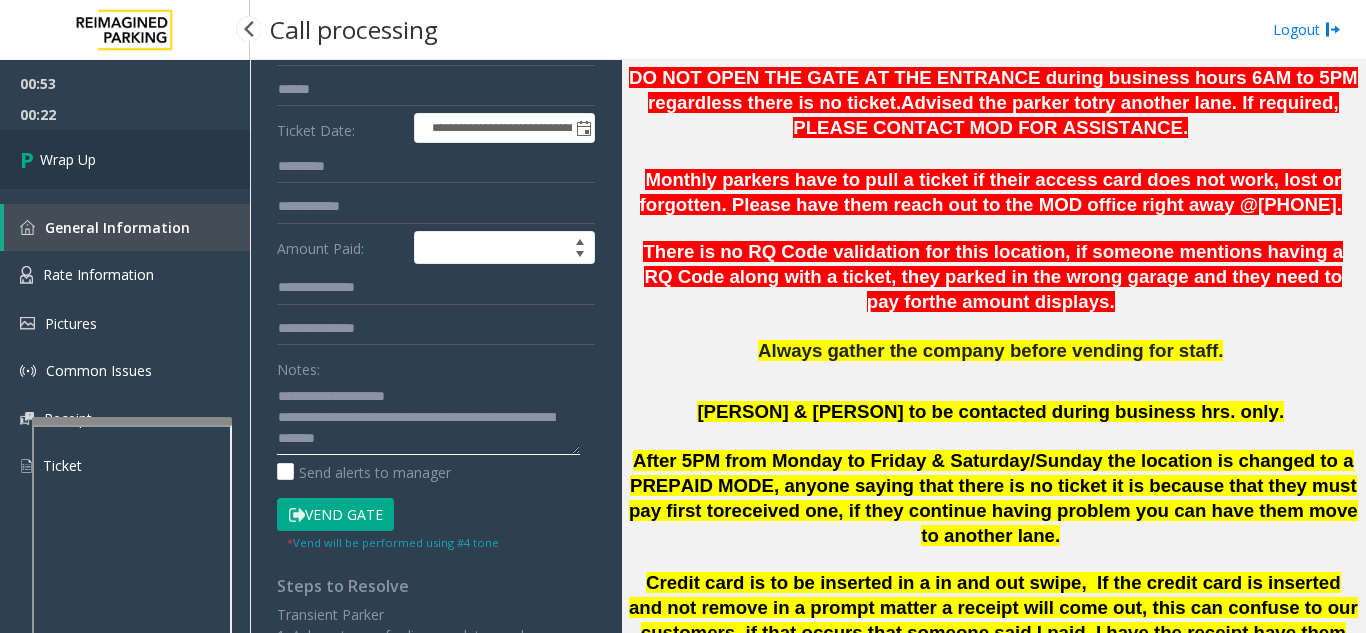 type on "**********" 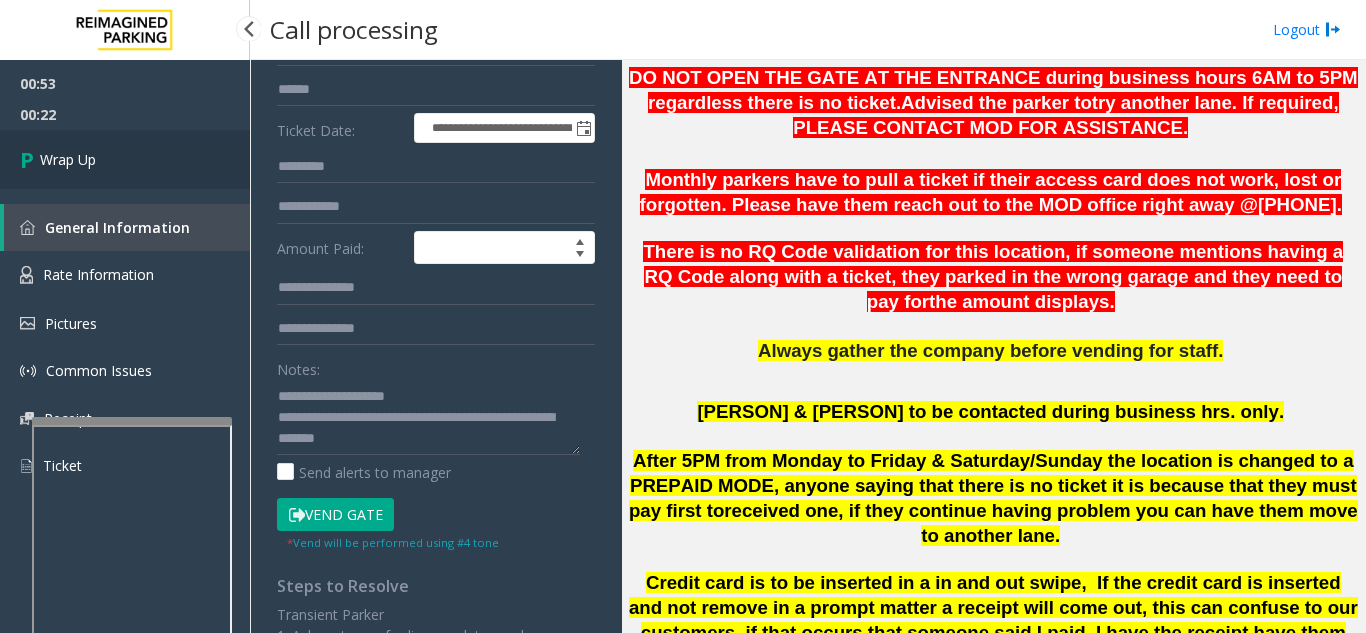 click on "Wrap Up" at bounding box center [125, 159] 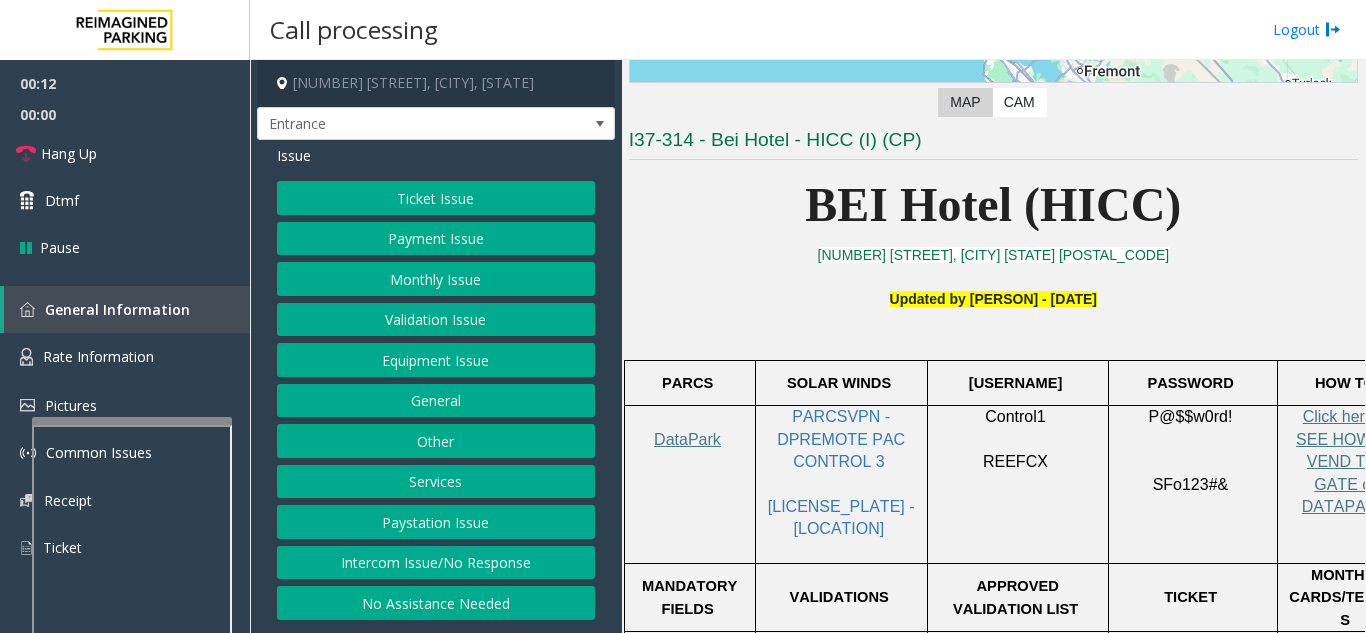 scroll, scrollTop: 400, scrollLeft: 0, axis: vertical 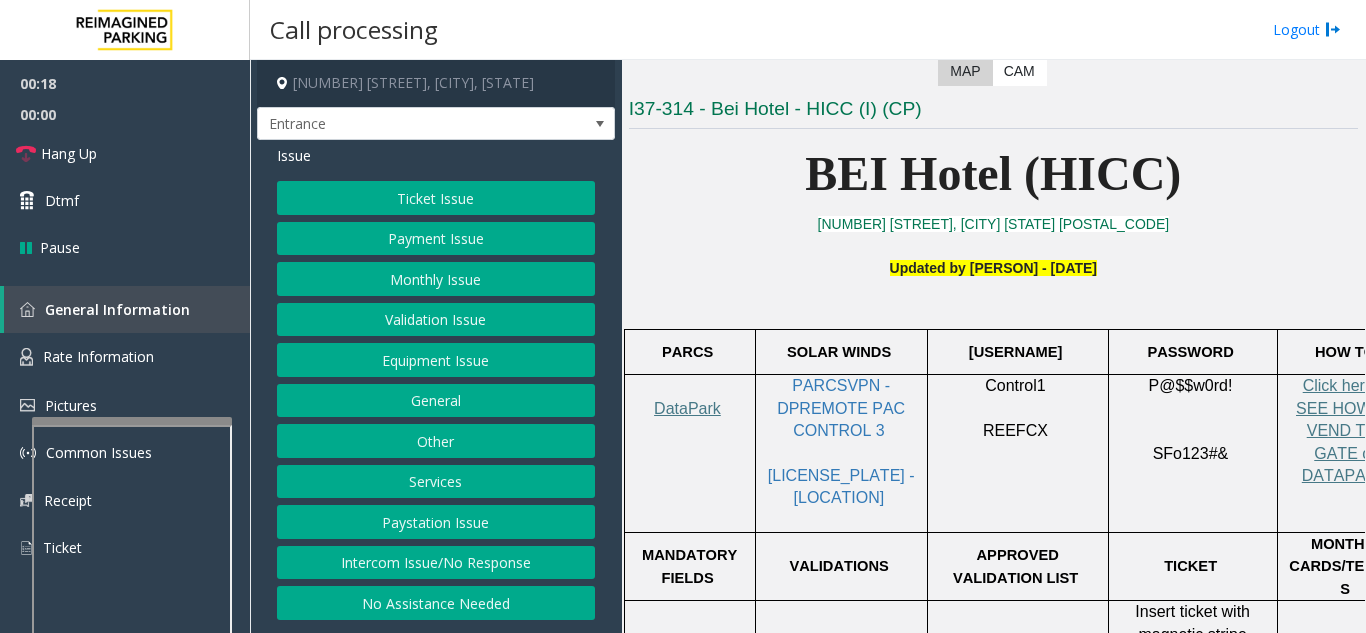 click on "Ticket Issue" 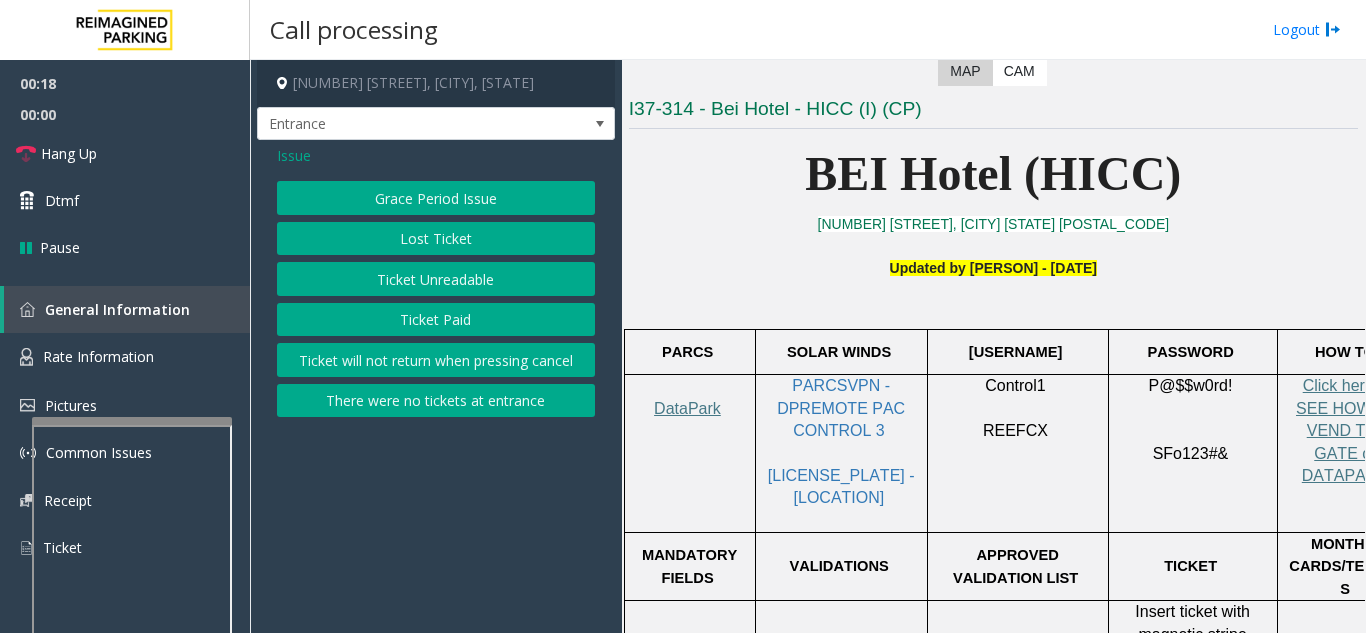 click on "Ticket Unreadable" 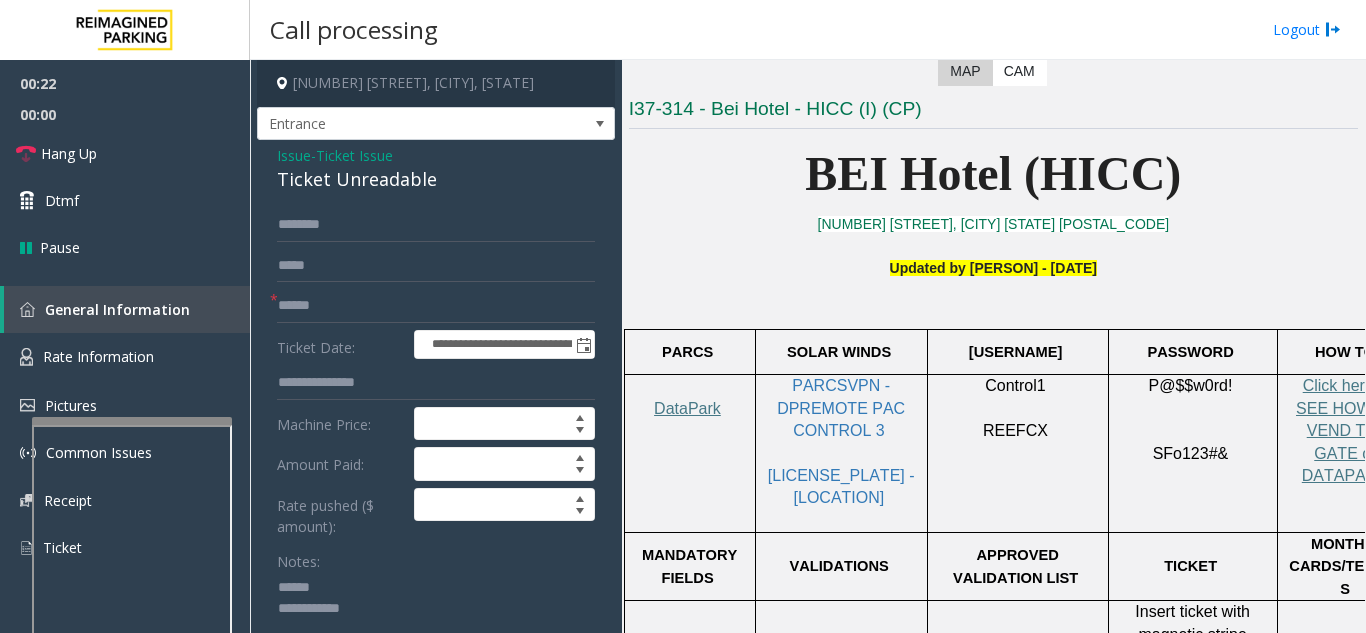click 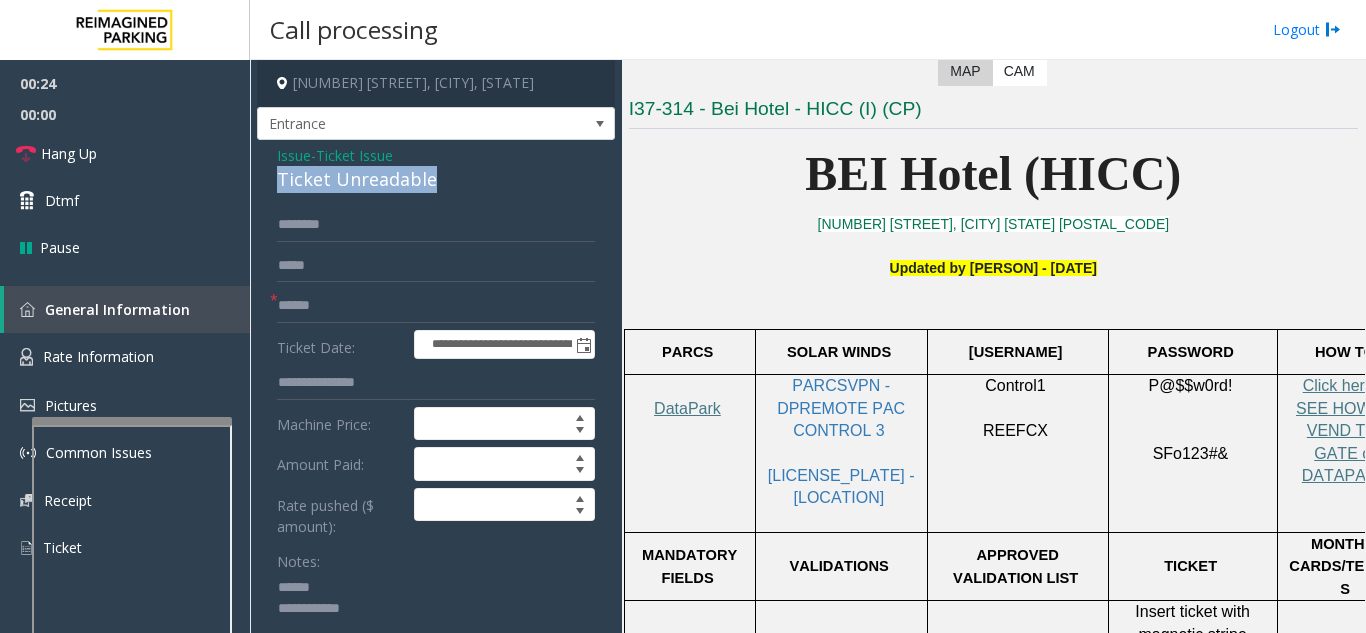 drag, startPoint x: 273, startPoint y: 182, endPoint x: 484, endPoint y: 170, distance: 211.34096 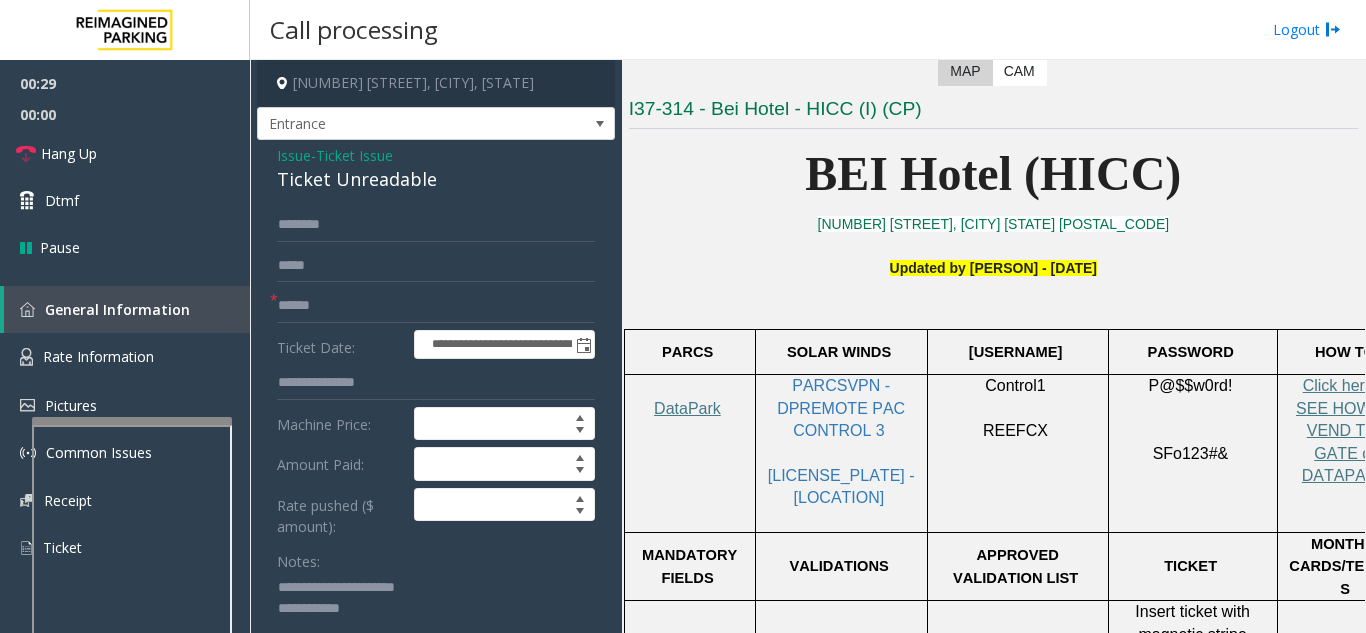 type on "**********" 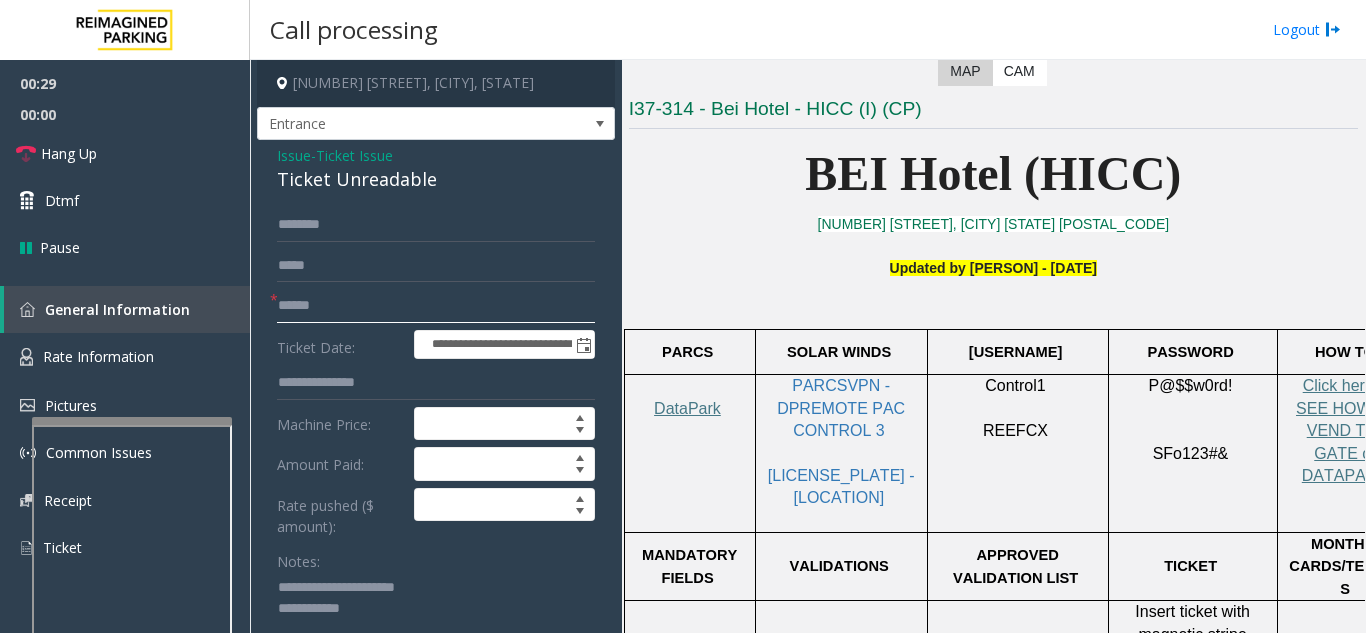 click 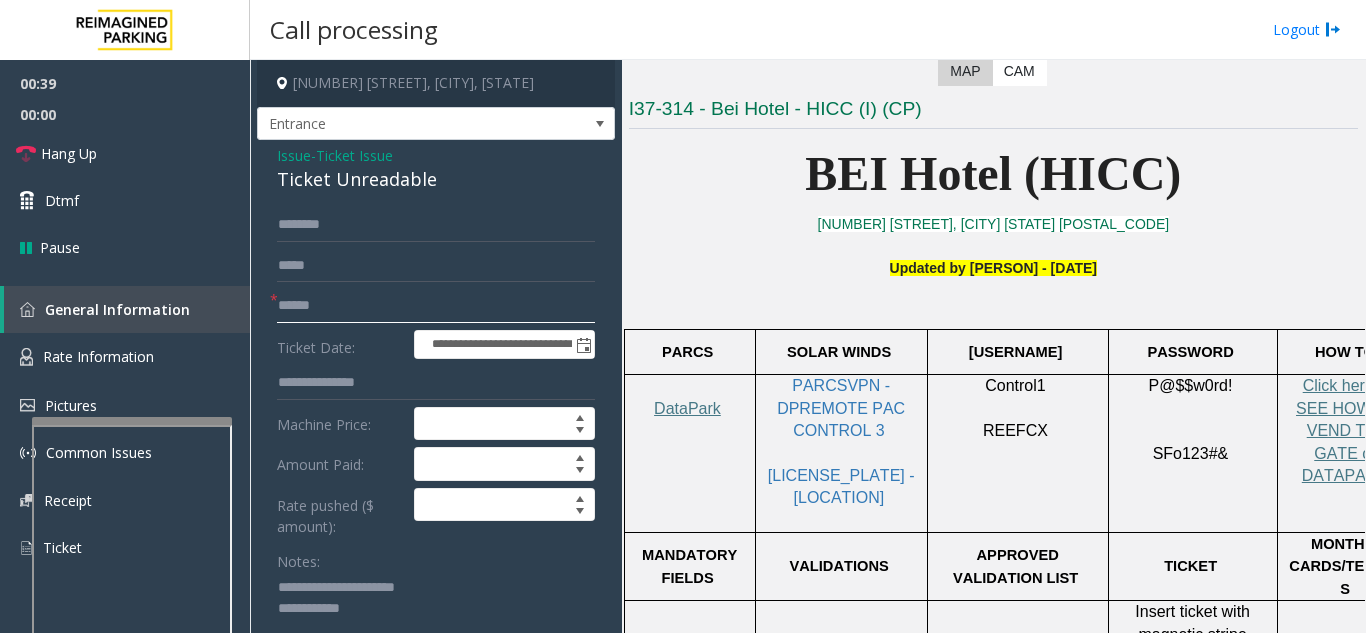 scroll, scrollTop: 400, scrollLeft: 360, axis: both 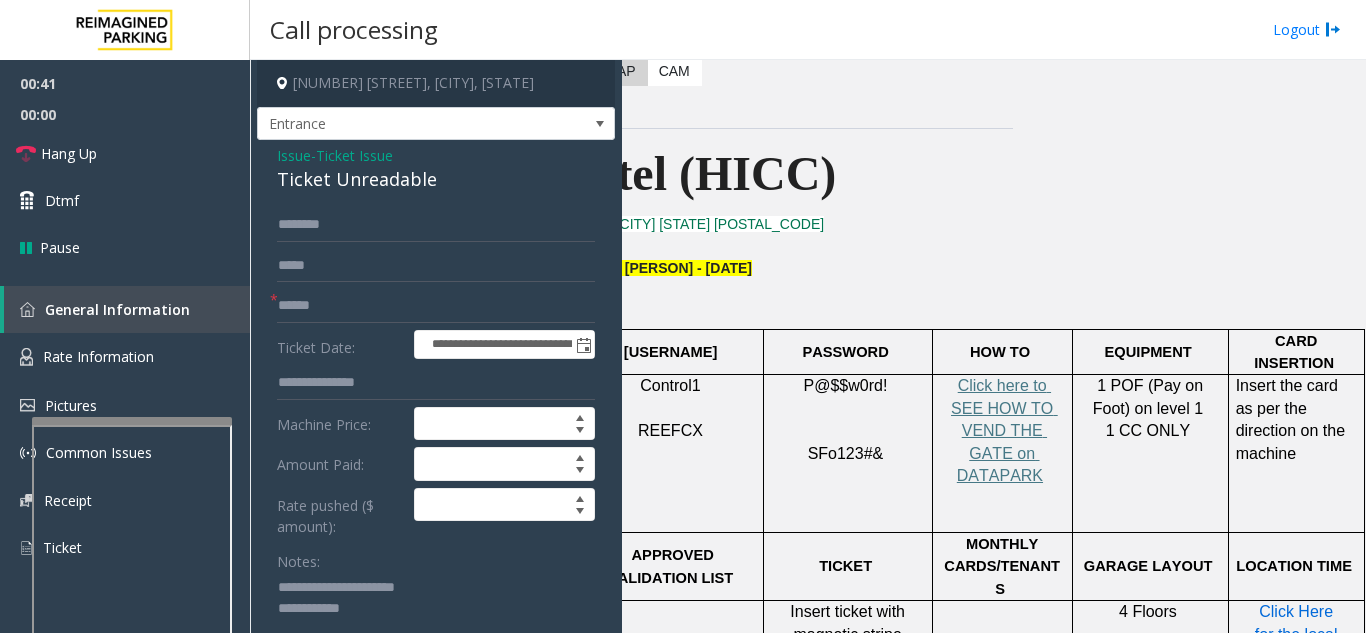 click on "Click Here for the local time" 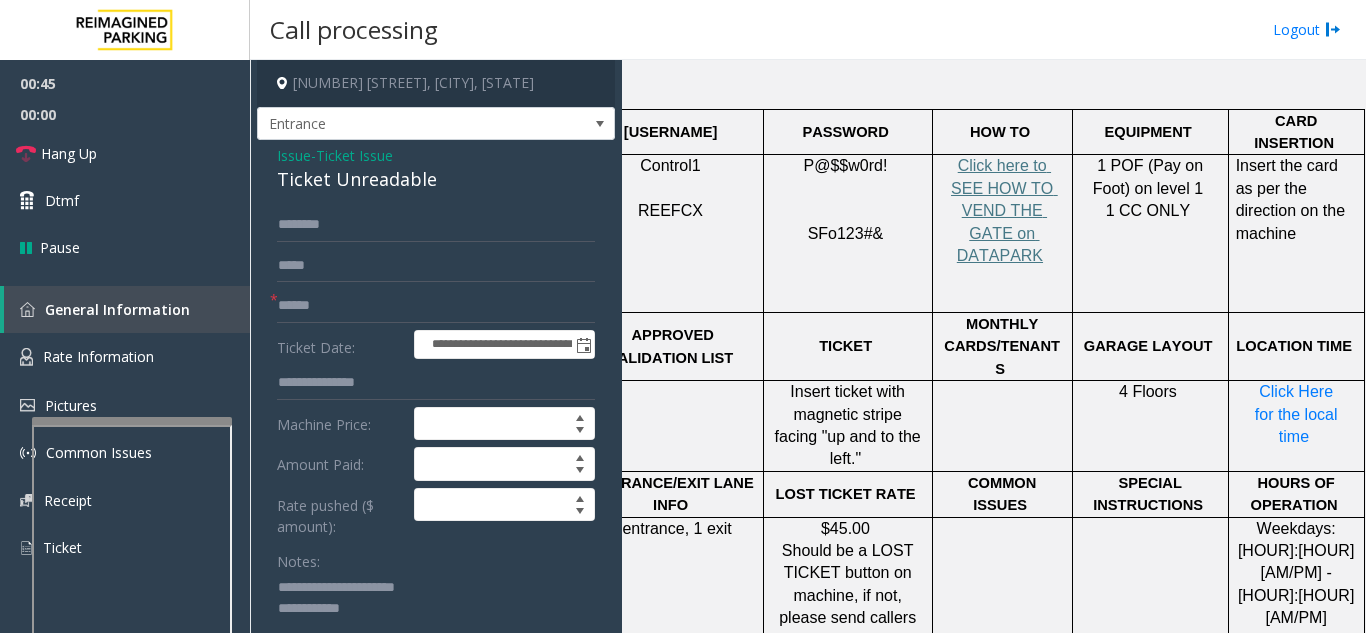 scroll, scrollTop: 800, scrollLeft: 360, axis: both 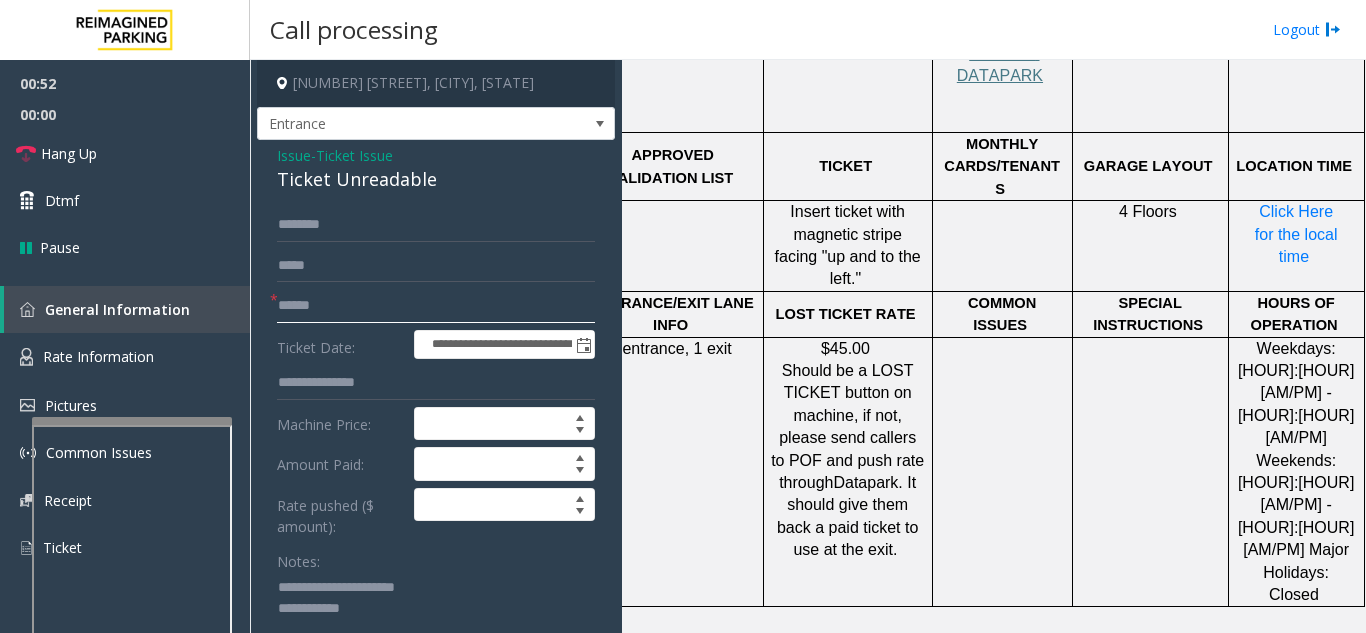 click 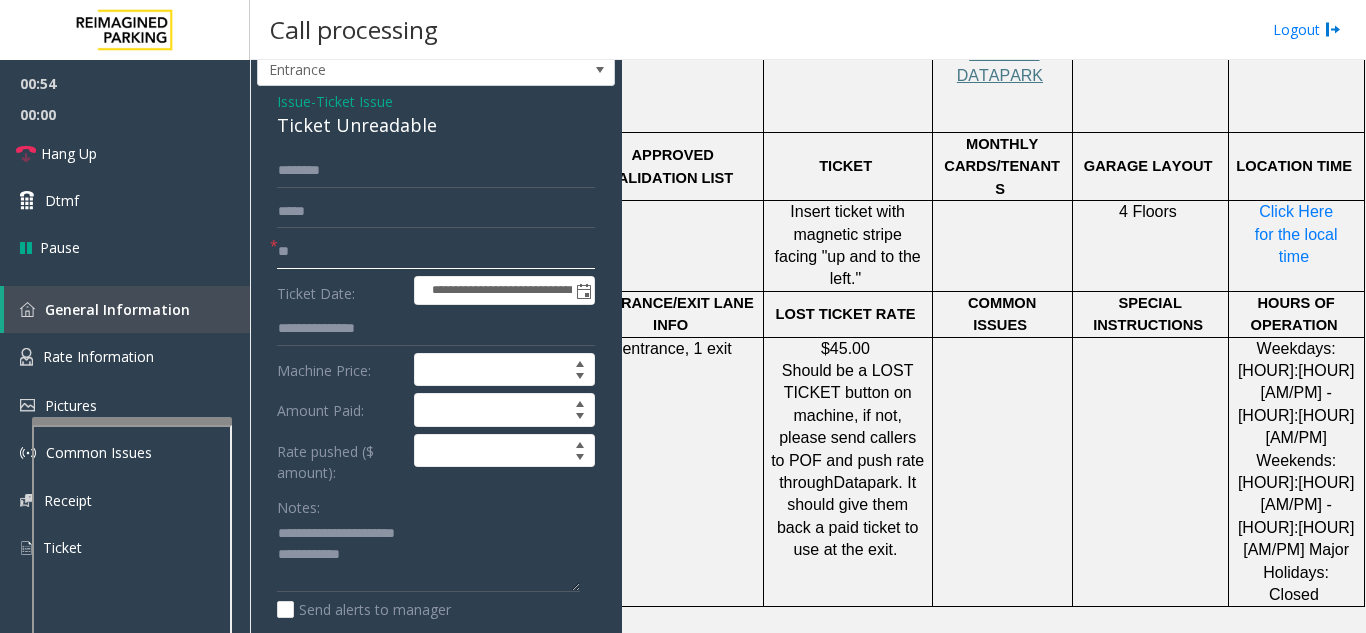 scroll, scrollTop: 100, scrollLeft: 0, axis: vertical 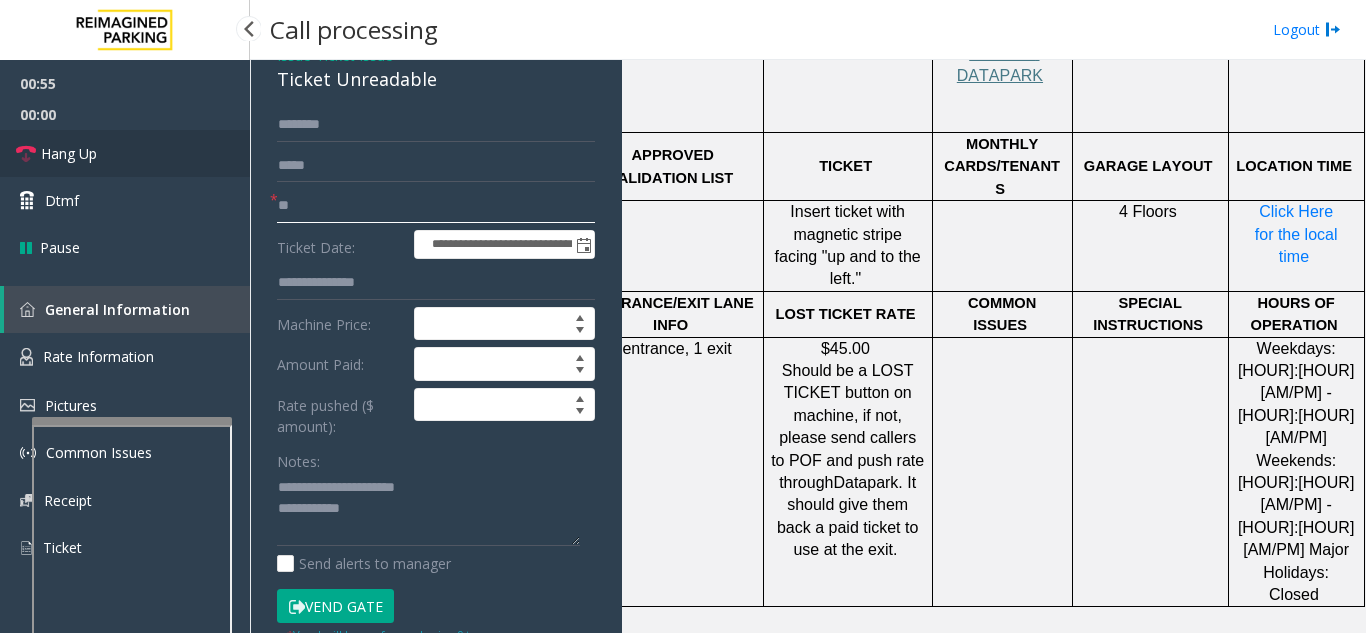 type on "**" 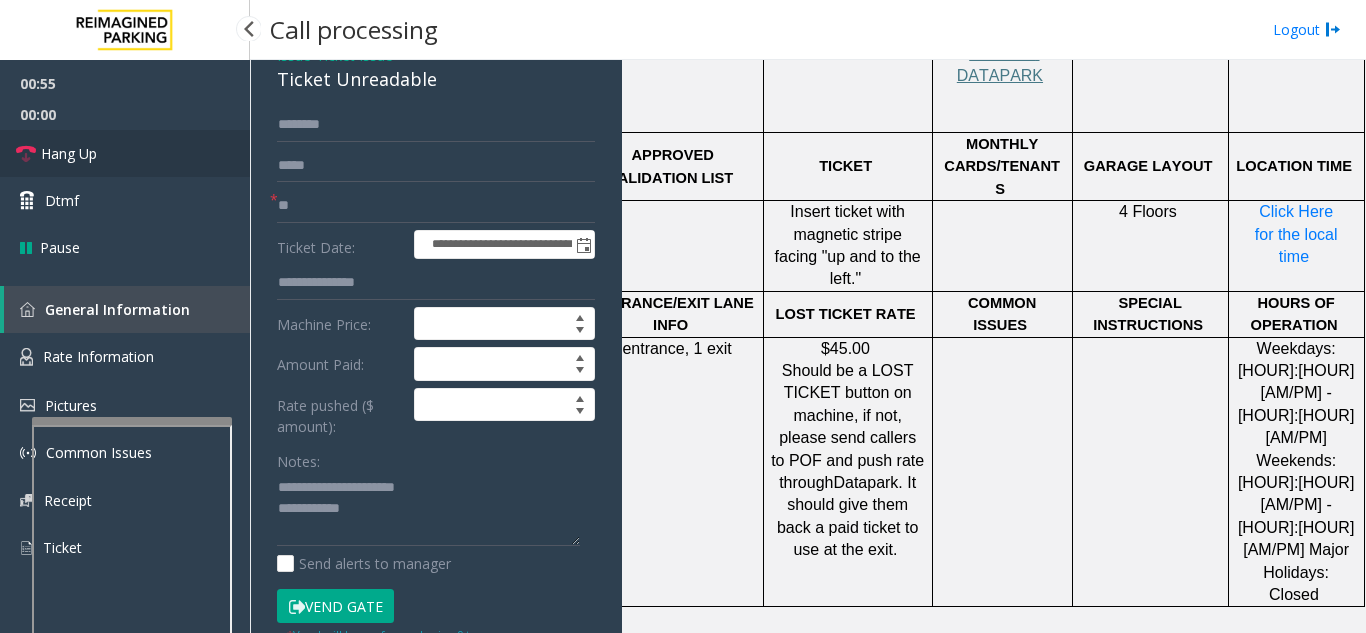 click on "Hang Up" at bounding box center (125, 153) 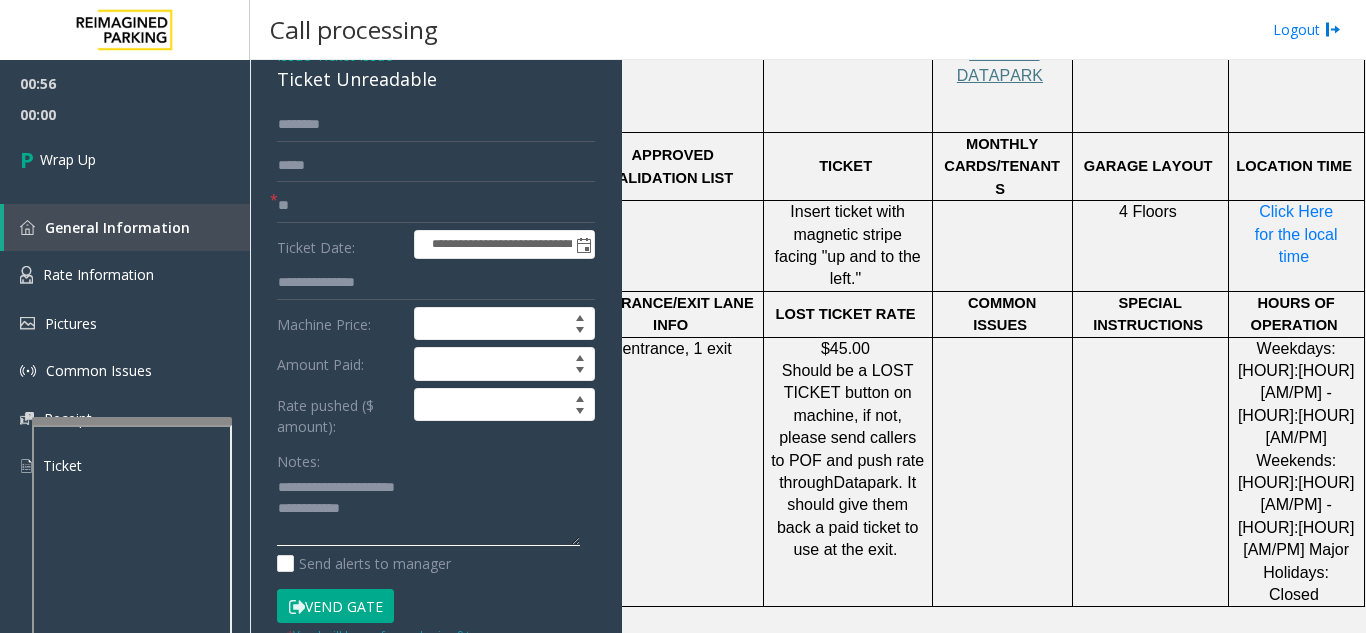 click 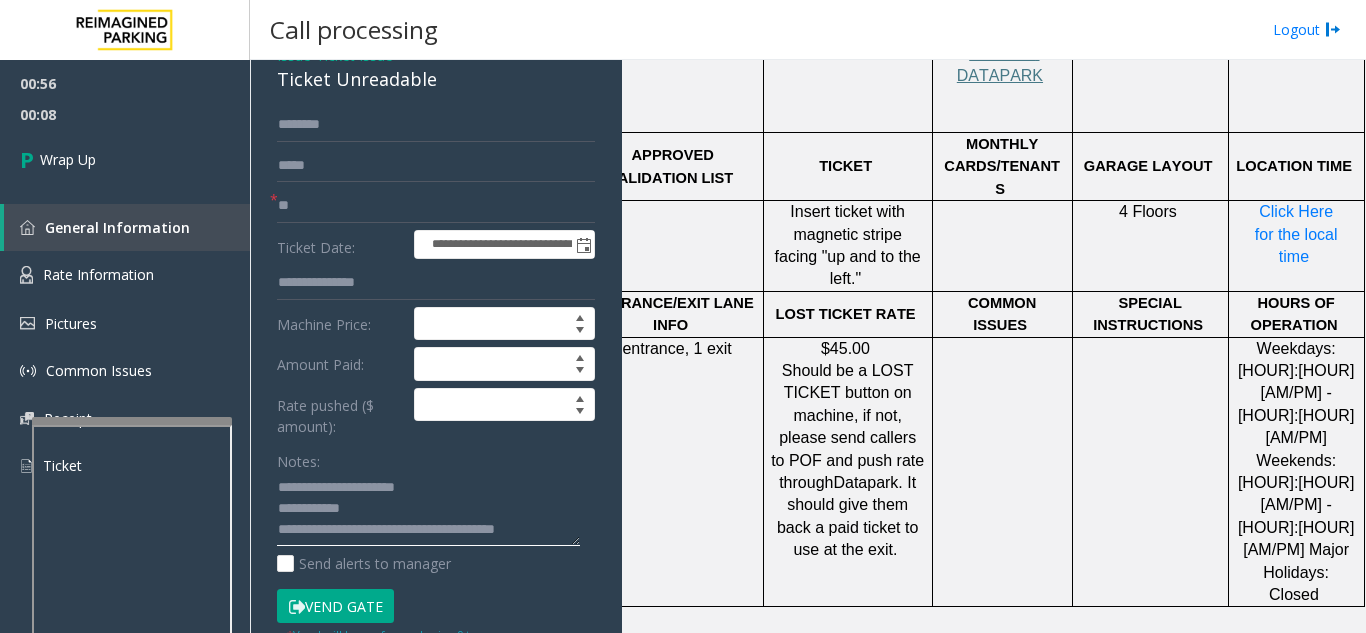 click 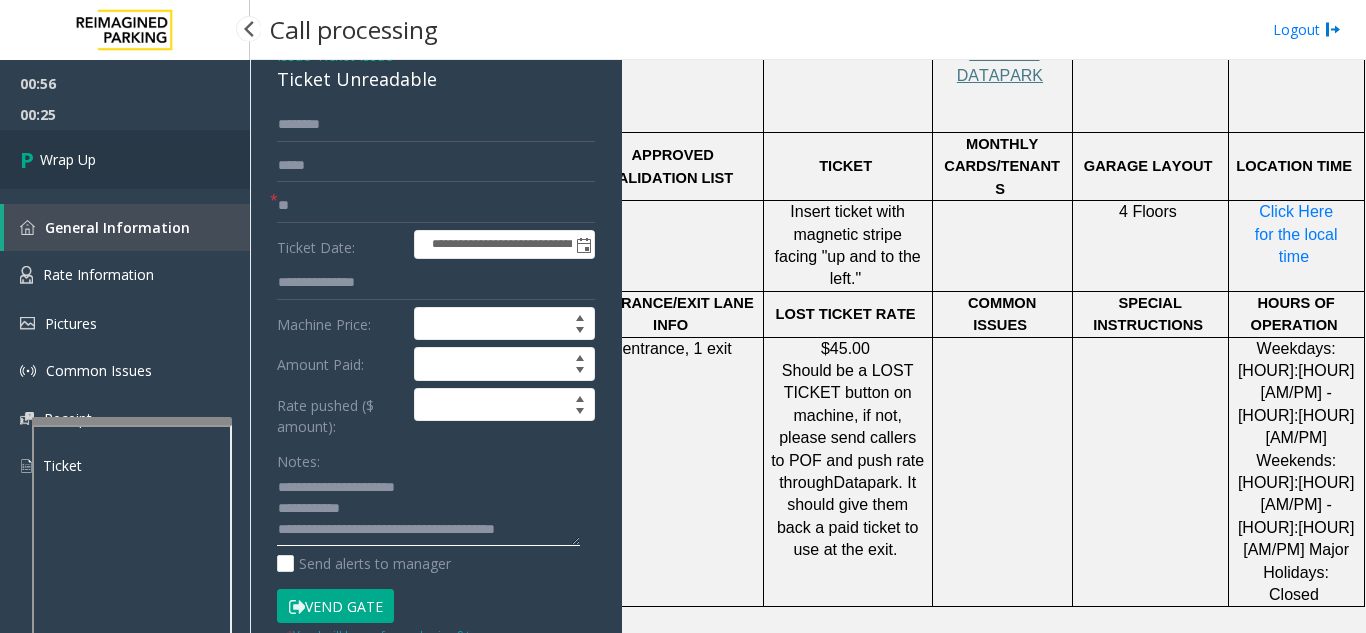 type on "**********" 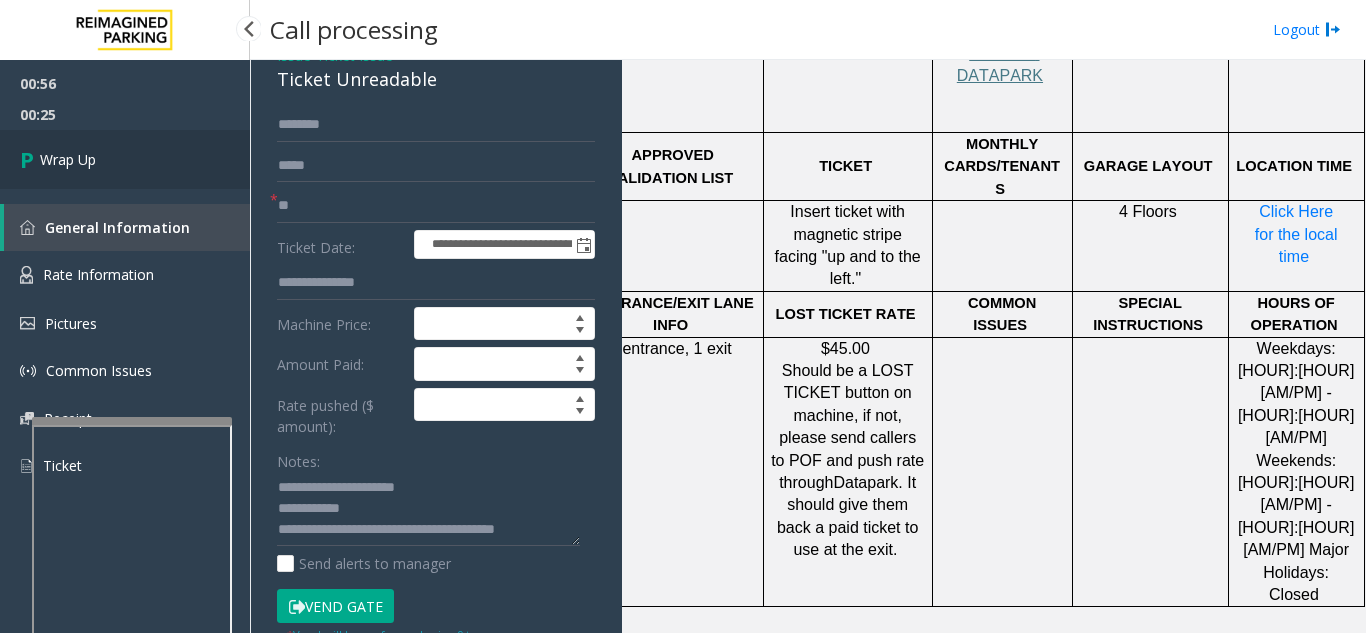 click on "Wrap Up" at bounding box center (125, 159) 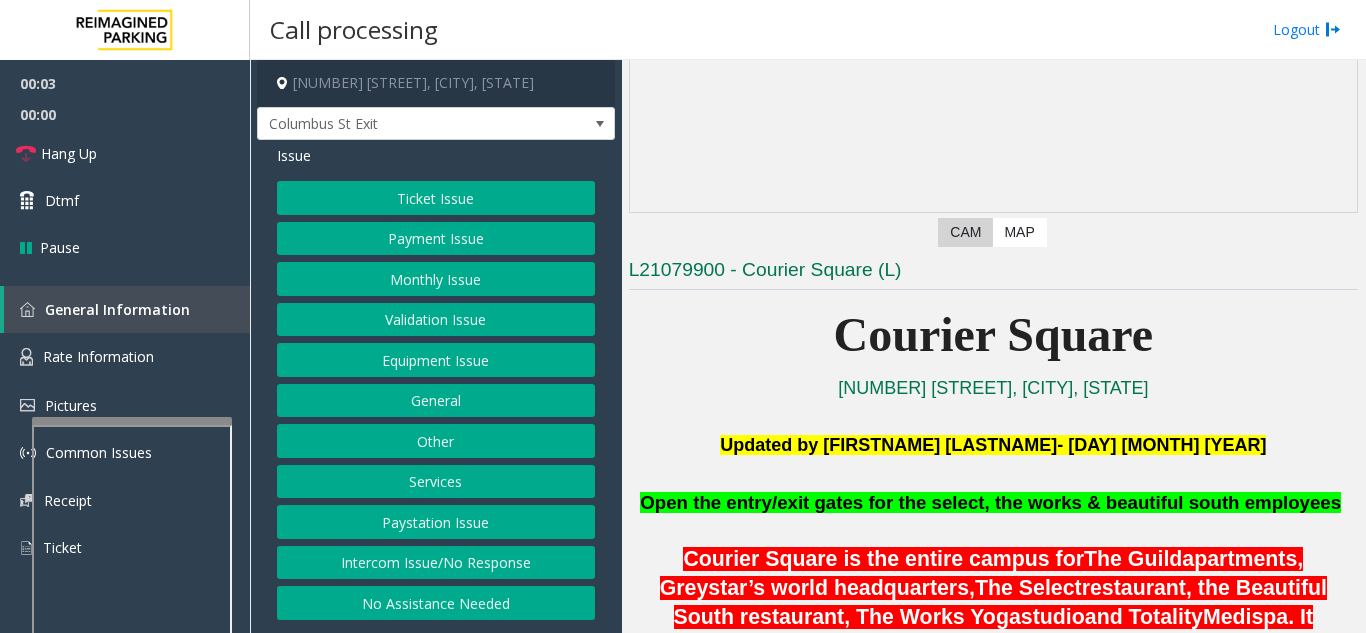 scroll, scrollTop: 300, scrollLeft: 0, axis: vertical 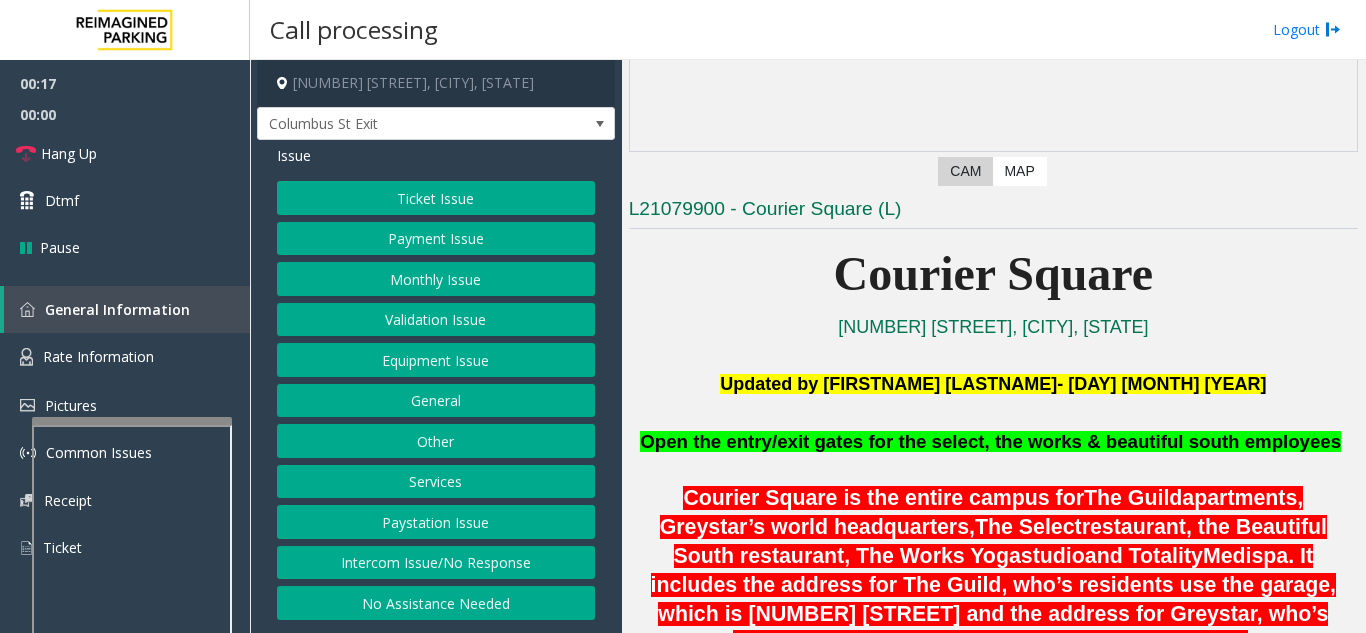 drag, startPoint x: 394, startPoint y: 567, endPoint x: 394, endPoint y: 495, distance: 72 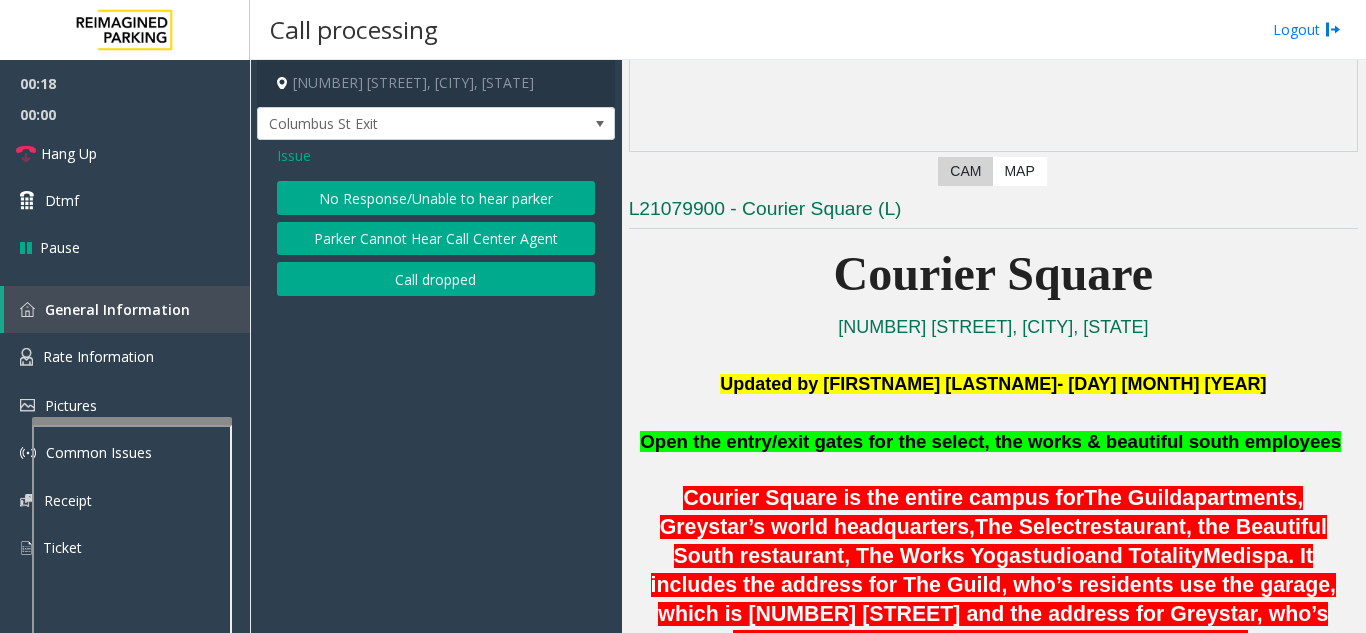 click on "No Response/Unable to hear parker" 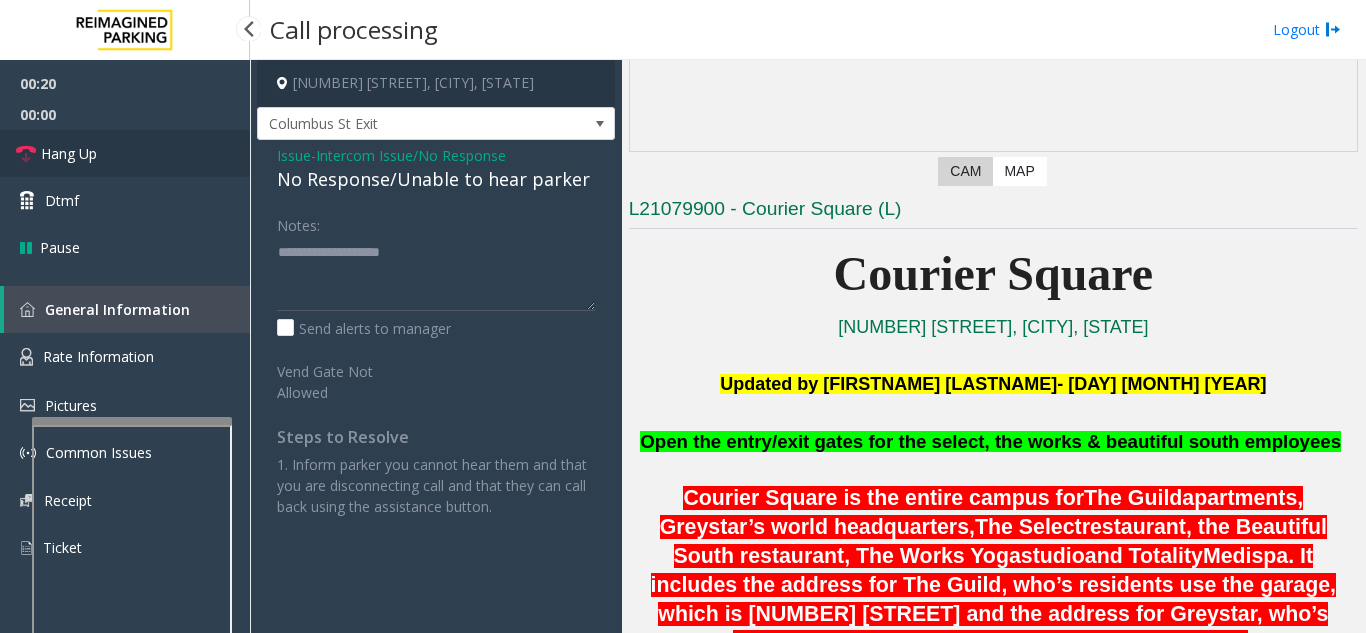 click on "Hang Up" at bounding box center [125, 153] 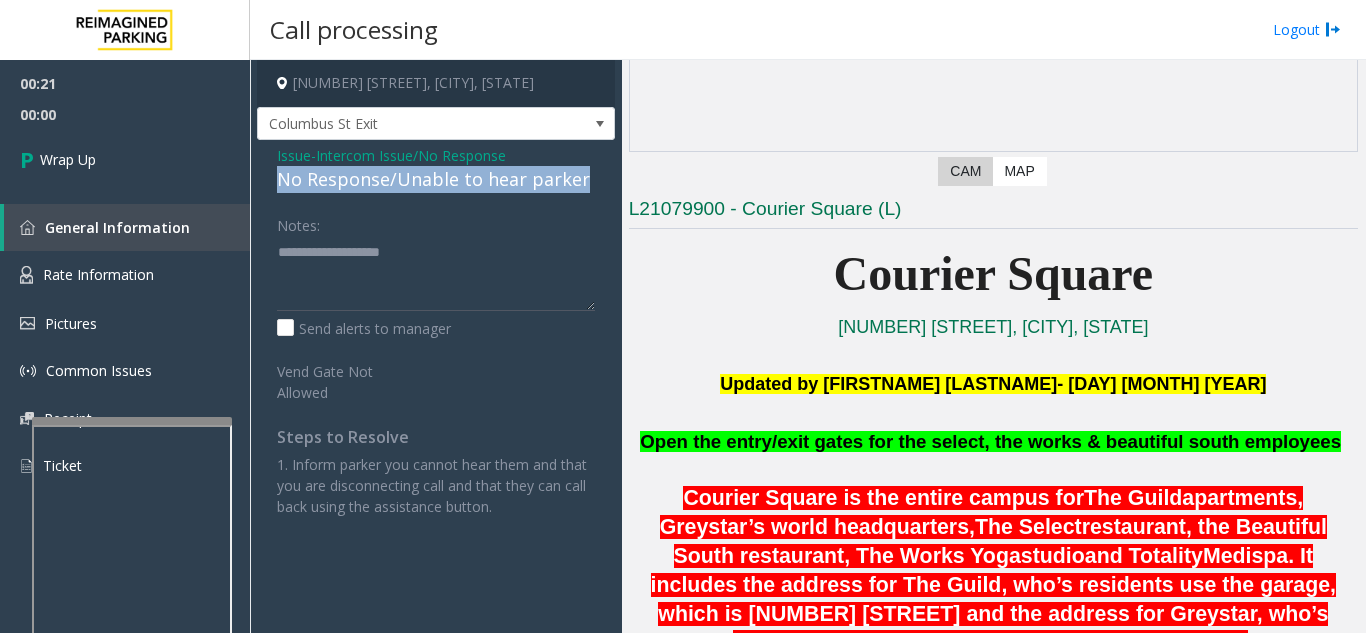 drag, startPoint x: 269, startPoint y: 177, endPoint x: 586, endPoint y: 191, distance: 317.309 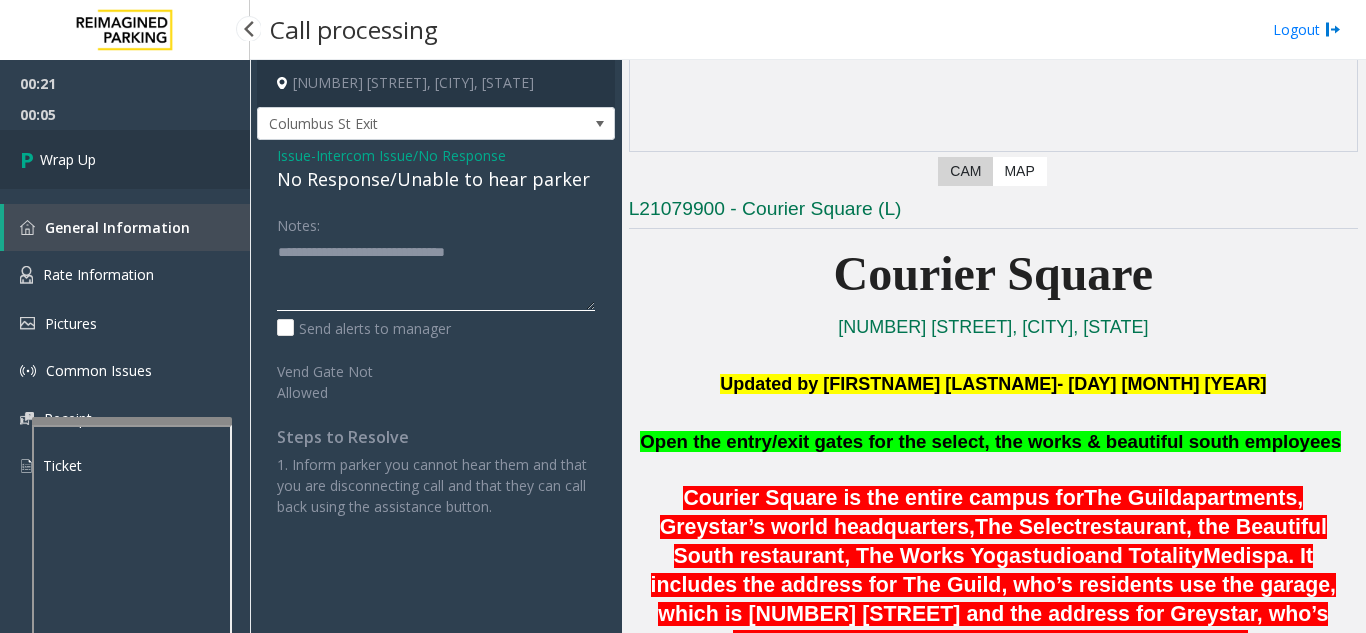 type on "**********" 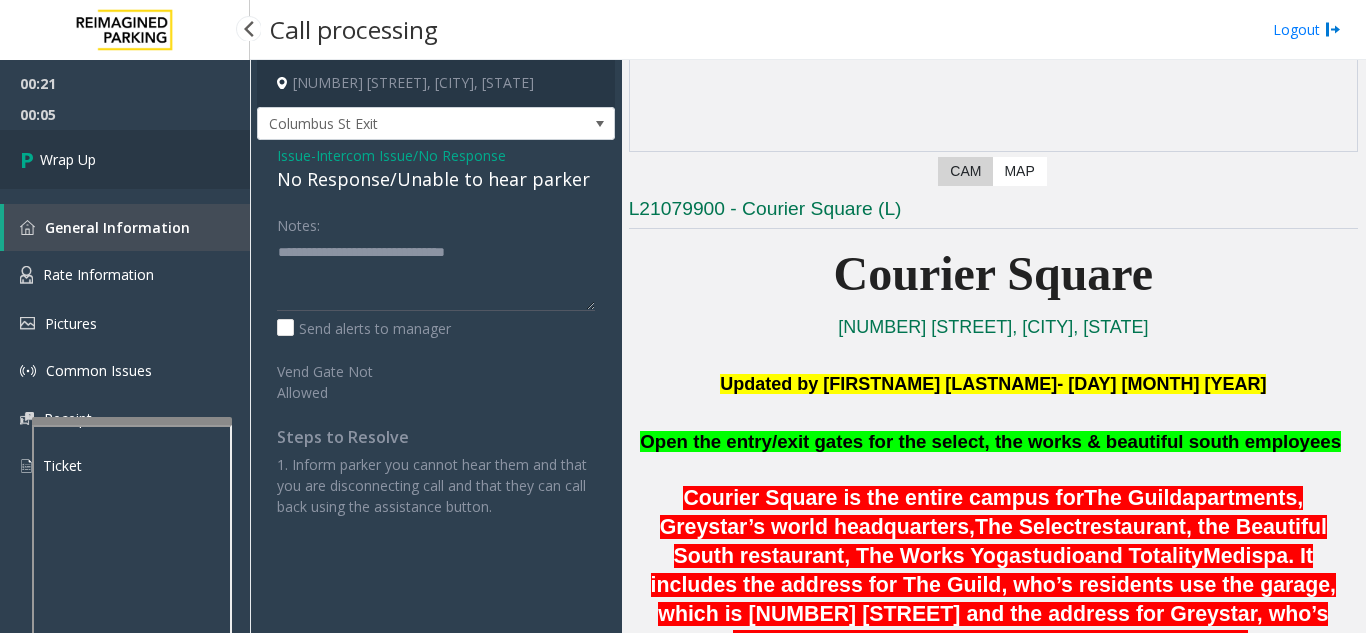 click on "Wrap Up" at bounding box center (125, 159) 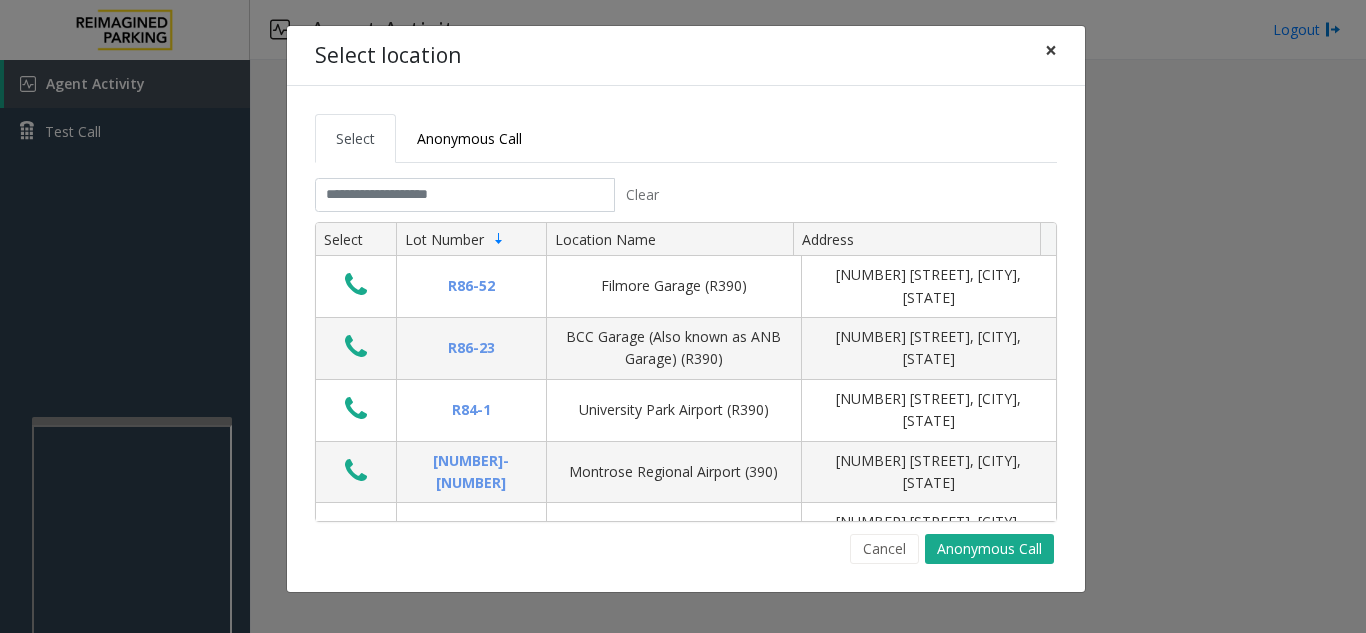 click on "×" 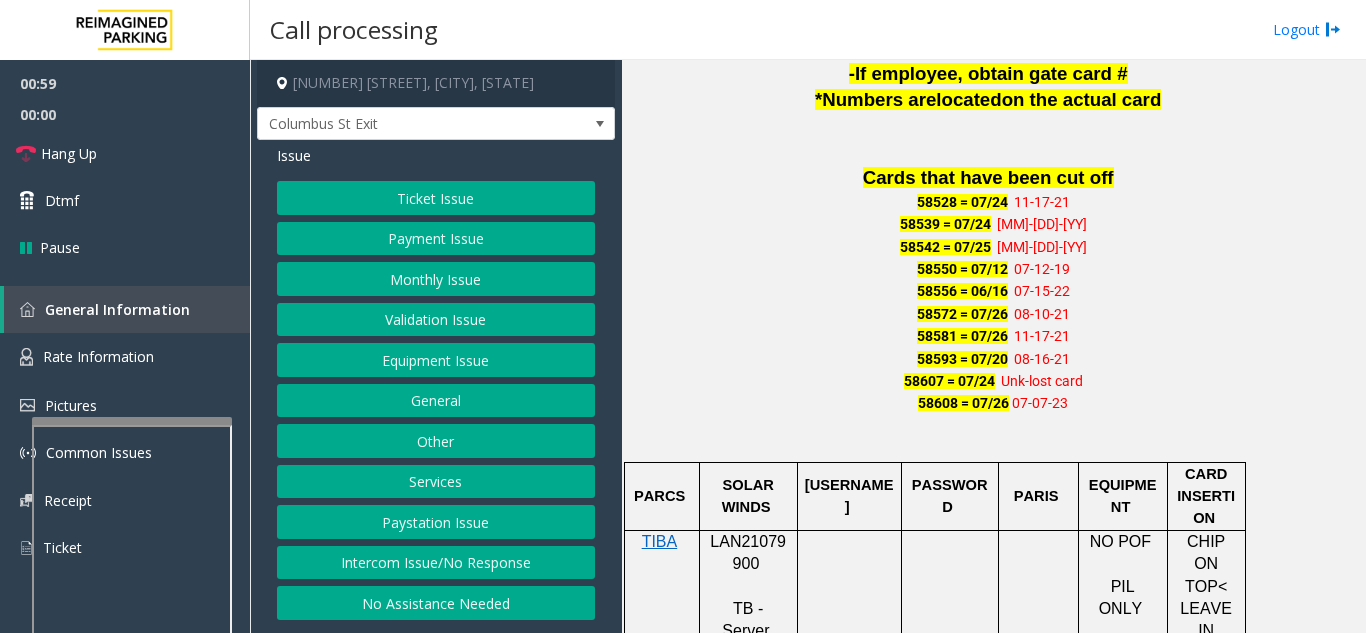 scroll, scrollTop: 1300, scrollLeft: 0, axis: vertical 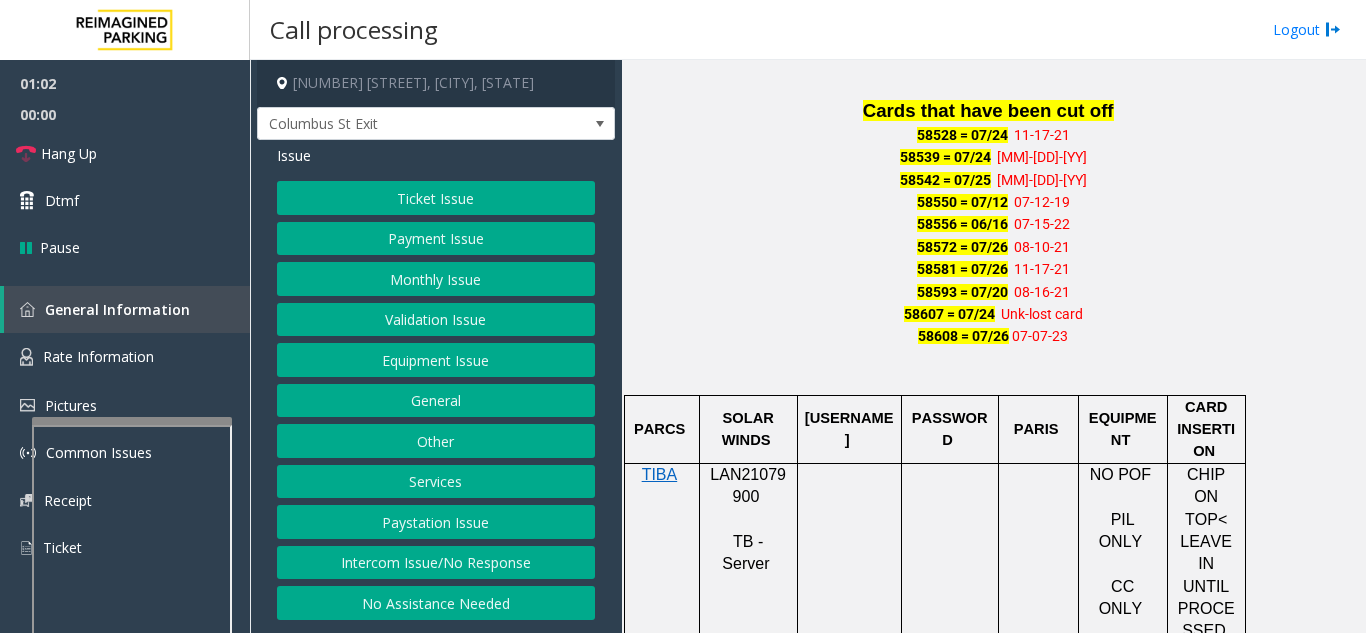 click on "Ticket Issue" 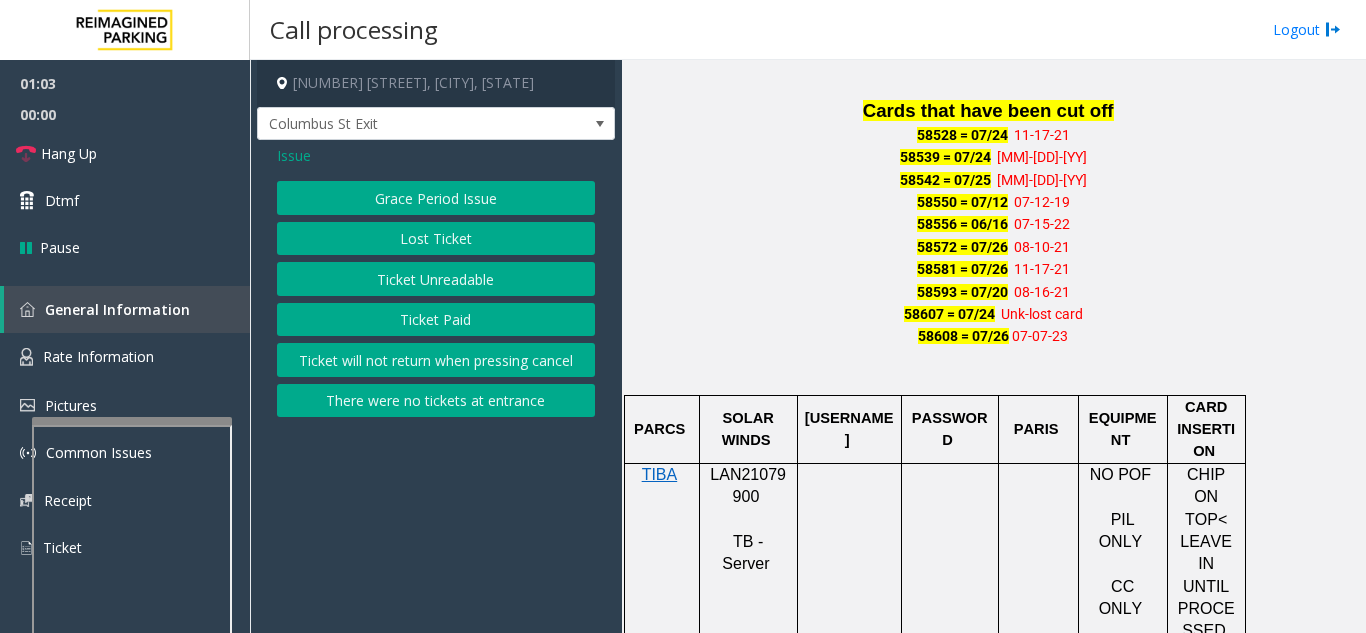 click on "Issue" 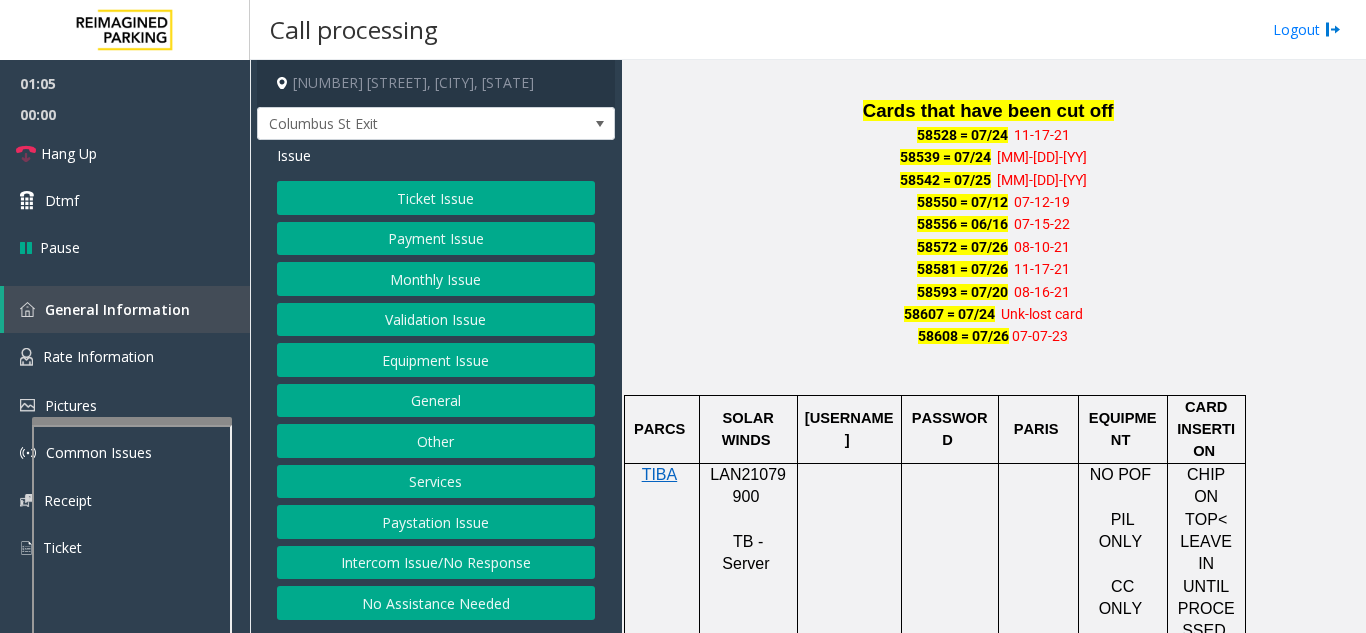 click on "Ticket Issue   Payment Issue   Monthly Issue   Validation Issue   Equipment Issue   General   Other   Services   Paystation Issue   Intercom Issue/No Response   No Assistance Needed" 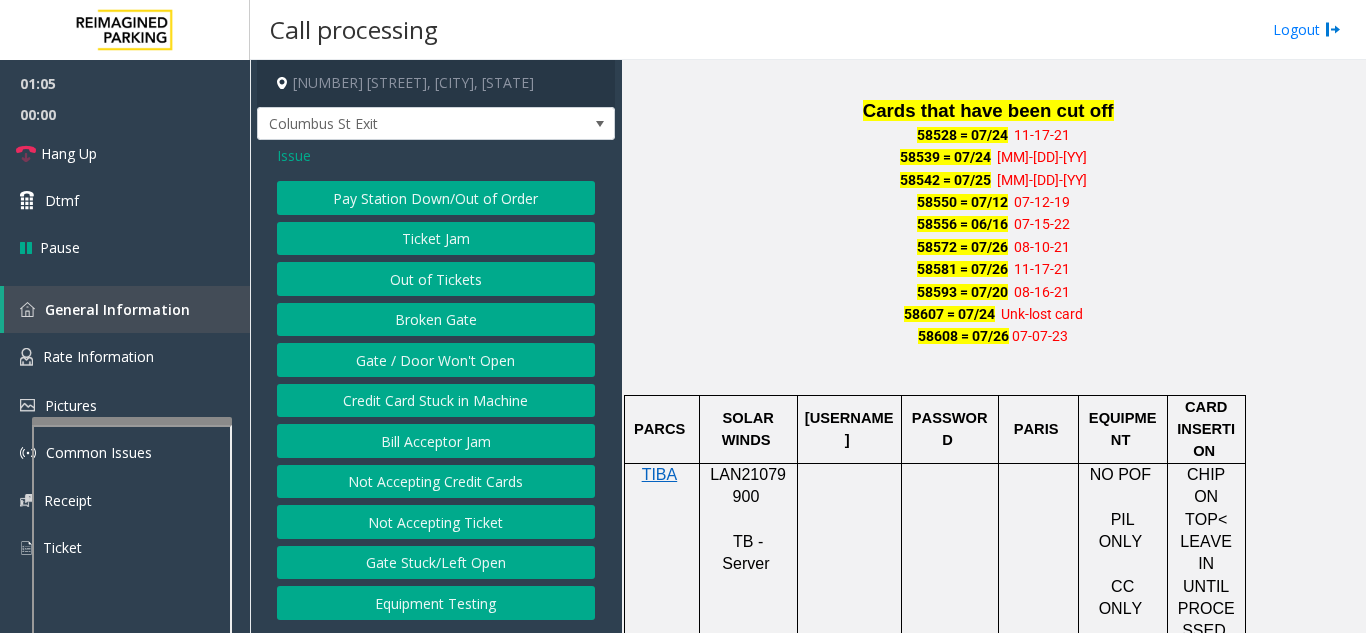 click on "Gate / Door Won't Open" 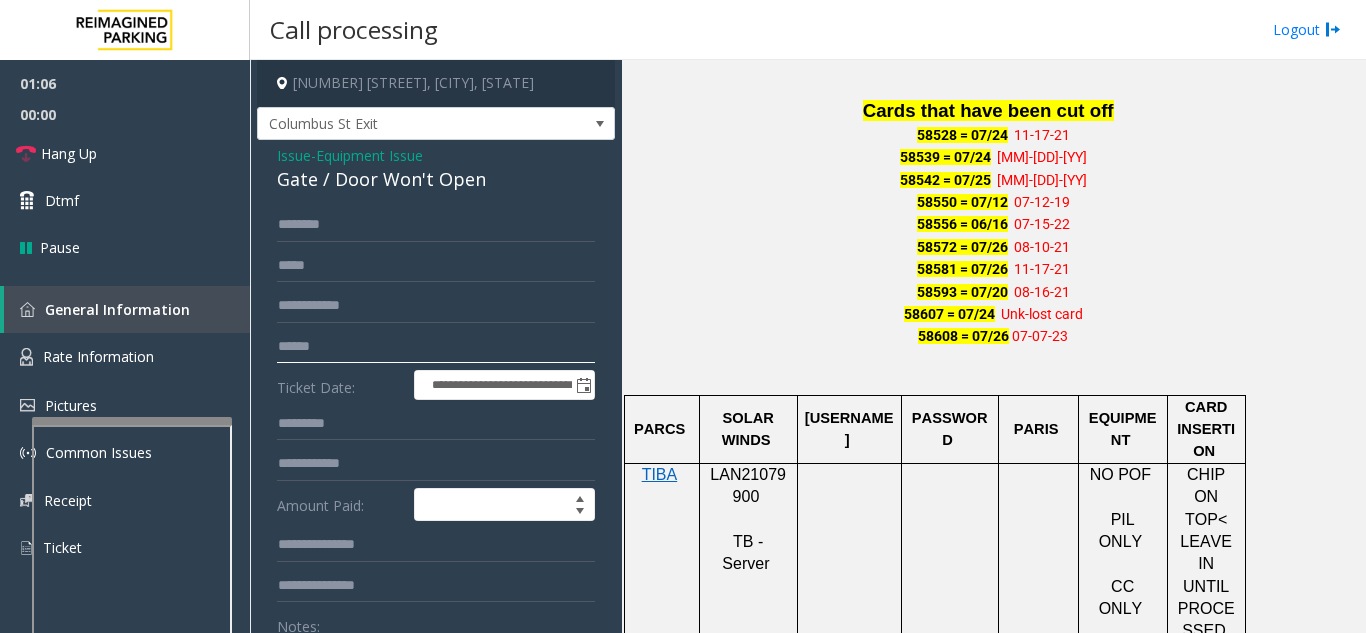 click 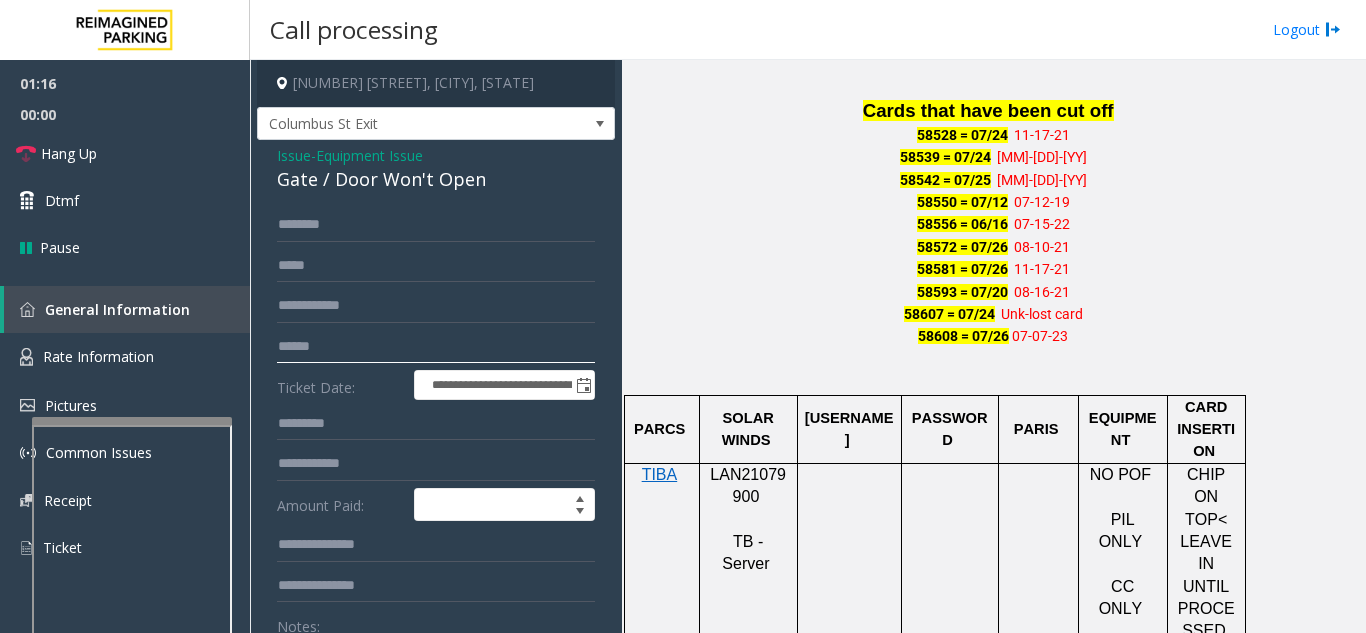 type on "******" 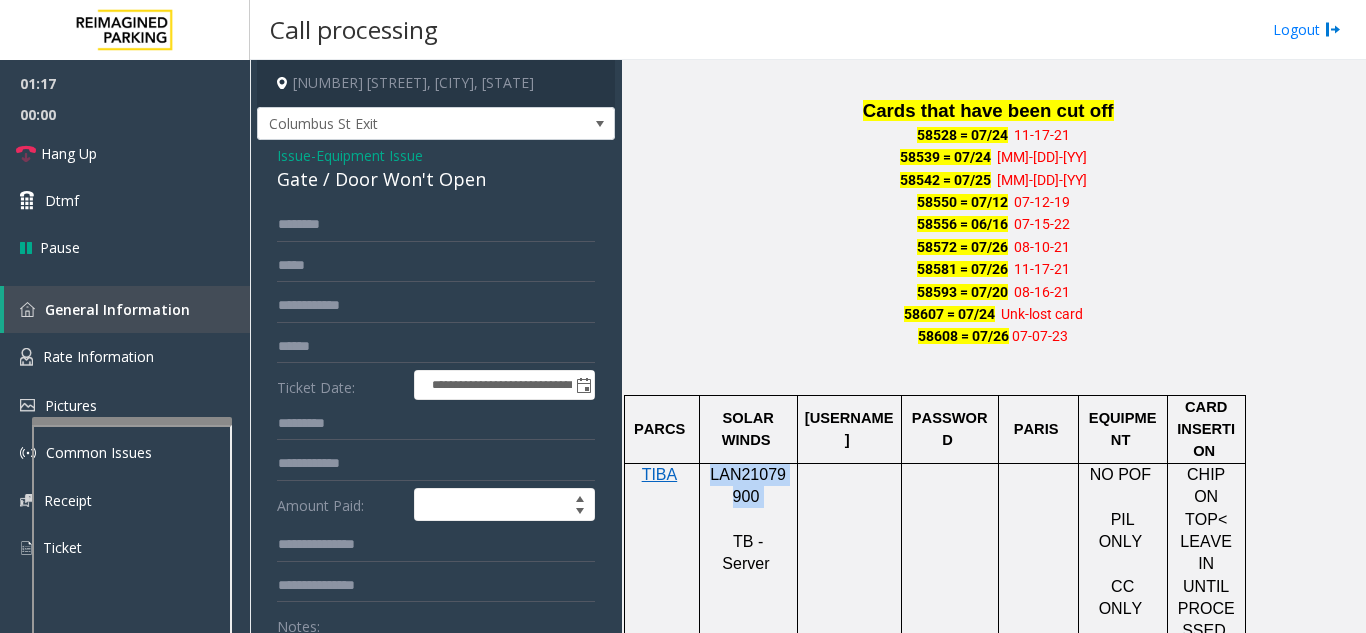 drag, startPoint x: 767, startPoint y: 501, endPoint x: 713, endPoint y: 467, distance: 63.812225 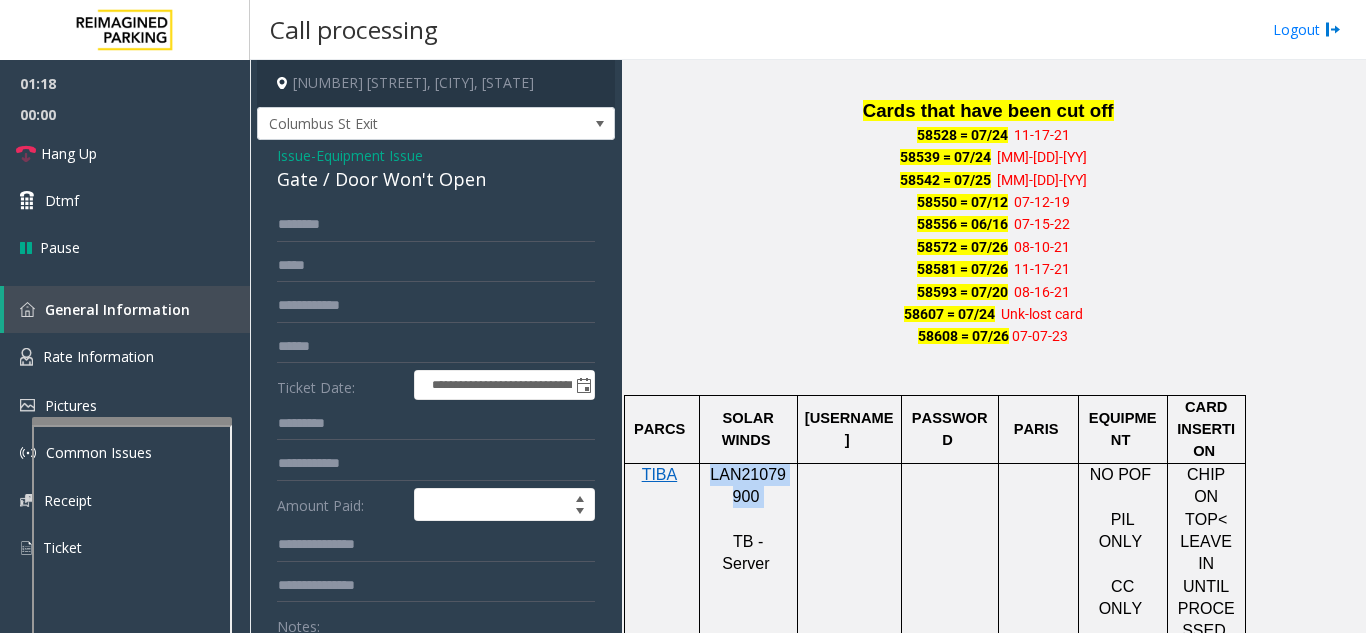 copy on "LAN21079900" 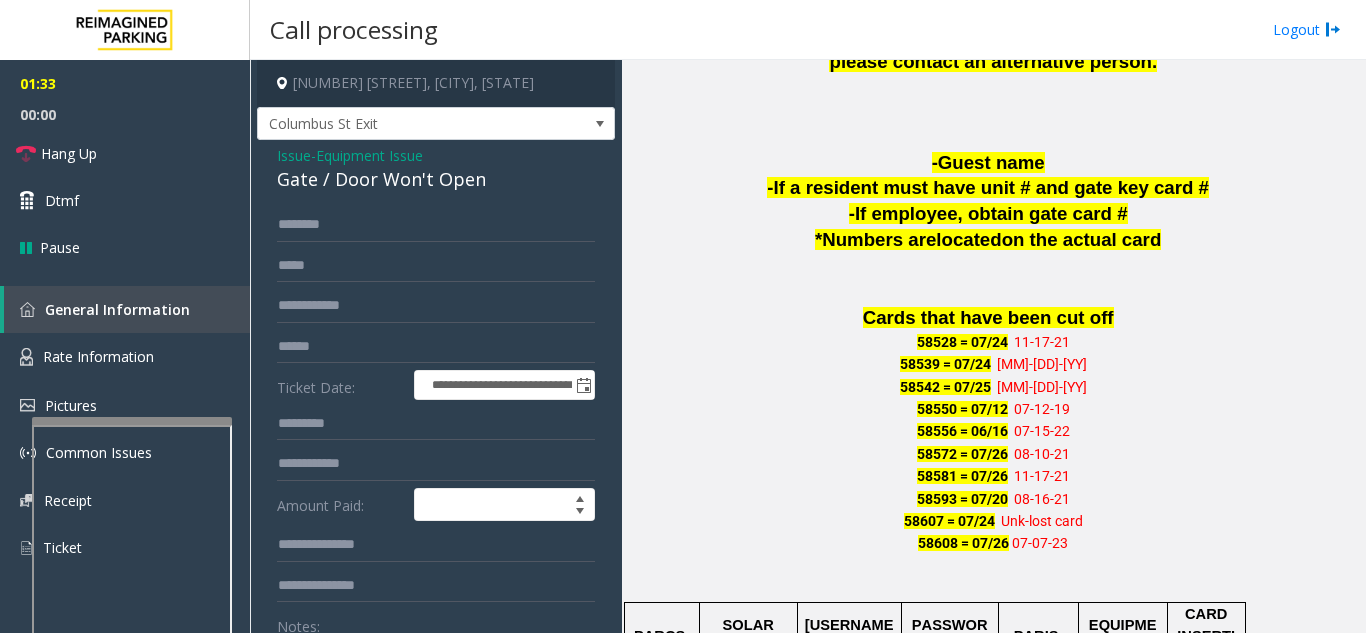 scroll, scrollTop: 1100, scrollLeft: 0, axis: vertical 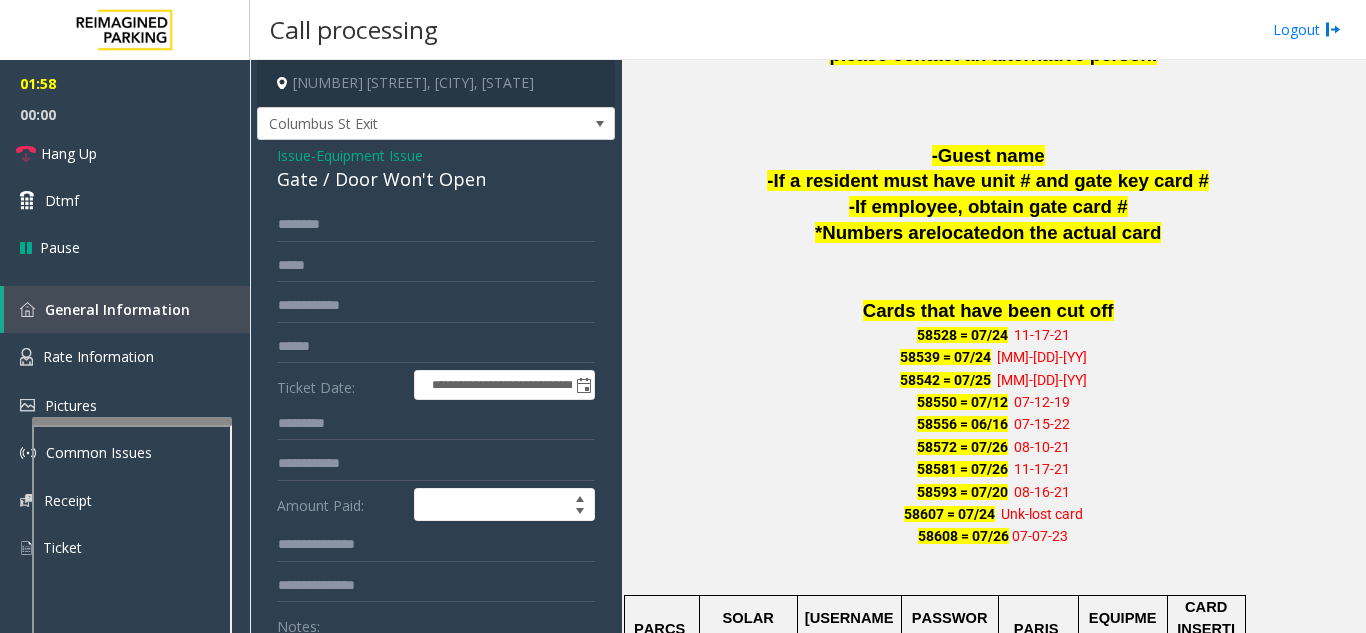 click on "Issue" 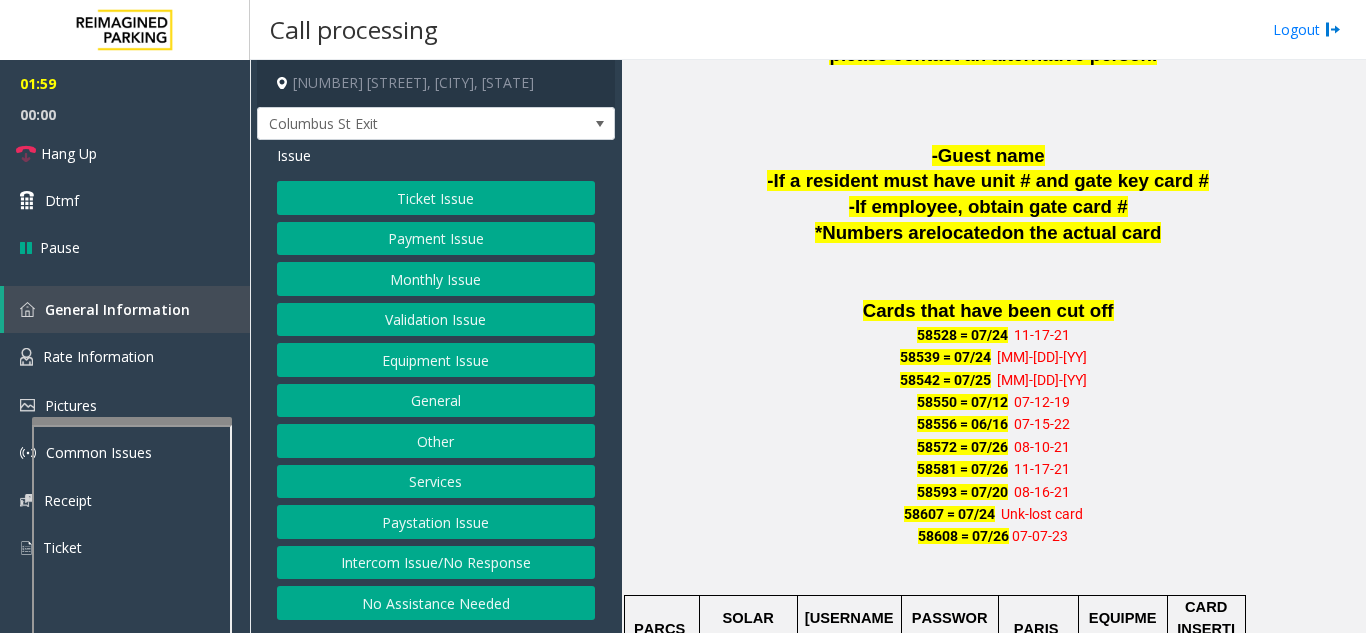 click on "Ticket Issue" 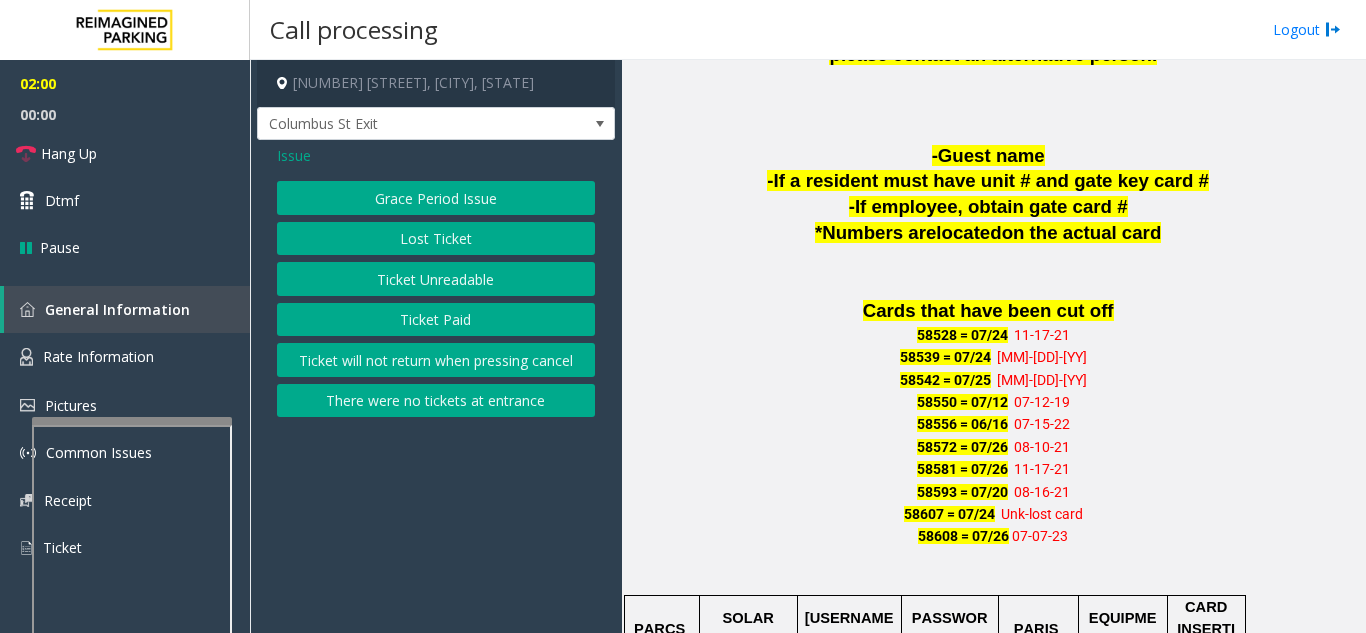 click on "Ticket Unreadable" 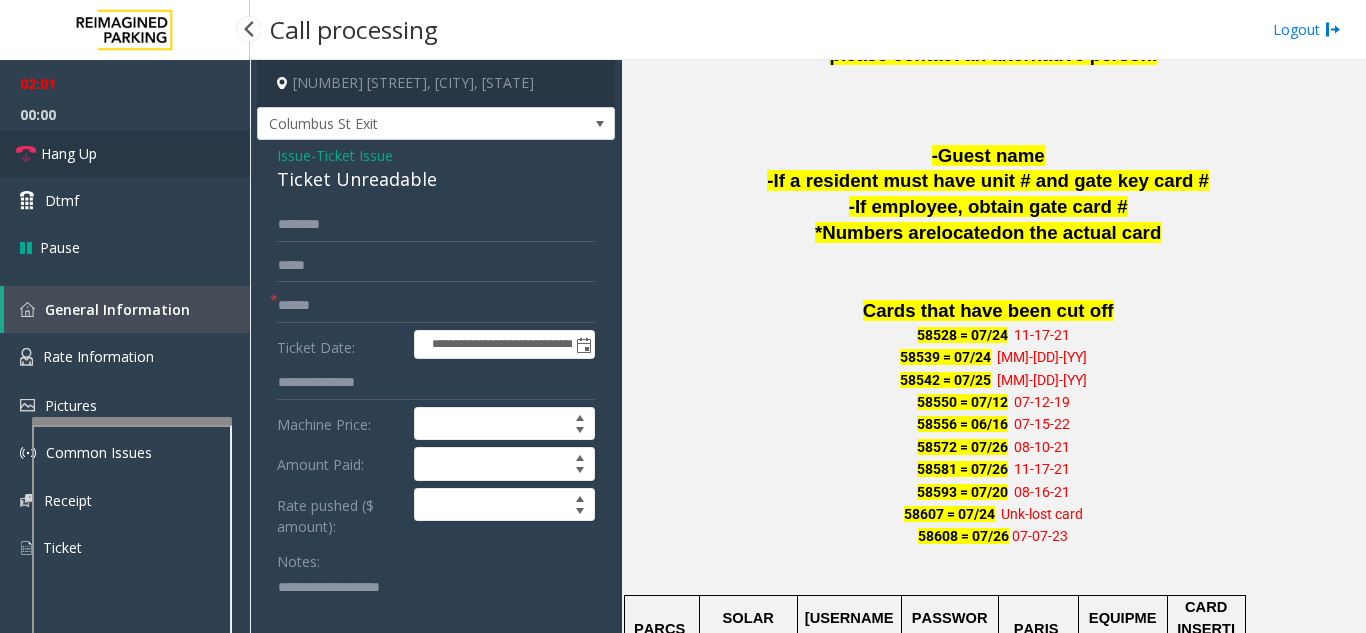 click on "Hang Up" at bounding box center [125, 153] 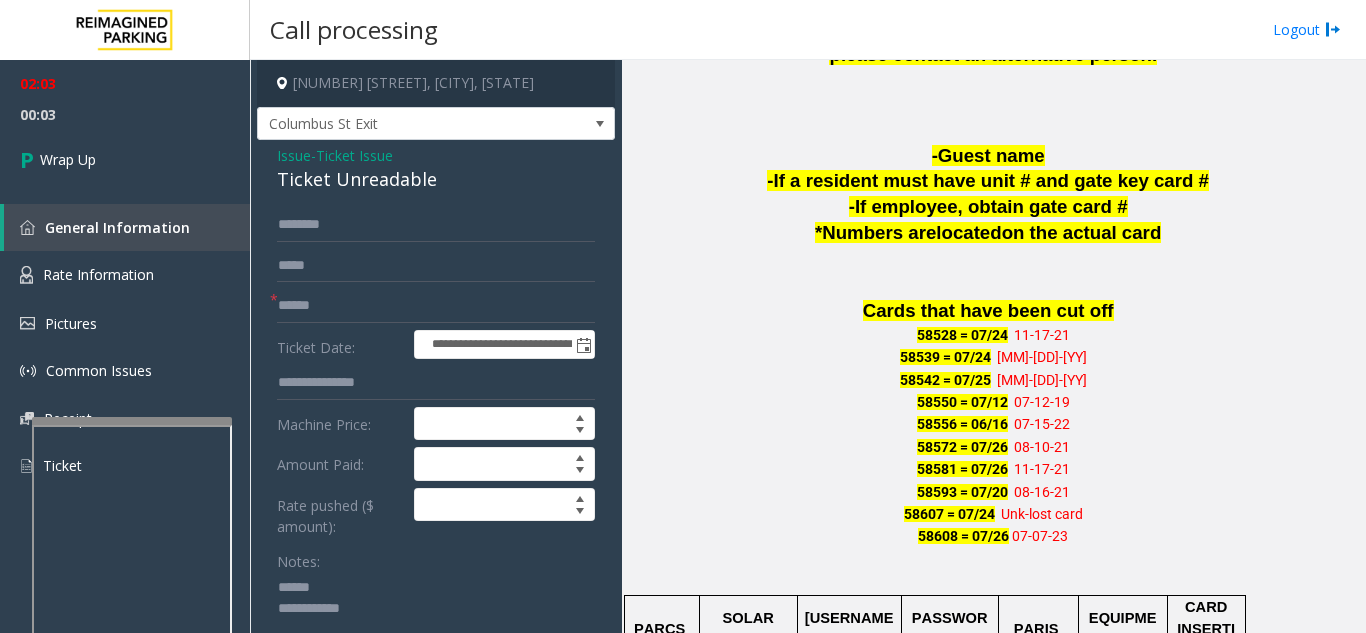 click 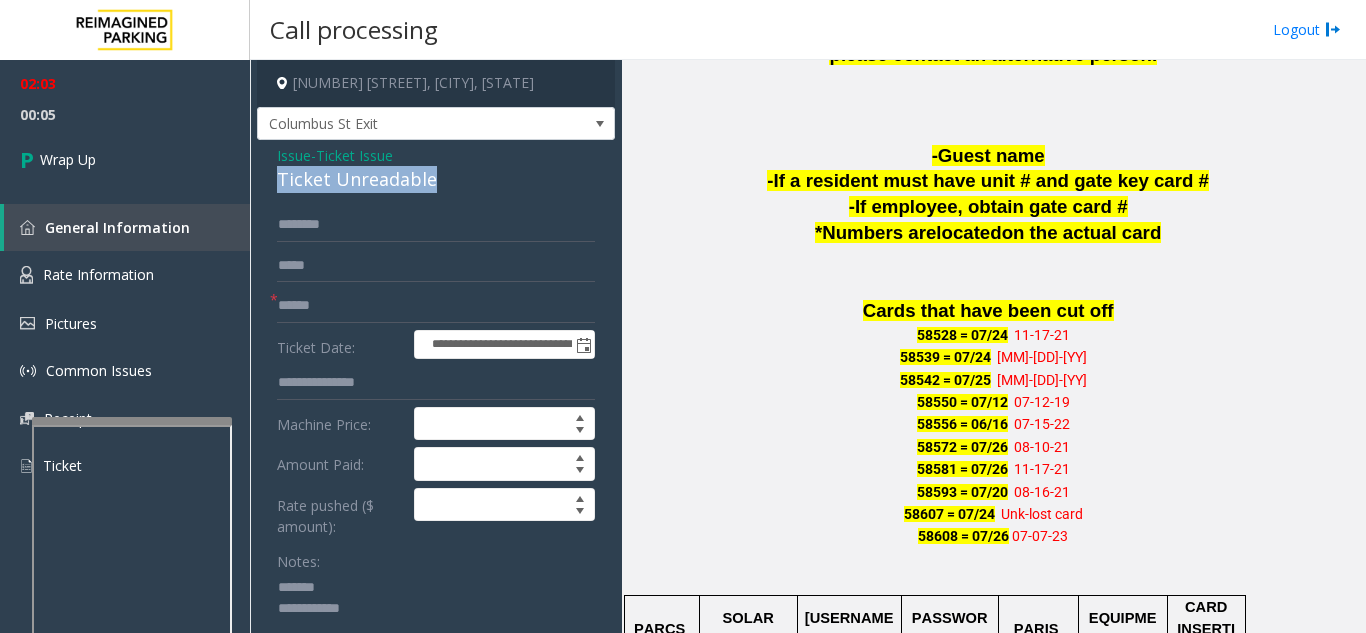 drag, startPoint x: 255, startPoint y: 172, endPoint x: 460, endPoint y: 190, distance: 205.78873 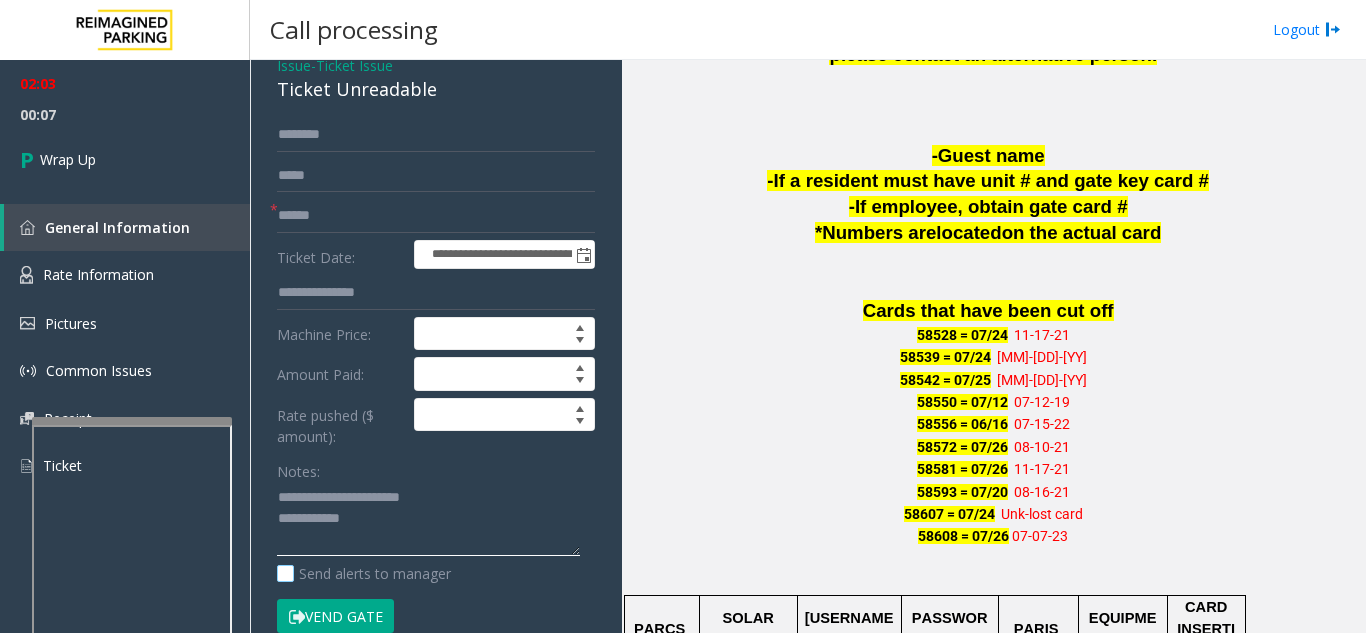 scroll, scrollTop: 200, scrollLeft: 0, axis: vertical 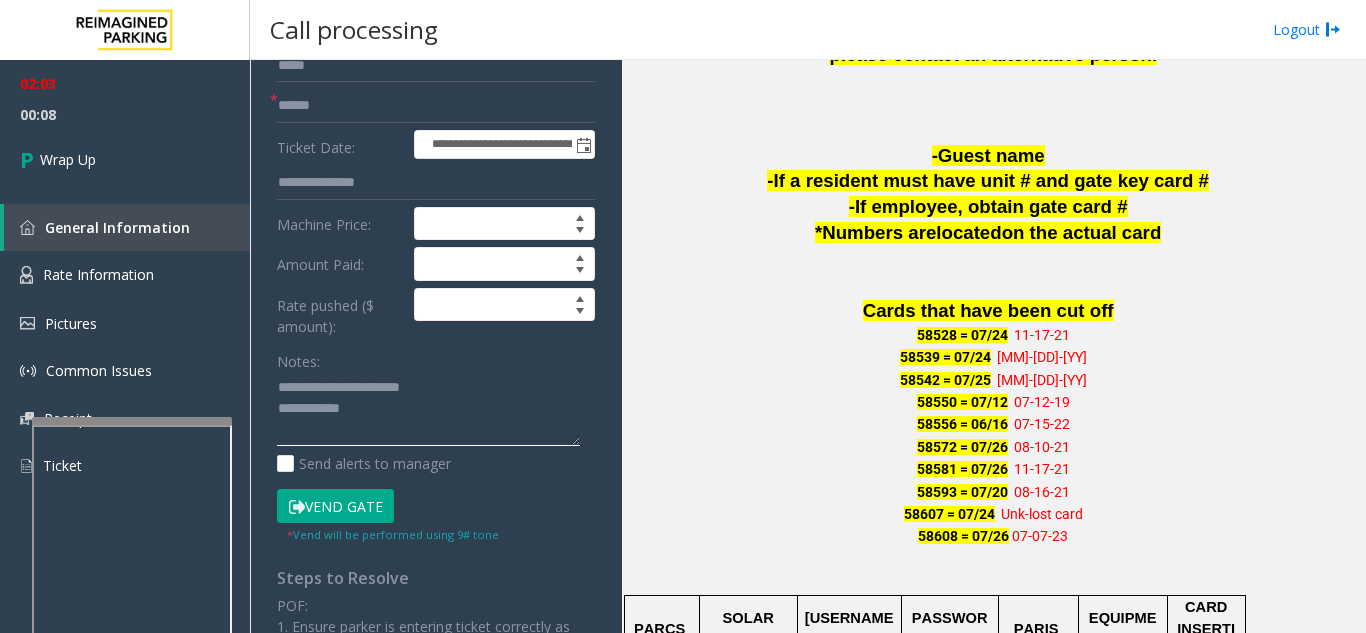click 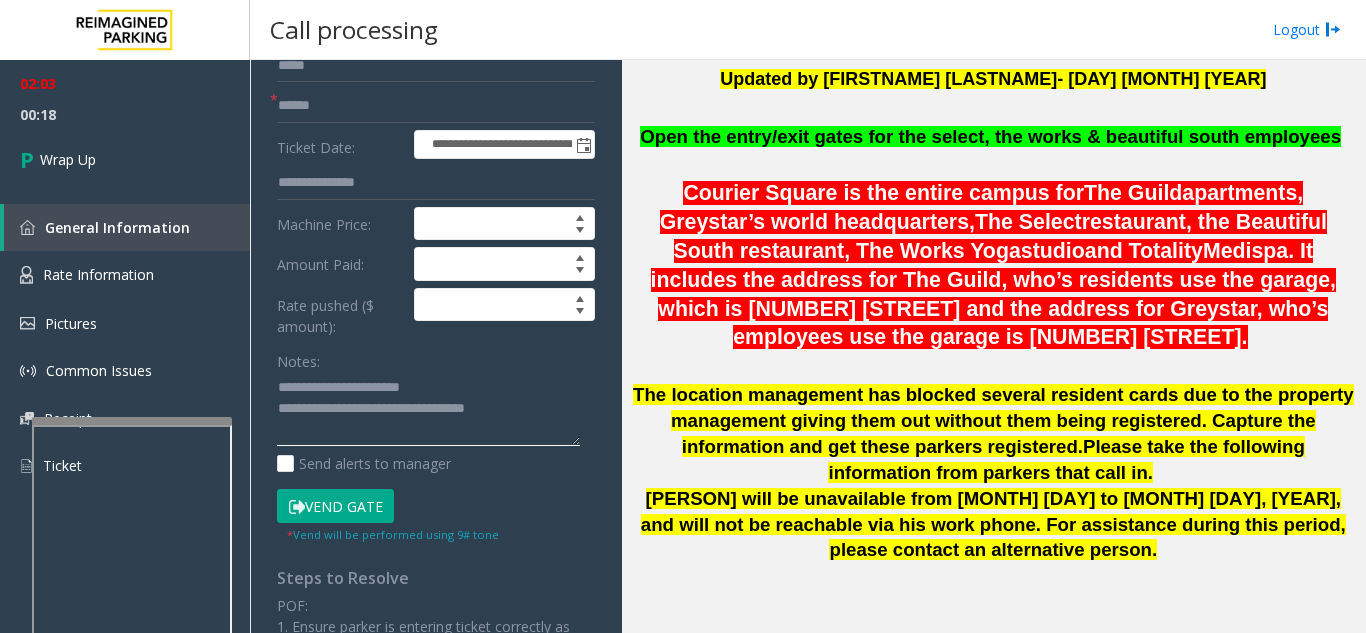 scroll, scrollTop: 600, scrollLeft: 0, axis: vertical 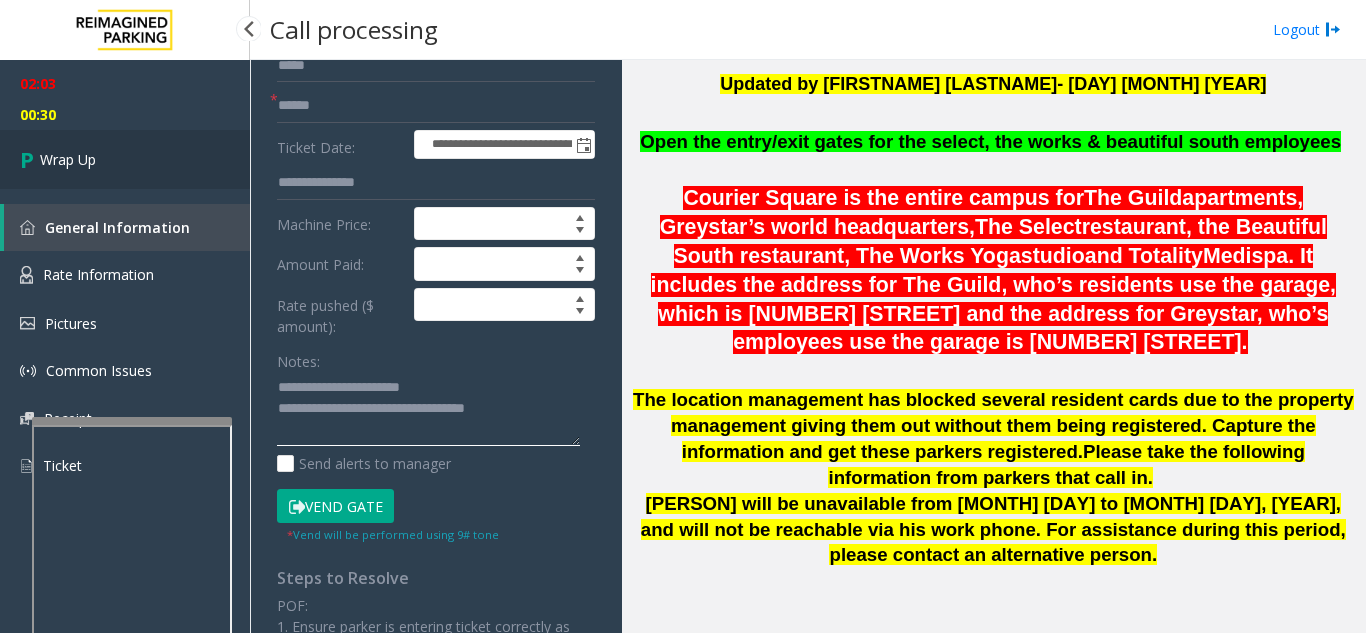 type on "**********" 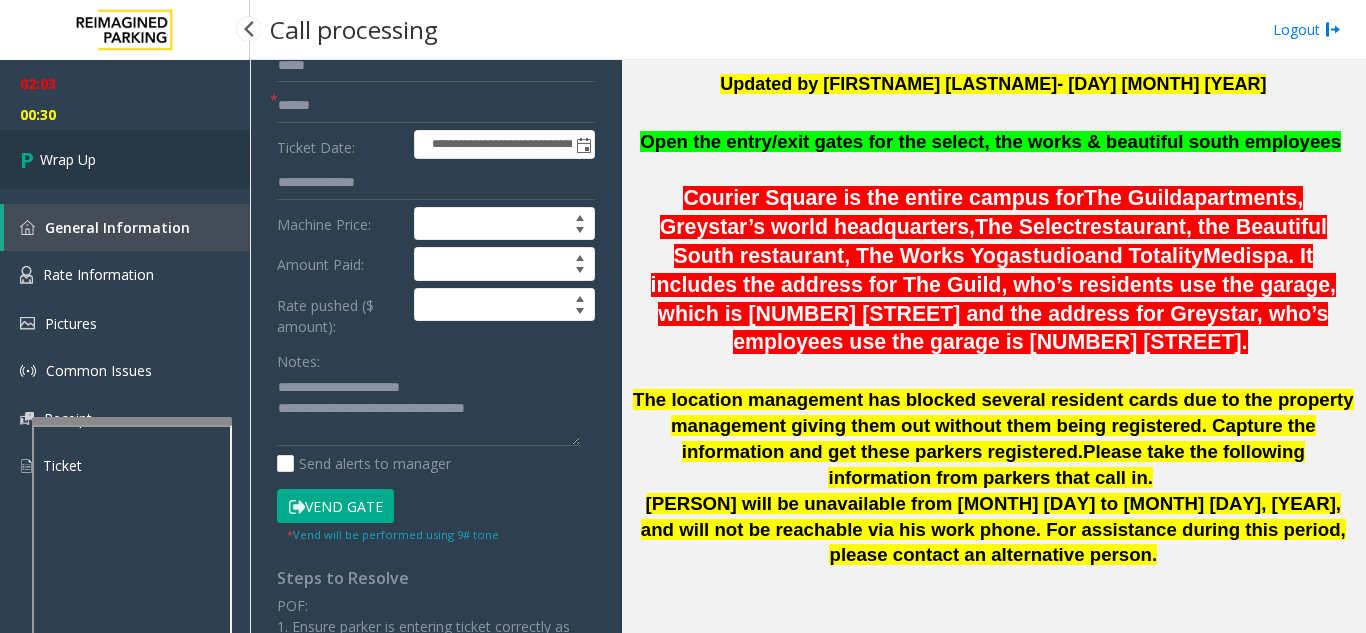 click on "Wrap Up" at bounding box center [68, 159] 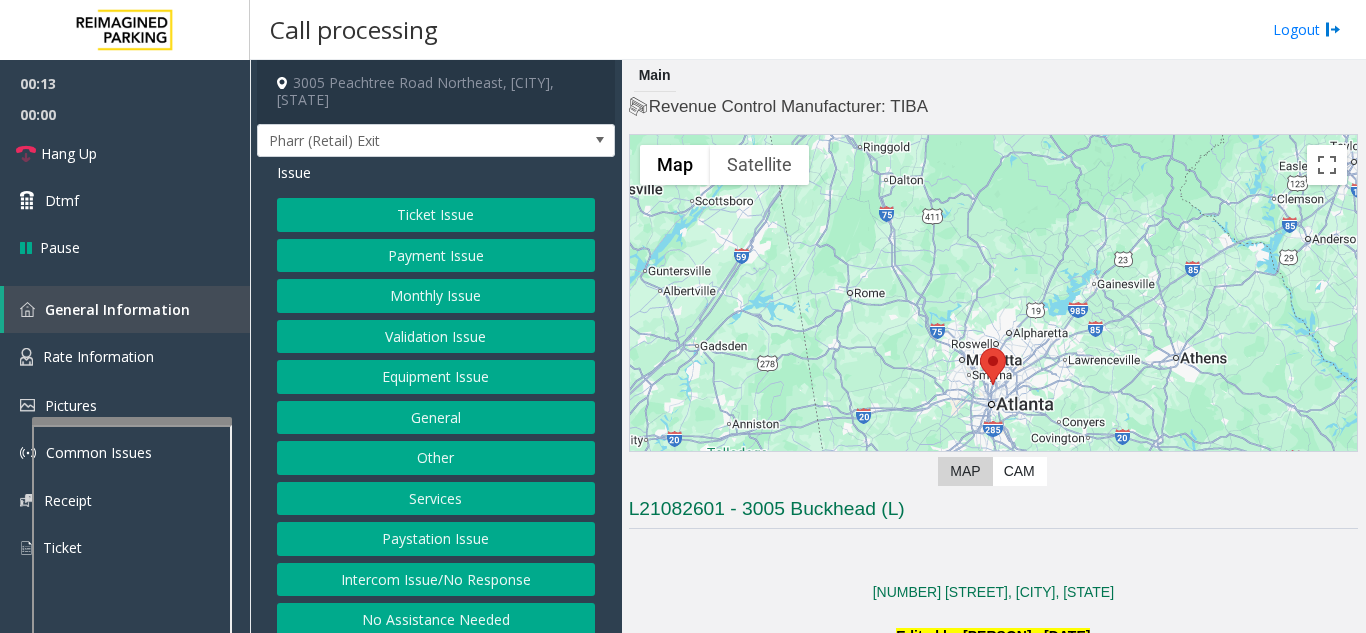 click on "Intercom Issue/No Response" 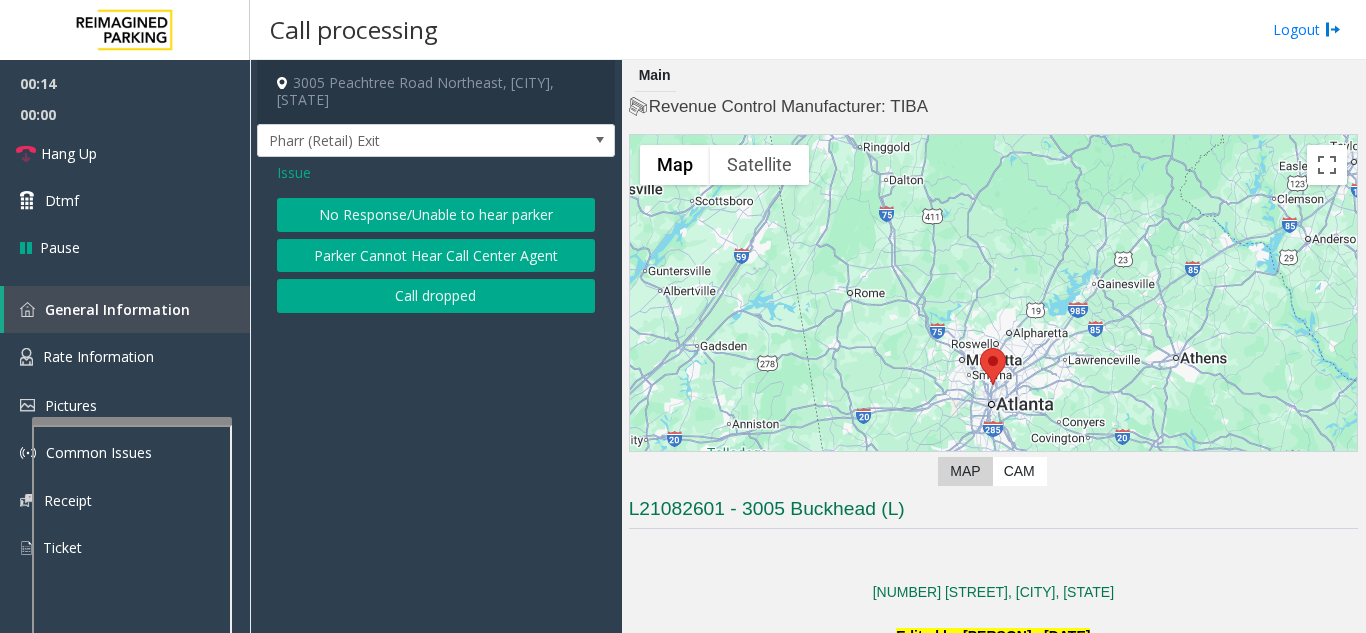 click on "No Response/Unable to hear parker" 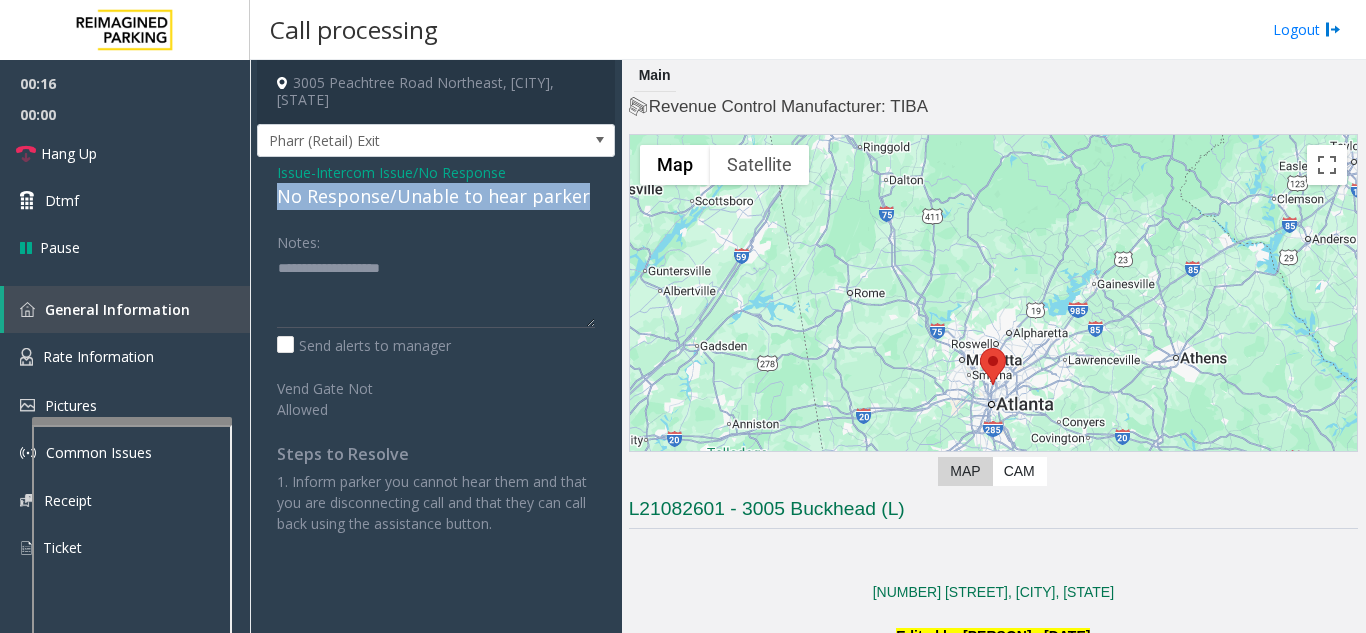 drag, startPoint x: 264, startPoint y: 174, endPoint x: 599, endPoint y: 188, distance: 335.29242 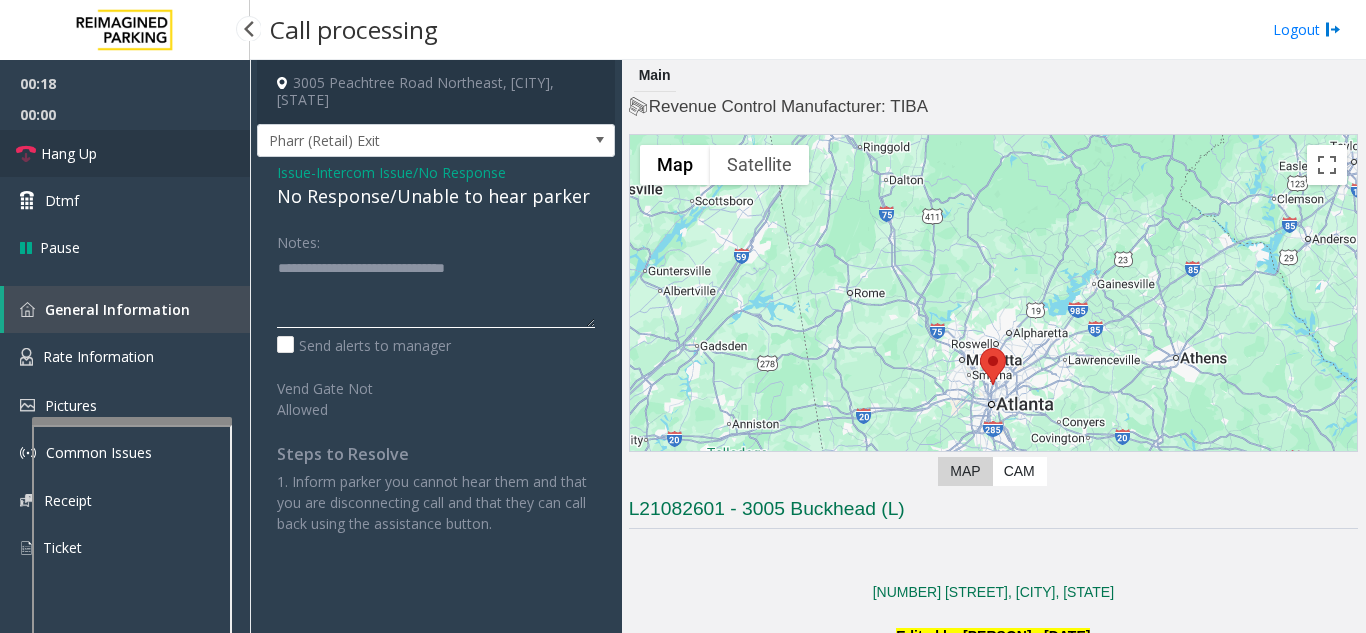 type on "**********" 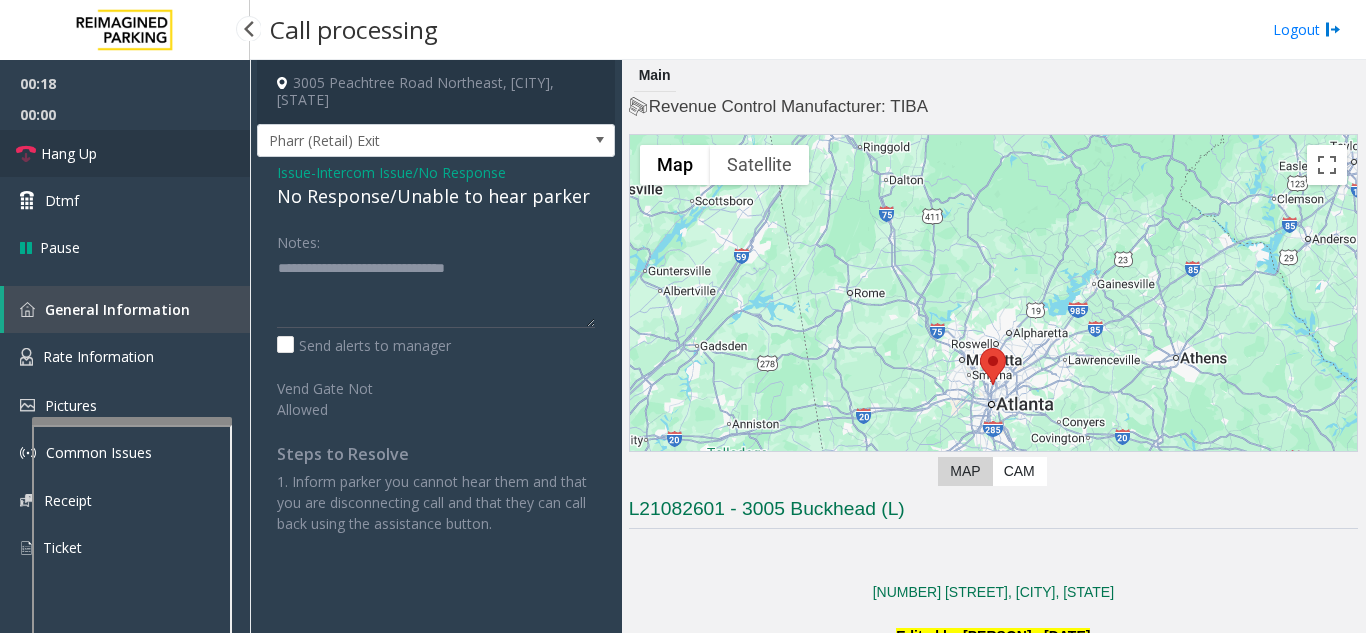 click on "Hang Up" at bounding box center [125, 153] 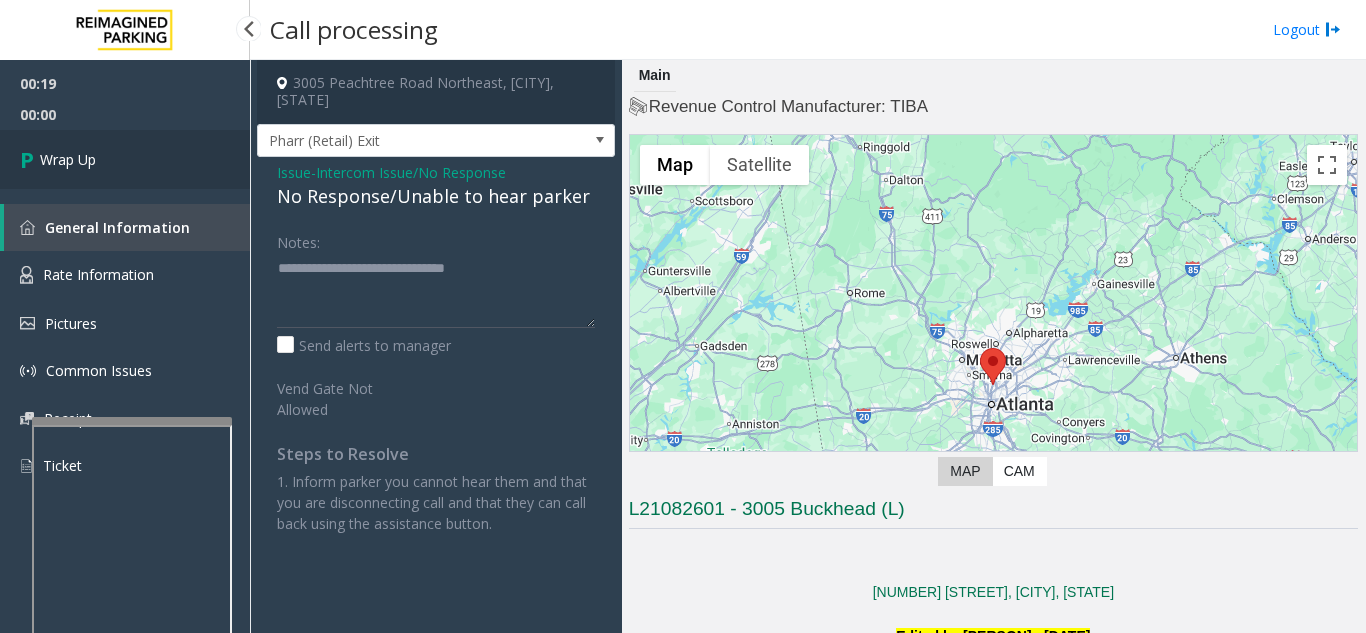 click on "Wrap Up" at bounding box center [125, 159] 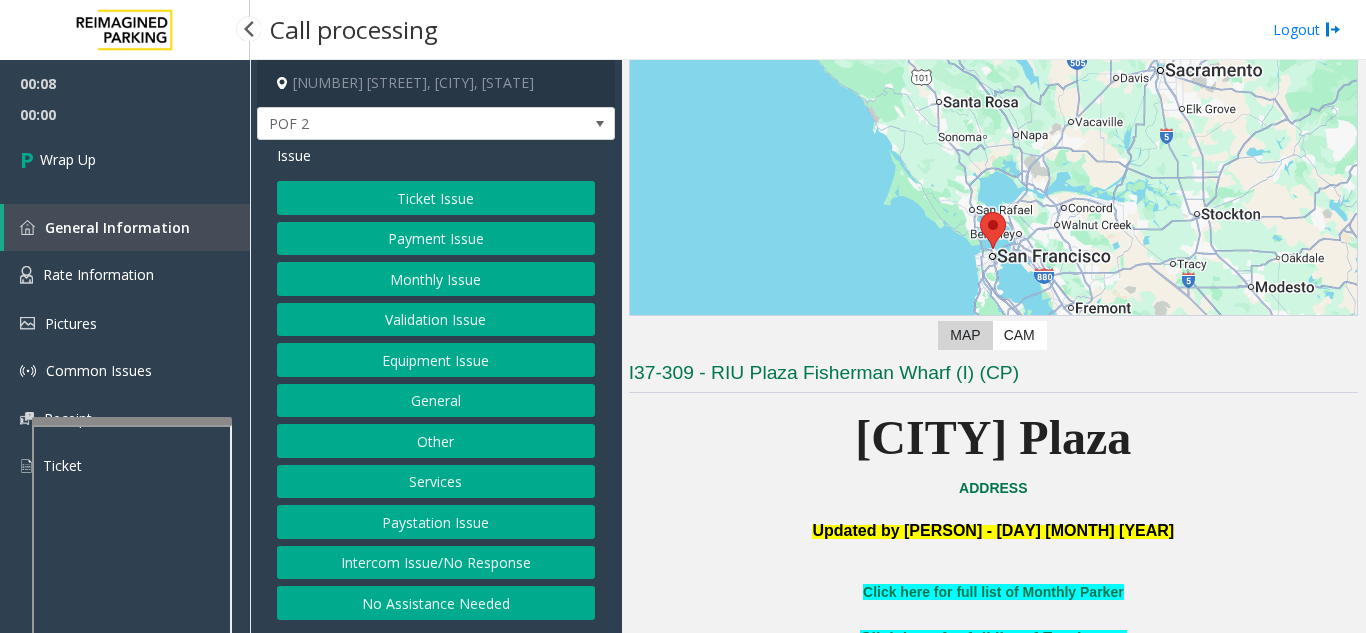 scroll, scrollTop: 300, scrollLeft: 0, axis: vertical 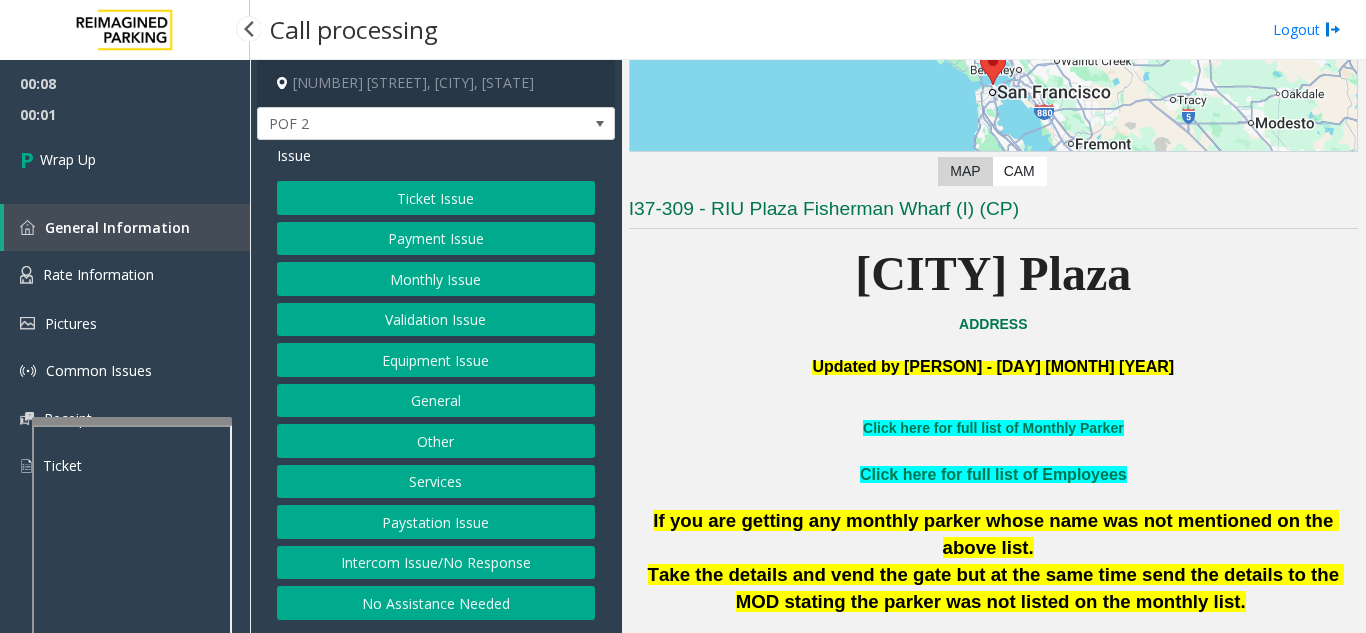 click on "Intercom Issue/No Response" 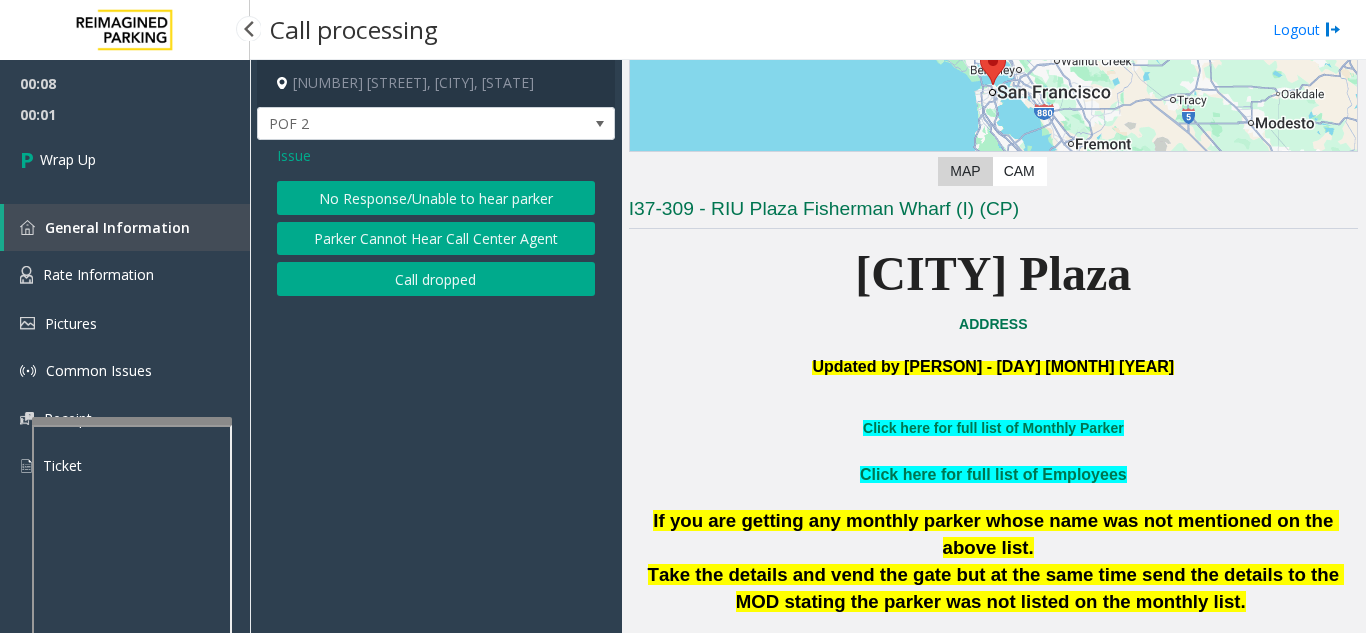 click on "Call dropped" 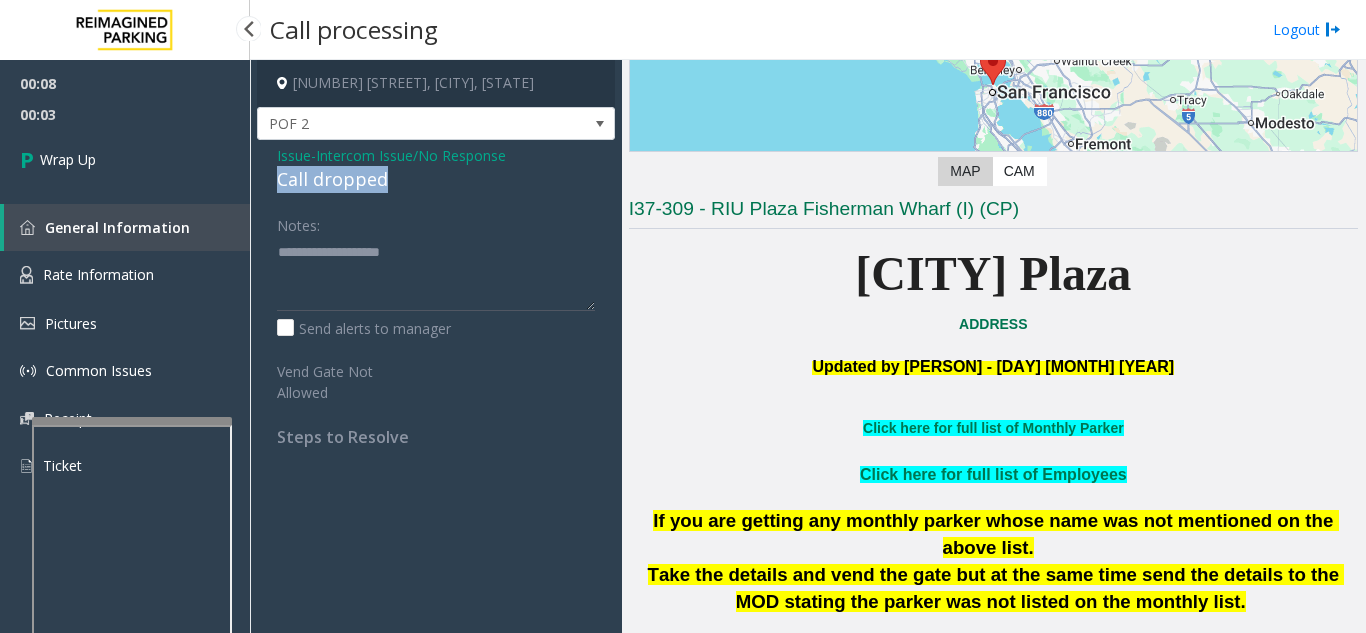 drag, startPoint x: 272, startPoint y: 178, endPoint x: 417, endPoint y: 182, distance: 145.05516 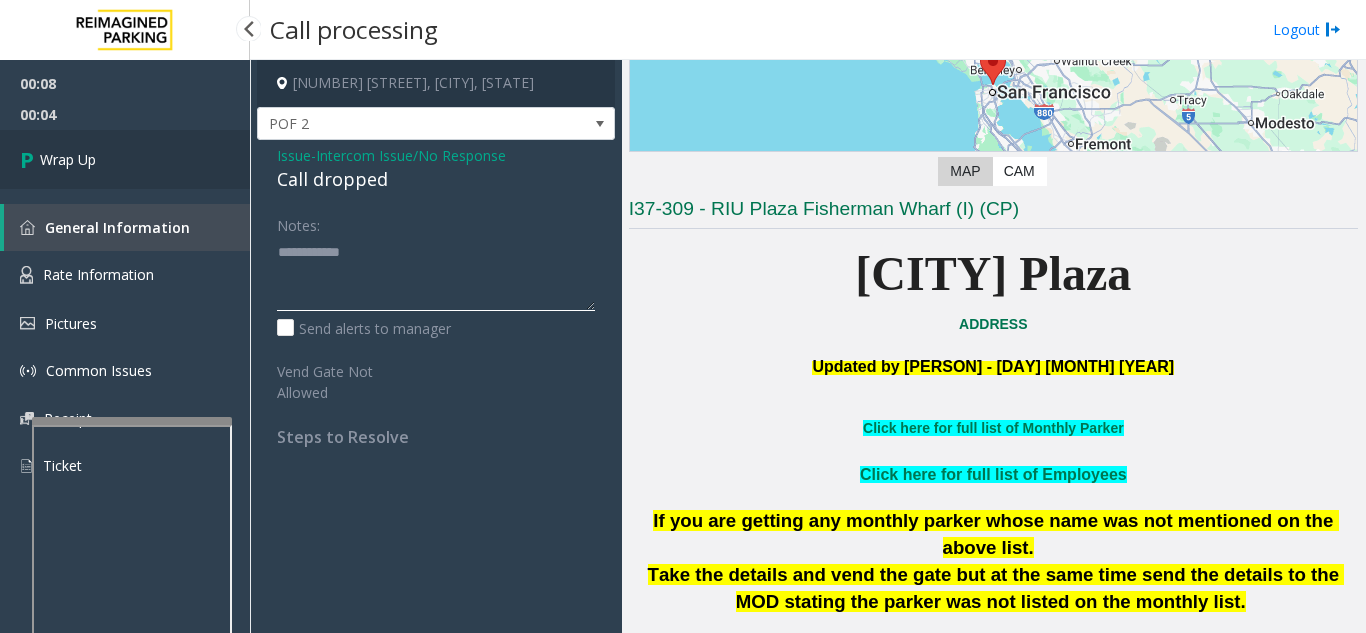 type on "**********" 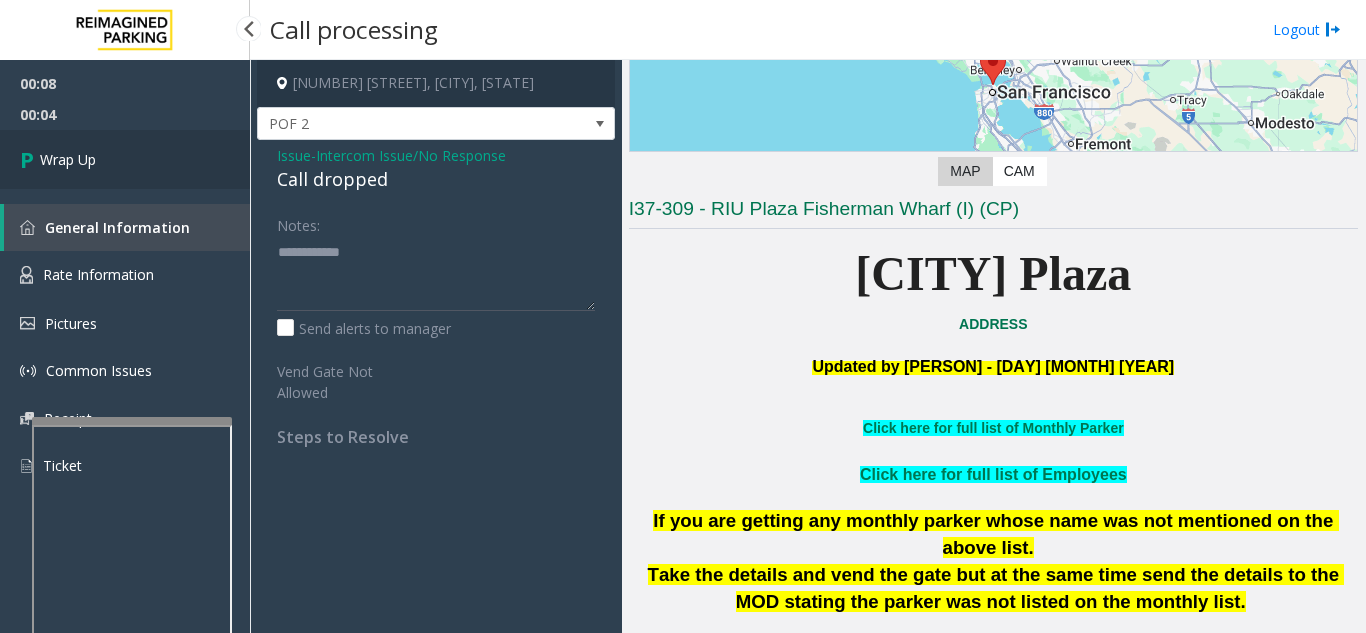 click on "Wrap Up" at bounding box center (125, 159) 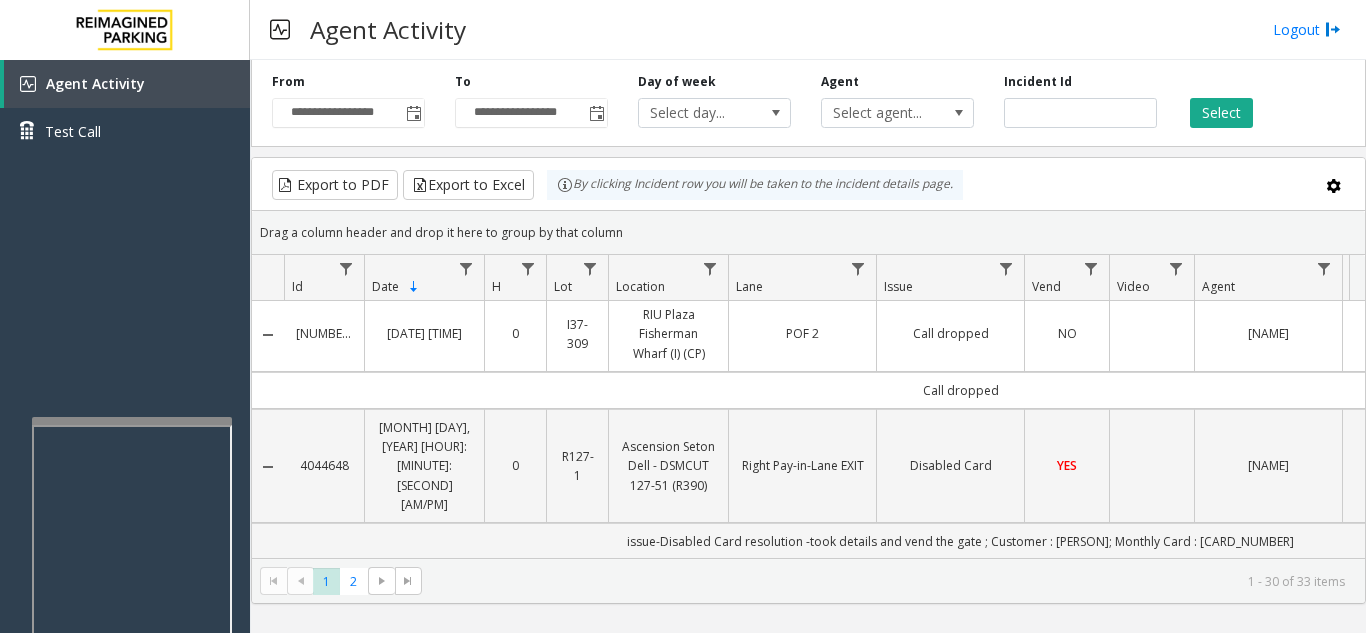 scroll, scrollTop: 0, scrollLeft: 0, axis: both 